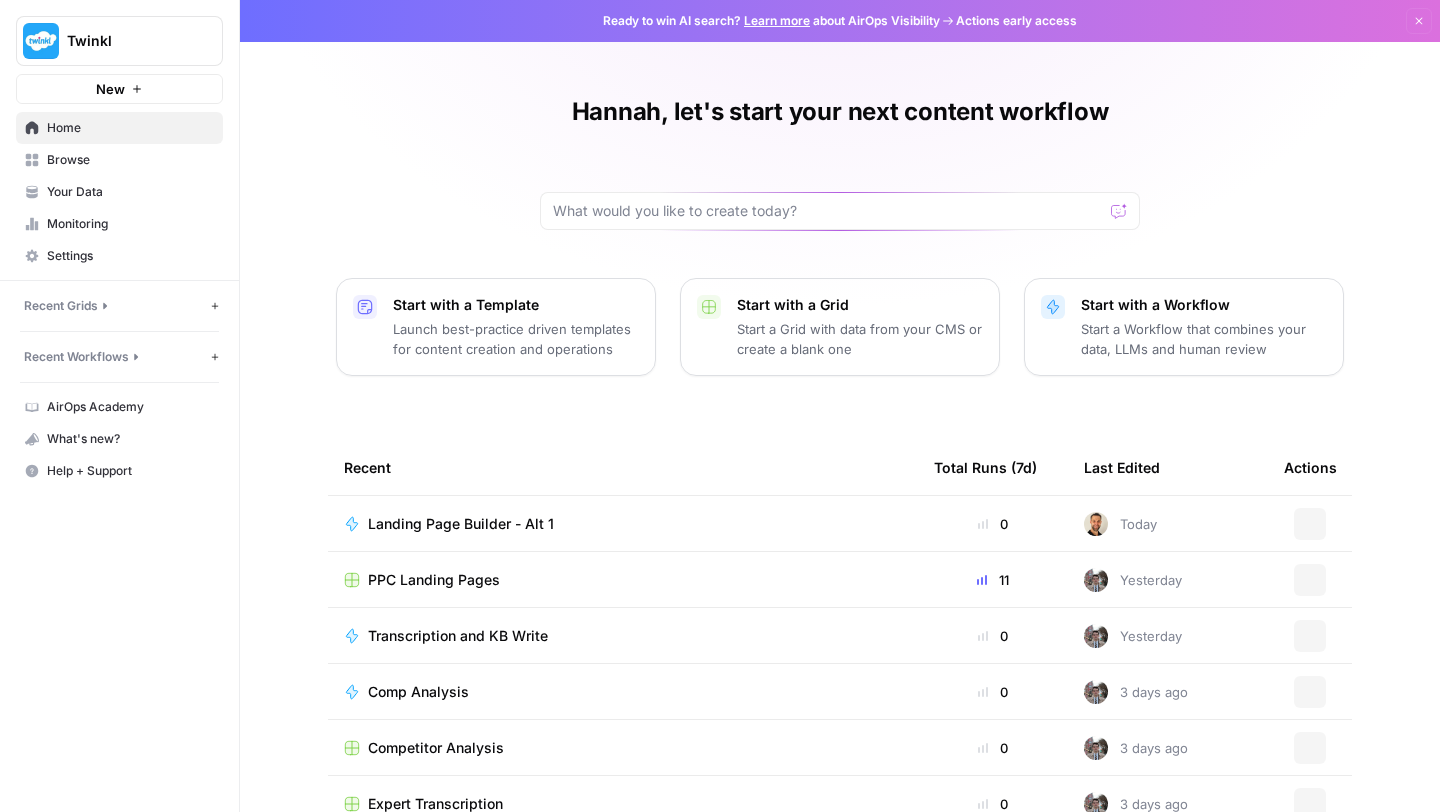 scroll, scrollTop: 0, scrollLeft: 0, axis: both 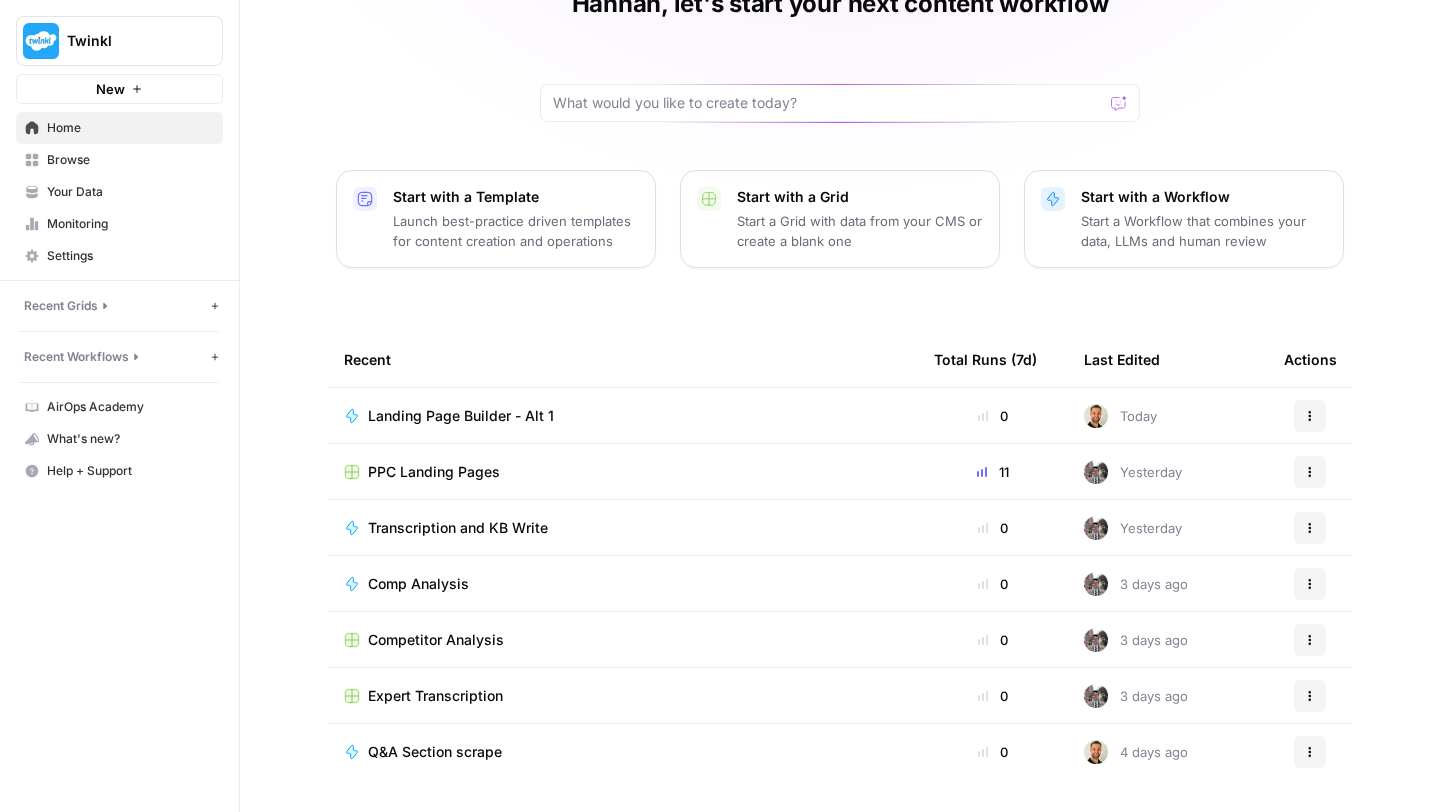 click on "Recent Workflows" at bounding box center [76, 357] 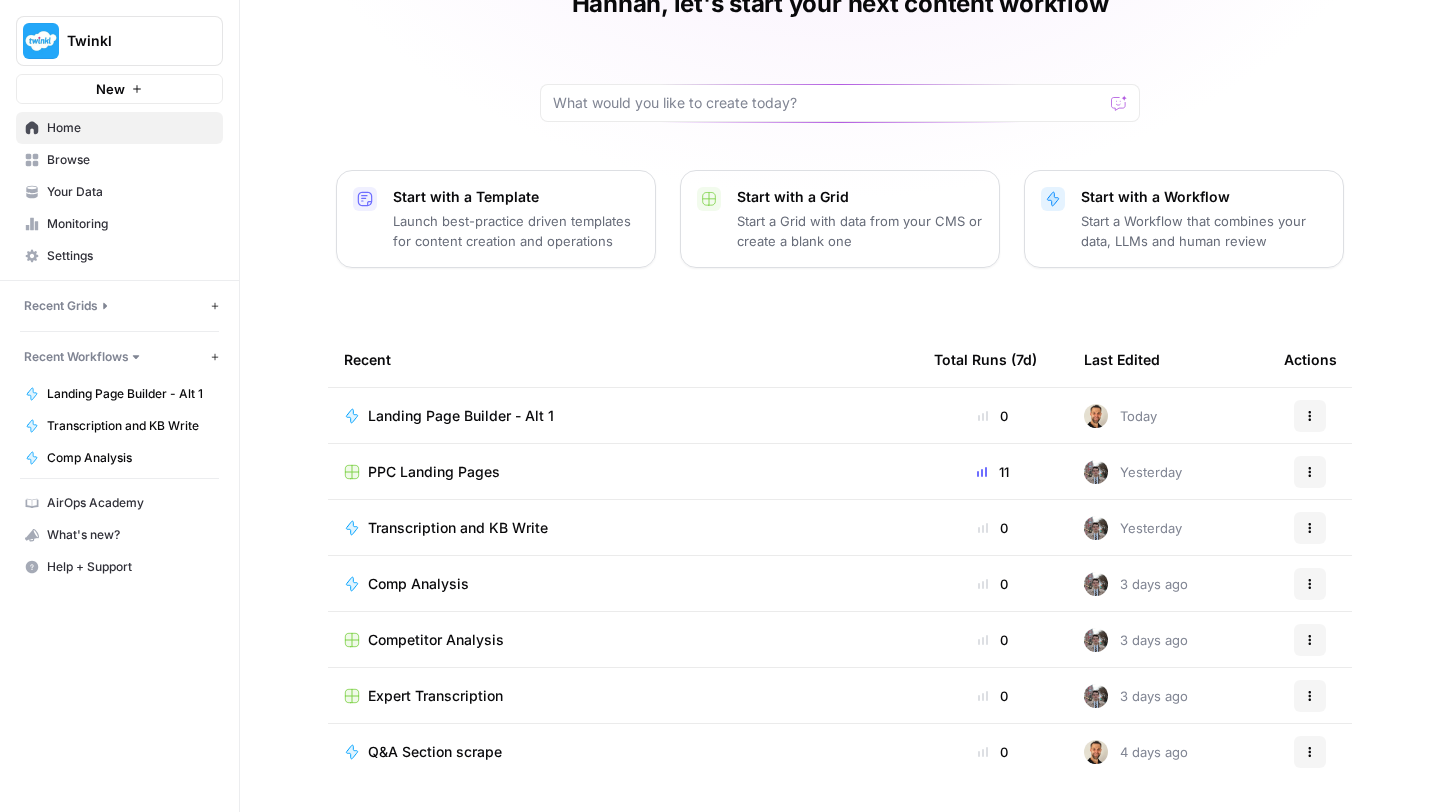 click on "Launch best-practice driven templates for content creation and operations" at bounding box center [516, 231] 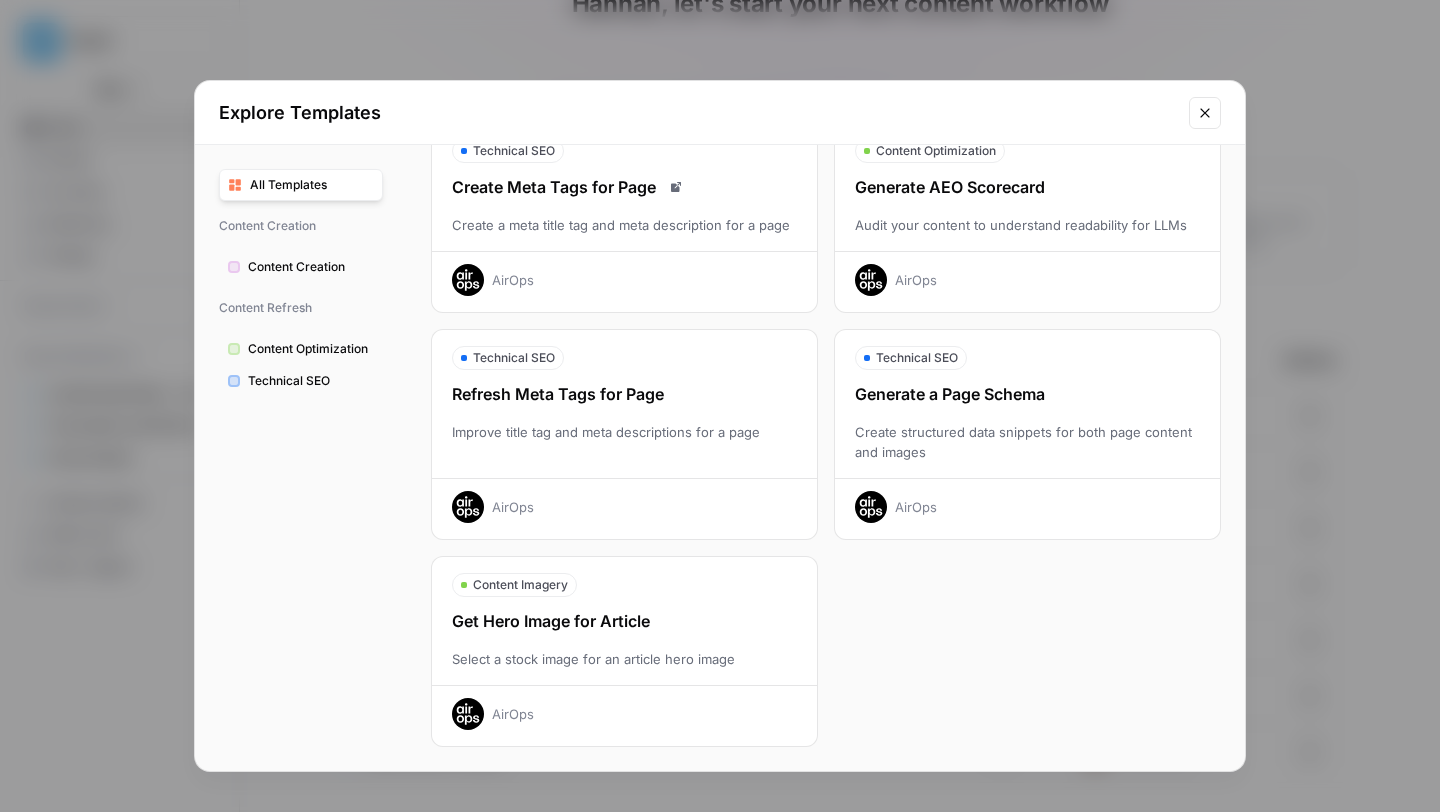 scroll, scrollTop: 400, scrollLeft: 0, axis: vertical 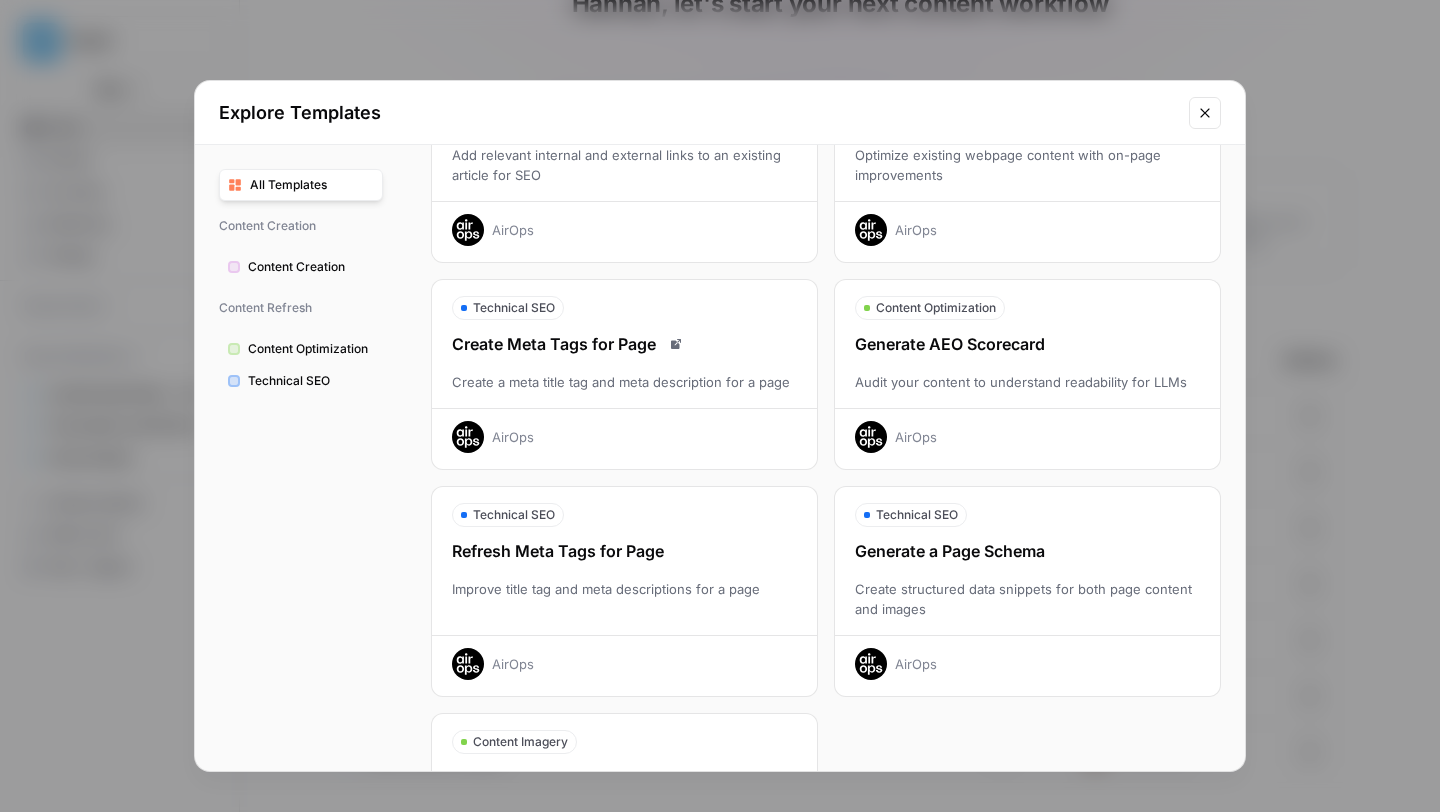 click on "AirOps" at bounding box center [624, 430] 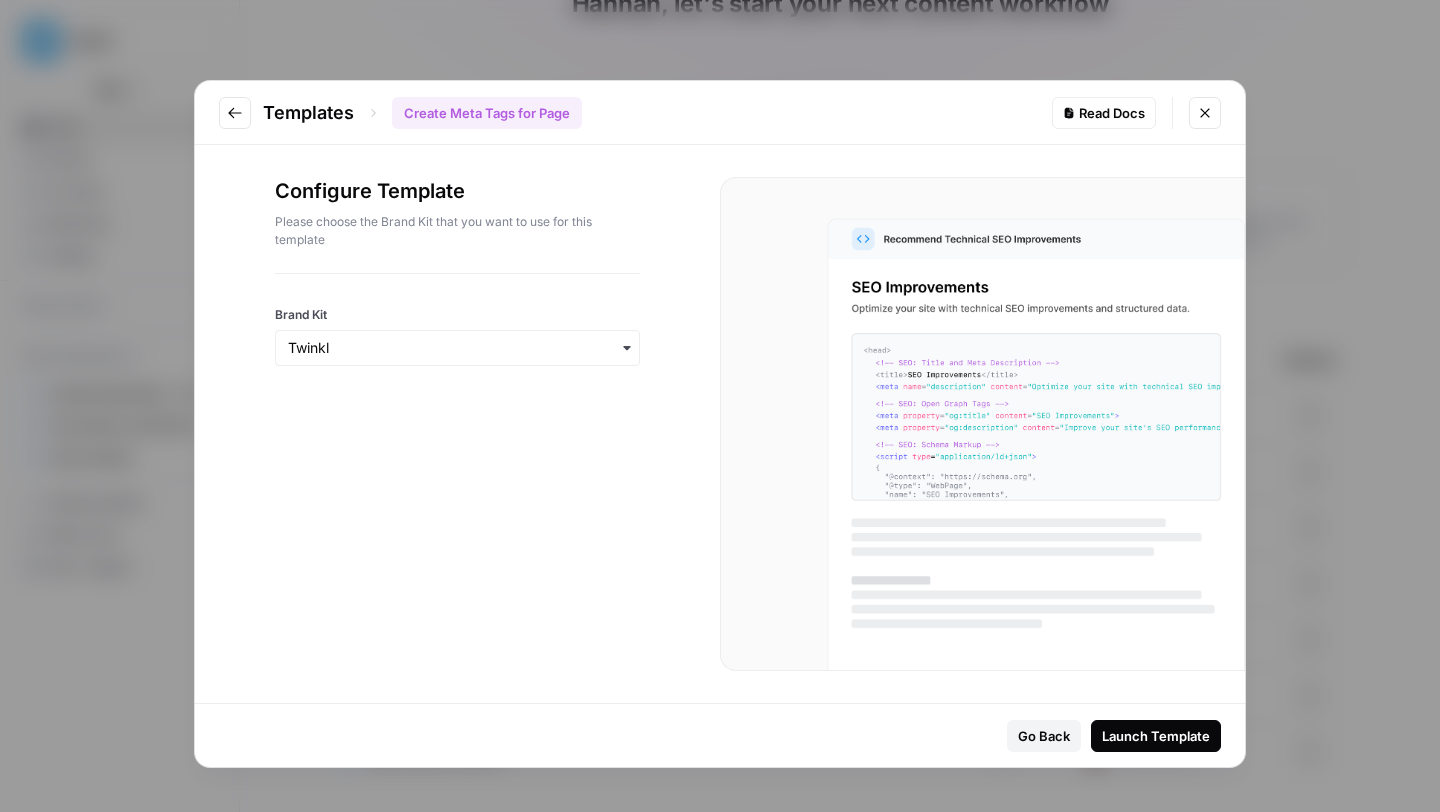 click on "Launch Template" at bounding box center (1156, 736) 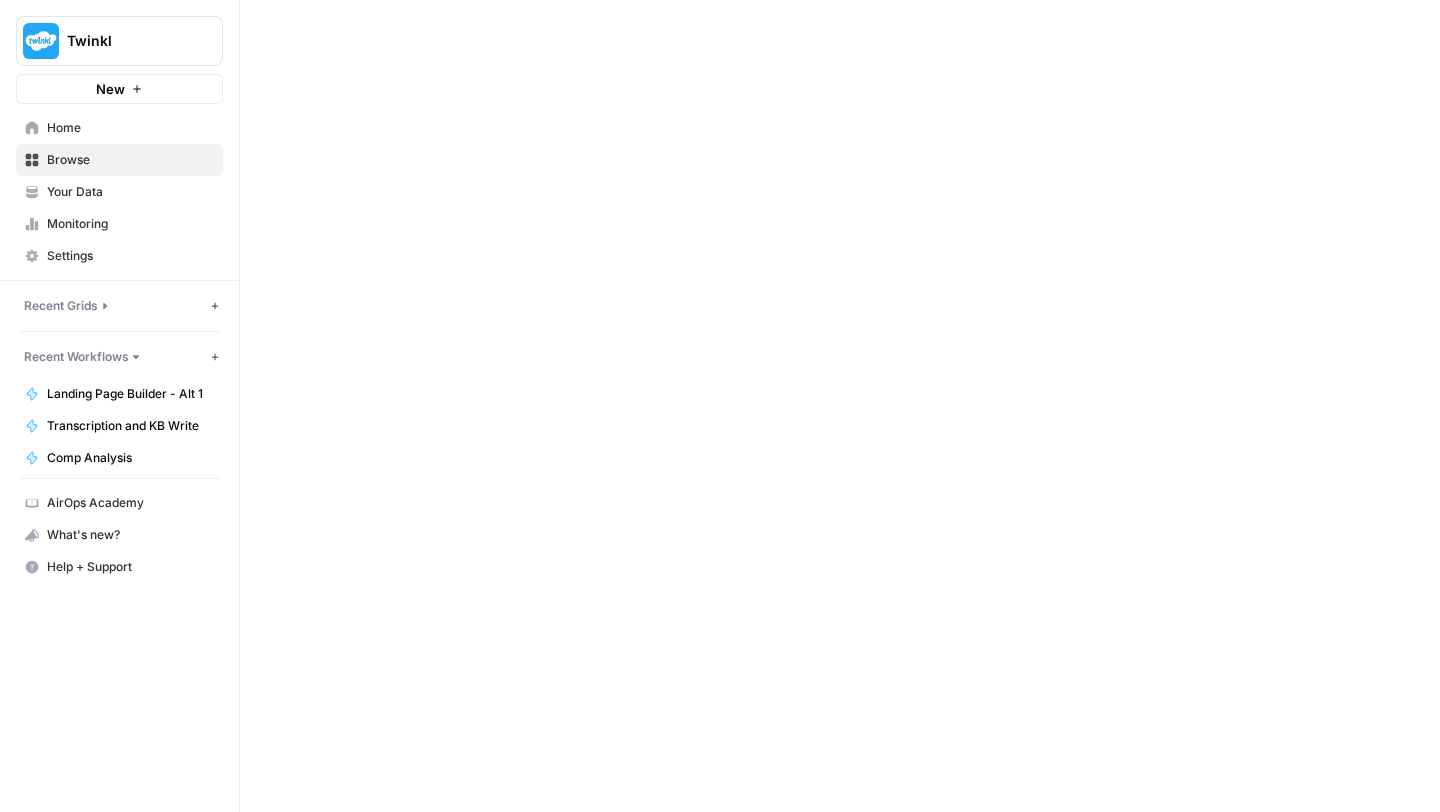 scroll, scrollTop: 0, scrollLeft: 0, axis: both 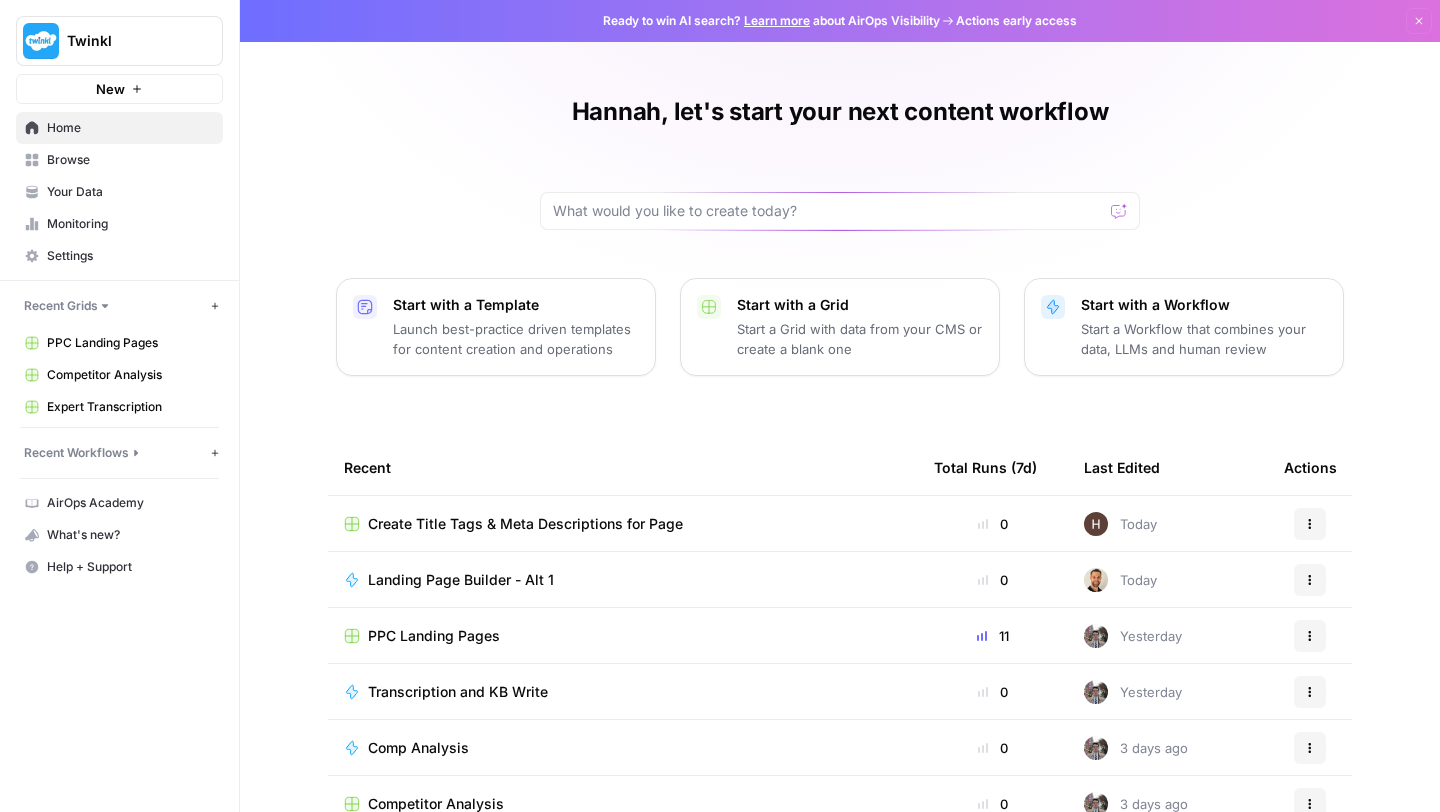 click on "Start a Workflow that combines your data, LLMs and human review" at bounding box center [1204, 339] 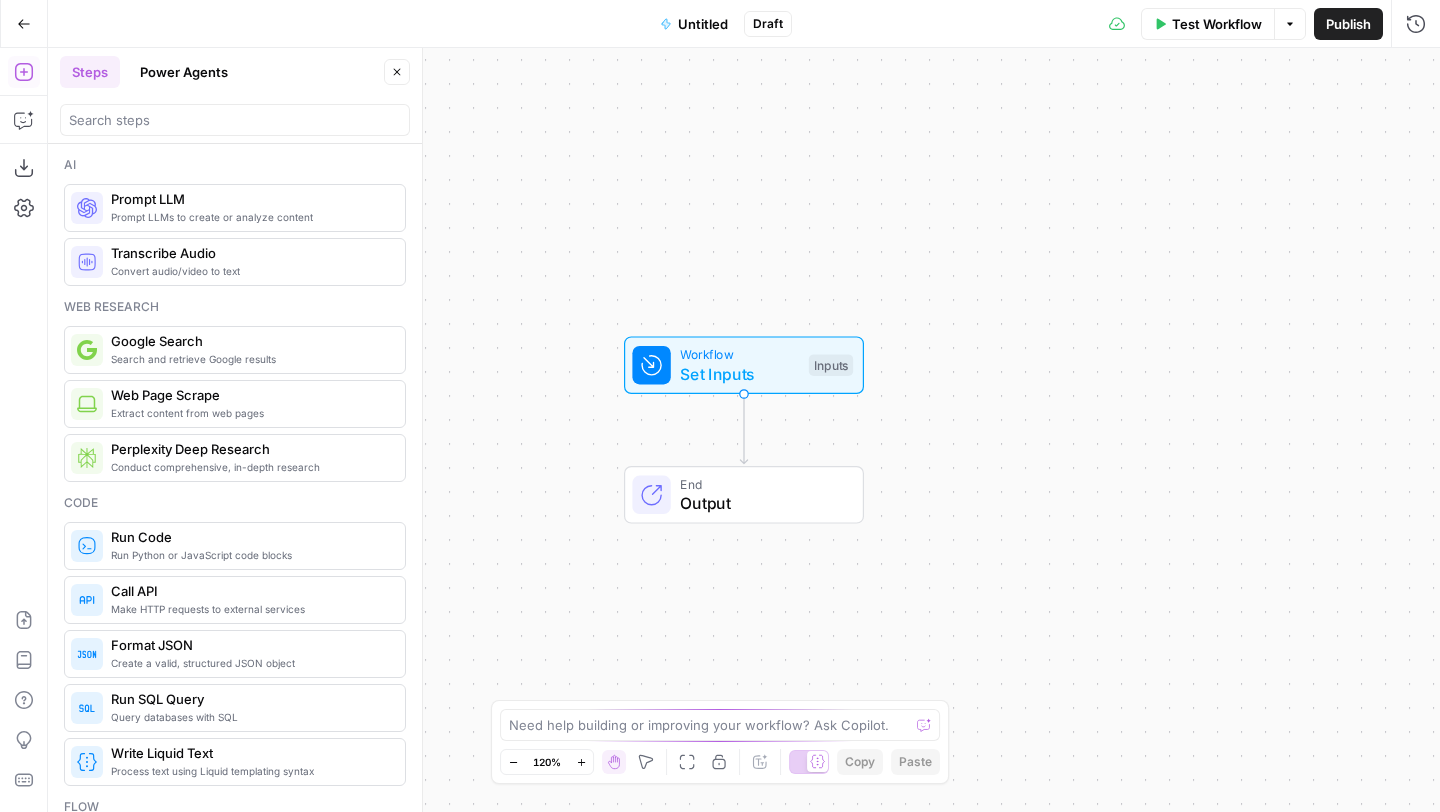 scroll, scrollTop: 30, scrollLeft: 0, axis: vertical 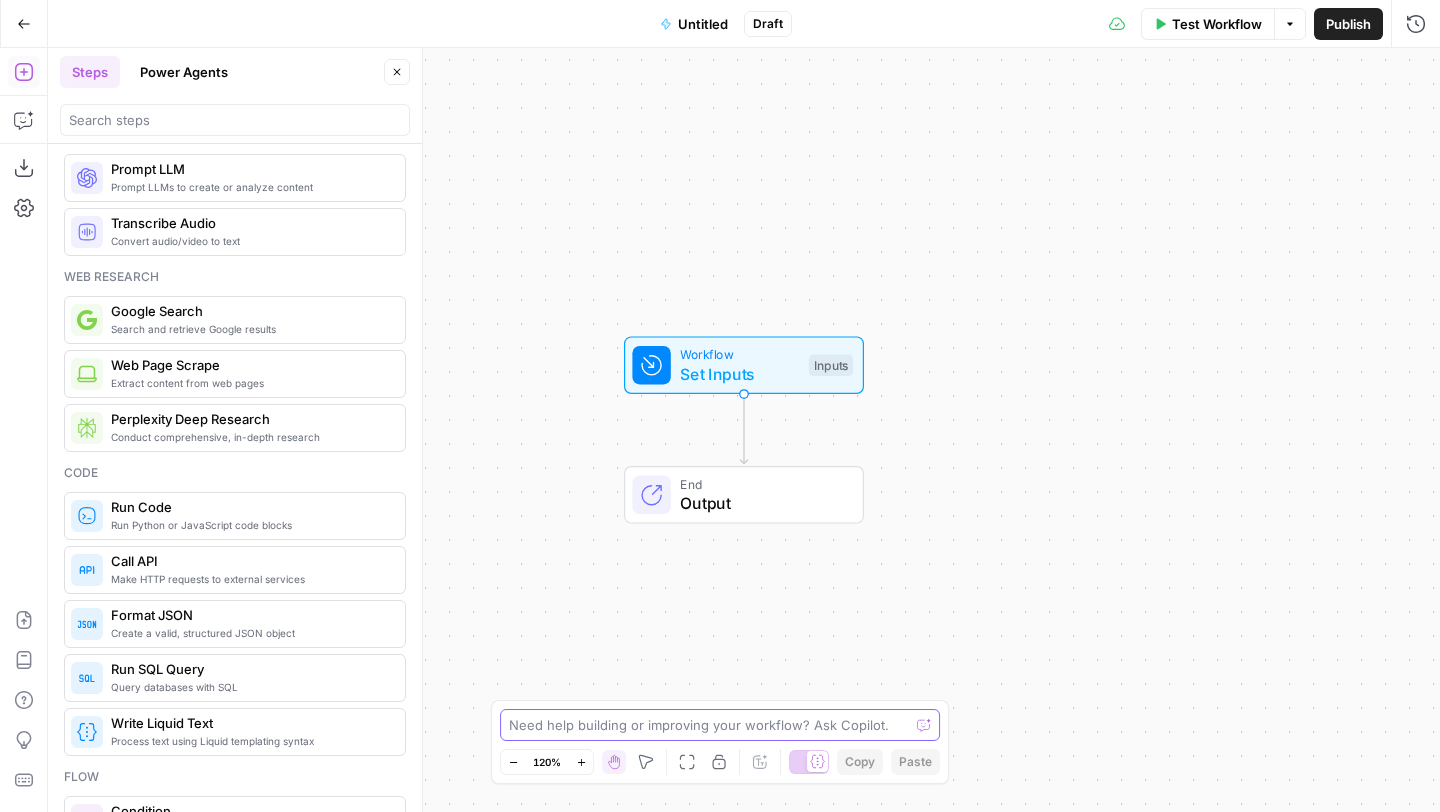 click at bounding box center [709, 725] 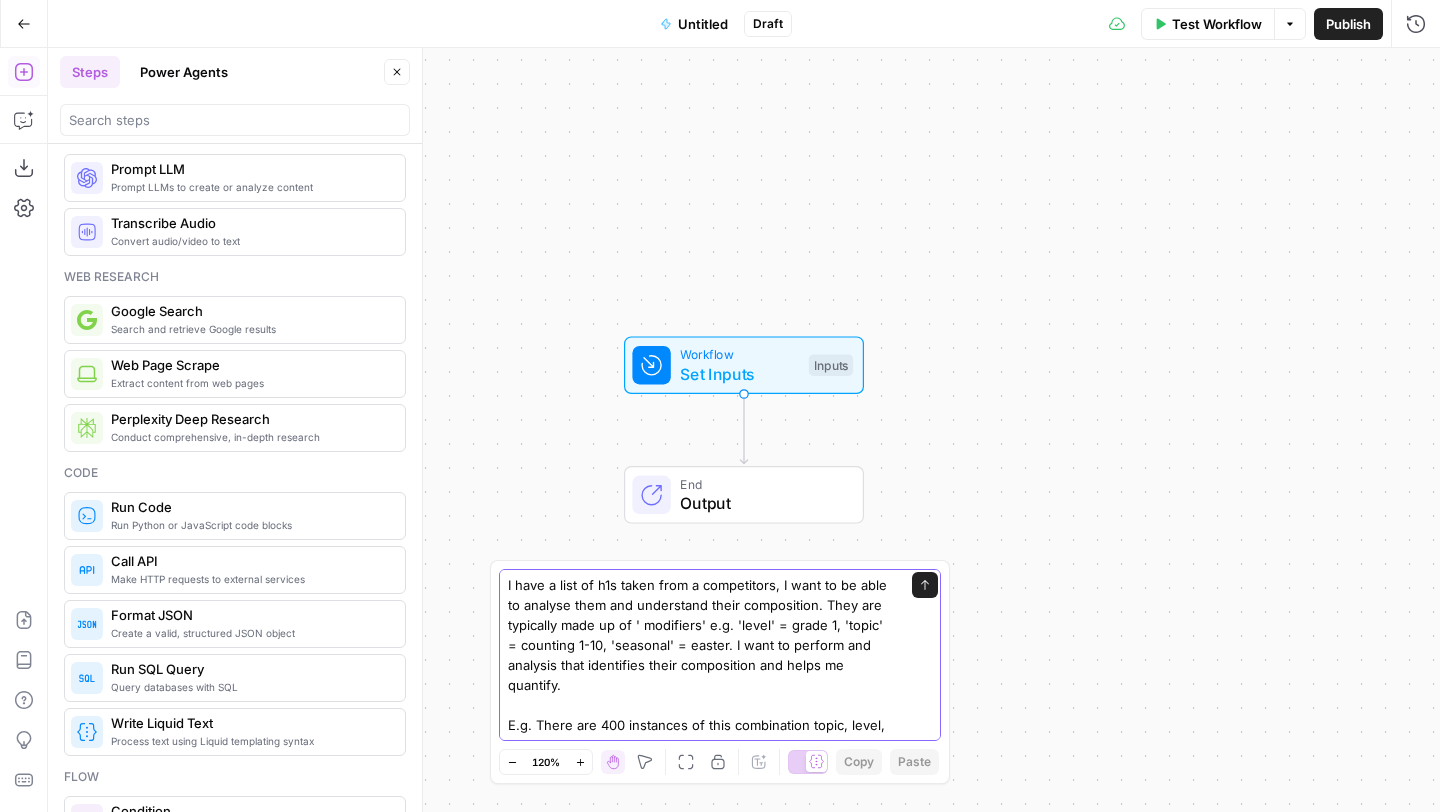 scroll, scrollTop: 12, scrollLeft: 0, axis: vertical 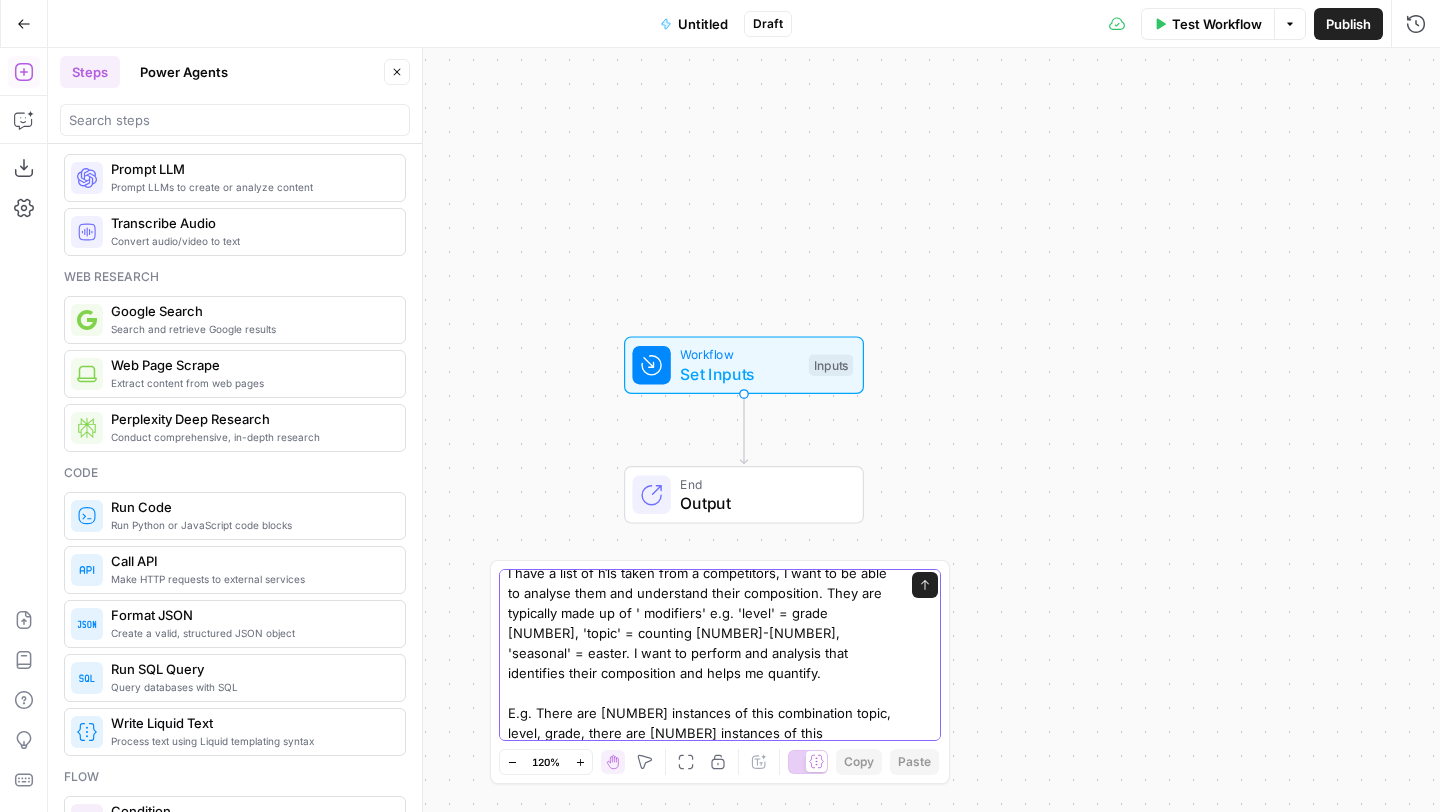 click on "I have a list of h1s taken from a competitors, I want to be able to analyse them and understand their composition. They are typically made up of ' modifiers' e.g. 'level' = grade 1, 'topic' = counting 1-10, 'seasonal' = easter. I want to perform and analysis that identifies their composition and helps me quantify.
E.g. There are 400 instances of this combination topic, level, grade, there are 25 instances of this combination topic," at bounding box center [700, 663] 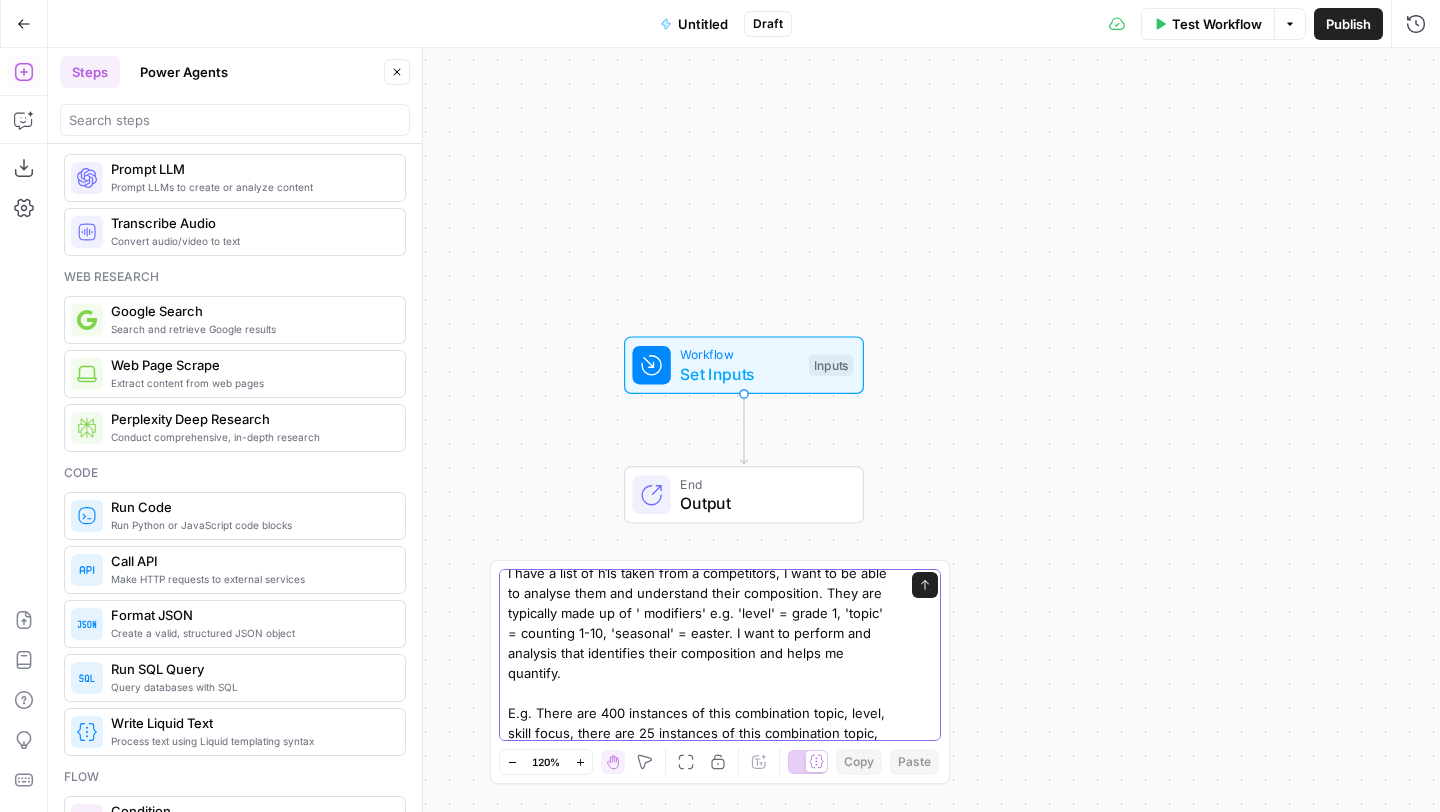 scroll, scrollTop: 32, scrollLeft: 0, axis: vertical 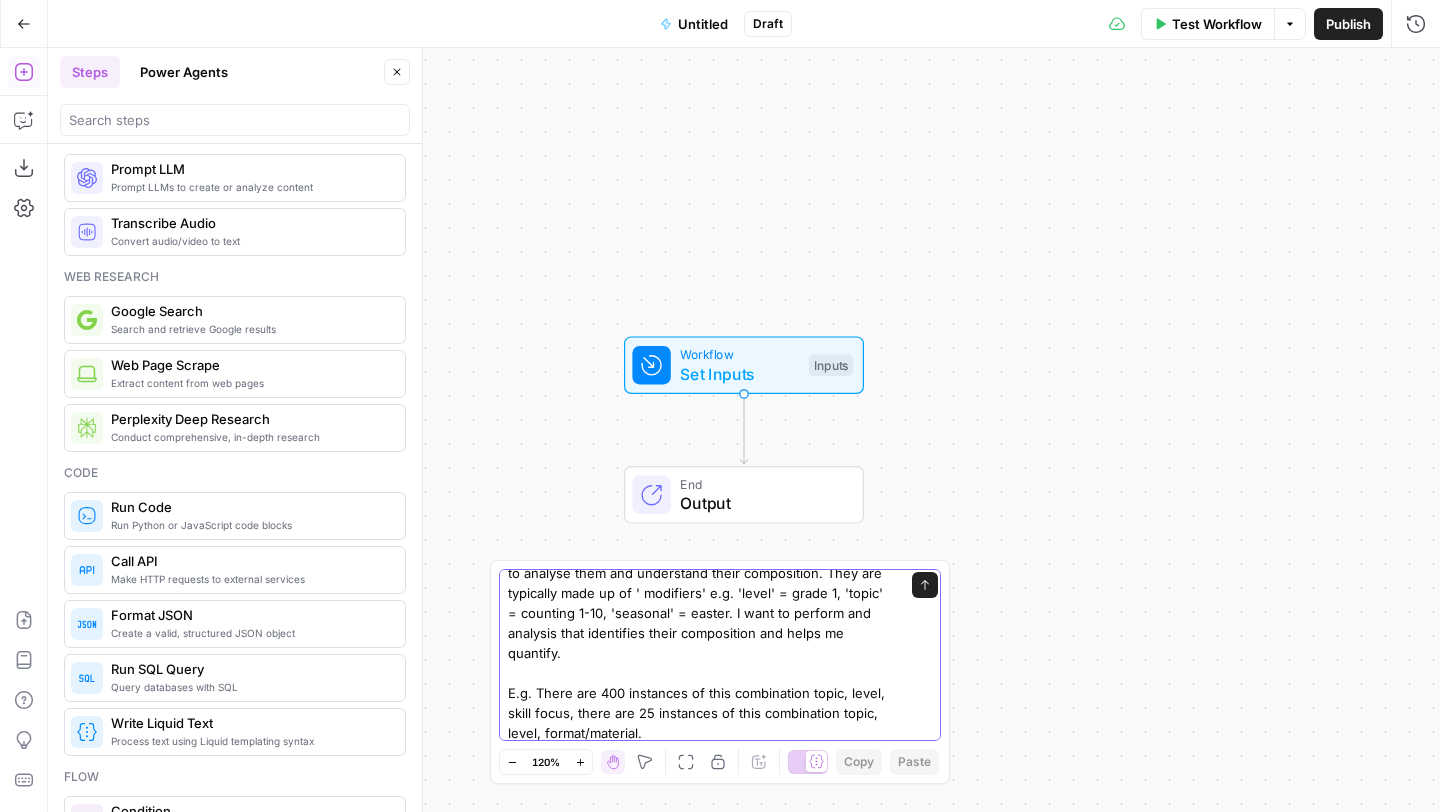 type on "I have a list of h1s taken from a competitors, I want to be able to analyse them and understand their composition. They are typically made up of ' modifiers' e.g. 'level' = grade 1, 'topic' = counting 1-10, 'seasonal' = easter. I want to perform and analysis that identifies their composition and helps me quantify.
E.g. There are 400 instances of this combination topic, level, skill focus, there are 25 instances of this combination topic, level, format/material." 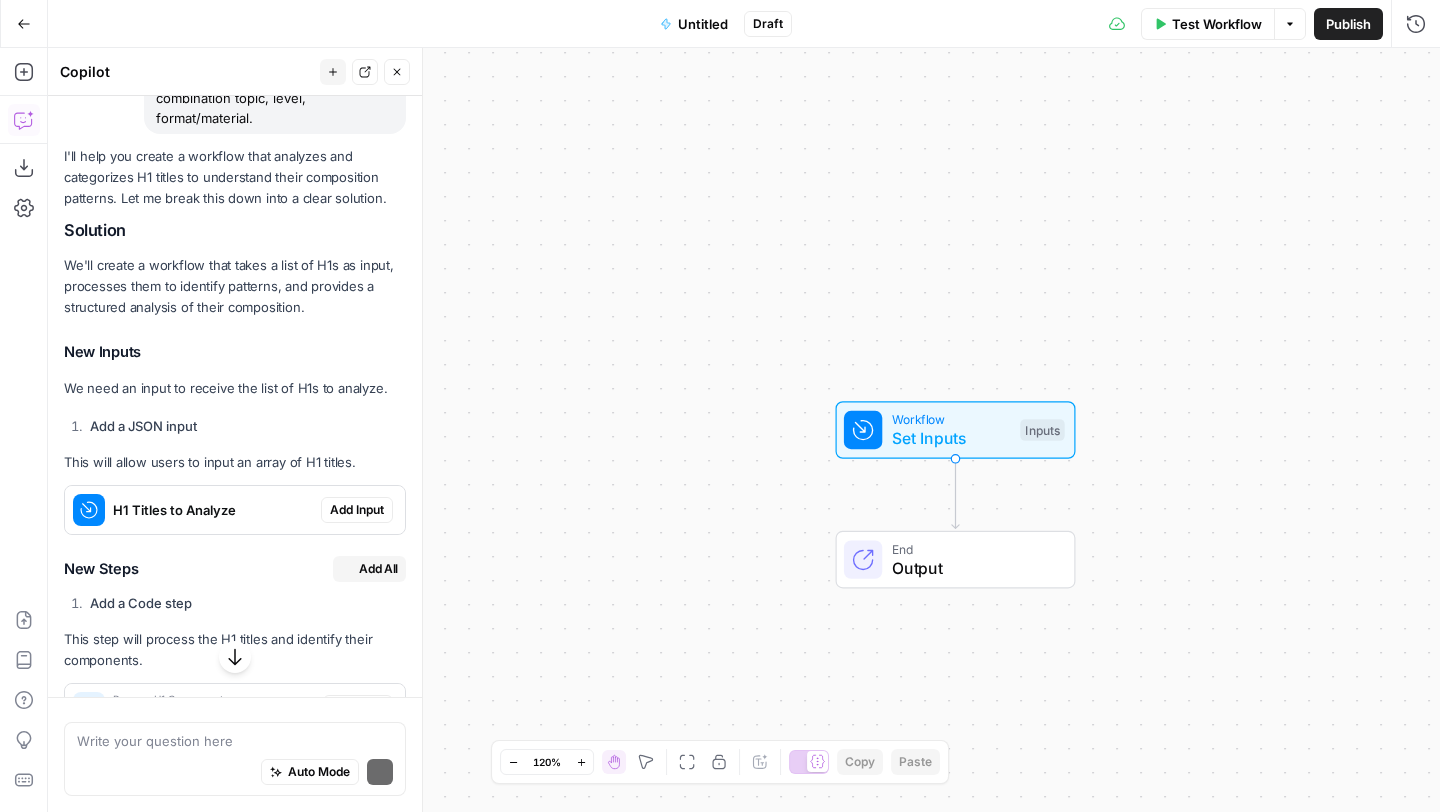 scroll, scrollTop: 438, scrollLeft: 0, axis: vertical 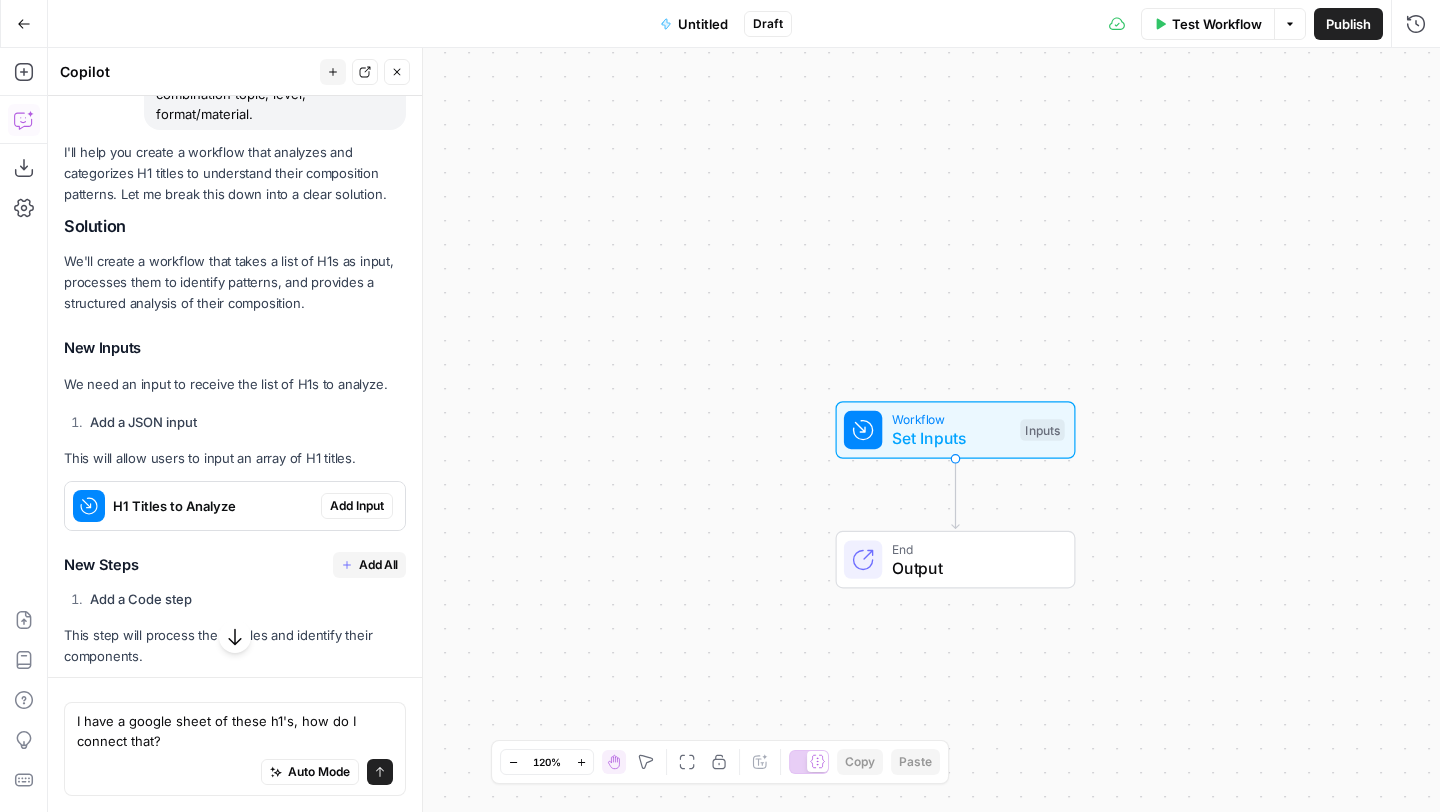 type on "I have a google sheet of these h1's, how do I connect that?" 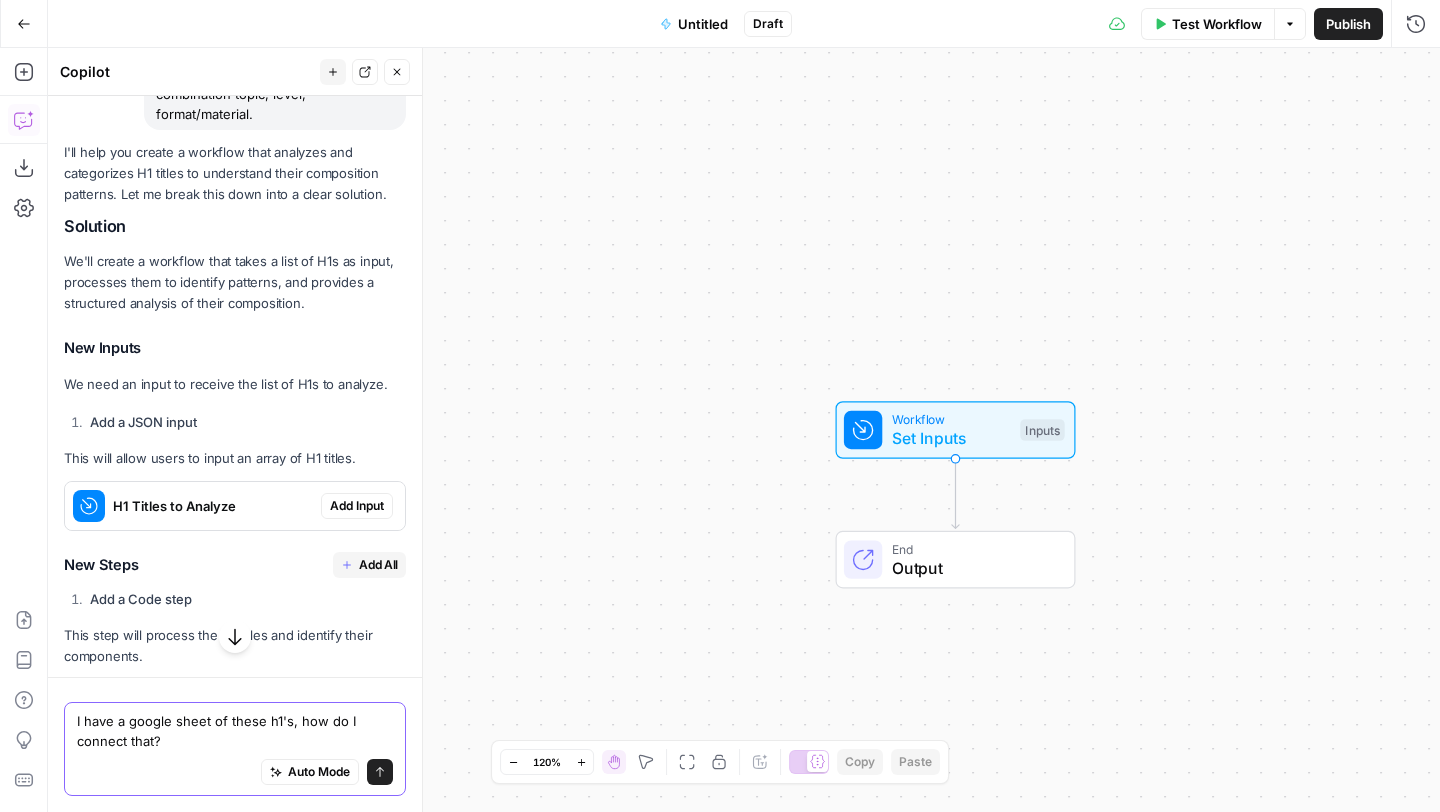 click 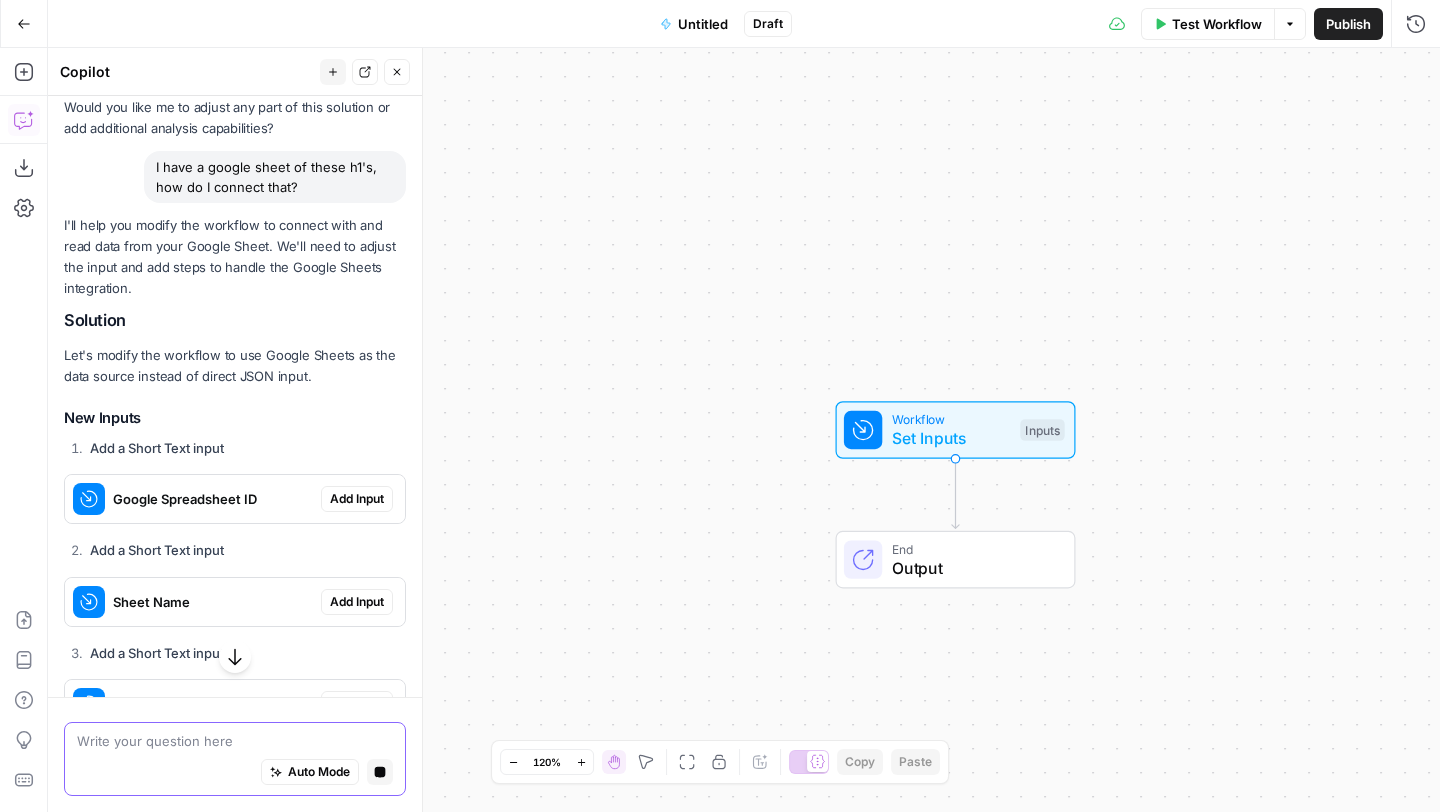 scroll, scrollTop: 1872, scrollLeft: 0, axis: vertical 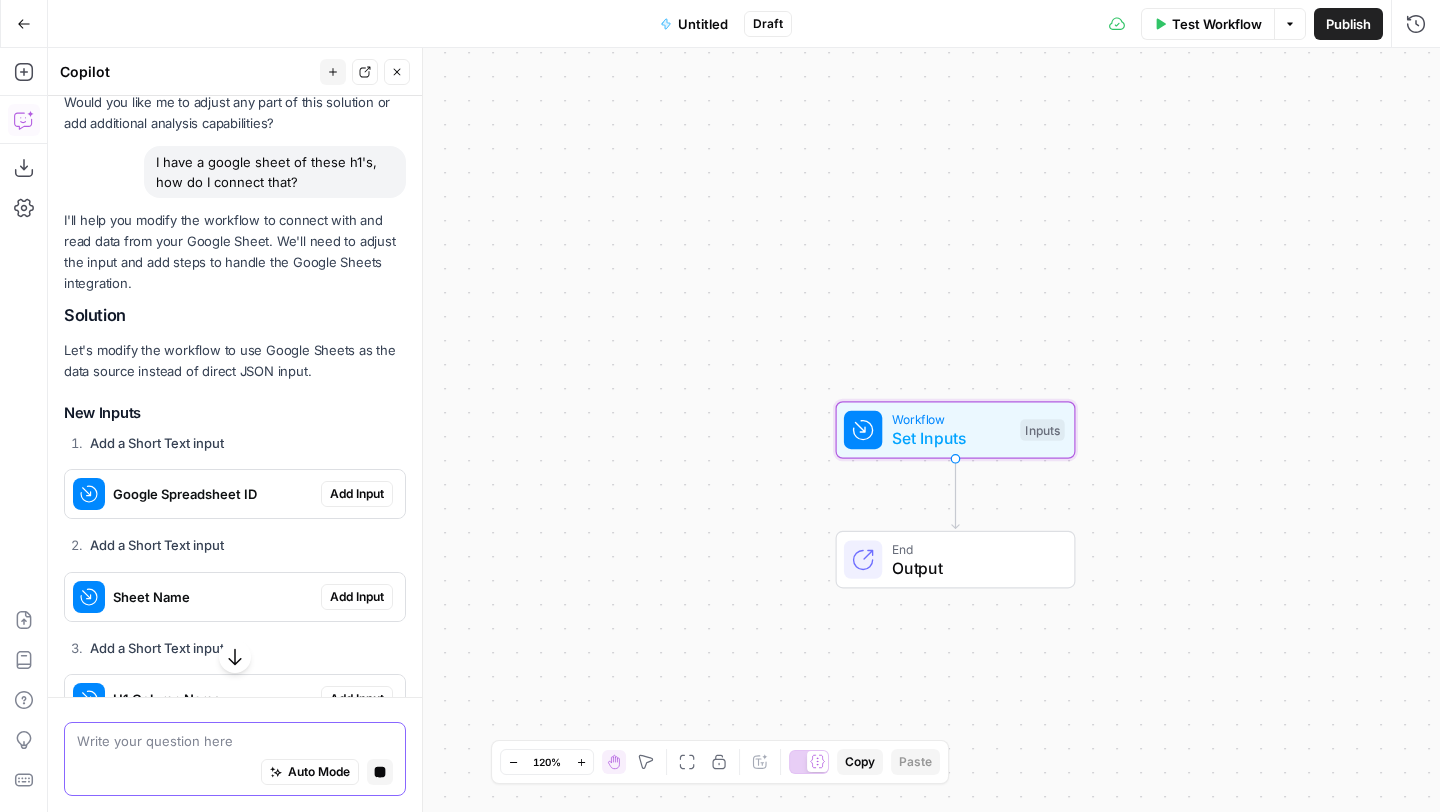 click on "Add Input" at bounding box center [357, 494] 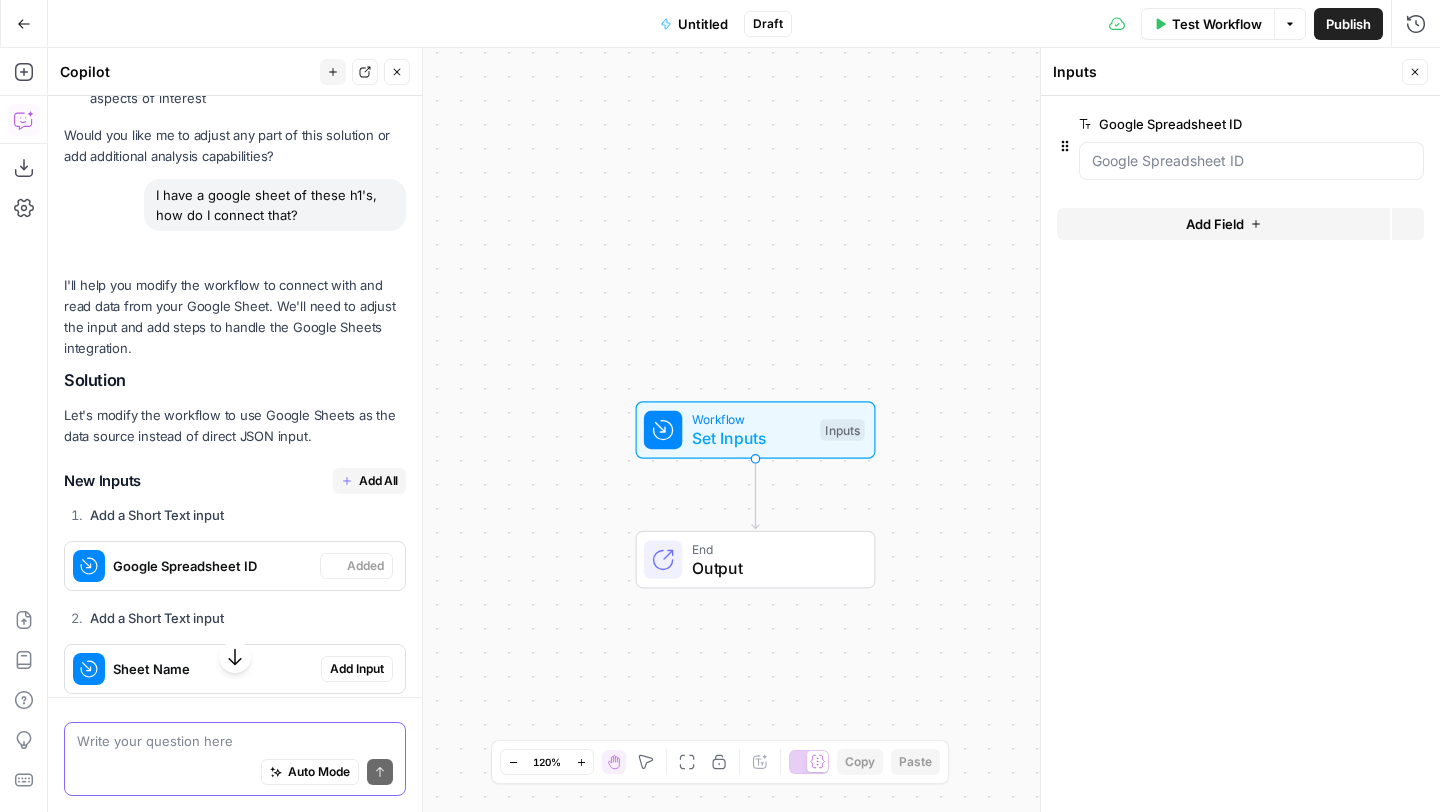 scroll, scrollTop: 1918, scrollLeft: 0, axis: vertical 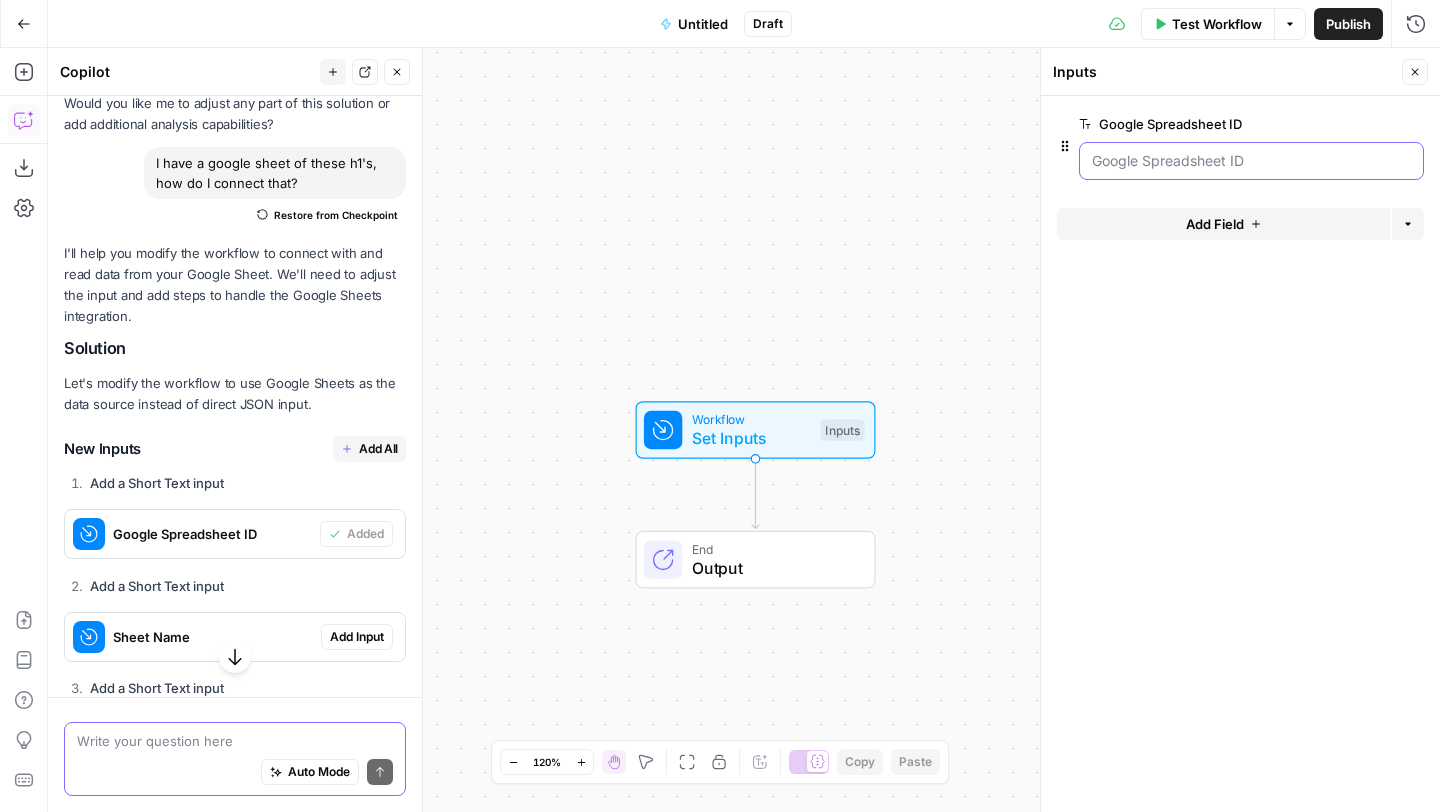 click on "Google Spreadsheet ID" at bounding box center [1251, 161] 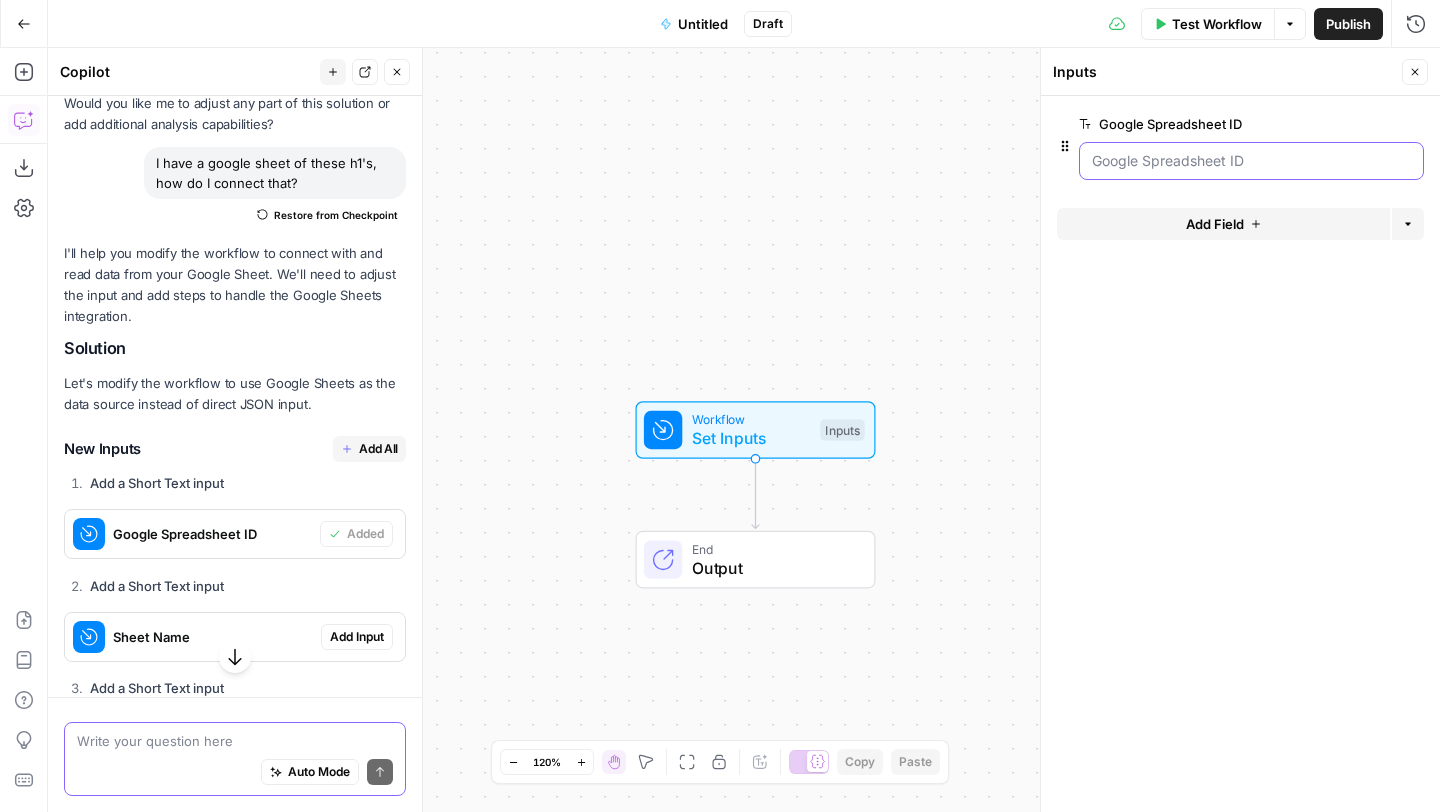 click on "Google Spreadsheet ID" at bounding box center (1251, 161) 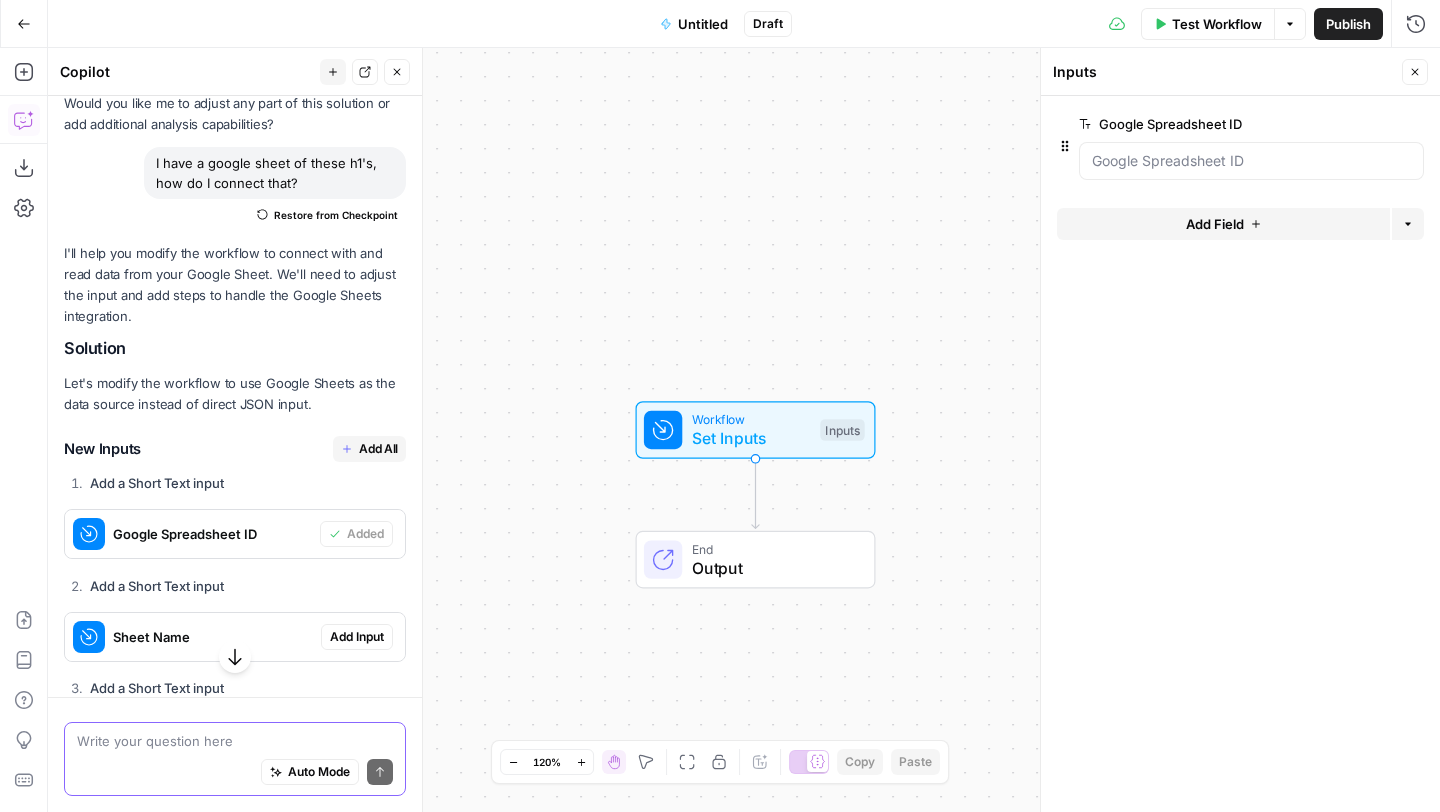 click at bounding box center (1251, 161) 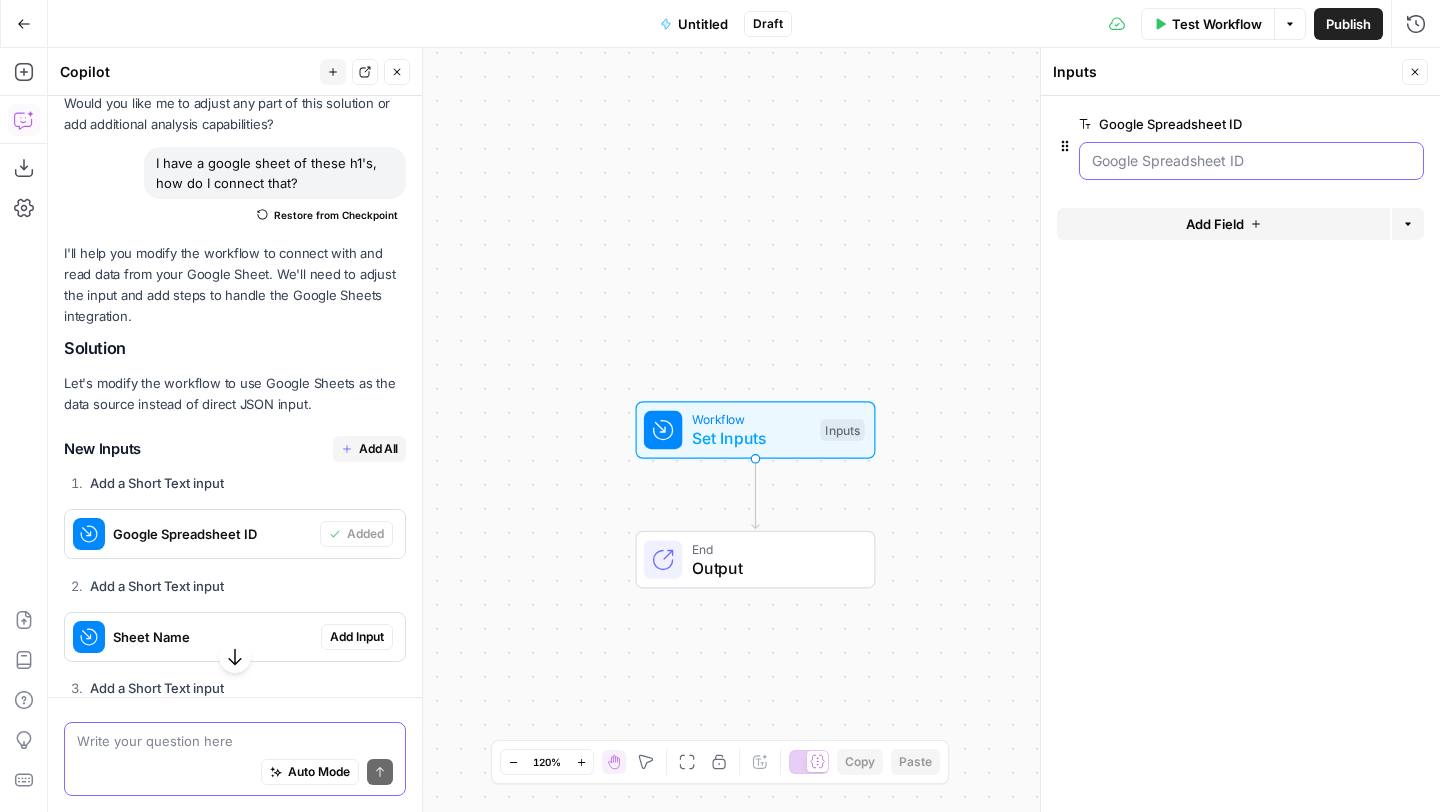 drag, startPoint x: 1271, startPoint y: 156, endPoint x: 1139, endPoint y: 156, distance: 132 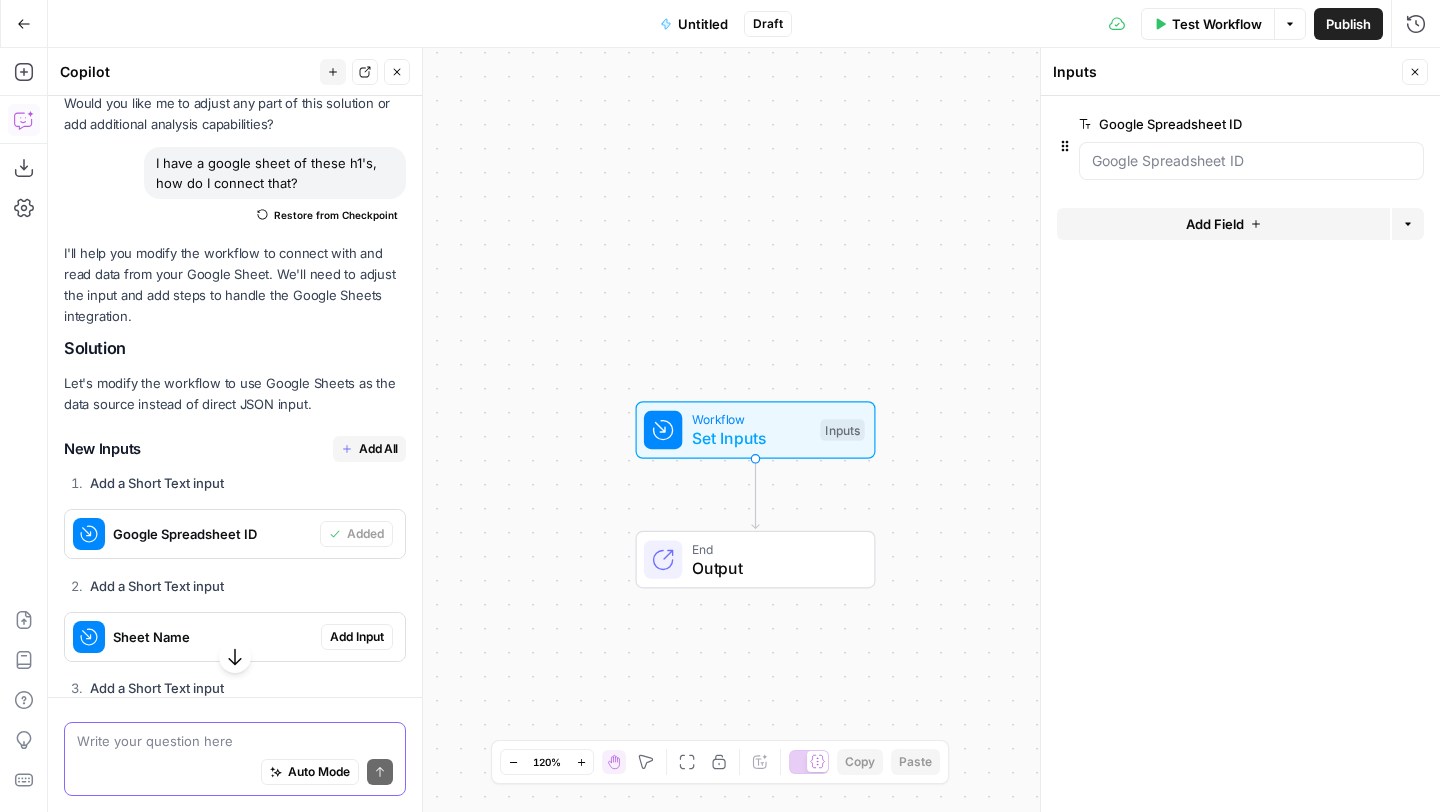 click on "edit field" at bounding box center (1349, 124) 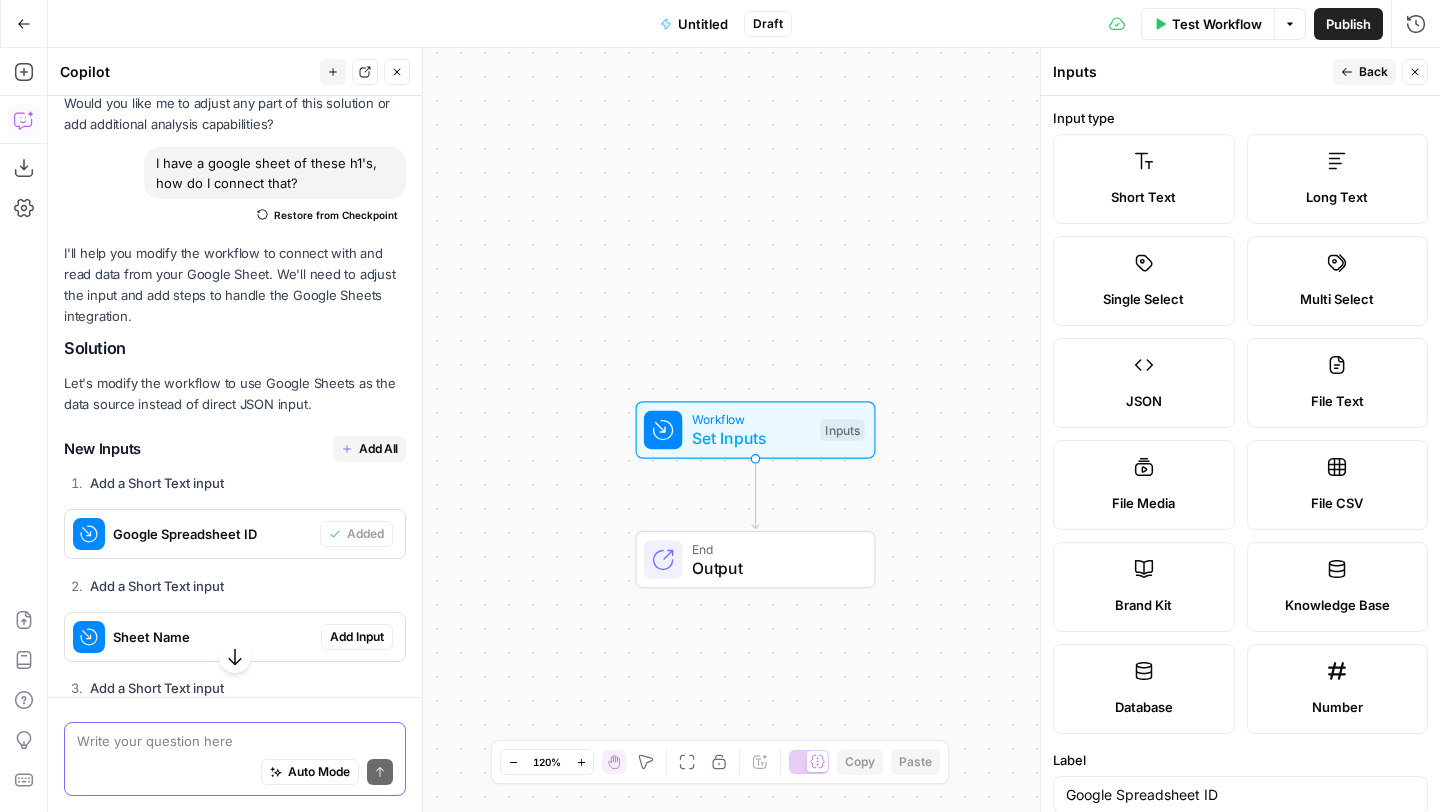 click on "Back" at bounding box center [1364, 72] 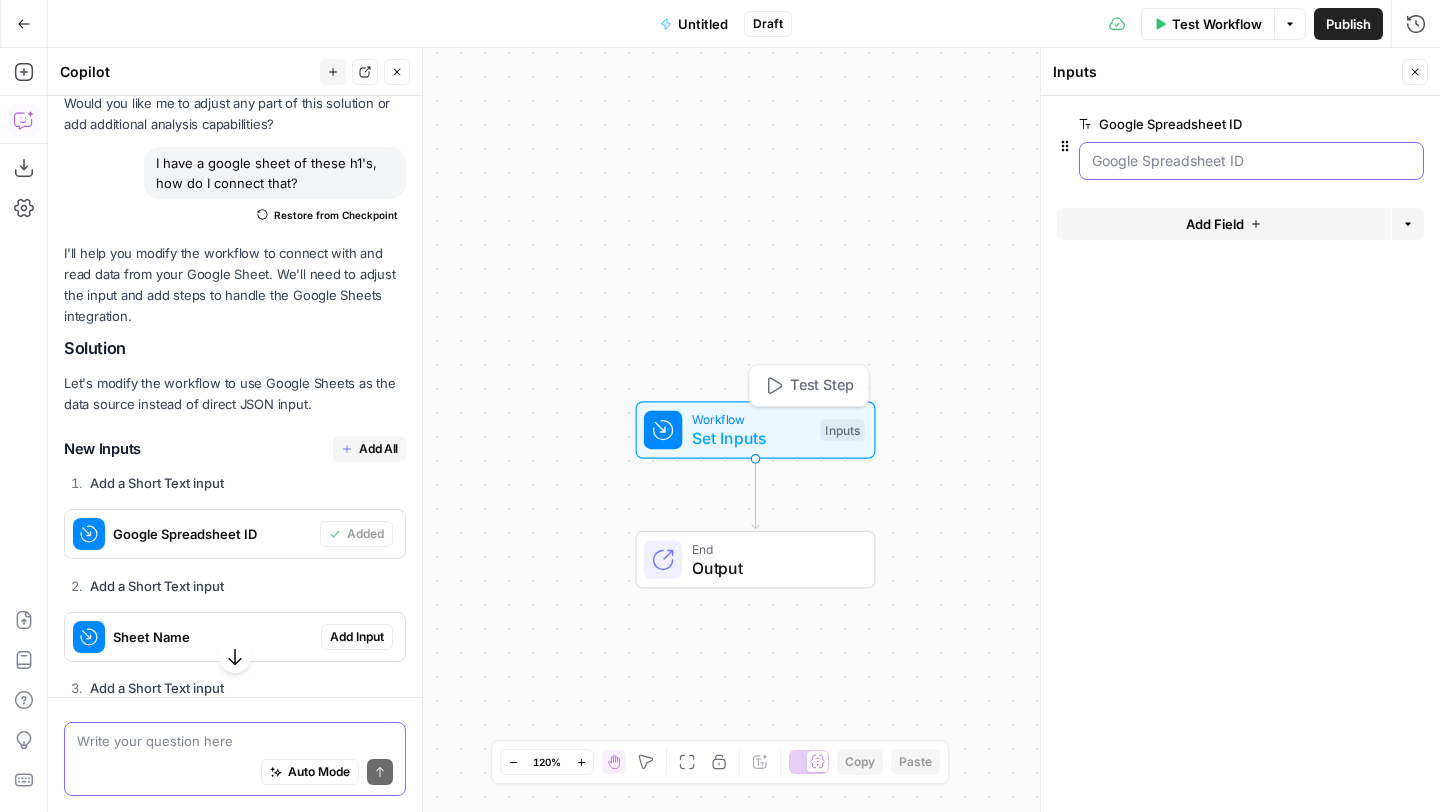 click on "Google Spreadsheet ID" at bounding box center [1251, 161] 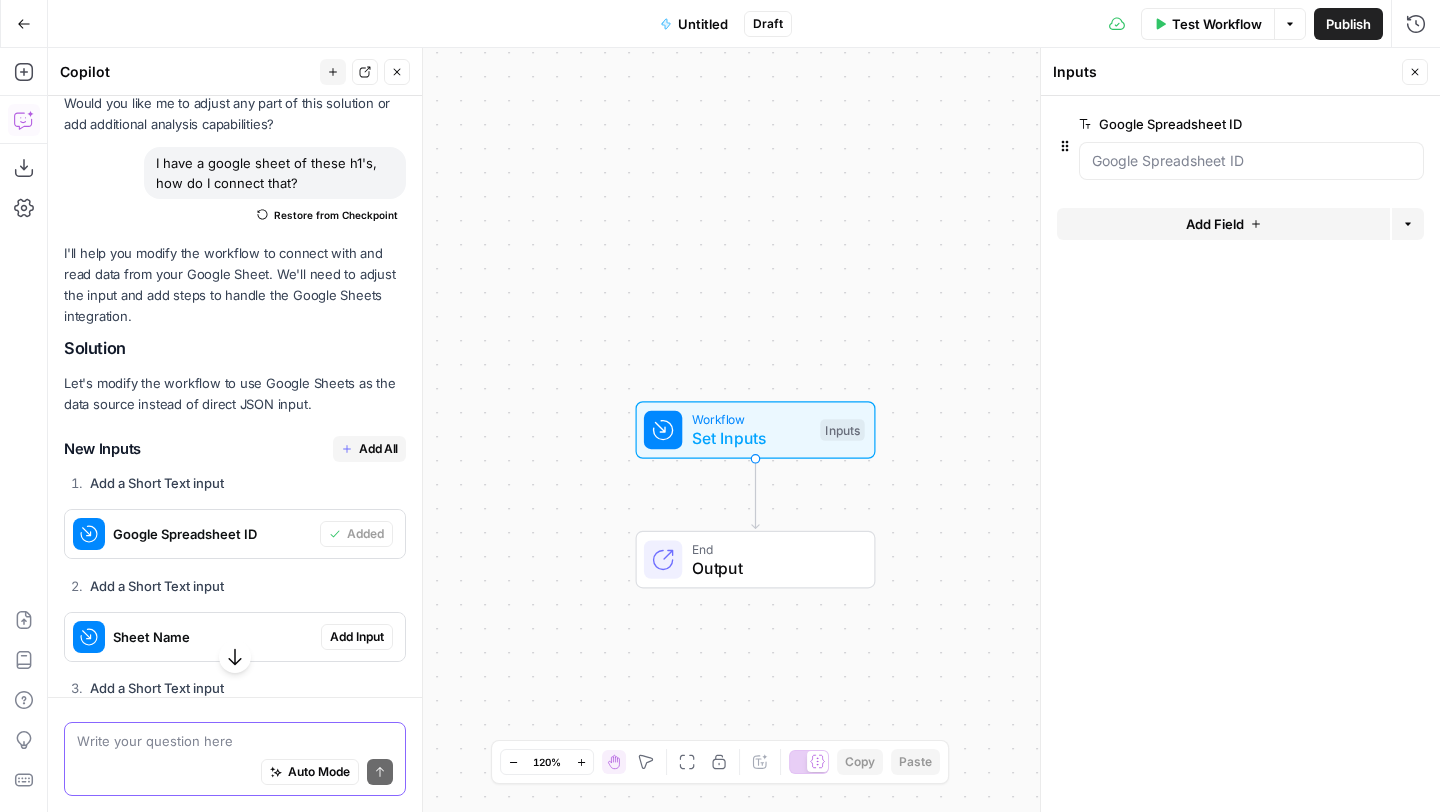 click on "edit field" at bounding box center [1349, 124] 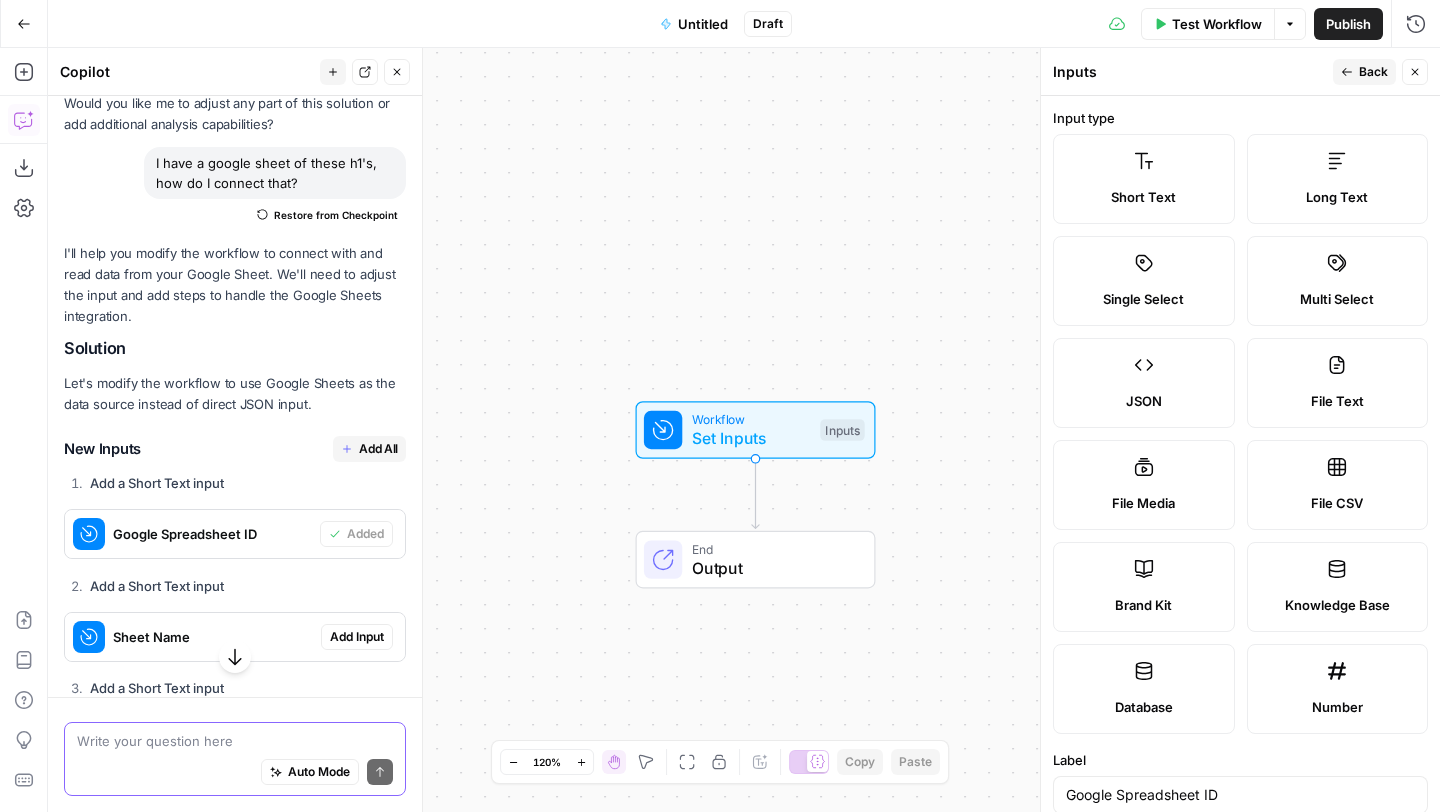 click on "Short Text" at bounding box center (1143, 197) 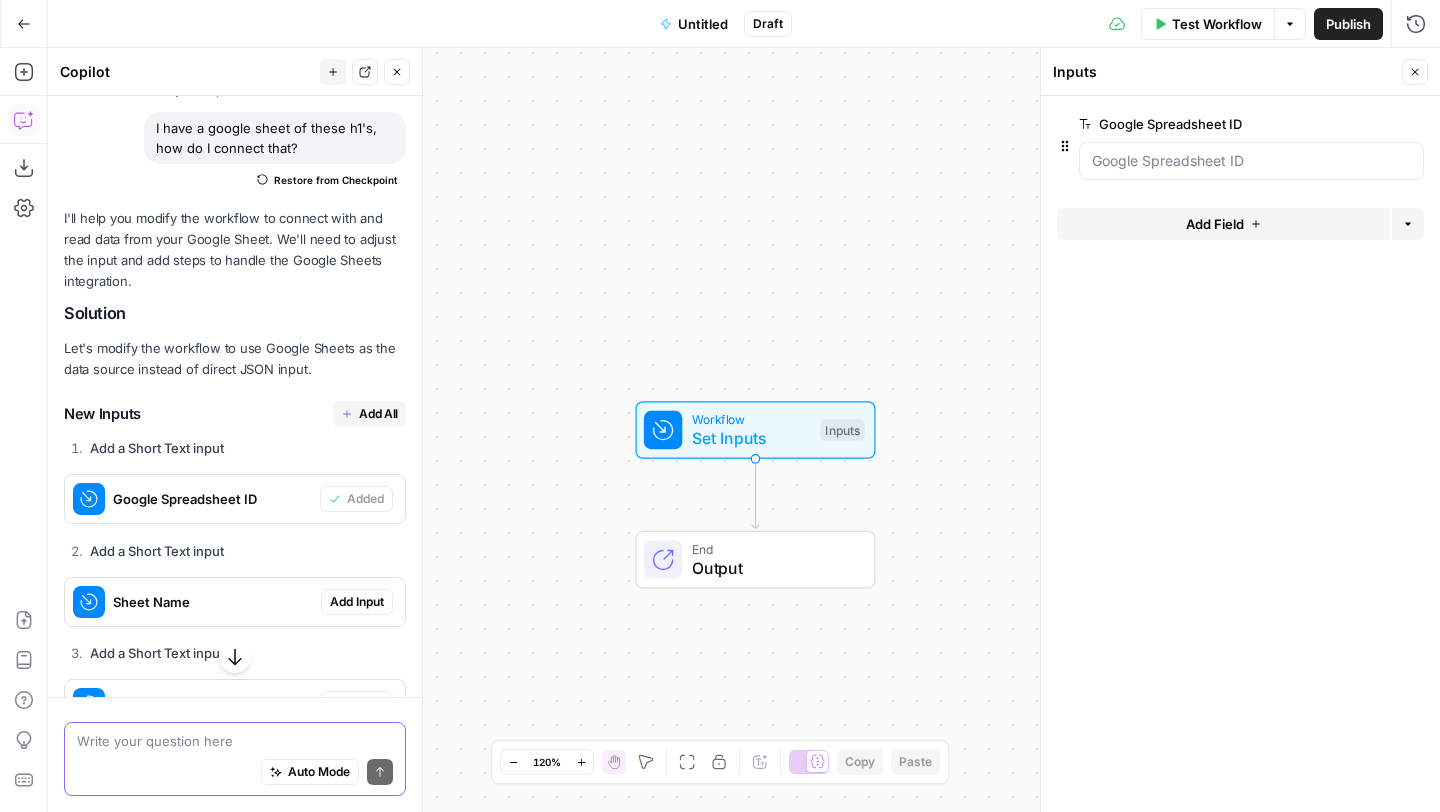 scroll, scrollTop: 1958, scrollLeft: 0, axis: vertical 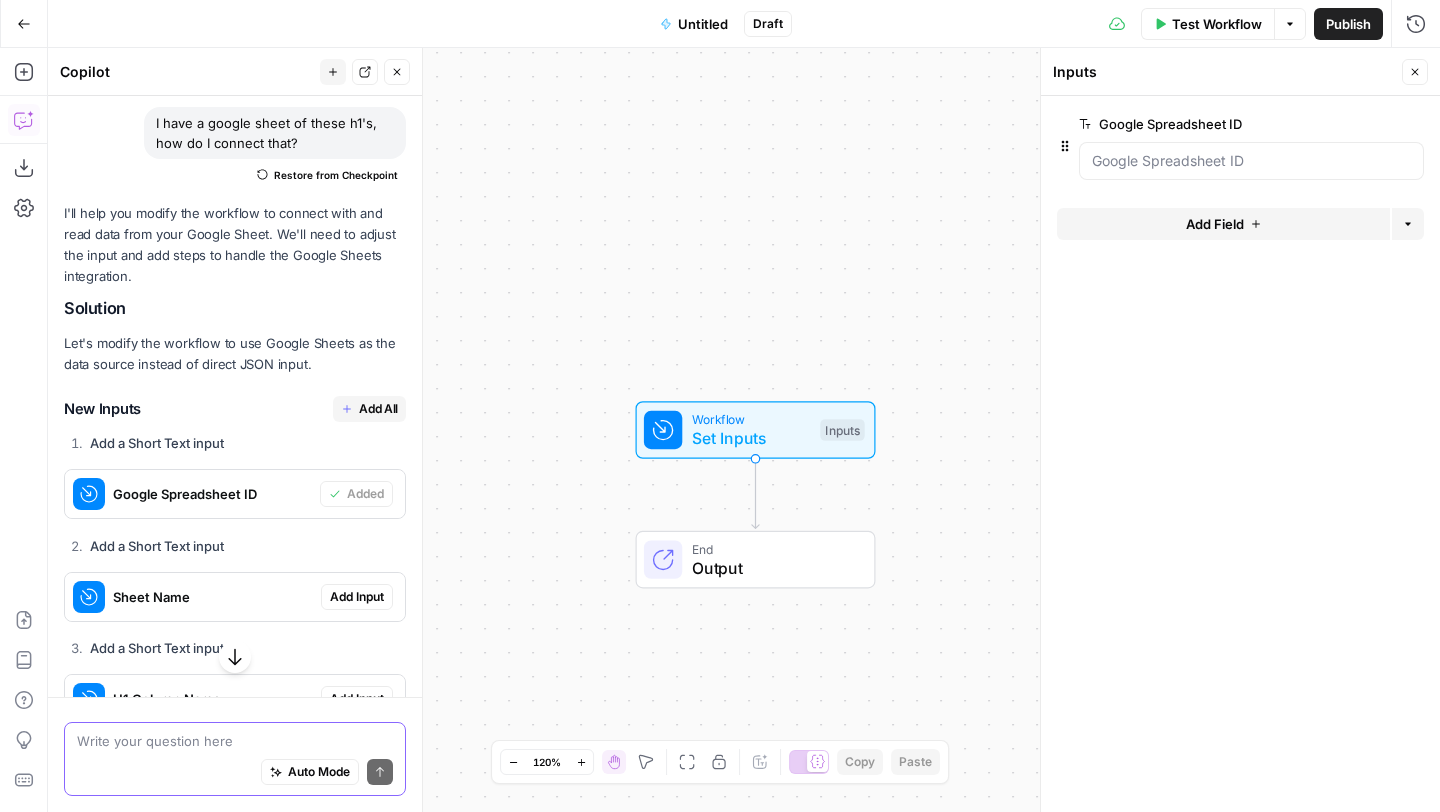 click on "Set Inputs" at bounding box center [751, 438] 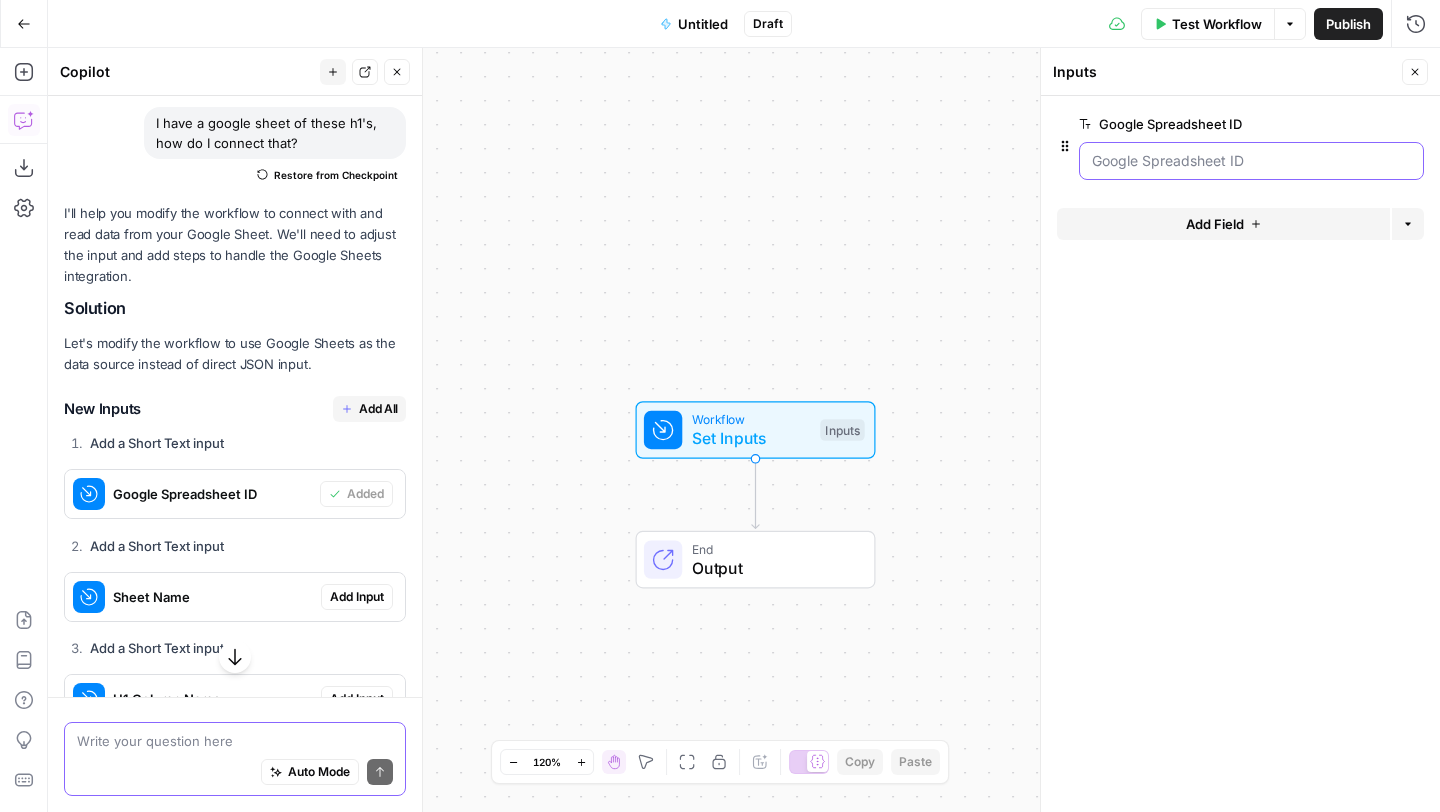 click on "Google Spreadsheet ID" at bounding box center (1251, 161) 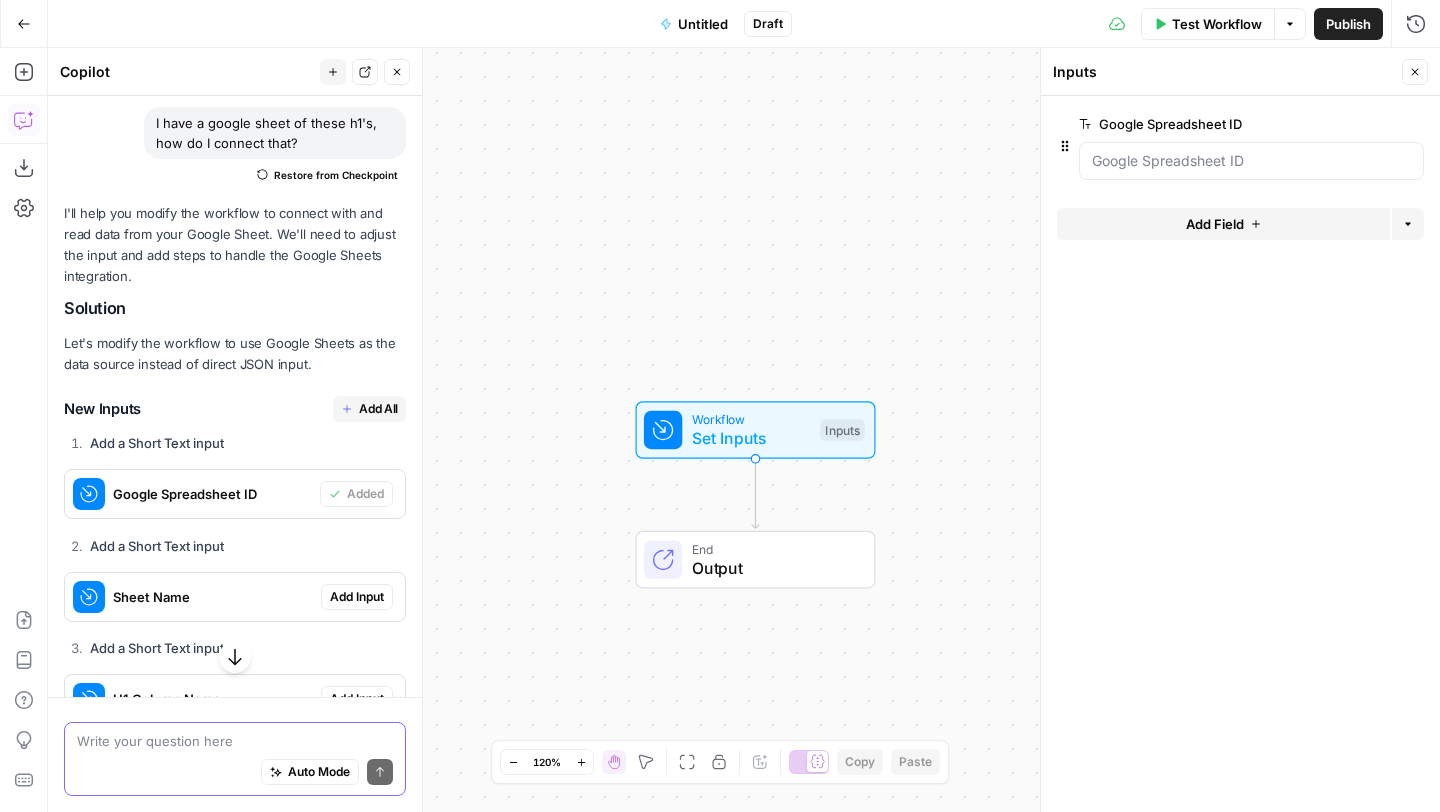 click on "Add Field" at bounding box center (1223, 224) 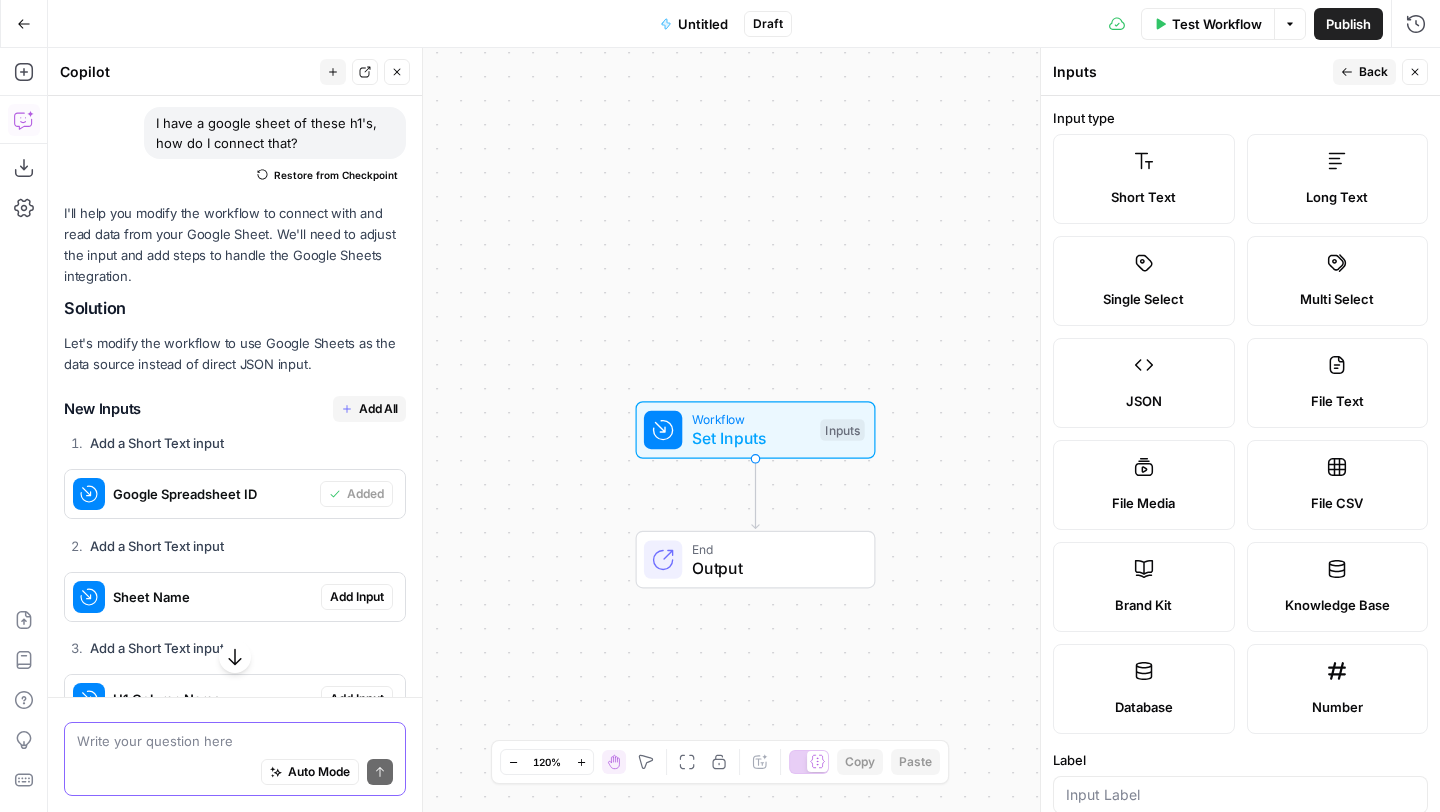 click on "Inputs Back Close" at bounding box center [1240, 72] 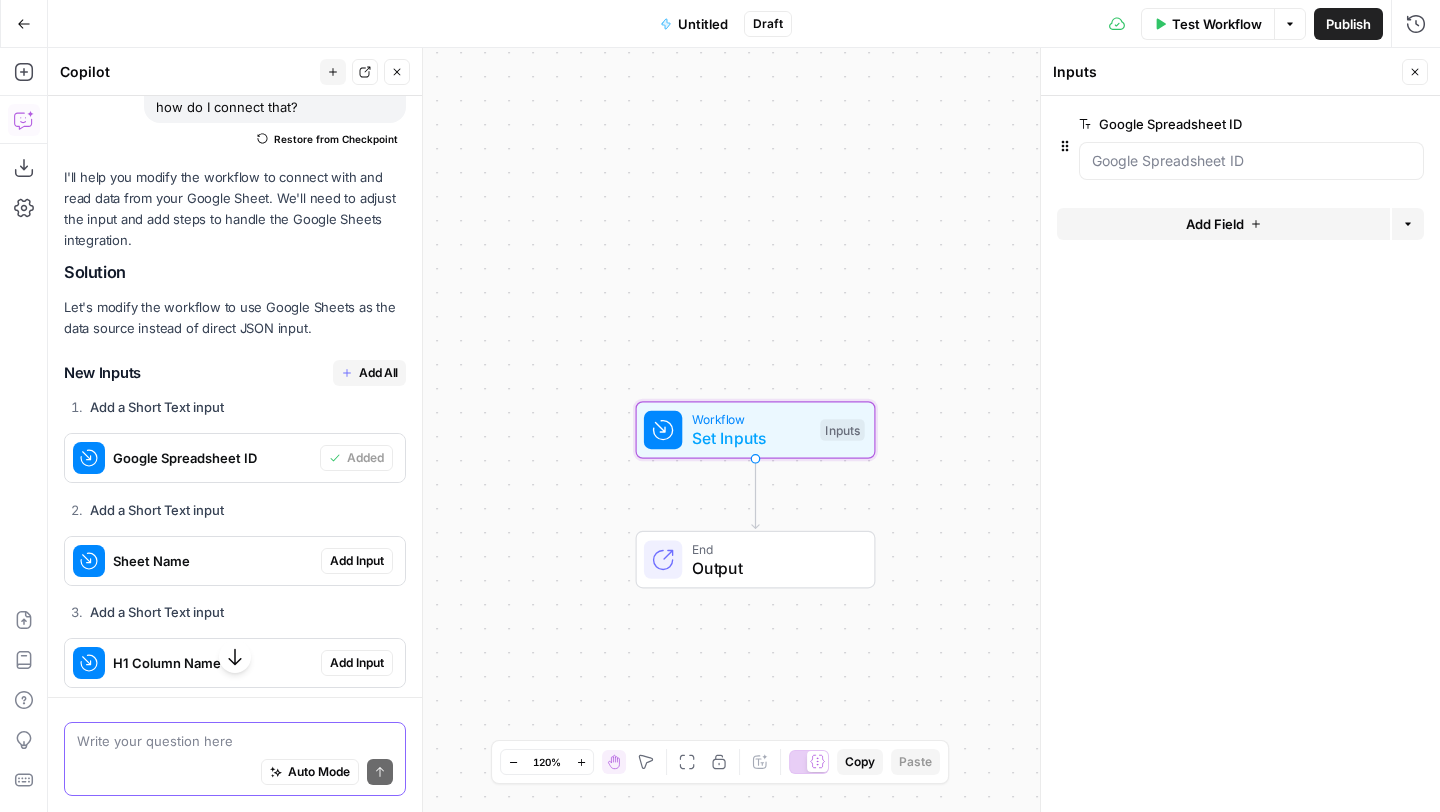 scroll, scrollTop: 2009, scrollLeft: 0, axis: vertical 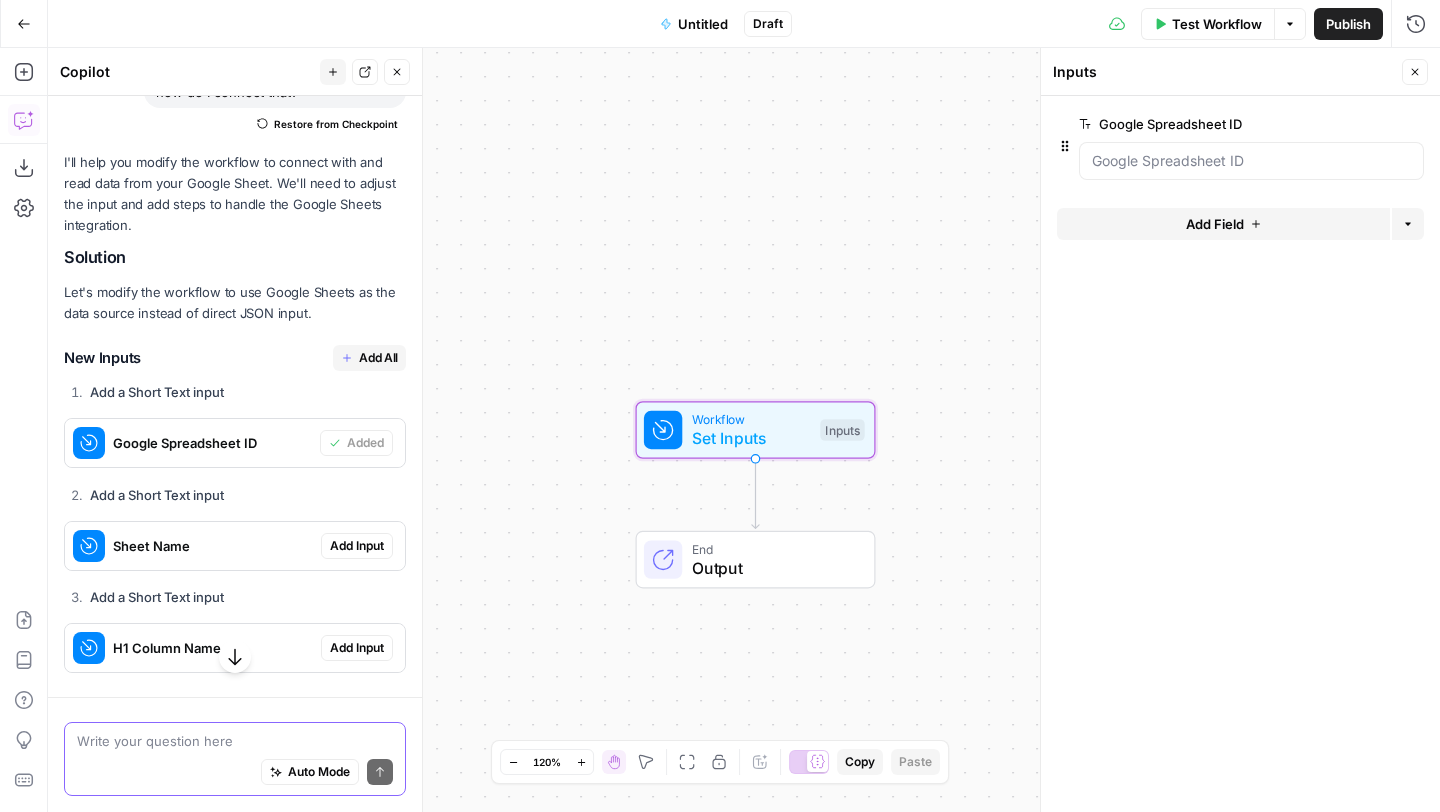 click on "Add Input" at bounding box center (357, 546) 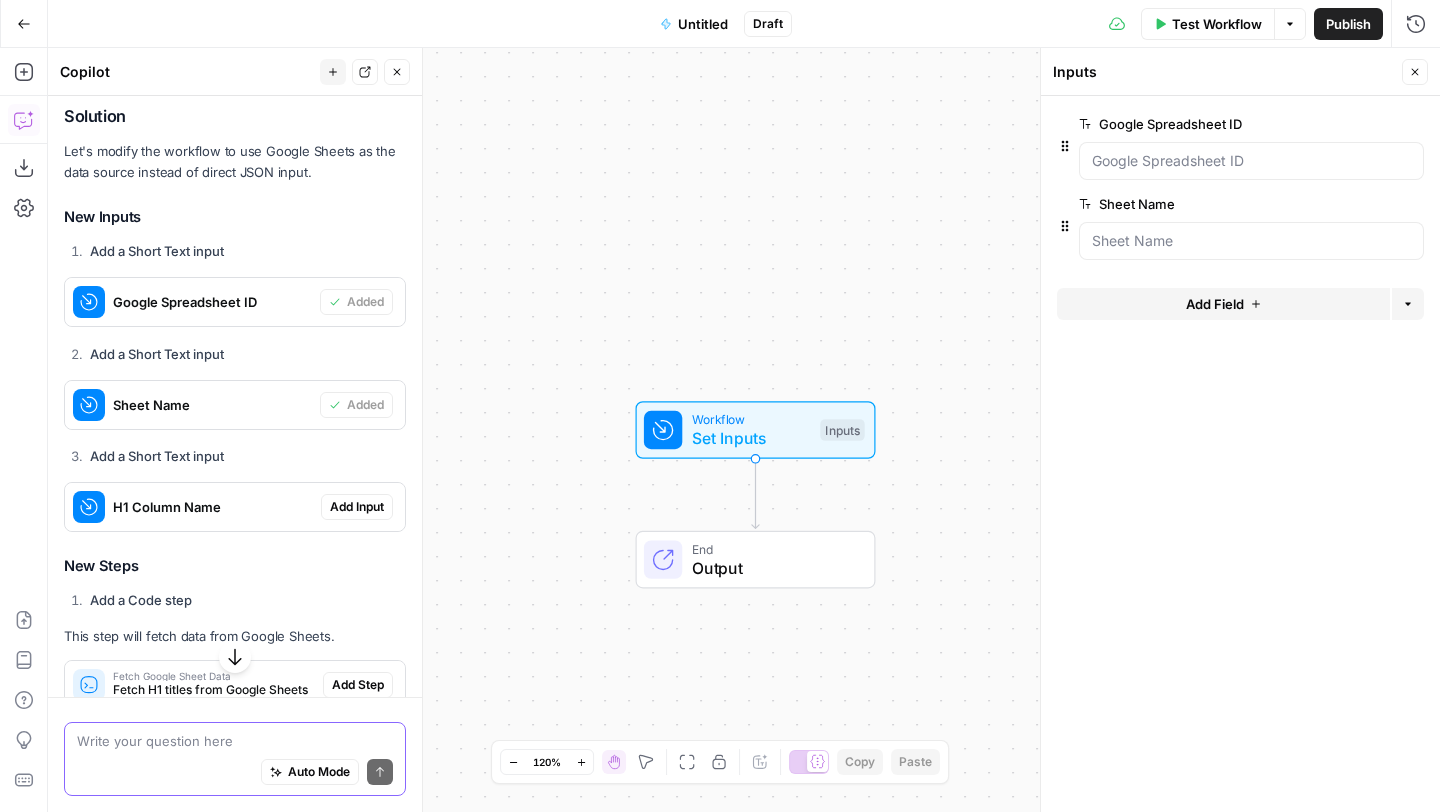 scroll, scrollTop: 2148, scrollLeft: 0, axis: vertical 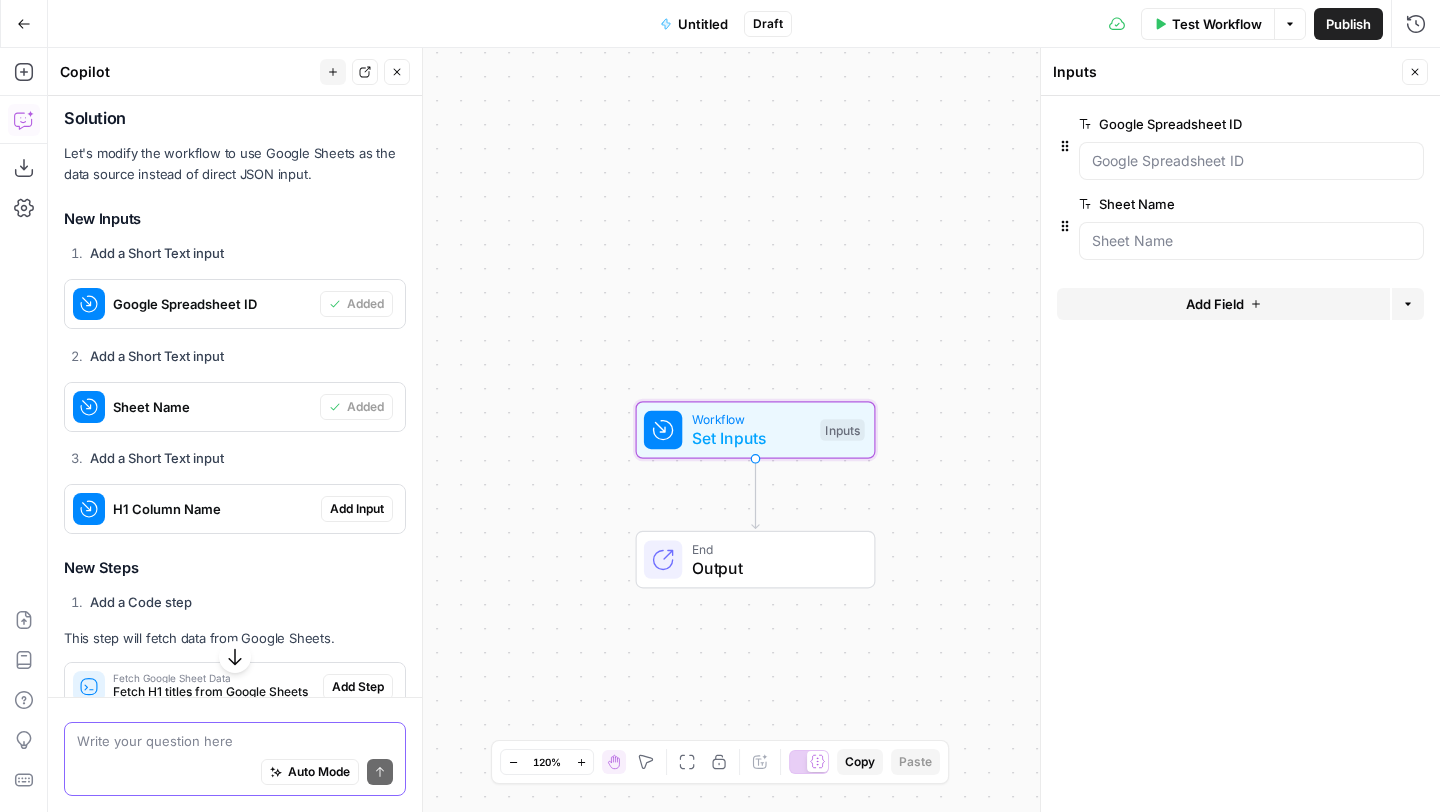 click on "Add Input" at bounding box center [357, 509] 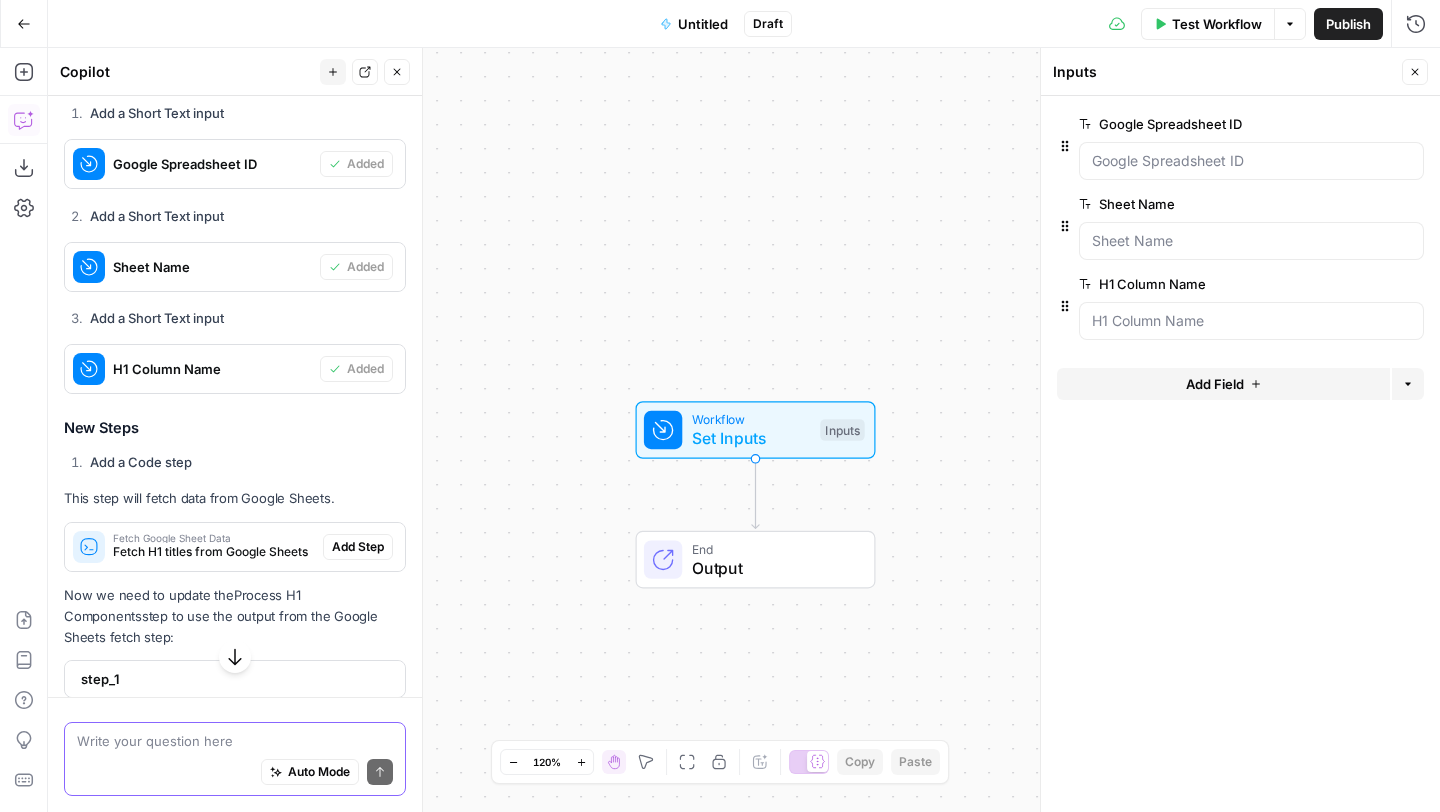 scroll, scrollTop: 2290, scrollLeft: 0, axis: vertical 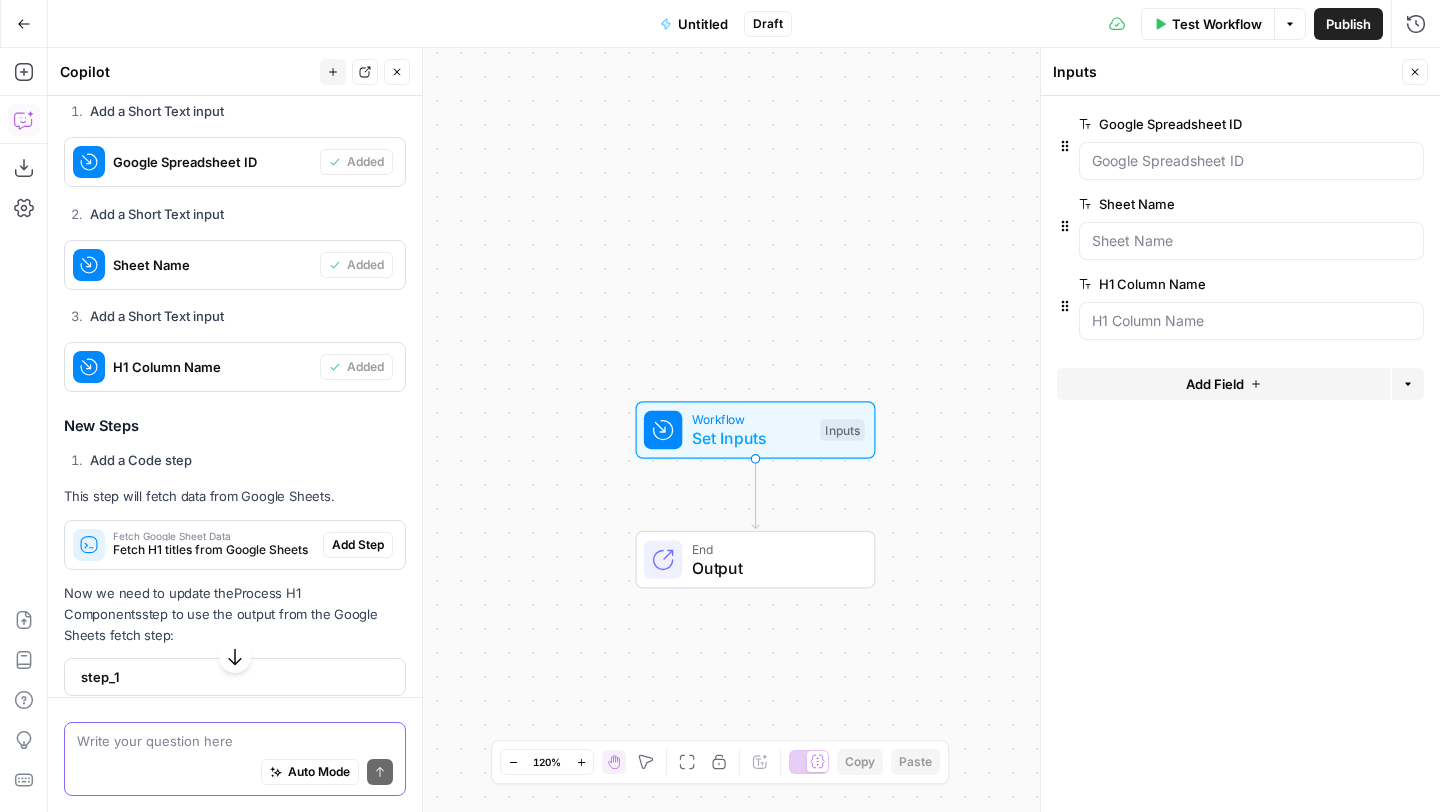 click on "Auto Mode Send" at bounding box center (235, 773) 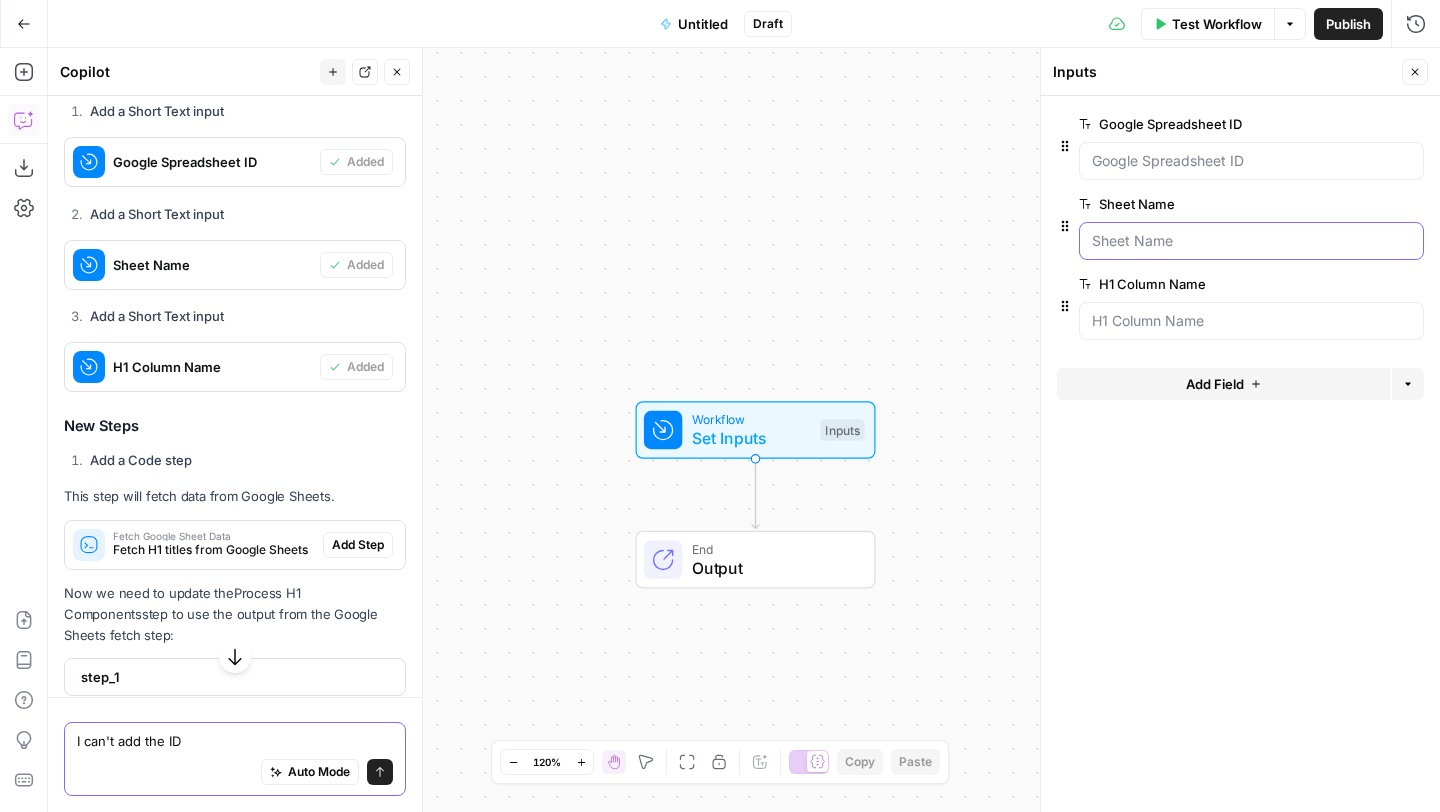 click on "Sheet Name" at bounding box center (1251, 241) 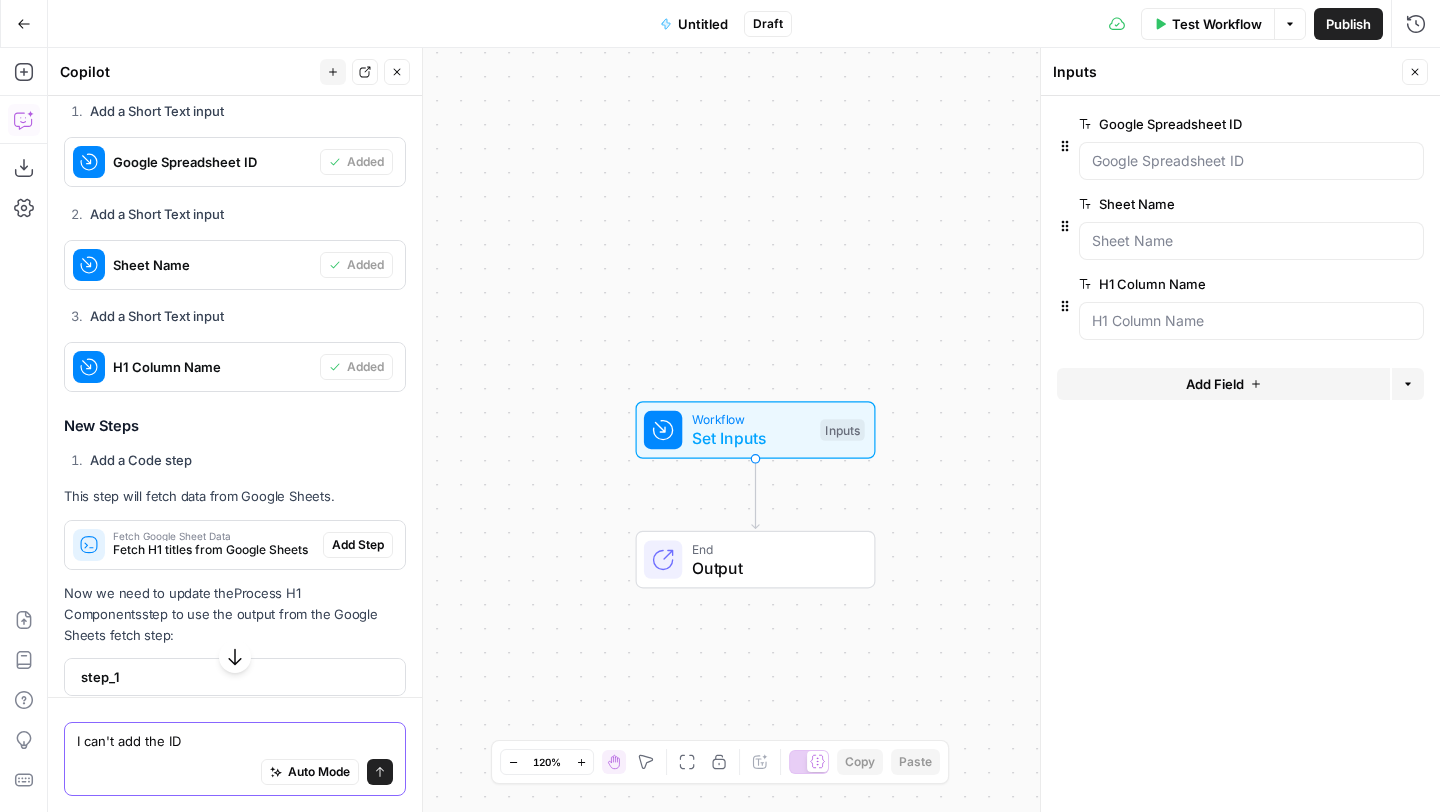 click at bounding box center (1251, 241) 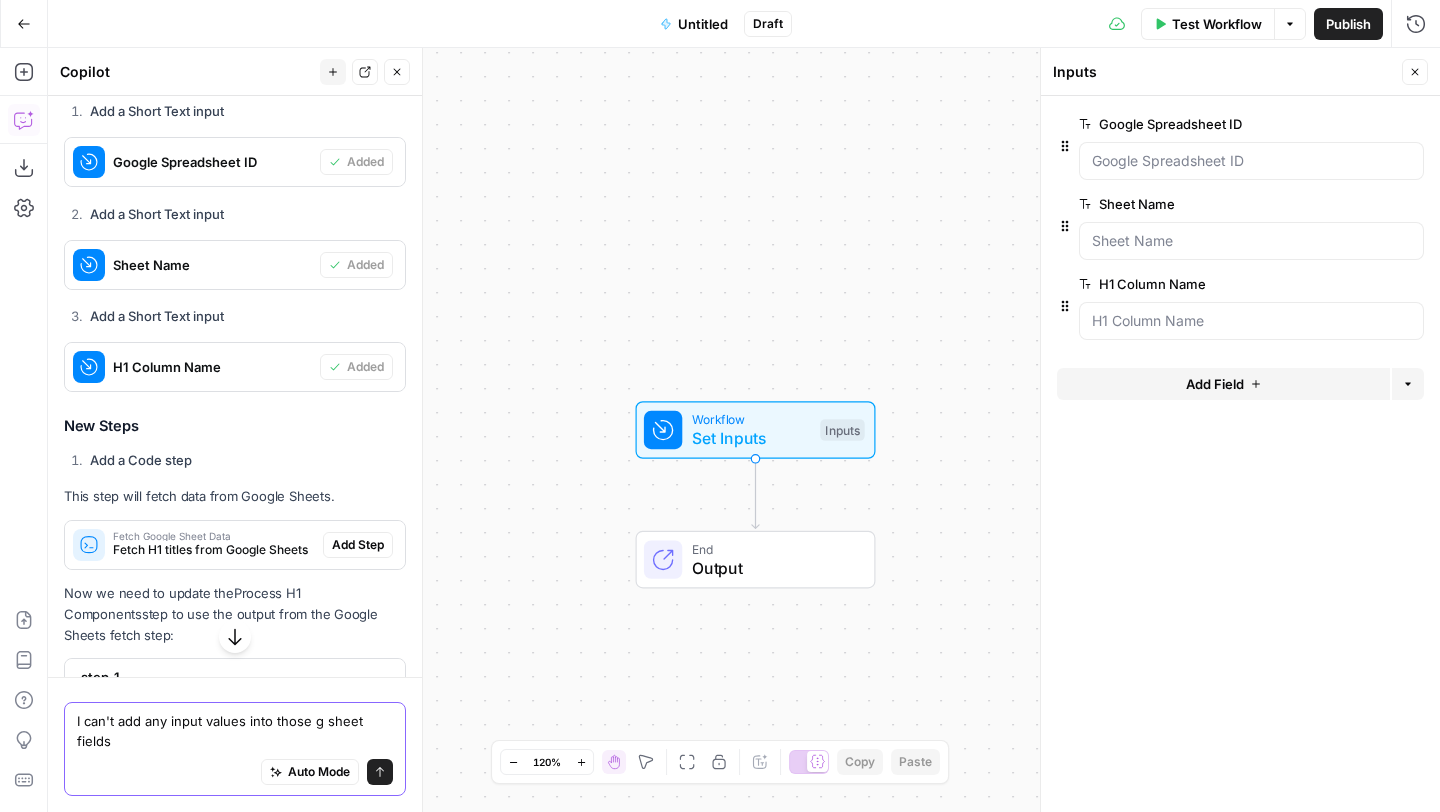 type on "I can't add any input values into those g sheet fields" 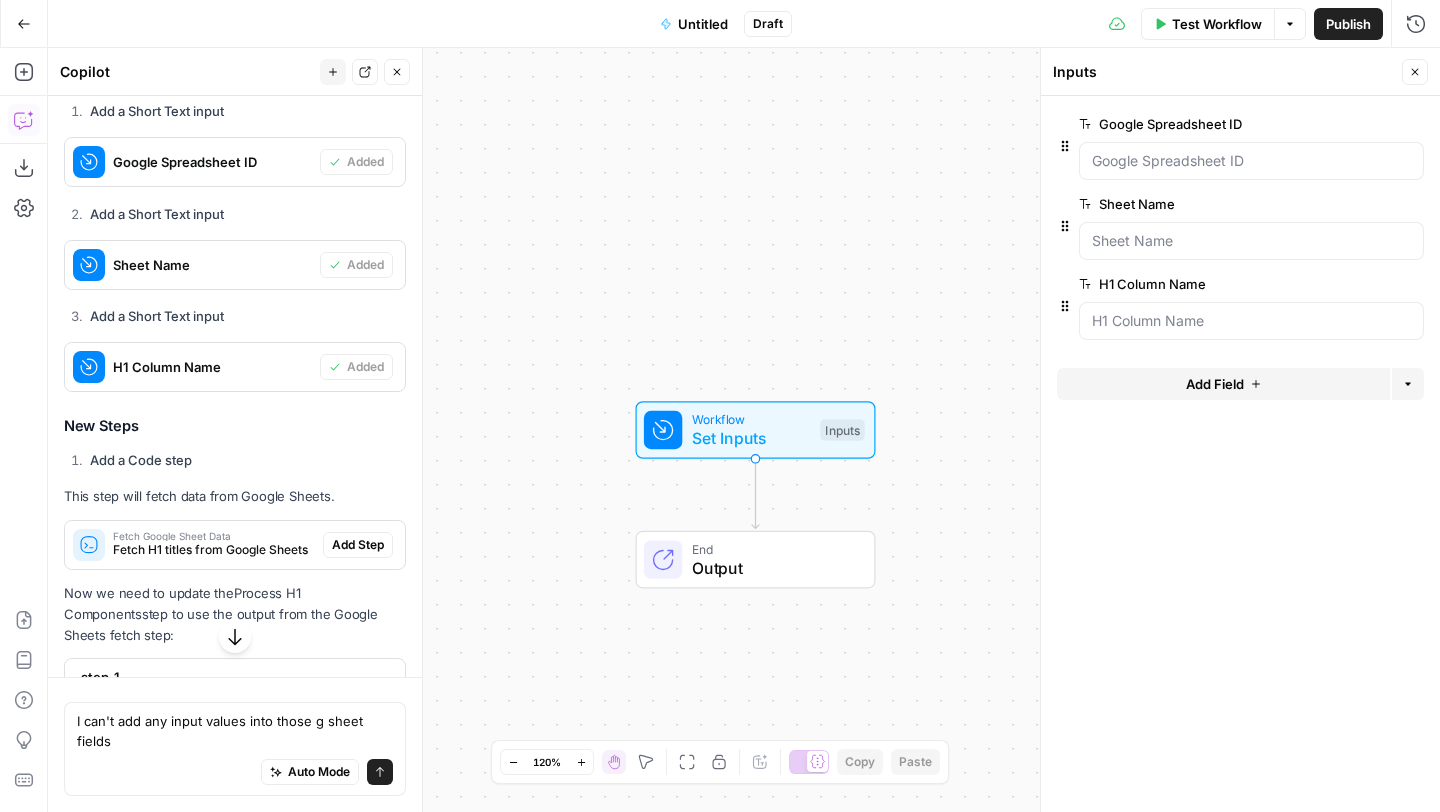click 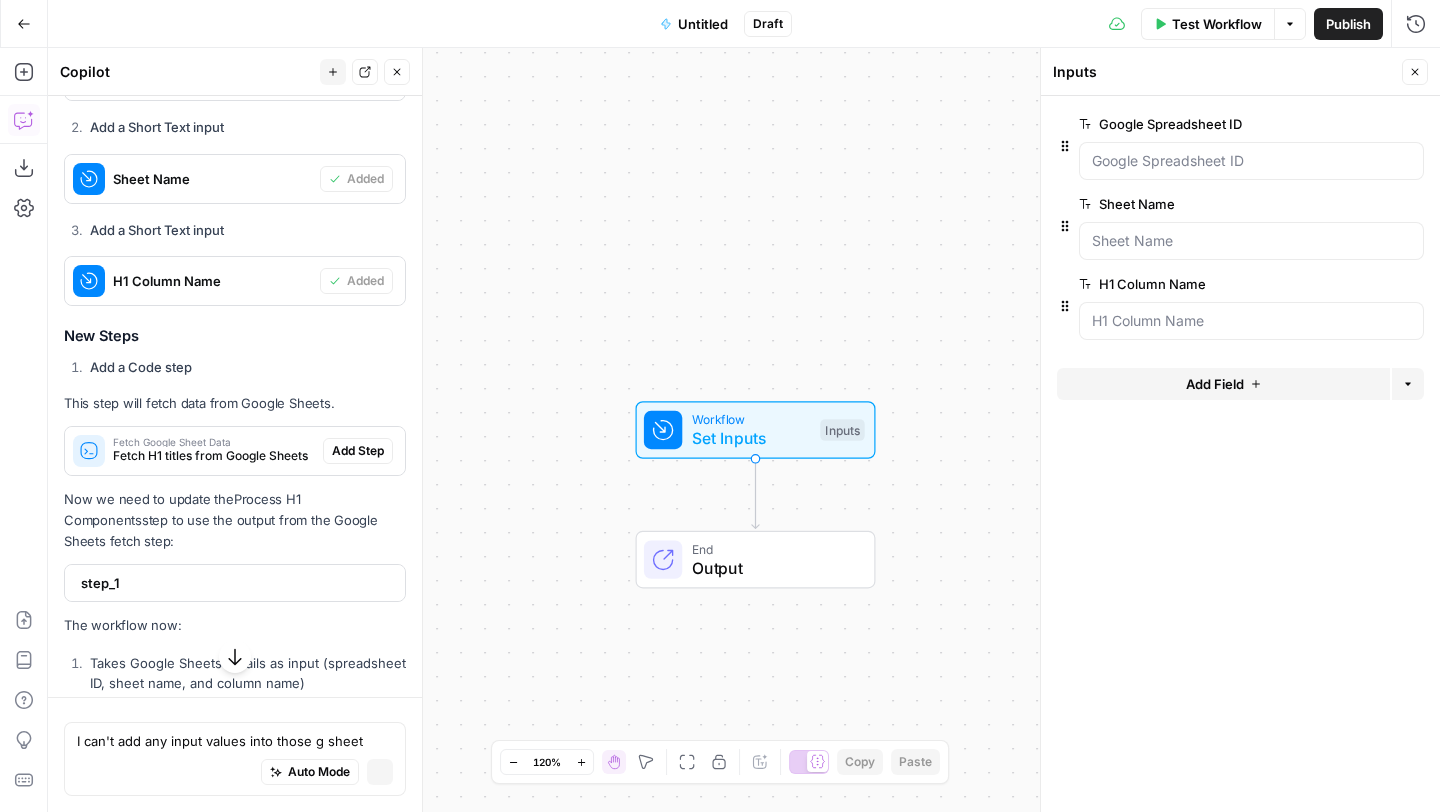 type 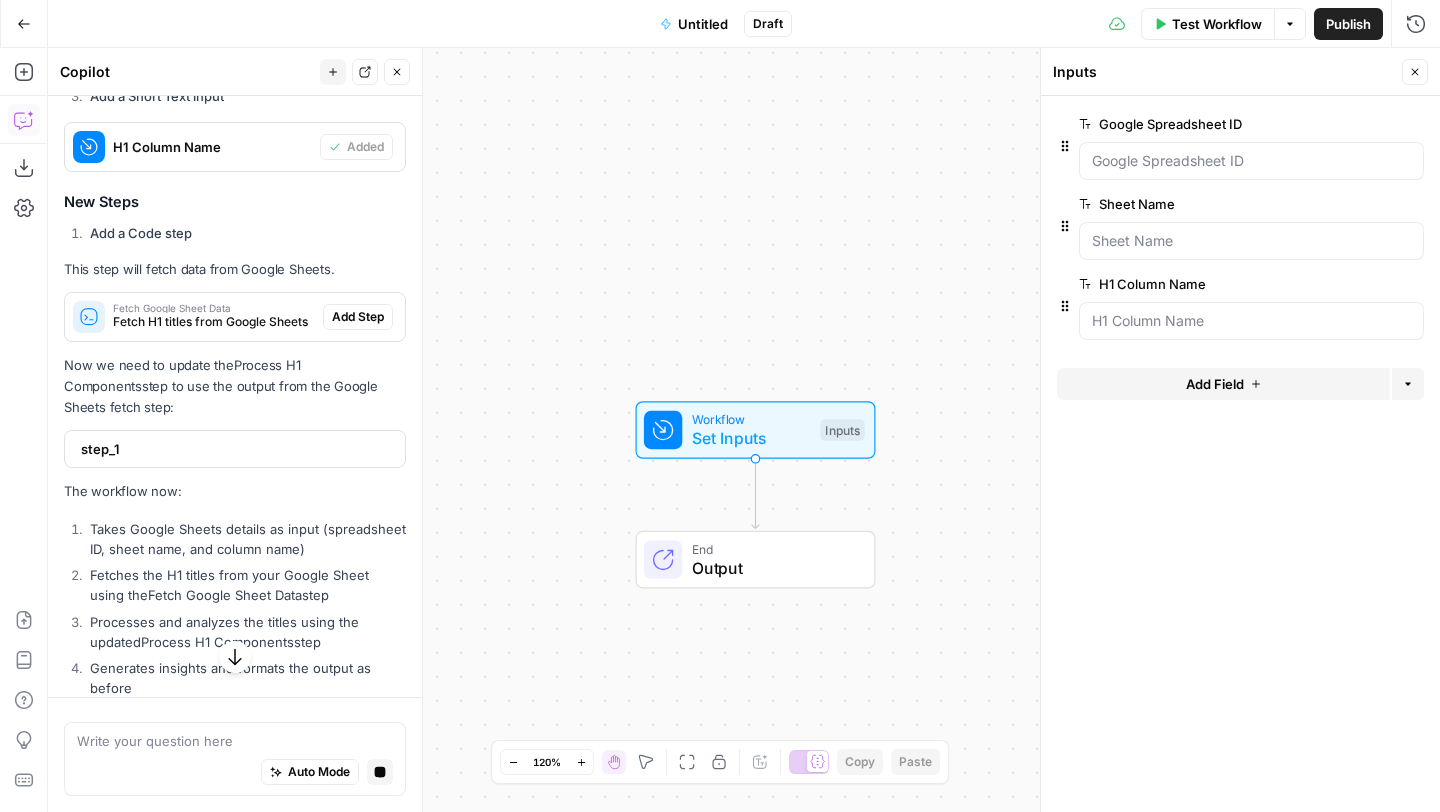 scroll, scrollTop: 2408, scrollLeft: 0, axis: vertical 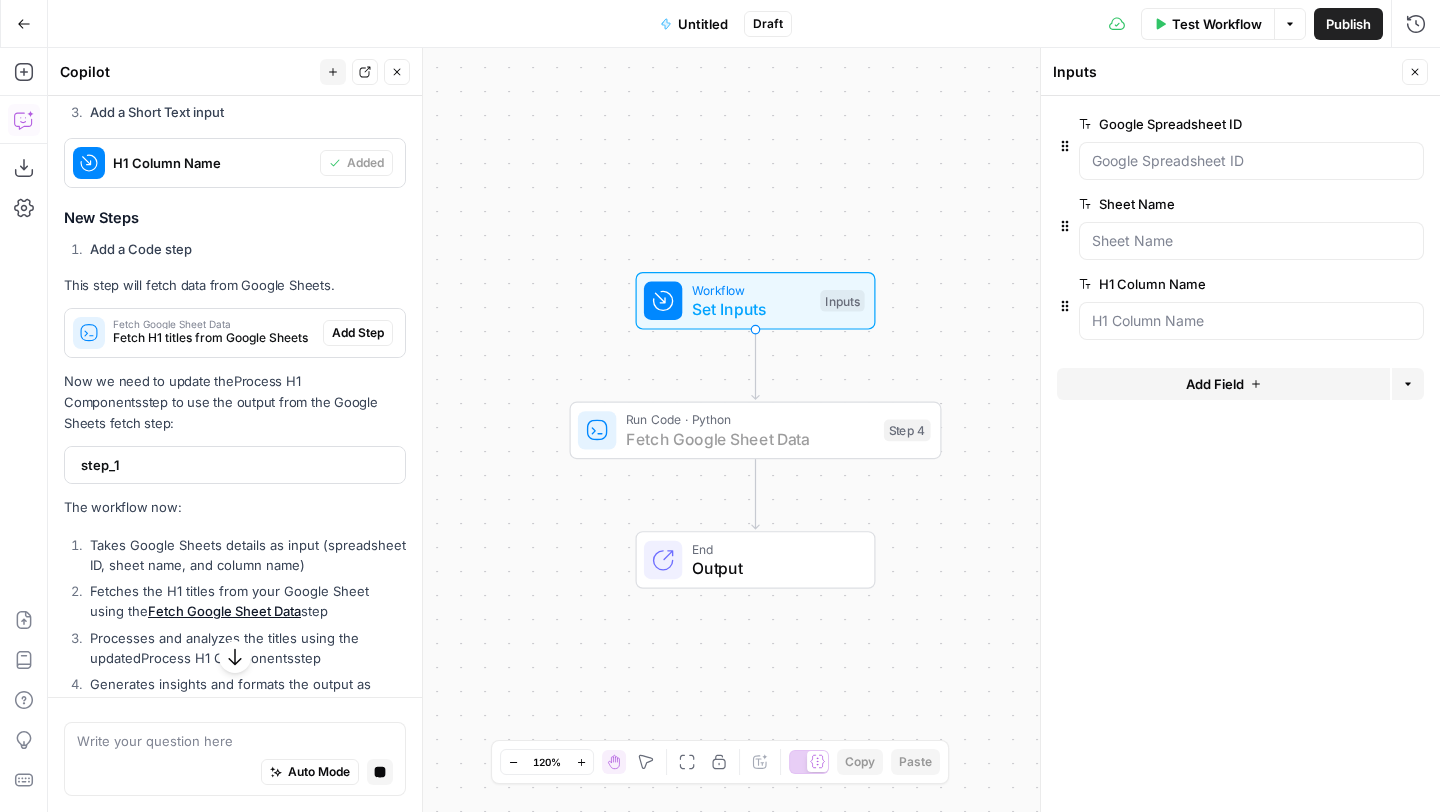 click on "Add Step" at bounding box center (358, 333) 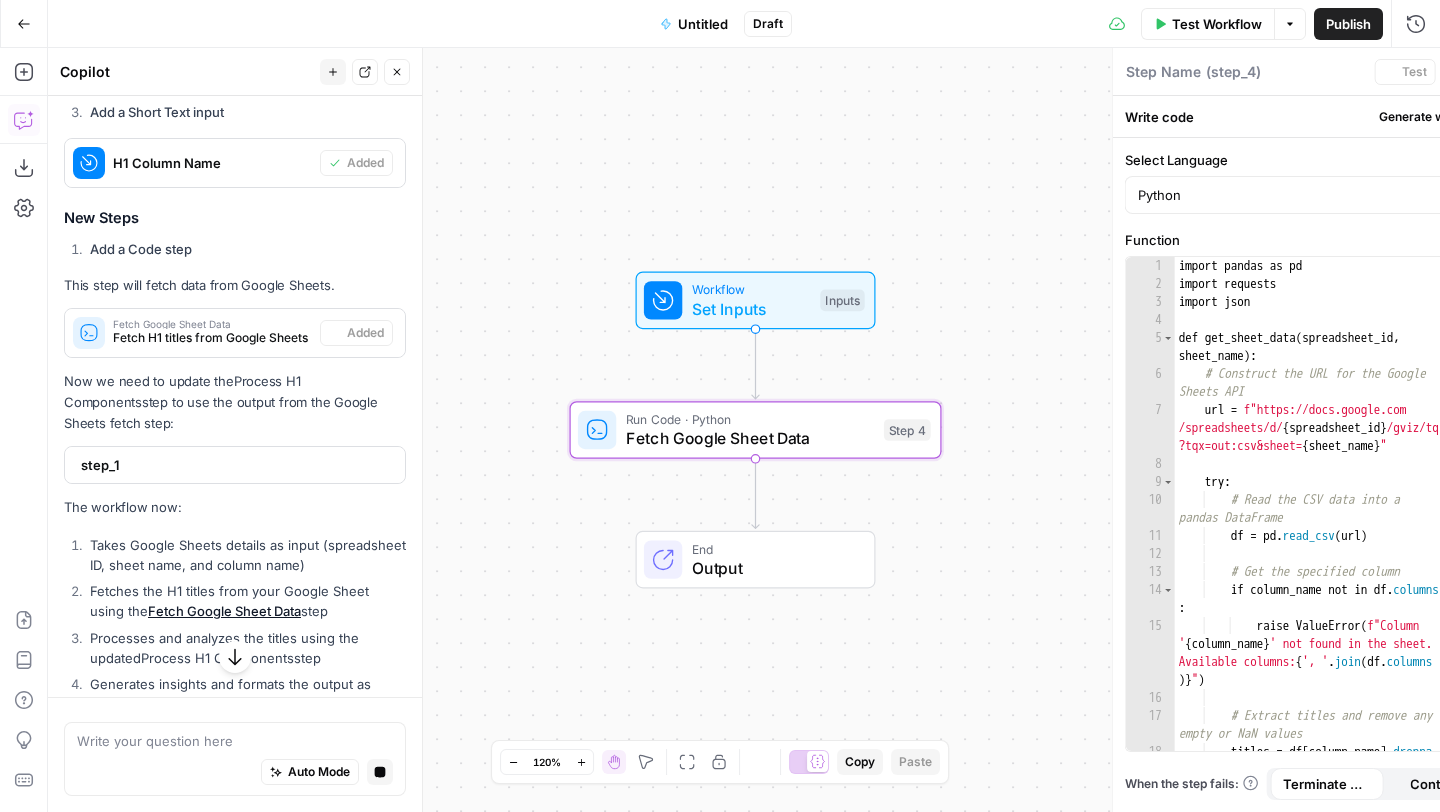 type on "Fetch Google Sheet Data" 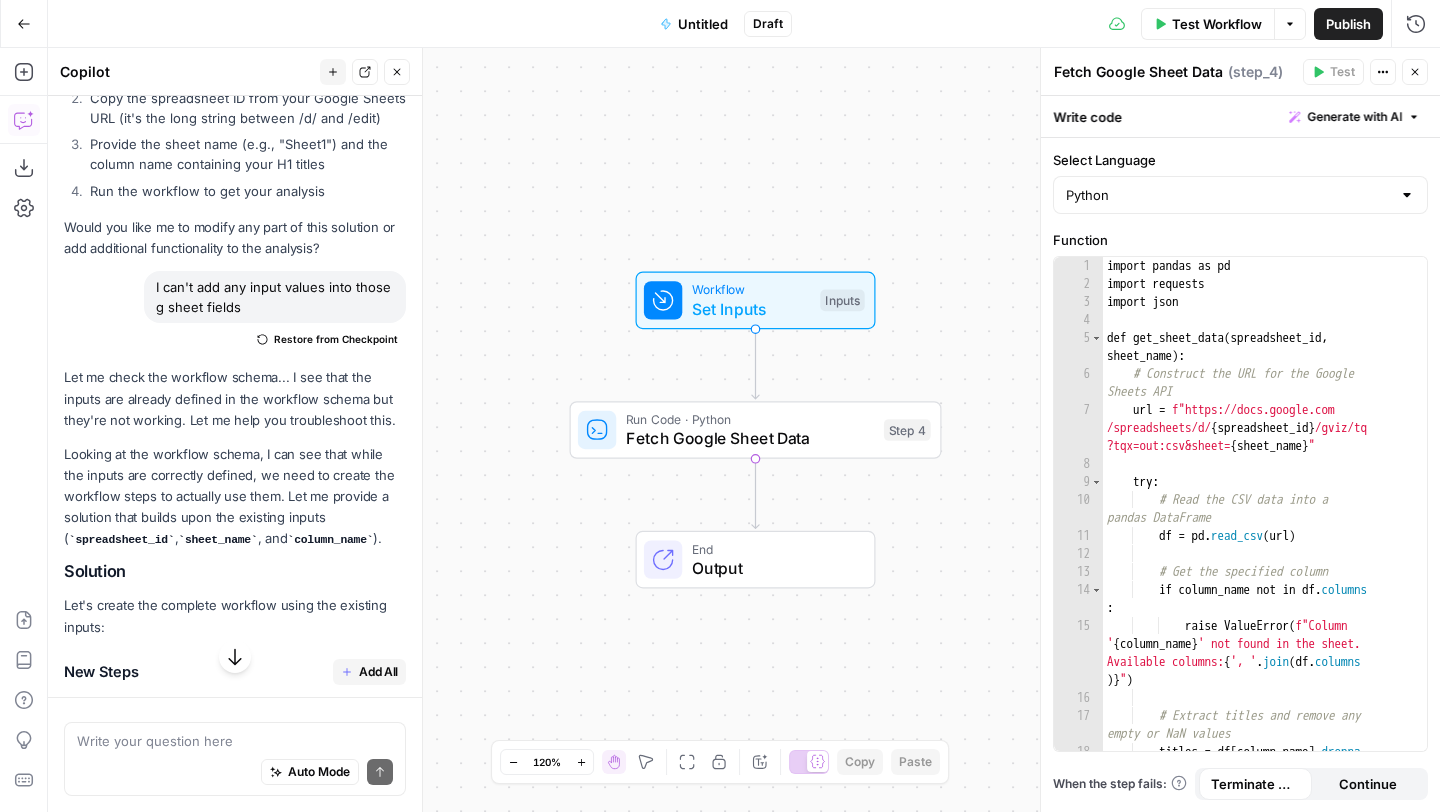 scroll, scrollTop: 3259, scrollLeft: 0, axis: vertical 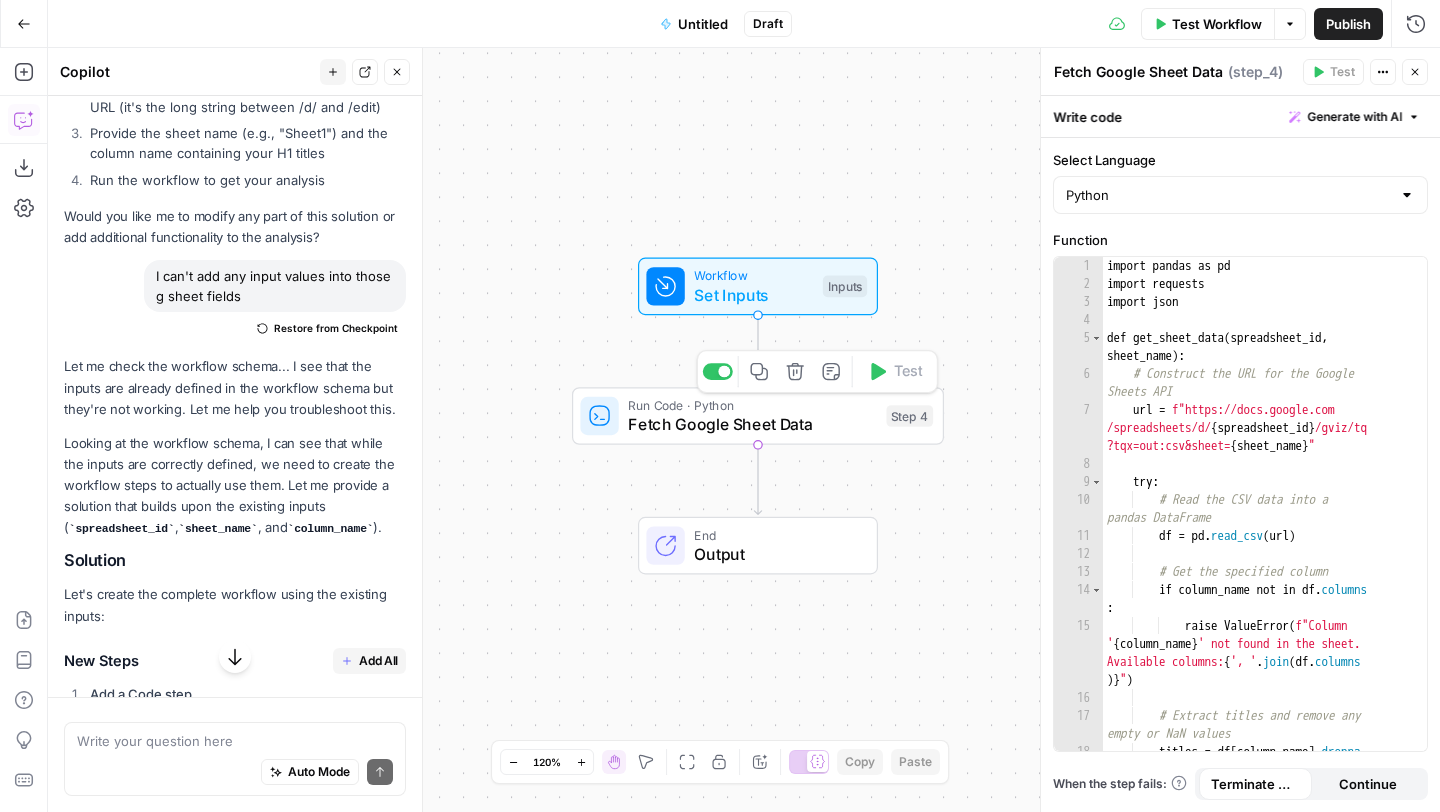 click on "Fetch Google Sheet Data" at bounding box center (752, 424) 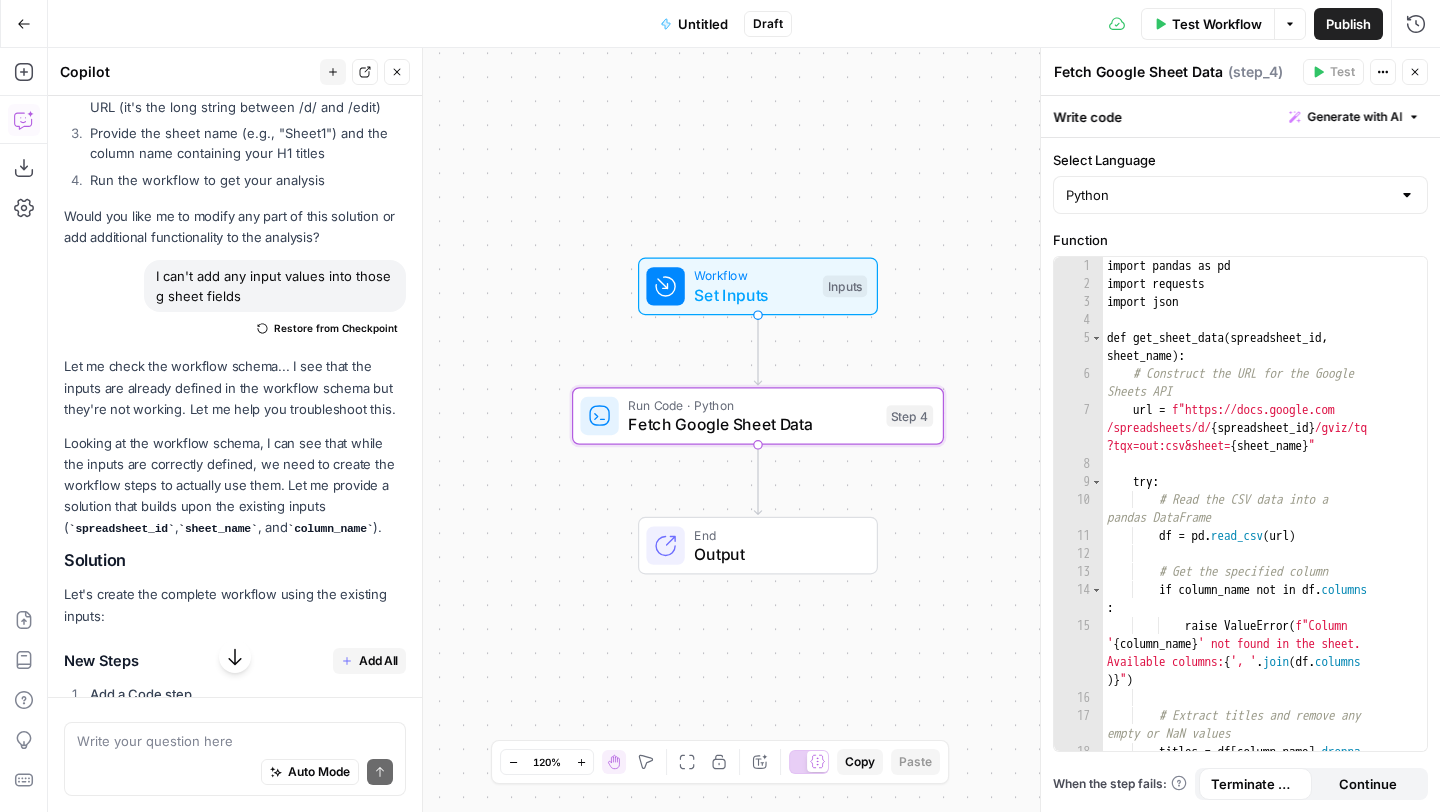 click on "Set Inputs" at bounding box center (753, 295) 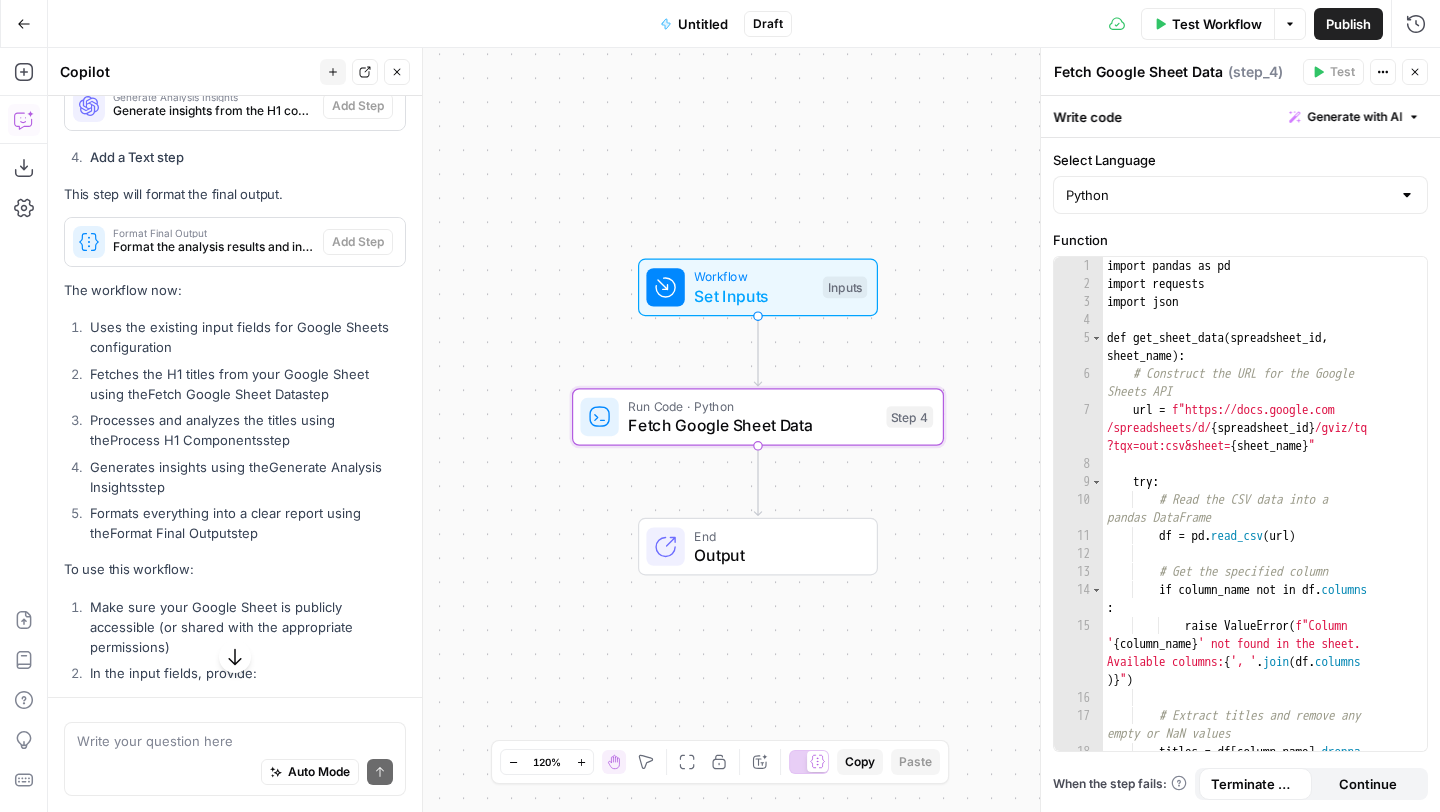 scroll, scrollTop: 4357, scrollLeft: 0, axis: vertical 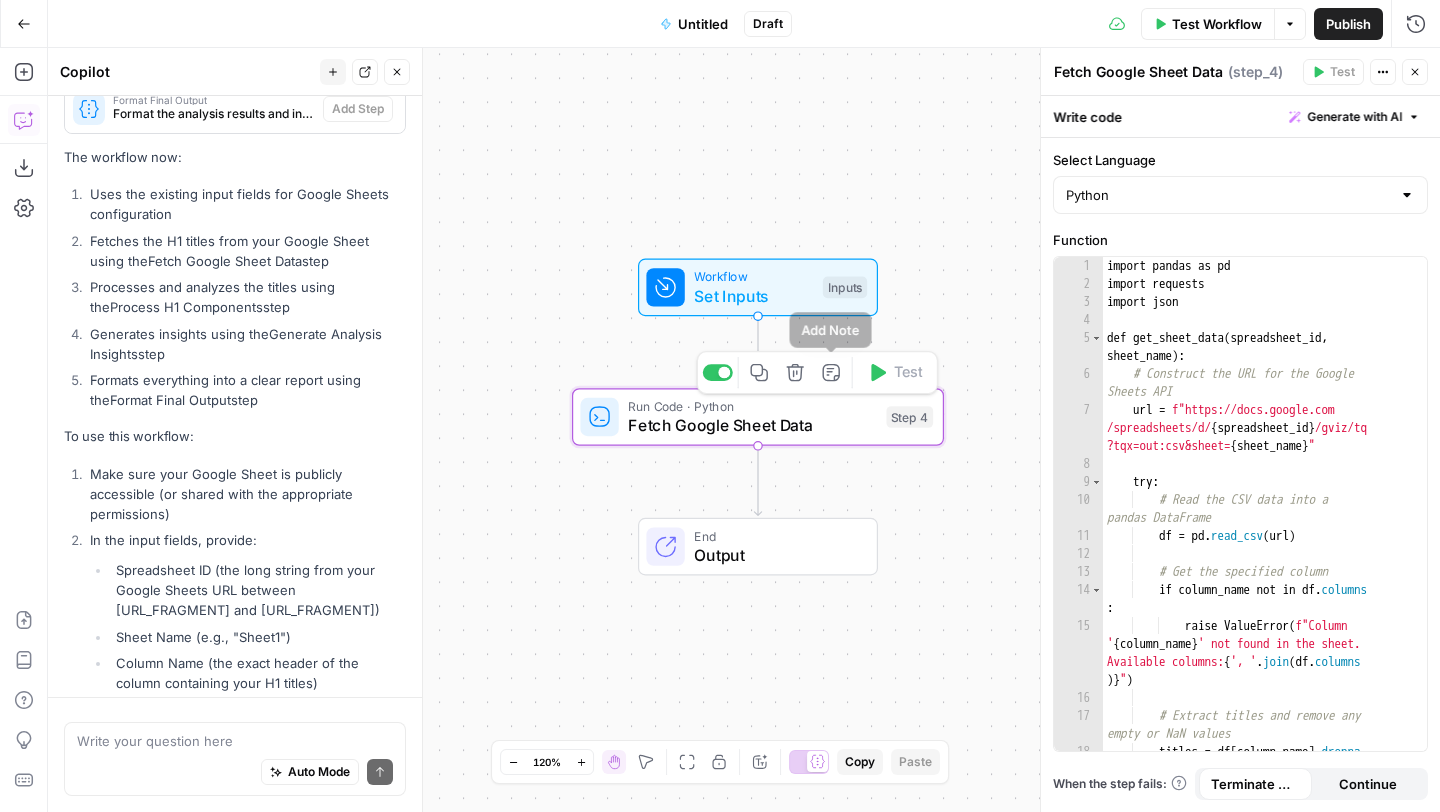 click 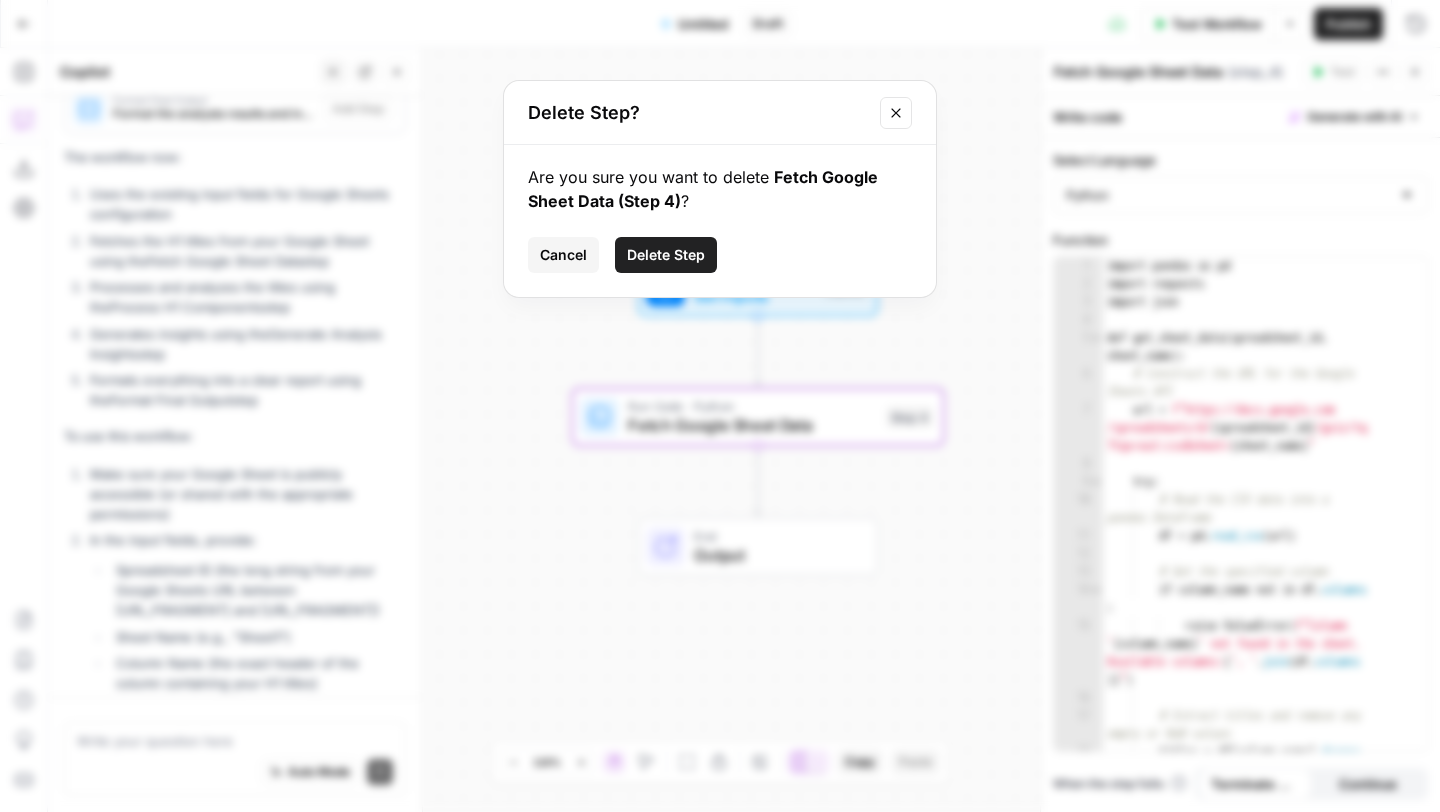 click on "Delete Step" at bounding box center (666, 255) 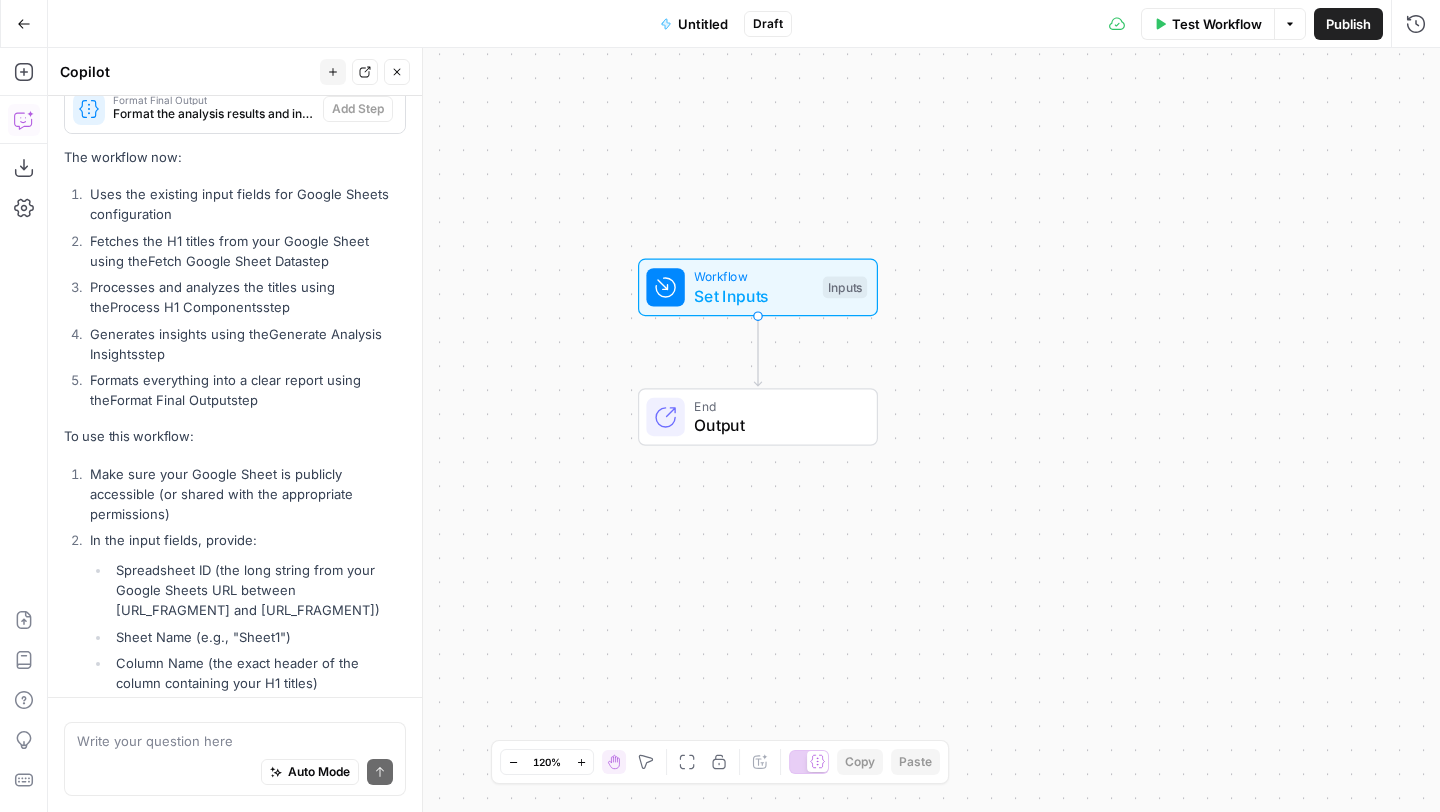 click on "Set Inputs" at bounding box center [753, 296] 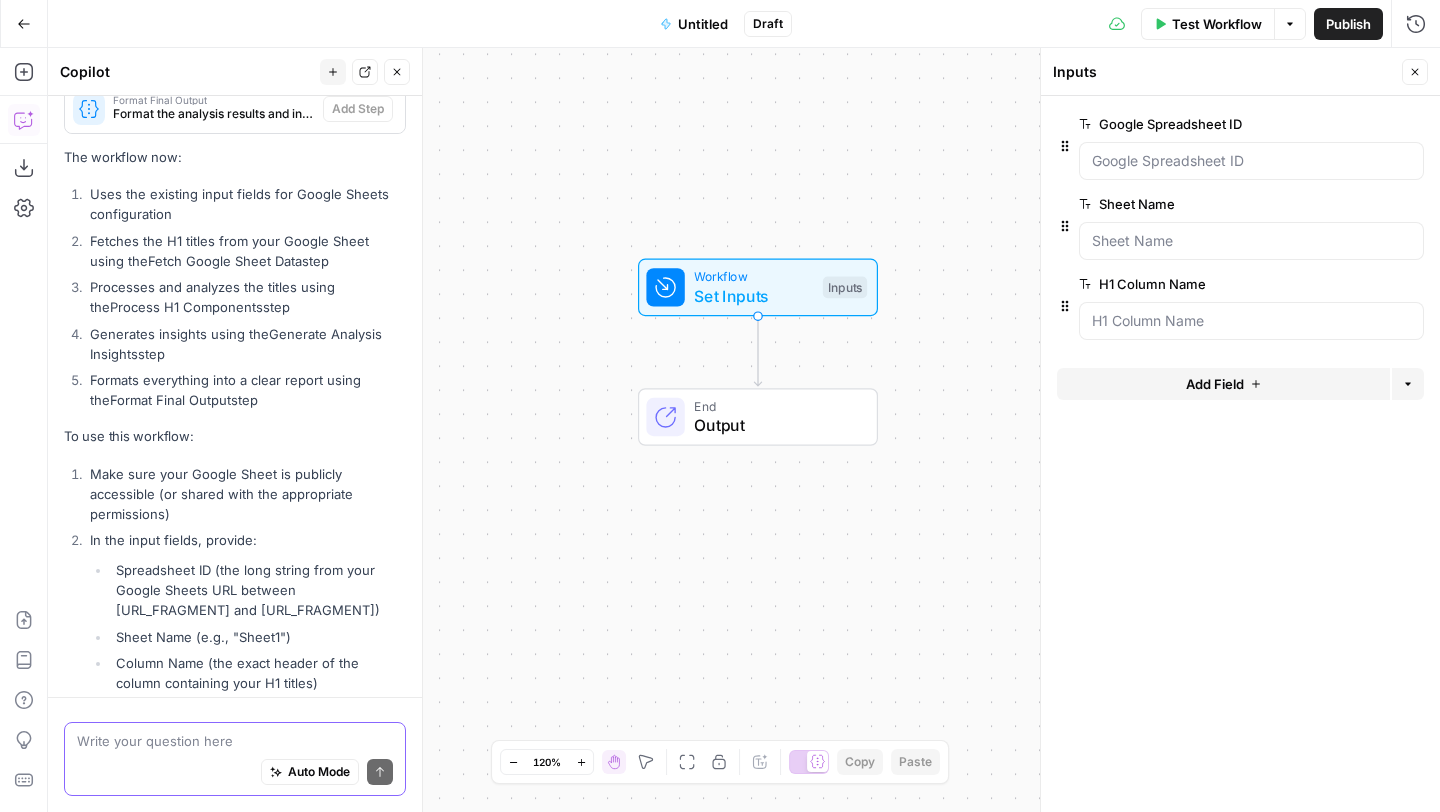 click at bounding box center [235, 741] 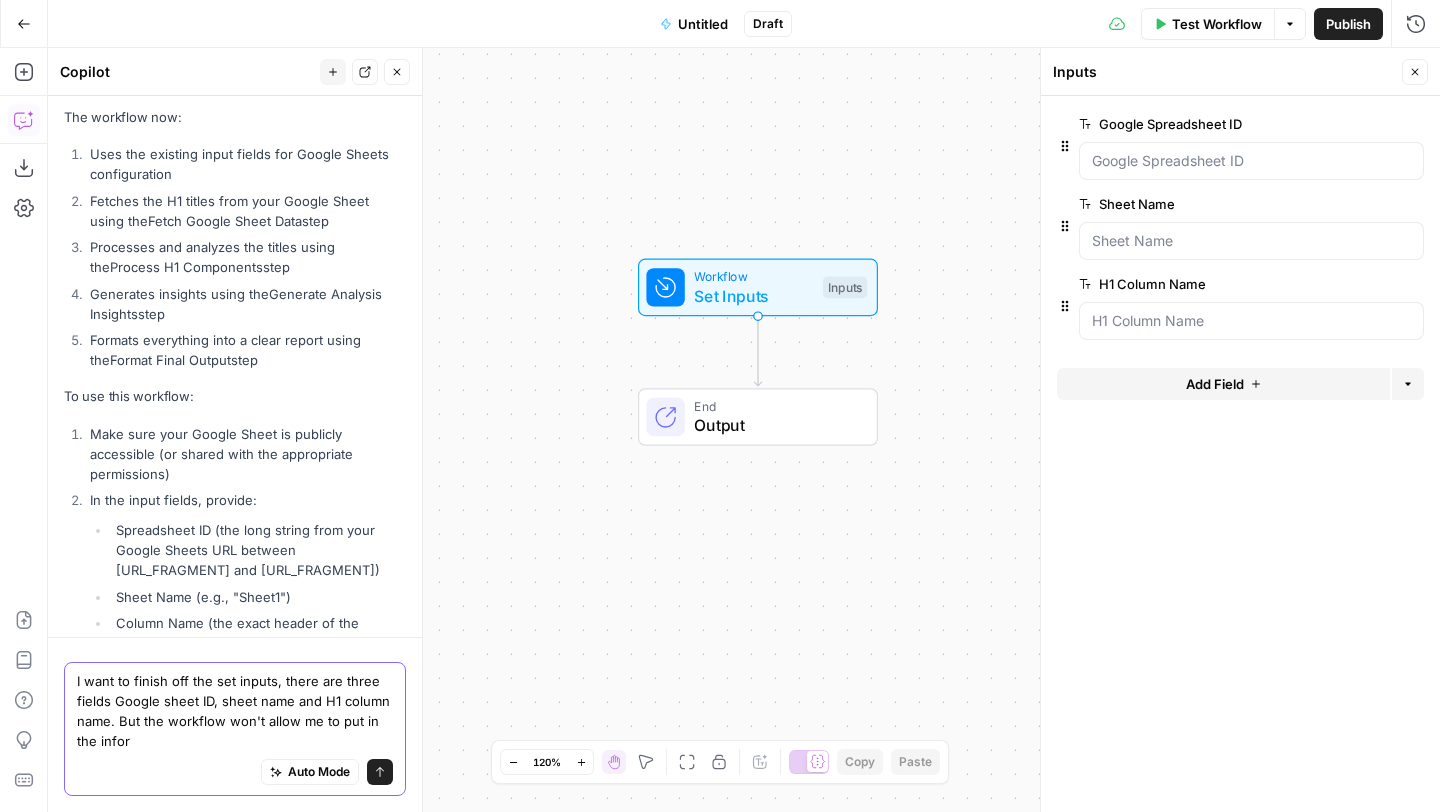 scroll, scrollTop: 4385, scrollLeft: 0, axis: vertical 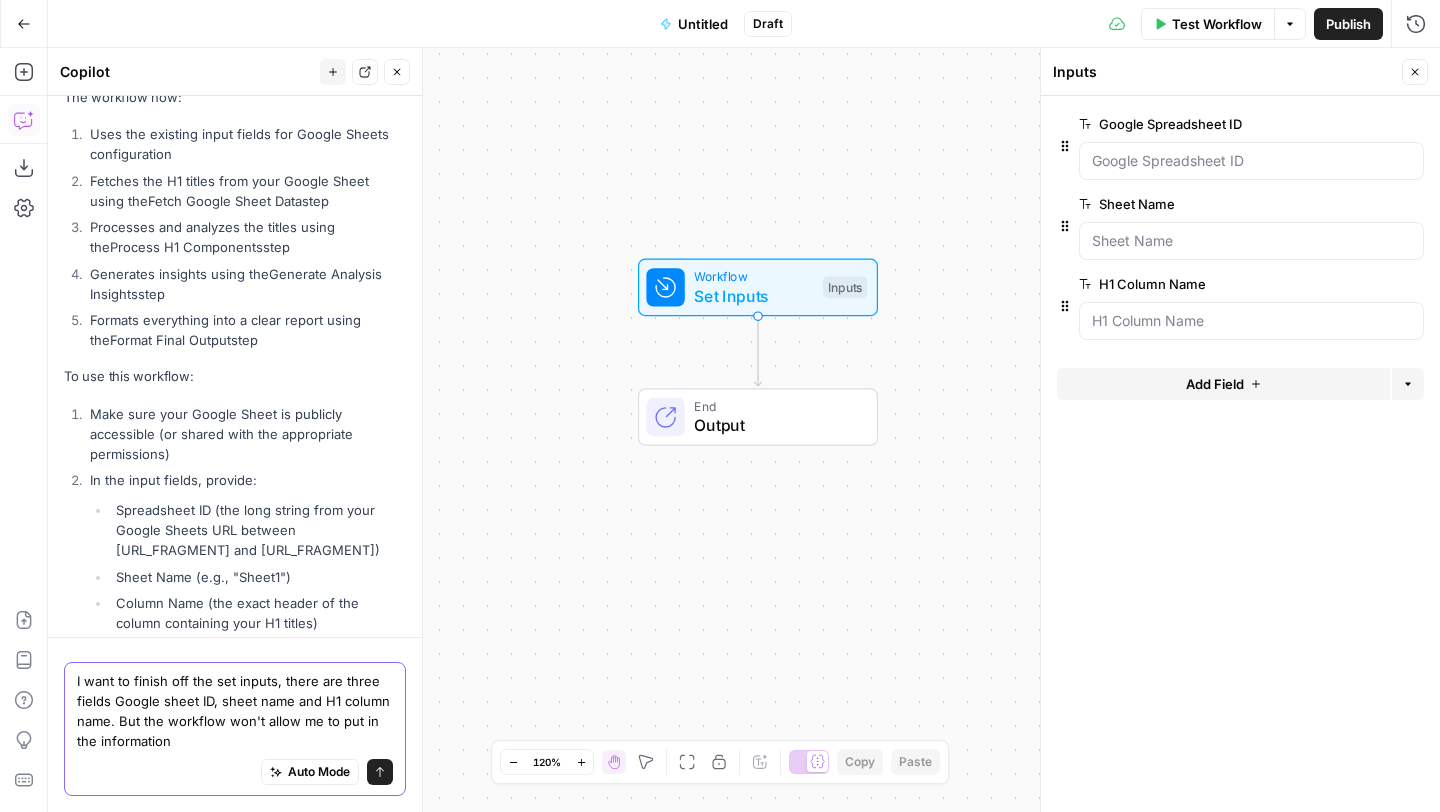 type on "I want to finish off the set inputs, there are three fields Google sheet ID, sheet name and H1 column name. But the workflow won't allow me to put in the information" 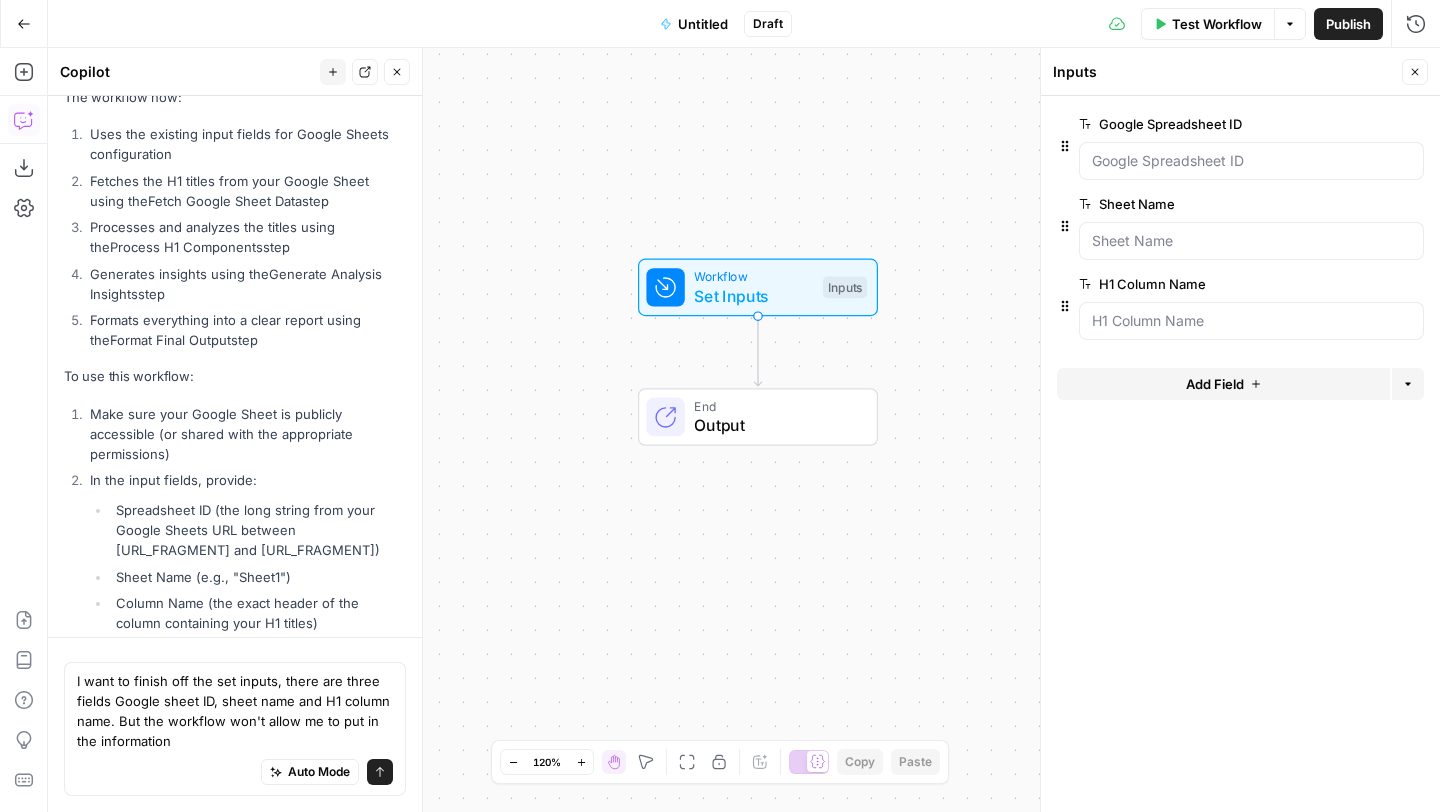click on "Send" at bounding box center (380, 772) 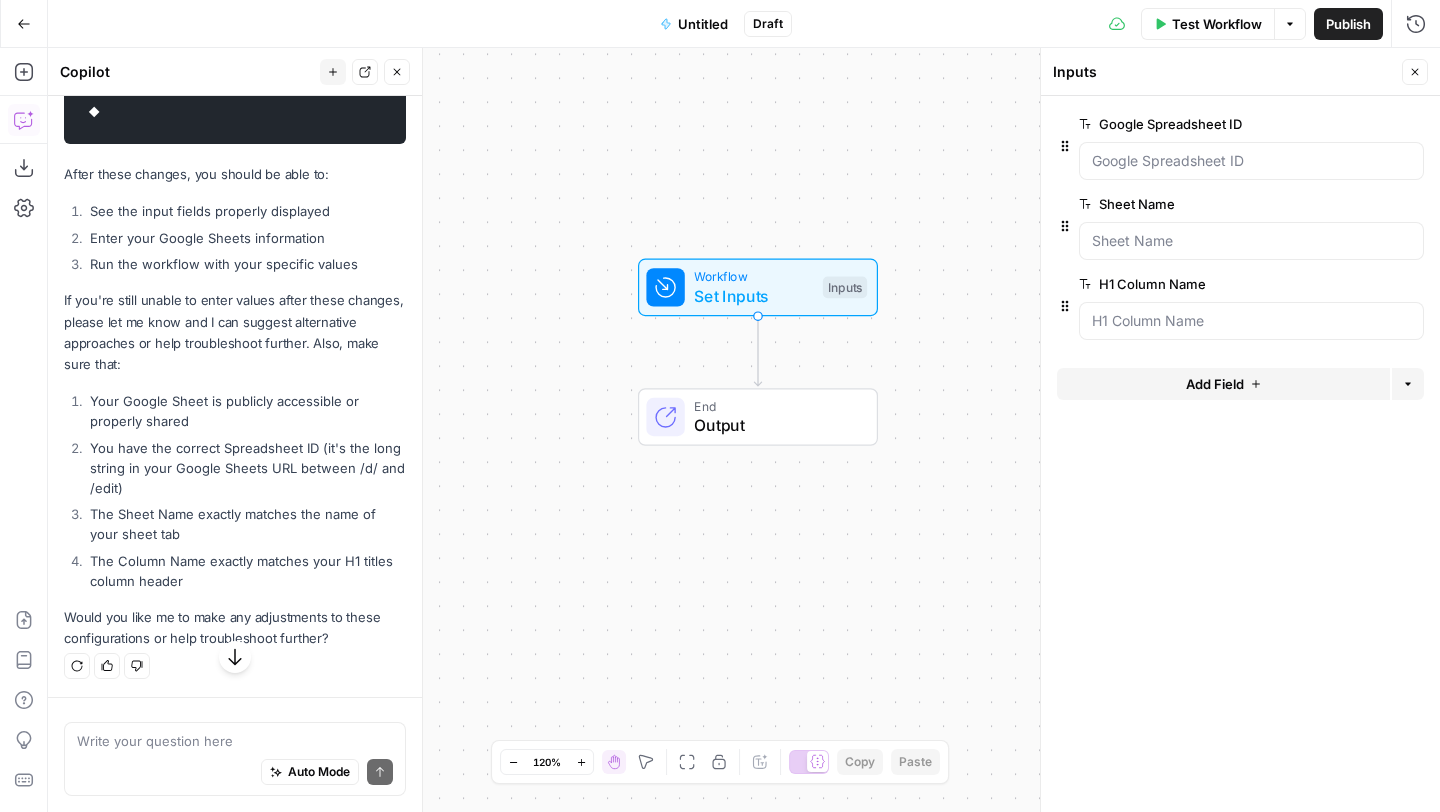 scroll, scrollTop: 6627, scrollLeft: 0, axis: vertical 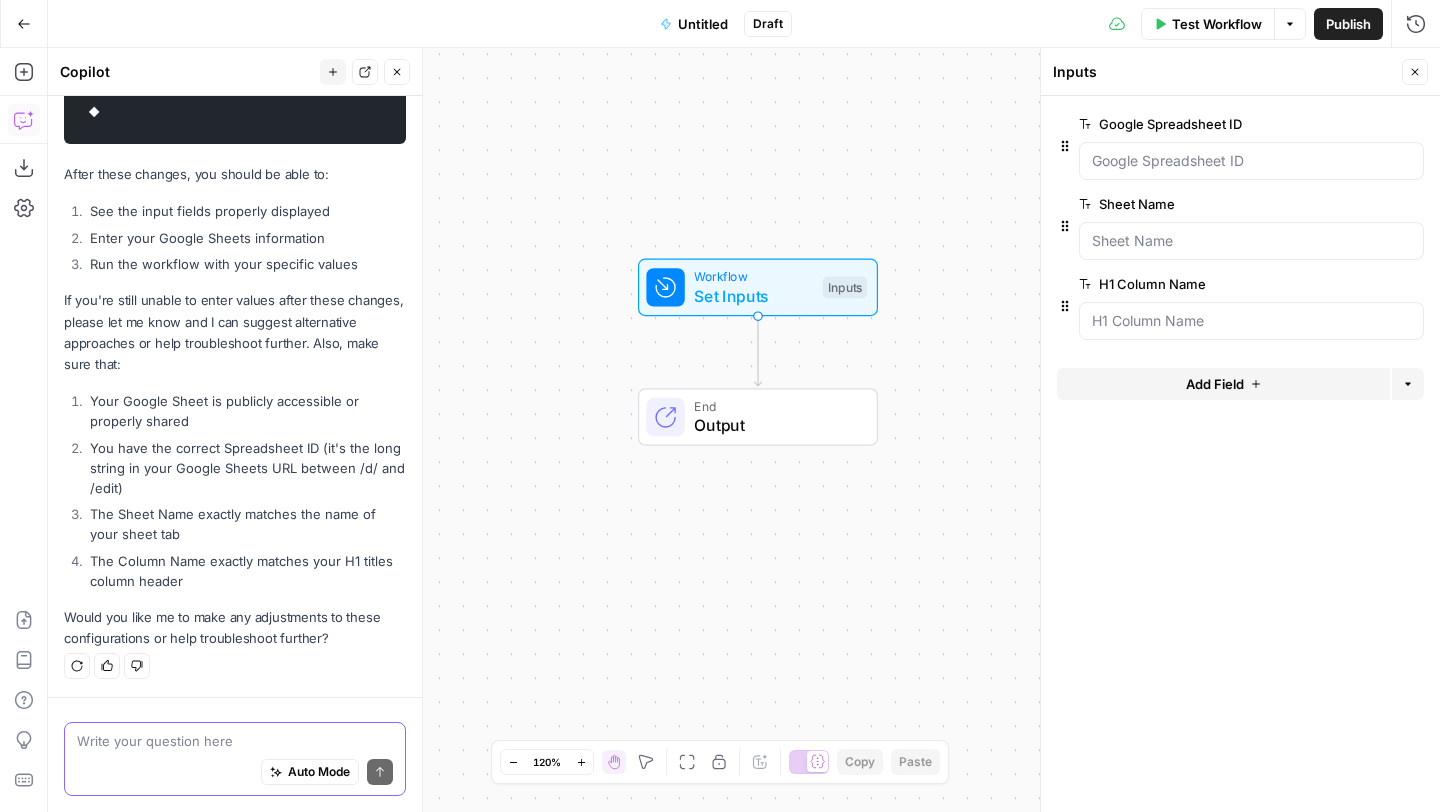 click at bounding box center [235, 741] 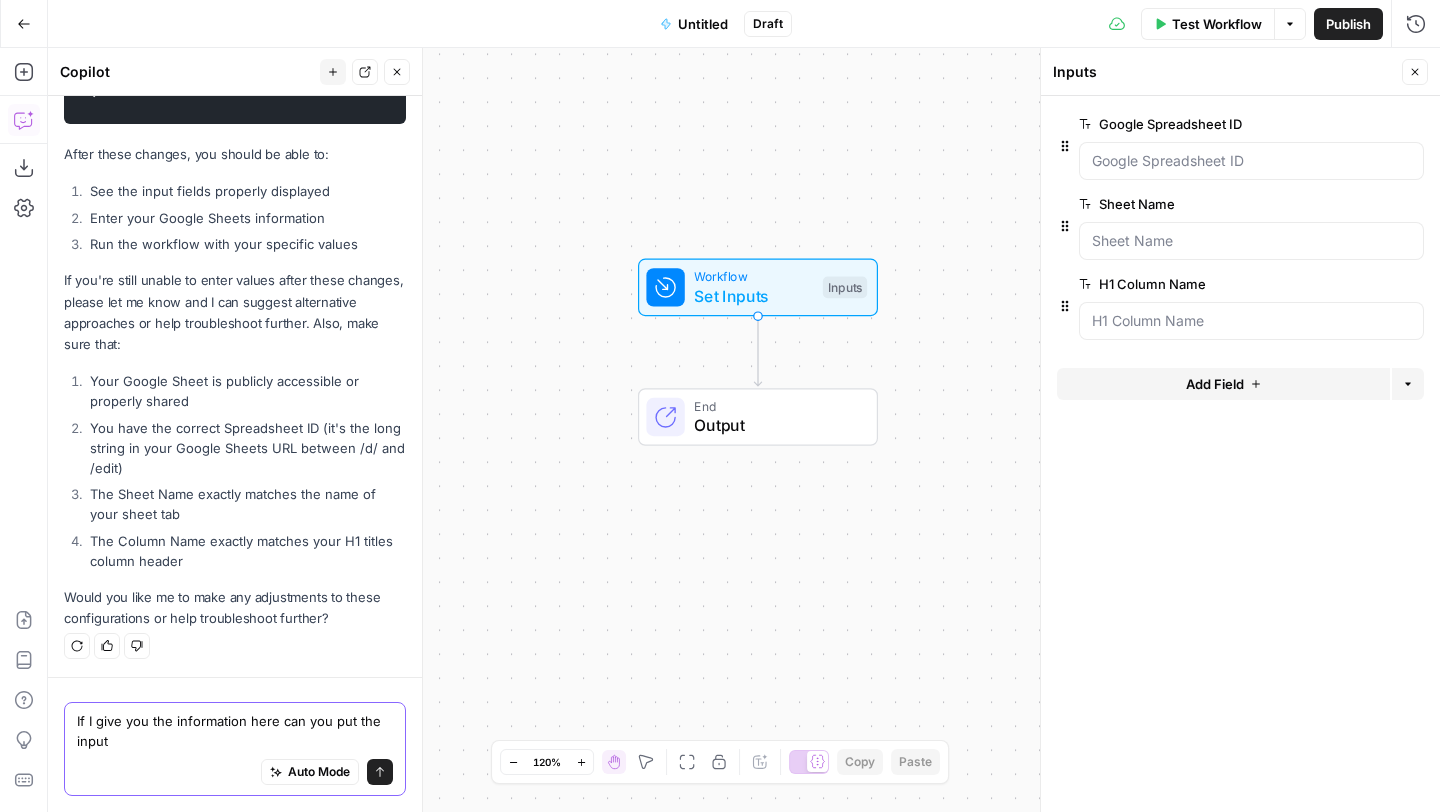 scroll, scrollTop: 6647, scrollLeft: 0, axis: vertical 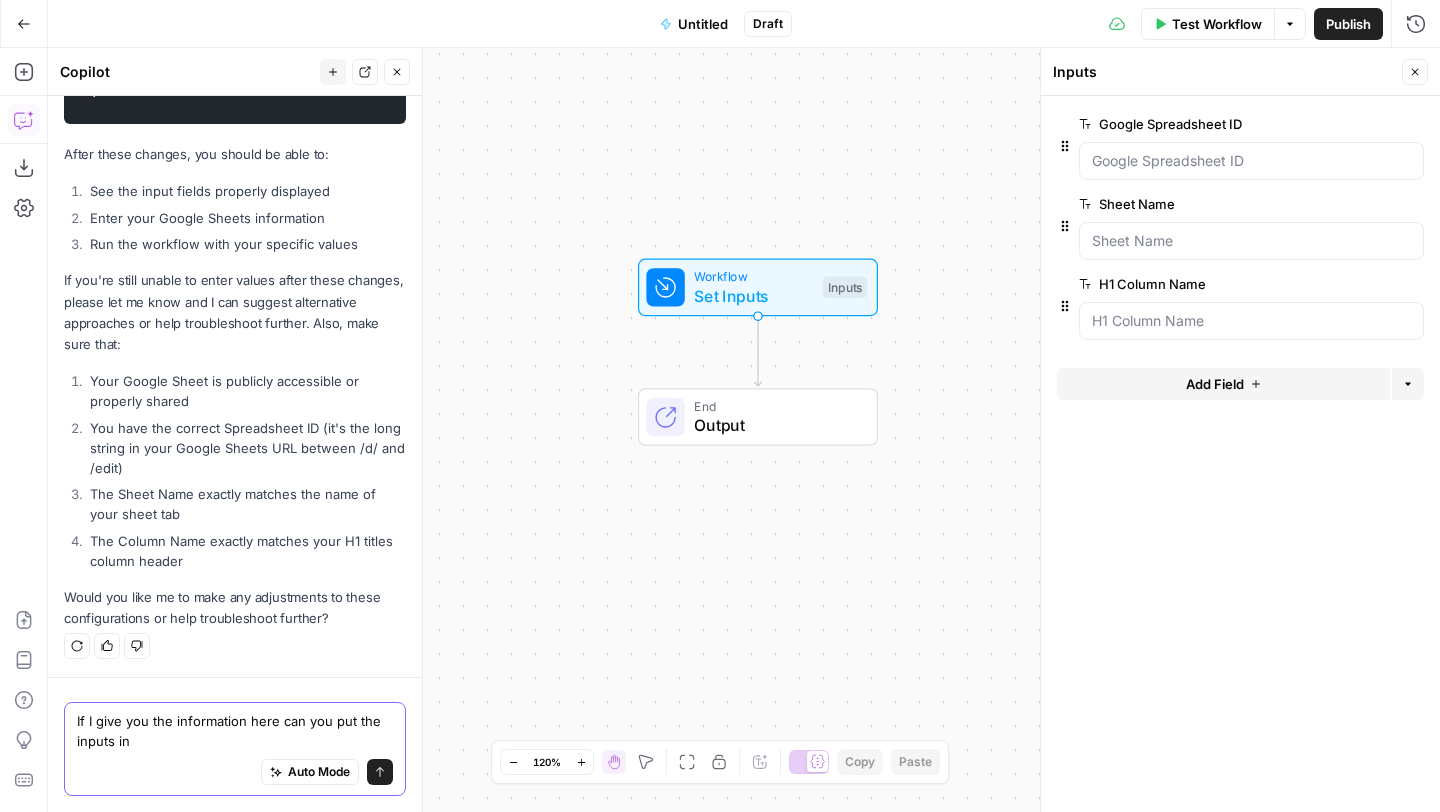 type on "If I give you the information here can you put the inputs in" 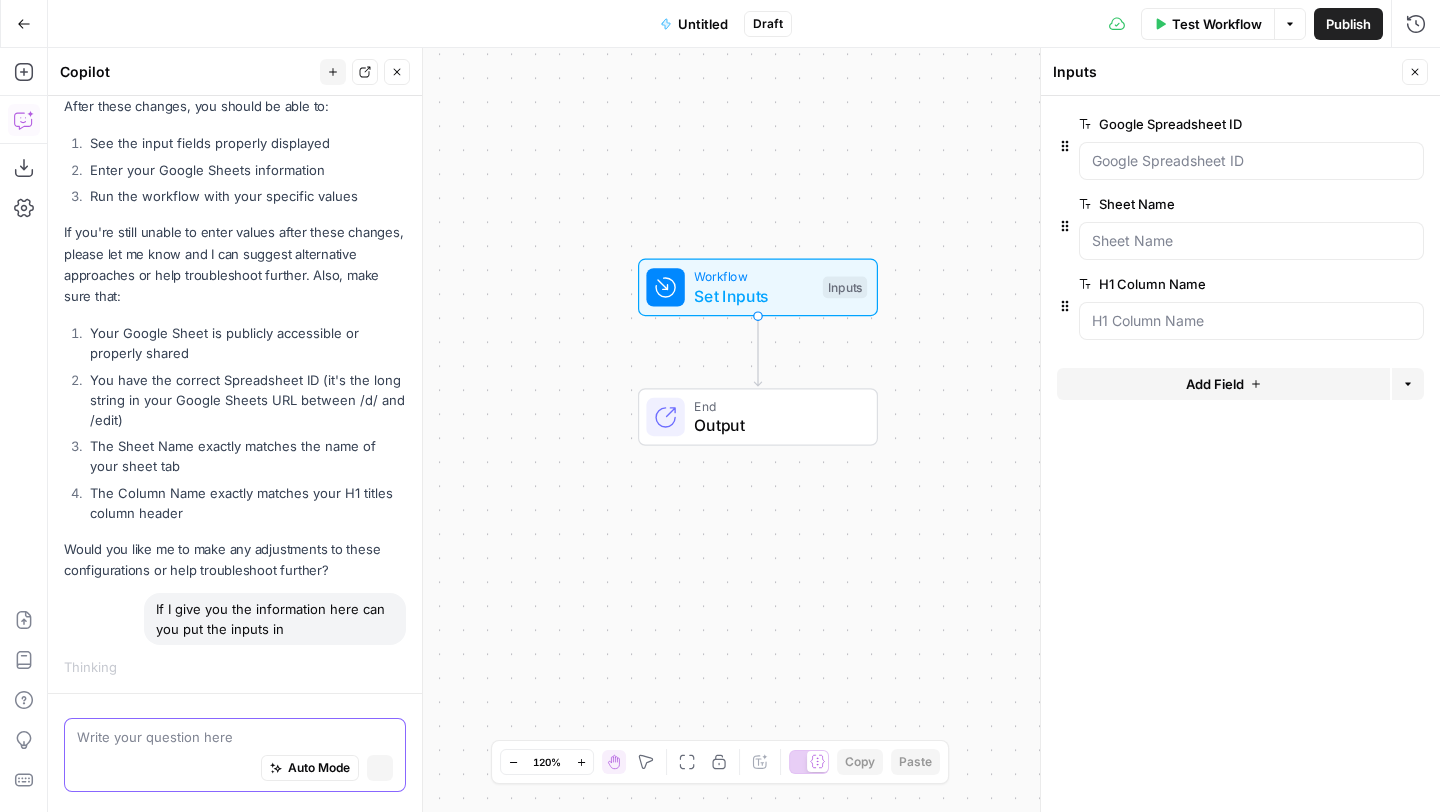scroll, scrollTop: 6590, scrollLeft: 0, axis: vertical 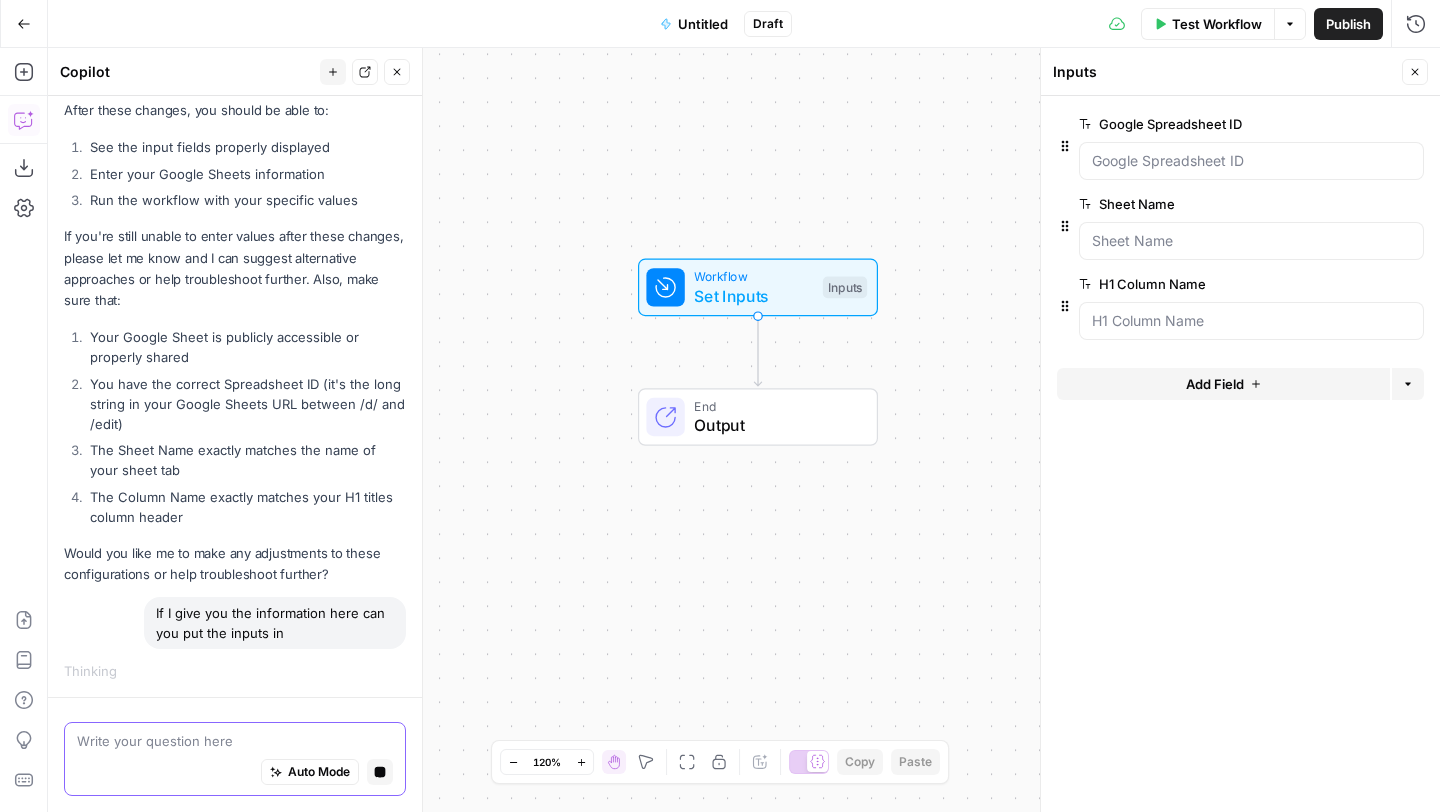 paste on "Sheet1" 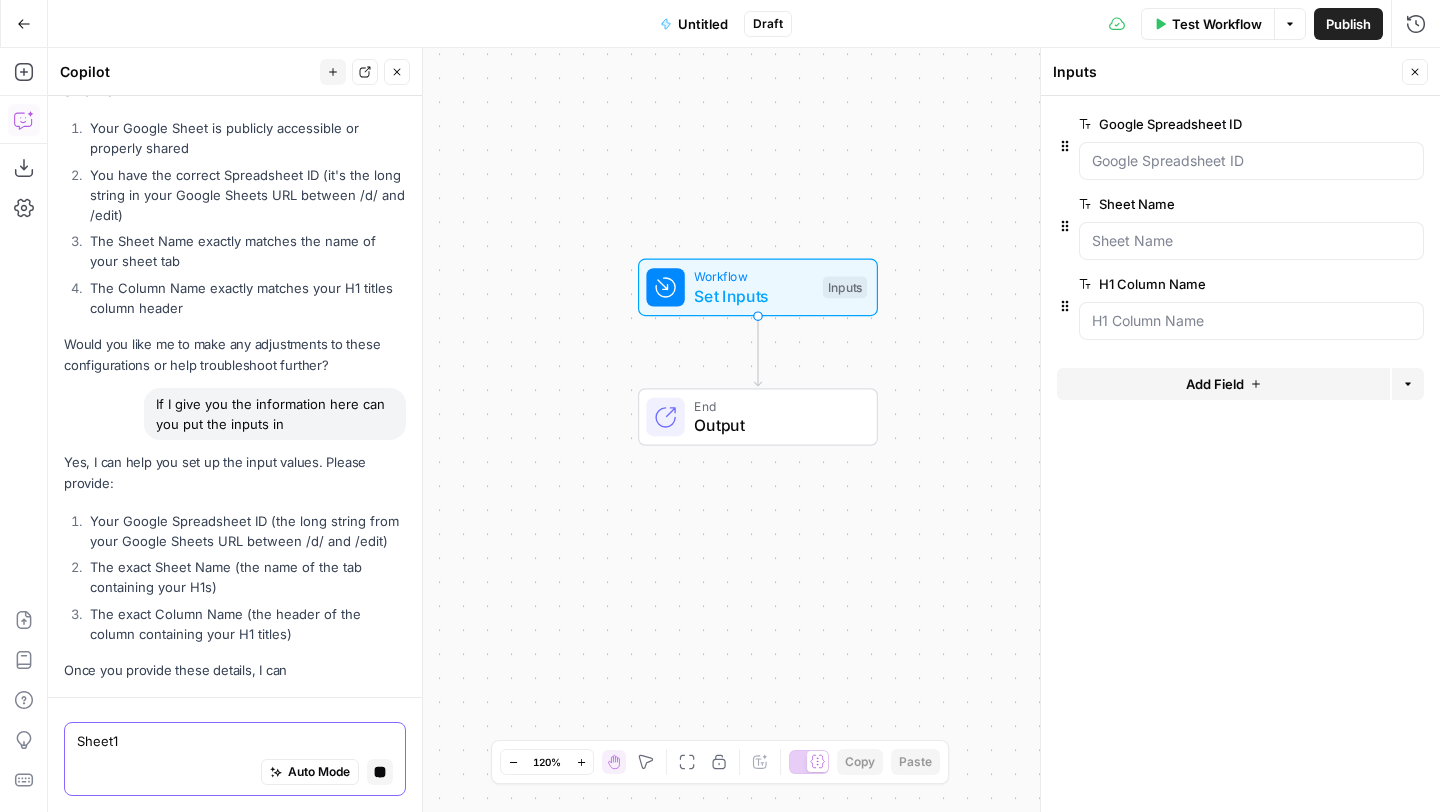 scroll, scrollTop: 6840, scrollLeft: 0, axis: vertical 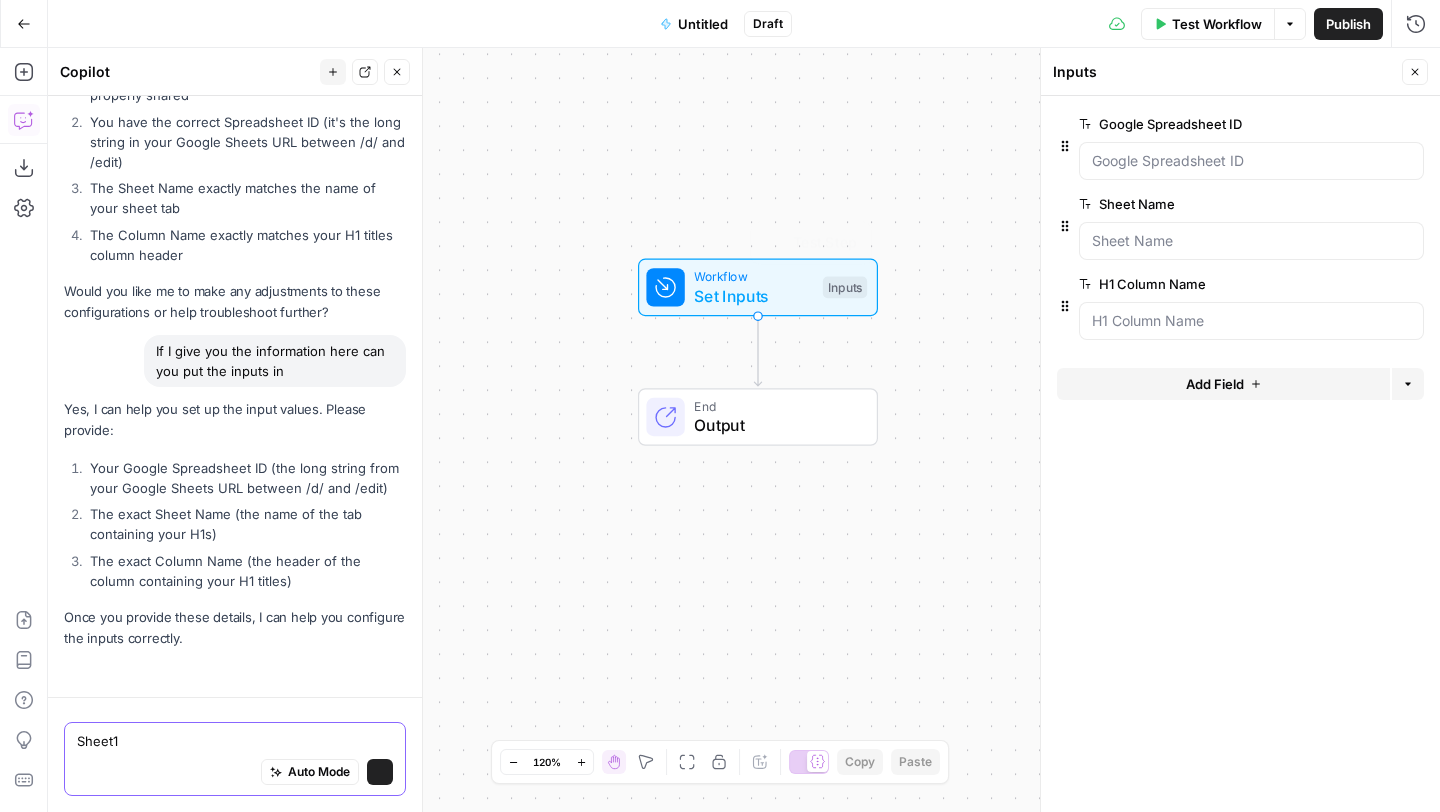 paste on "1-KpftKvtwkRq2tbBrycz2F7xmvjfsu1uGICmNmLASew/edit?gid=1645594752#gid=1645594752" 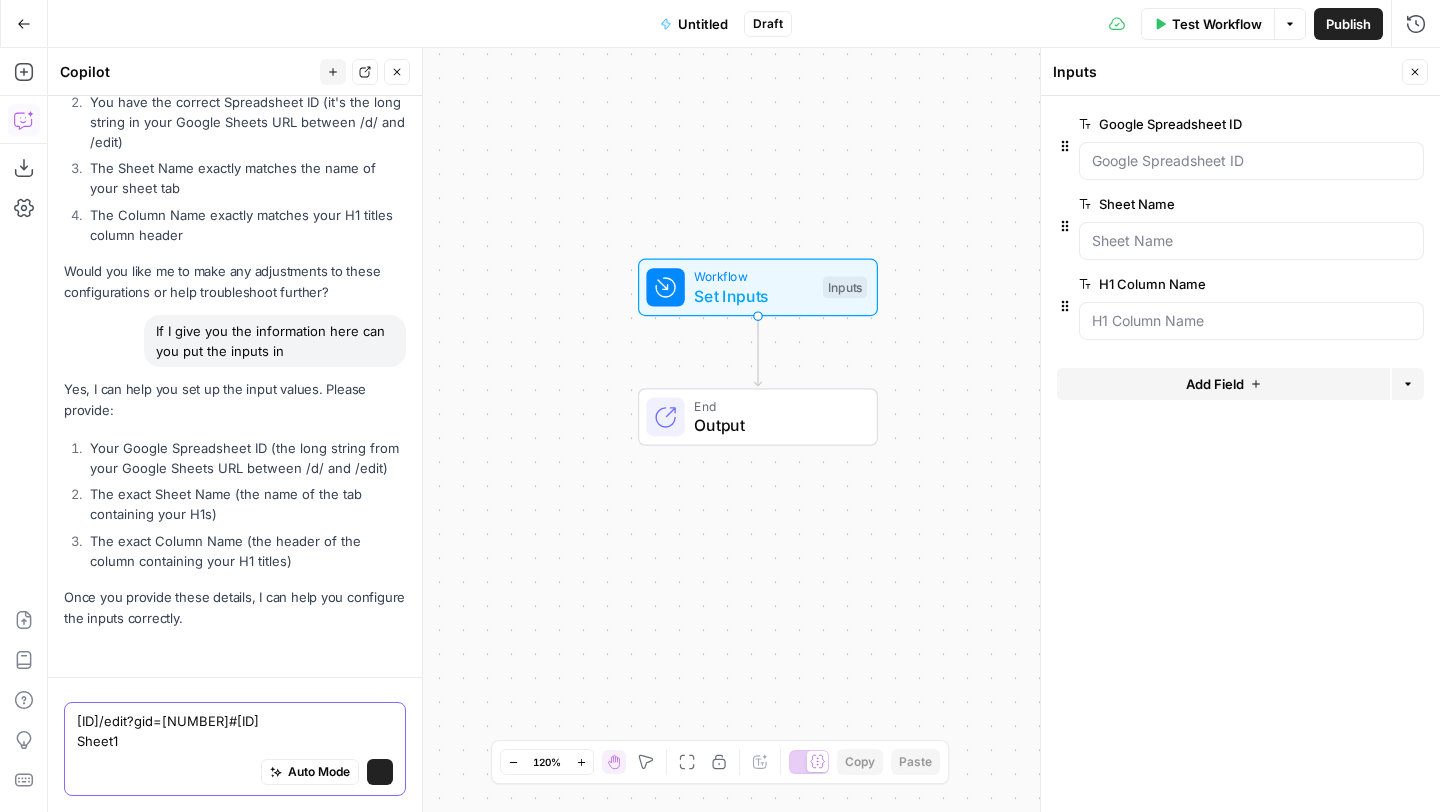scroll, scrollTop: 7013, scrollLeft: 0, axis: vertical 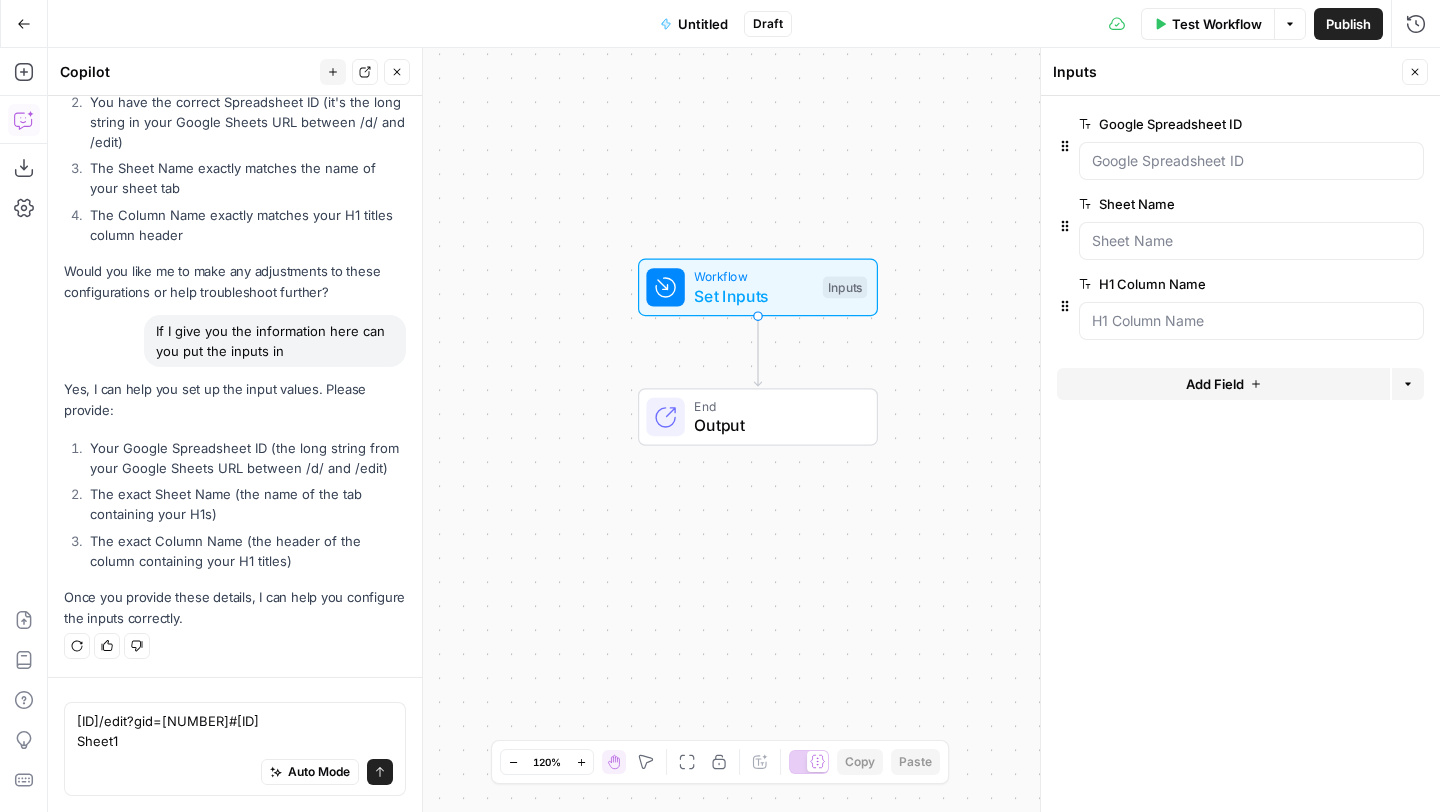 click on "1-KpftKvtwkRq2tbBrycz2F7xmvjfsu1uGICmNmLASew/edit?gid=1645594752#gid=1645594752
Sheet1 1-KpftKvtwkRq2tbBrycz2F7xmvjfsu1uGICmNmLASew/edit?gid=1645594752#gid=1645594752
Sheet1 Auto Mode Send" at bounding box center (235, 749) 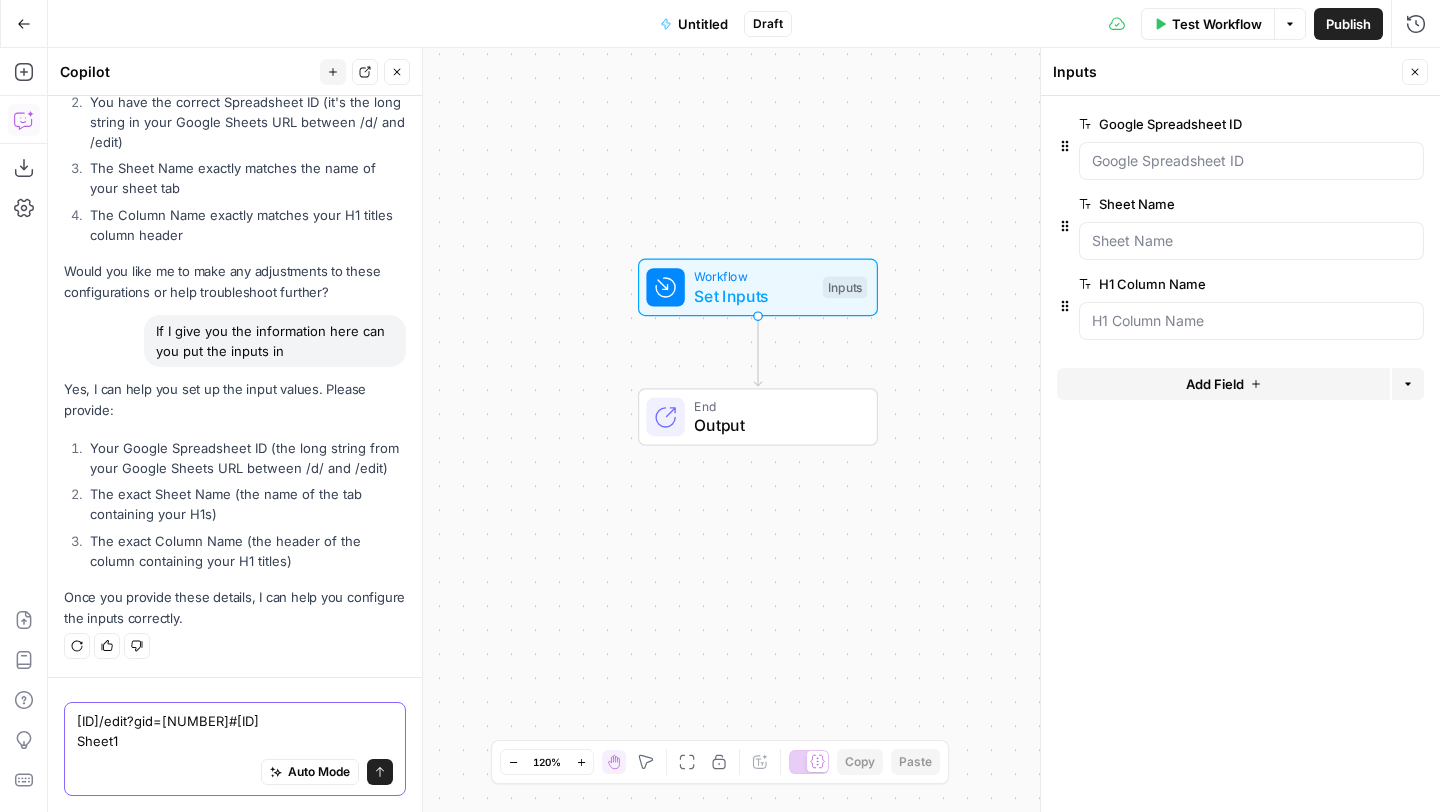 click on "1-KpftKvtwkRq2tbBrycz2F7xmvjfsu1uGICmNmLASew/edit?gid=1645594752#gid=1645594752
Sheet1" at bounding box center [235, 731] 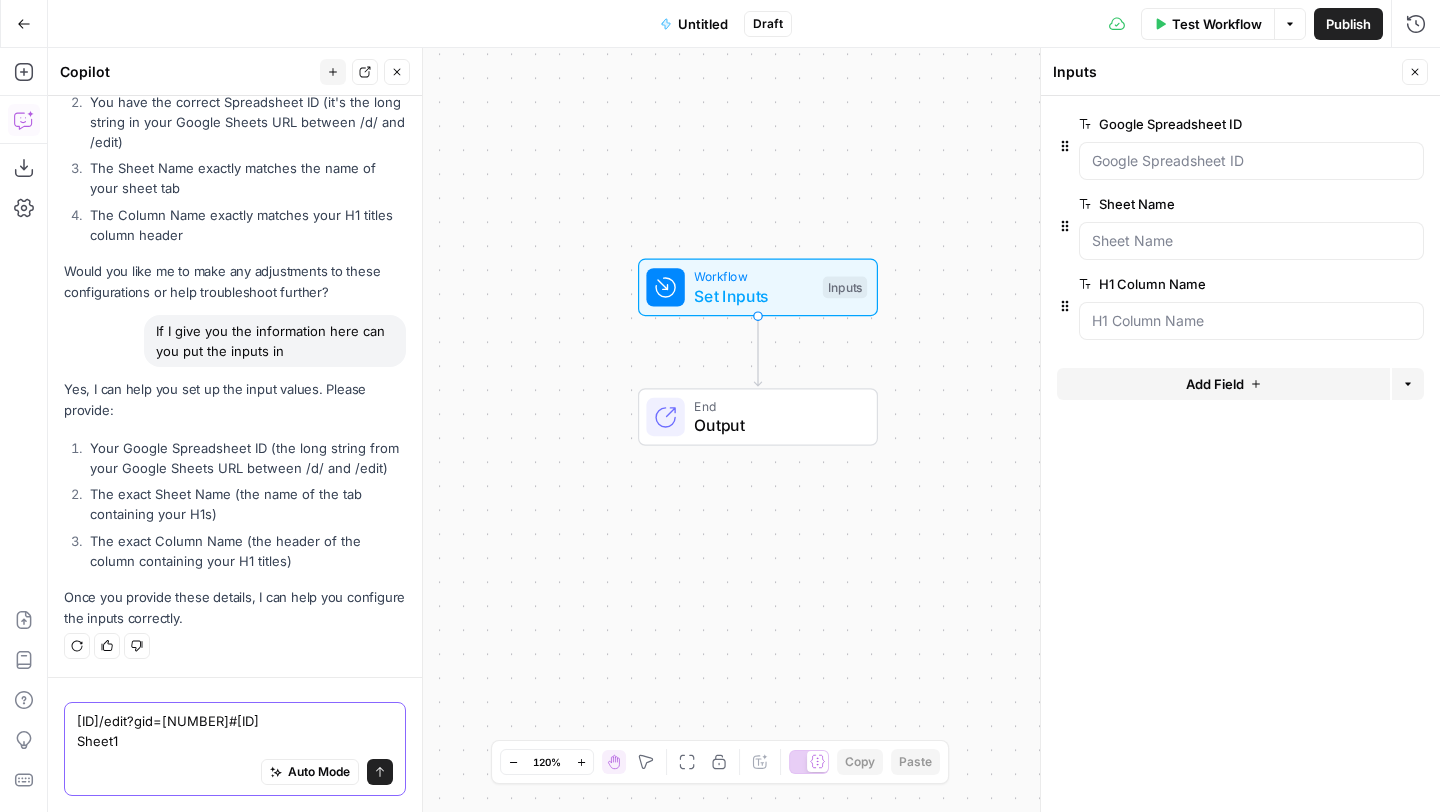 paste on "title" 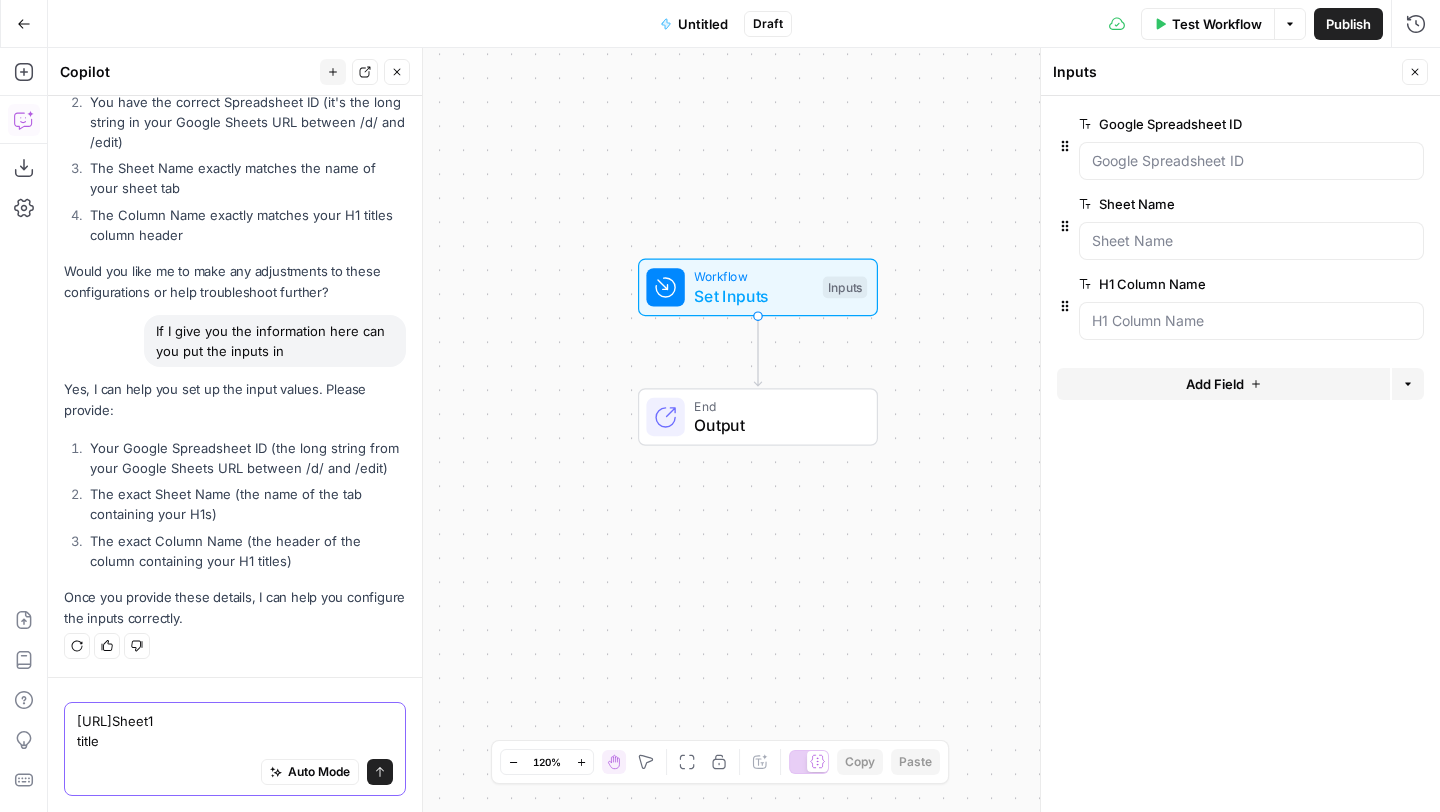 scroll, scrollTop: 7033, scrollLeft: 0, axis: vertical 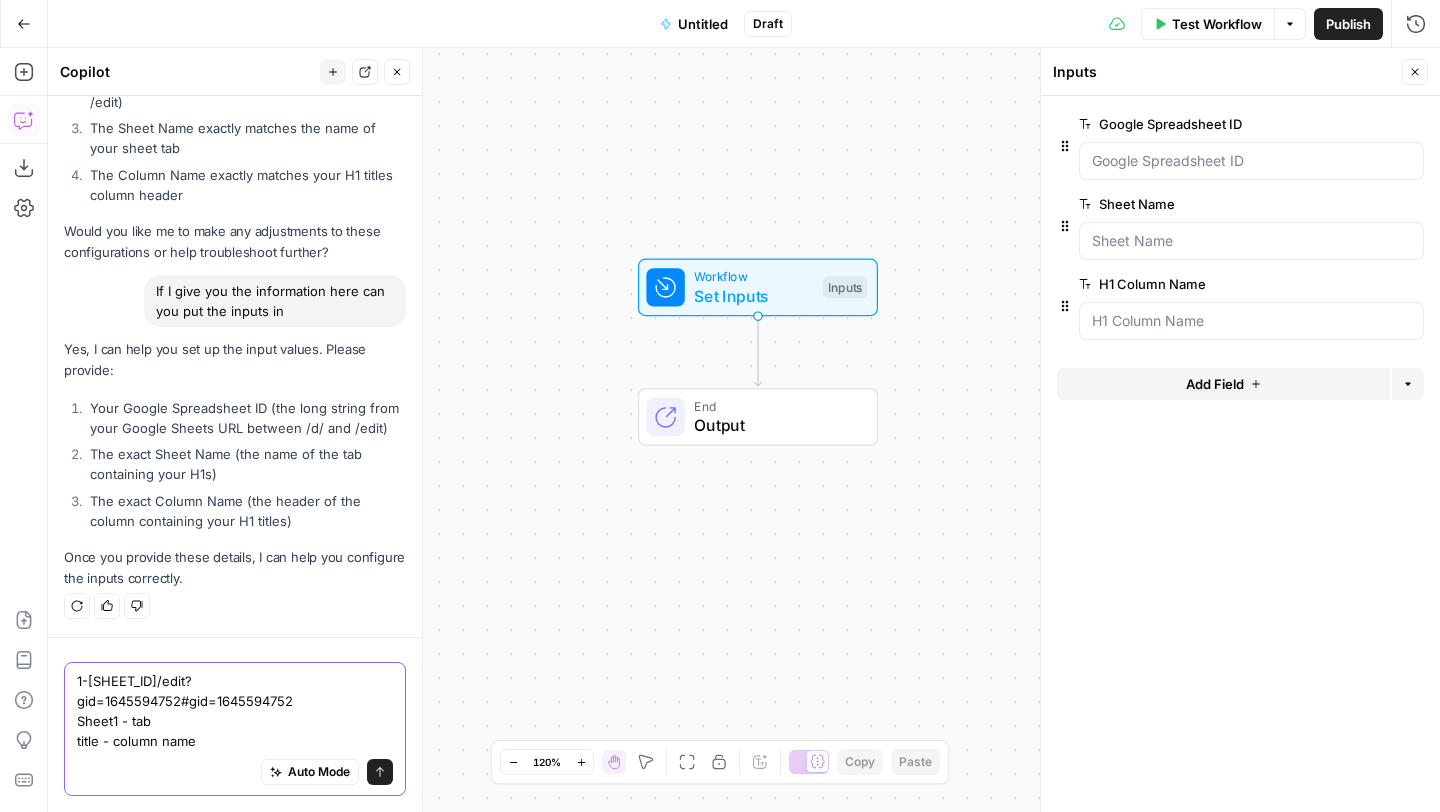 type on "1-KpftKvtwkRq2tbBrycz2F7xmvjfsu1uGICmNmLASew/edit?gid=1645594752#gid=1645594752
Sheet1 - tab
title - column name" 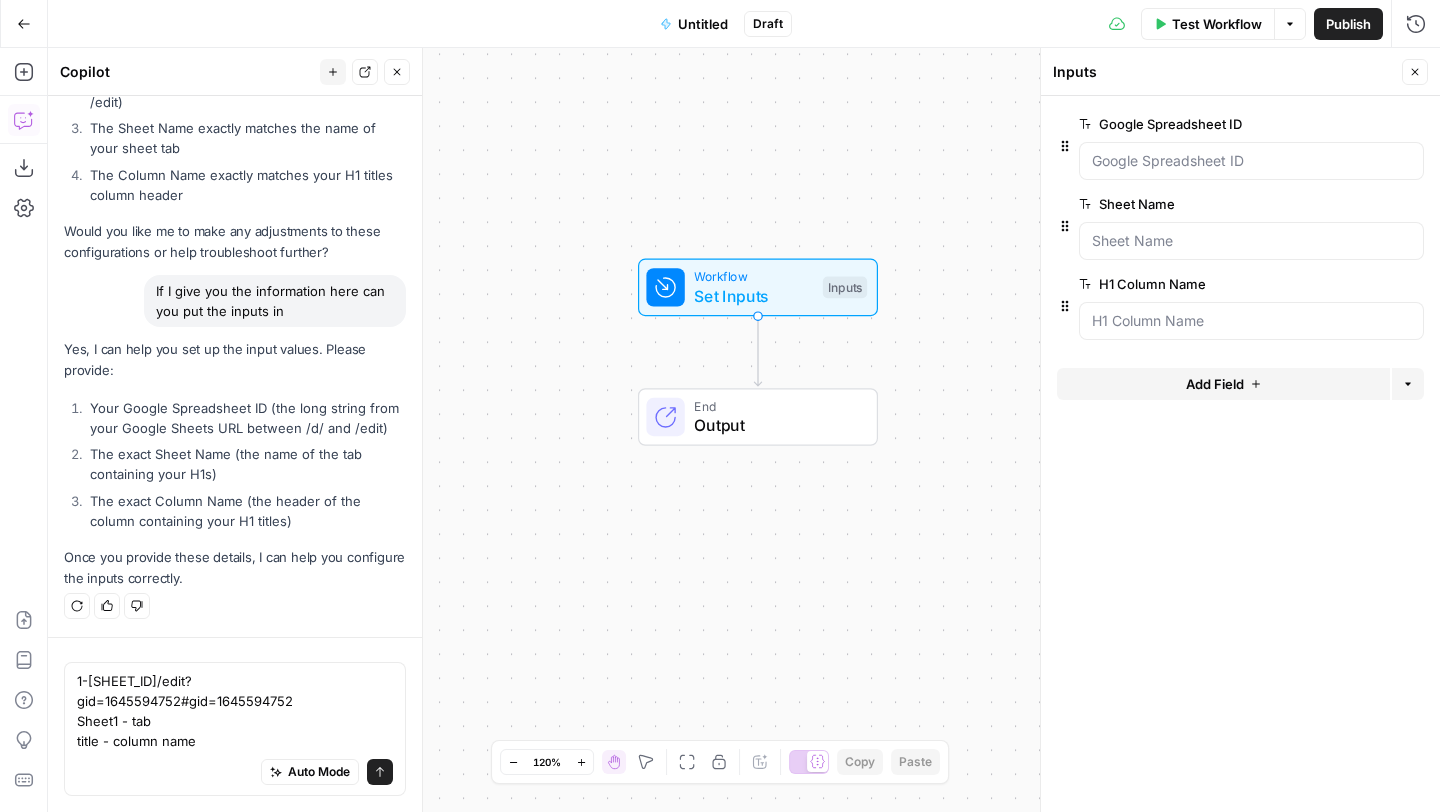 click on "Send" at bounding box center [380, 772] 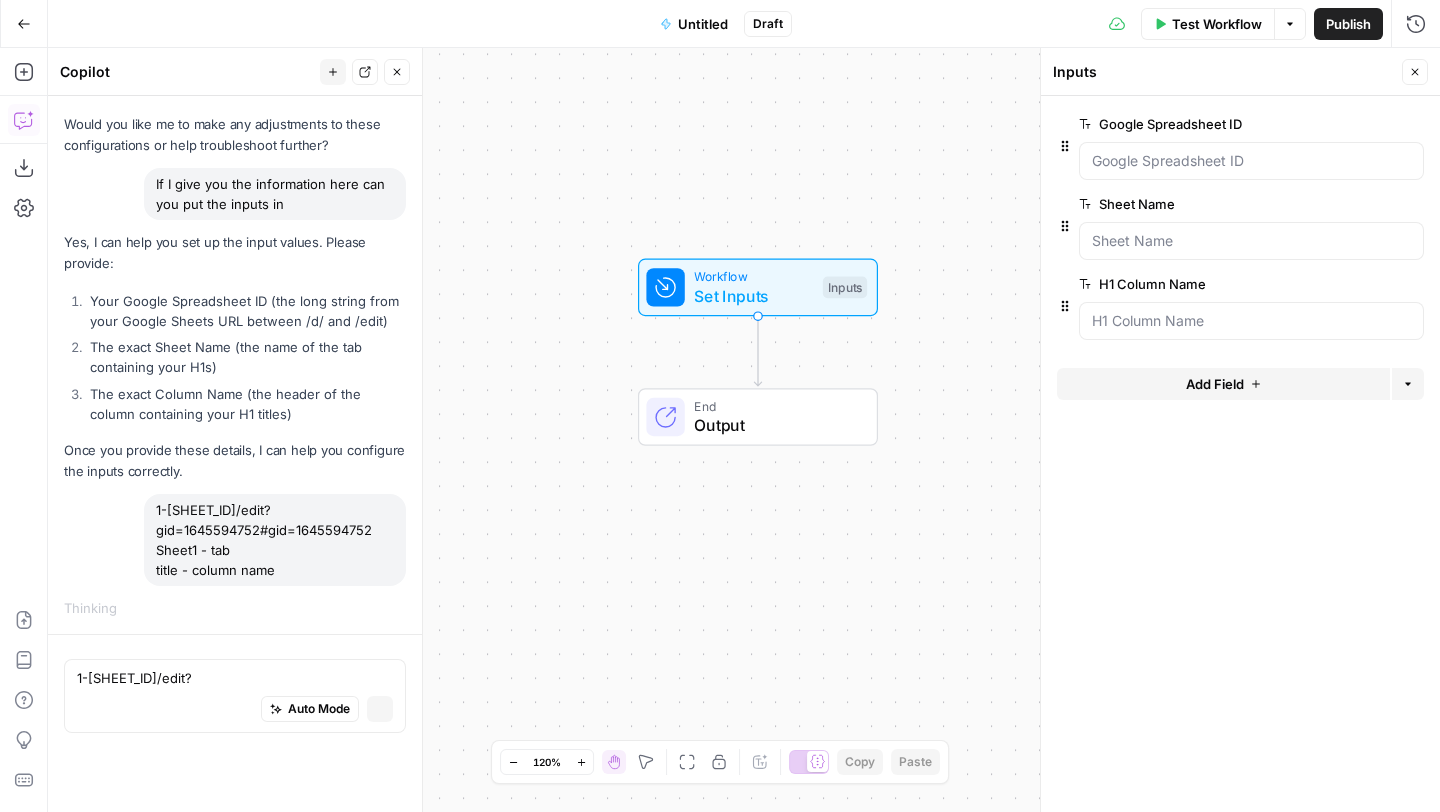 type 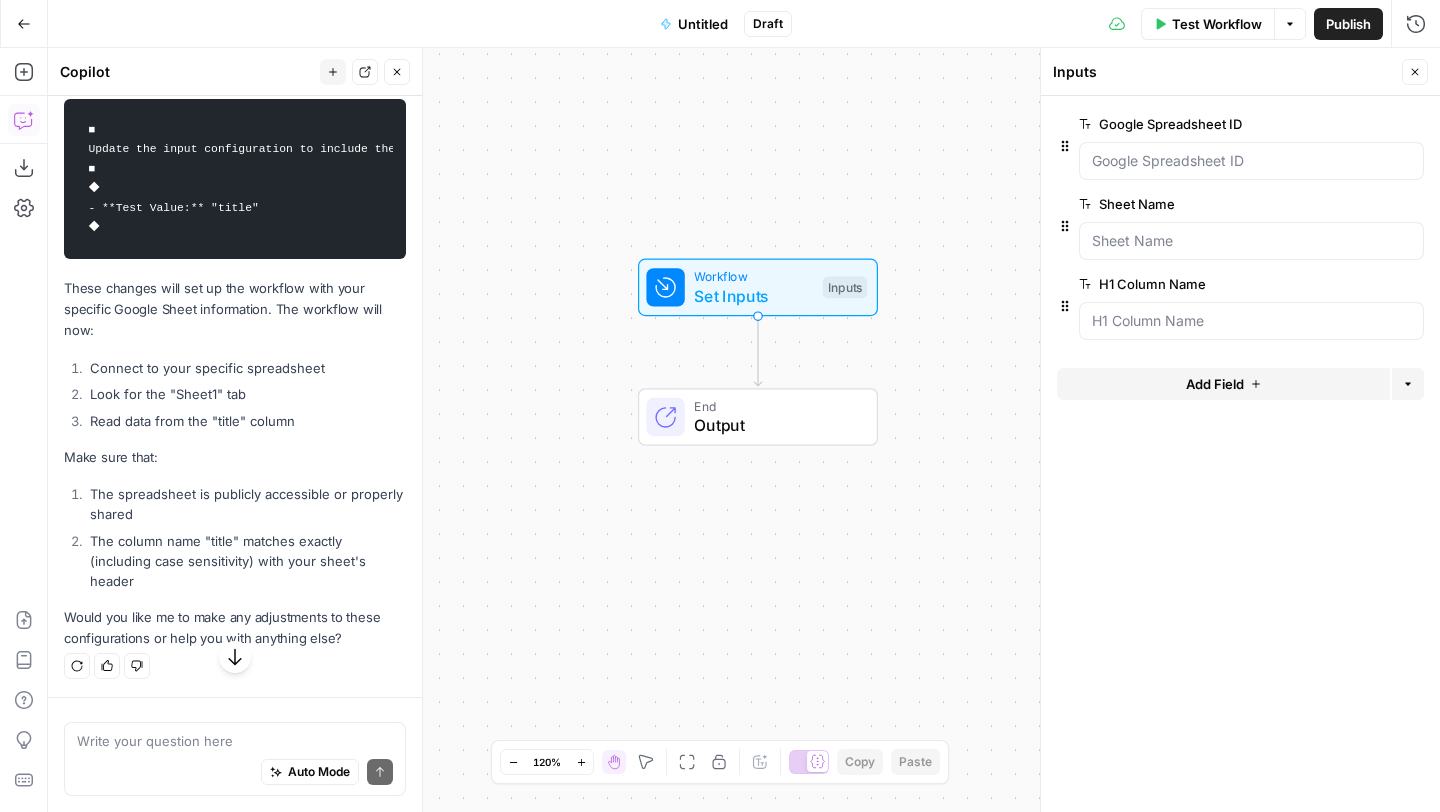 scroll, scrollTop: 8148, scrollLeft: 0, axis: vertical 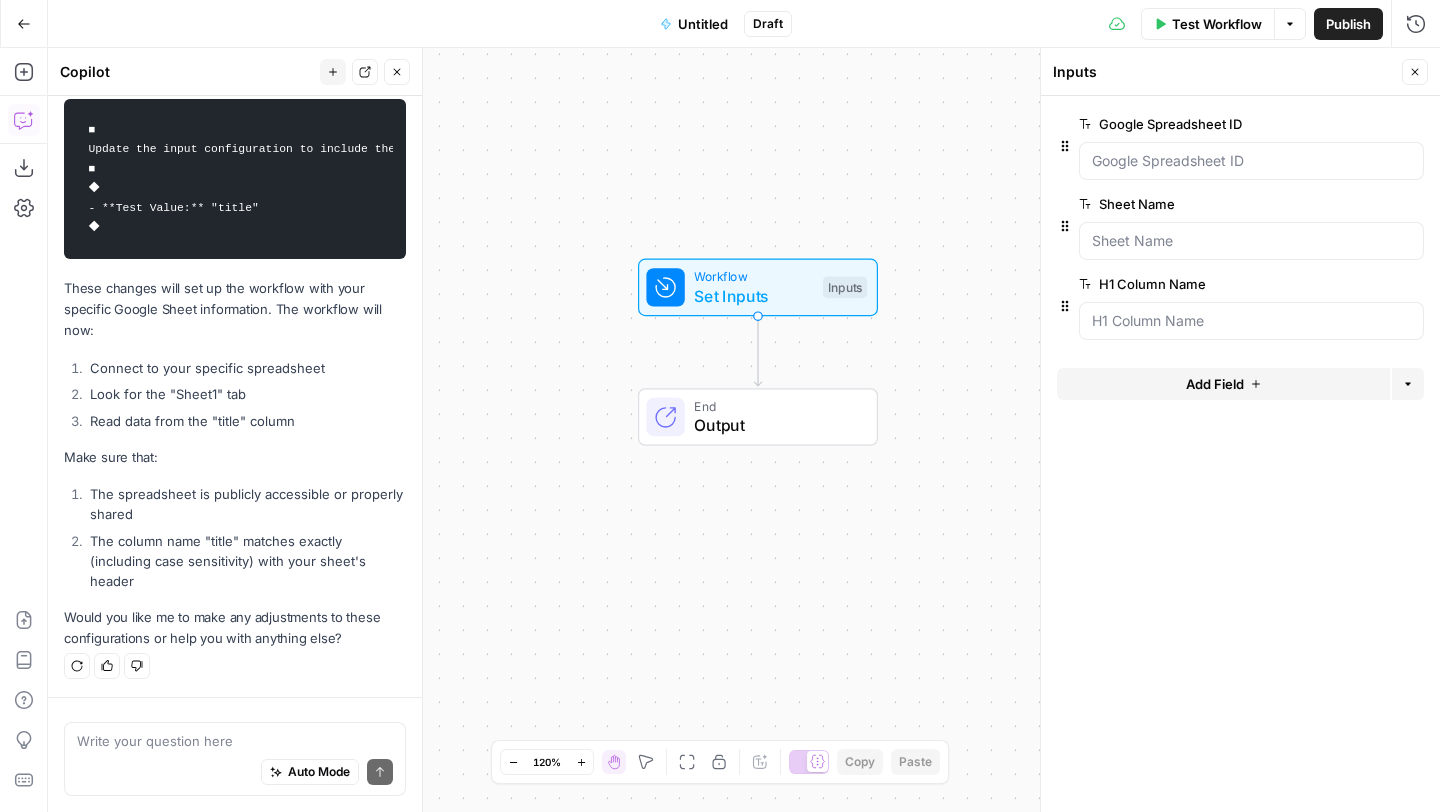 click at bounding box center (1251, 161) 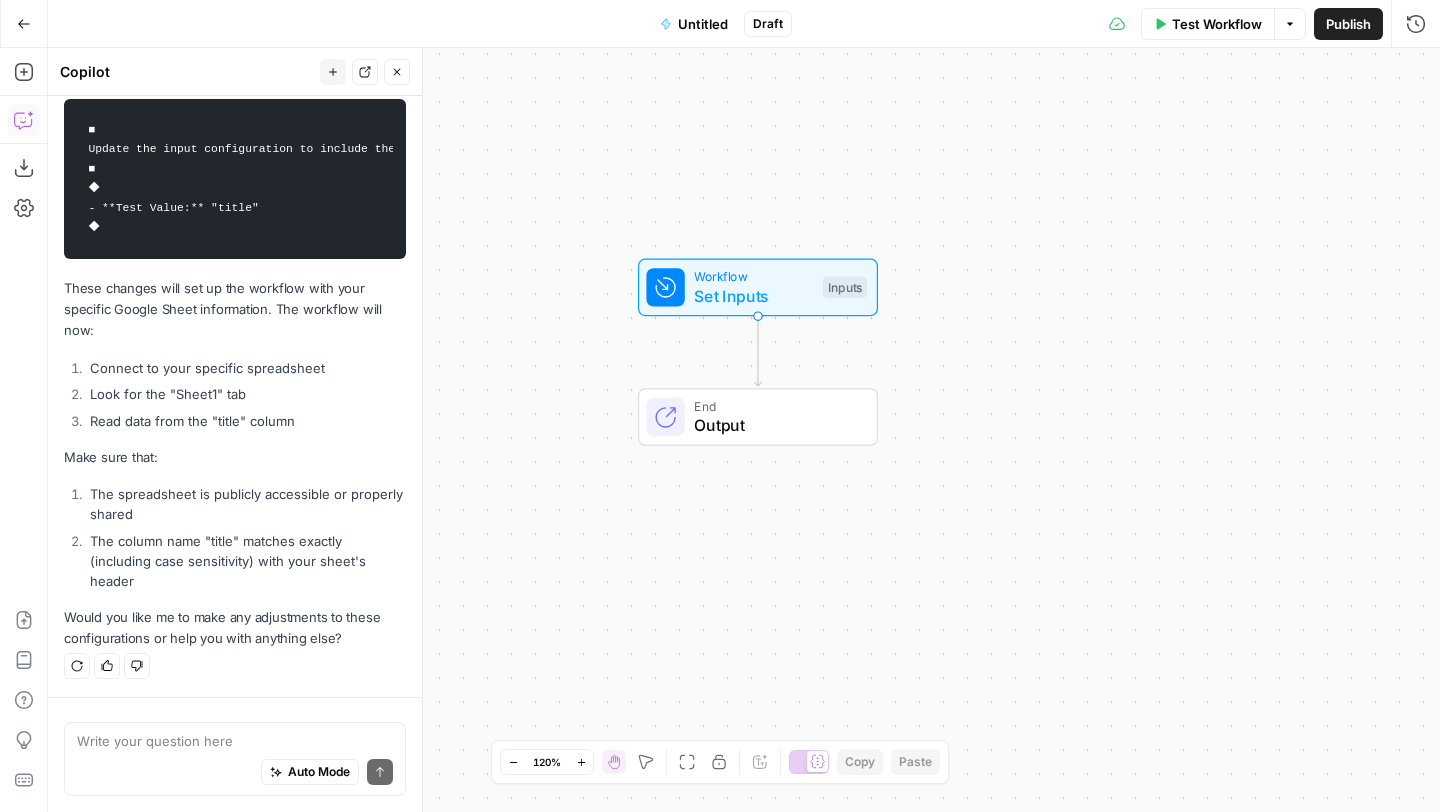 click on "Set Inputs" at bounding box center (753, 296) 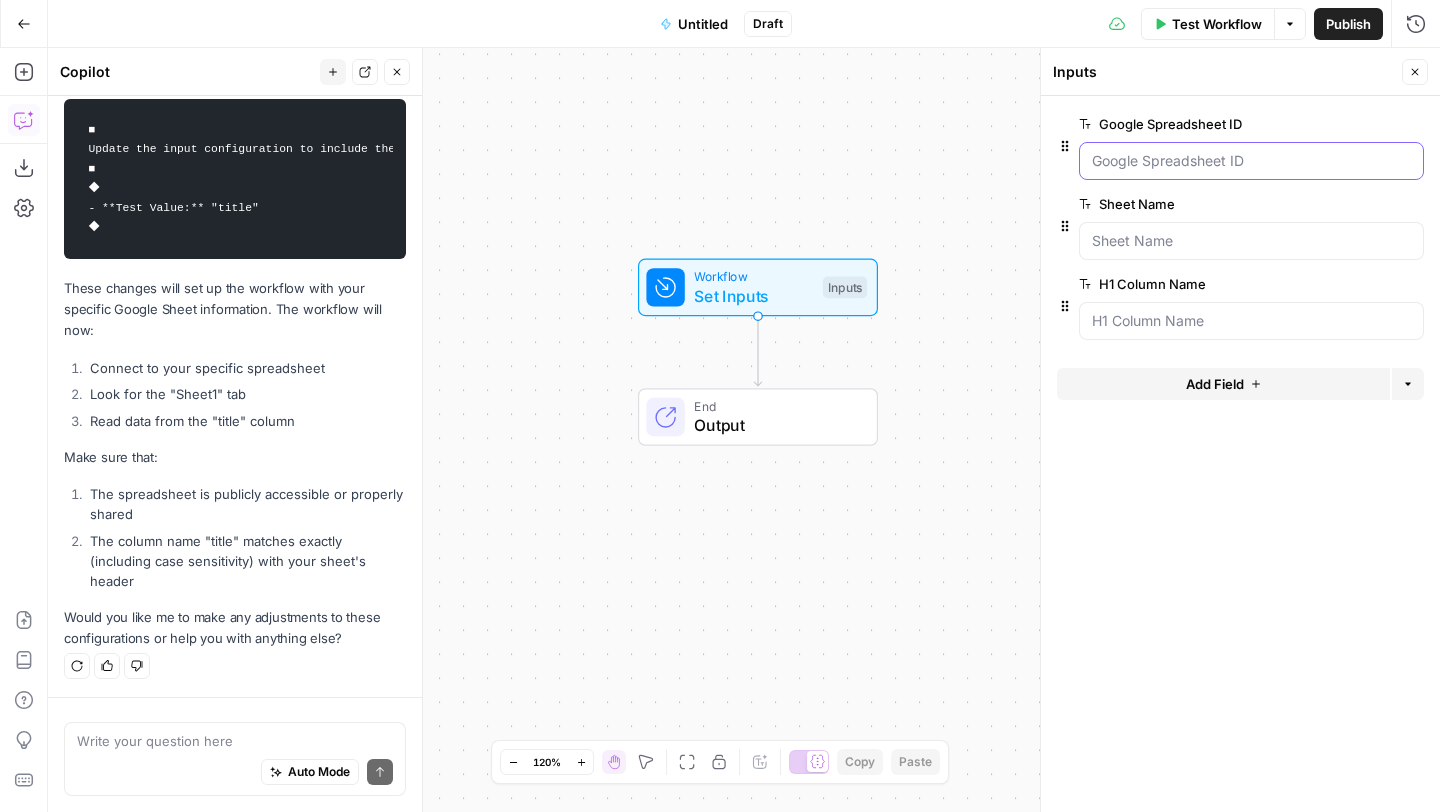 click on "Google Spreadsheet ID" at bounding box center (1251, 161) 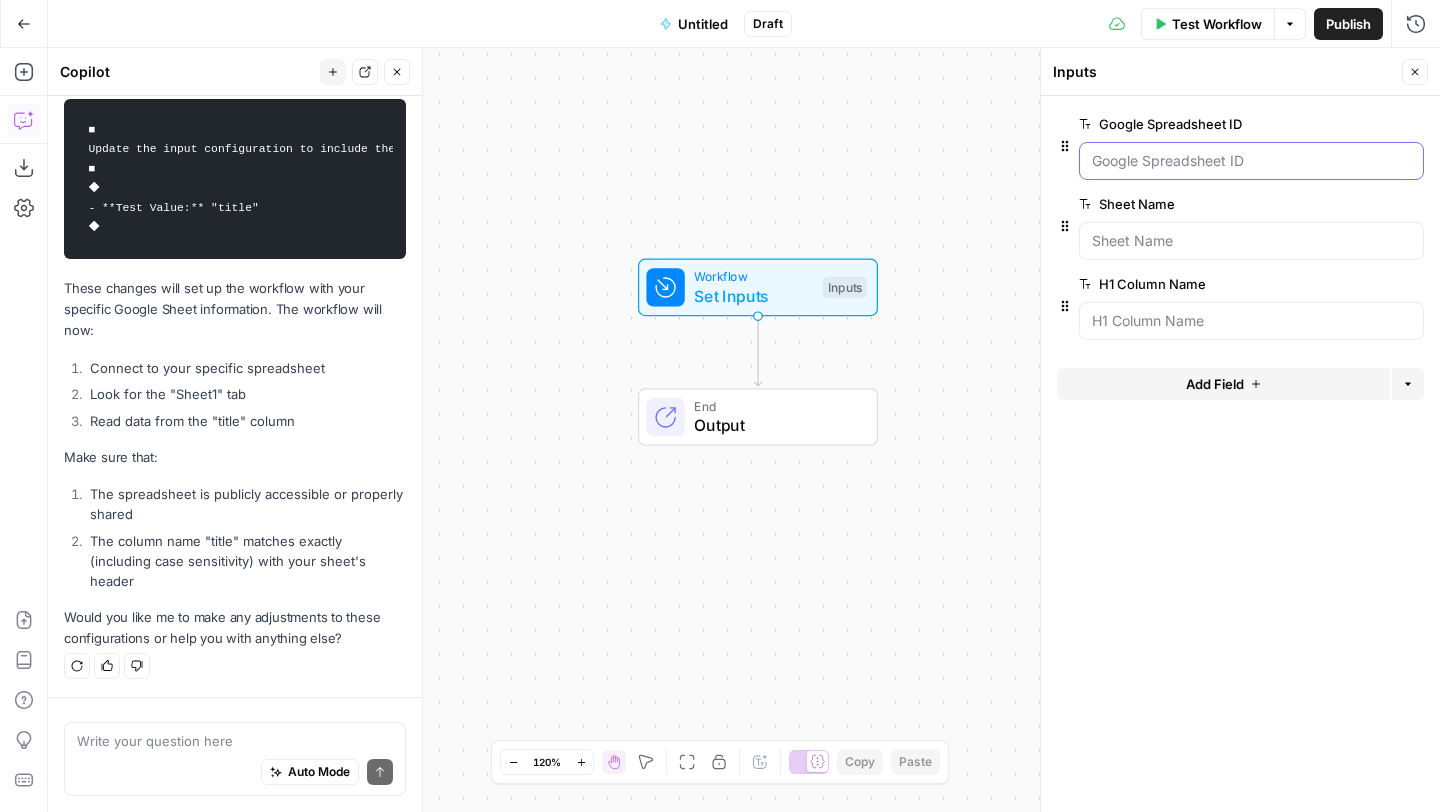 click on "Google Spreadsheet ID" at bounding box center [1251, 161] 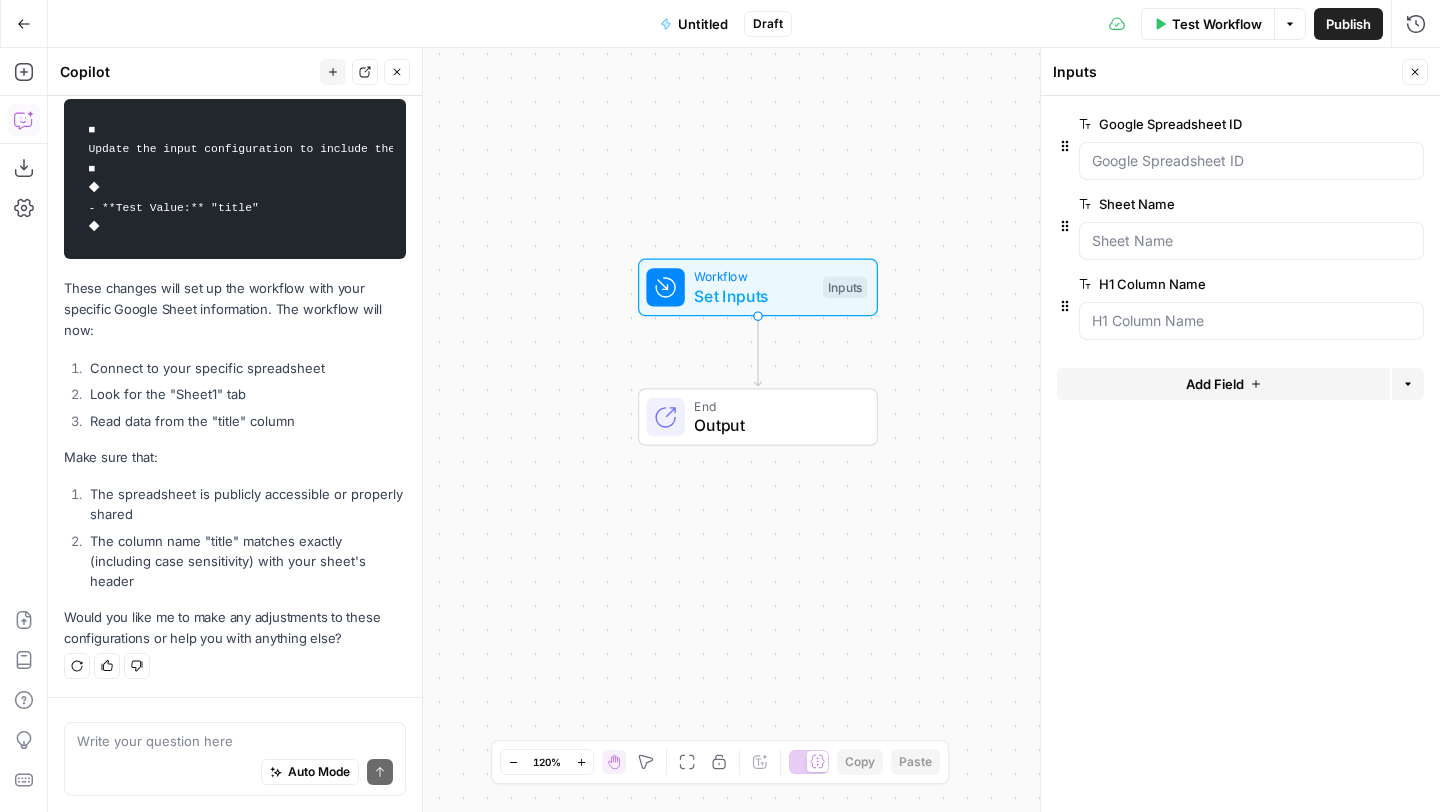 click on "edit field" at bounding box center [1357, 124] 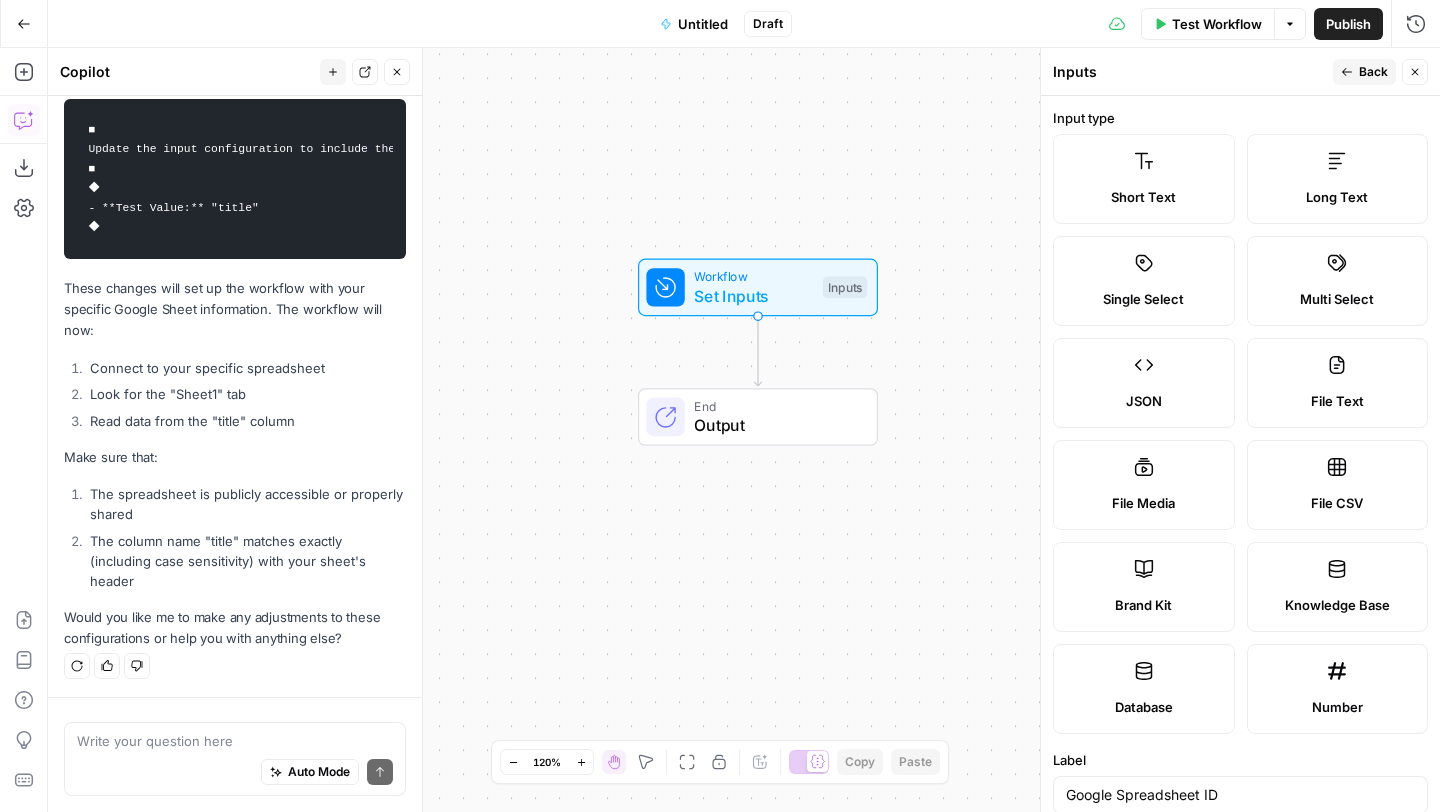 click on "Short Text" at bounding box center (1143, 197) 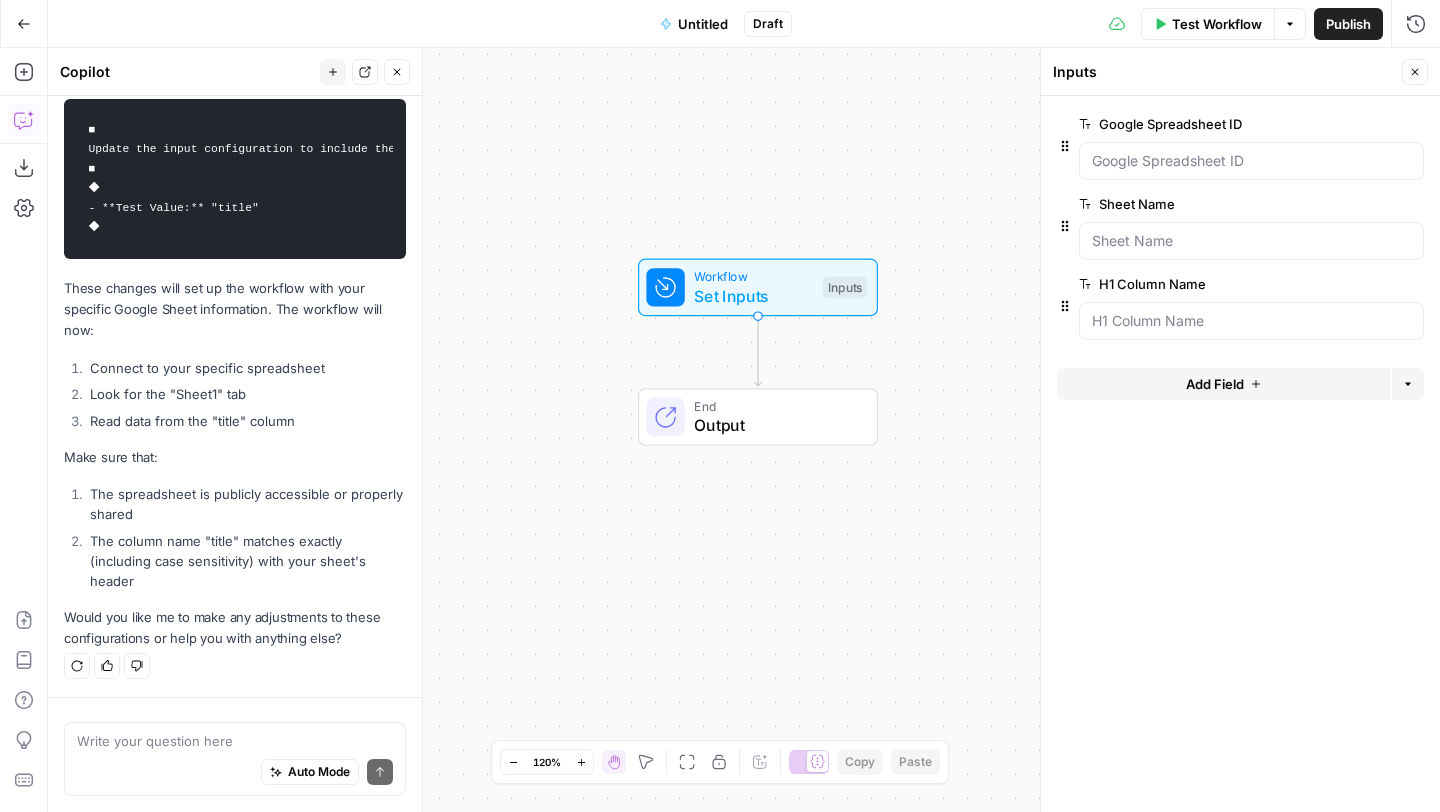 click on "Add Field" at bounding box center [1223, 384] 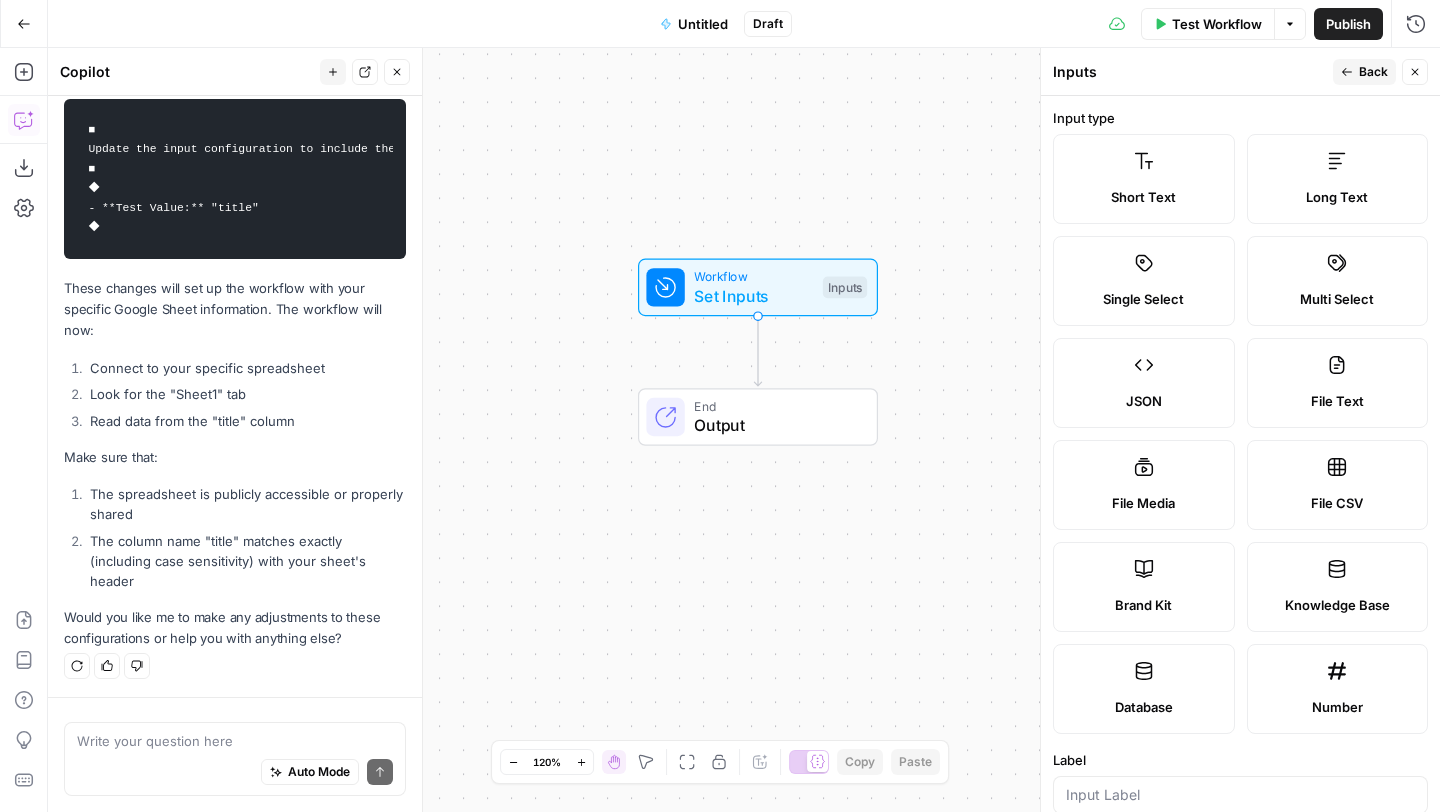 click on "Back" at bounding box center [1364, 72] 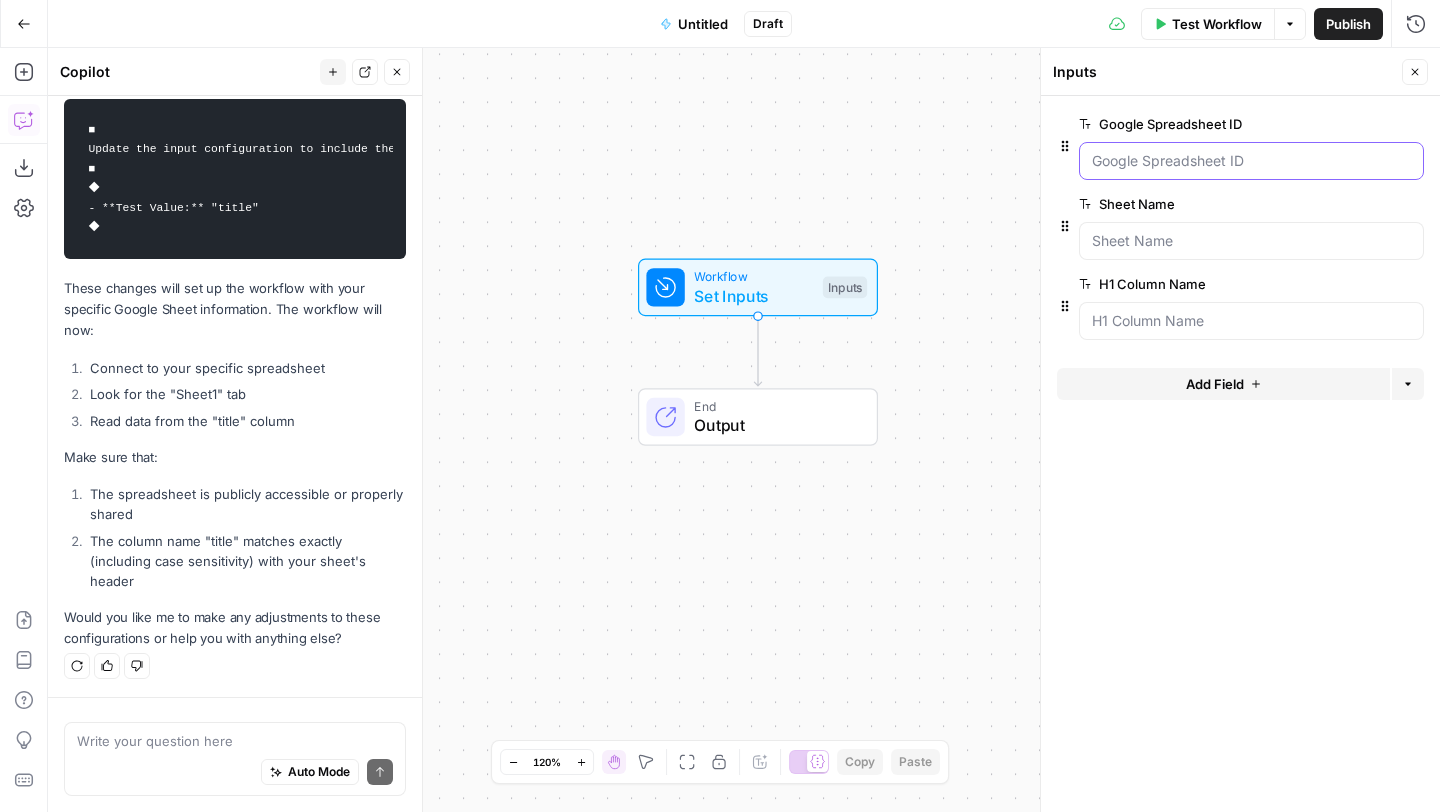 click on "Google Spreadsheet ID" at bounding box center (1251, 161) 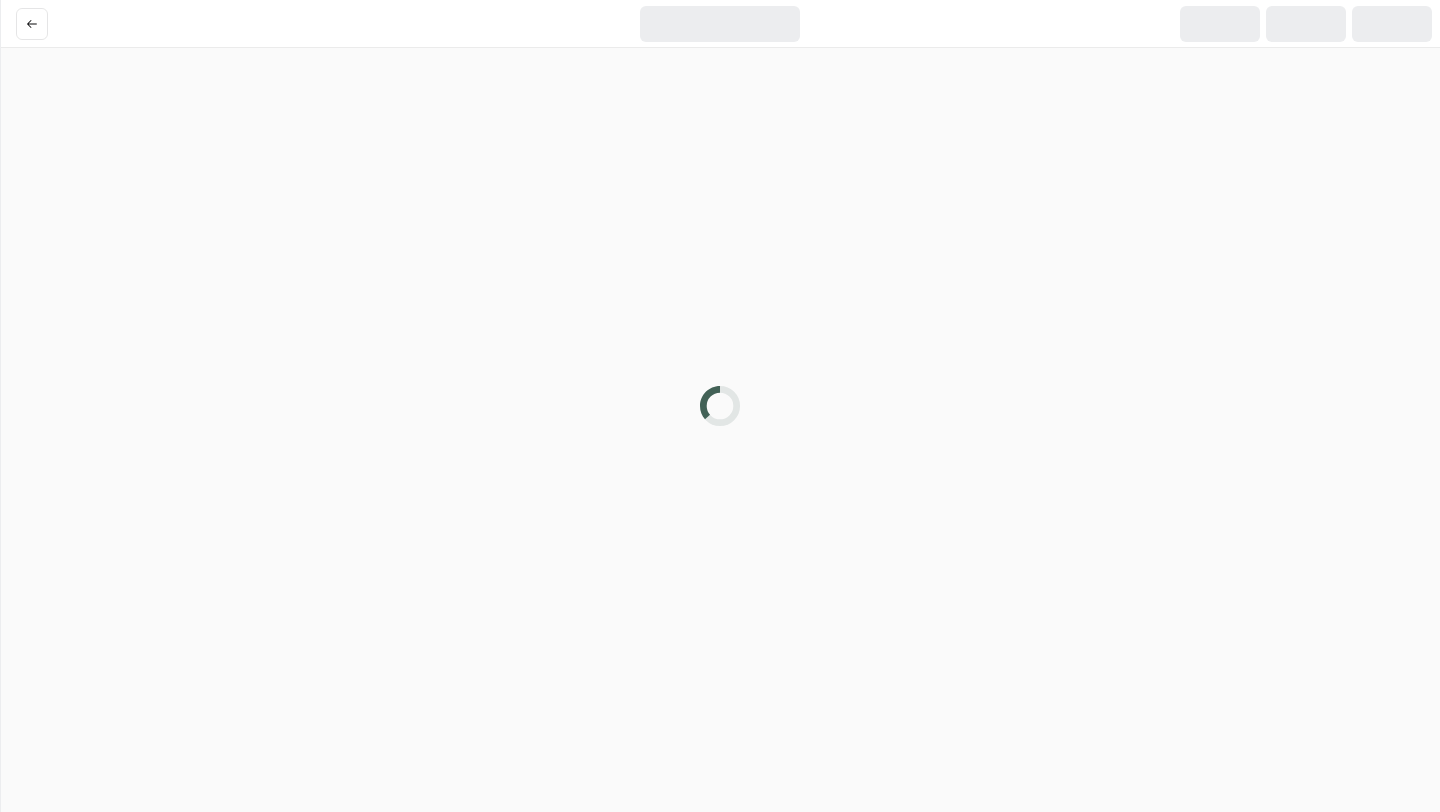 scroll, scrollTop: 0, scrollLeft: 0, axis: both 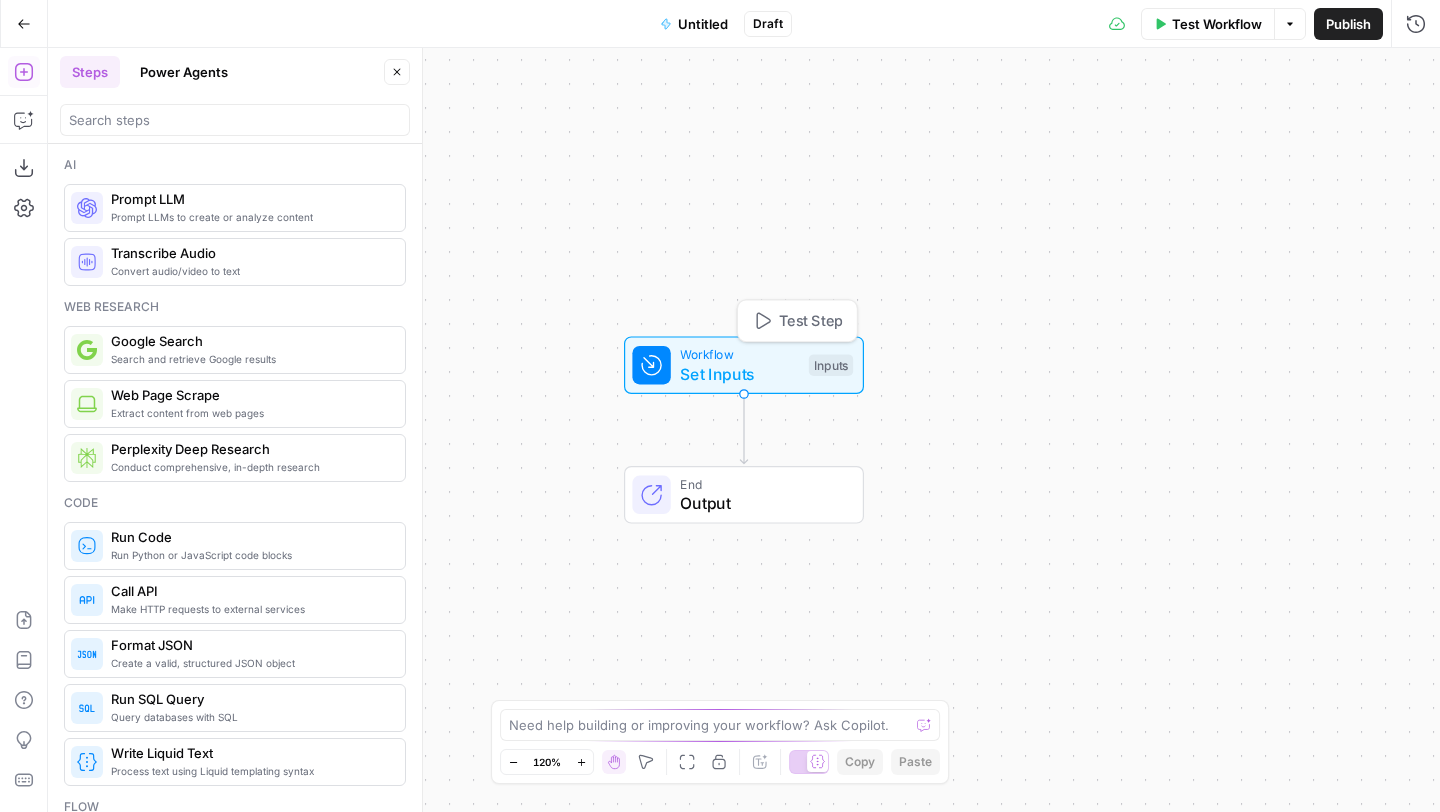 click on "Set Inputs" at bounding box center (739, 374) 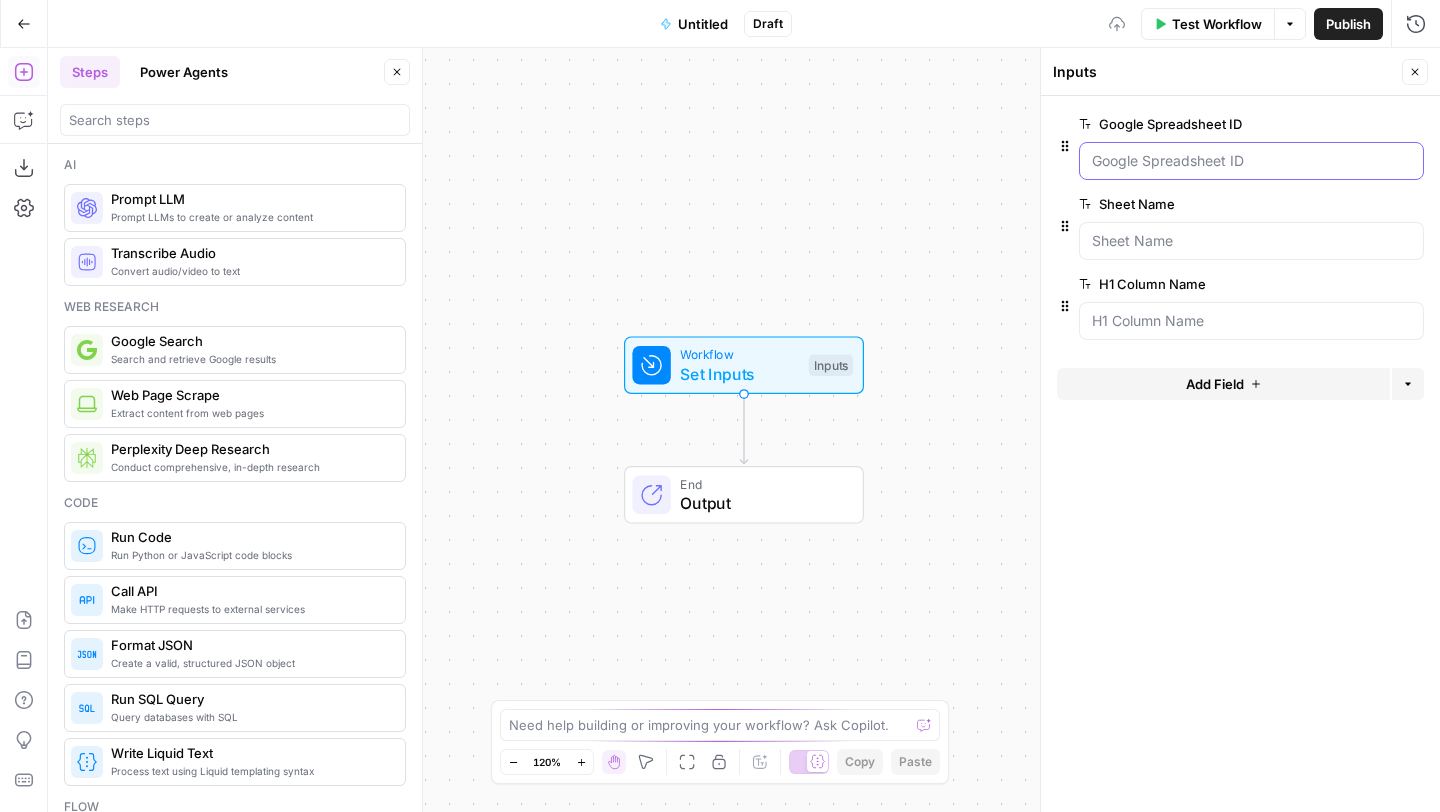 click on "Google Spreadsheet ID" at bounding box center [1251, 161] 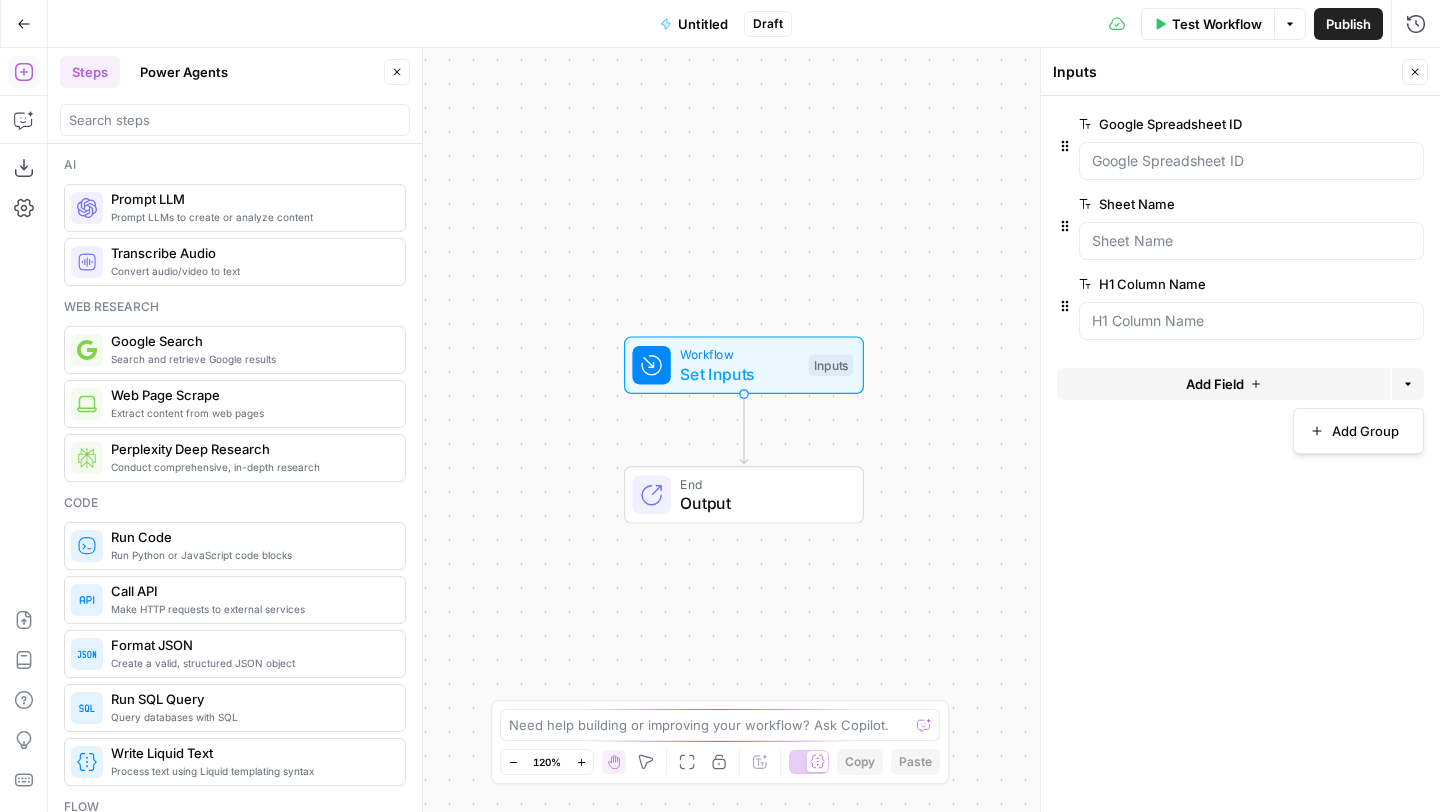 click 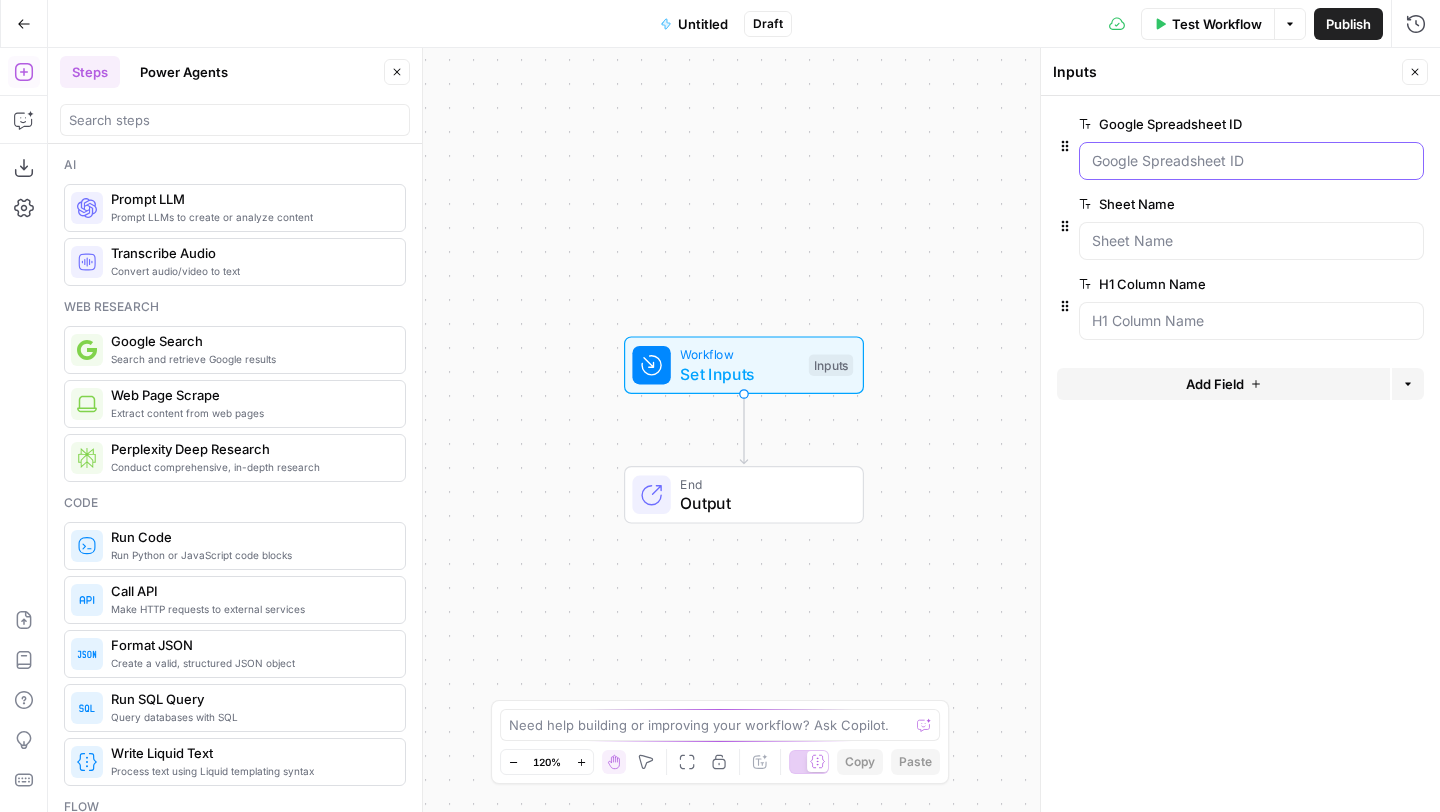 click on "Google Spreadsheet ID" at bounding box center (1251, 161) 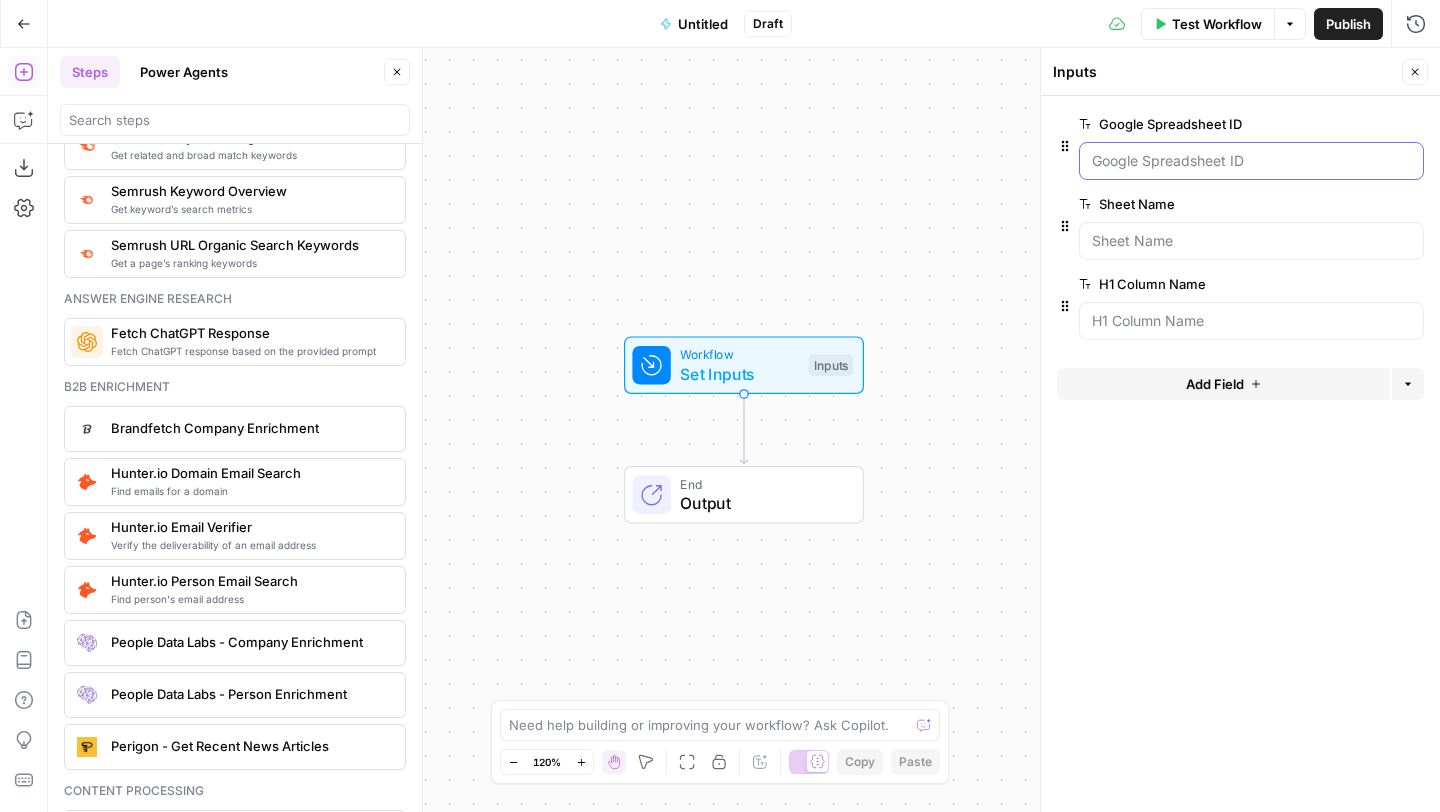 scroll, scrollTop: 2269, scrollLeft: 0, axis: vertical 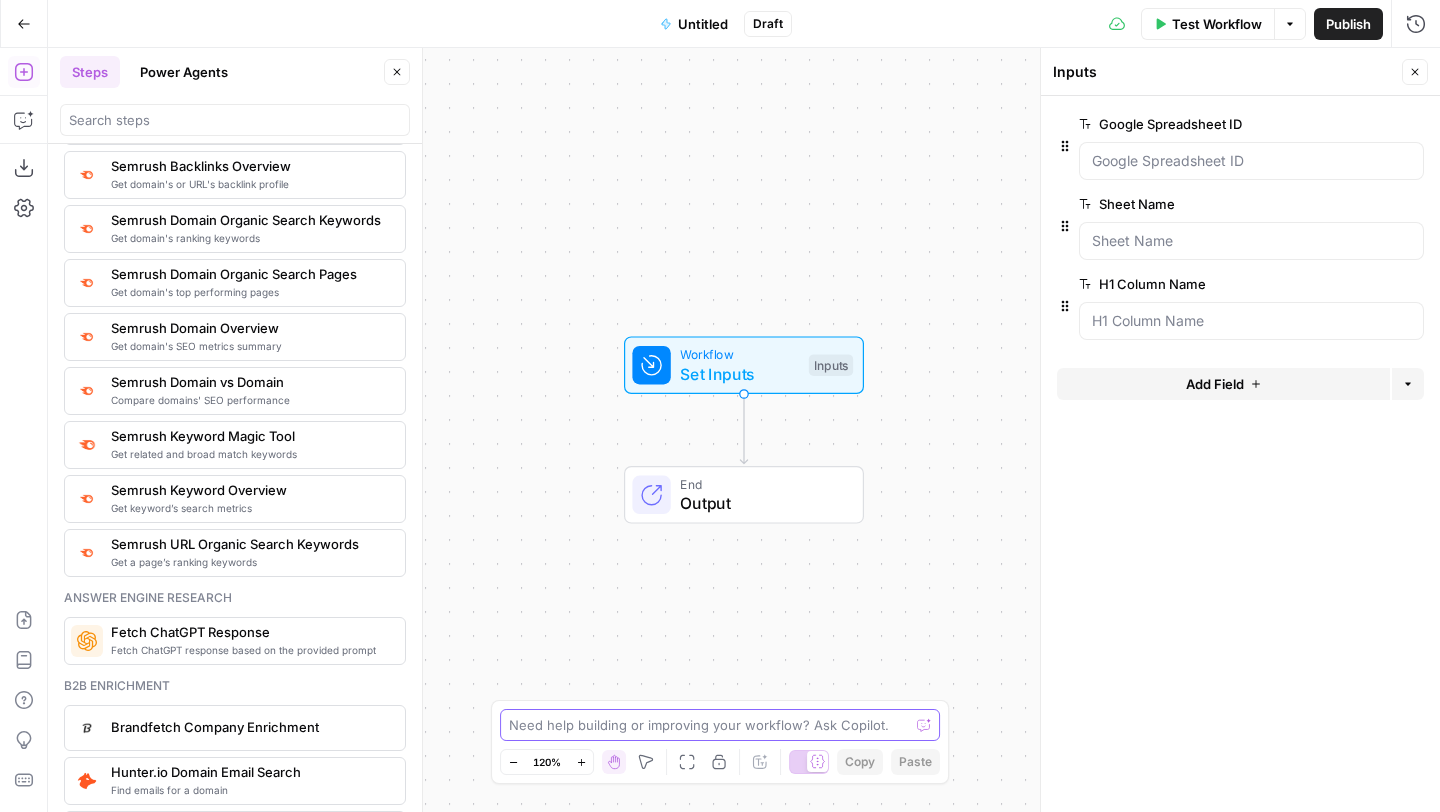 click at bounding box center (709, 725) 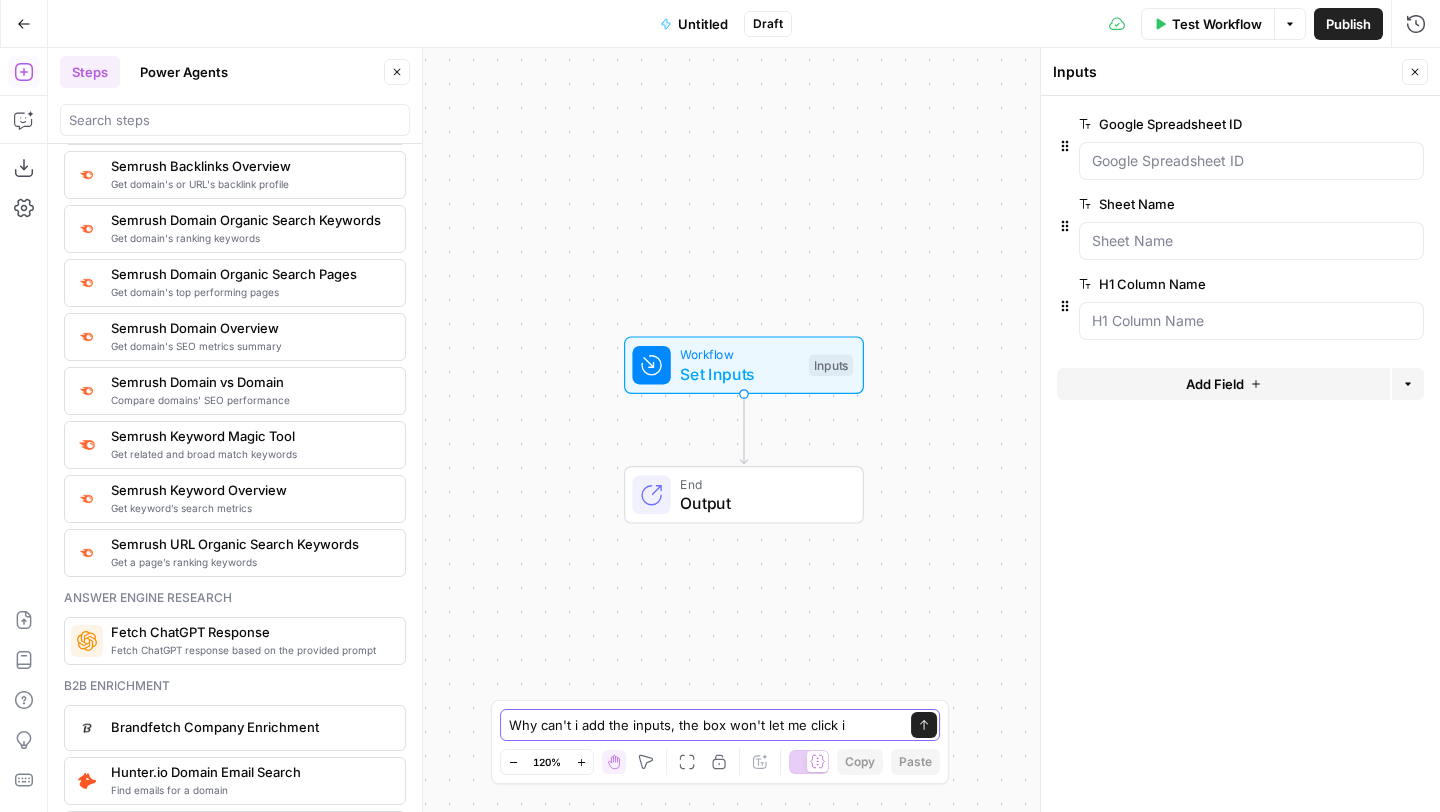 type on "Why can't i add the inputs, the box won't let me click it" 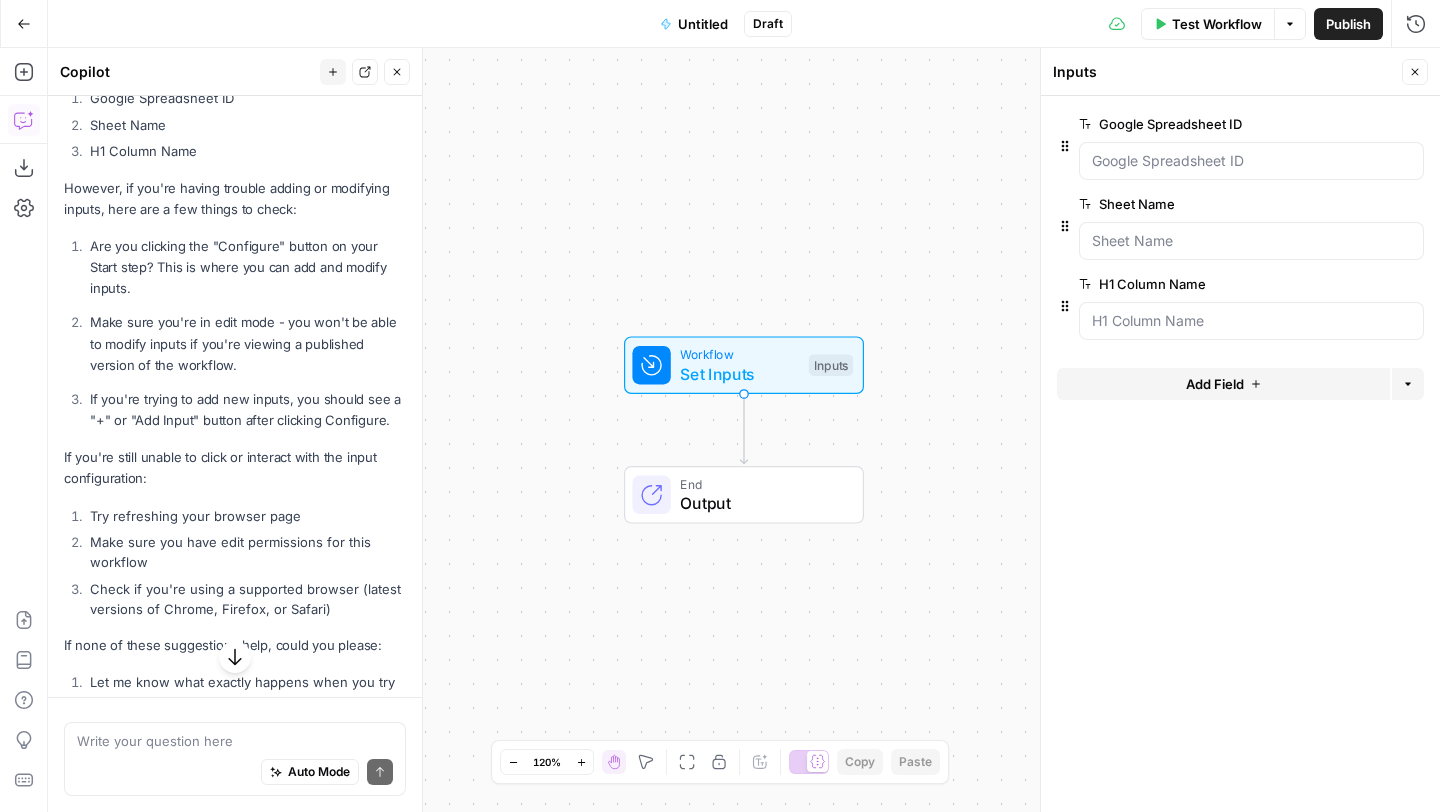 scroll, scrollTop: 306, scrollLeft: 0, axis: vertical 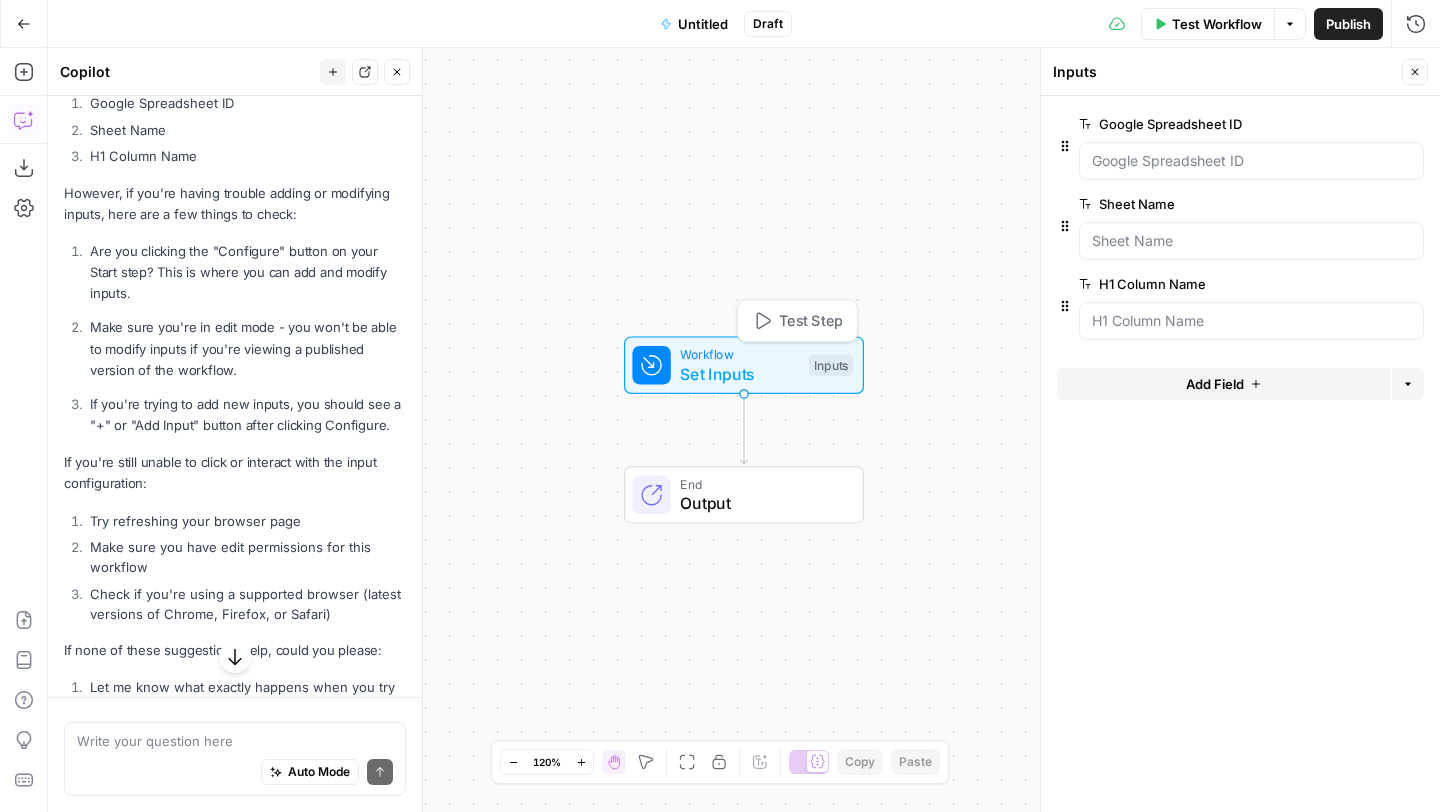 click 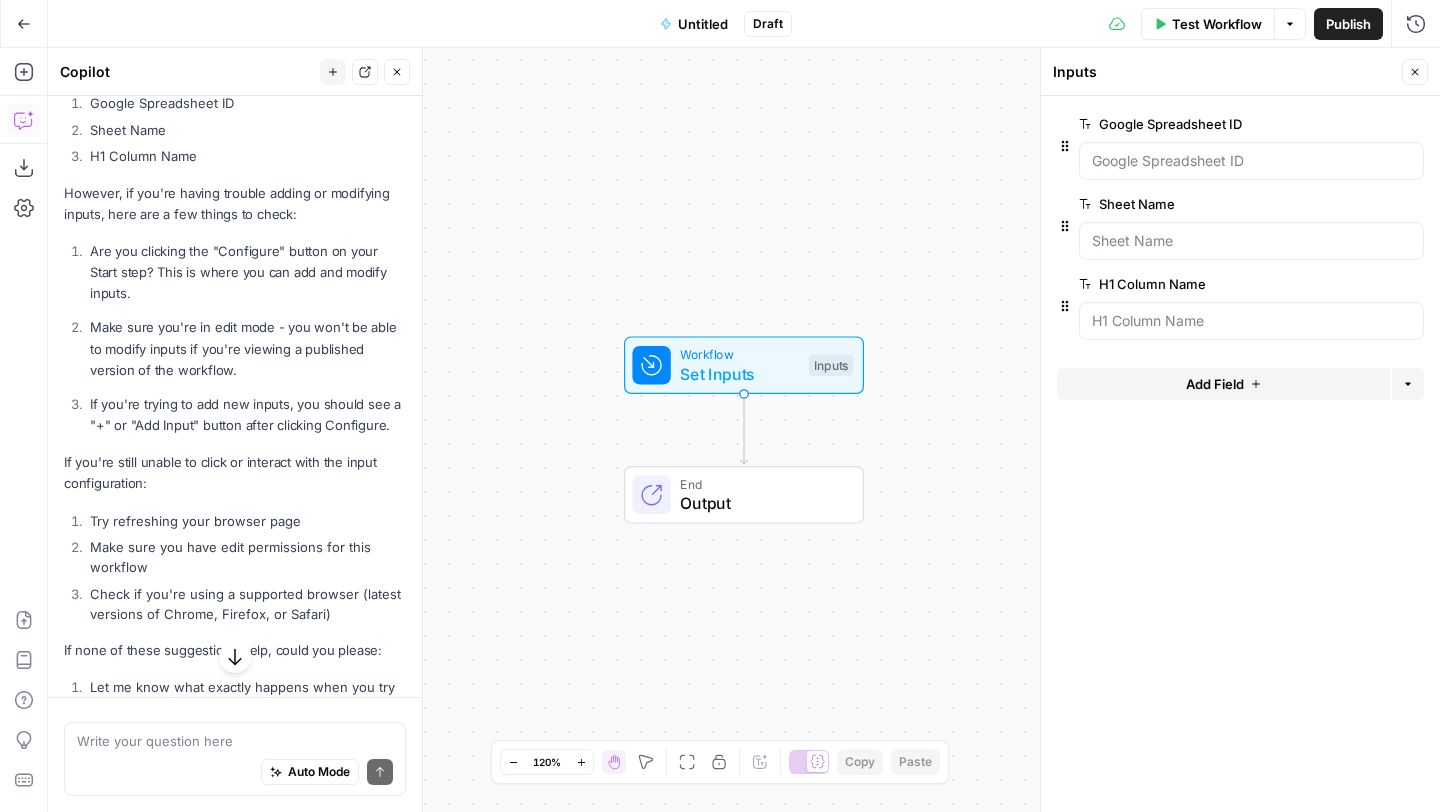 click on "Close" at bounding box center [1415, 72] 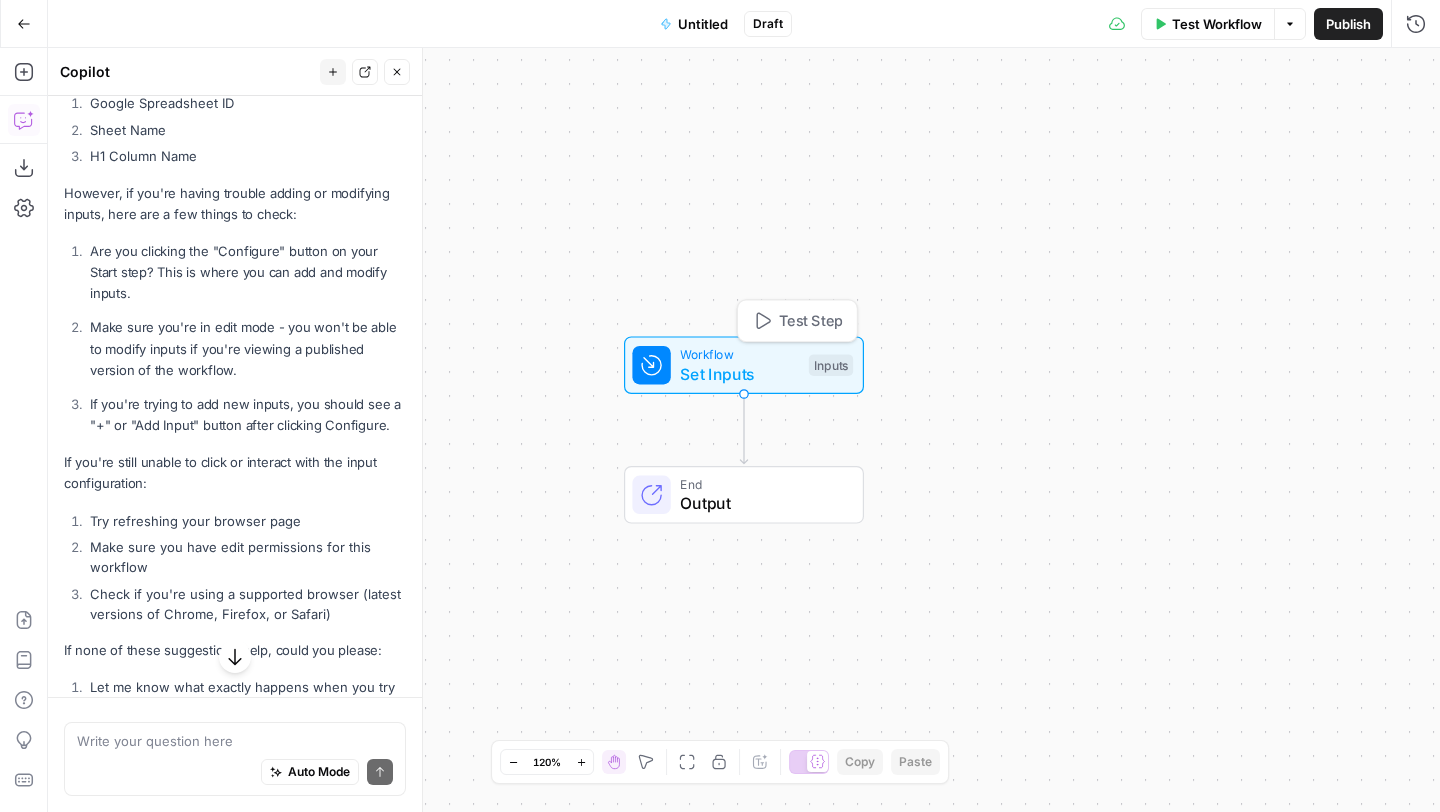 click on "Set Inputs" at bounding box center [739, 374] 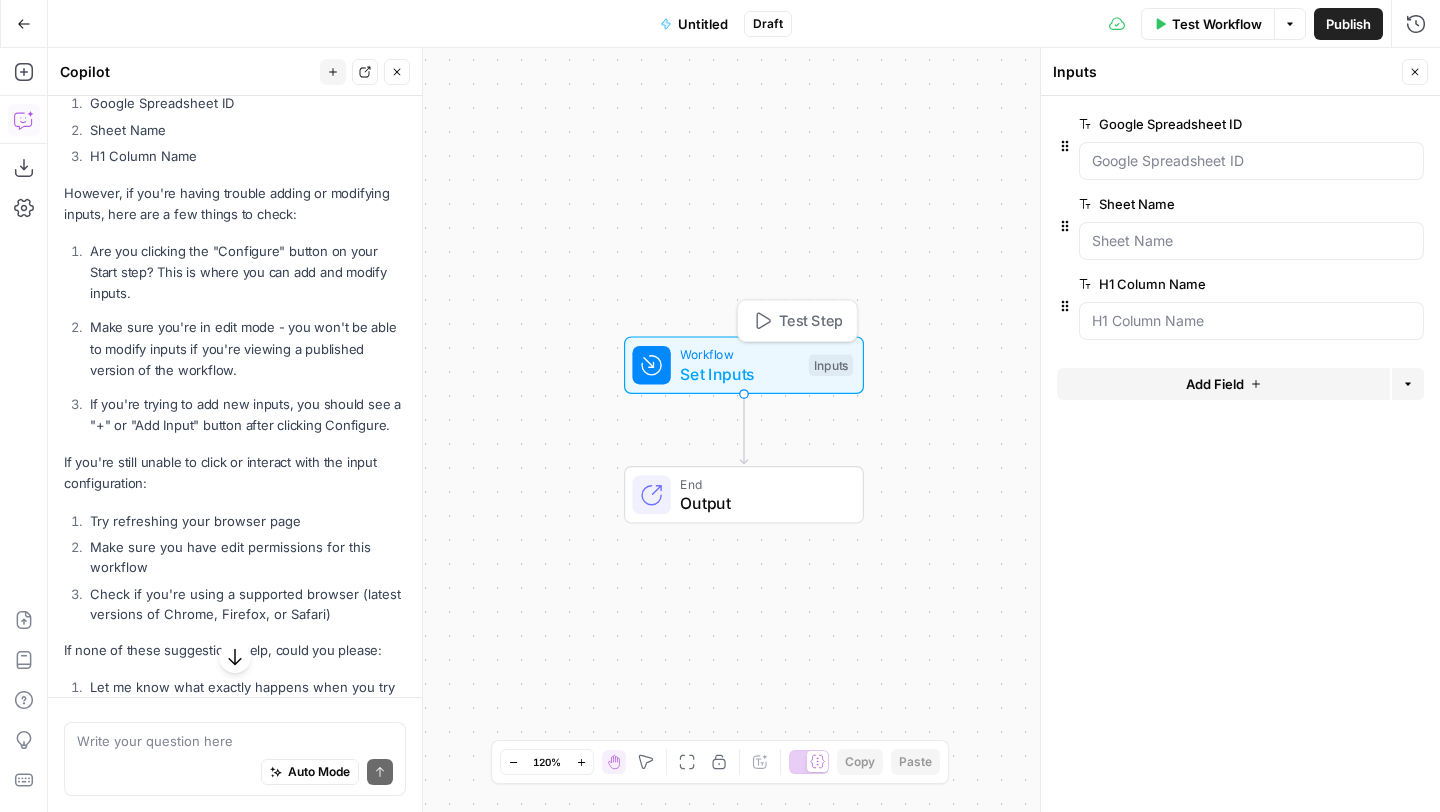 click on "Test Step" at bounding box center (811, 321) 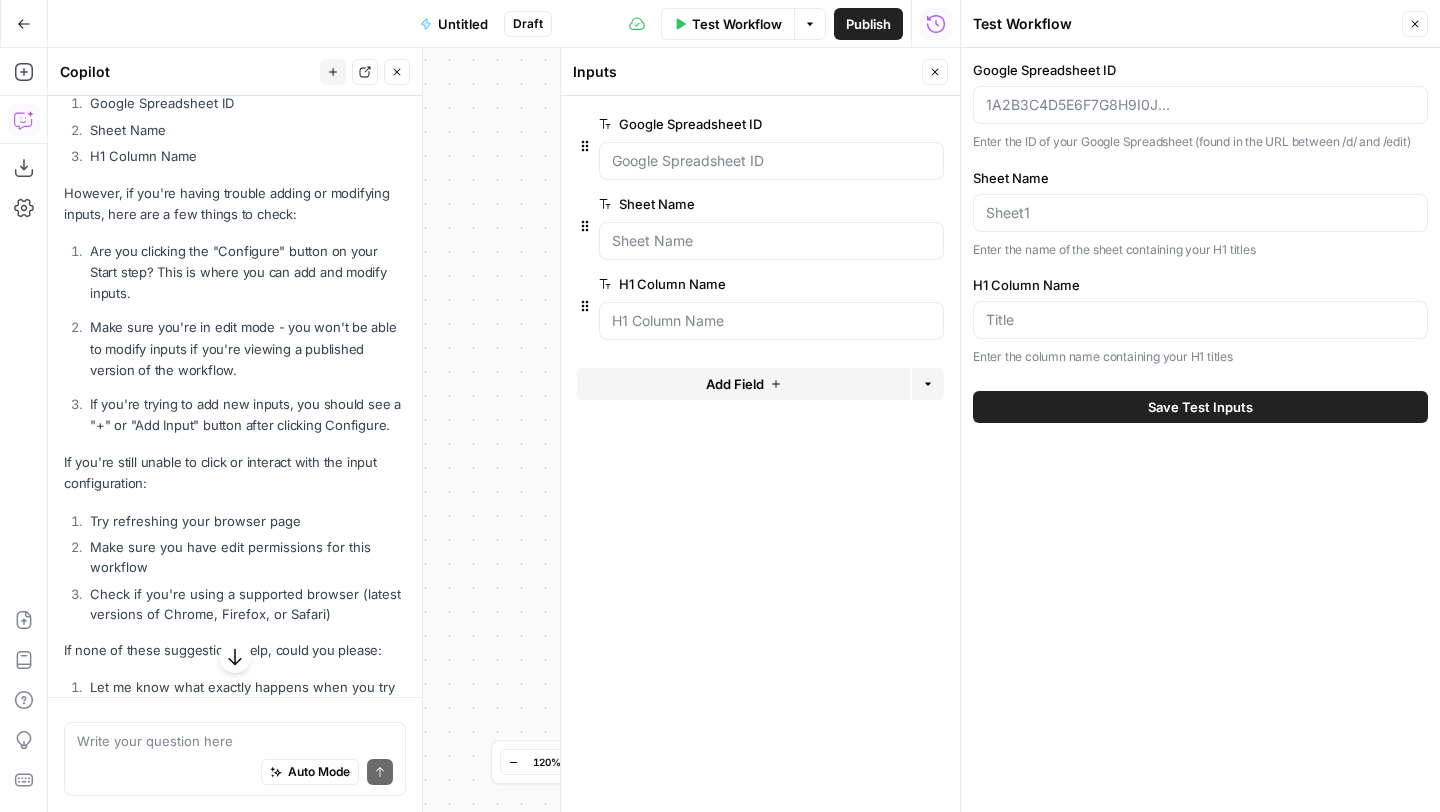 click at bounding box center [1200, 105] 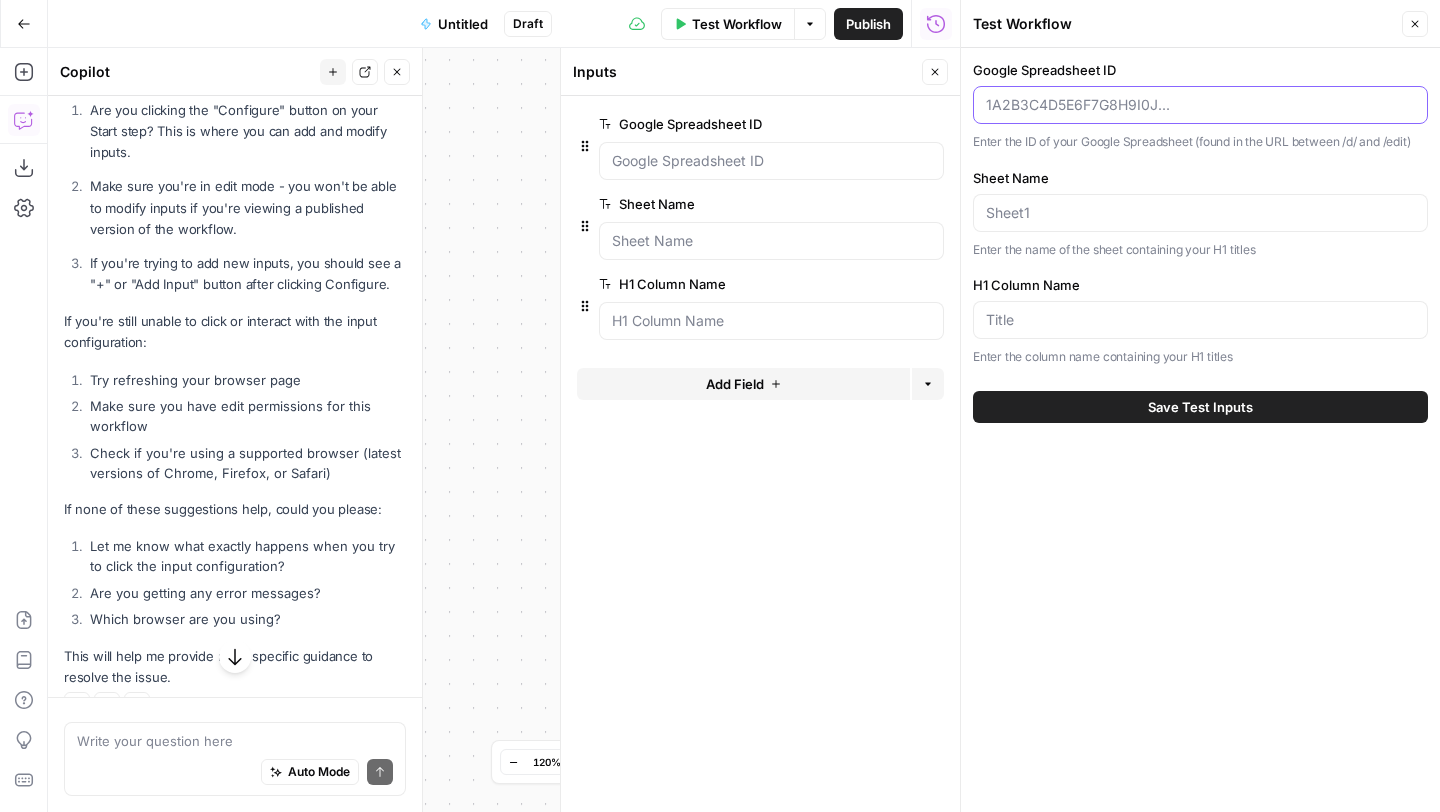 scroll, scrollTop: 465, scrollLeft: 0, axis: vertical 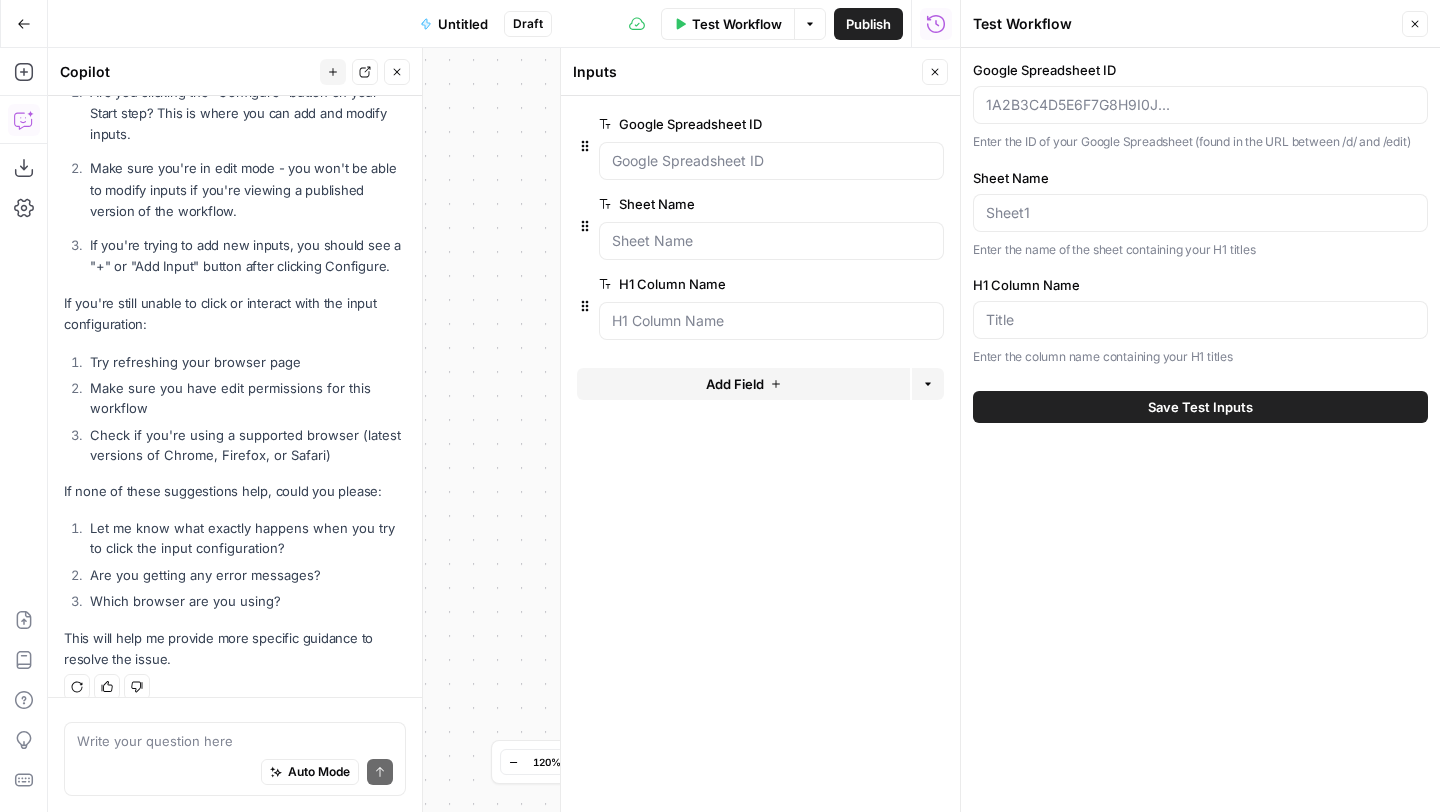 click on "Auto Mode Send" at bounding box center [235, 773] 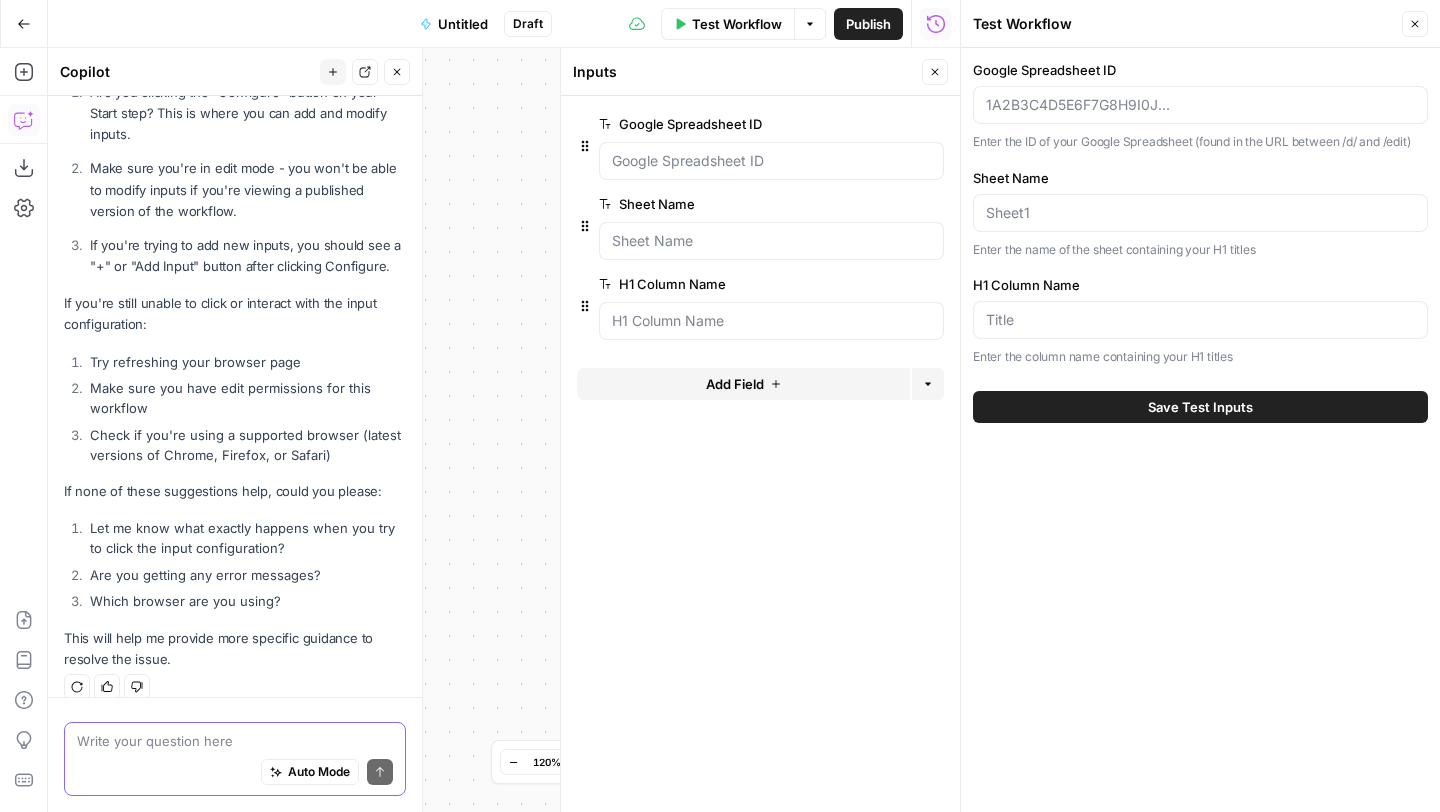 paste on "title" 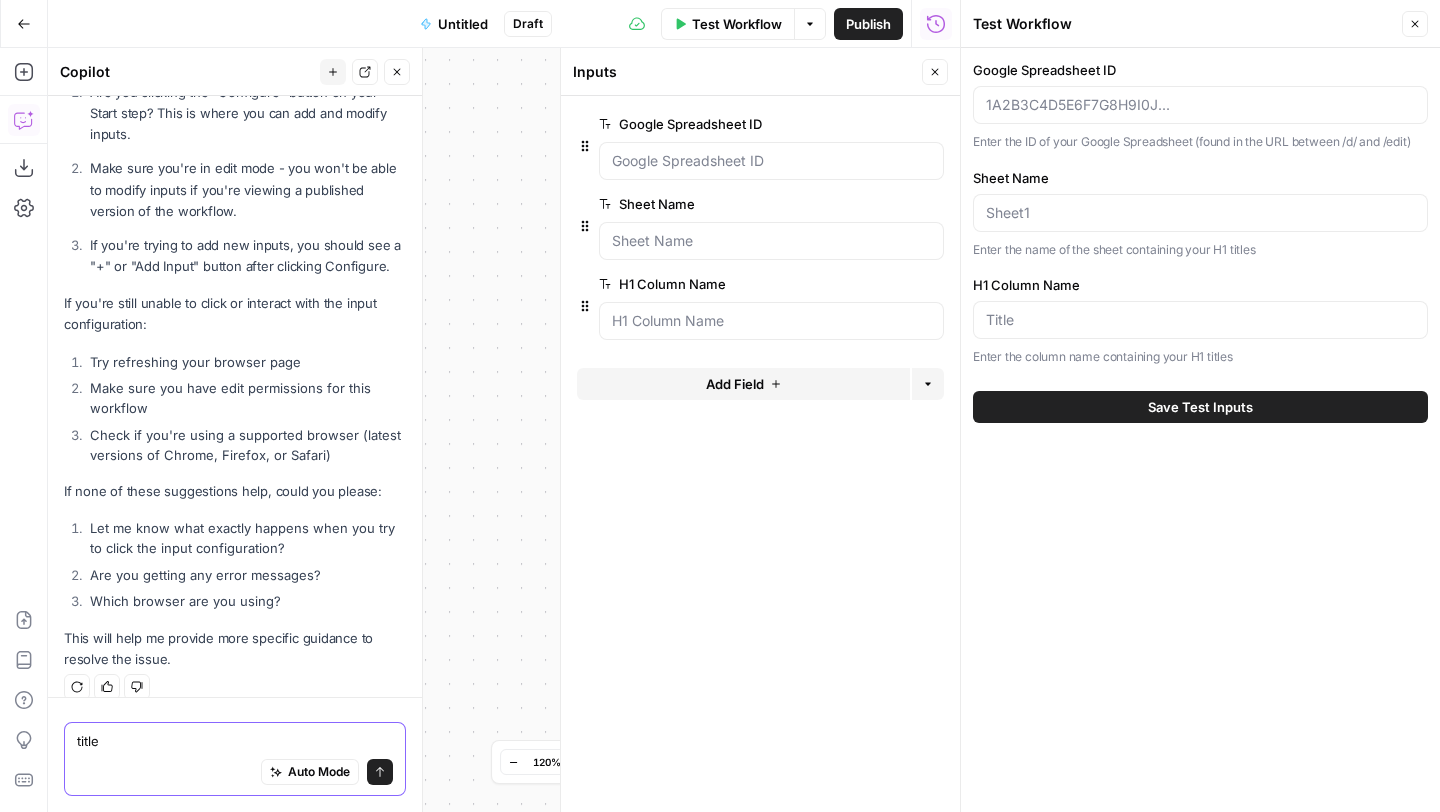 scroll, scrollTop: 485, scrollLeft: 0, axis: vertical 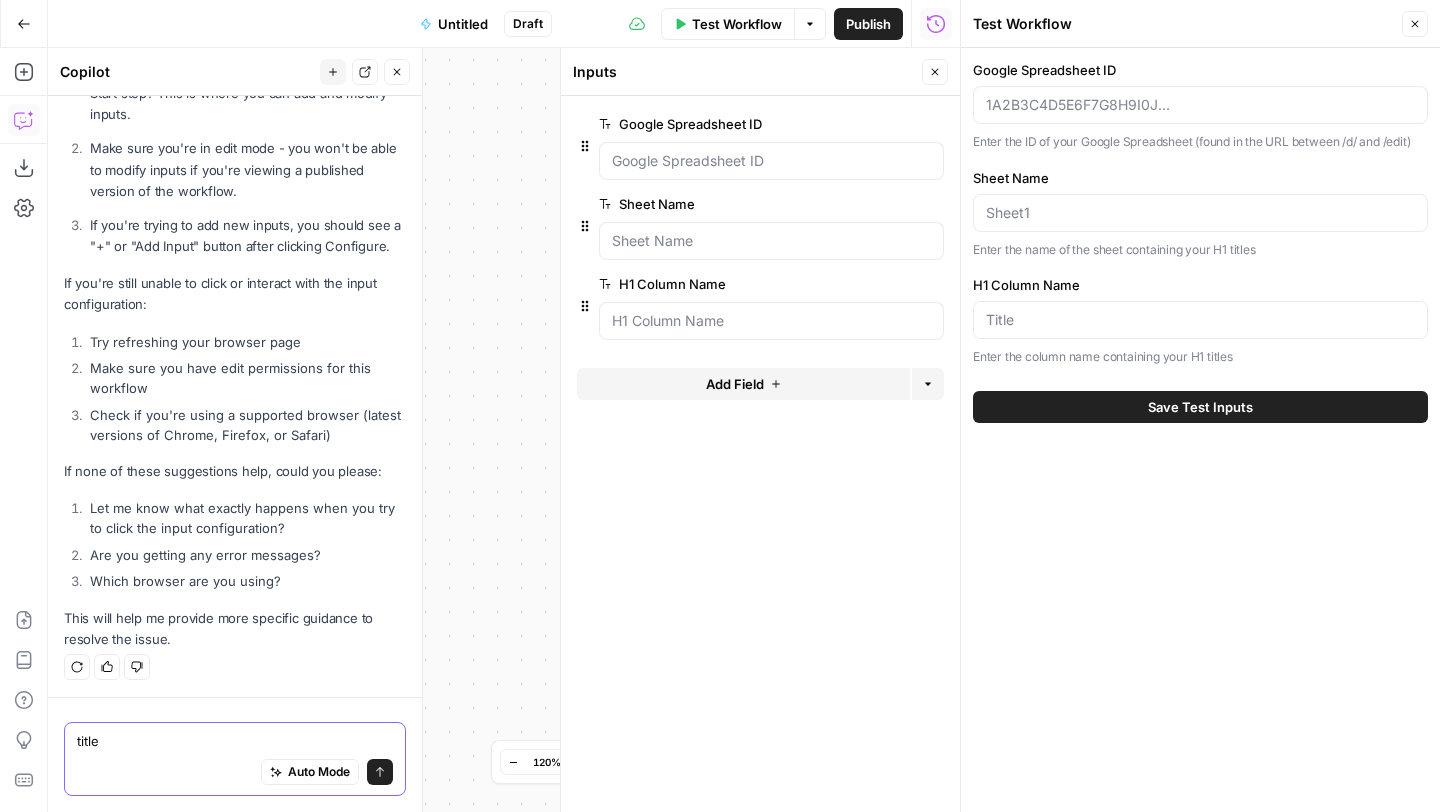 type on "title" 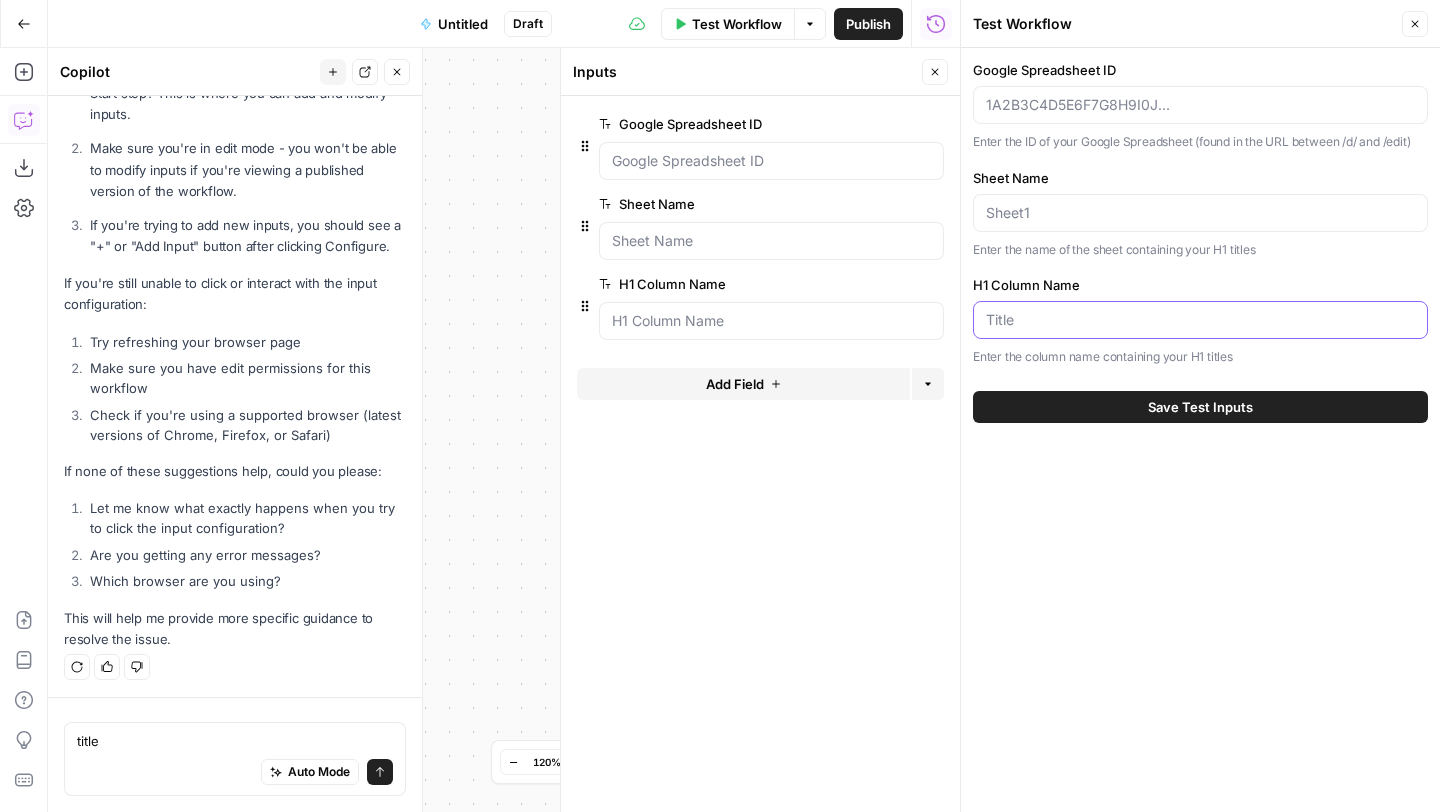 click on "H1 Column Name" at bounding box center [1200, 320] 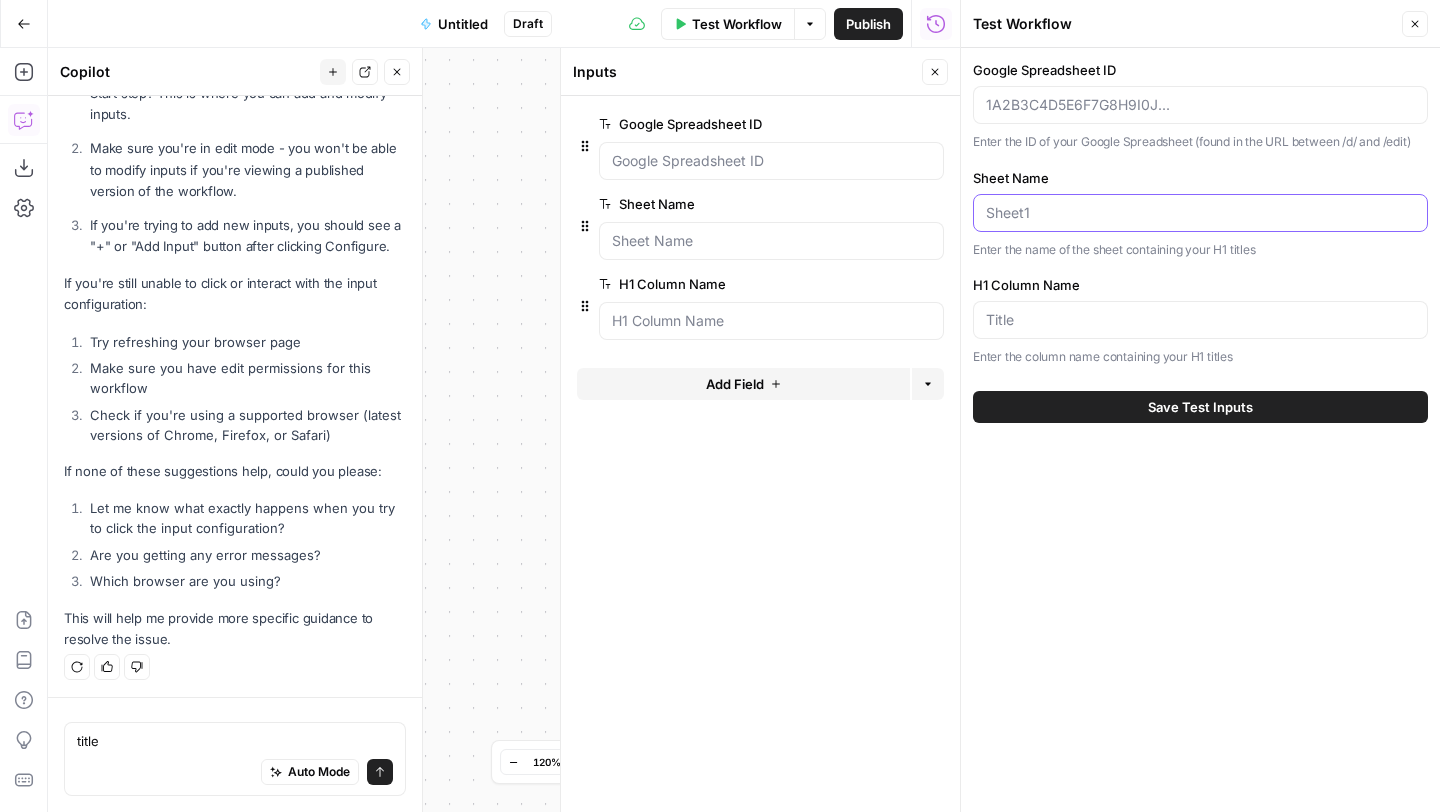 click on "Sheet Name" at bounding box center [1200, 213] 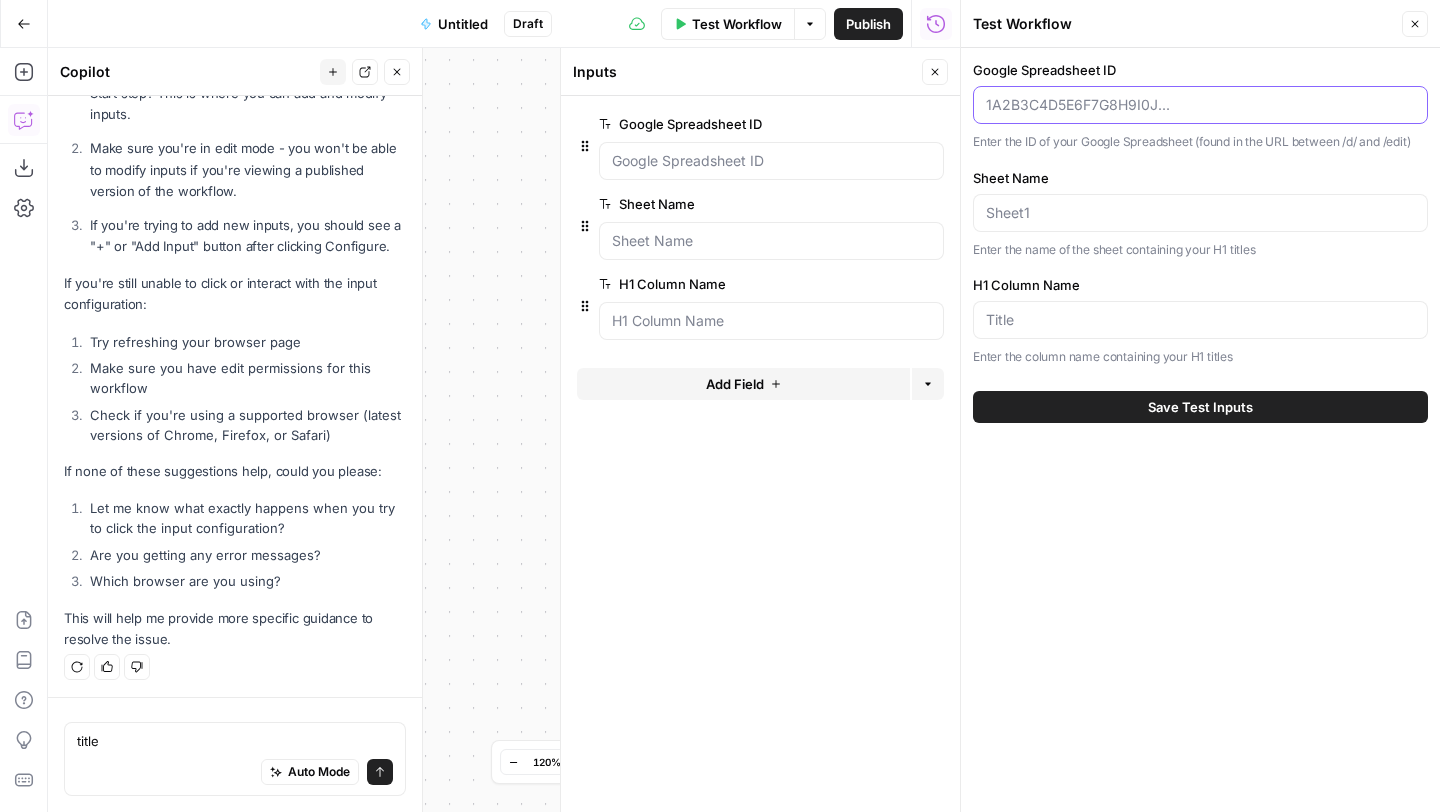 click on "Google Spreadsheet ID" at bounding box center (1200, 105) 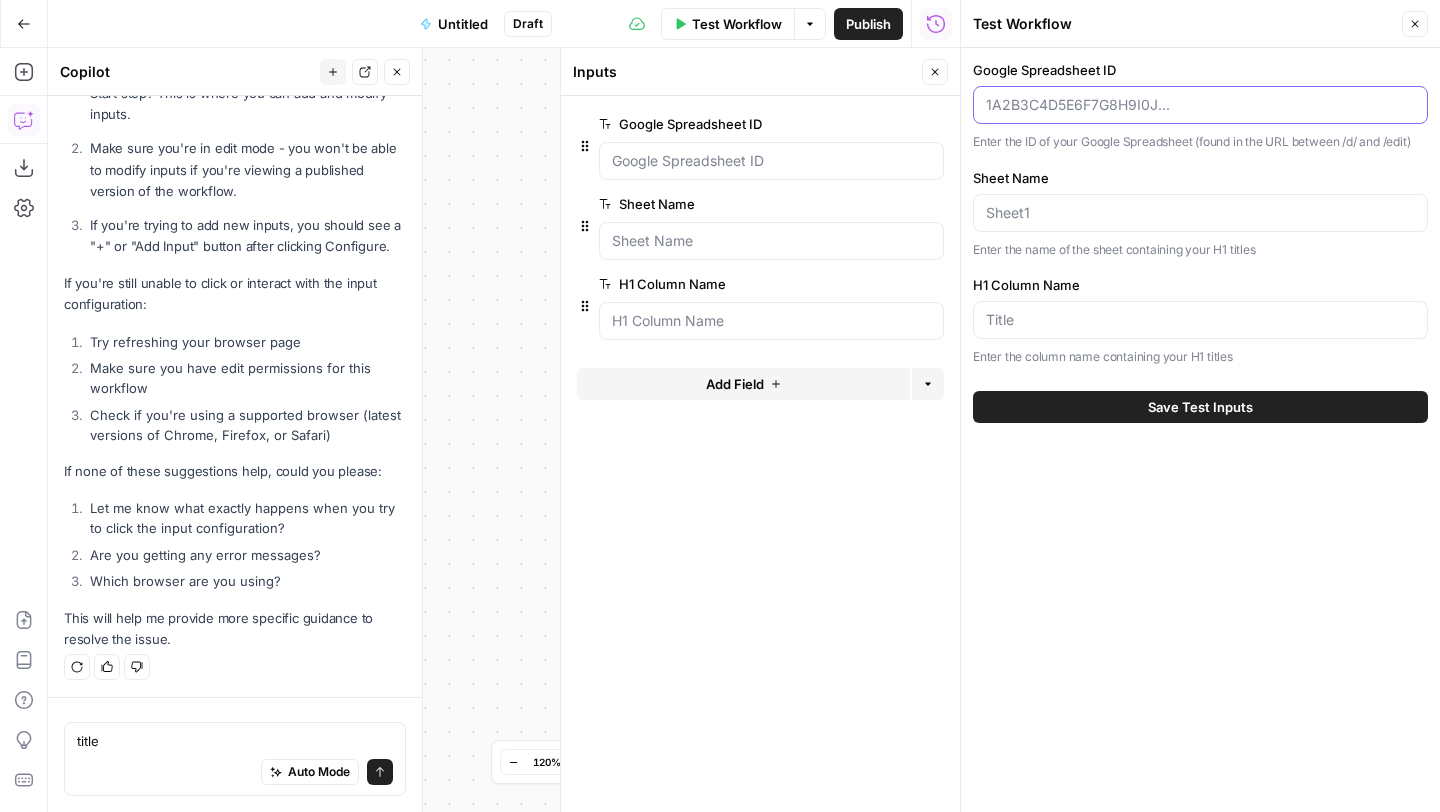 click on "Google Spreadsheet ID" at bounding box center [1200, 105] 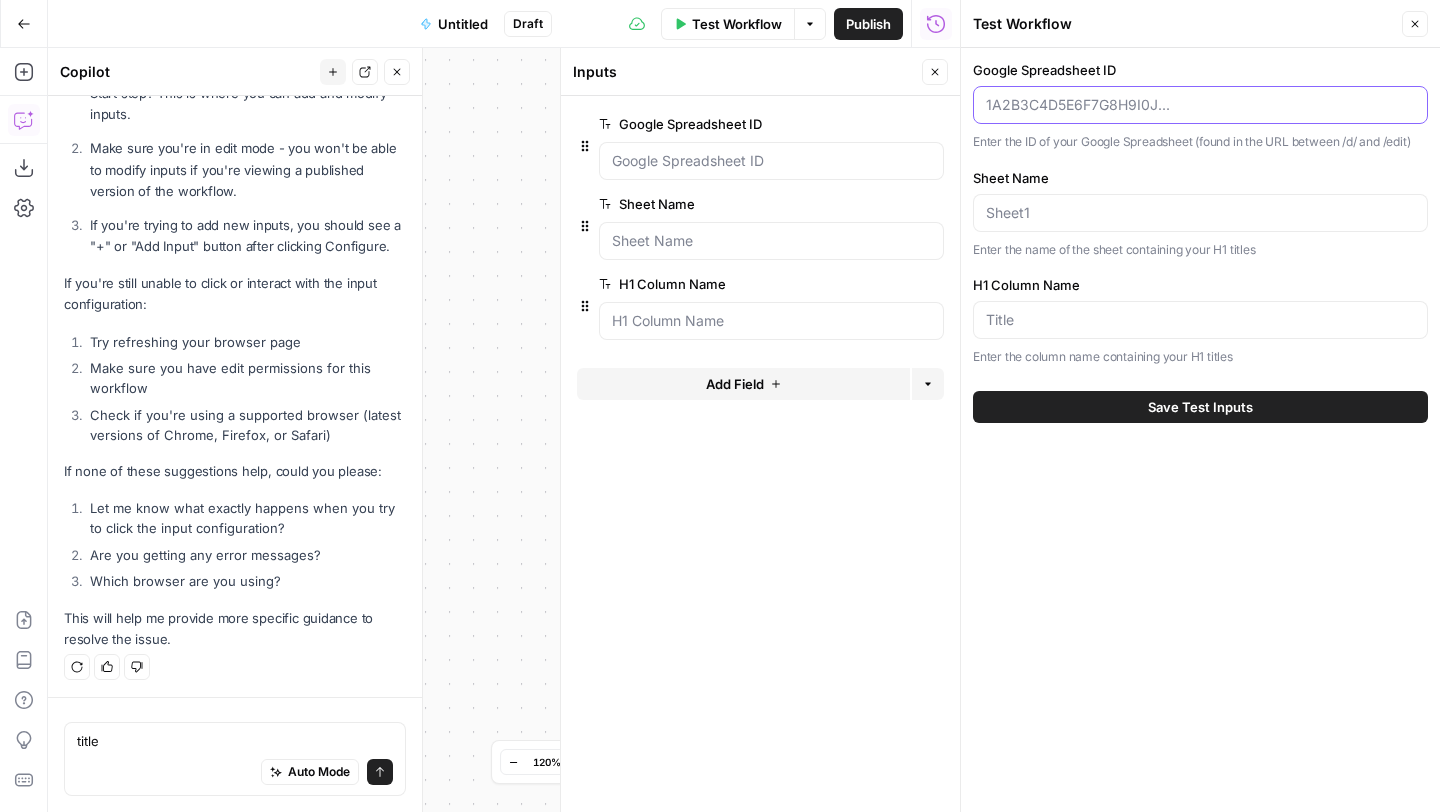 paste on "1-KpftKvtwkRq2tbBrycz2F7xmvjfsu1uGICmNmLASew" 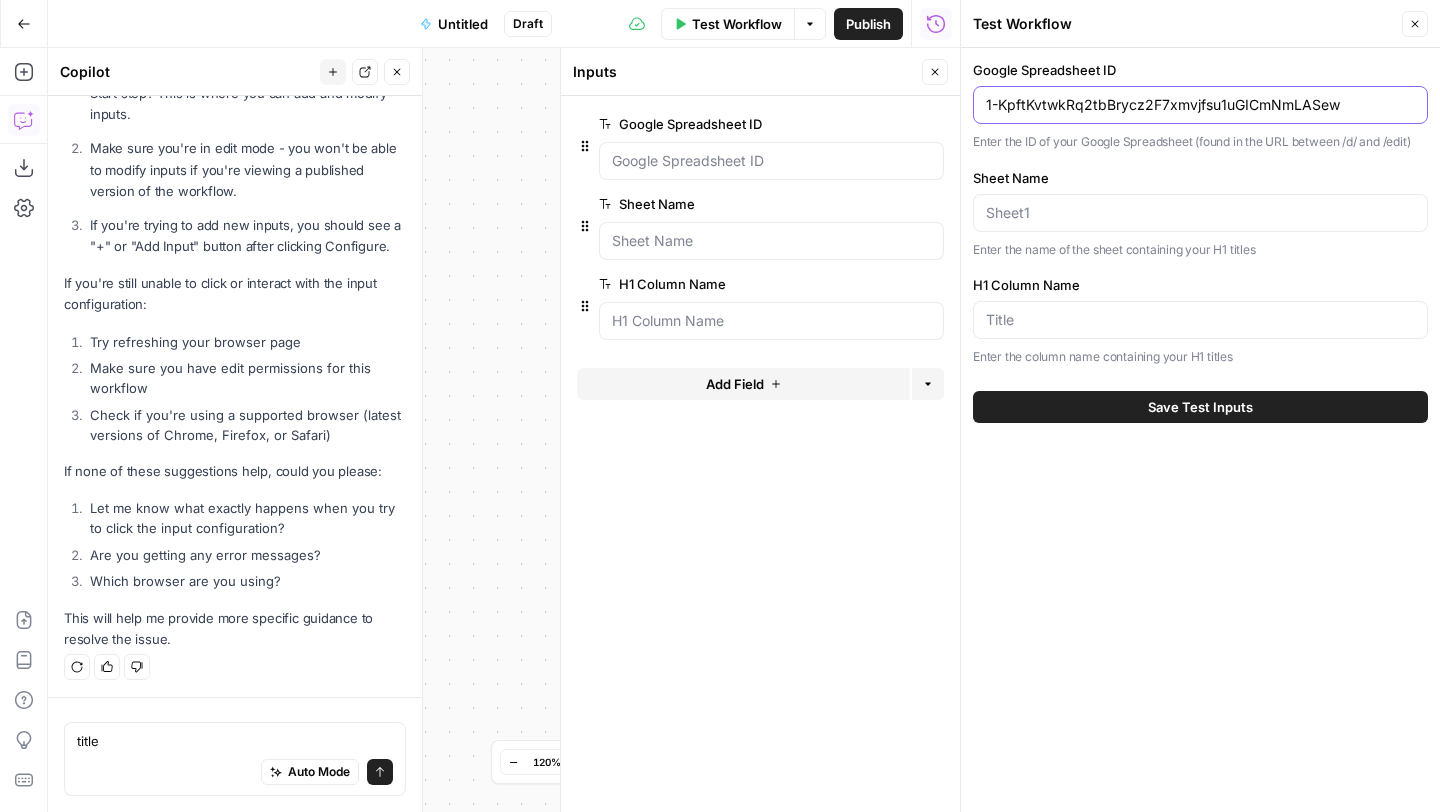 type on "1-KpftKvtwkRq2tbBrycz2F7xmvjfsu1uGICmNmLASew" 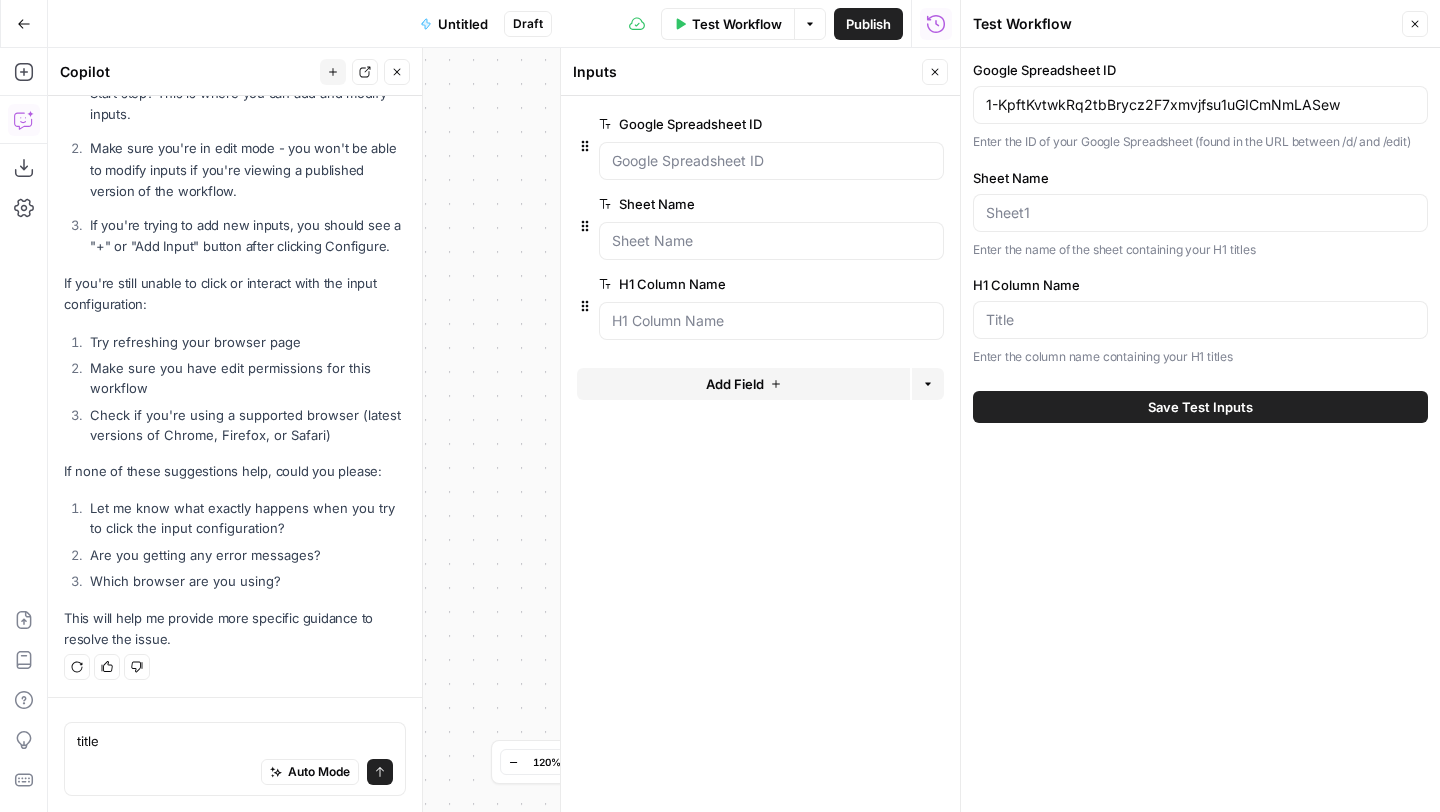 click on "Save Test Inputs" at bounding box center [1200, 407] 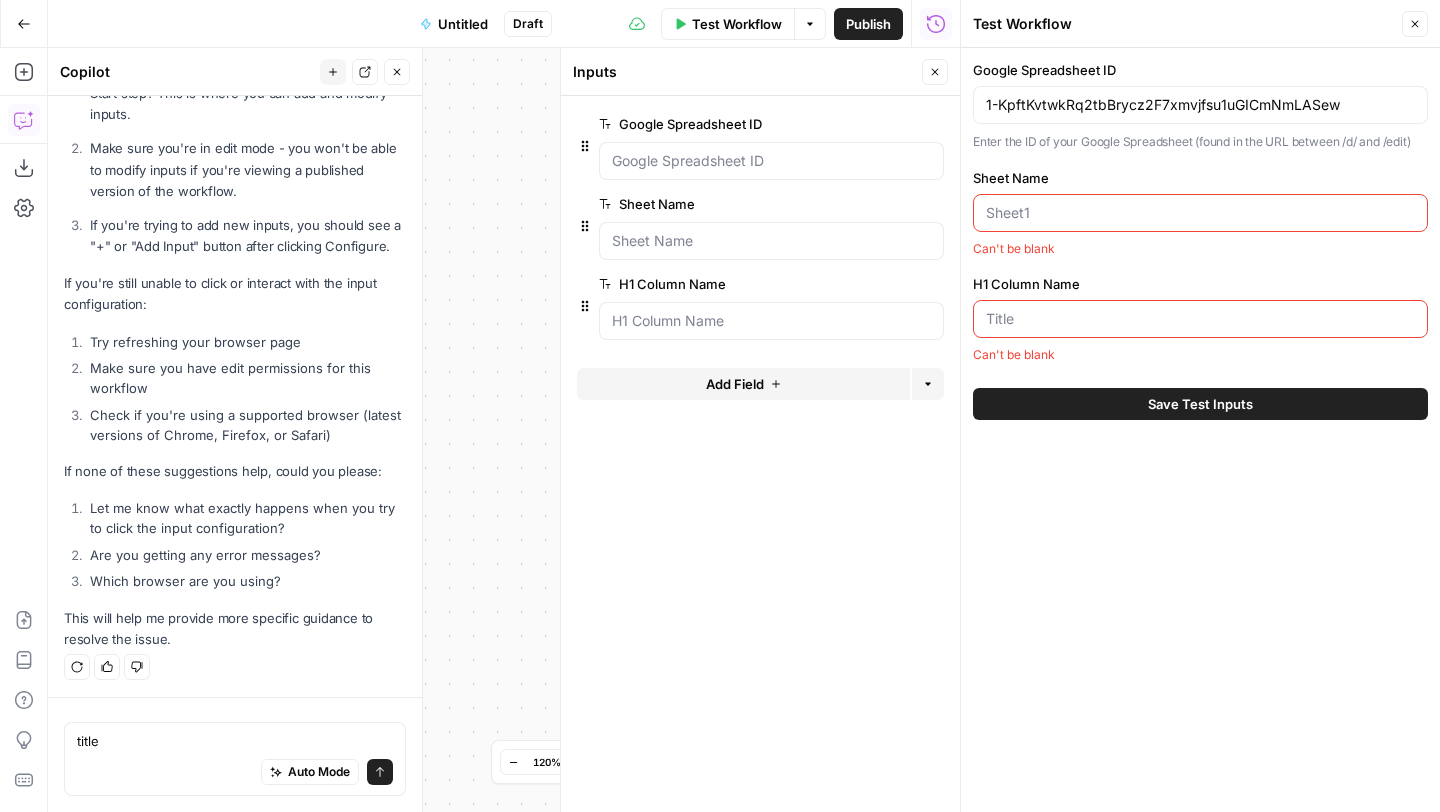 click on "Sheet Name" at bounding box center (1200, 213) 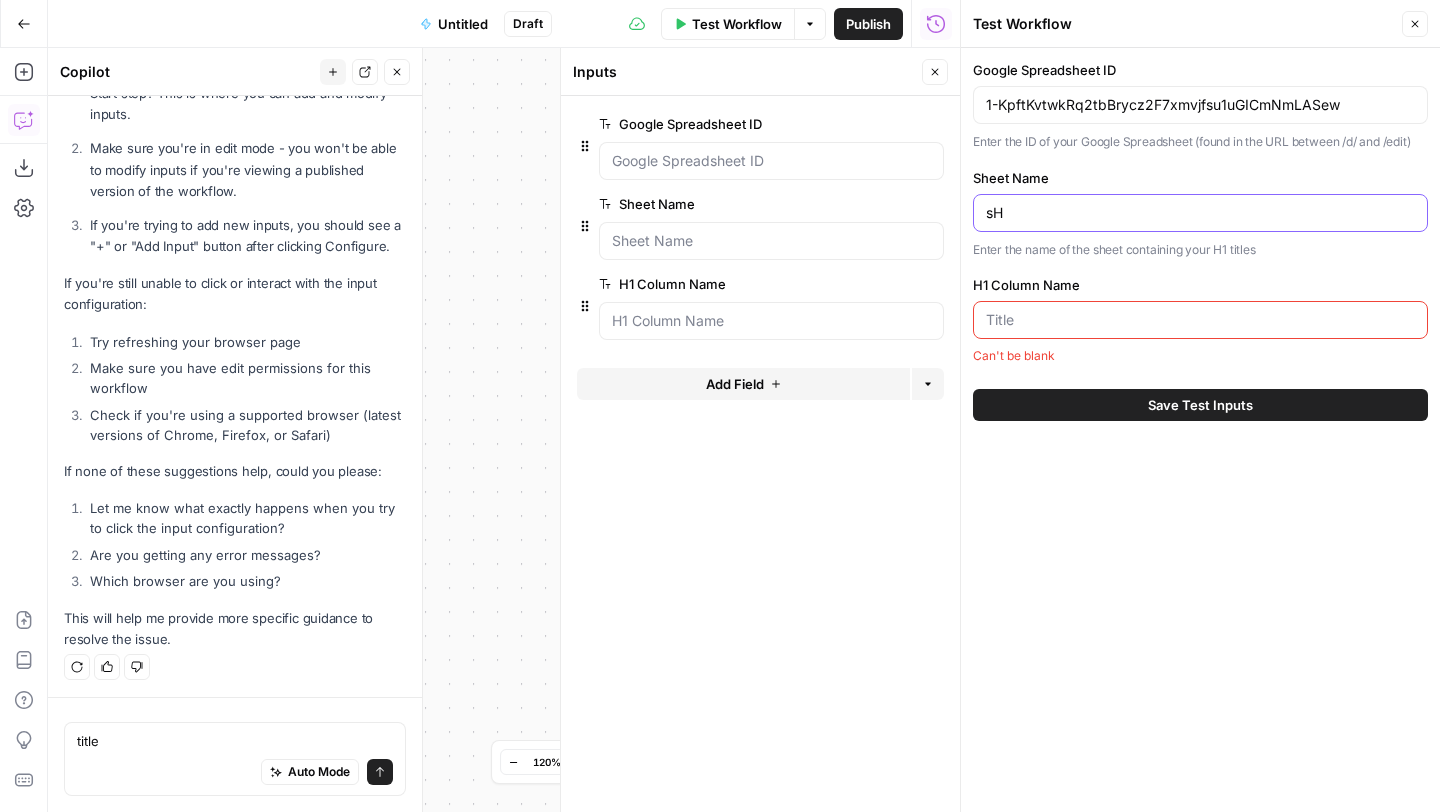 type on "s" 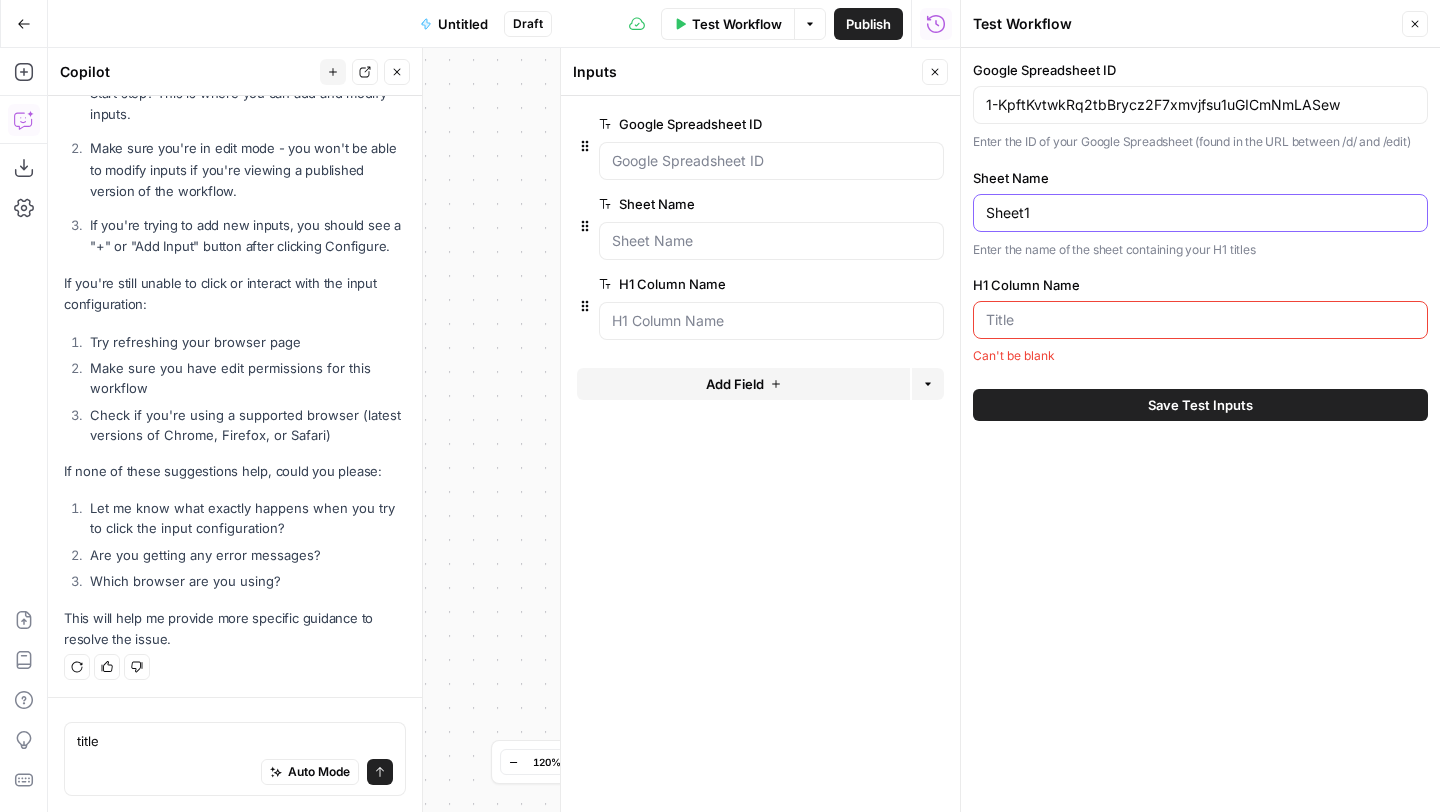 type on "Sheet1" 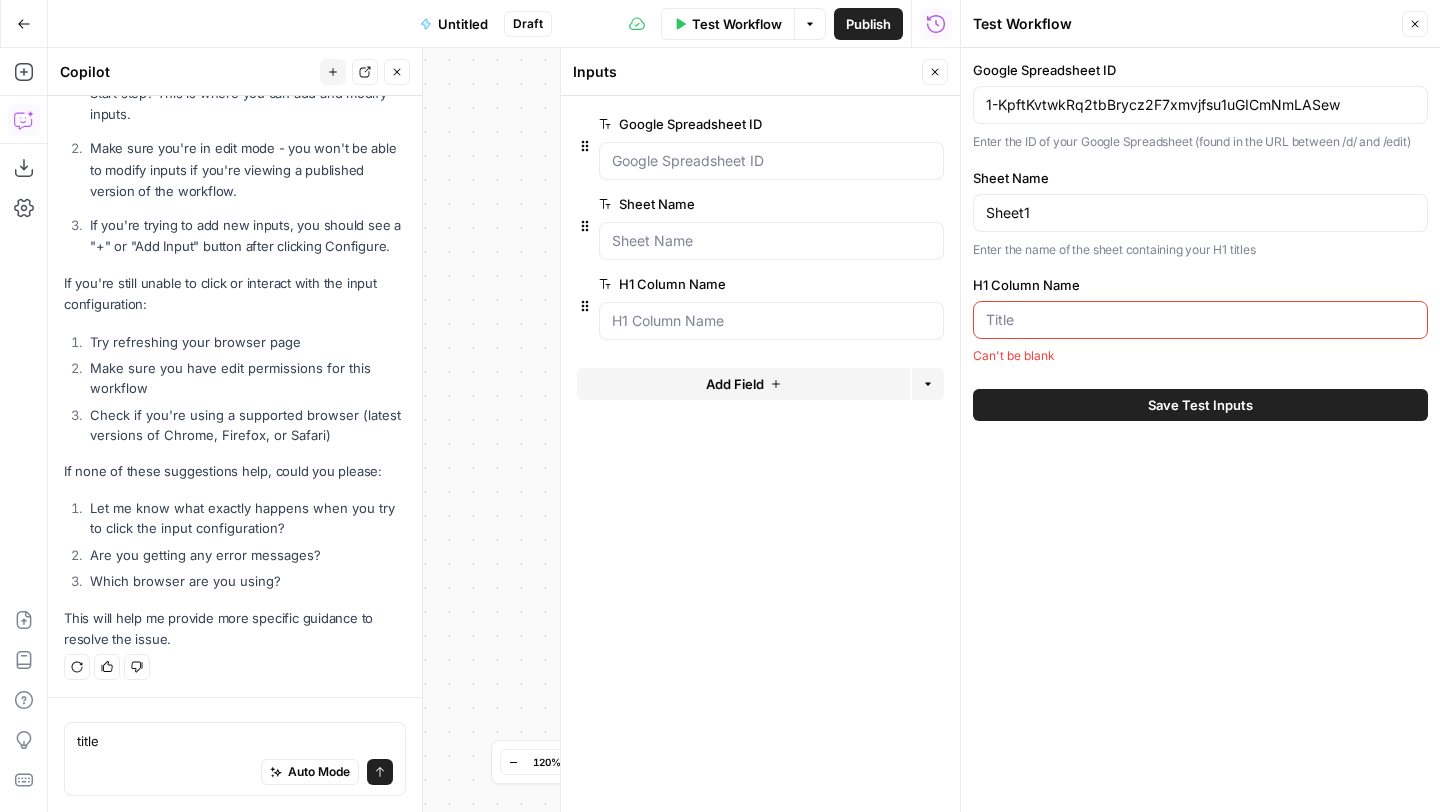 click on "H1 Column Name" at bounding box center [1200, 320] 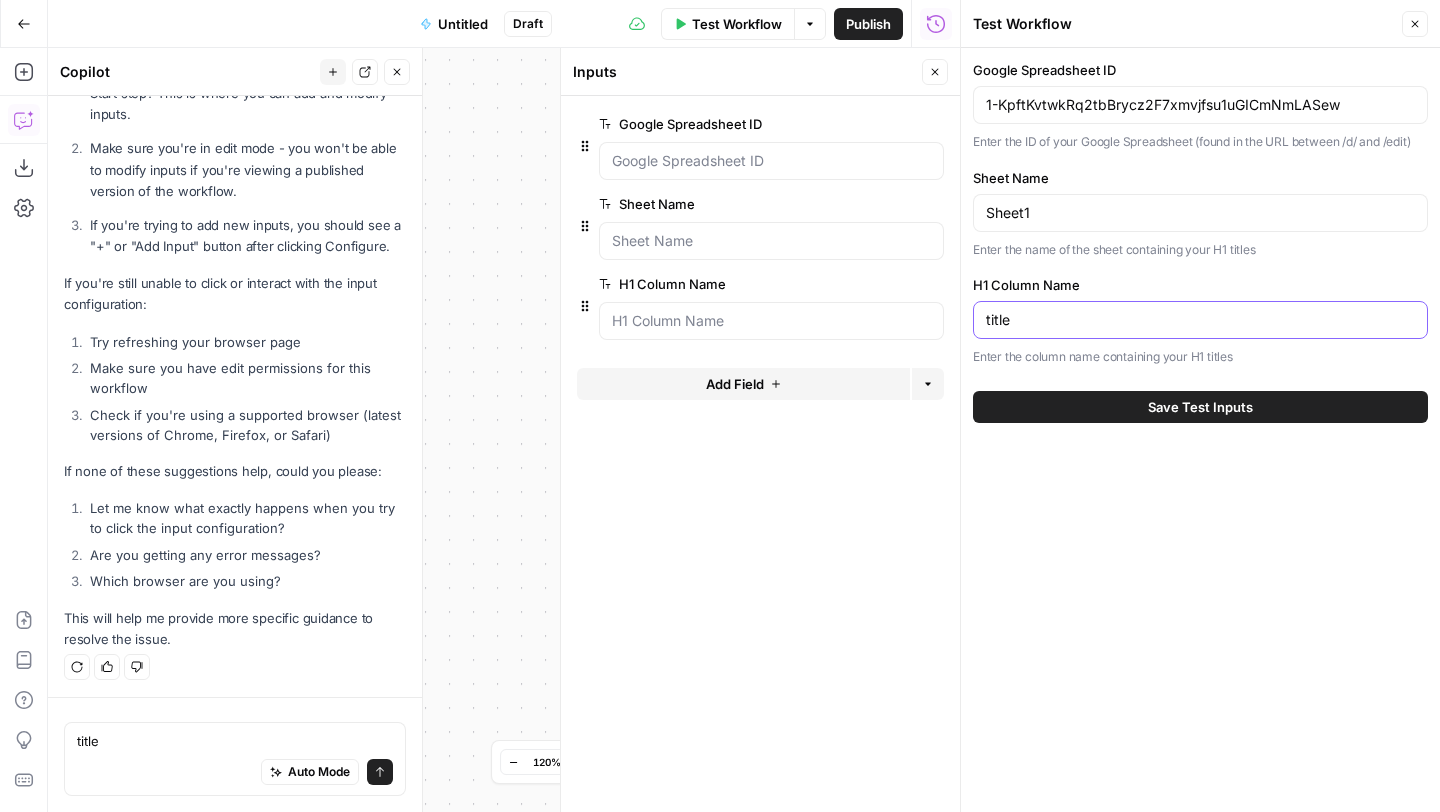 type on "title" 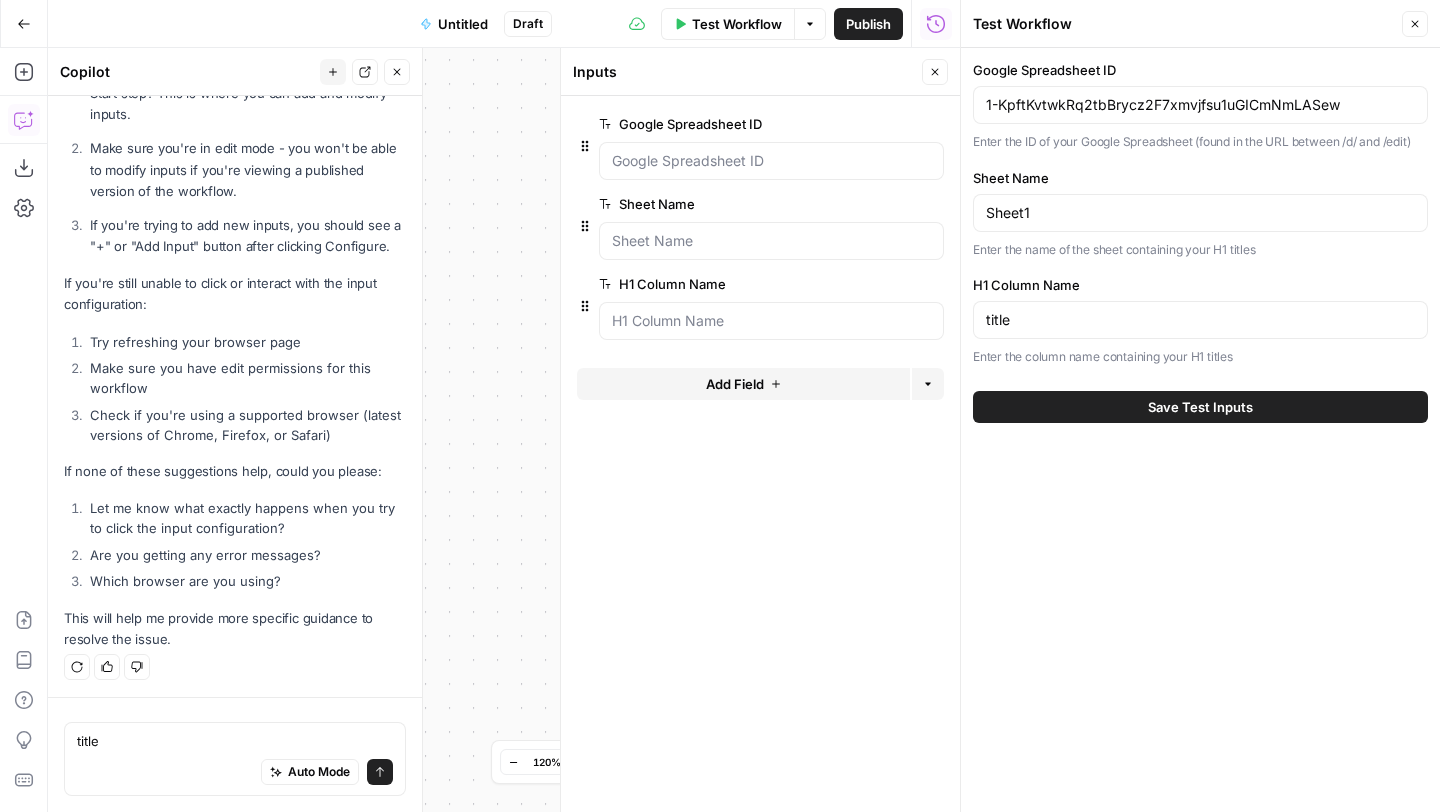 click on "Save Test Inputs" at bounding box center (1200, 407) 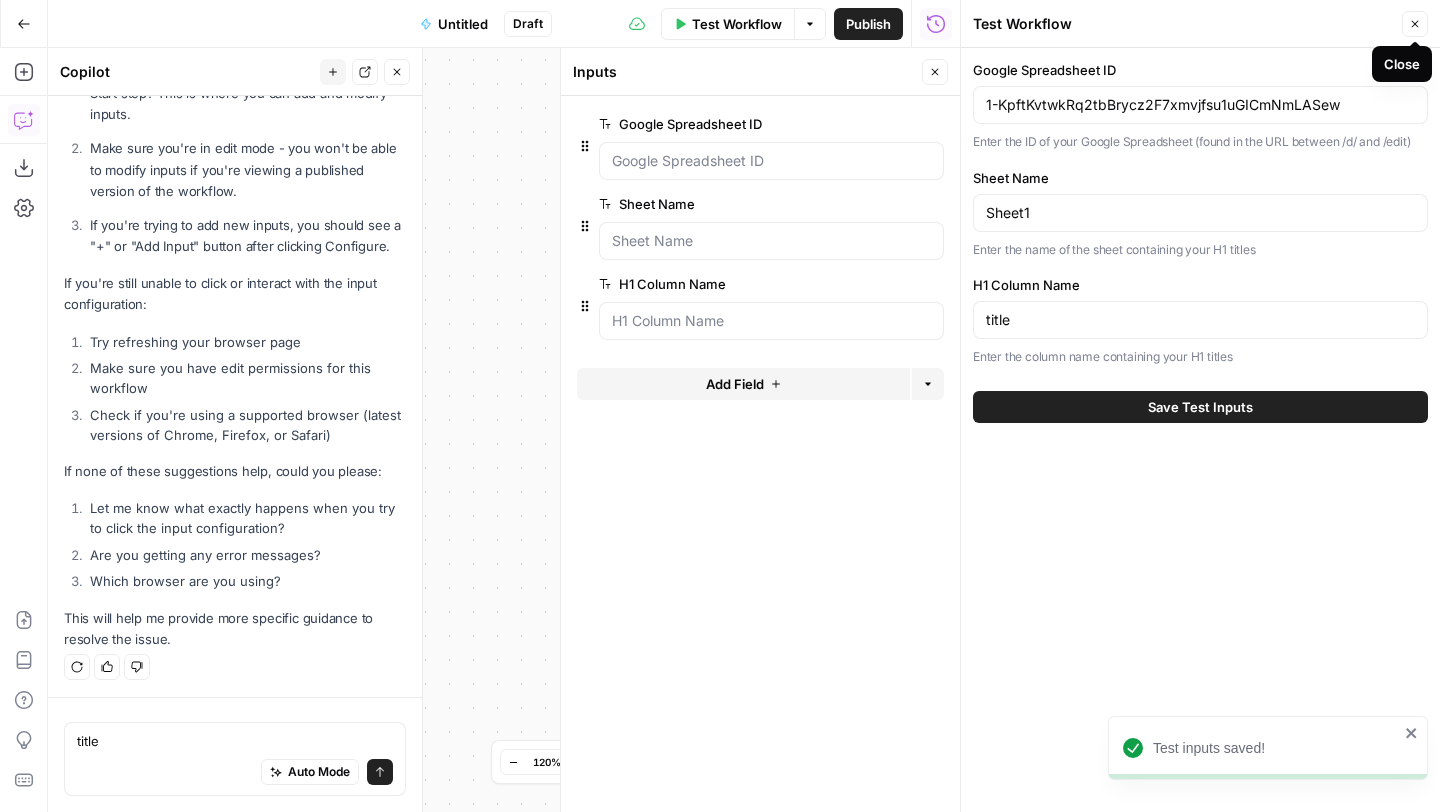click 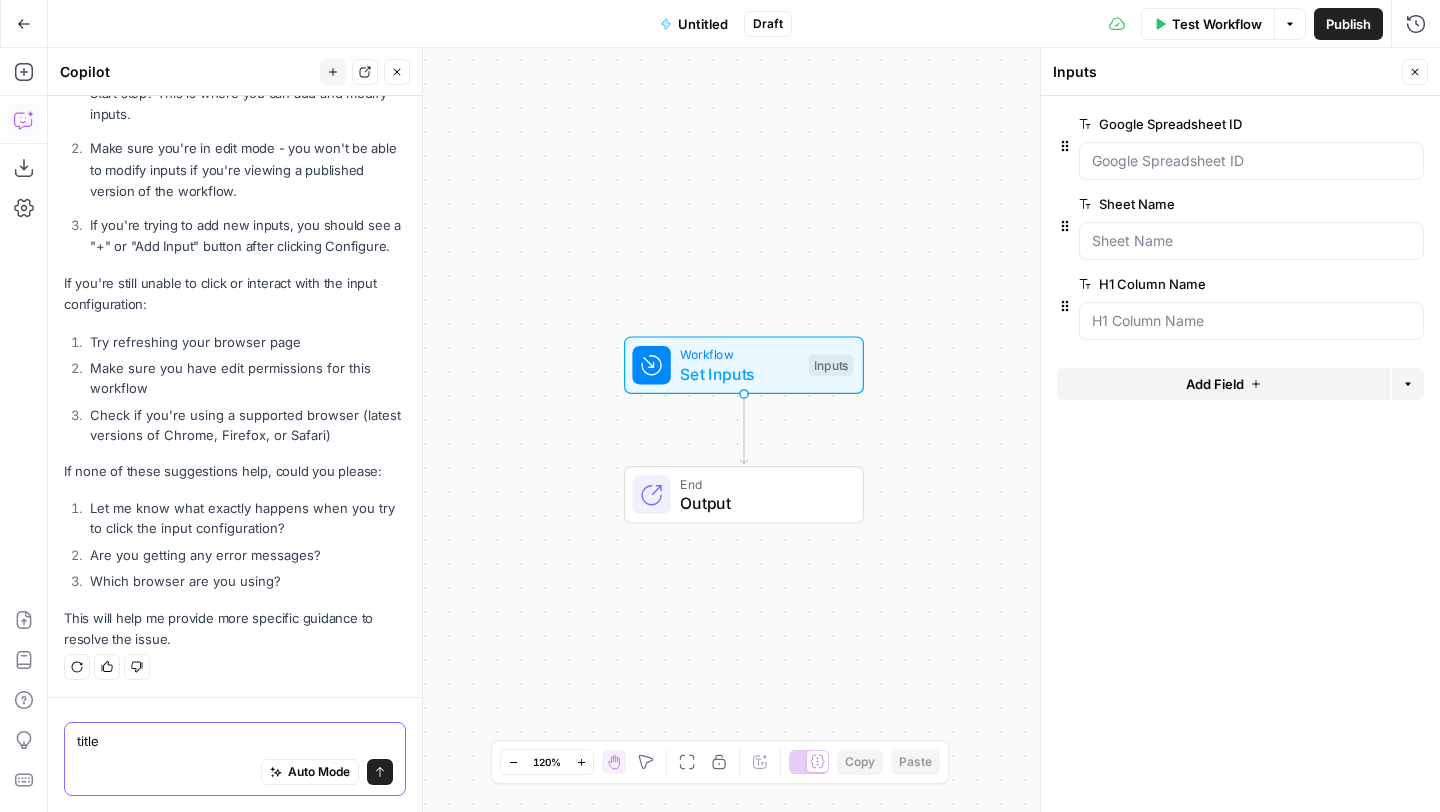 click on "title" at bounding box center [235, 741] 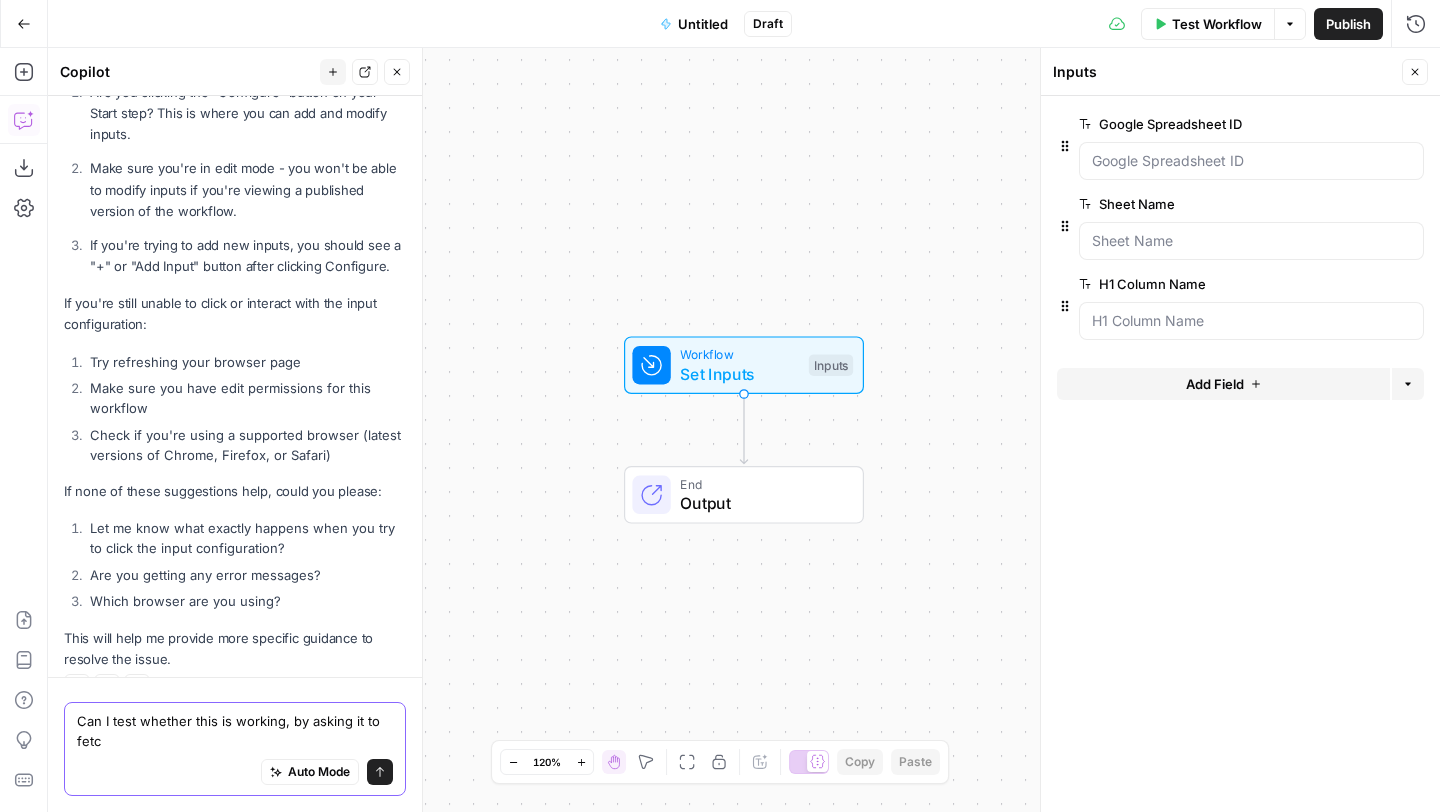 scroll, scrollTop: 485, scrollLeft: 0, axis: vertical 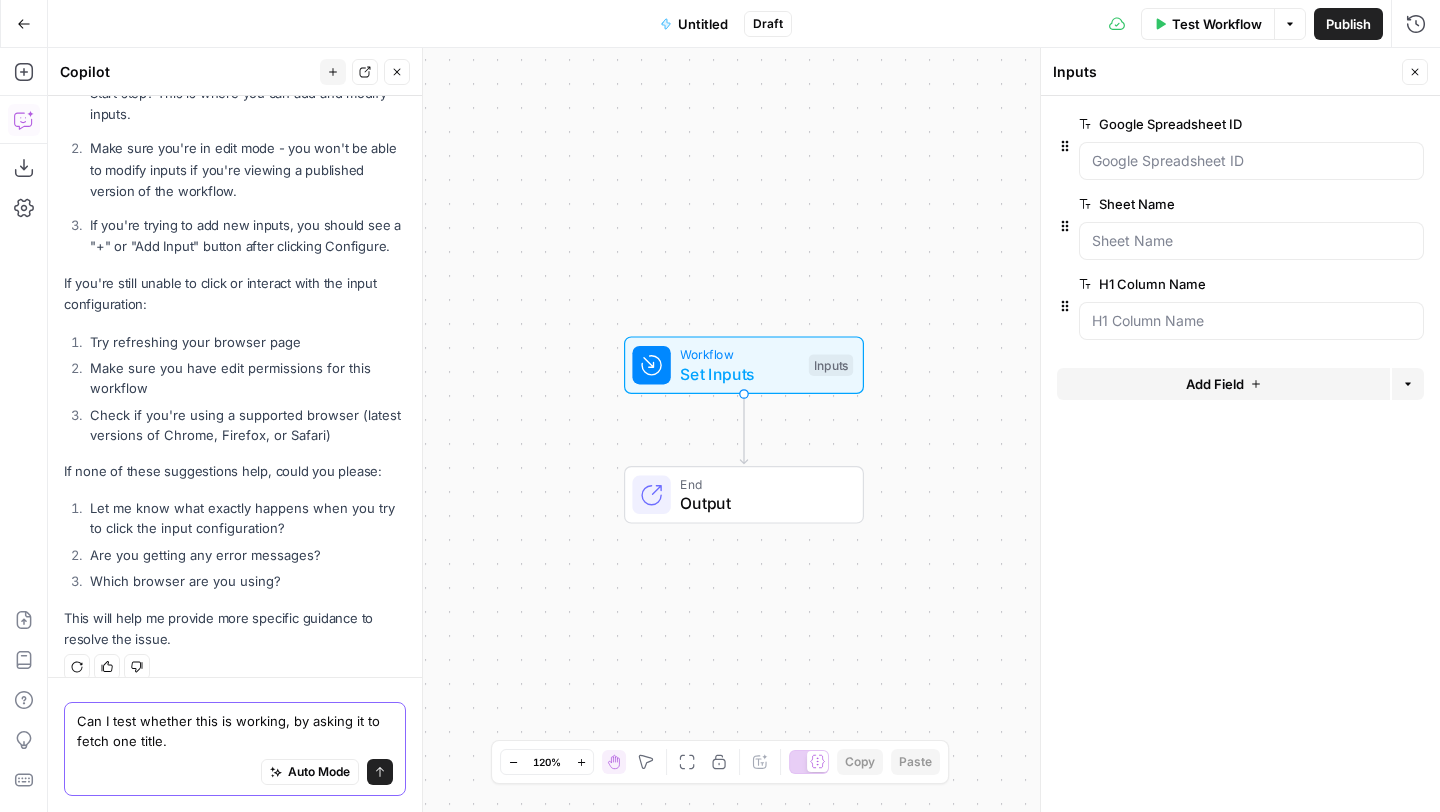 type on "Can I test whether this is working, by asking it to fetch one title." 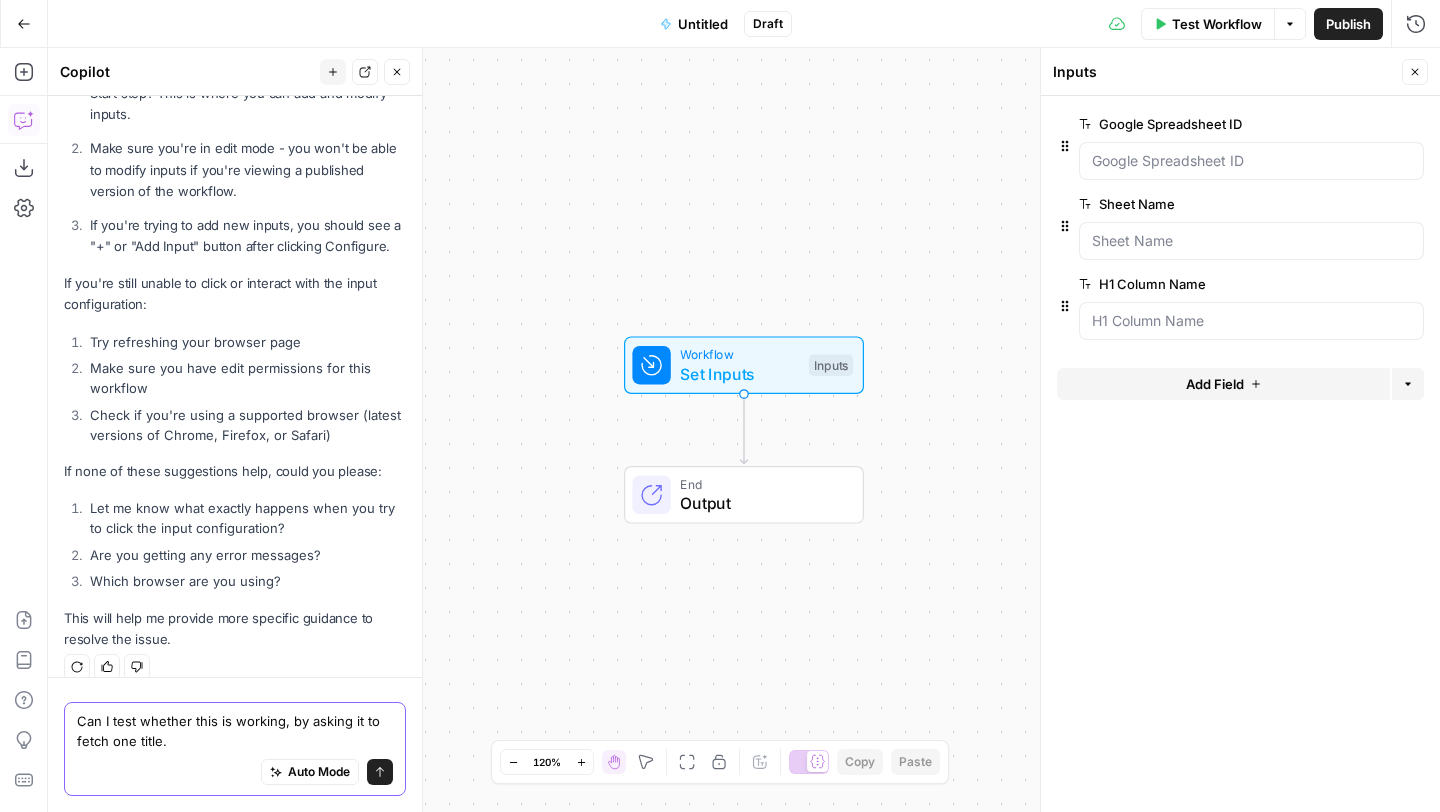click 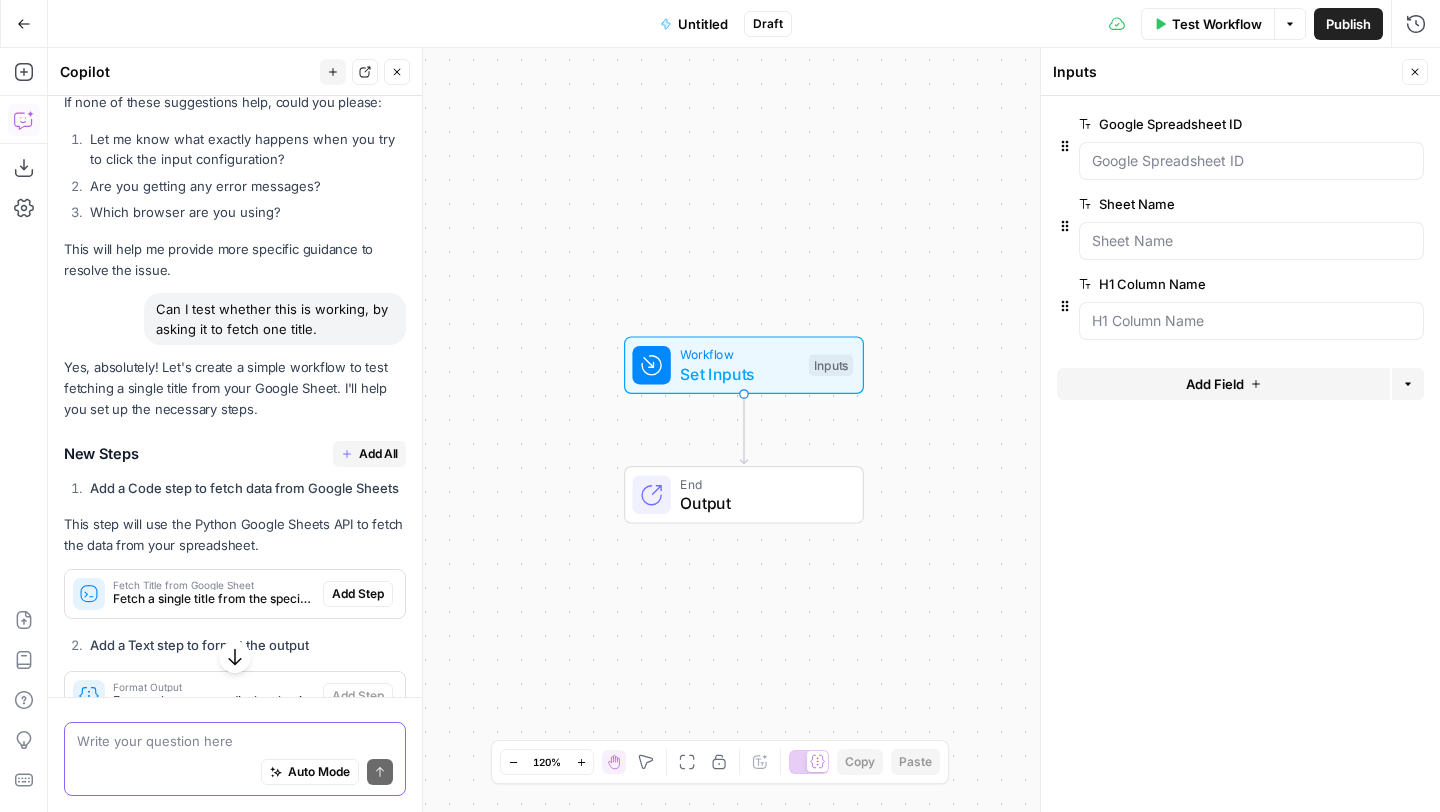 scroll, scrollTop: 860, scrollLeft: 0, axis: vertical 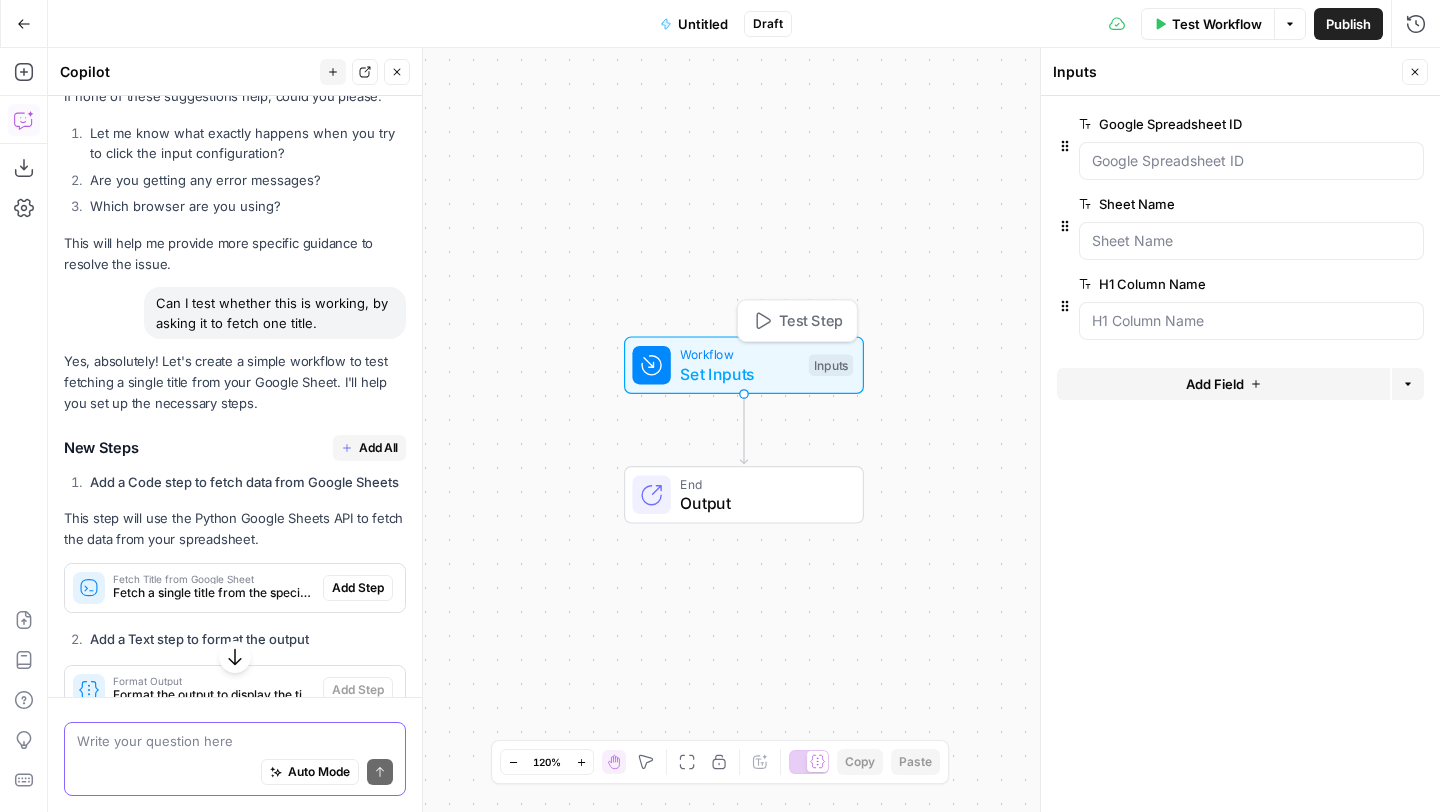 click on "Test Step" at bounding box center [811, 321] 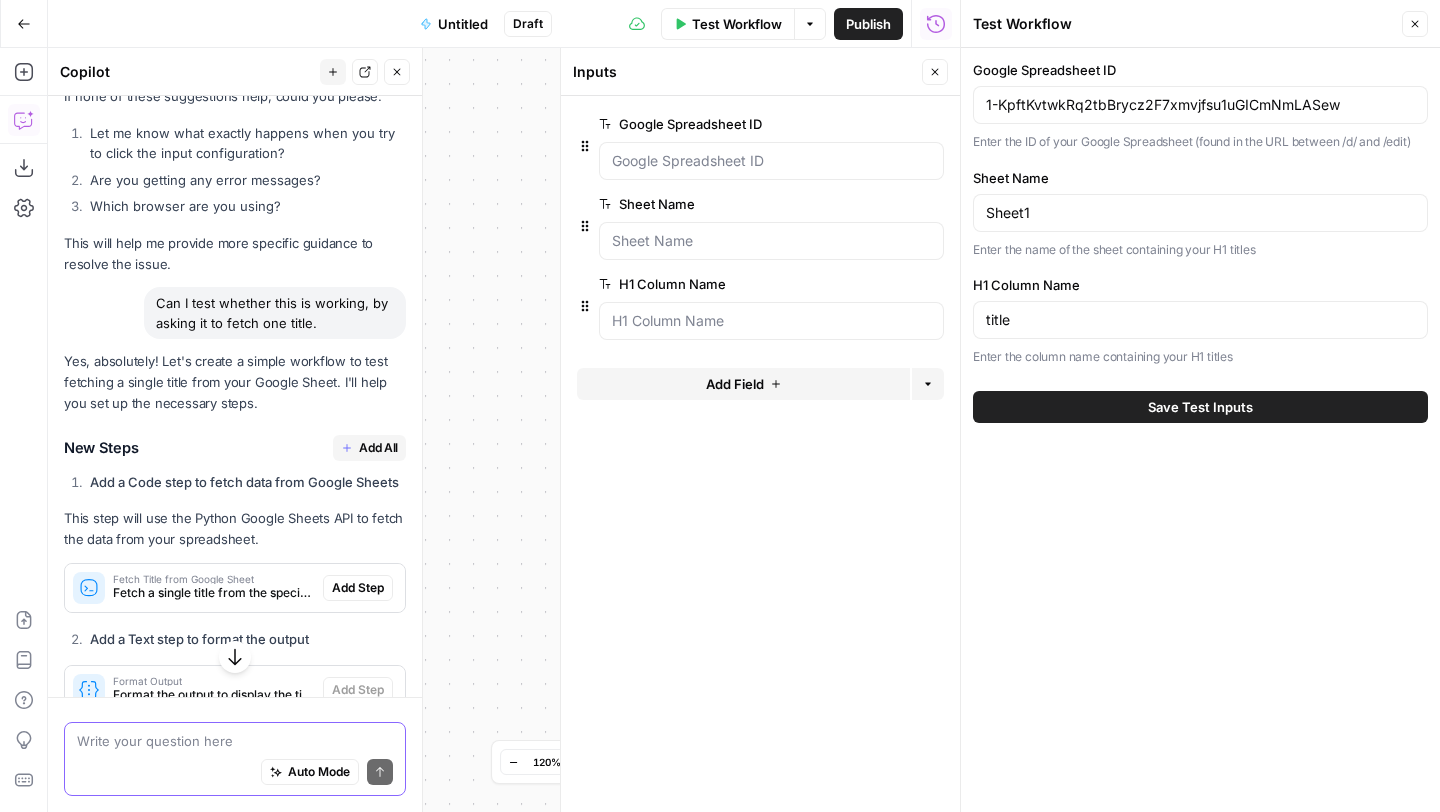 click on "Save Test Inputs" at bounding box center [1200, 407] 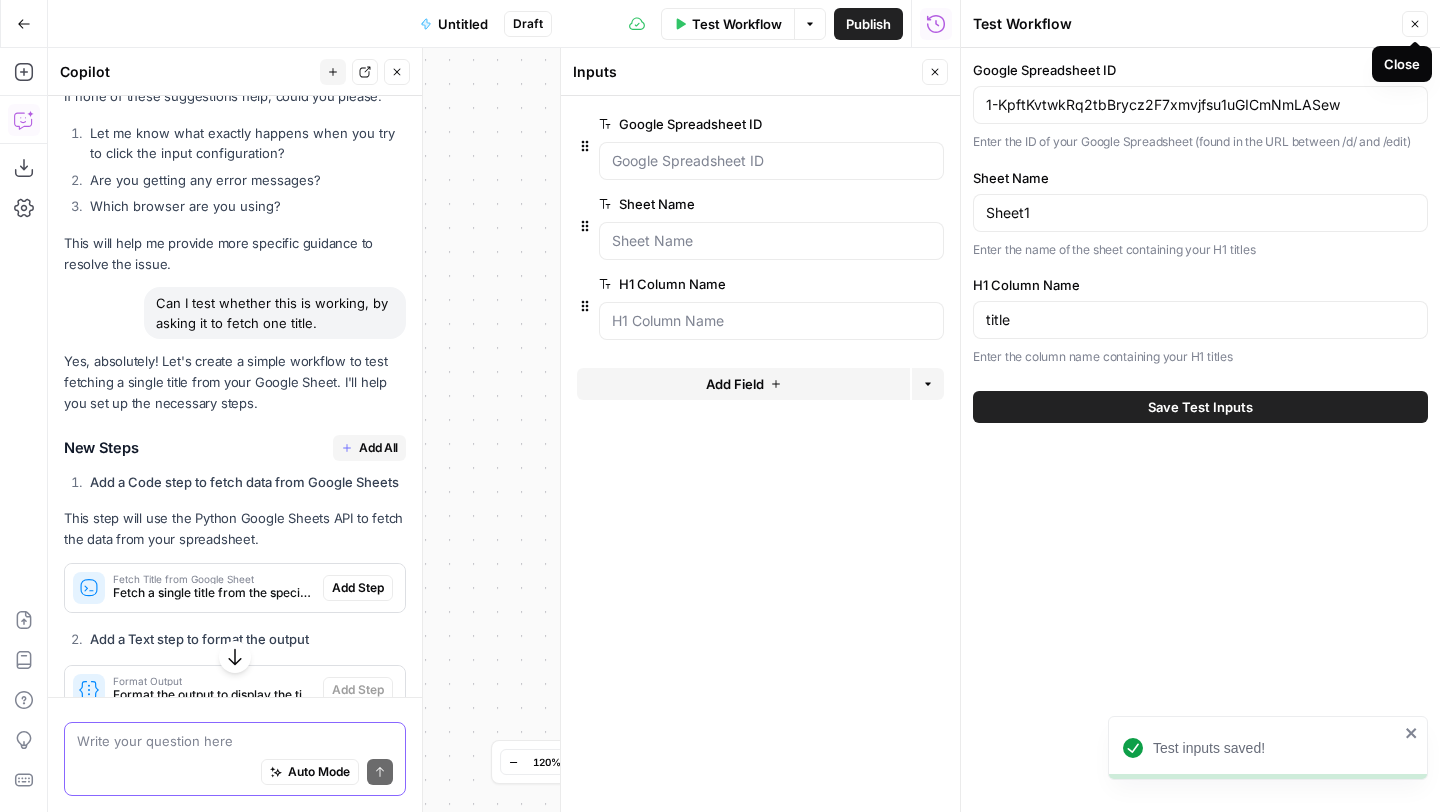 click 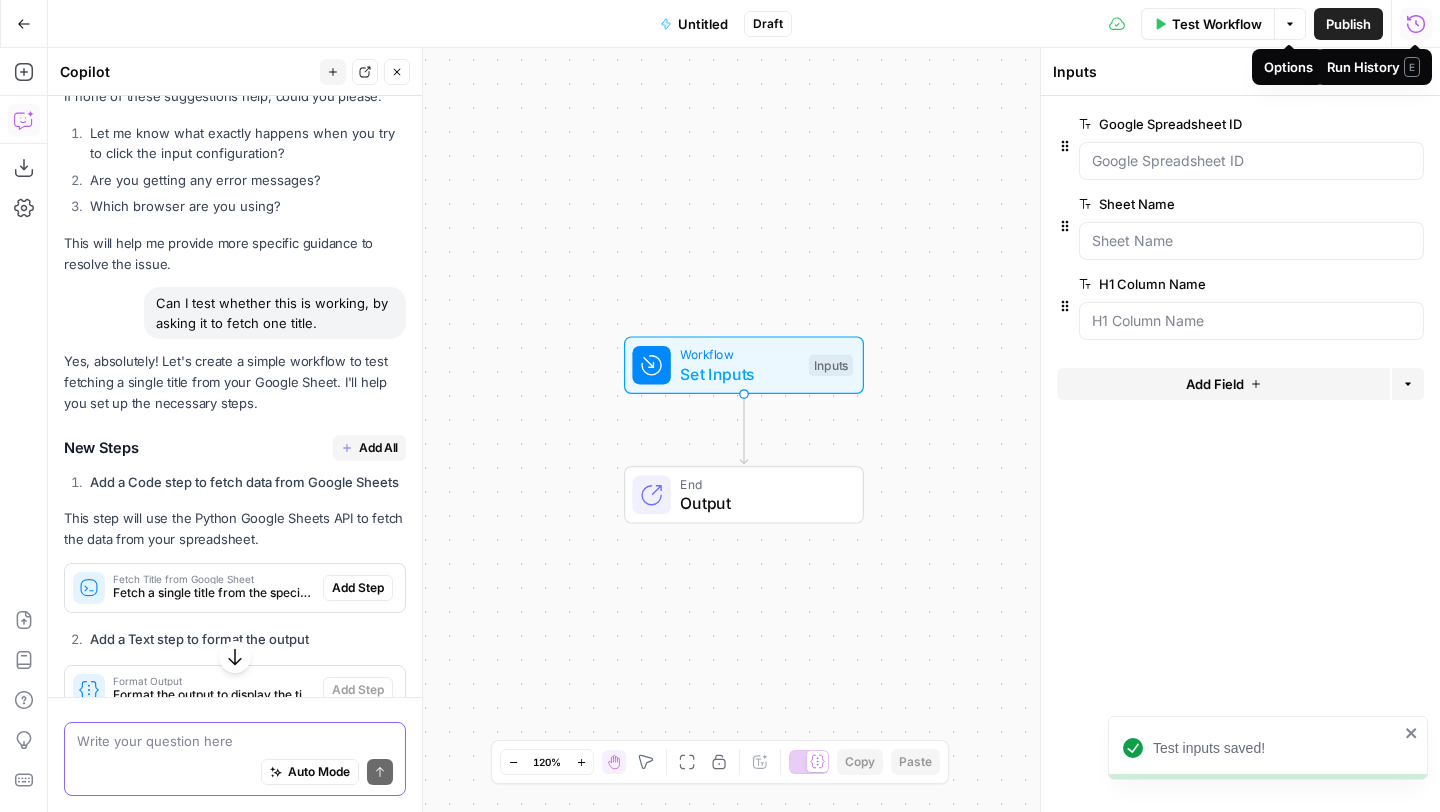 click 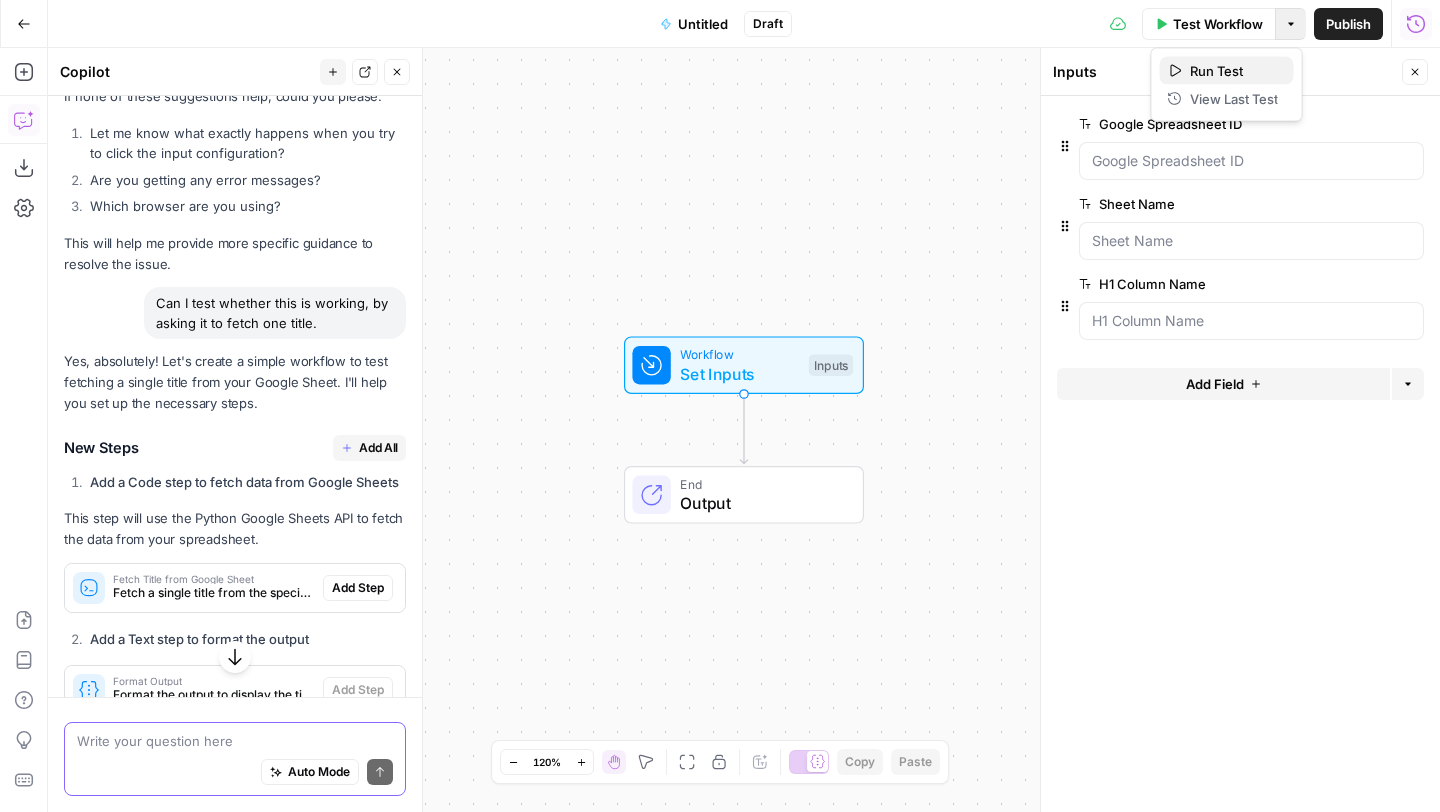 click on "Run Test" at bounding box center (1234, 71) 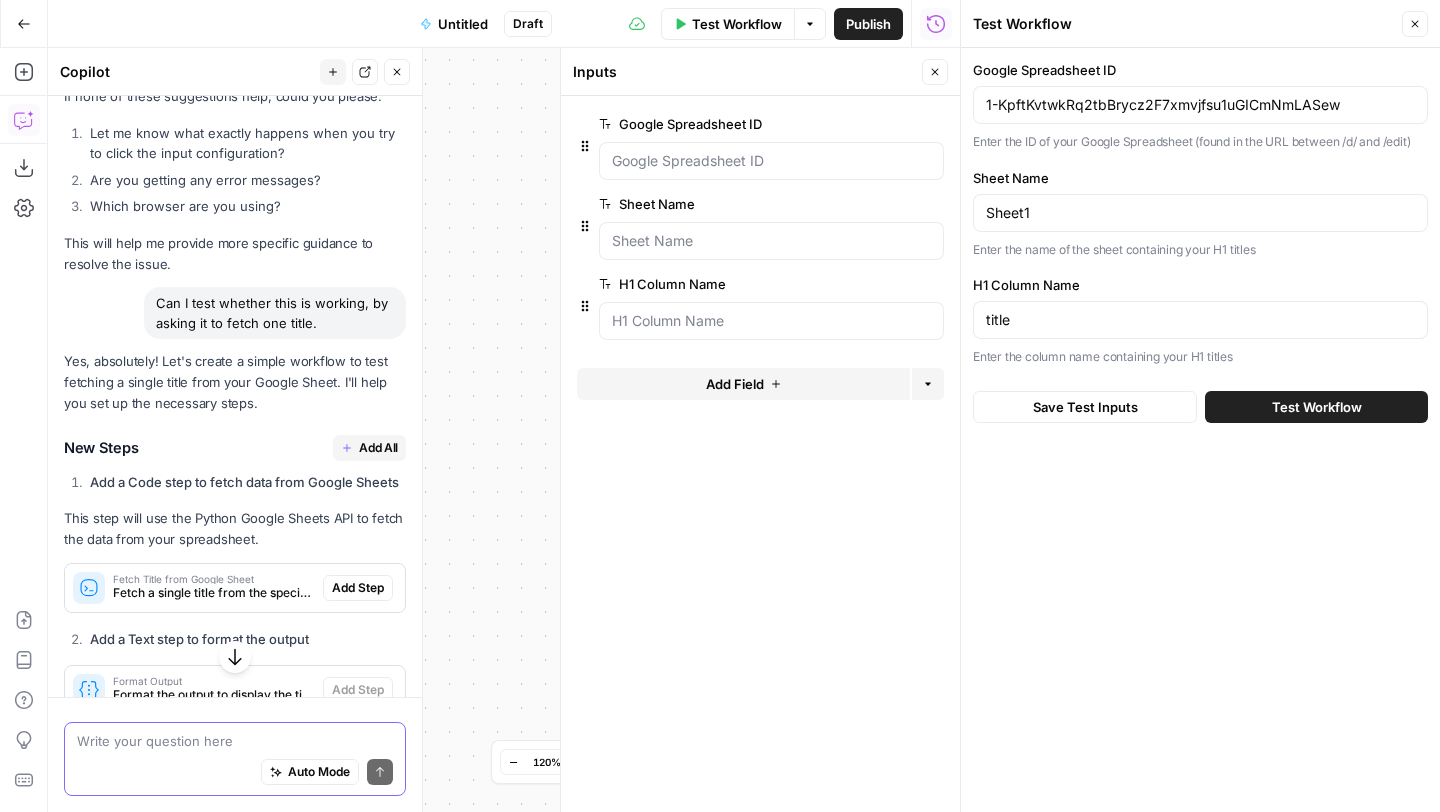 click 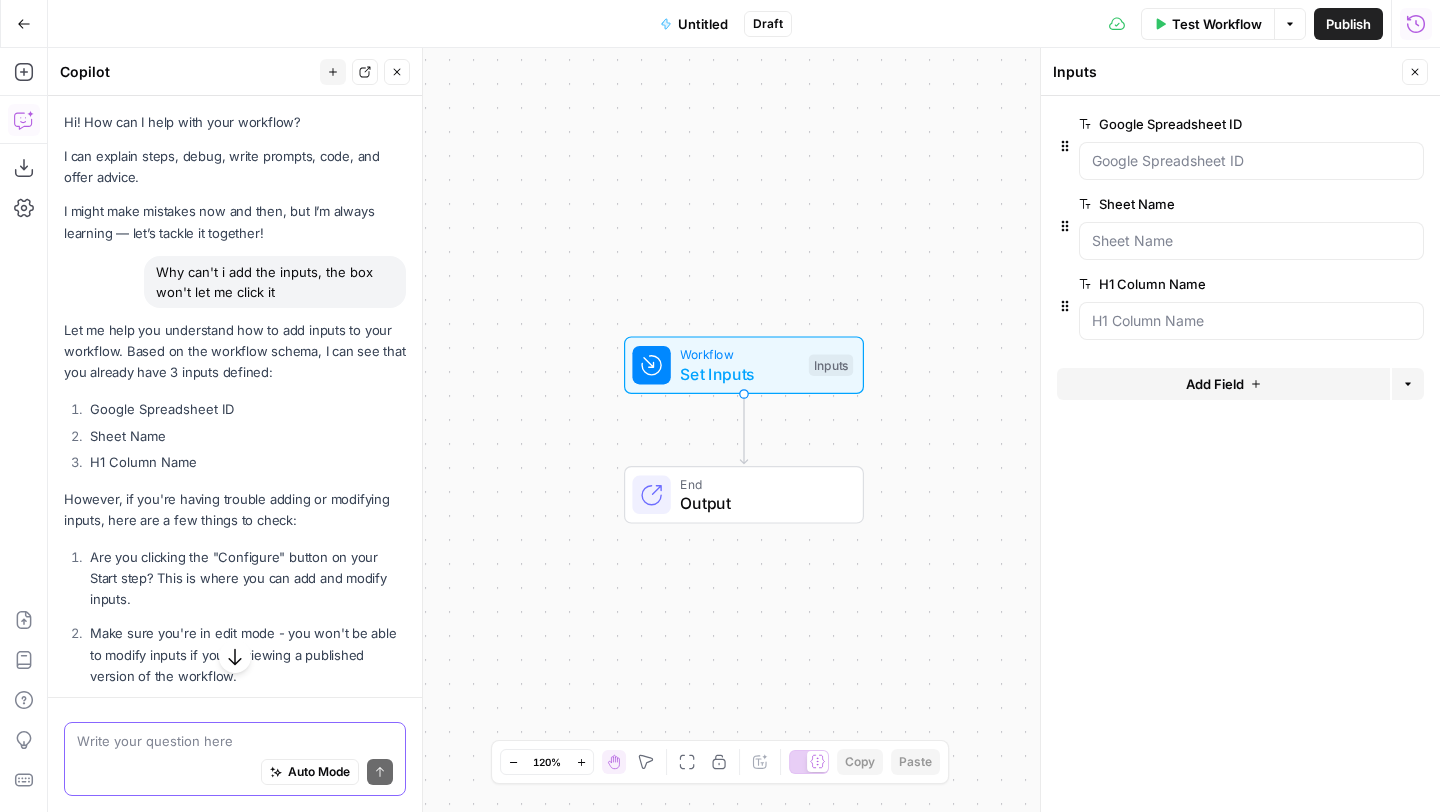 scroll, scrollTop: 1251, scrollLeft: 0, axis: vertical 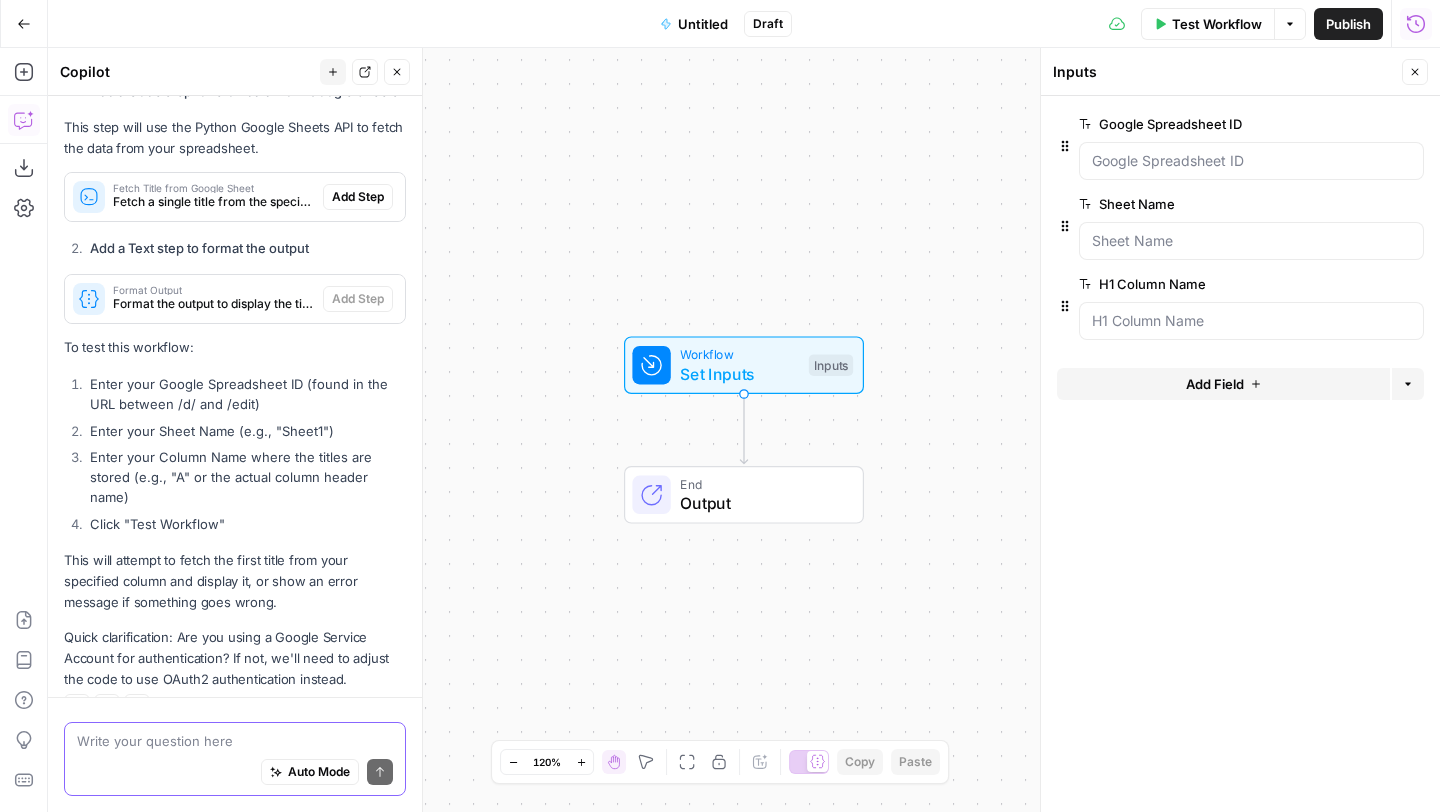 click at bounding box center [235, 741] 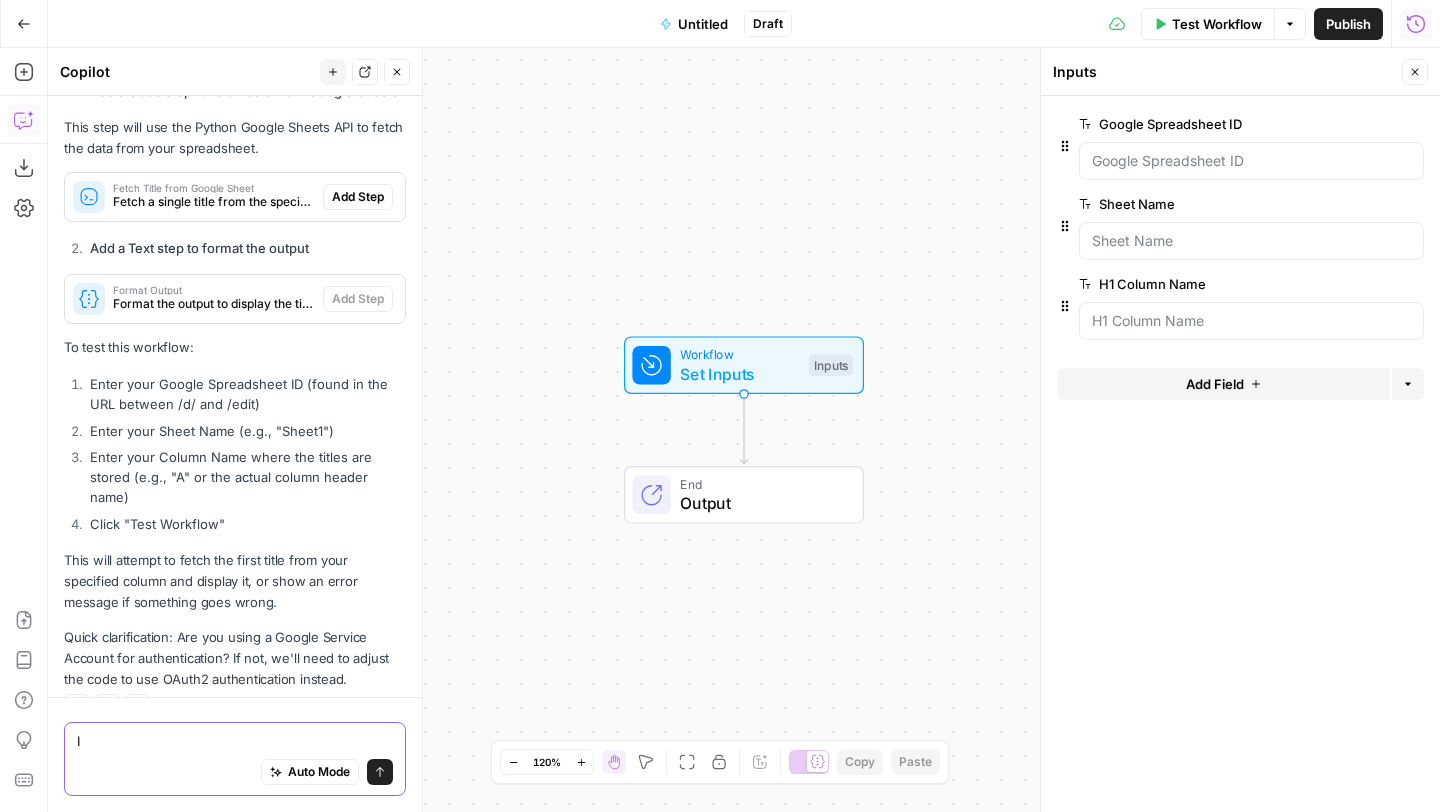 type on "I" 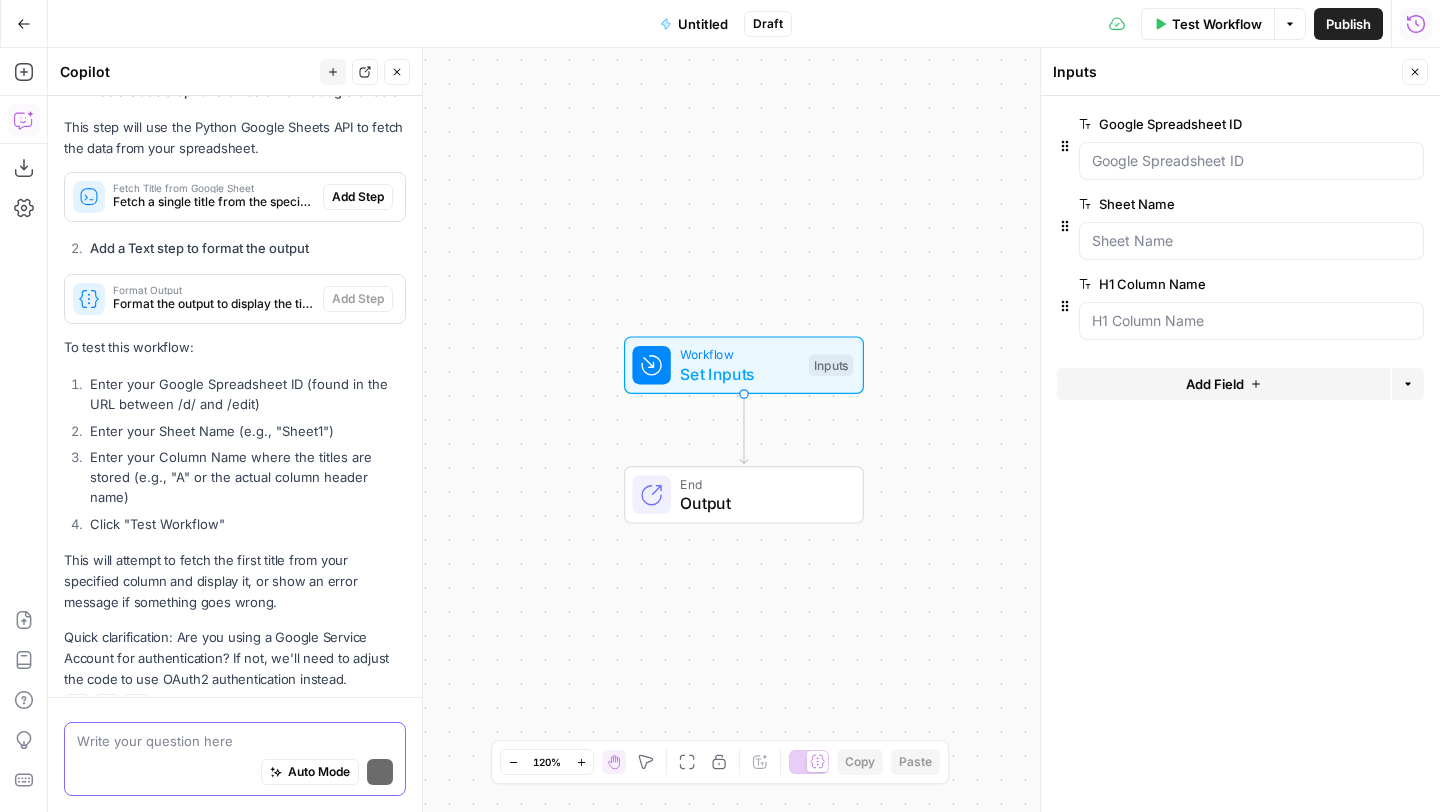 type on "I" 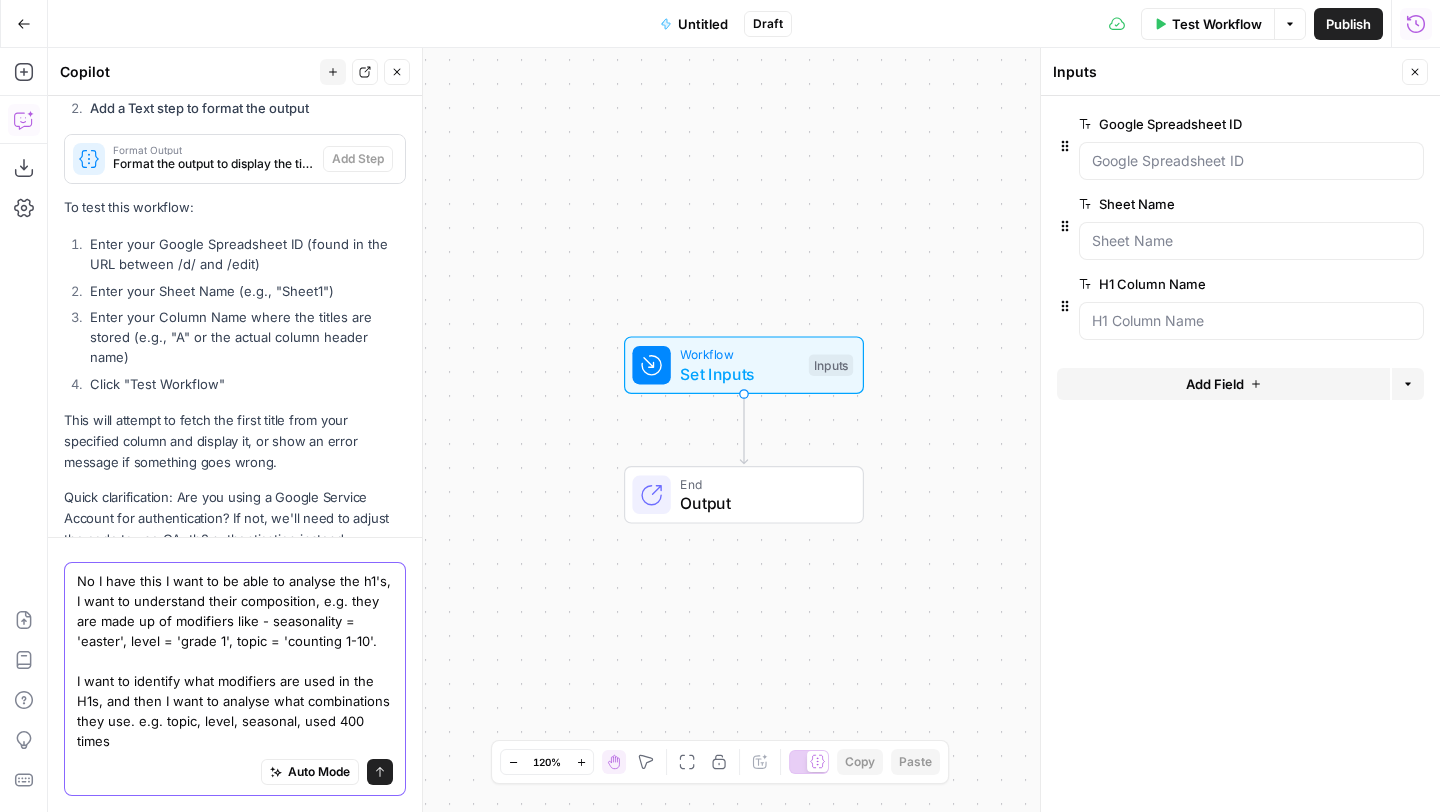 scroll, scrollTop: 1411, scrollLeft: 0, axis: vertical 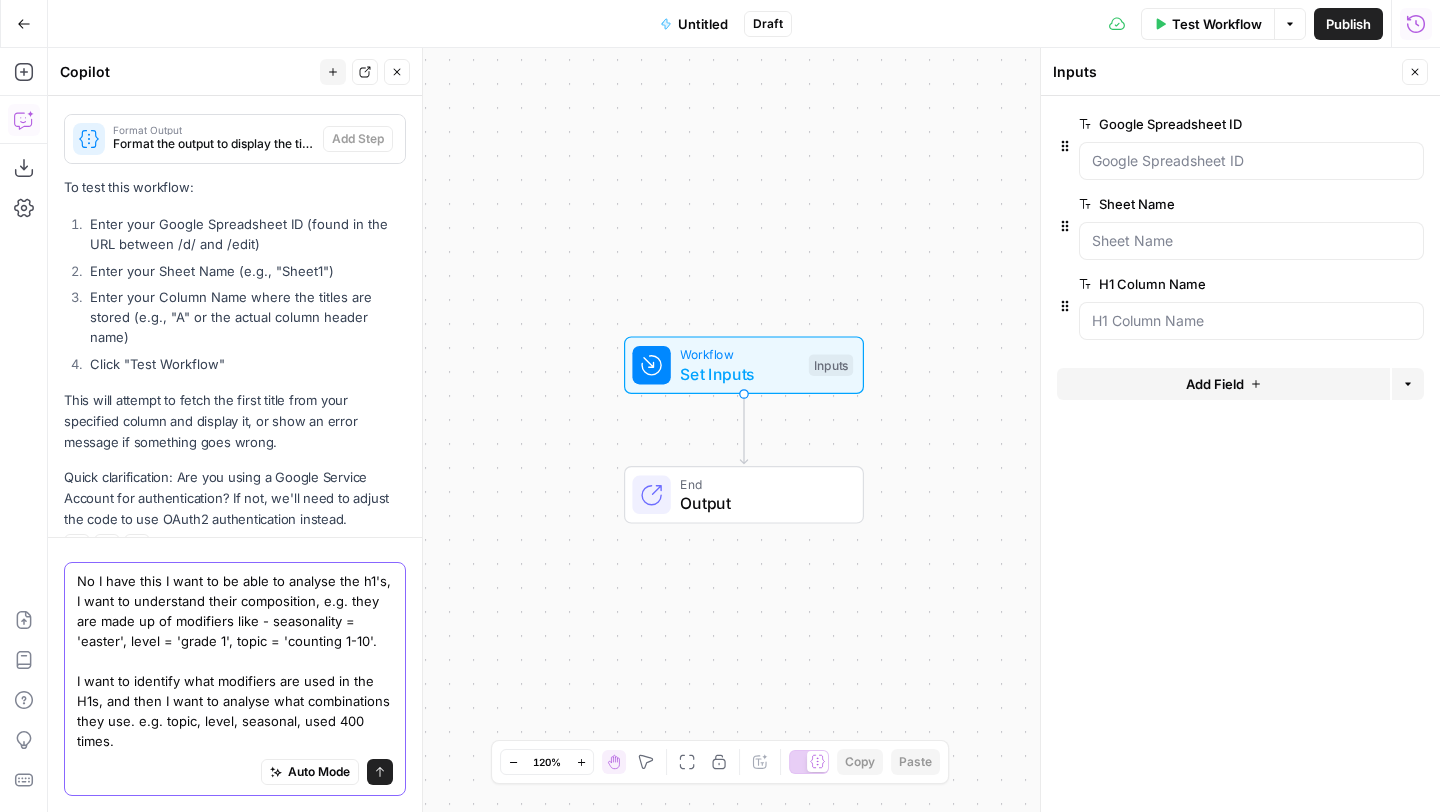 type on "No I have this I want to be able to analyse the h1's, I want to understand their composition, e.g. they are made up of modifiers like - seasonality = 'easter', level = 'grade 1', topic = 'counting 1-10'.
I want to identify what modifiers are used in the H1s, and then I want to analyse what combinations they use. e.g. topic, level, seasonal, used 400 times." 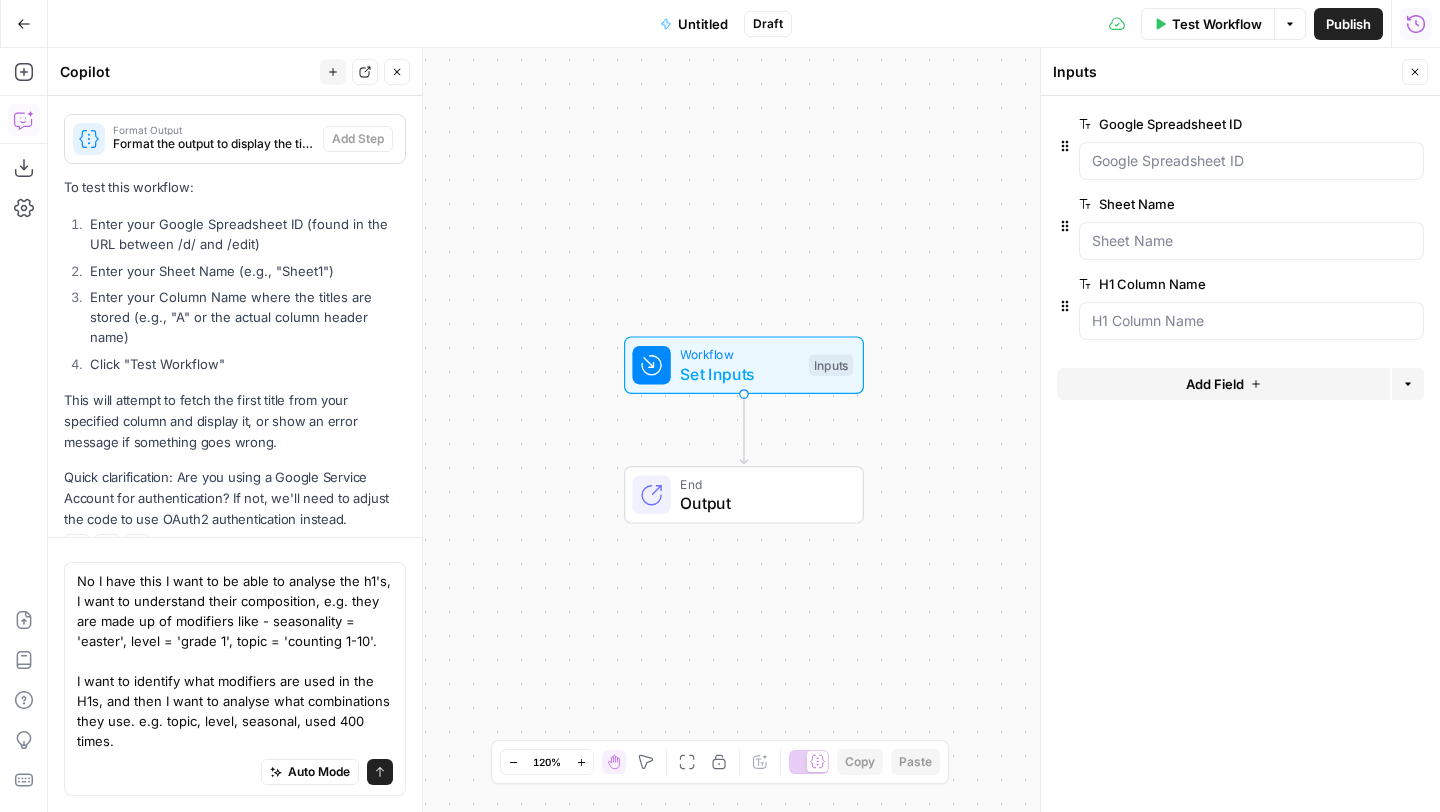 click 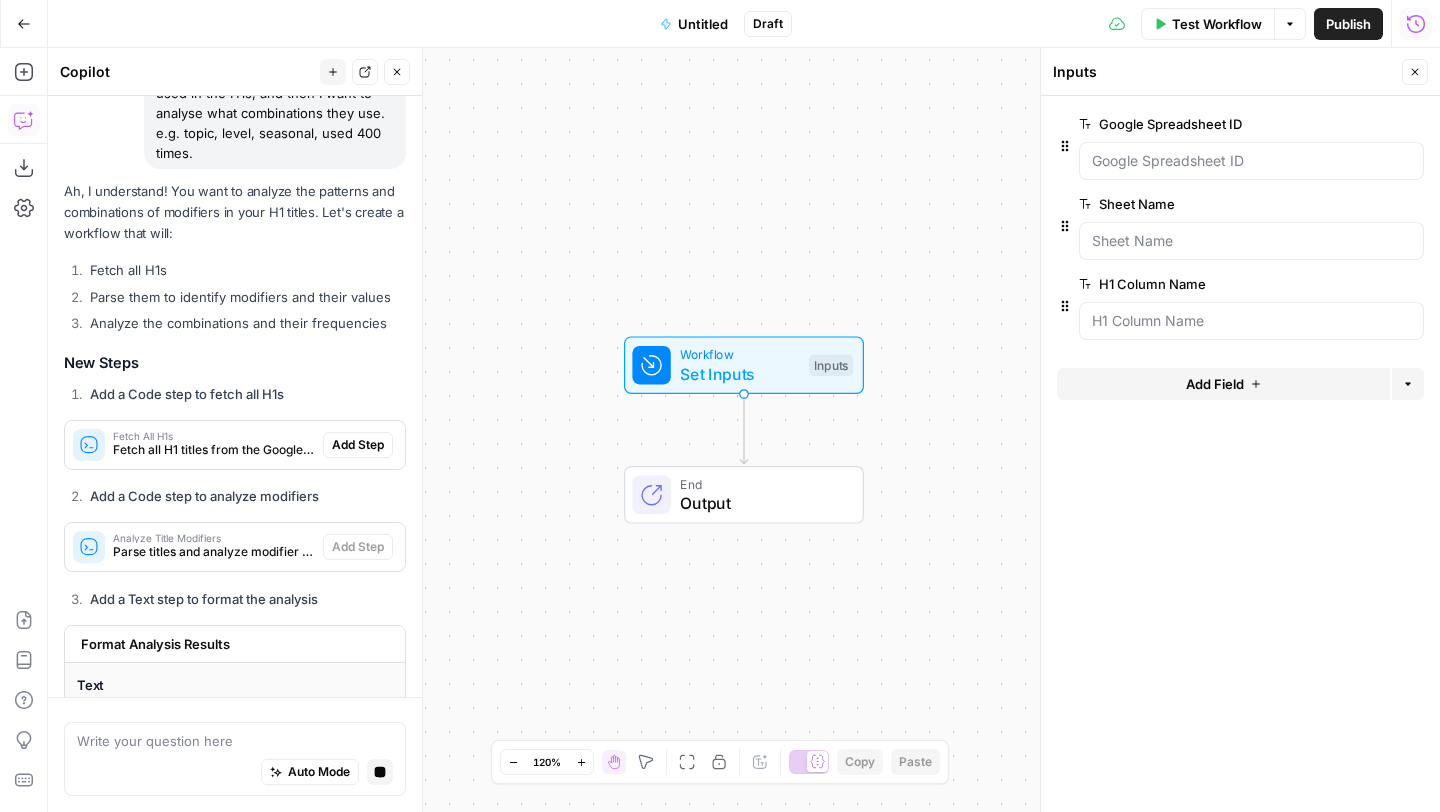 scroll, scrollTop: 2029, scrollLeft: 0, axis: vertical 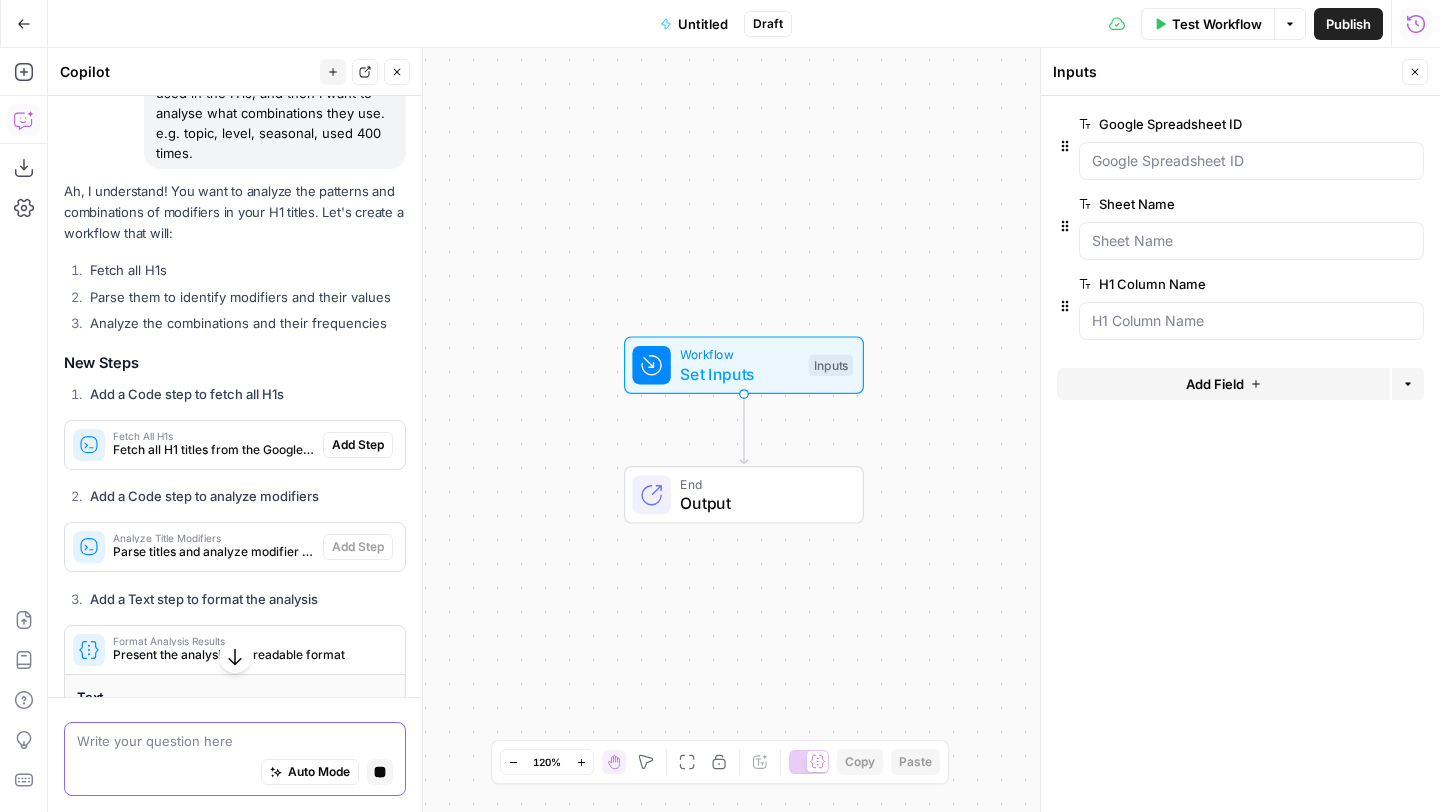 click at bounding box center (235, 741) 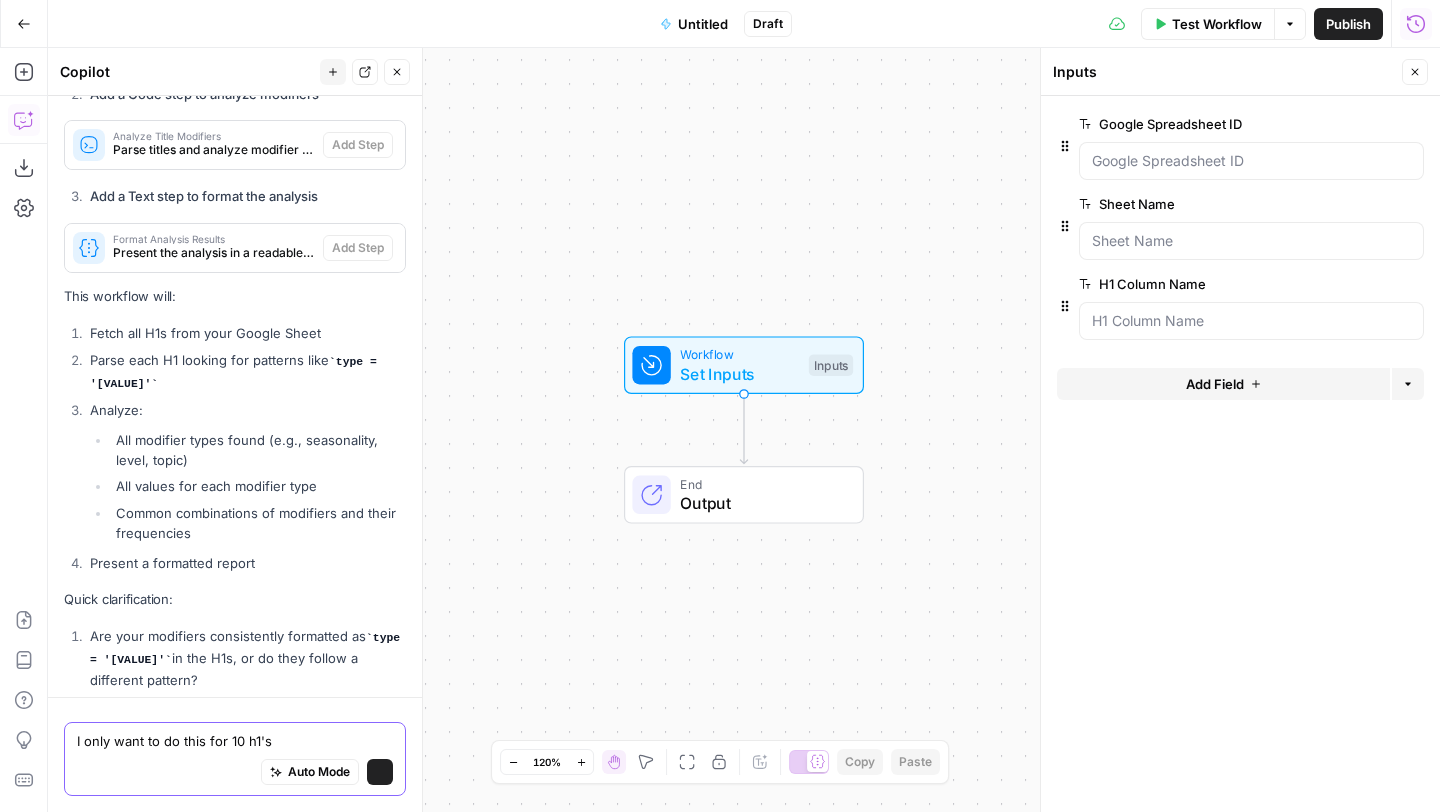 scroll, scrollTop: 2493, scrollLeft: 0, axis: vertical 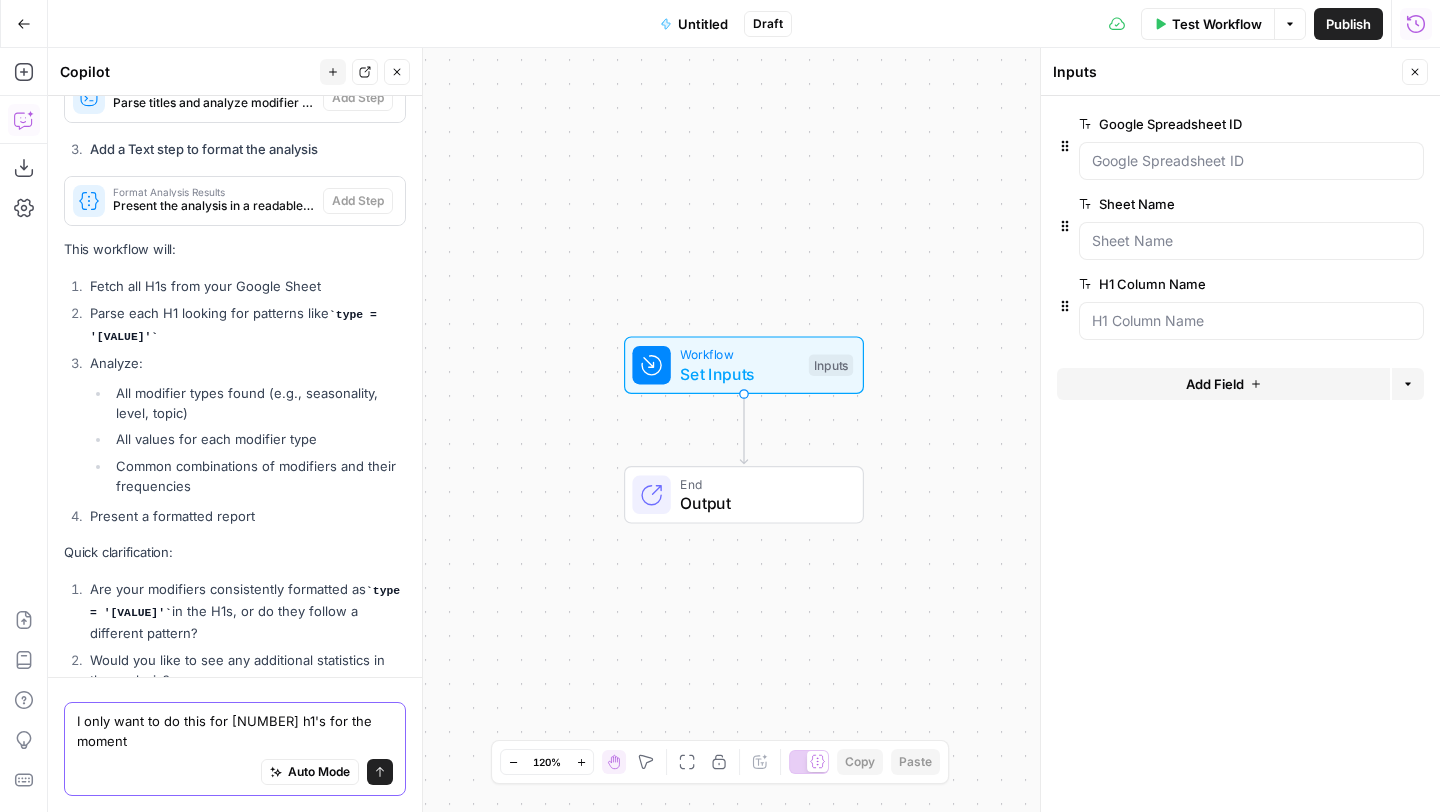 type on "I only want to do this for [NUMBER] h1's for the moment" 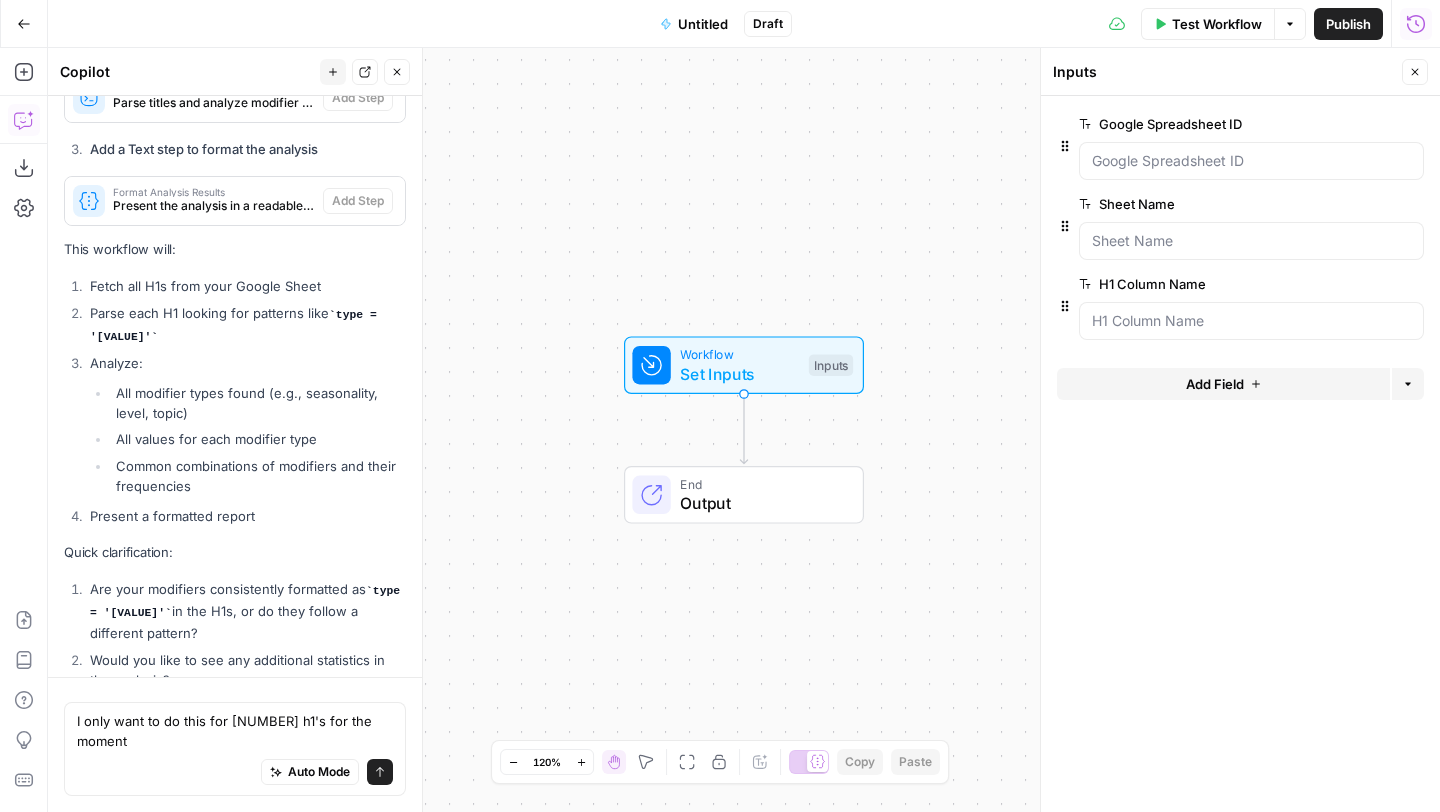 click on "Send" at bounding box center (380, 772) 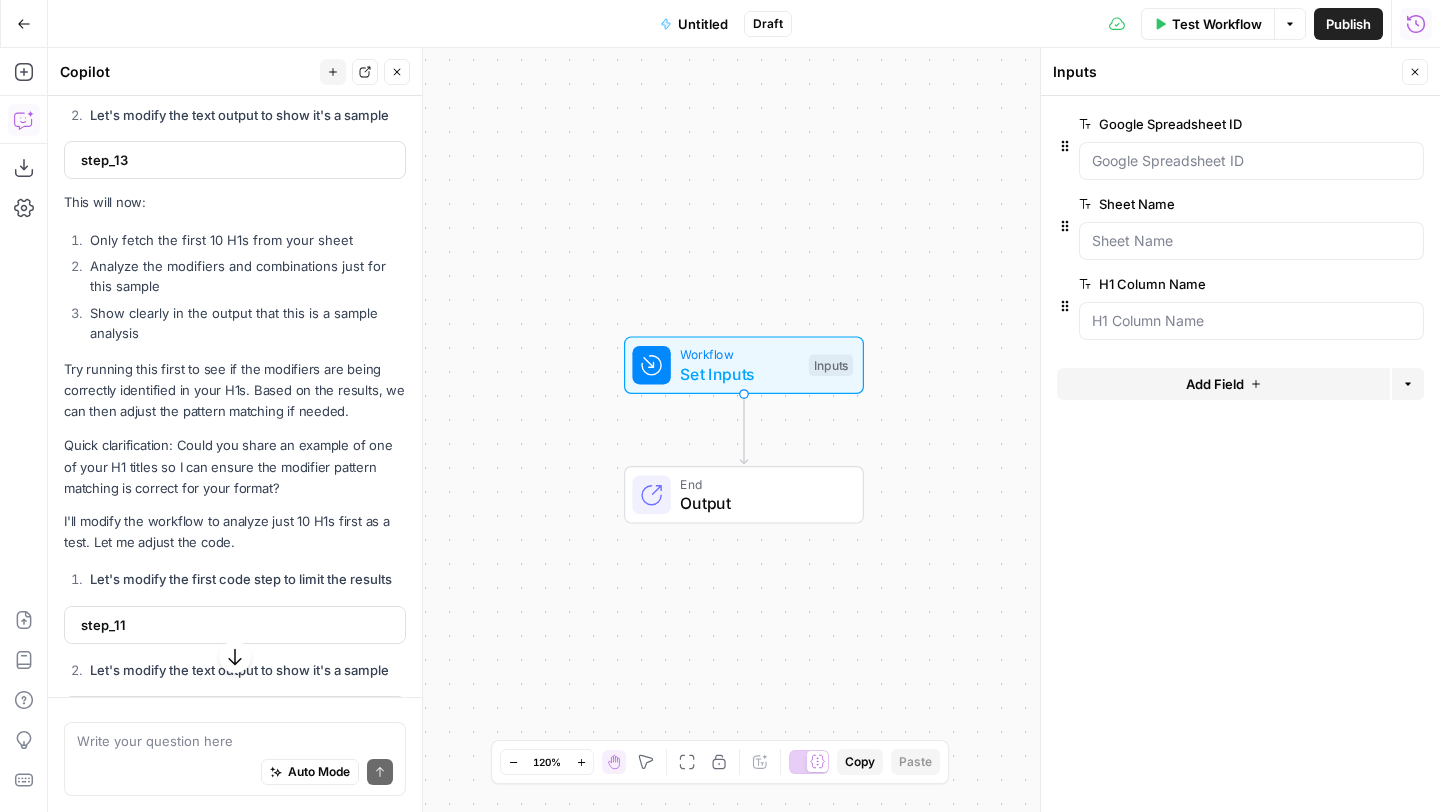 scroll, scrollTop: 3547, scrollLeft: 0, axis: vertical 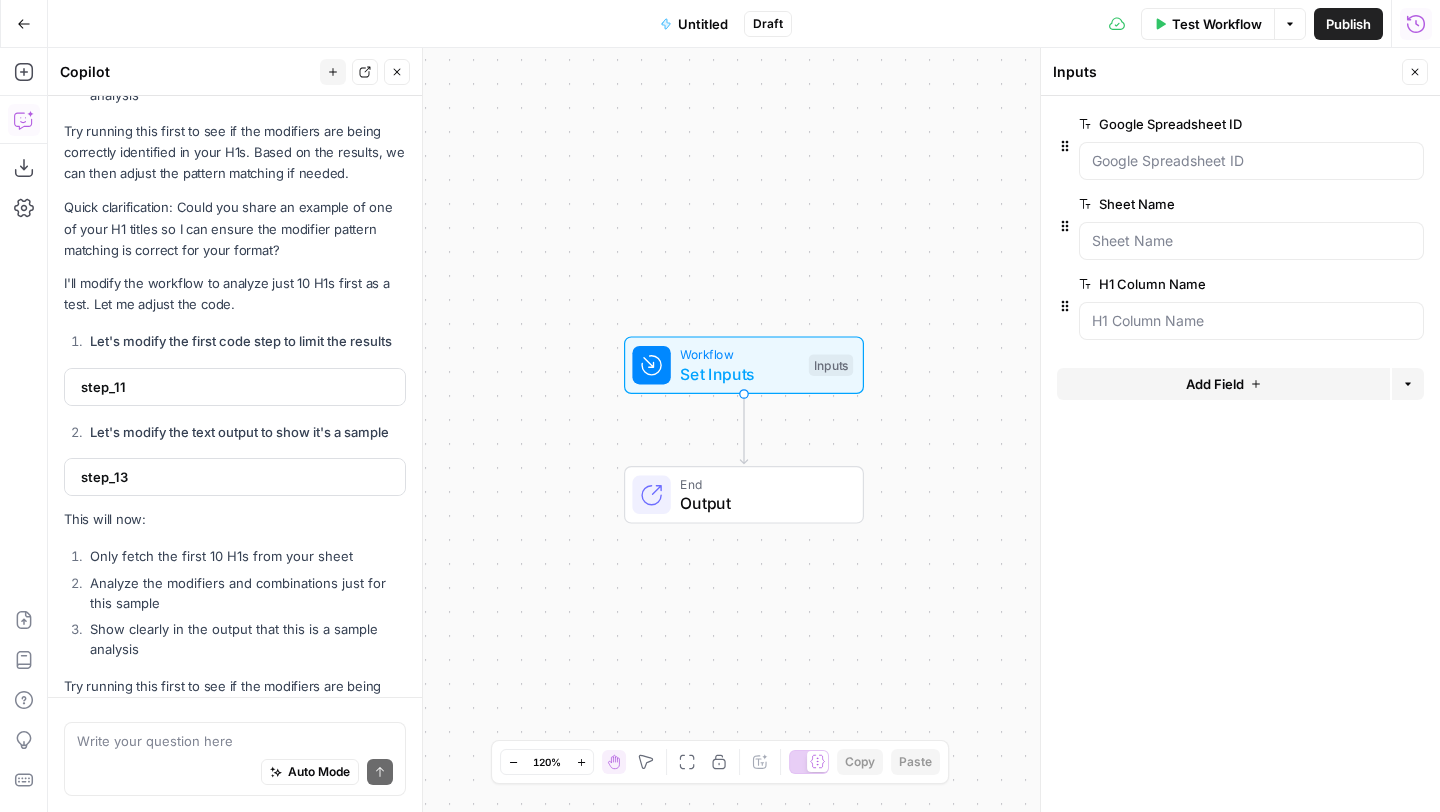 click on "Write your question here Auto Mode Send" at bounding box center [235, 759] 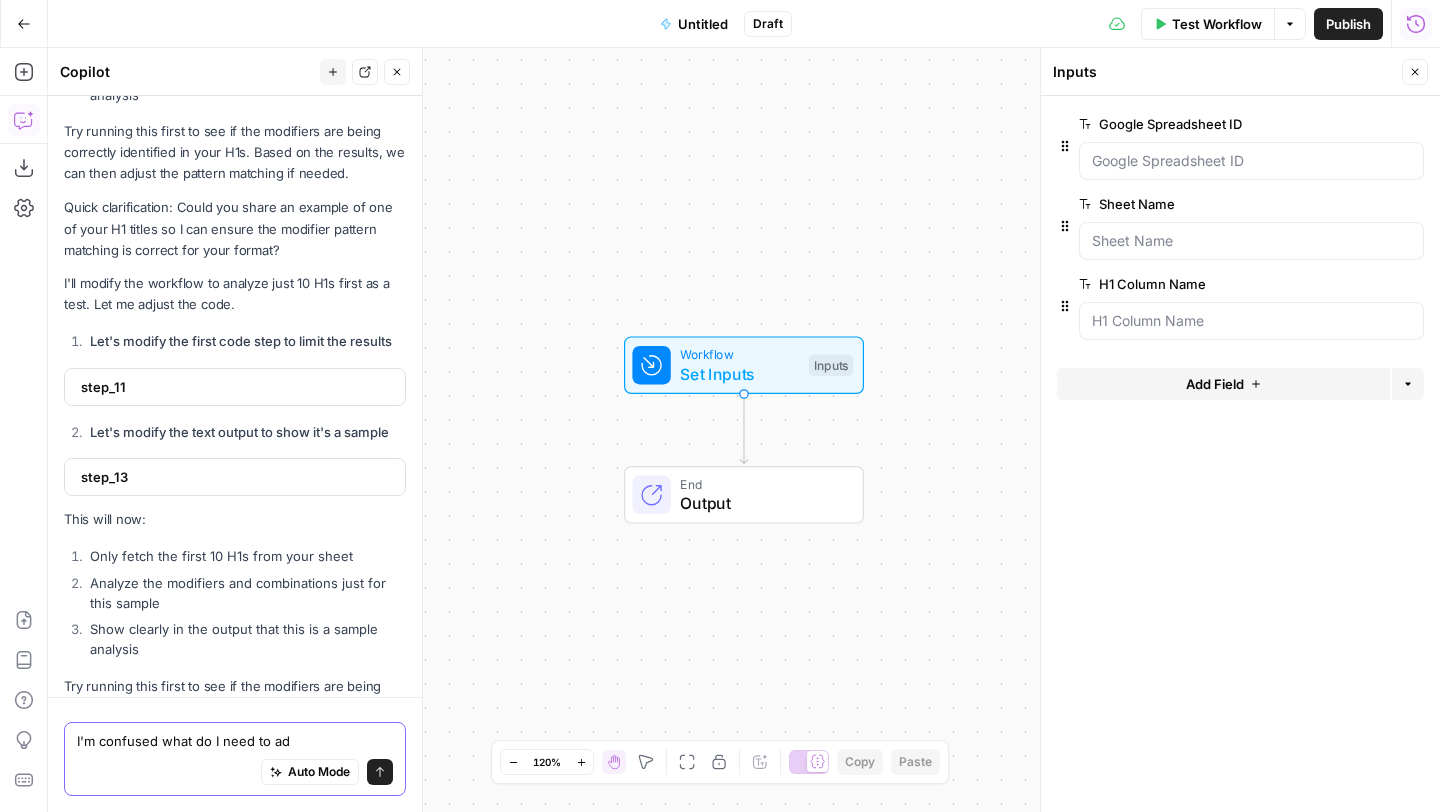 type on "I'm confused what do I need to add" 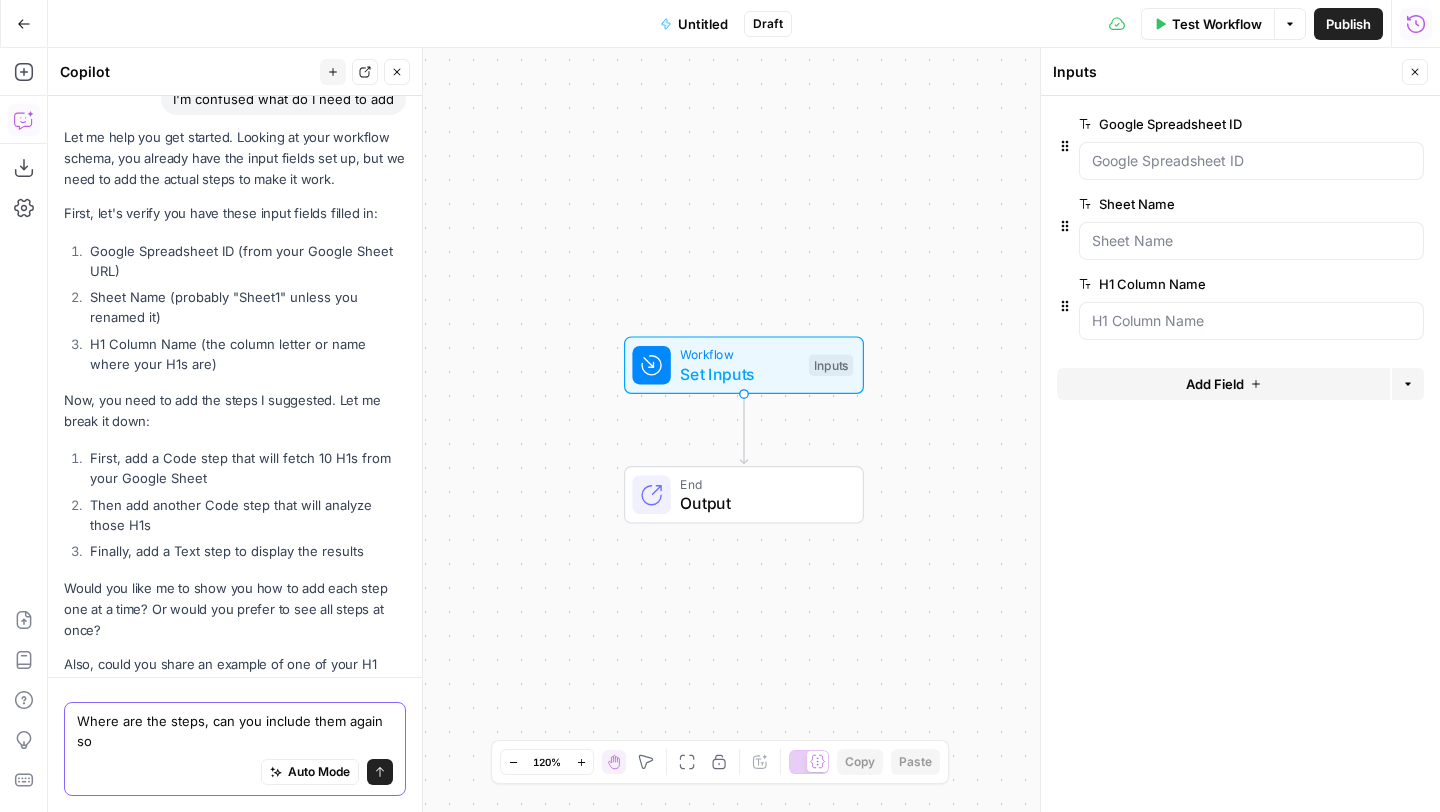 scroll, scrollTop: 4193, scrollLeft: 0, axis: vertical 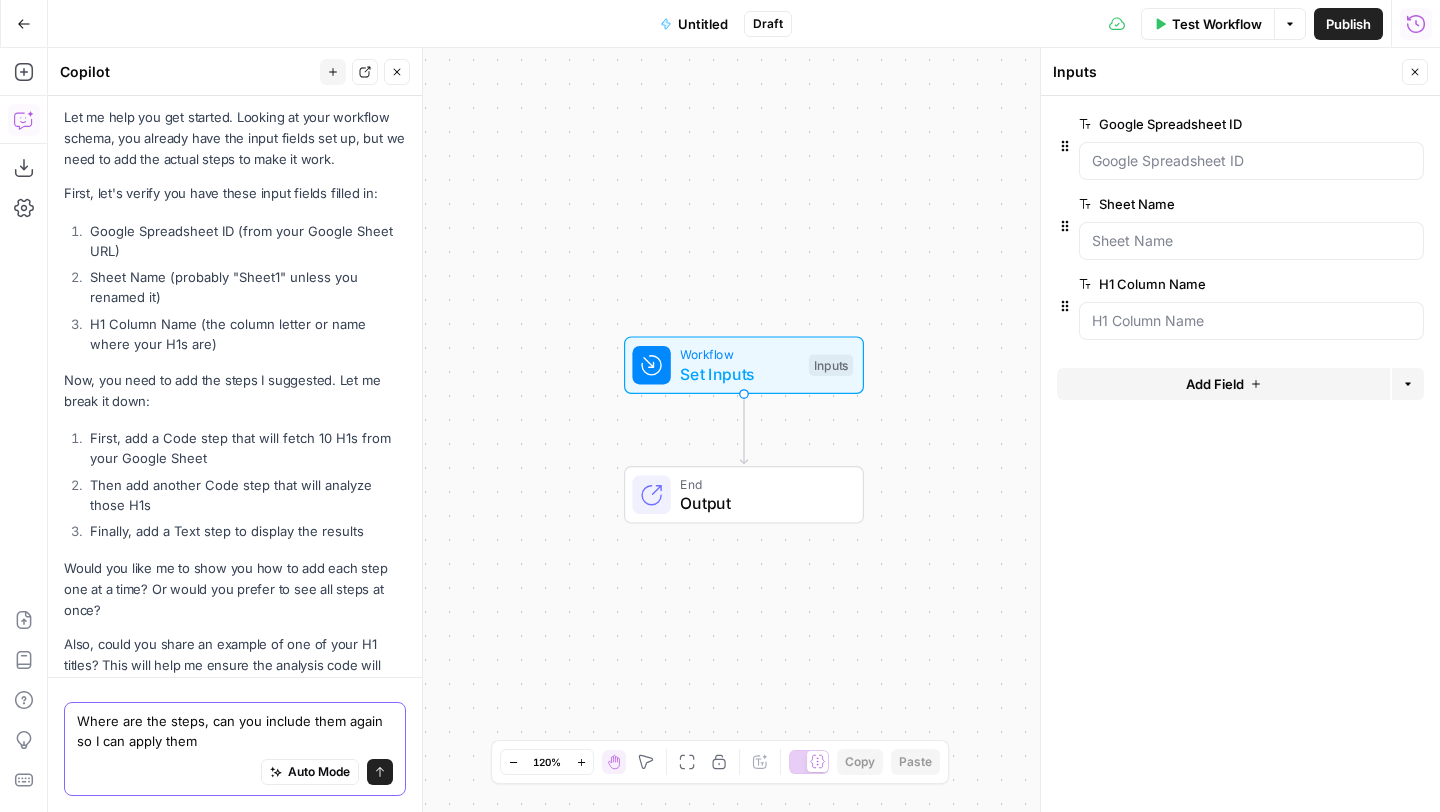 type on "Where are the steps, can you include them again so I can apply them" 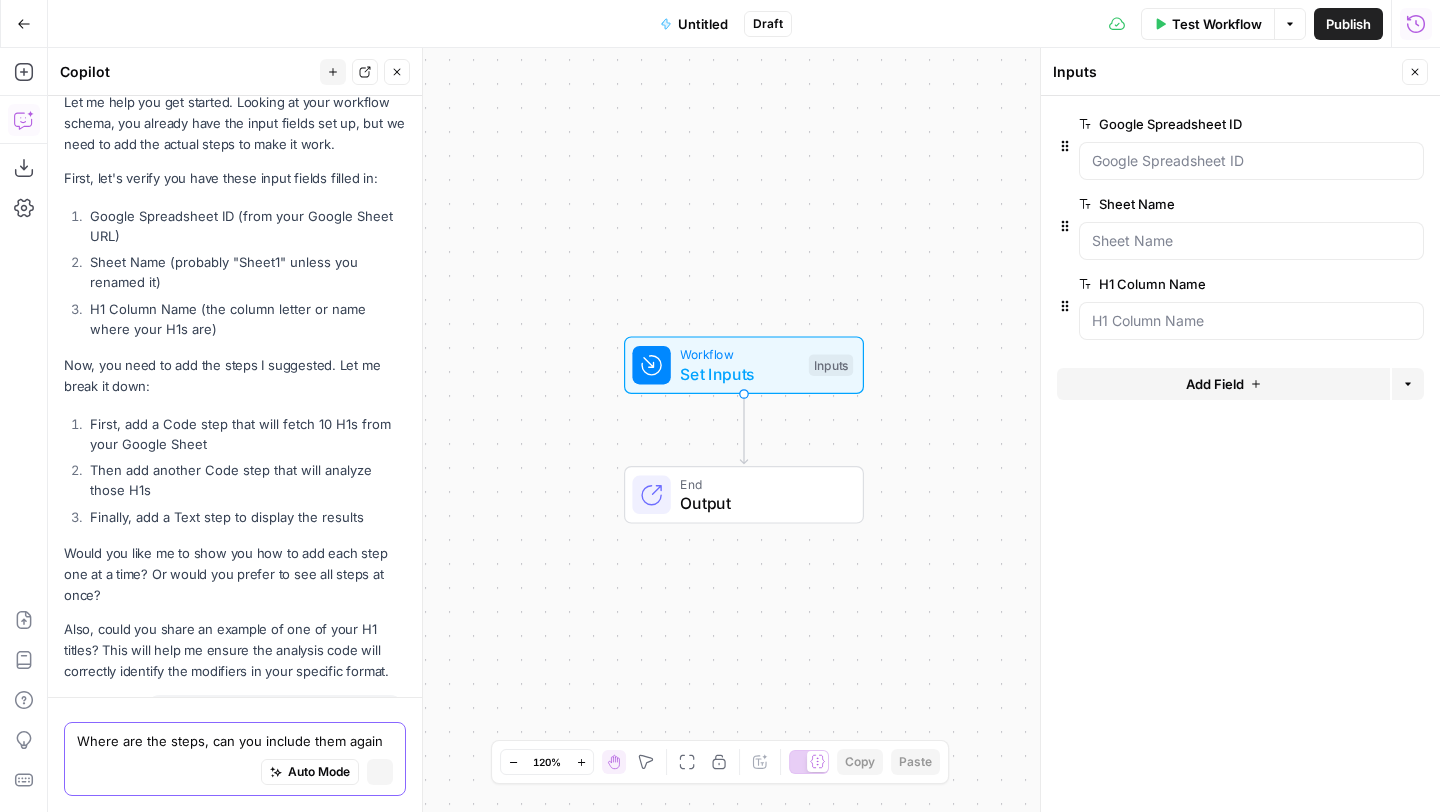 type 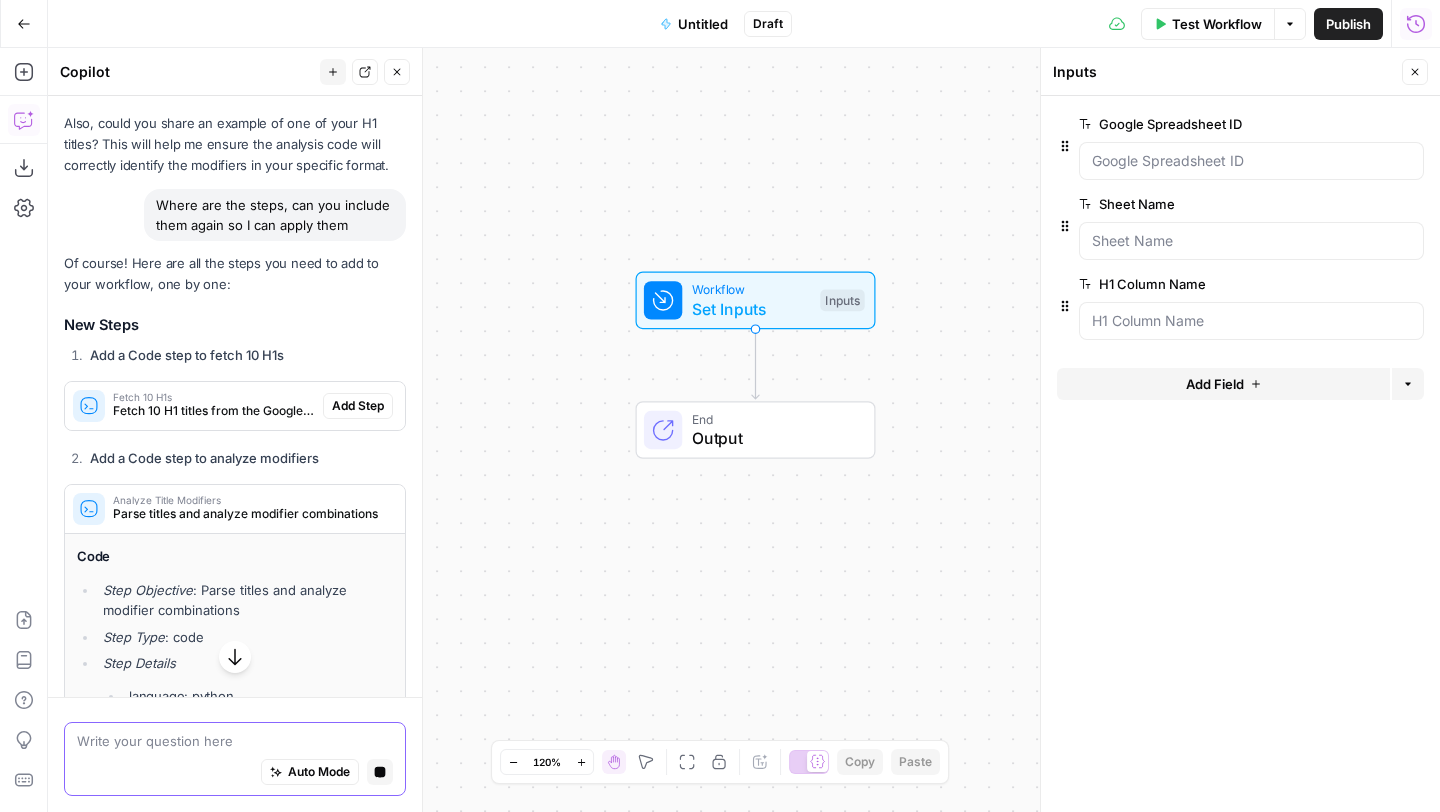 scroll, scrollTop: 4672, scrollLeft: 0, axis: vertical 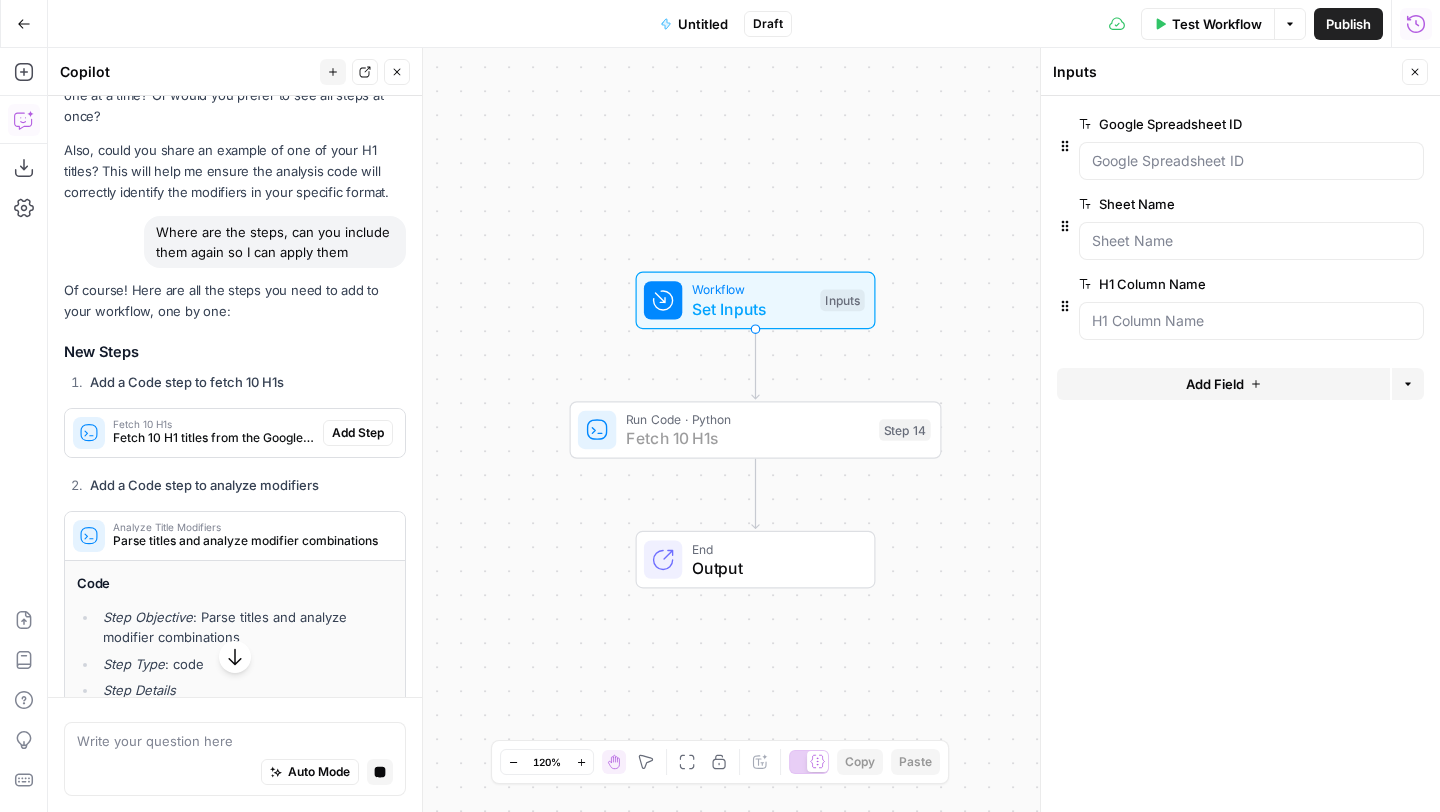 click on "Add Step" at bounding box center [358, 433] 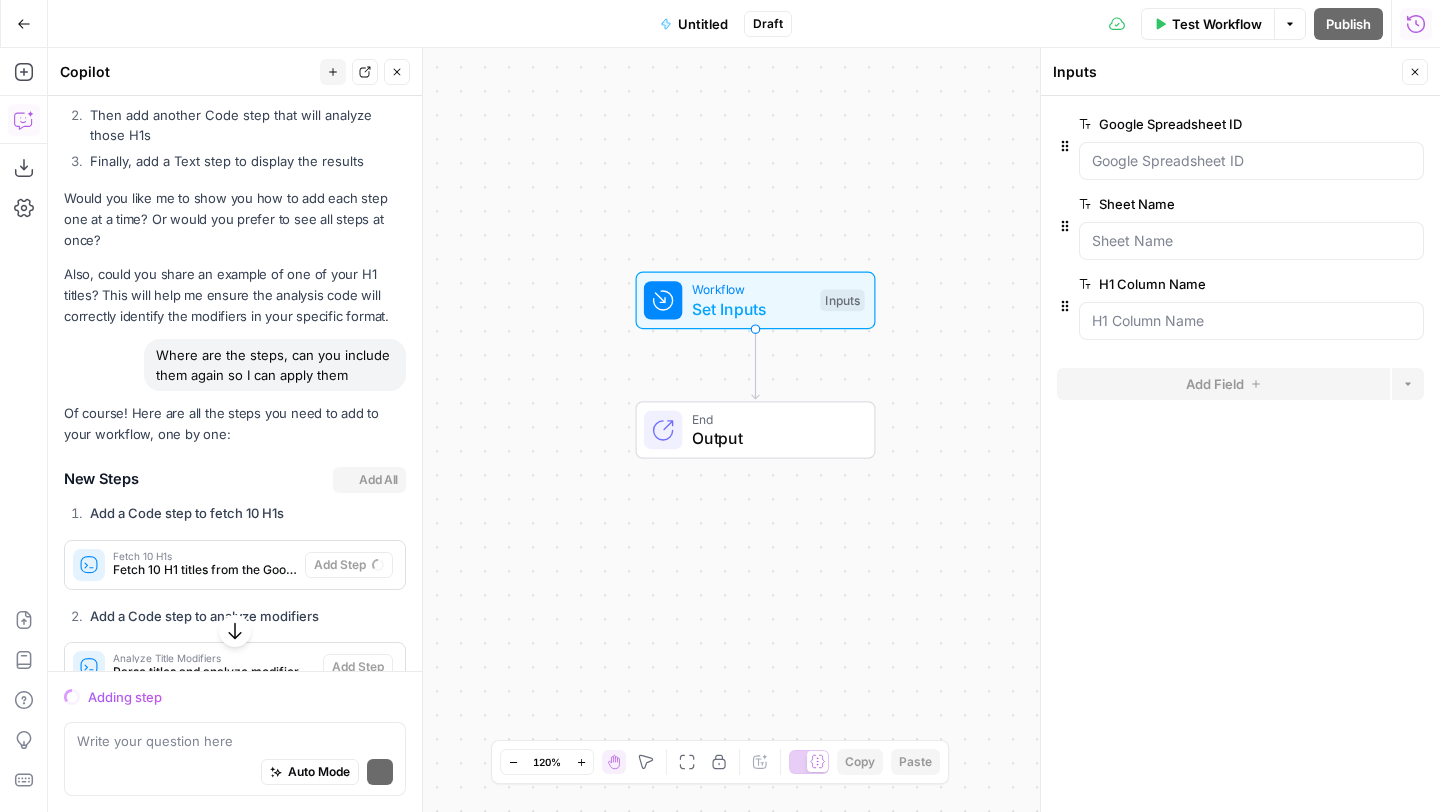 scroll, scrollTop: 4577, scrollLeft: 0, axis: vertical 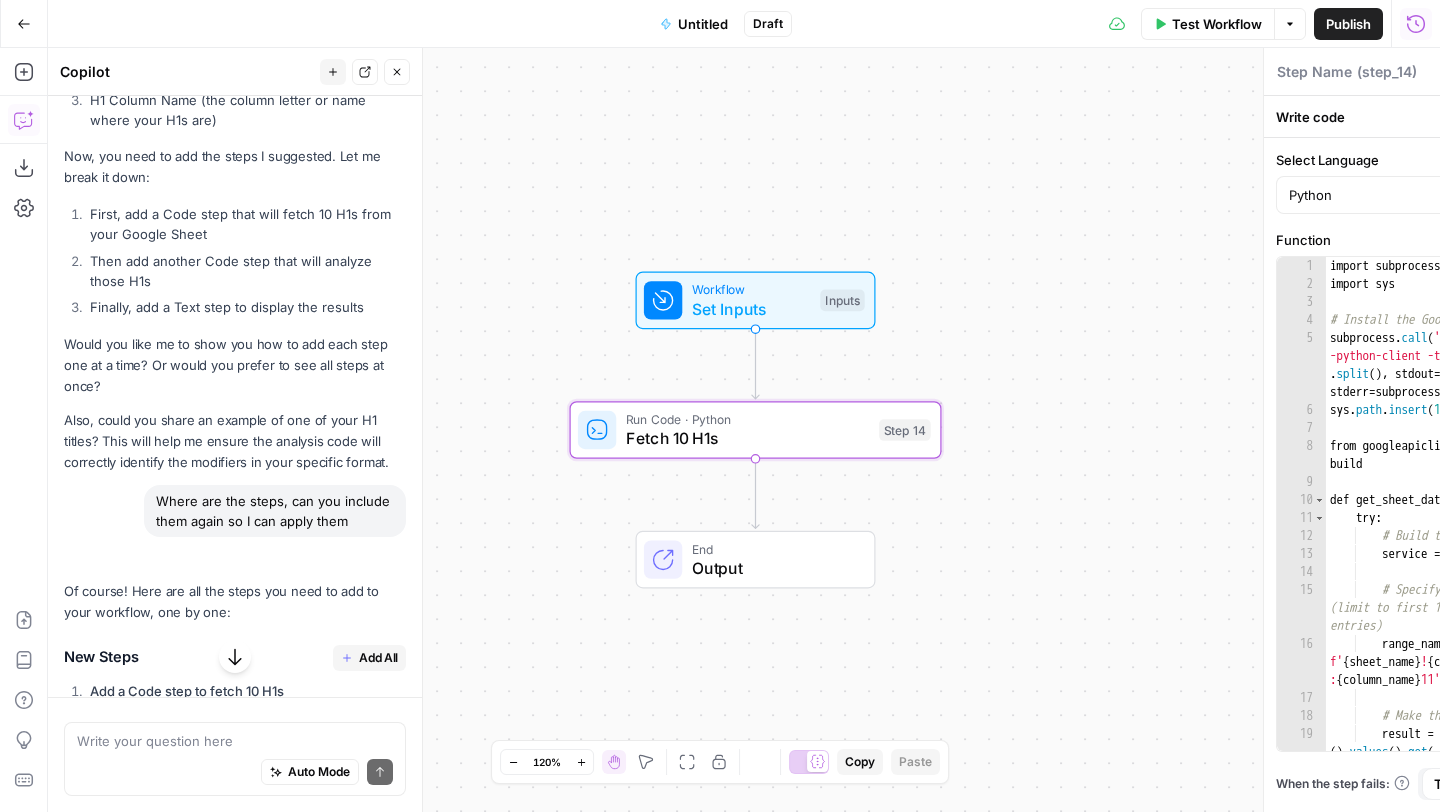 type on "Fetch 10 H1s" 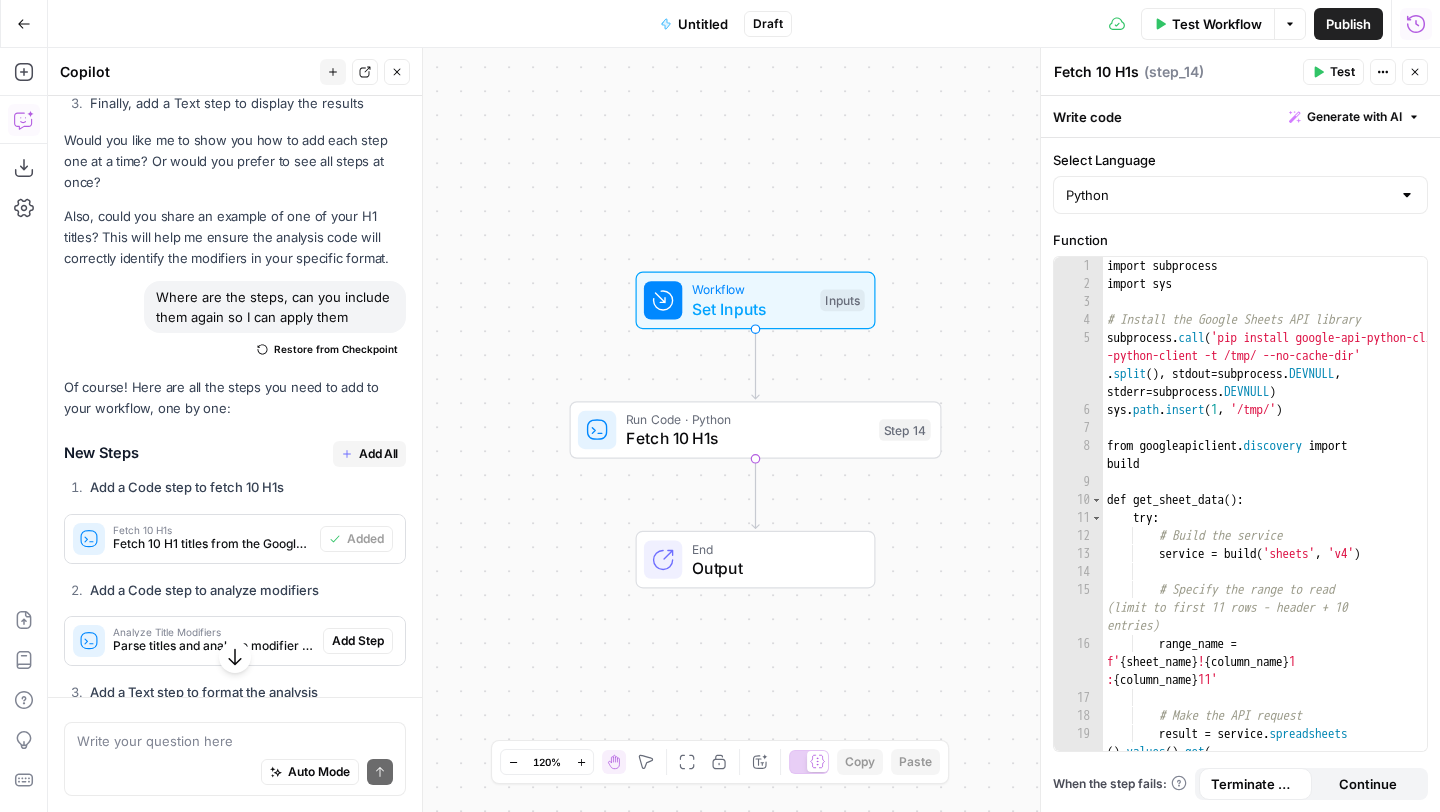 scroll, scrollTop: 4791, scrollLeft: 0, axis: vertical 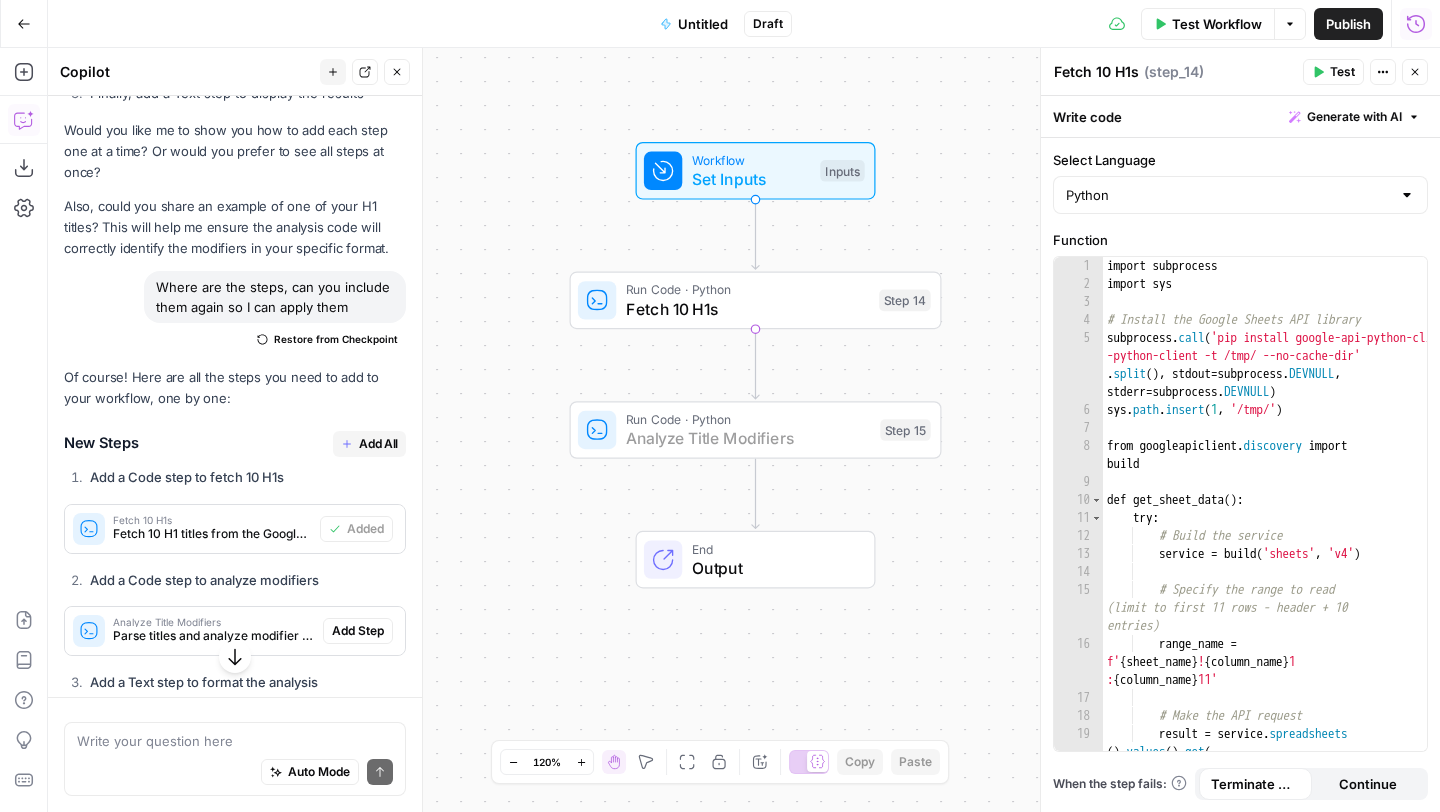 click on "Add Step" at bounding box center (358, 631) 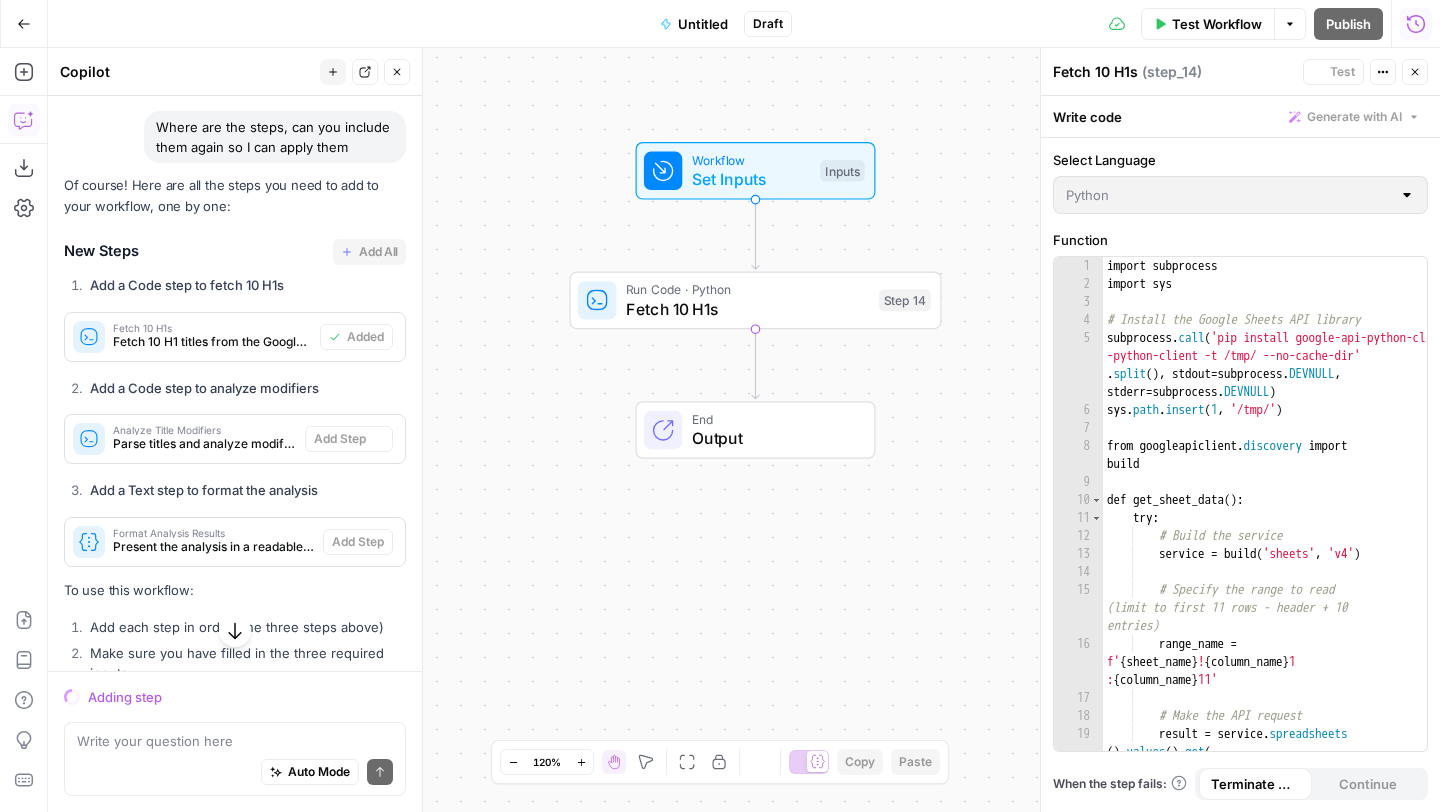 scroll, scrollTop: 4631, scrollLeft: 0, axis: vertical 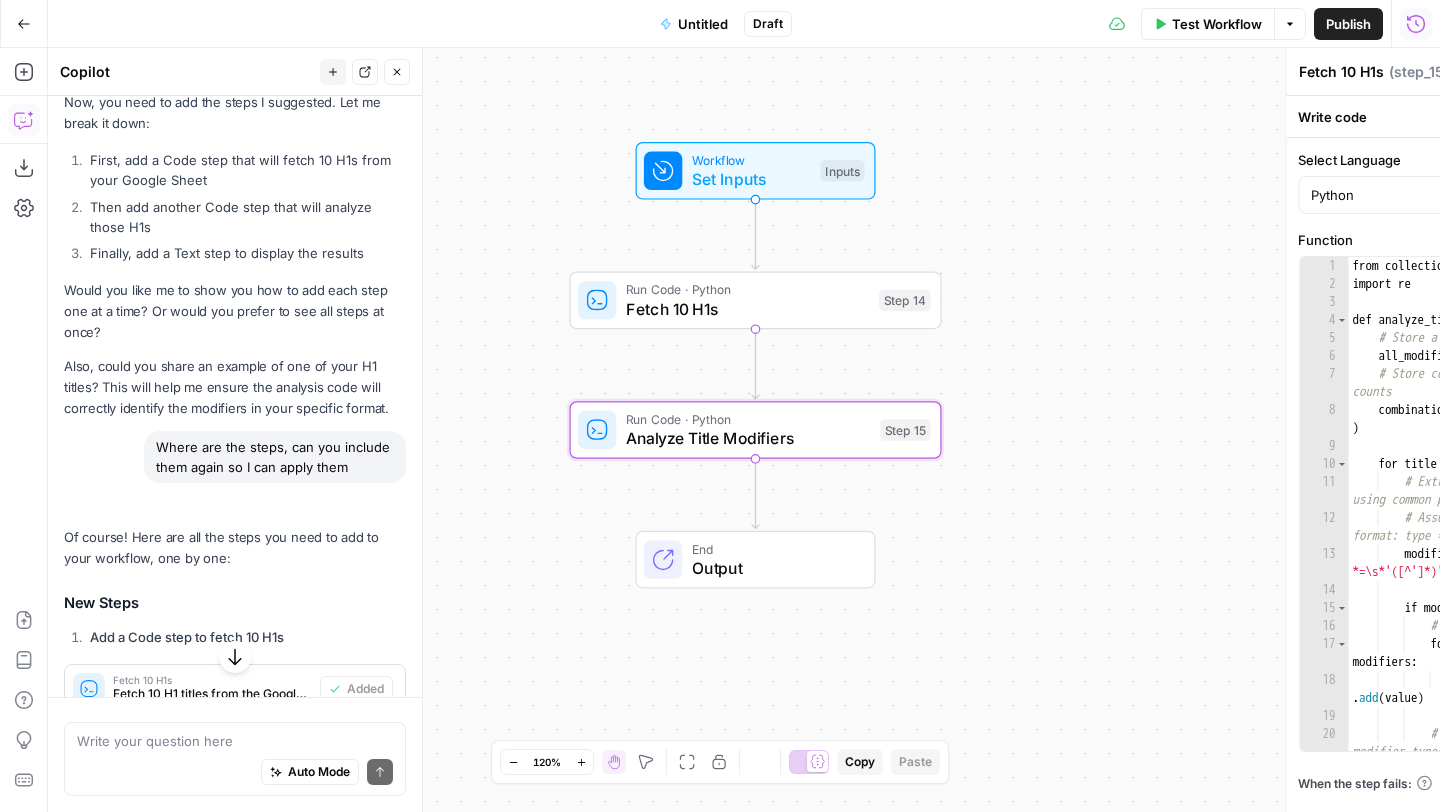 type on "Analyze Title Modifiers" 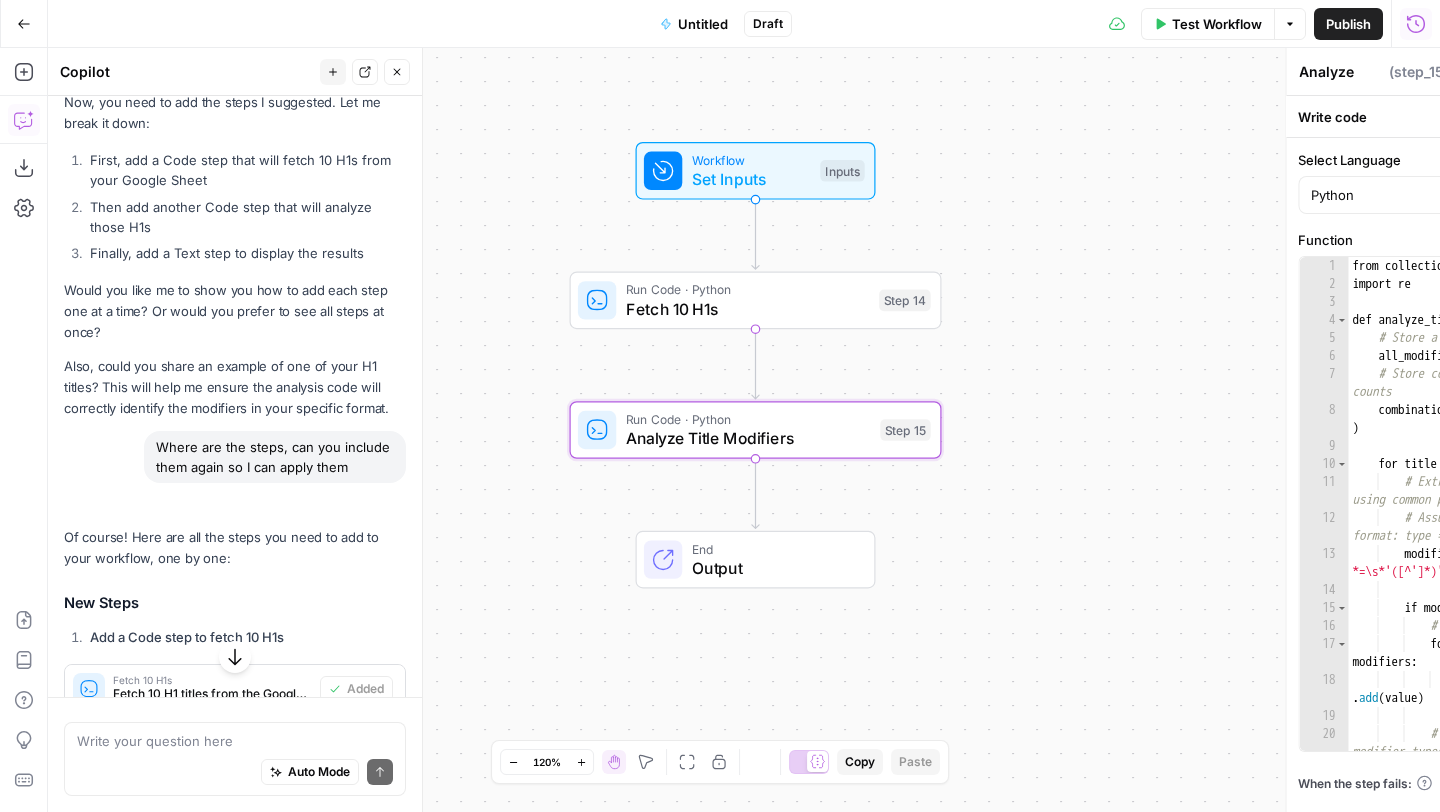 scroll, scrollTop: 4791, scrollLeft: 0, axis: vertical 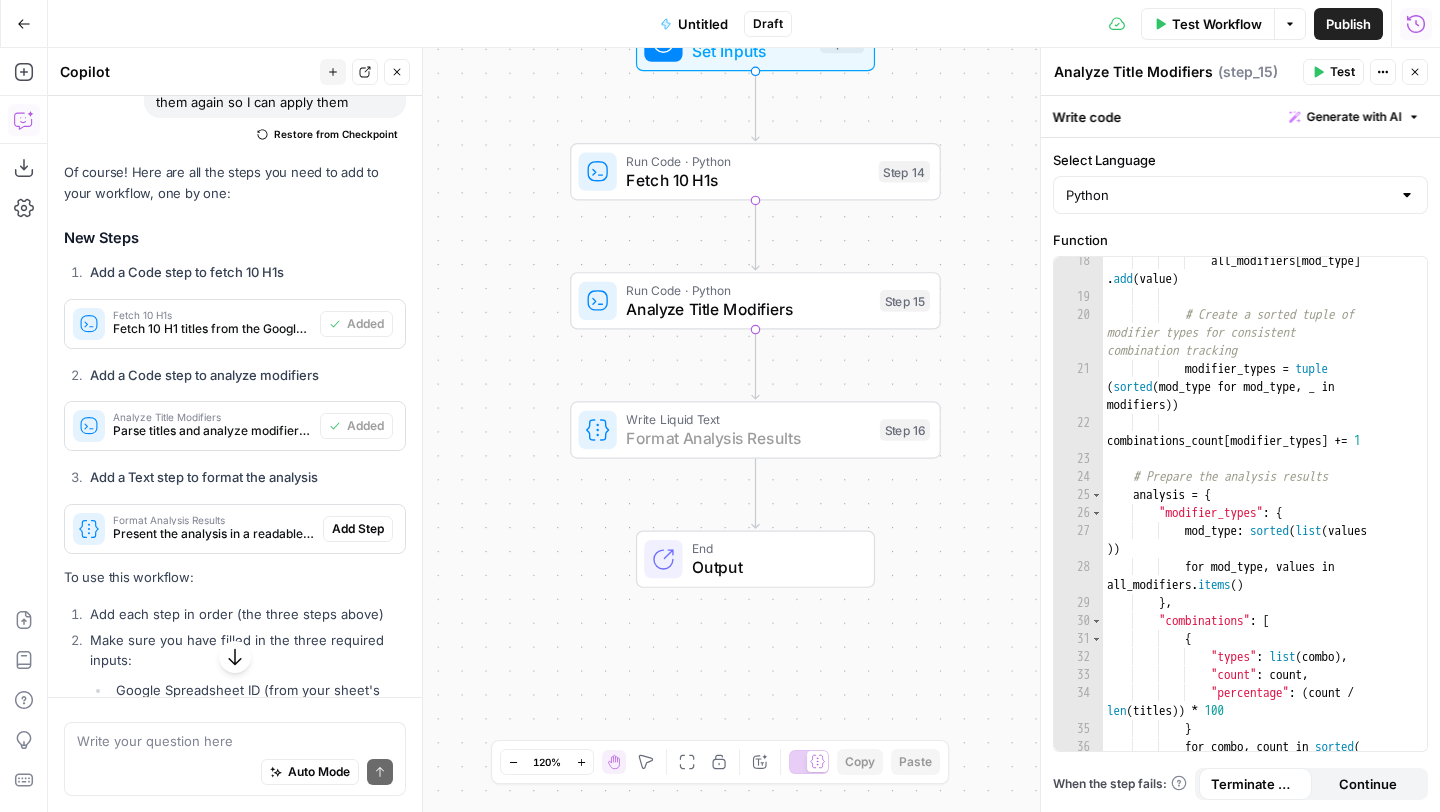 click on "Add Step" at bounding box center (358, 529) 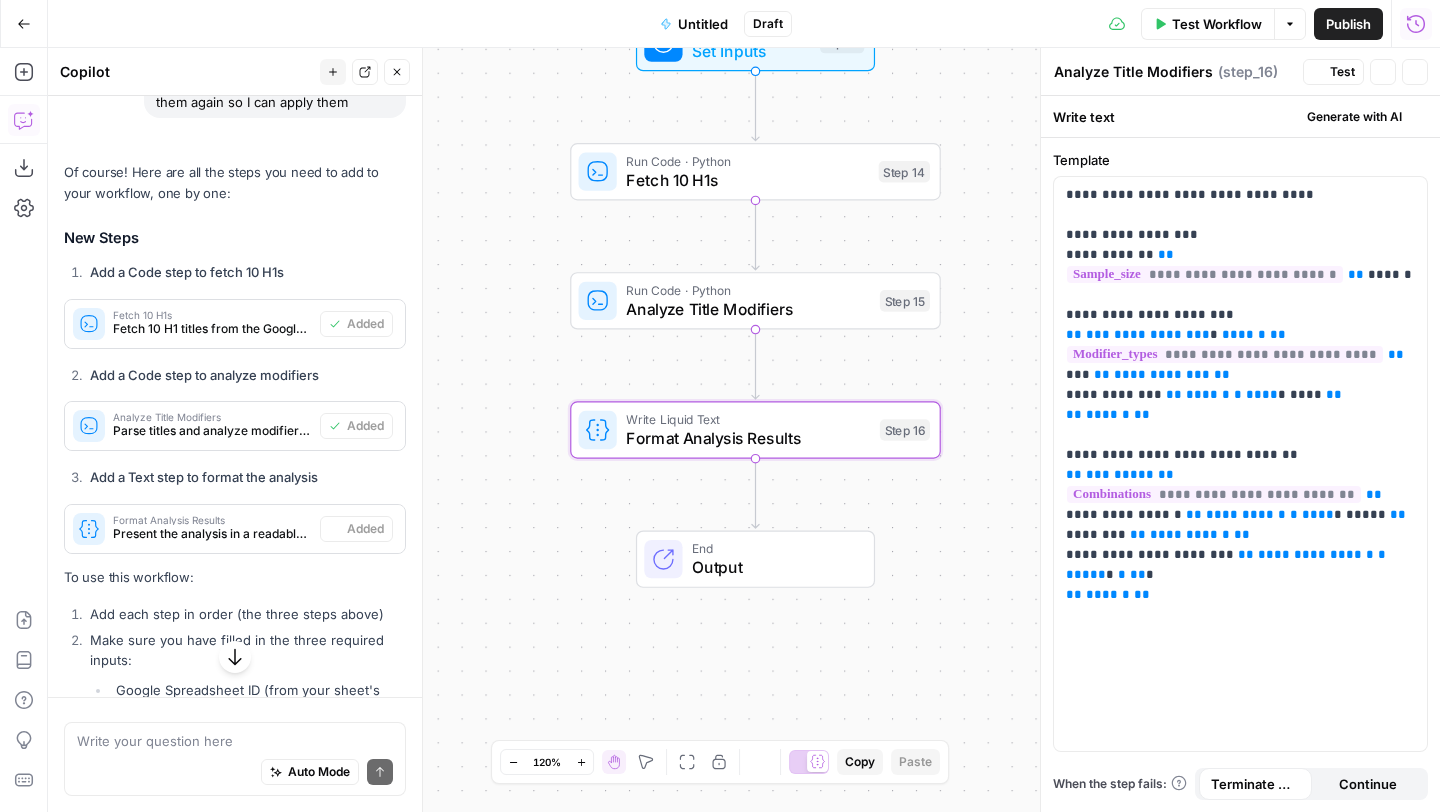 type on "Format Analysis Results" 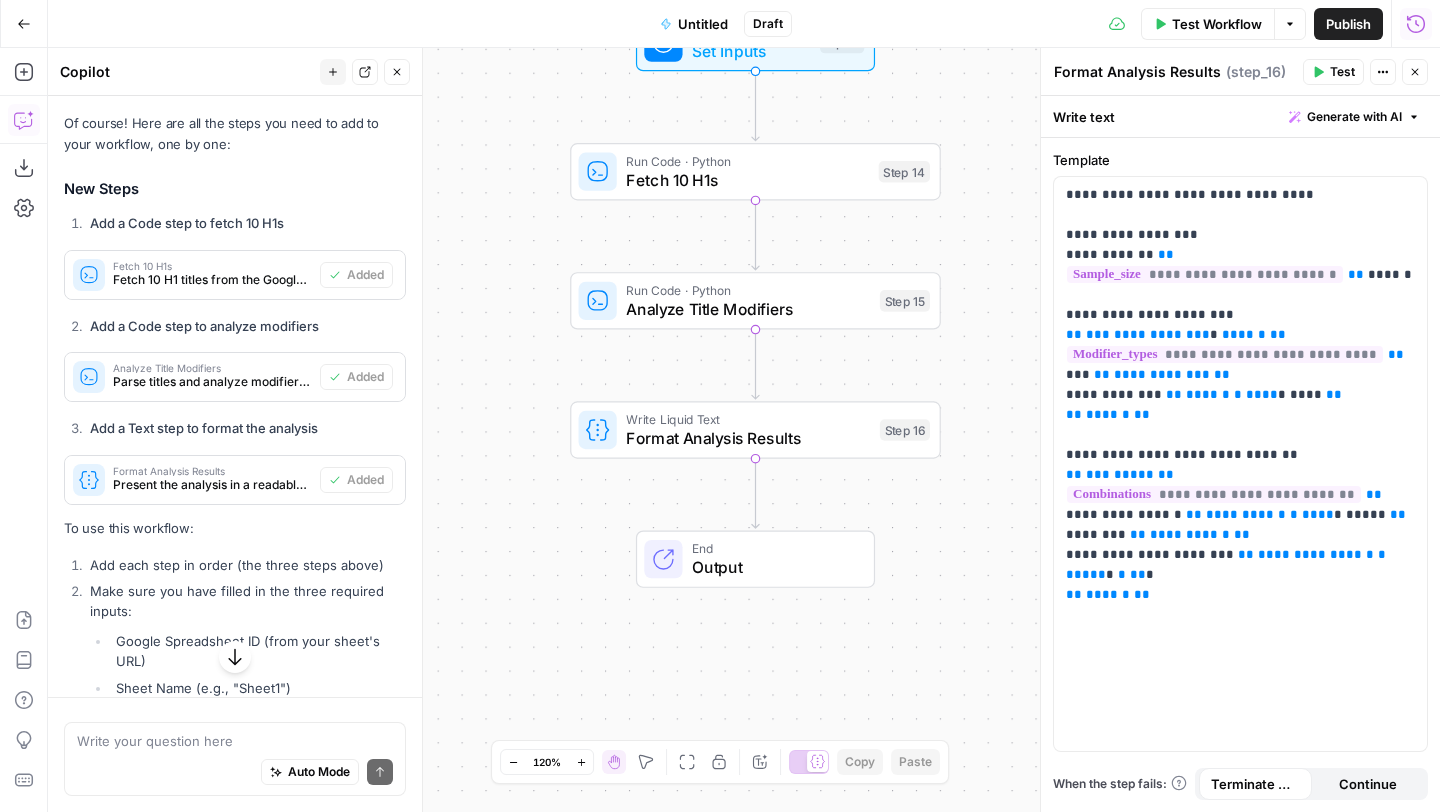 scroll, scrollTop: 5181, scrollLeft: 0, axis: vertical 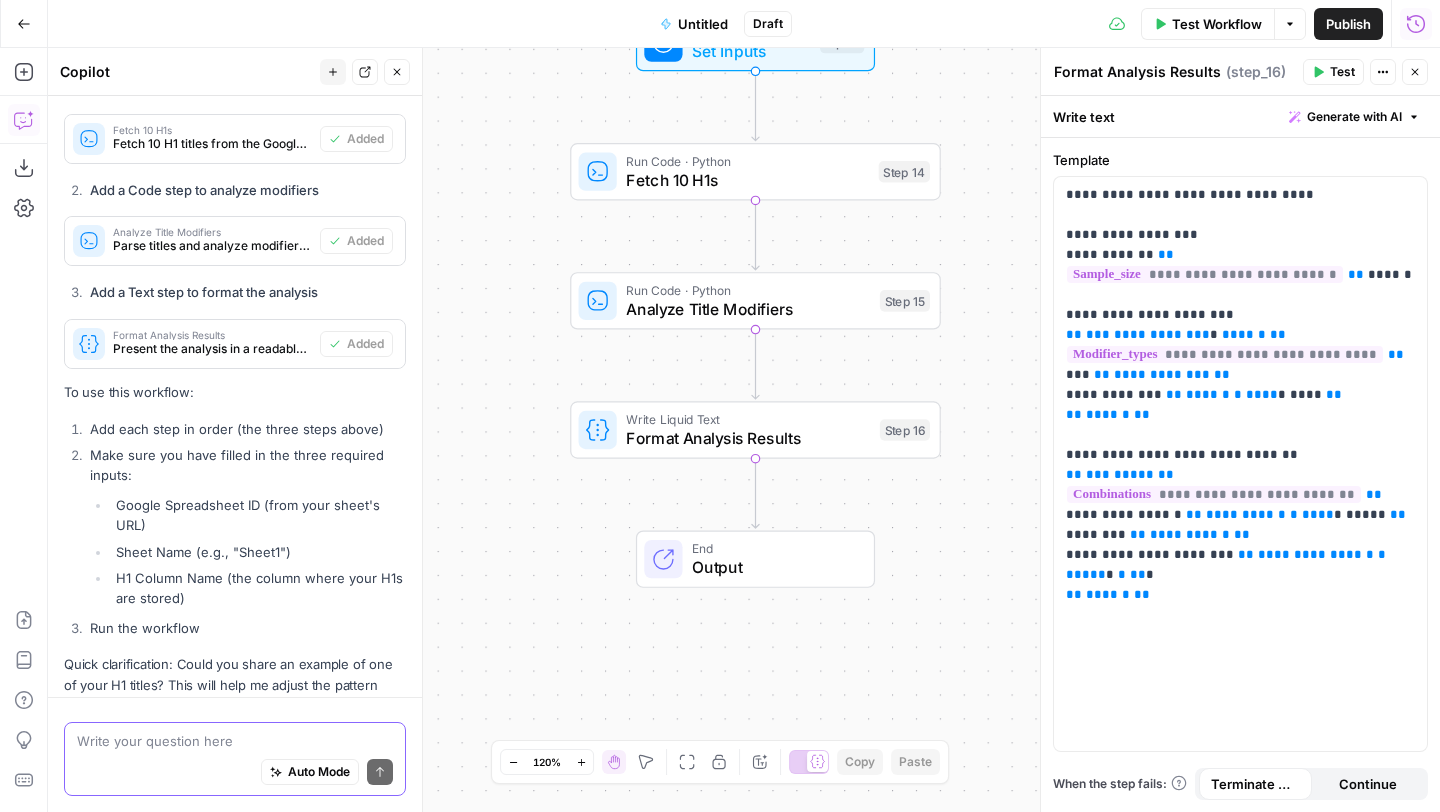 click at bounding box center [235, 741] 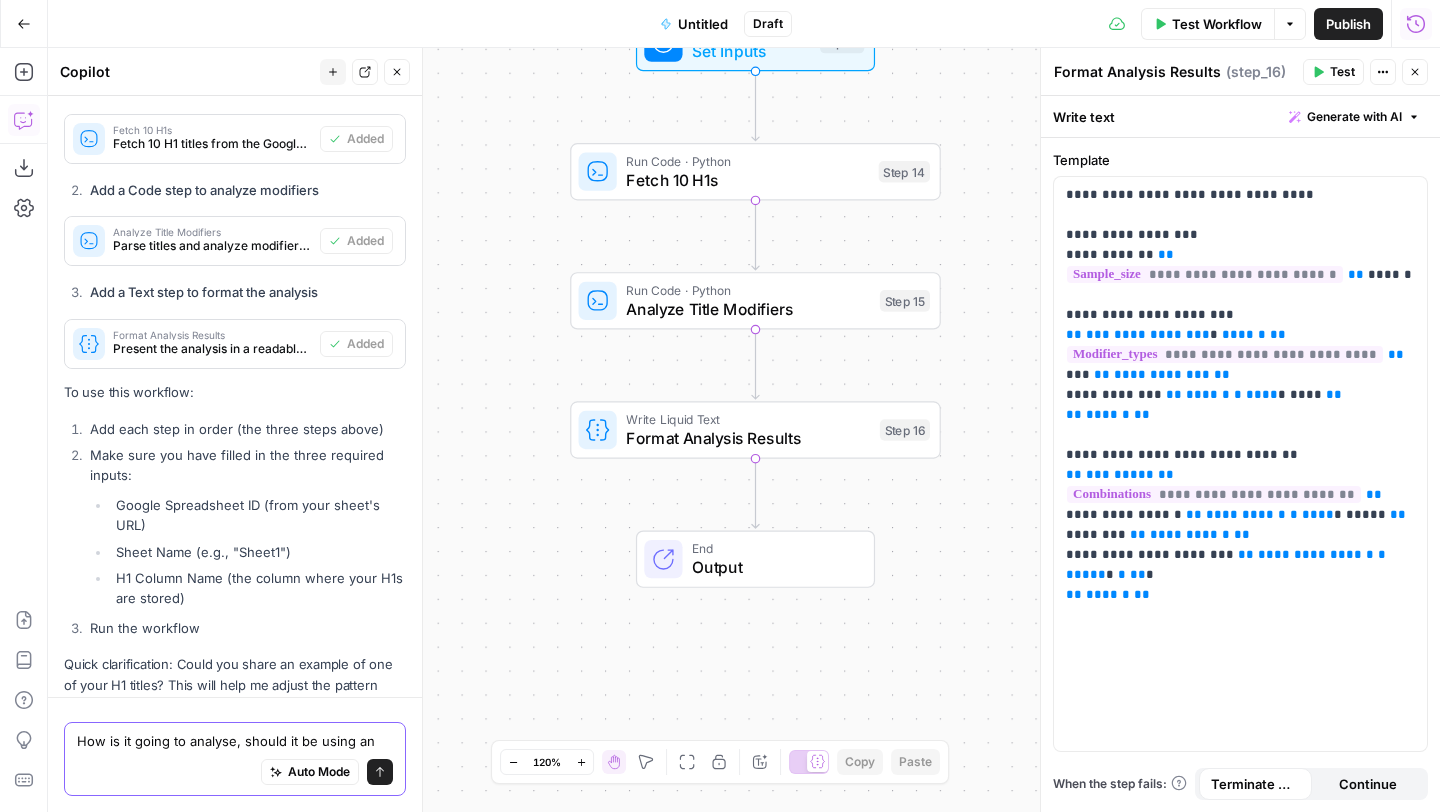 scroll, scrollTop: 5201, scrollLeft: 0, axis: vertical 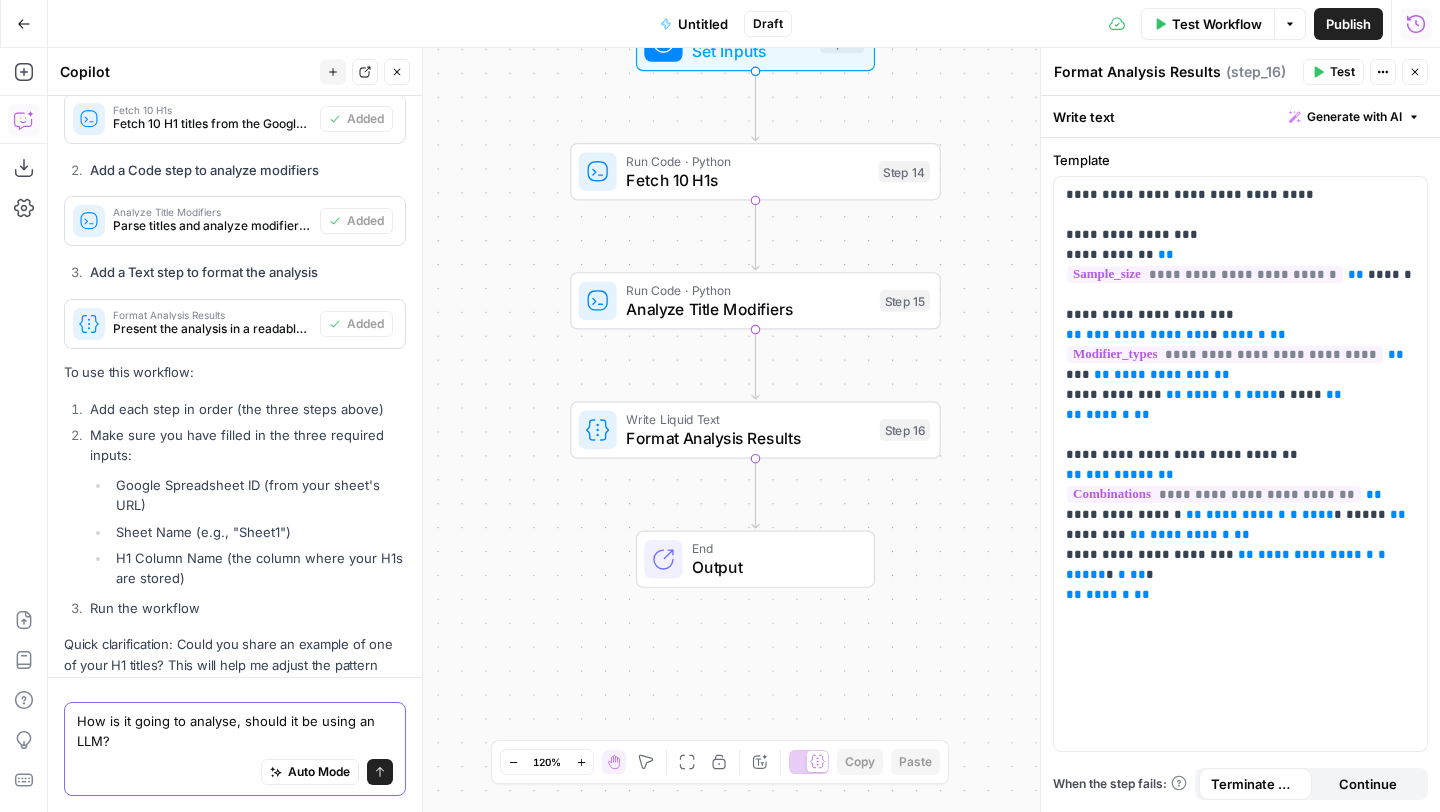 type on "How is it going to analyse, should it be using an LLM?" 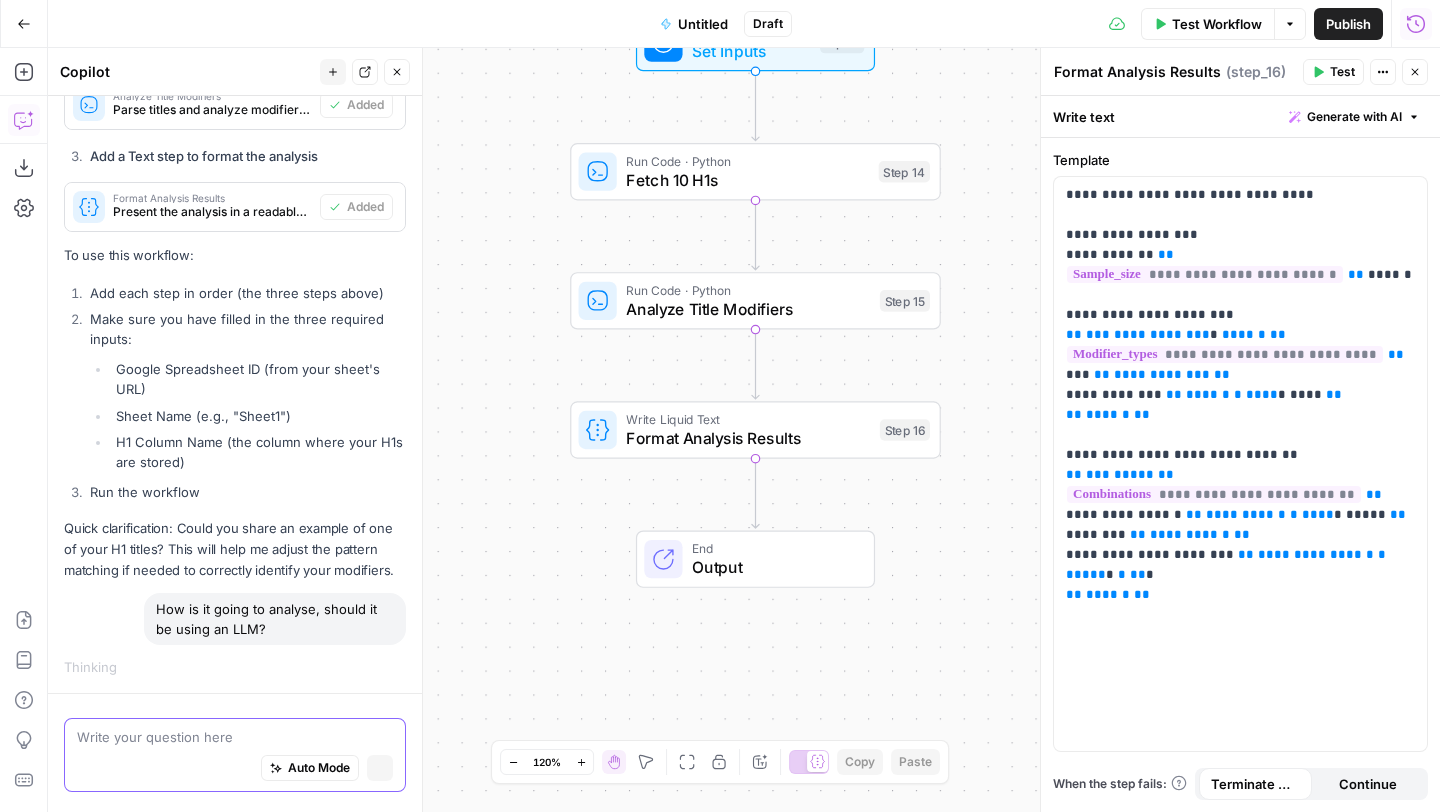 scroll, scrollTop: 5031, scrollLeft: 0, axis: vertical 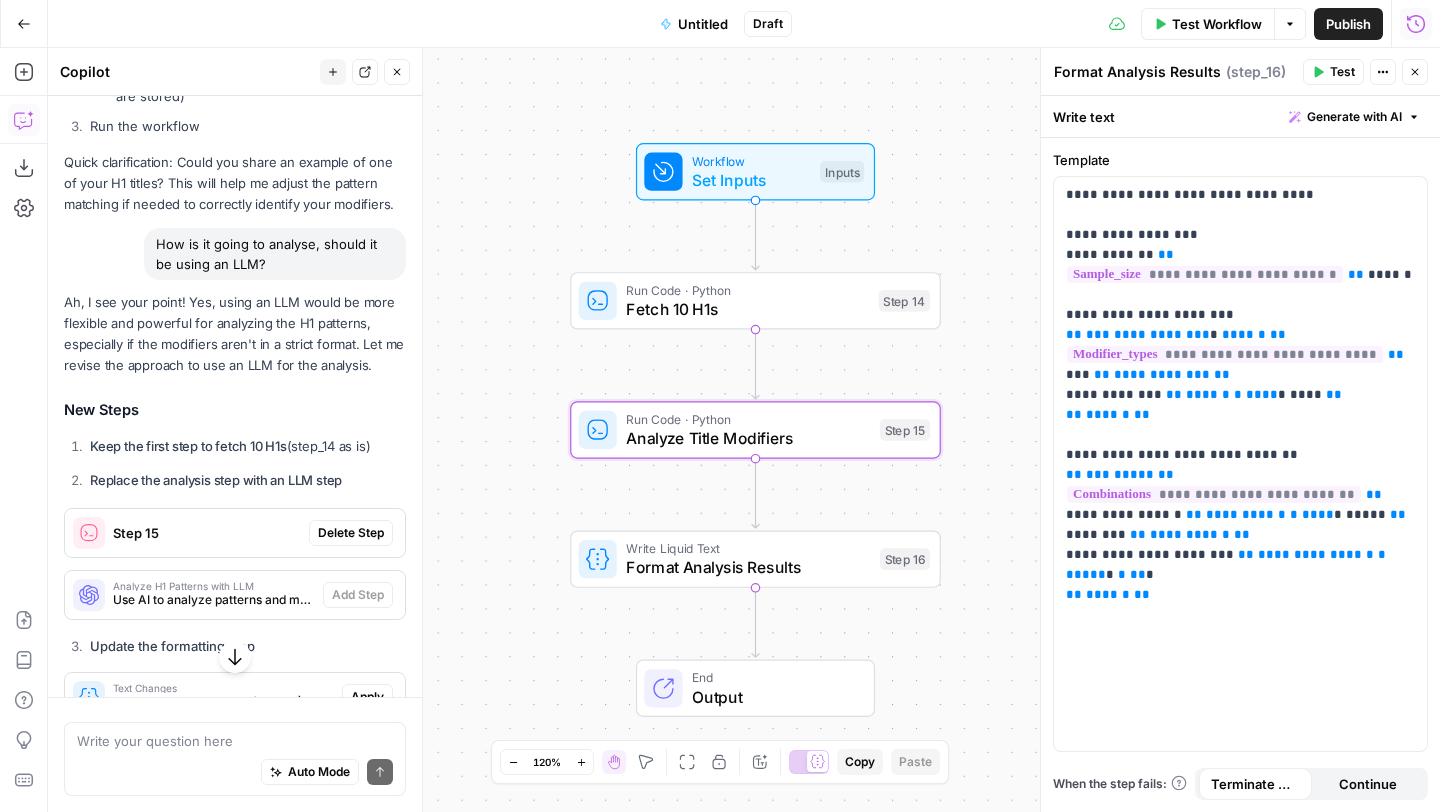 click on "Delete Step" at bounding box center (351, 533) 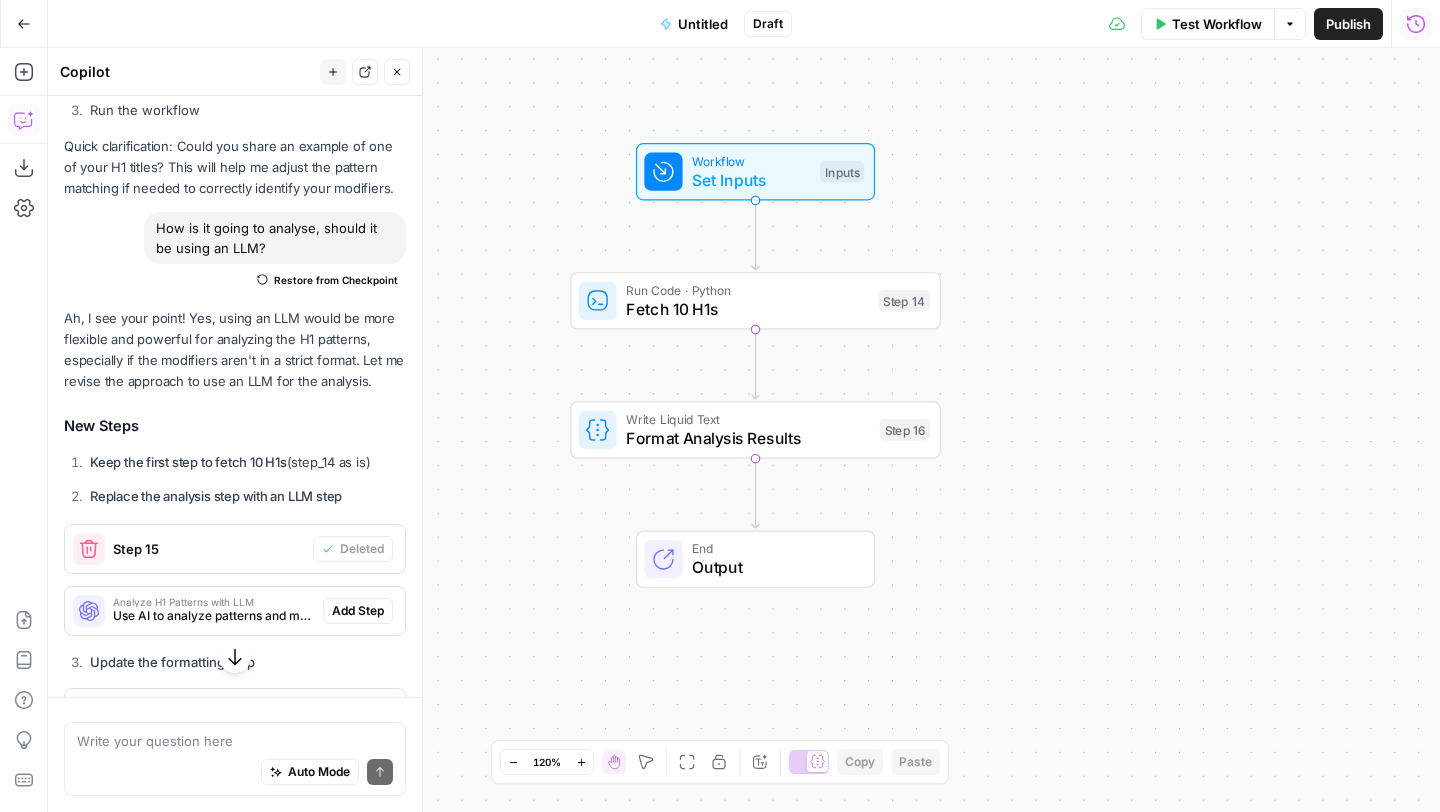 scroll, scrollTop: 5704, scrollLeft: 0, axis: vertical 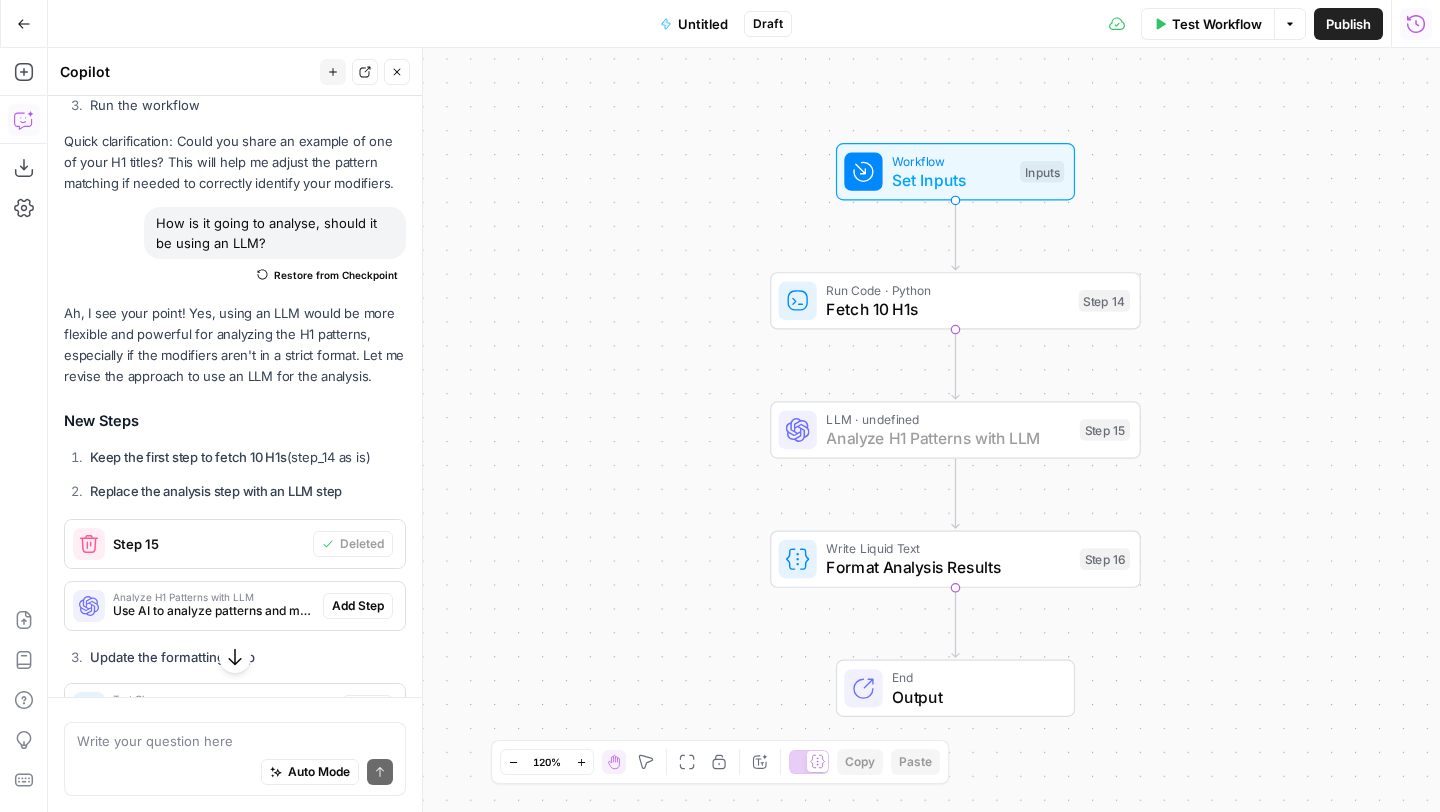click on "Add Step" at bounding box center (358, 606) 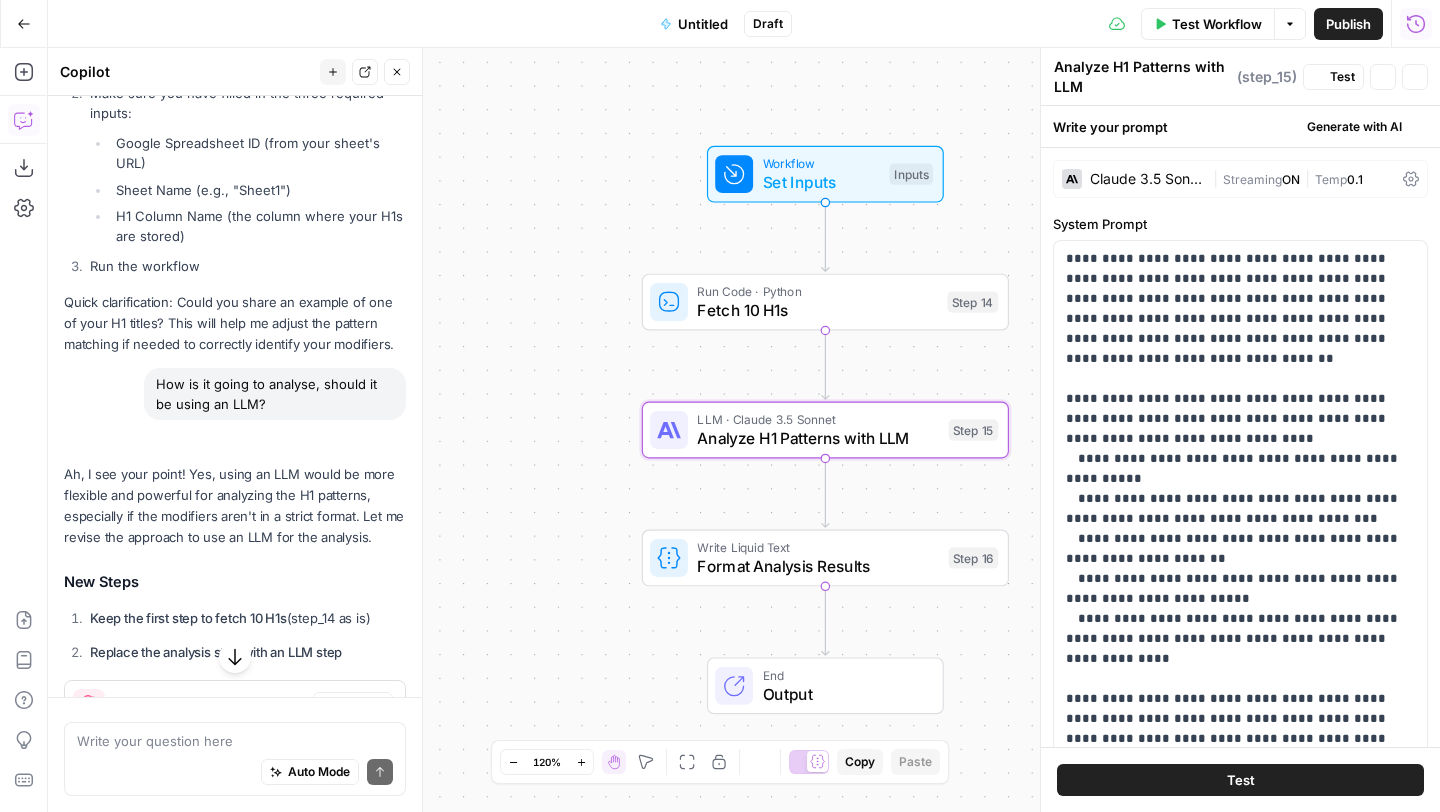 scroll, scrollTop: 5735, scrollLeft: 0, axis: vertical 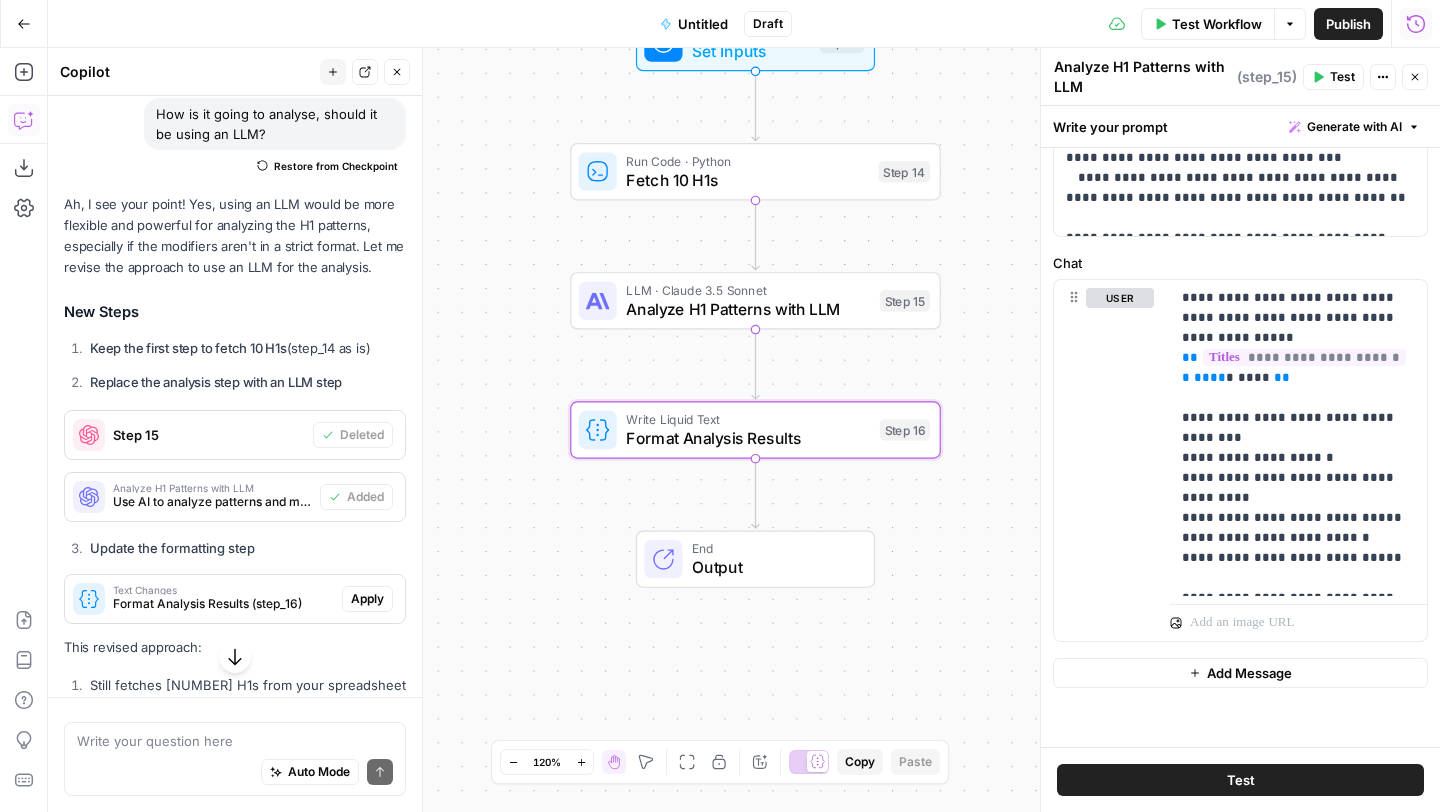 click on "Apply" at bounding box center (367, 599) 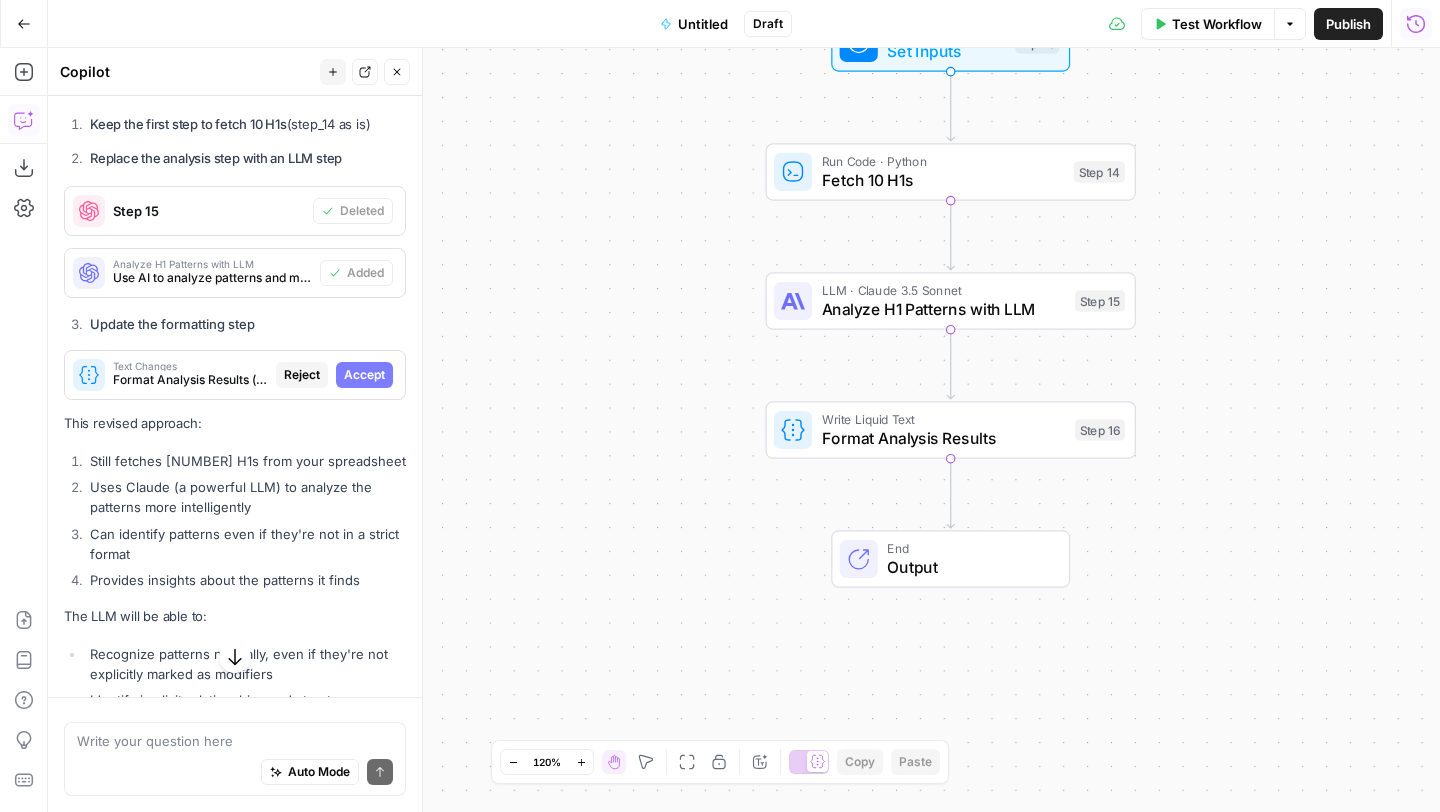 type on "Format Analysis Results" 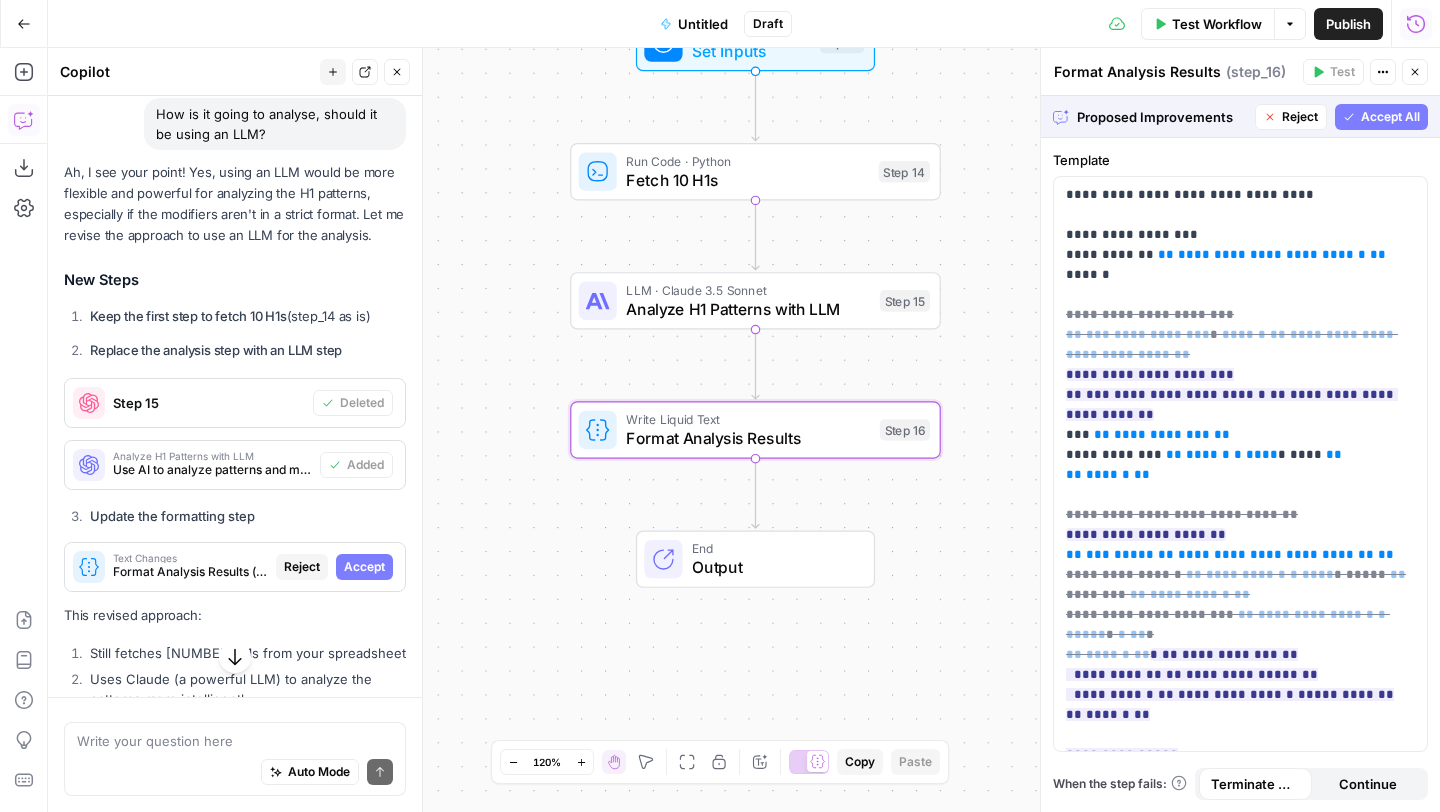 click on "Accept" at bounding box center [364, 567] 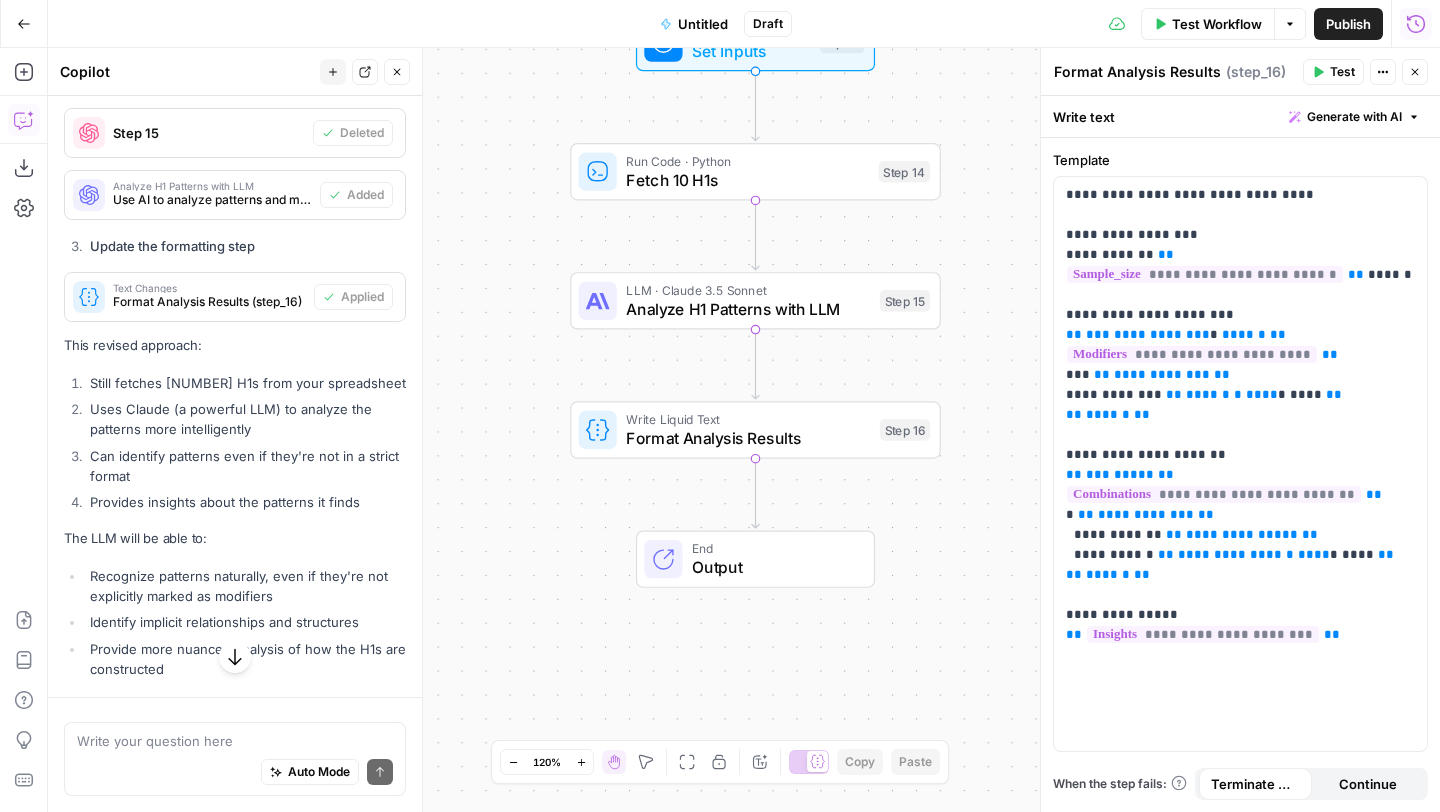 scroll, scrollTop: 6135, scrollLeft: 0, axis: vertical 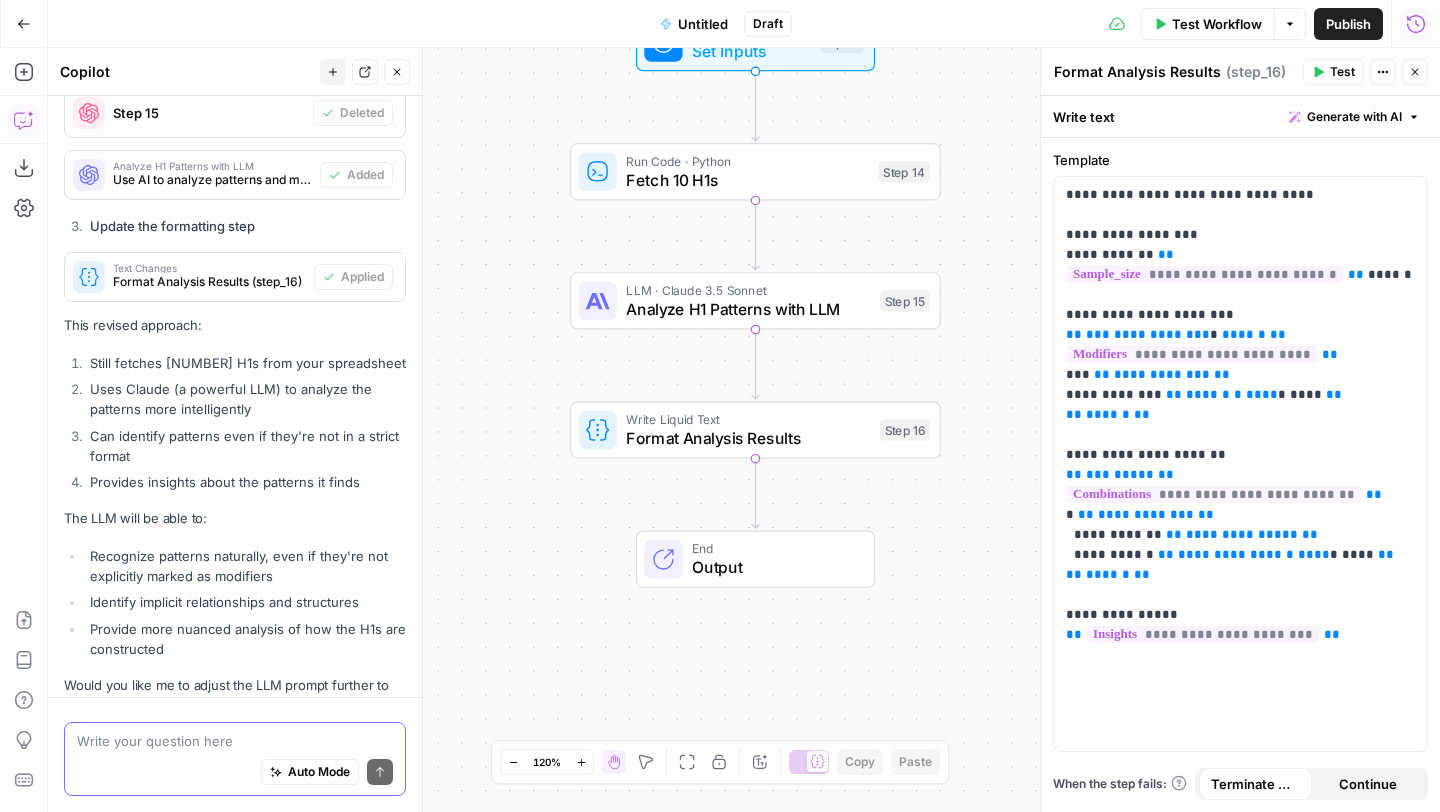 click at bounding box center [235, 741] 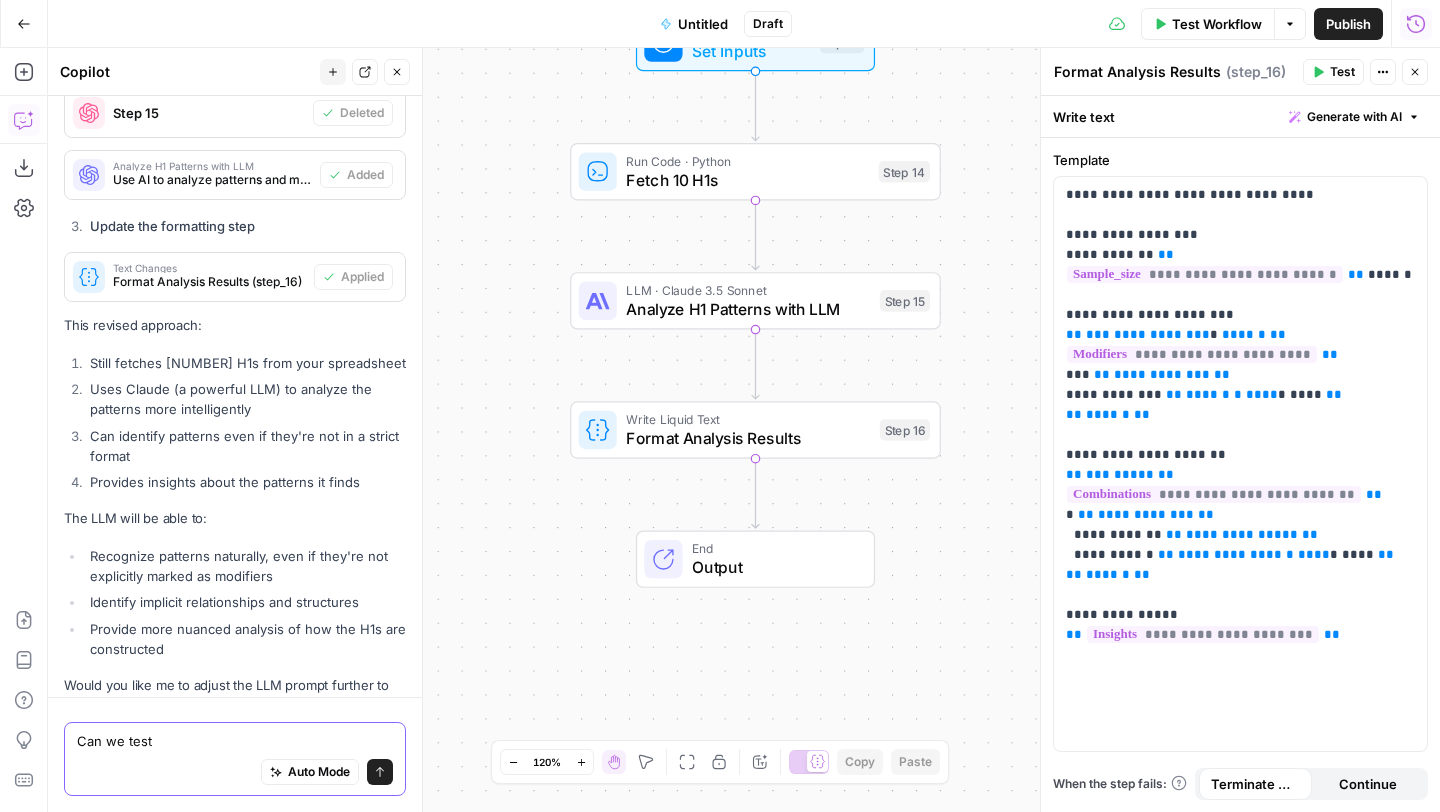type on "Can we test" 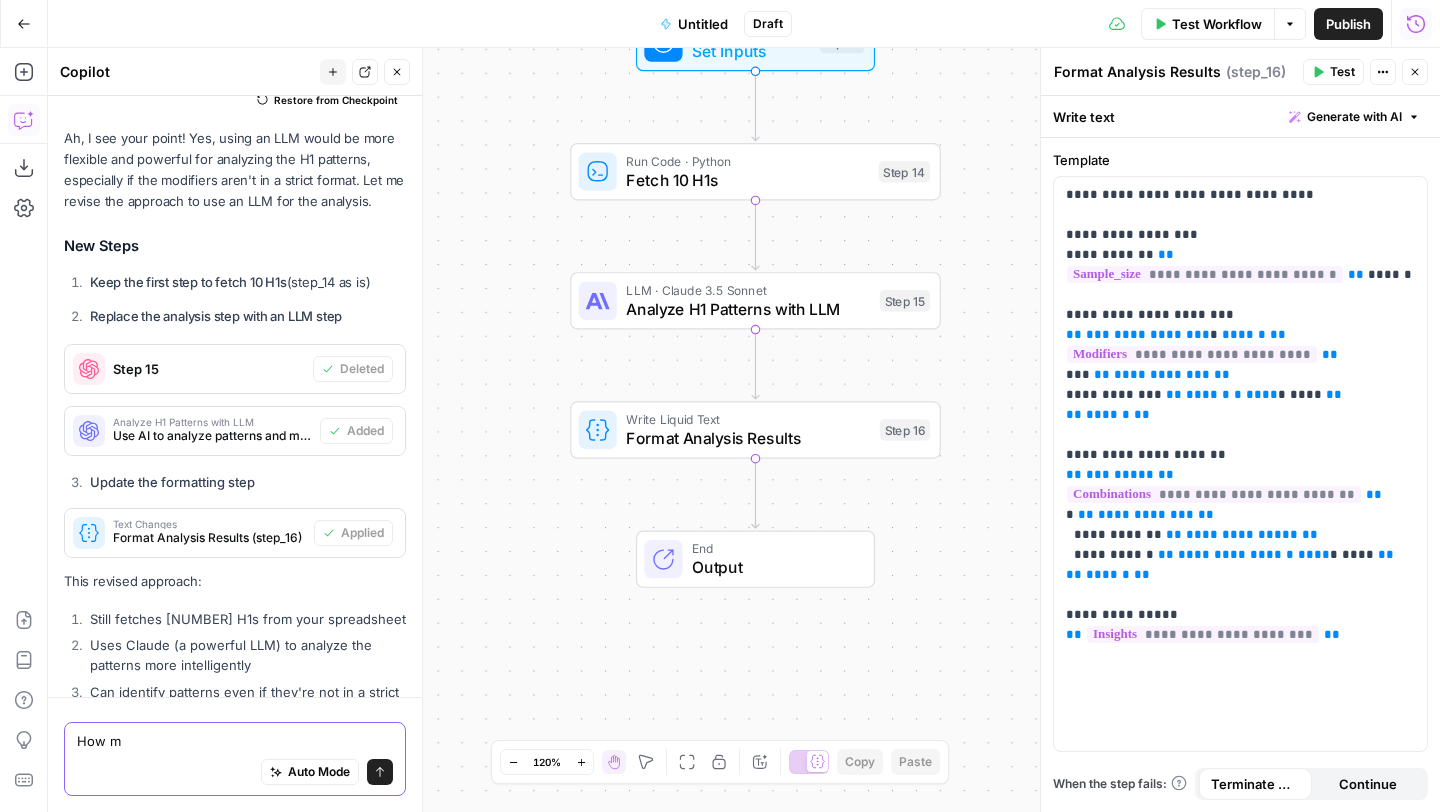 scroll, scrollTop: 6135, scrollLeft: 0, axis: vertical 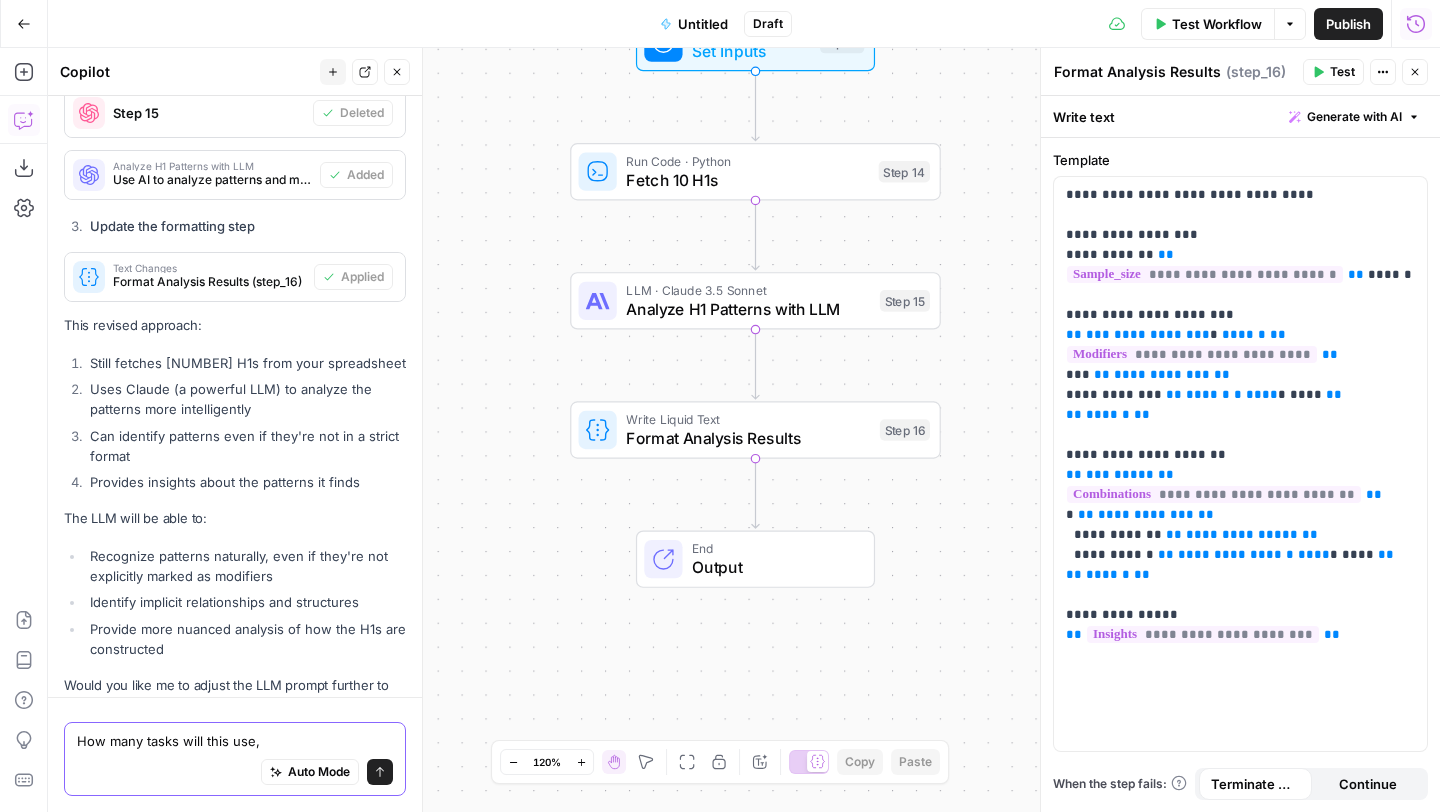 type on "How many tasks will this use" 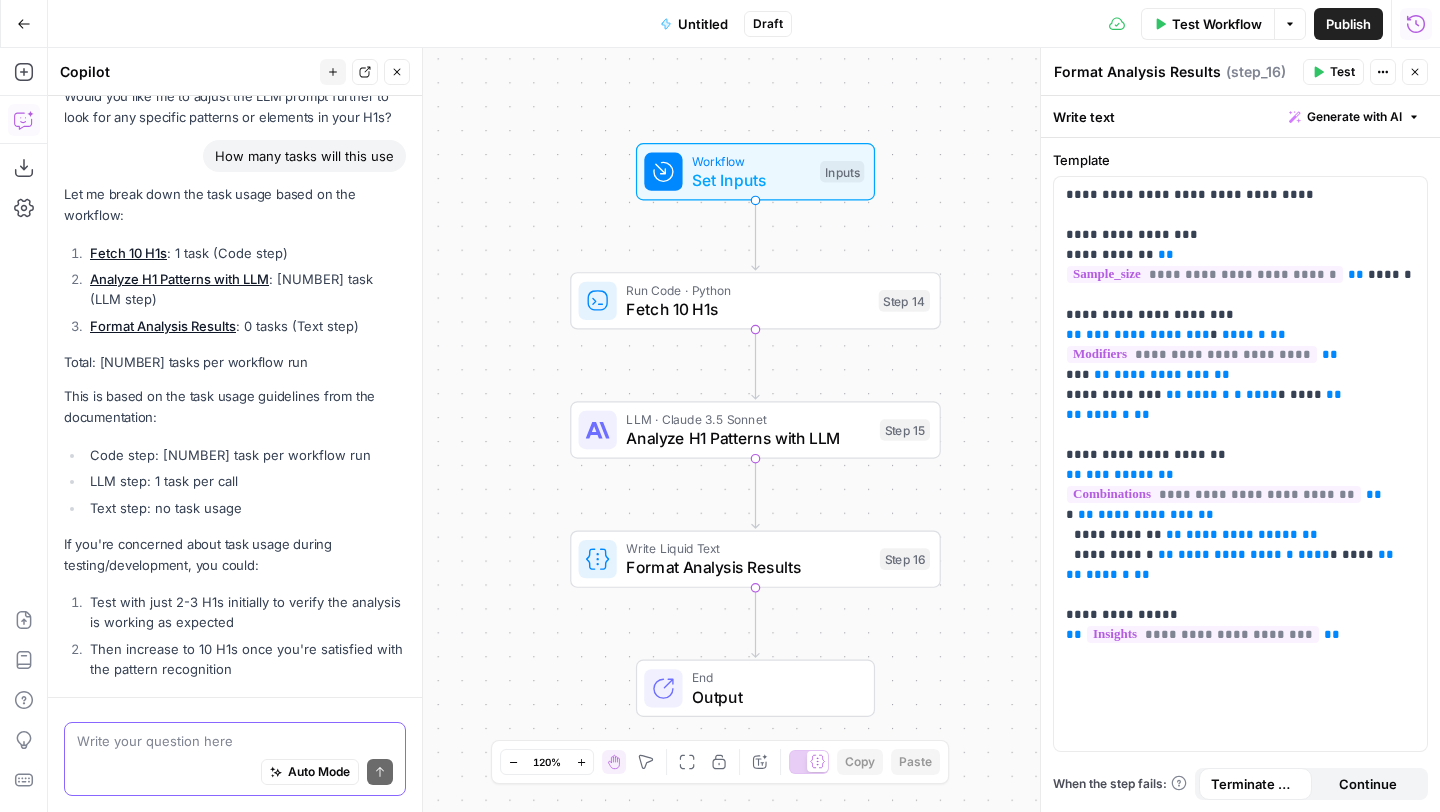 scroll, scrollTop: 6724, scrollLeft: 0, axis: vertical 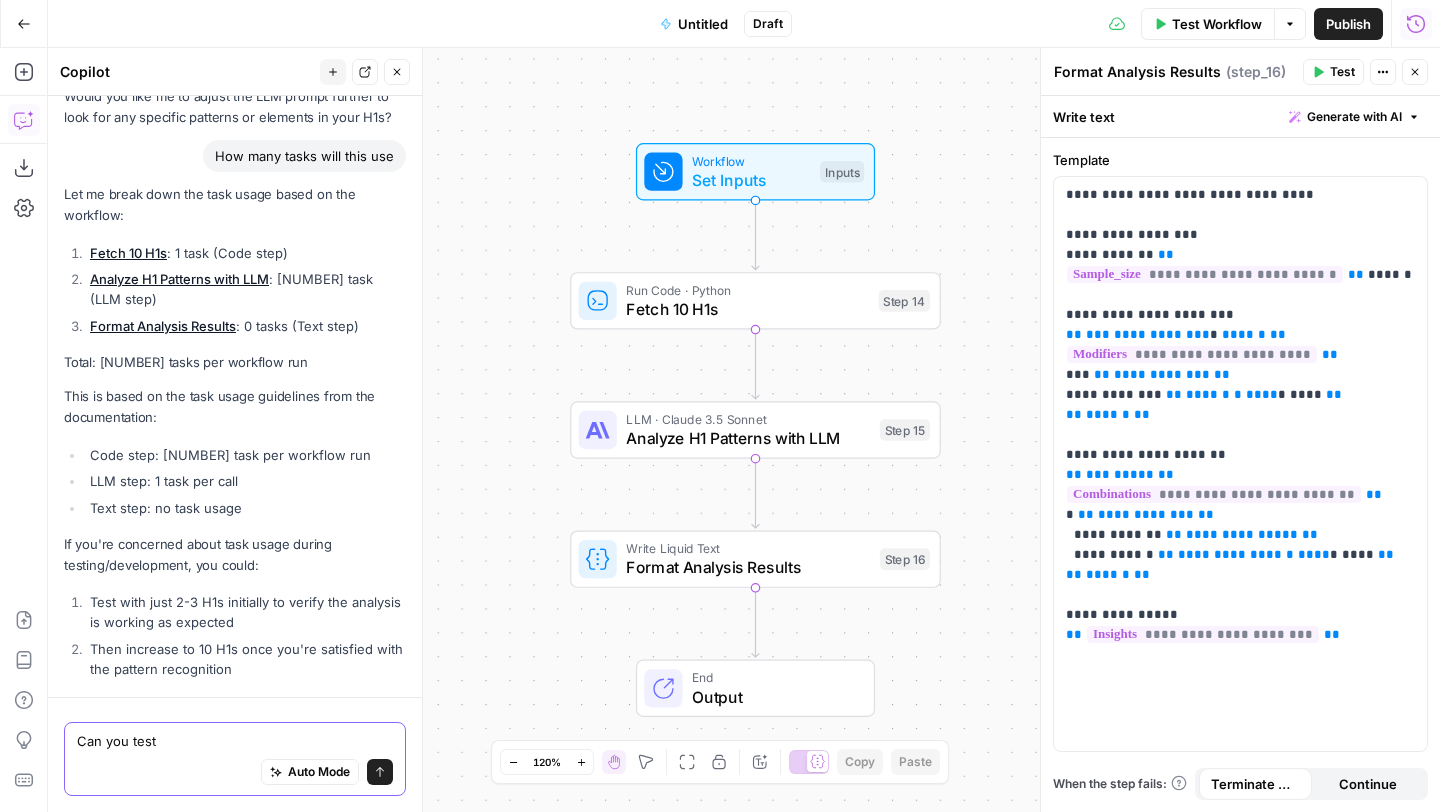 type on "Can you test" 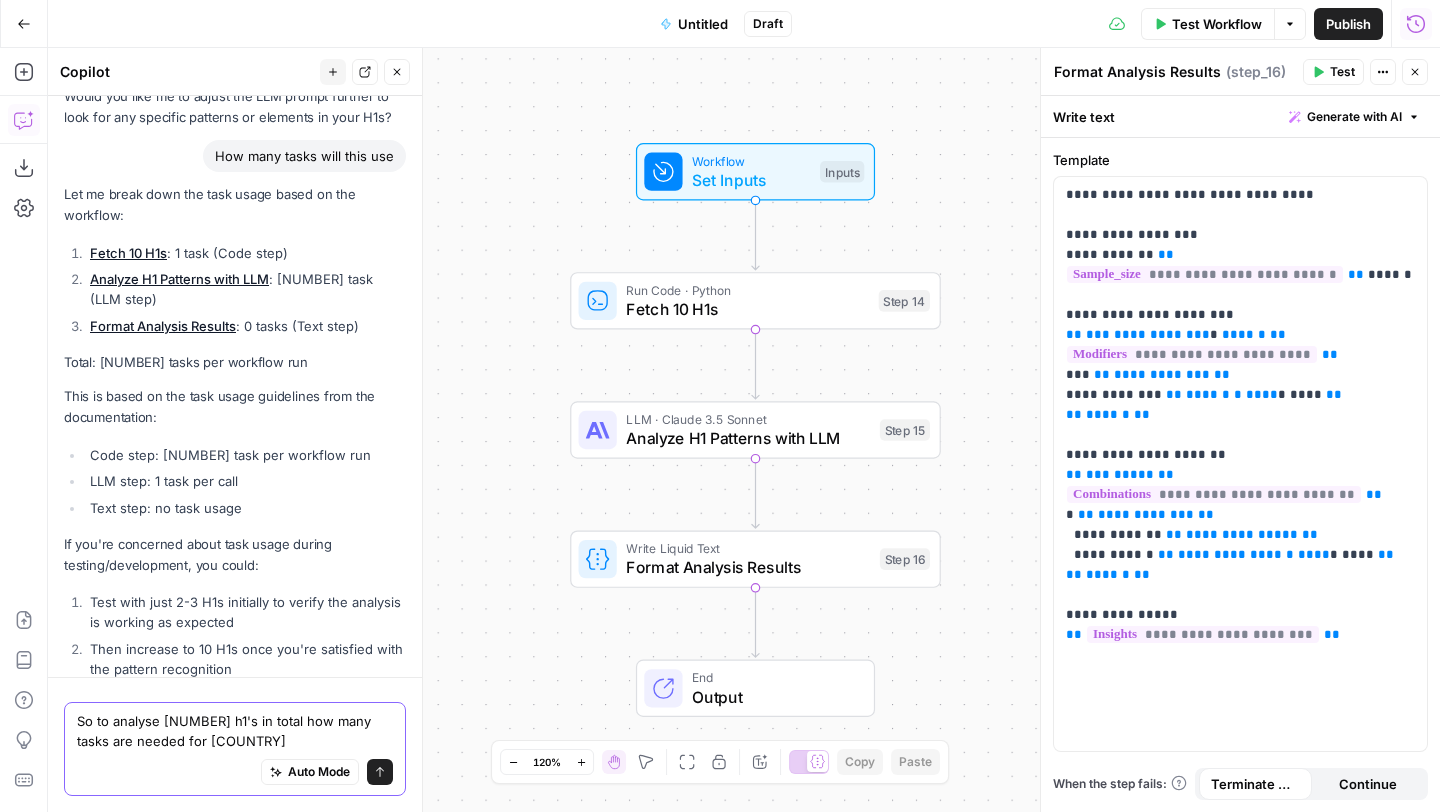 type on "So to analyse [NUMBER] h1's in total how many tasks are needed for [COUNTRY]" 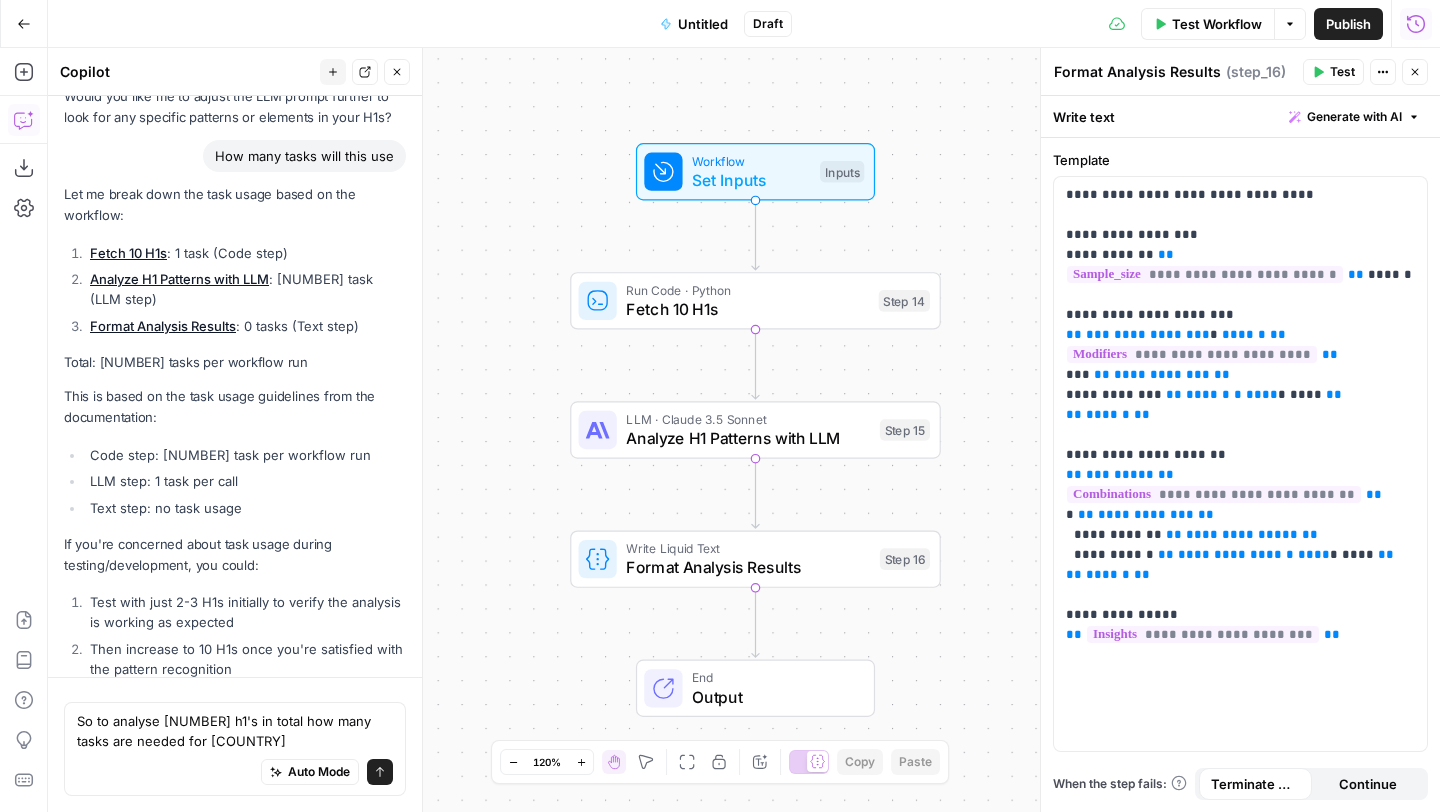 click 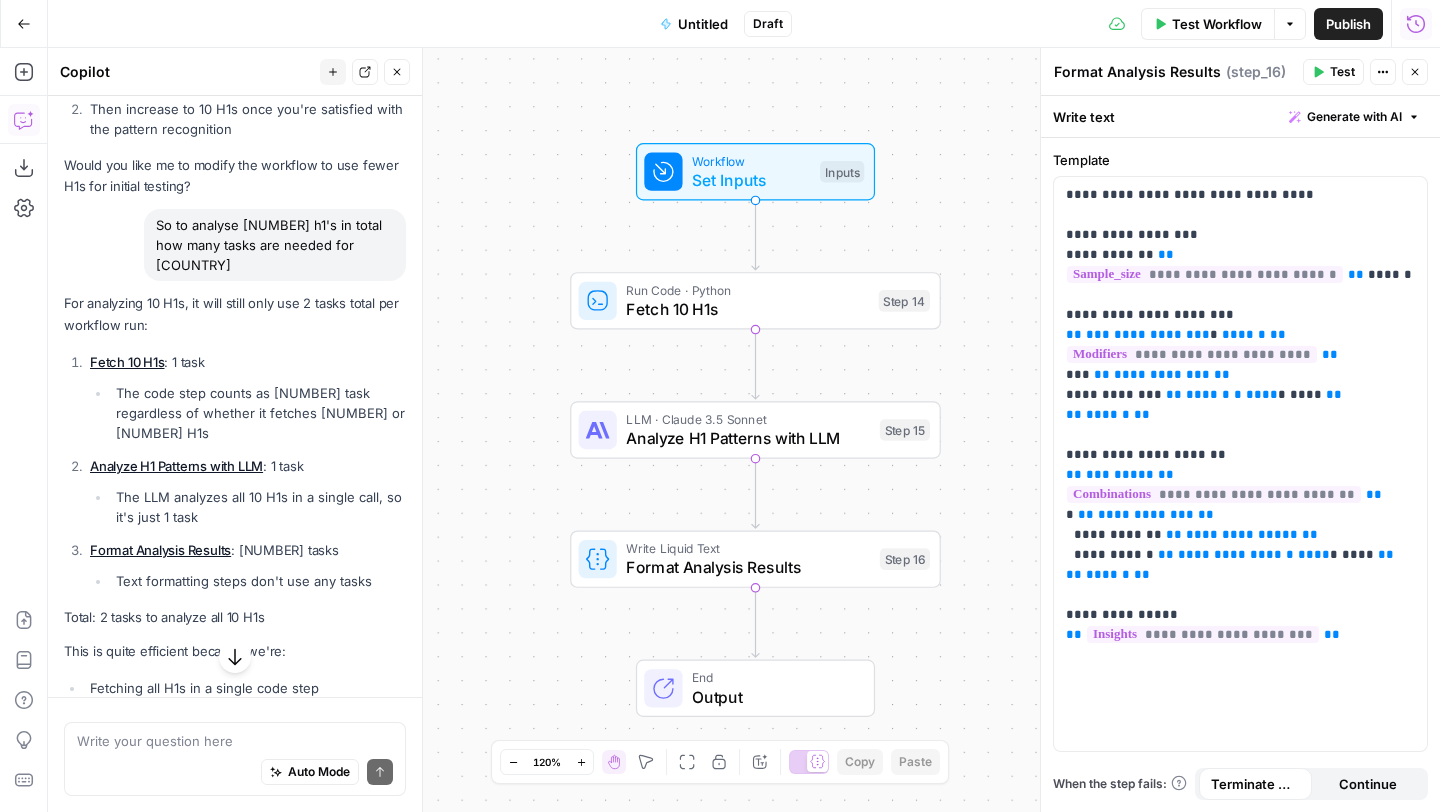scroll, scrollTop: 7275, scrollLeft: 0, axis: vertical 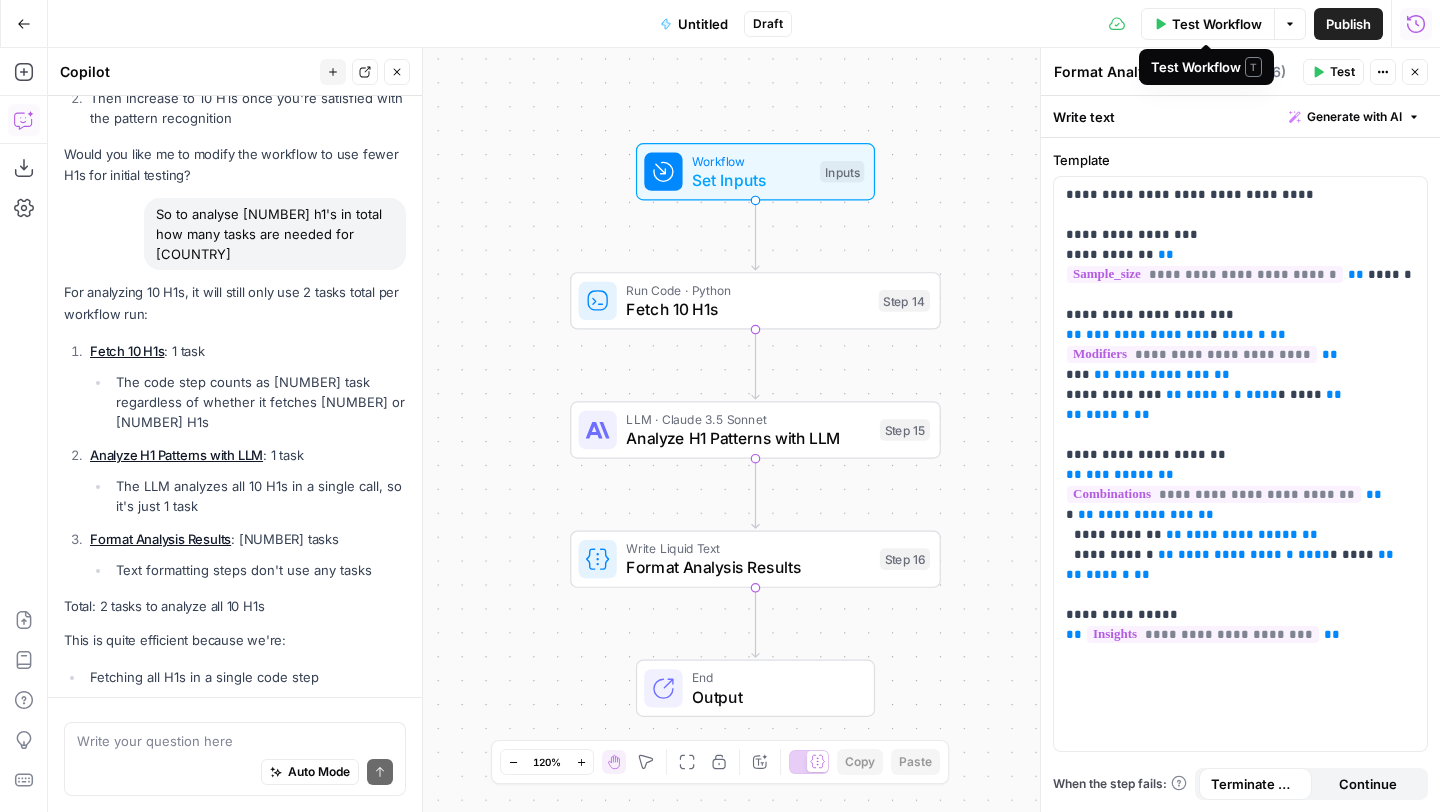 click on "Test Workflow" at bounding box center [1217, 24] 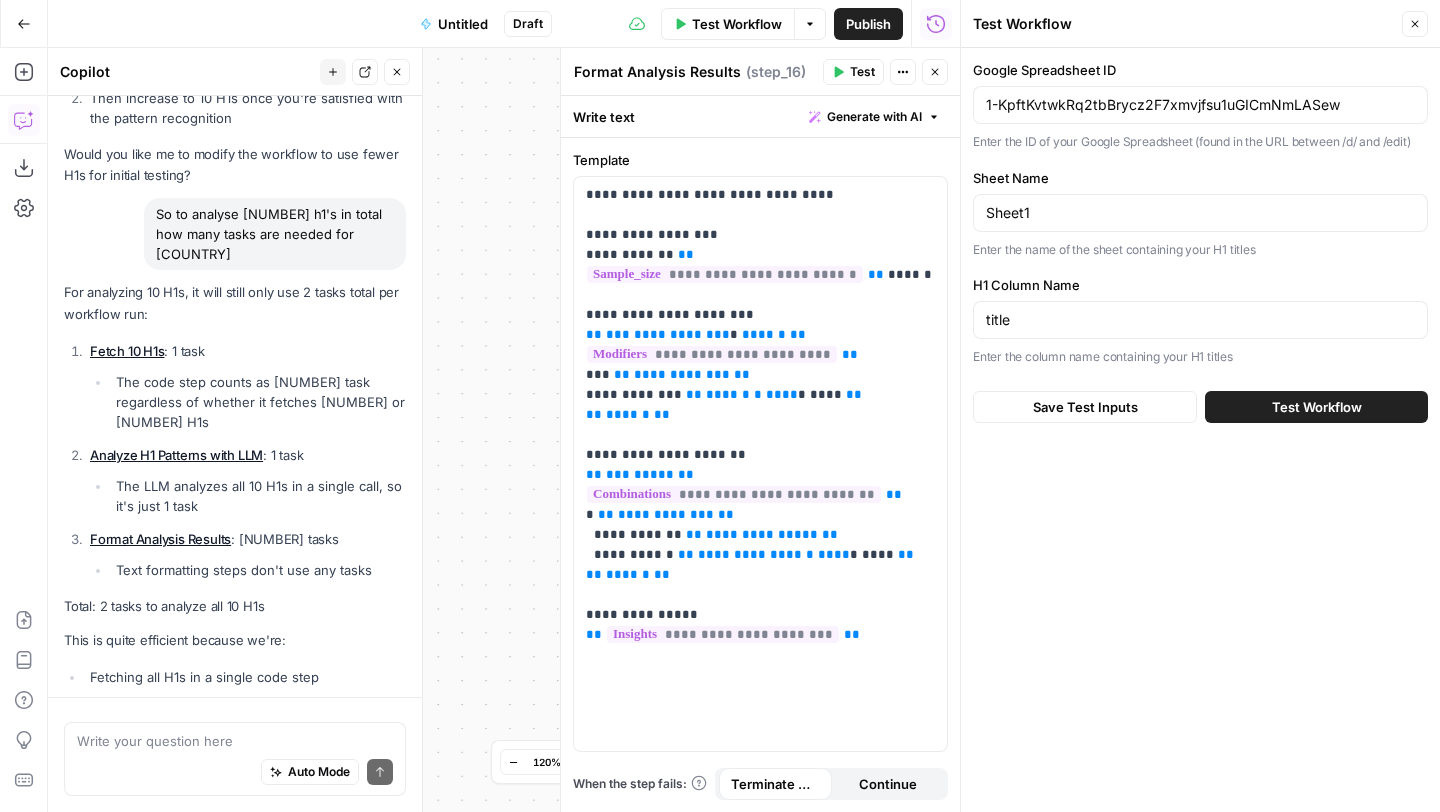click on "Test Workflow" at bounding box center (1317, 407) 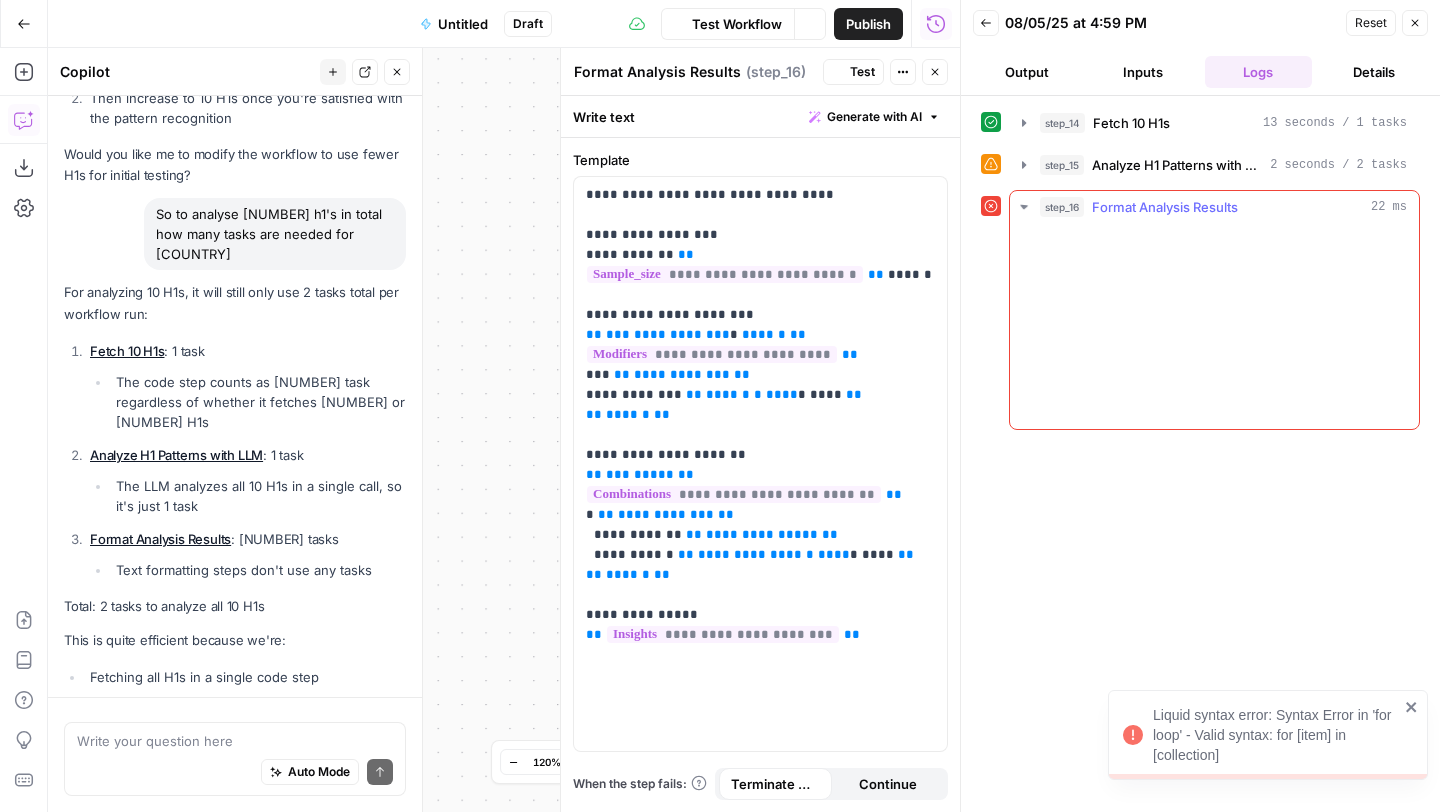 scroll, scrollTop: 7275, scrollLeft: 0, axis: vertical 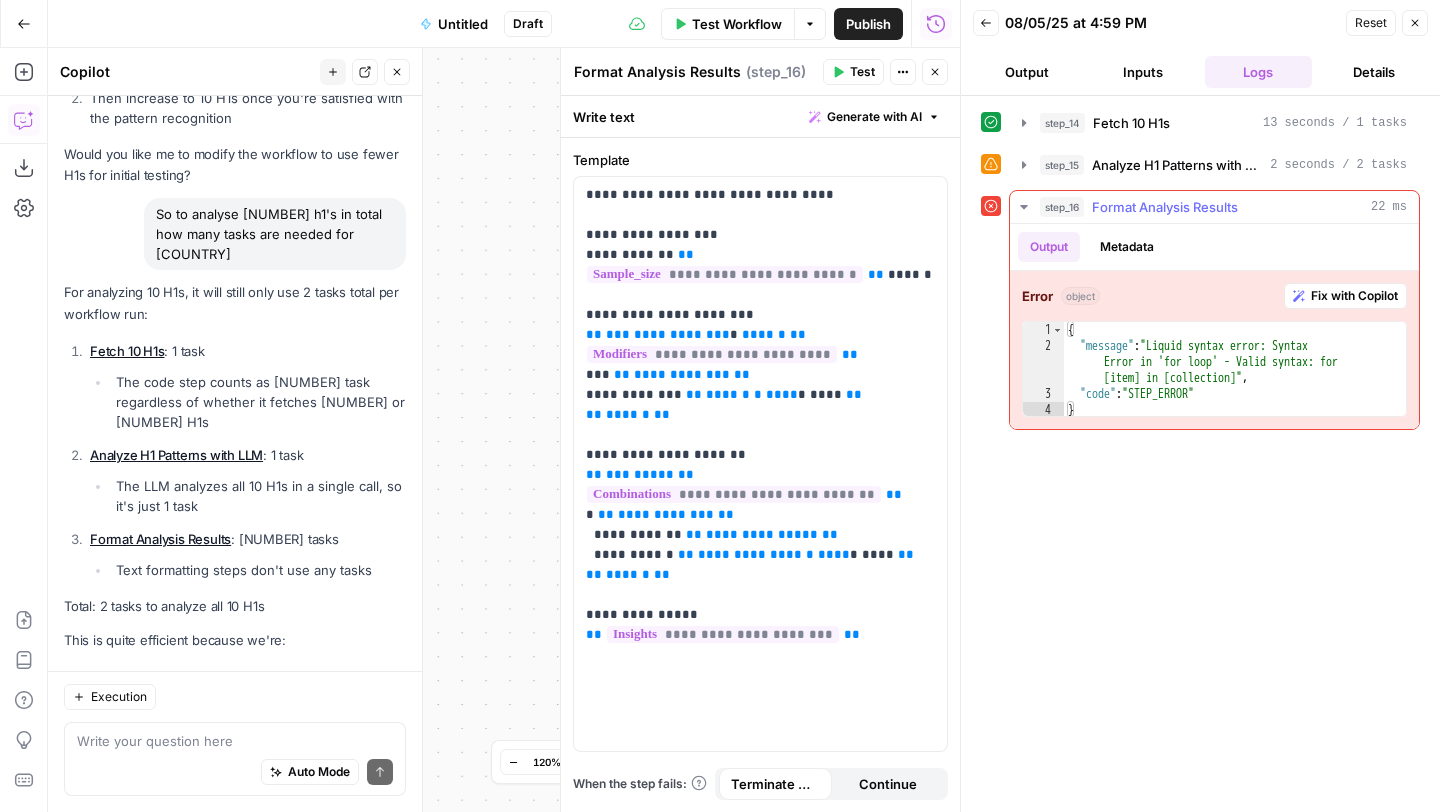 click on "Fix with Copilot" at bounding box center [1354, 296] 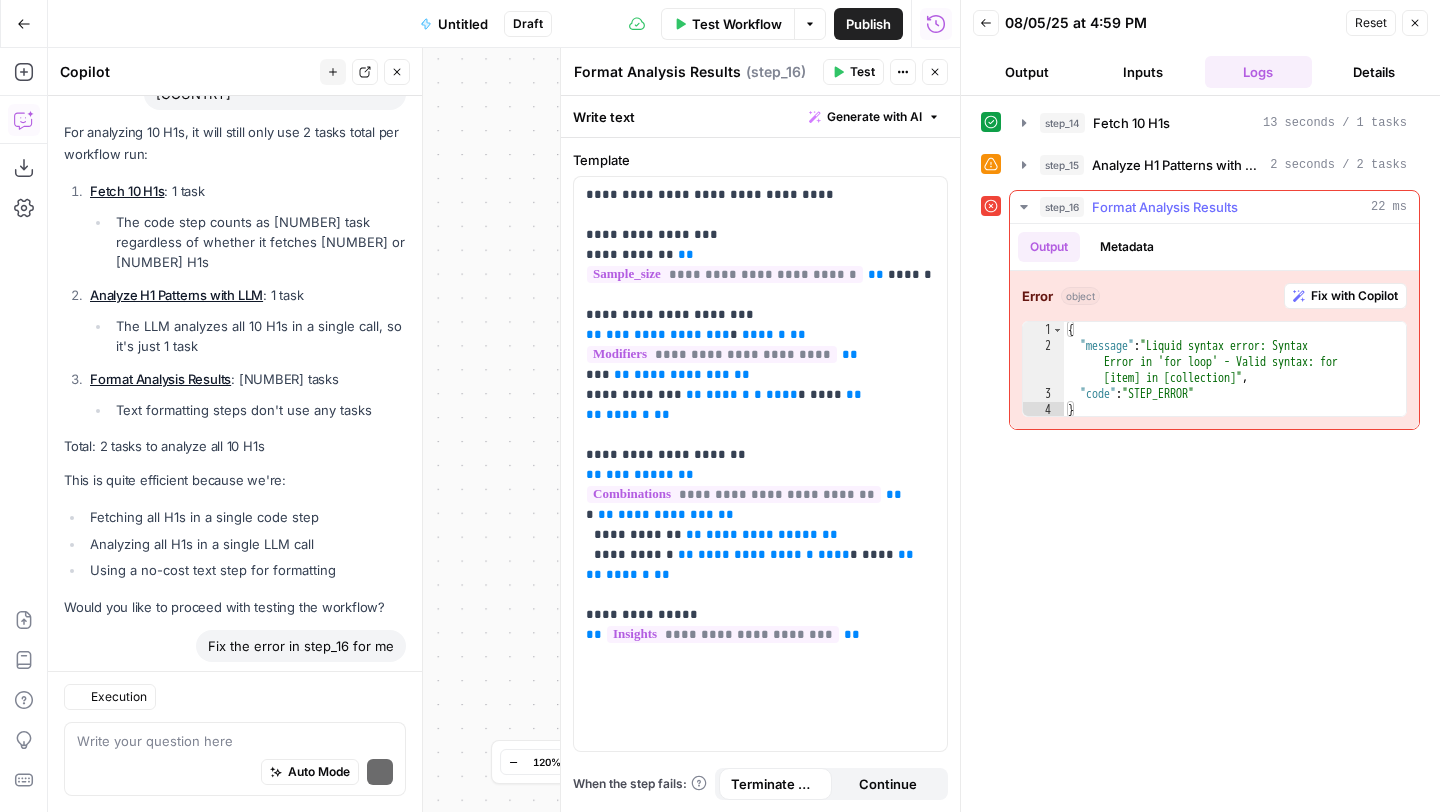 scroll, scrollTop: 7747, scrollLeft: 0, axis: vertical 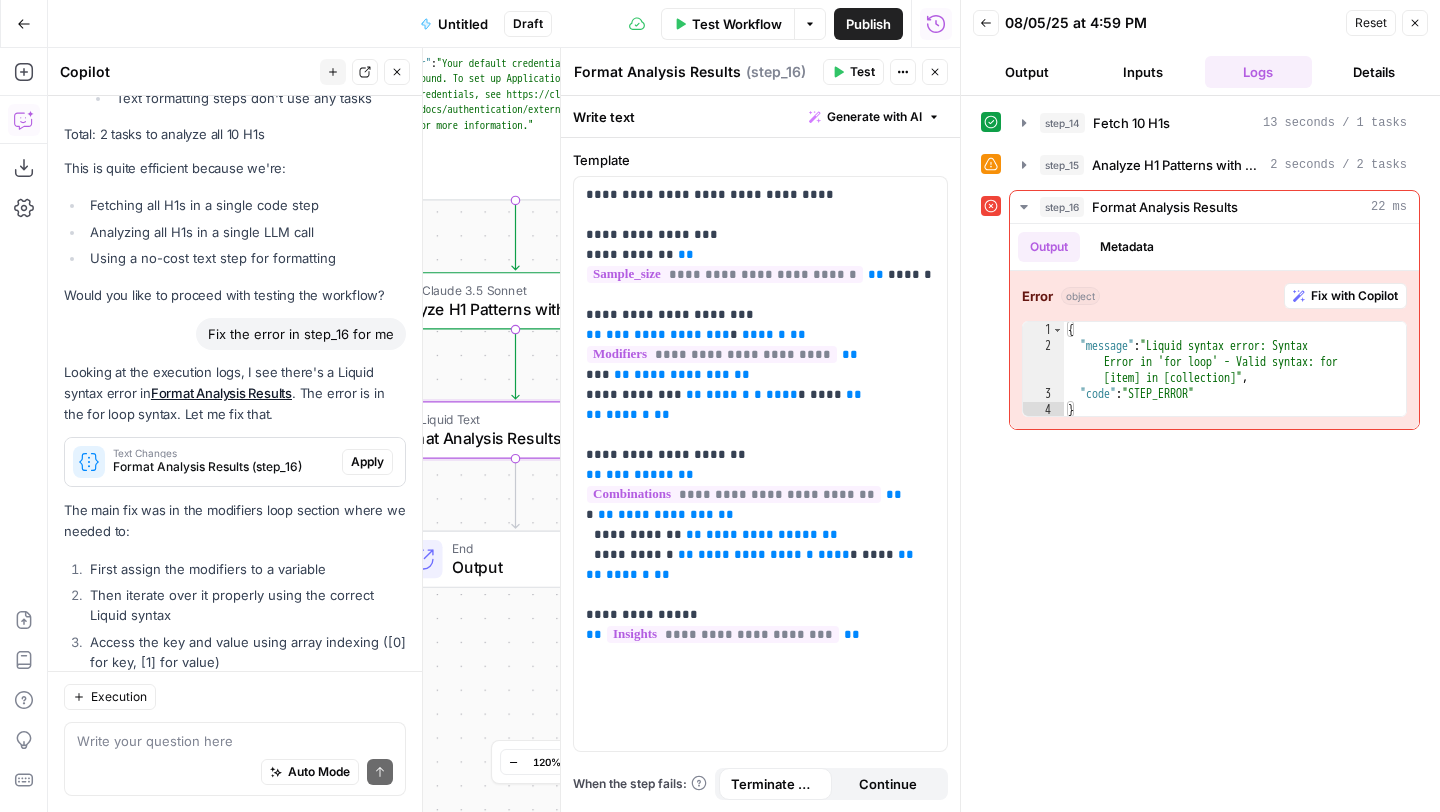 click on "Apply" at bounding box center [367, 462] 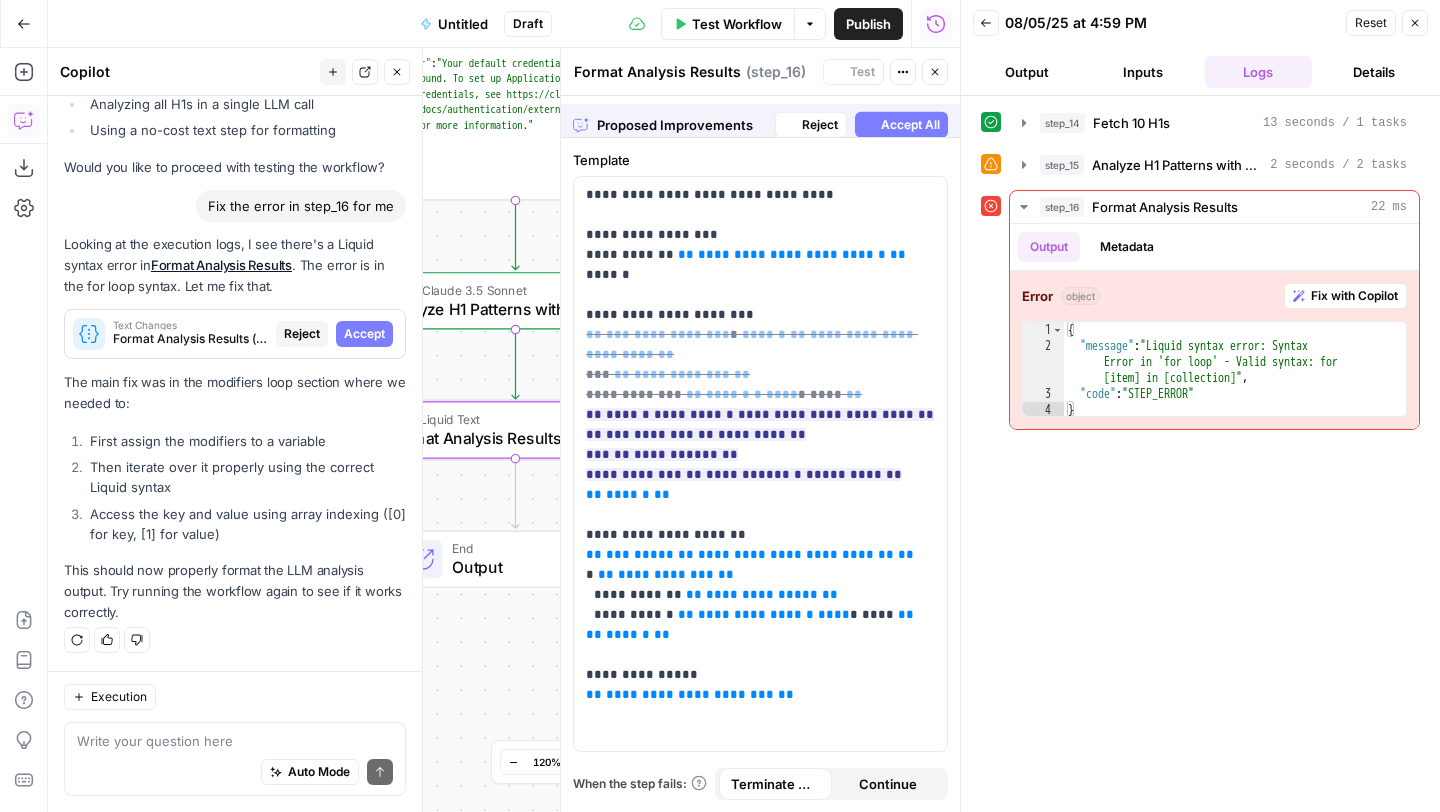 scroll, scrollTop: 7523, scrollLeft: 0, axis: vertical 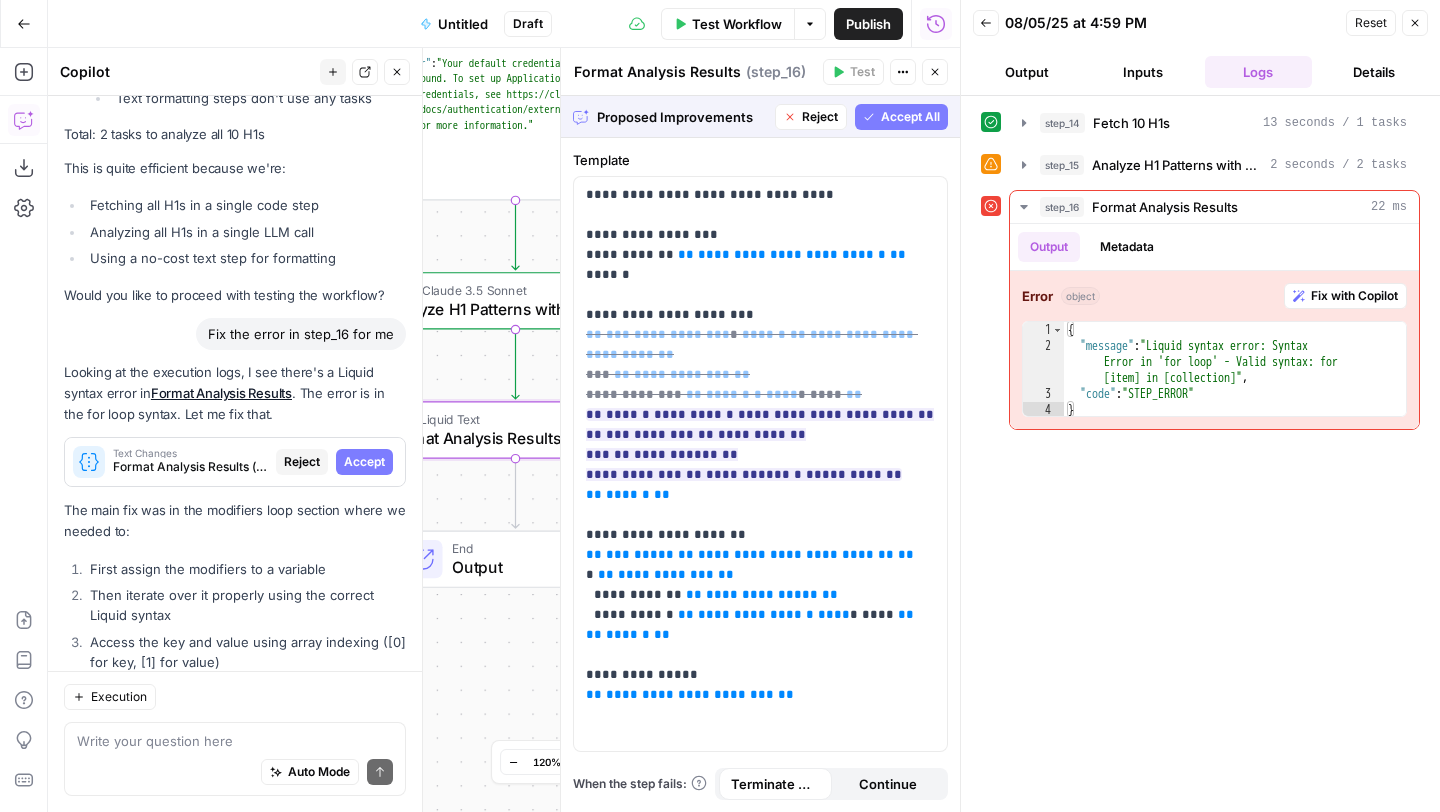 click on "Accept" at bounding box center (364, 462) 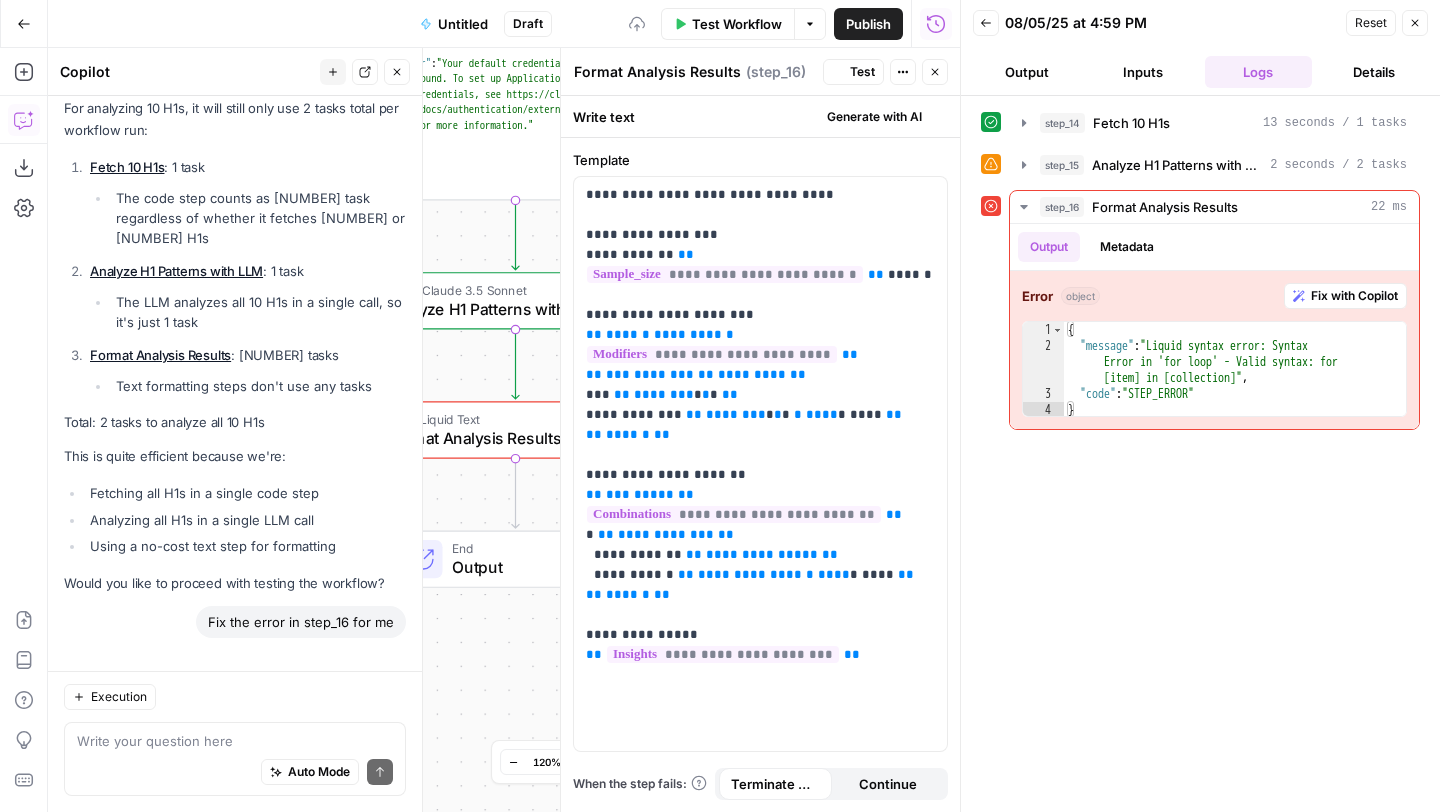 scroll, scrollTop: 7843, scrollLeft: 0, axis: vertical 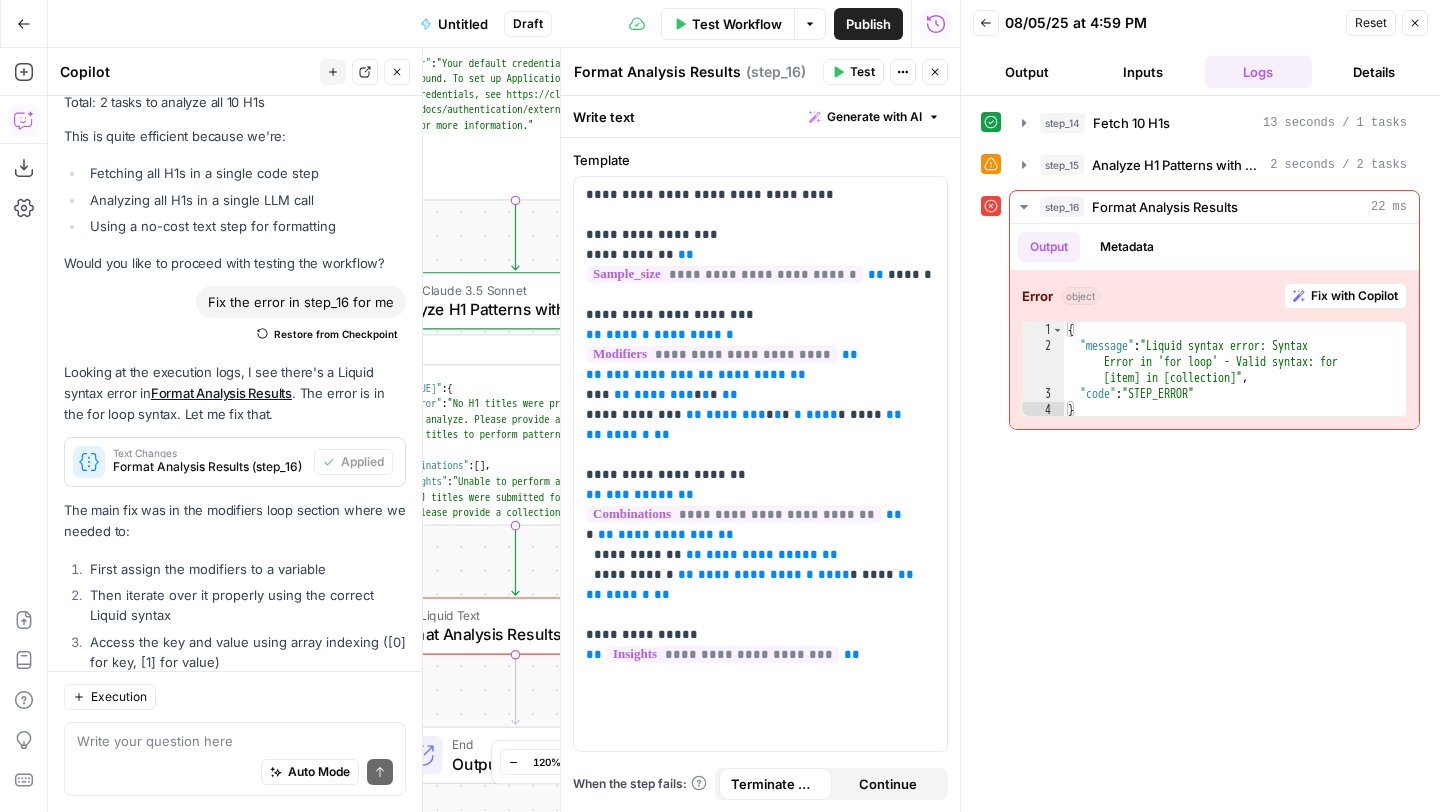 click on "Test Workflow" at bounding box center [737, 24] 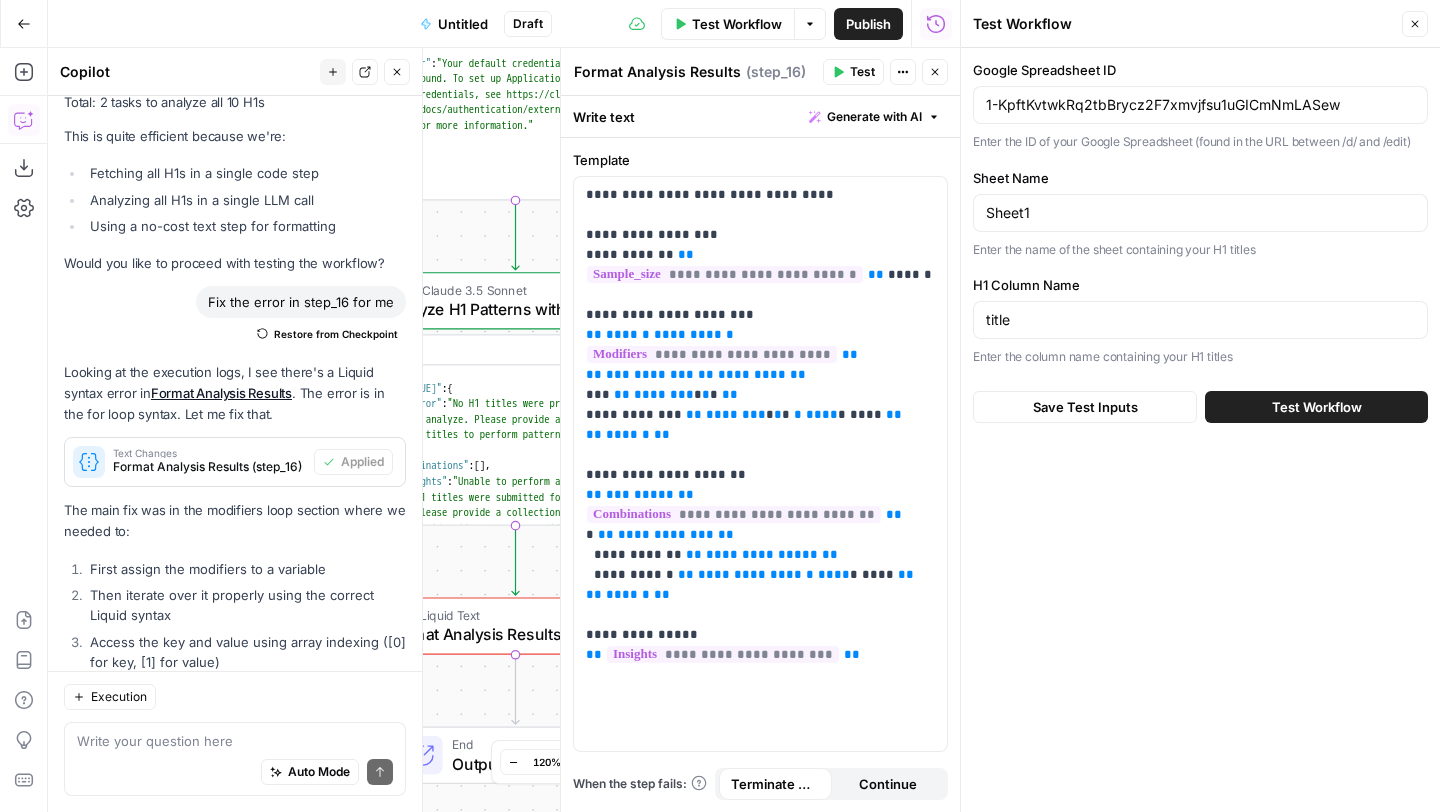 click on "Test Workflow" at bounding box center [1316, 407] 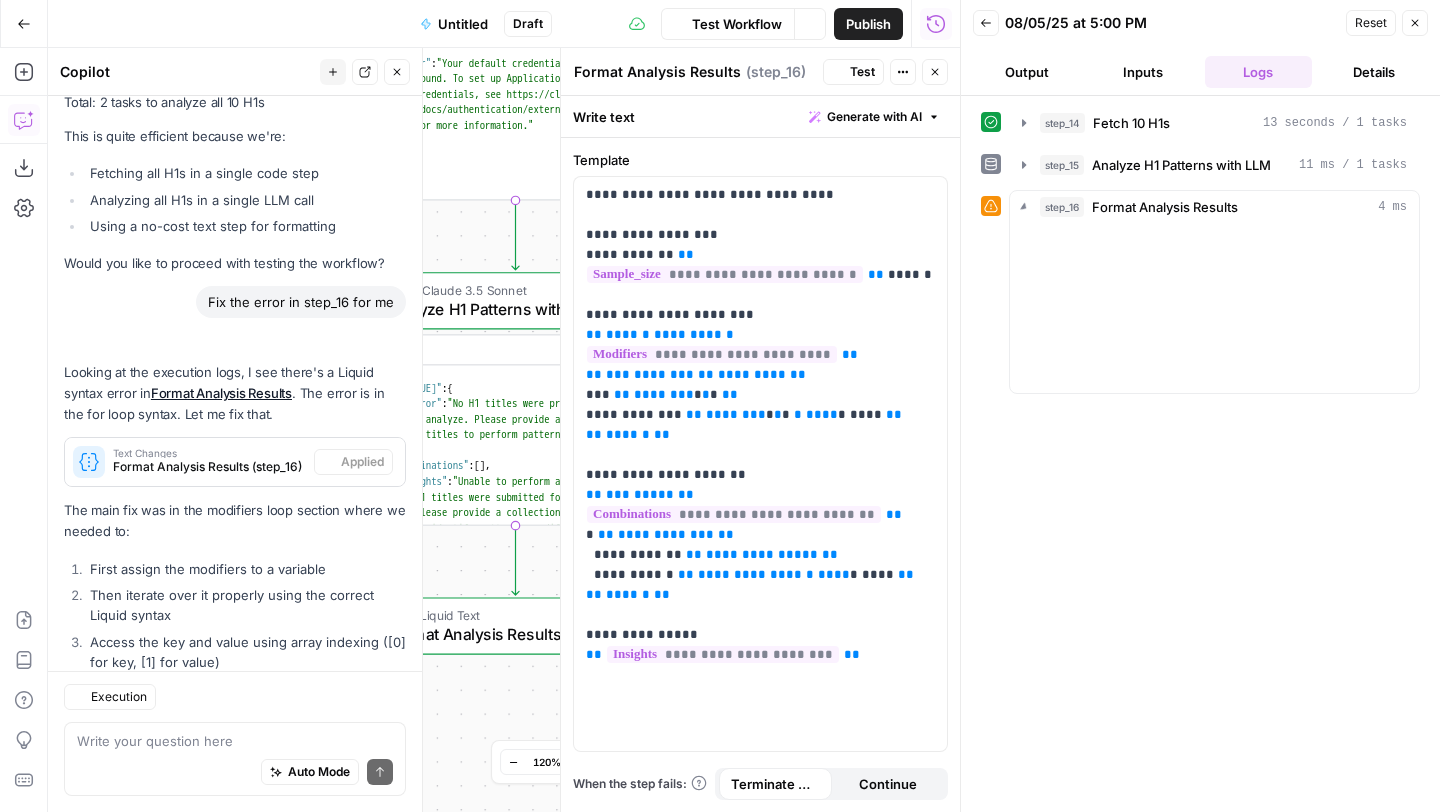 scroll, scrollTop: 7843, scrollLeft: 0, axis: vertical 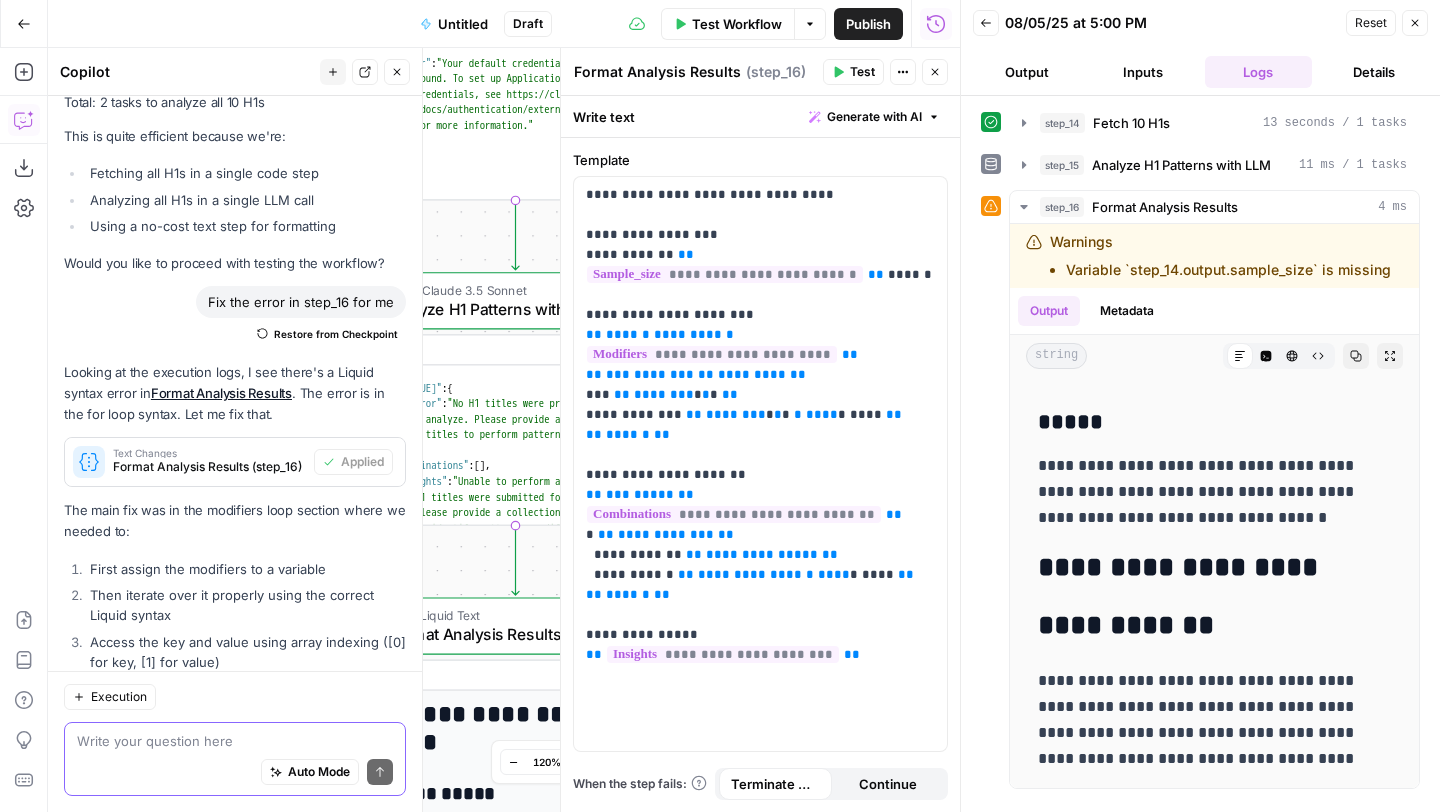 click at bounding box center (235, 741) 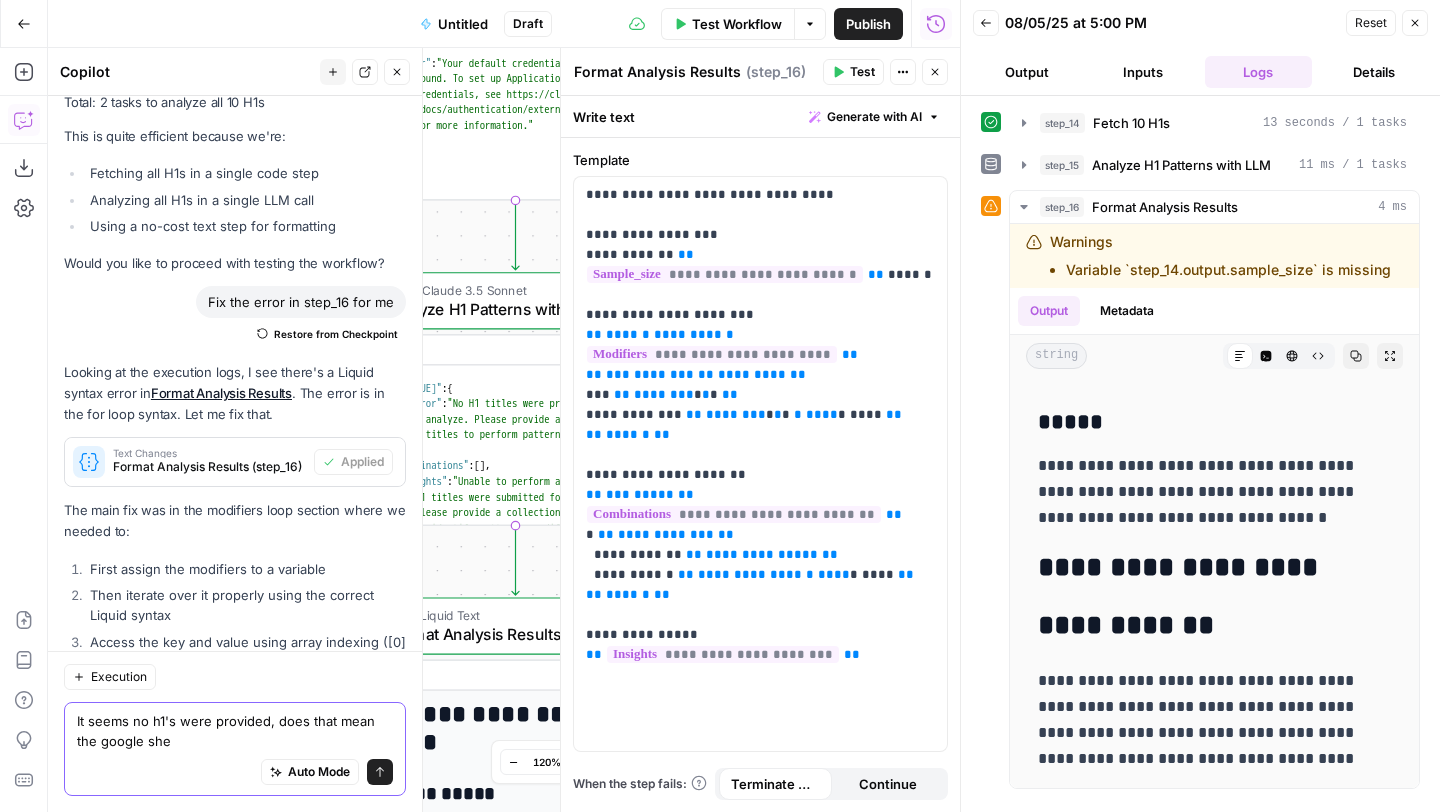 scroll, scrollTop: 7863, scrollLeft: 0, axis: vertical 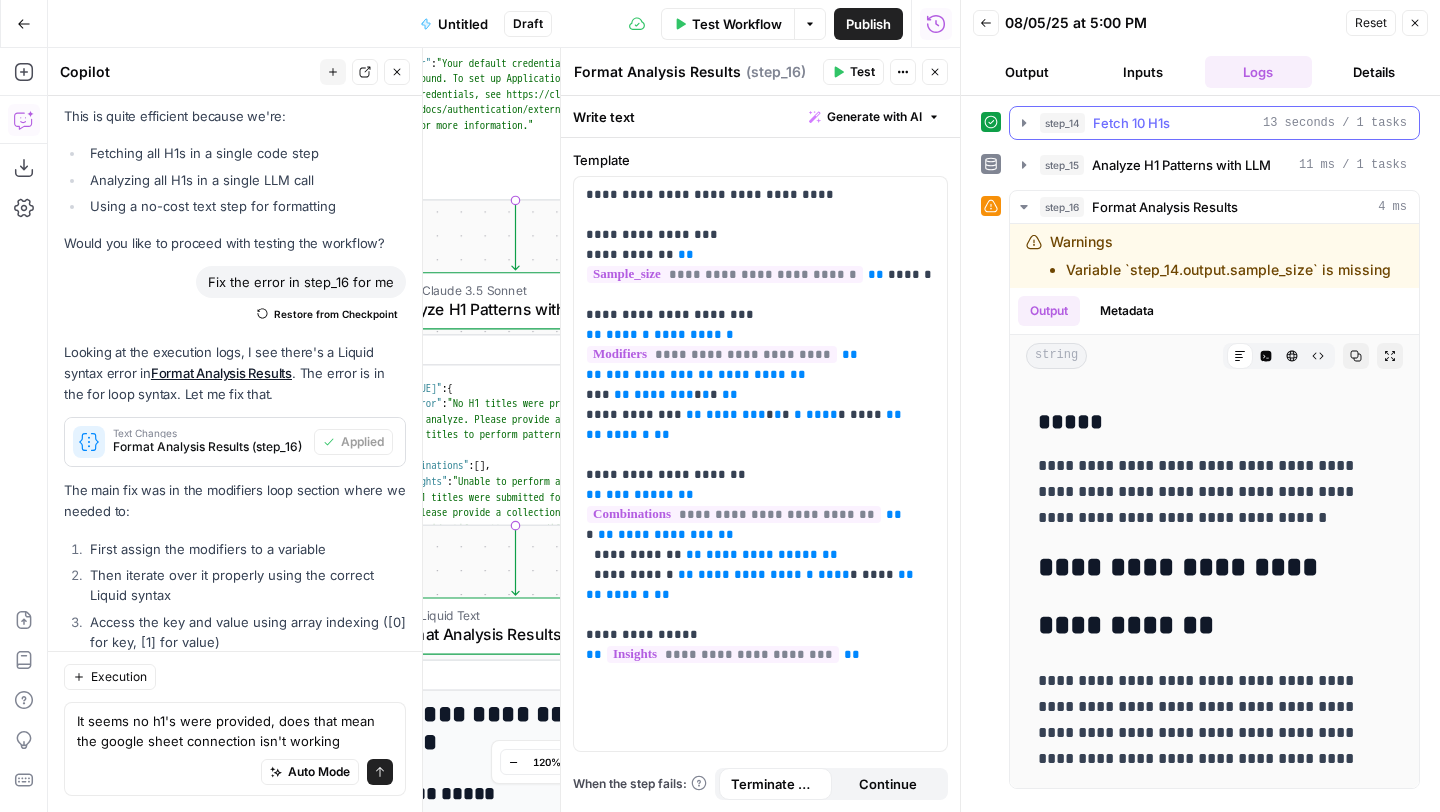 click on "step_14 Fetch 10 H1s 13 seconds / 1 tasks" at bounding box center [1223, 123] 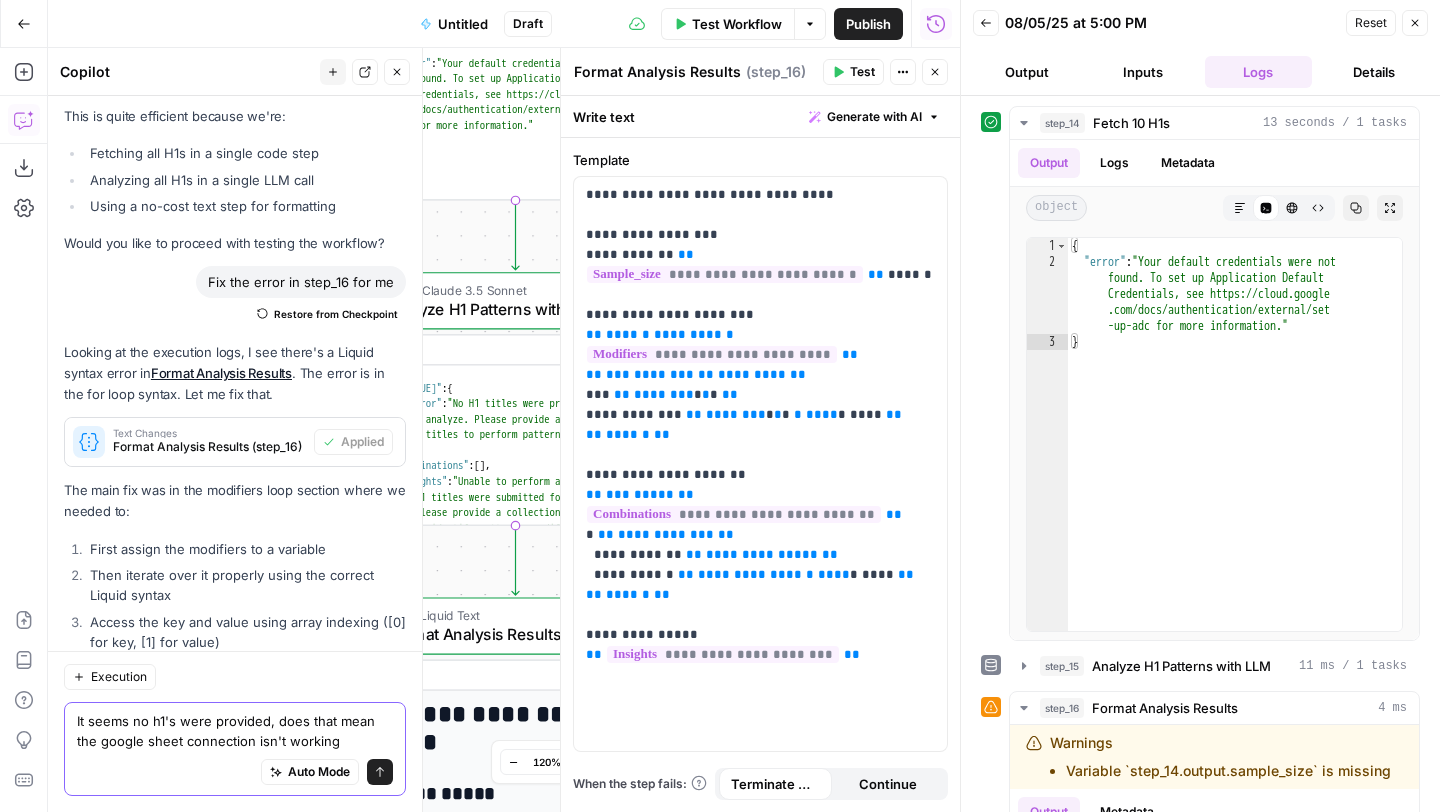 click on "It seems no h1's were provided, does that mean the google sheet connection isn't working" at bounding box center (235, 731) 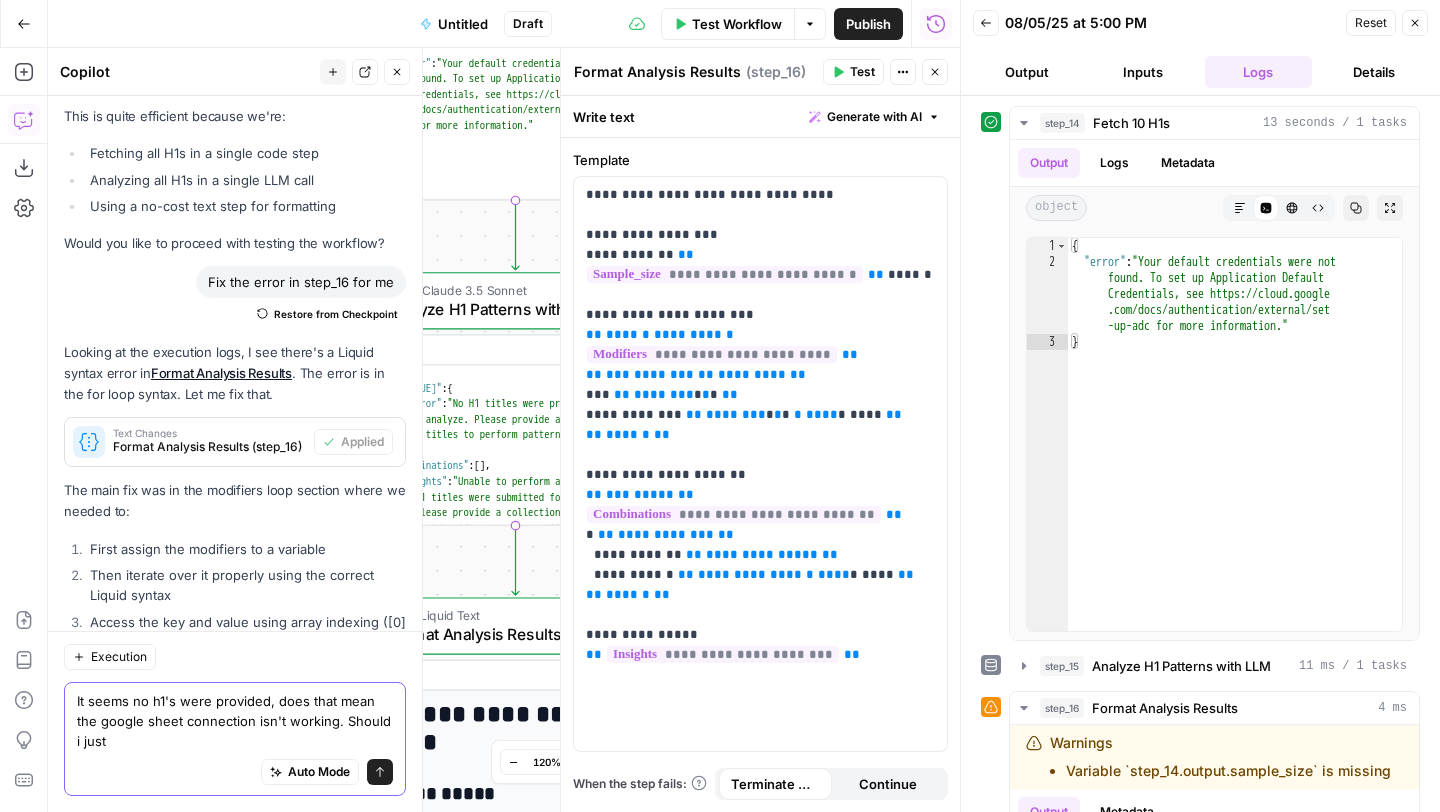 scroll, scrollTop: 7883, scrollLeft: 0, axis: vertical 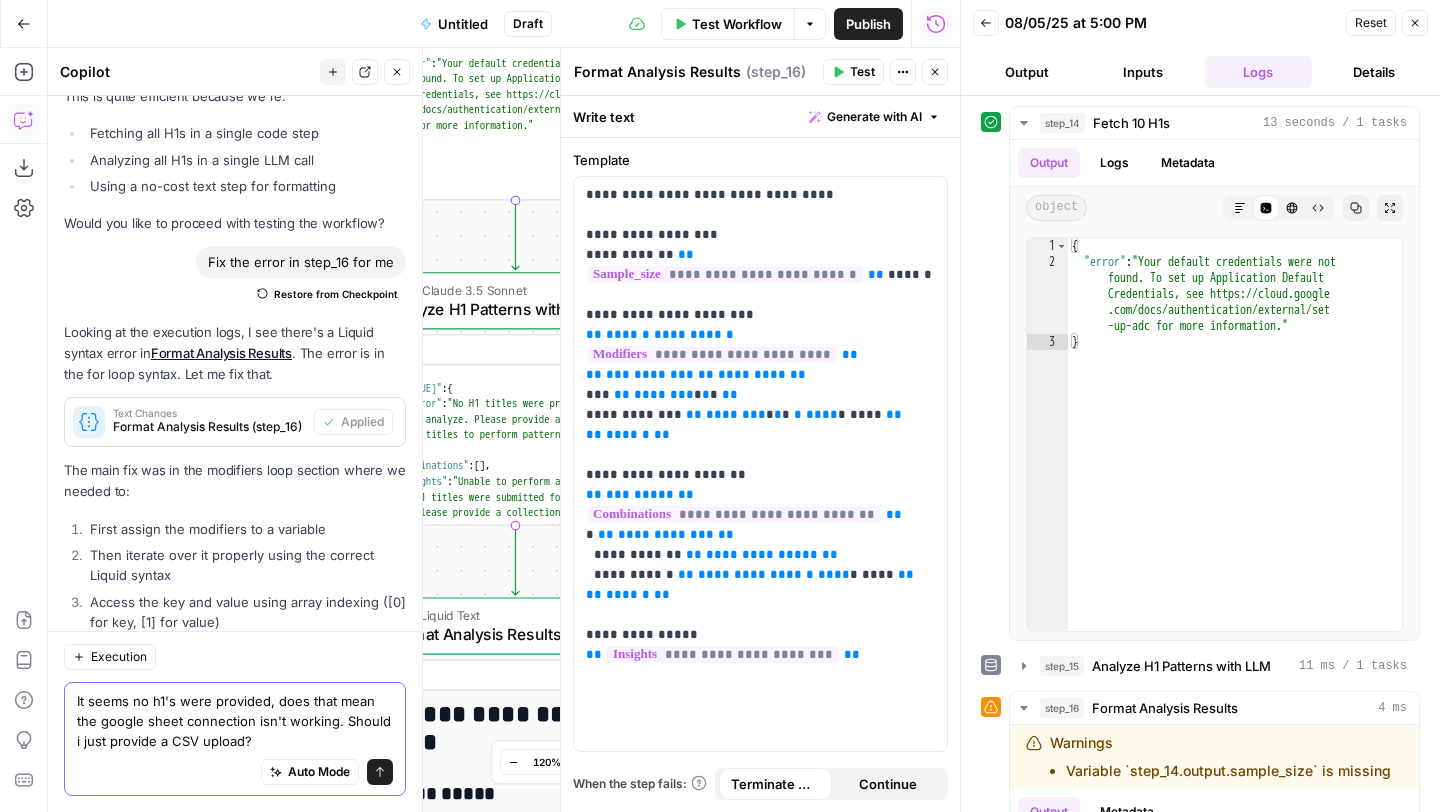 type on "It seems no h1's were provided, does that mean the google sheet connection isn't working. Should i just provide a CSV upload?" 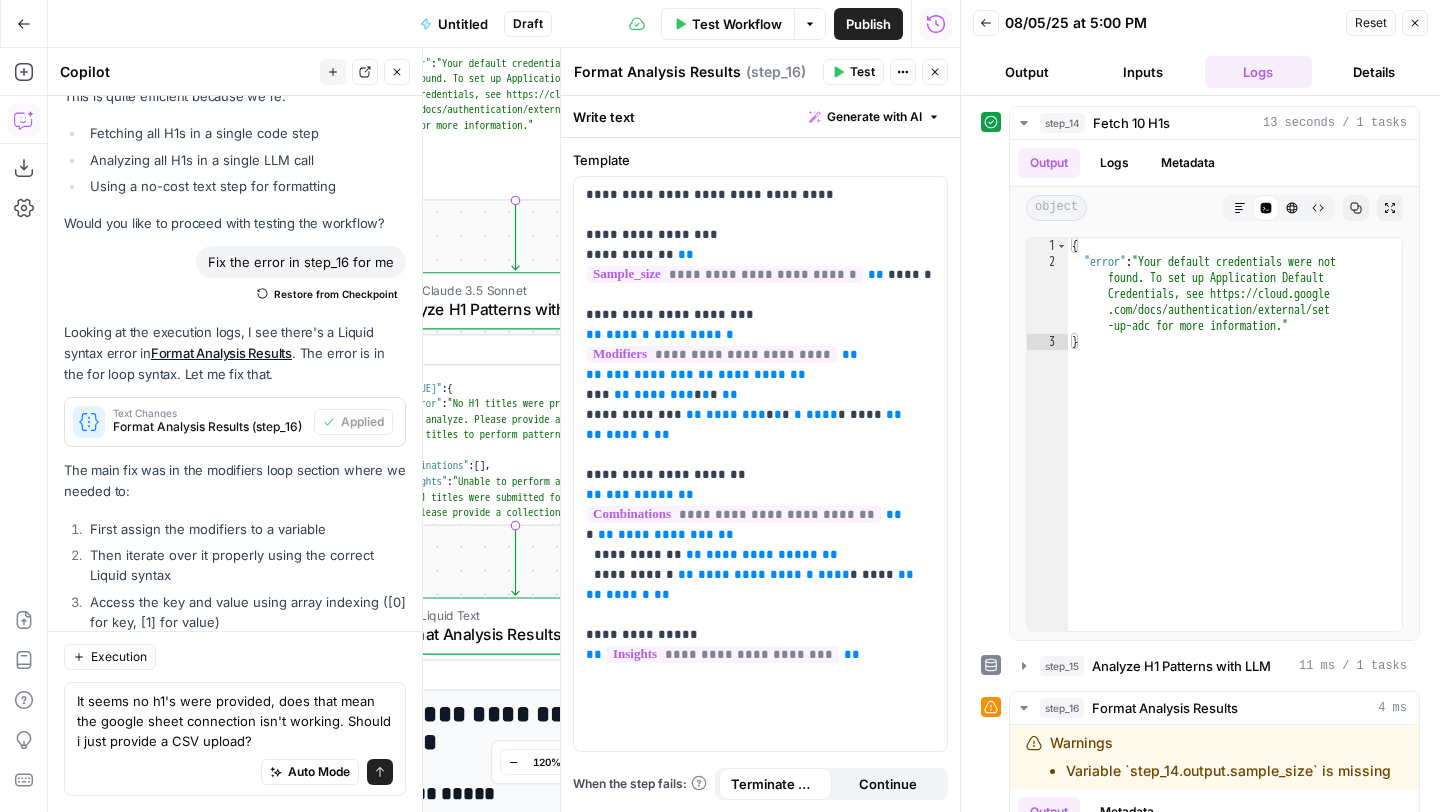 click on "Send" at bounding box center (380, 772) 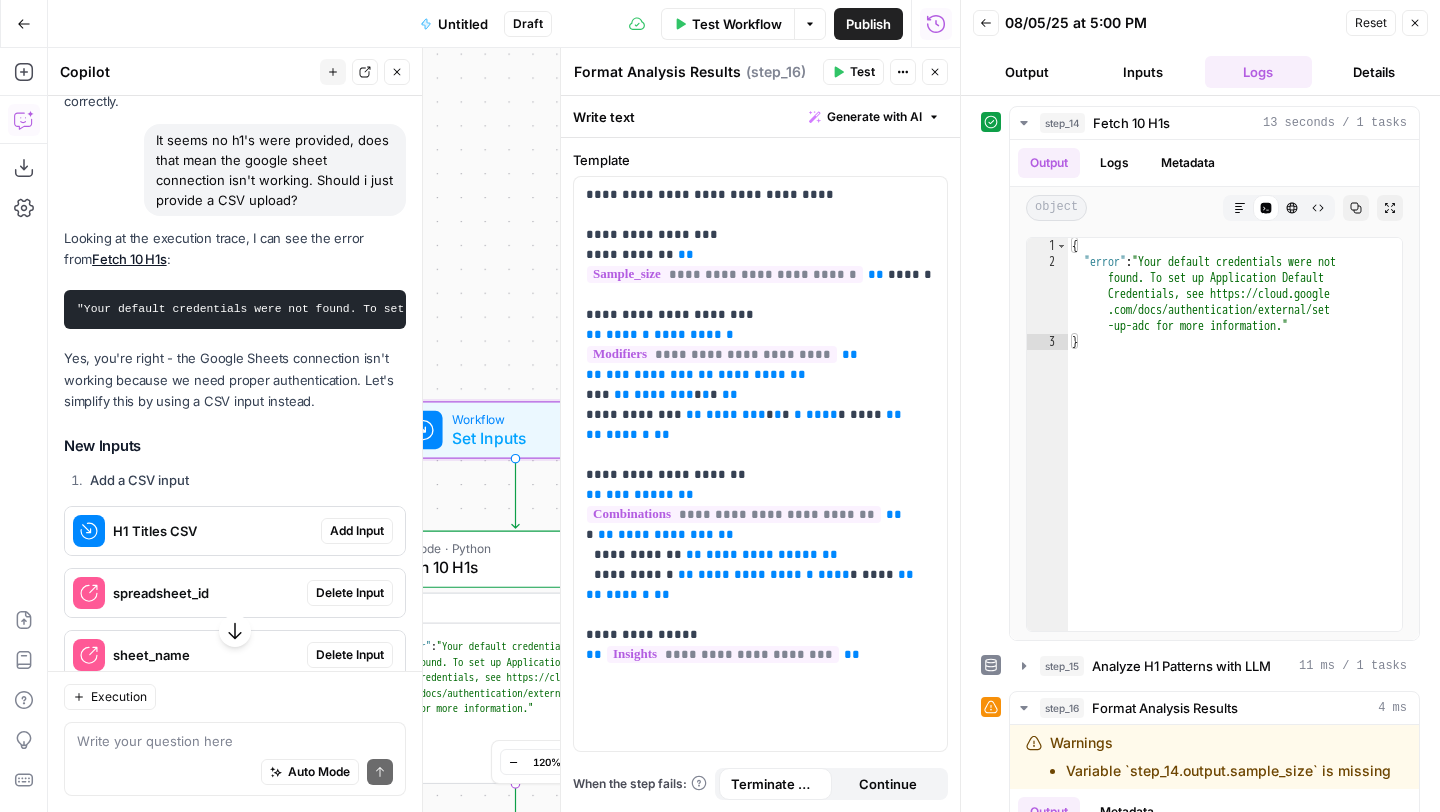 scroll, scrollTop: 8494, scrollLeft: 0, axis: vertical 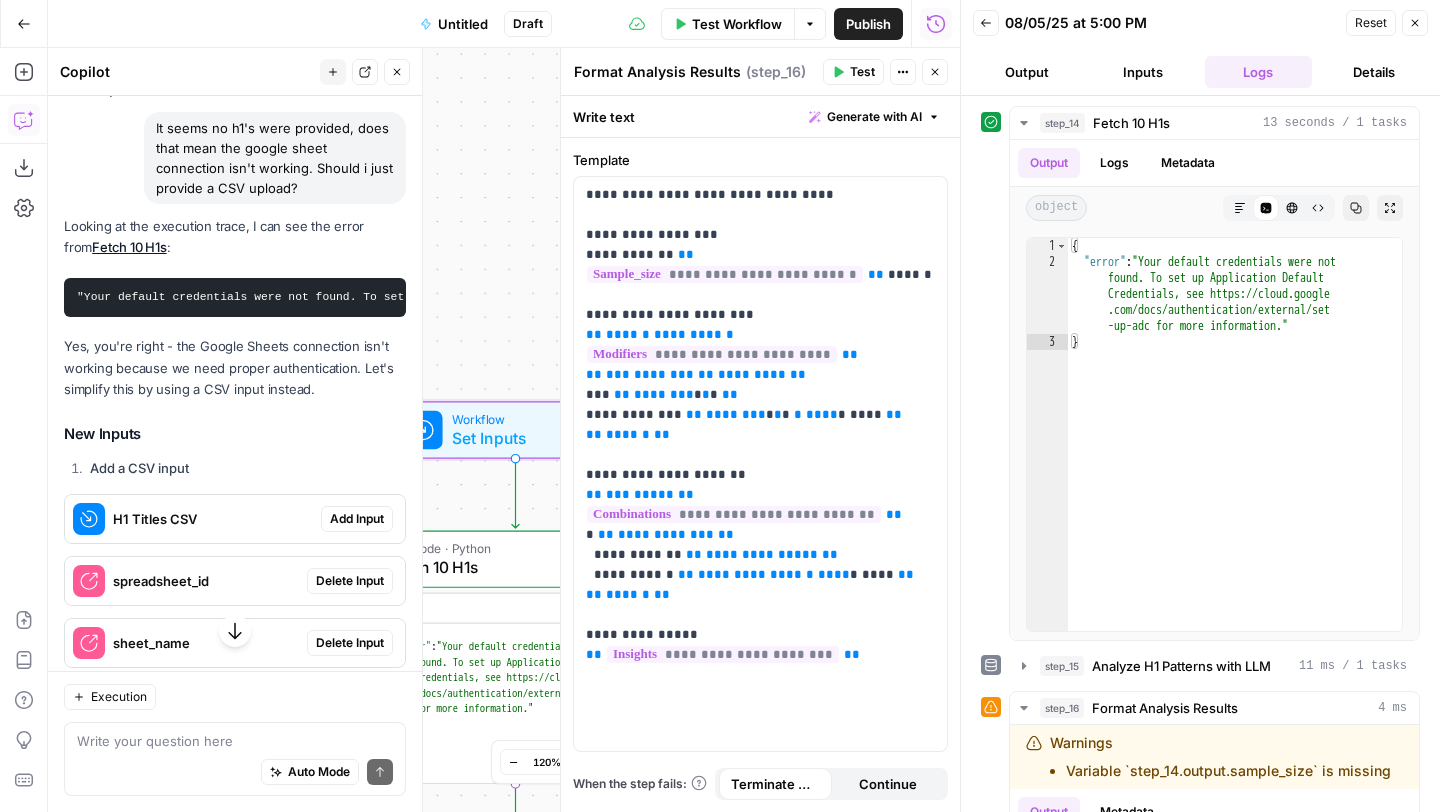 click on "Delete Input" at bounding box center (350, 581) 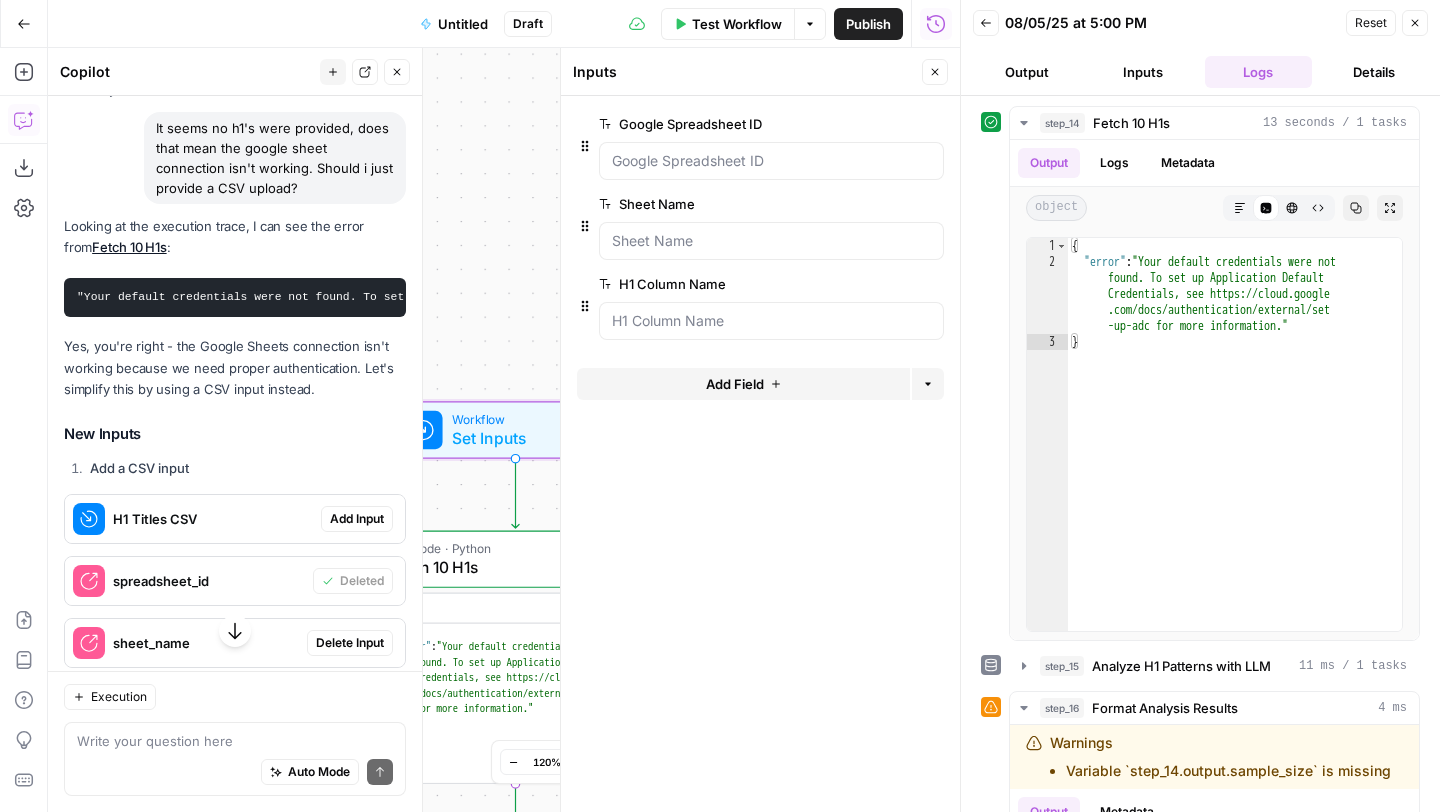 click on "Delete Input" at bounding box center [350, 643] 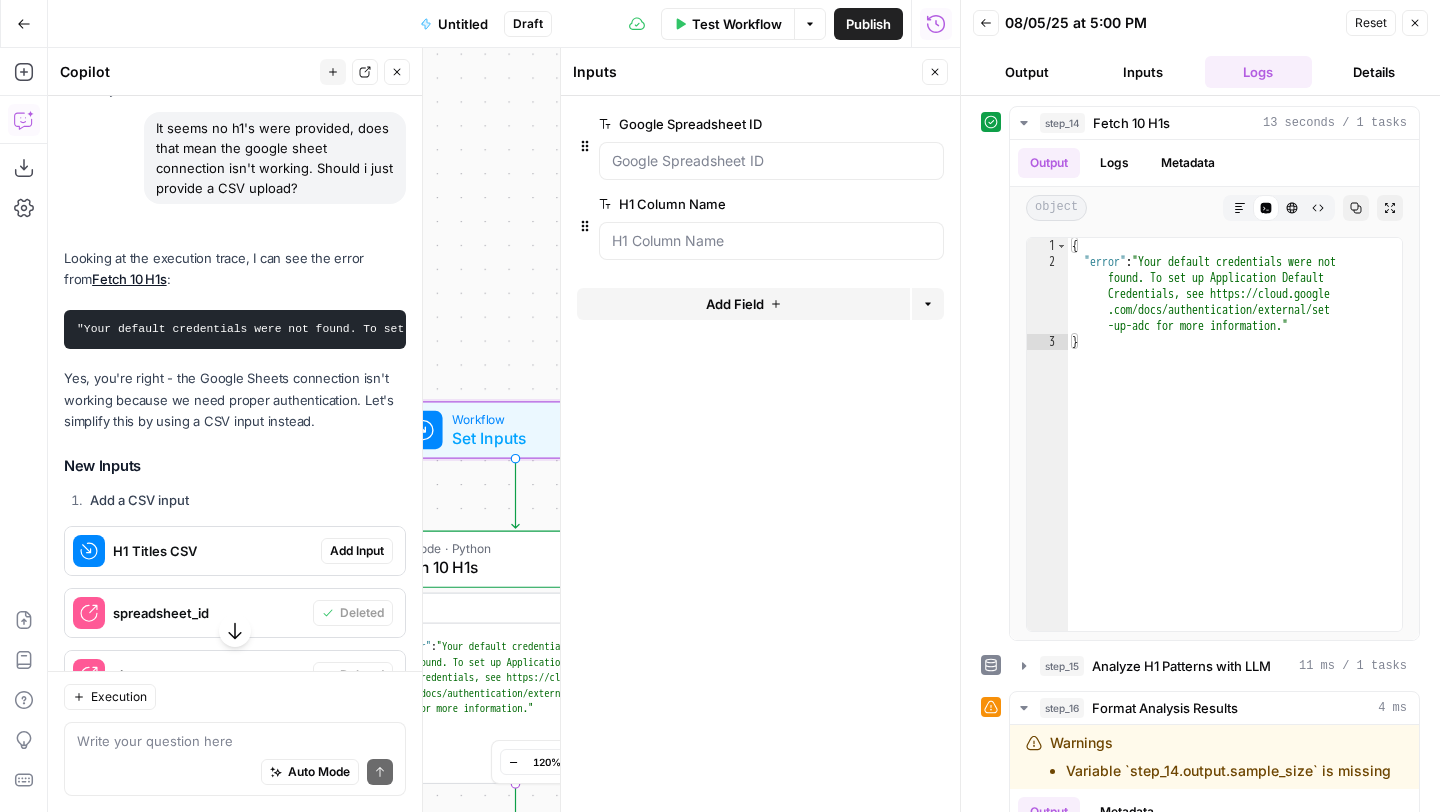 scroll, scrollTop: 8526, scrollLeft: 0, axis: vertical 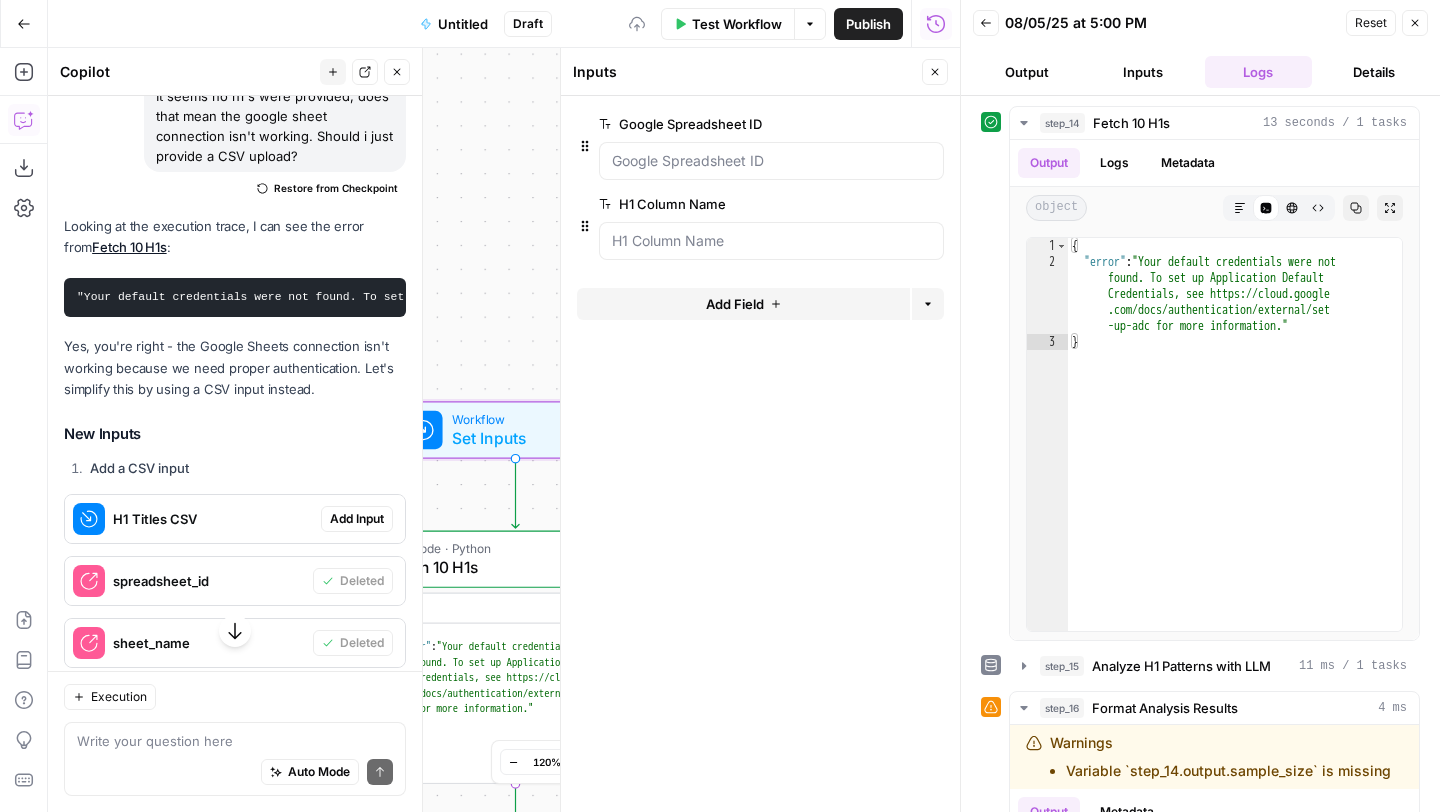 click on "Delete Input" at bounding box center [350, 705] 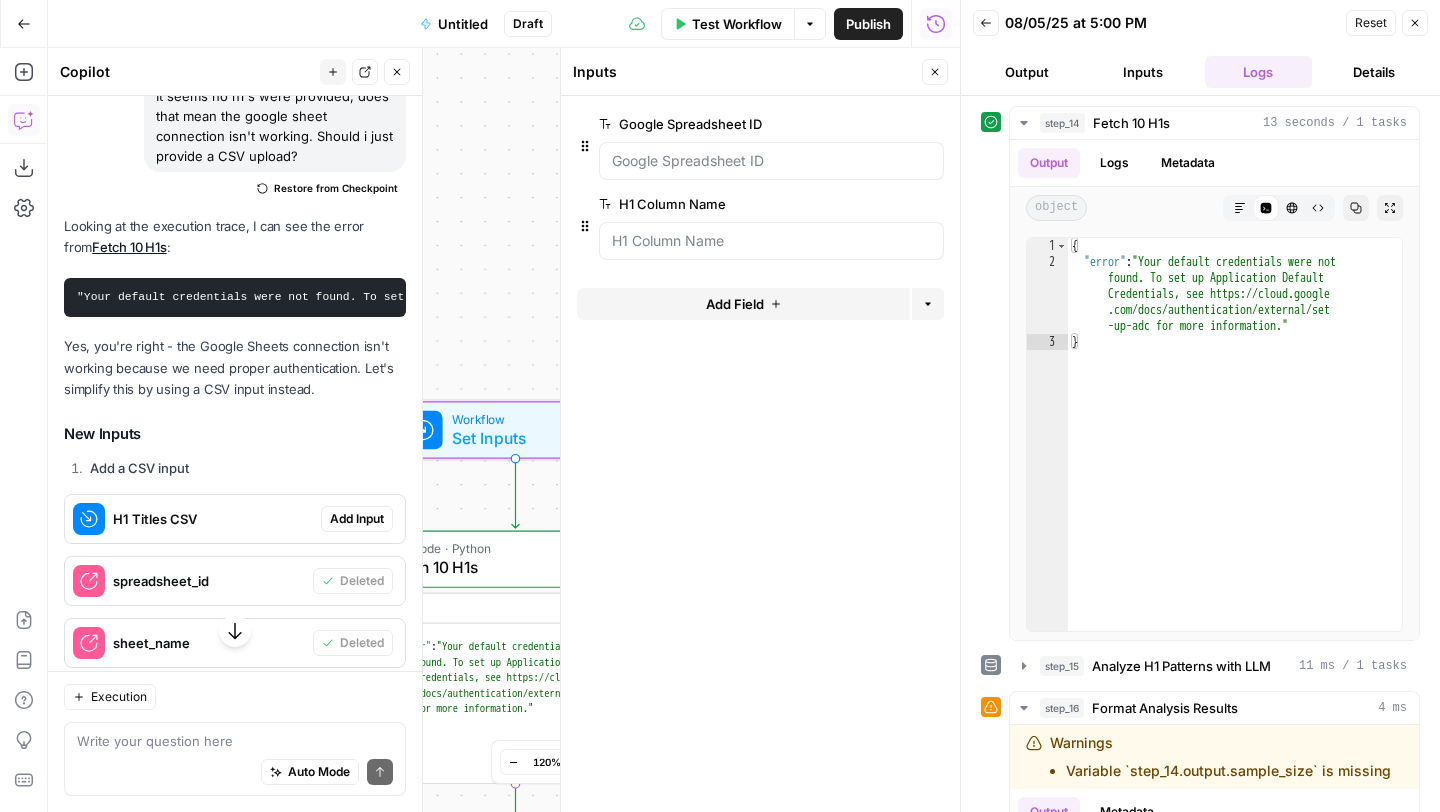 click on "Add Input" at bounding box center (357, 519) 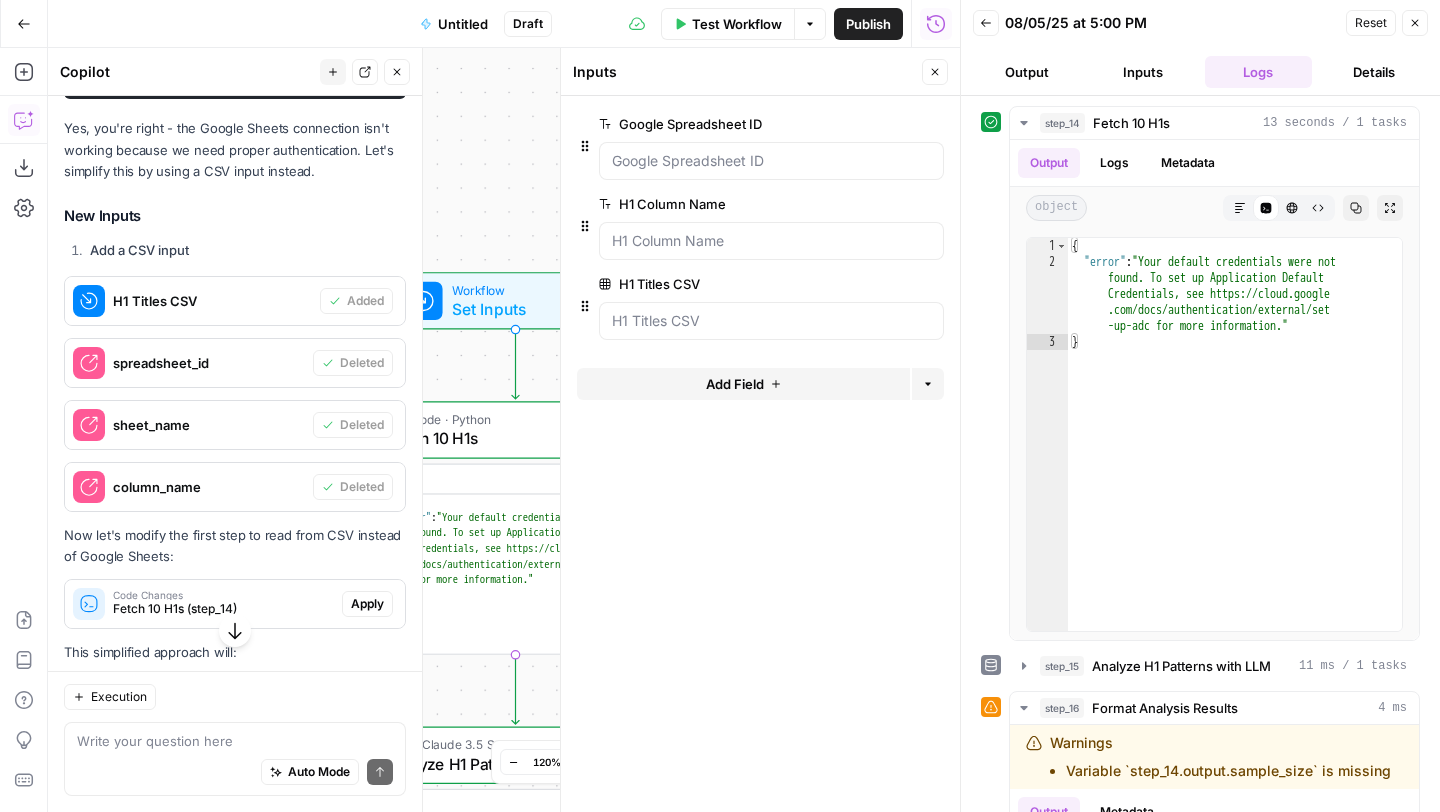 scroll, scrollTop: 8752, scrollLeft: 0, axis: vertical 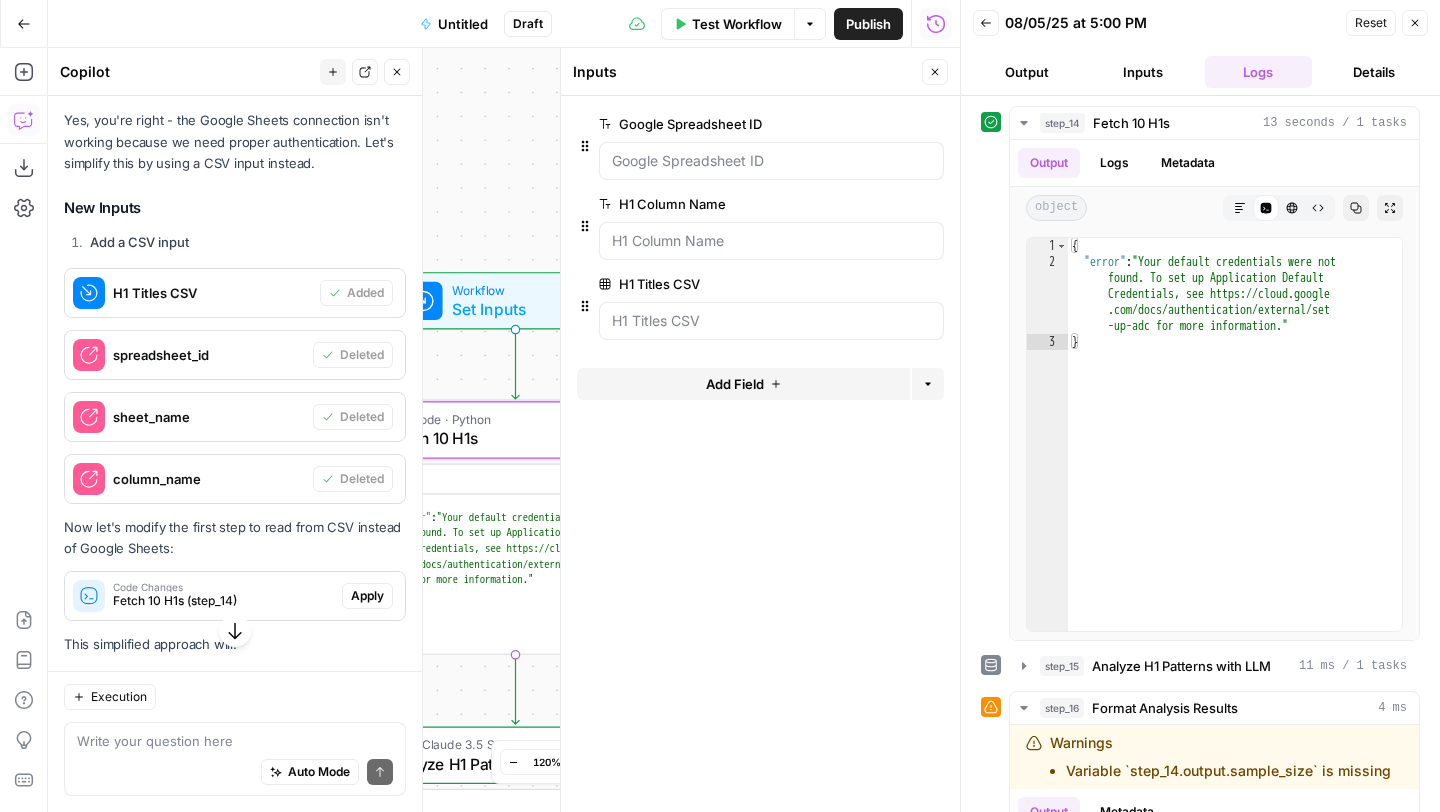 click on "Apply" at bounding box center (367, 596) 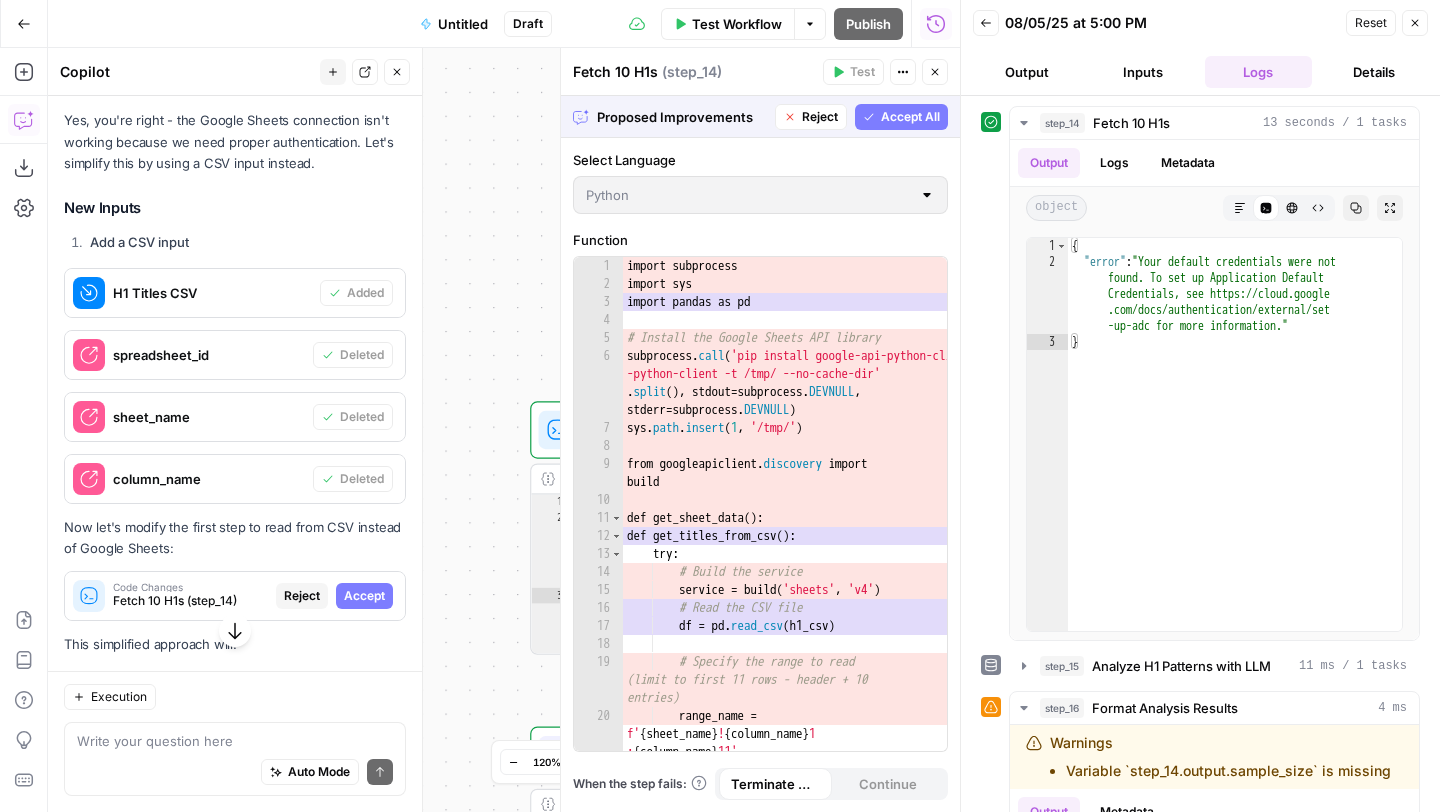 scroll, scrollTop: 8401, scrollLeft: 0, axis: vertical 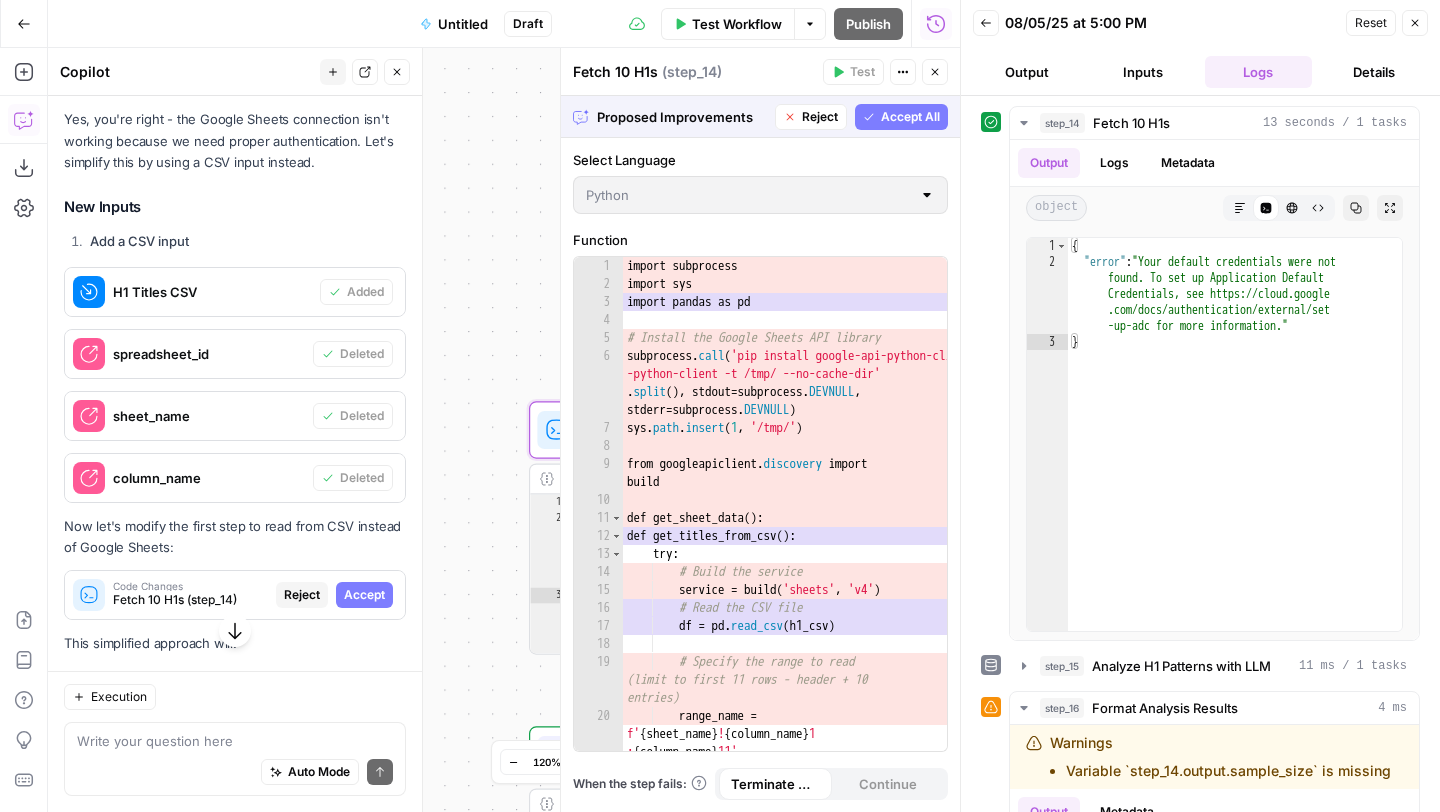 click on "Accept" at bounding box center (364, 595) 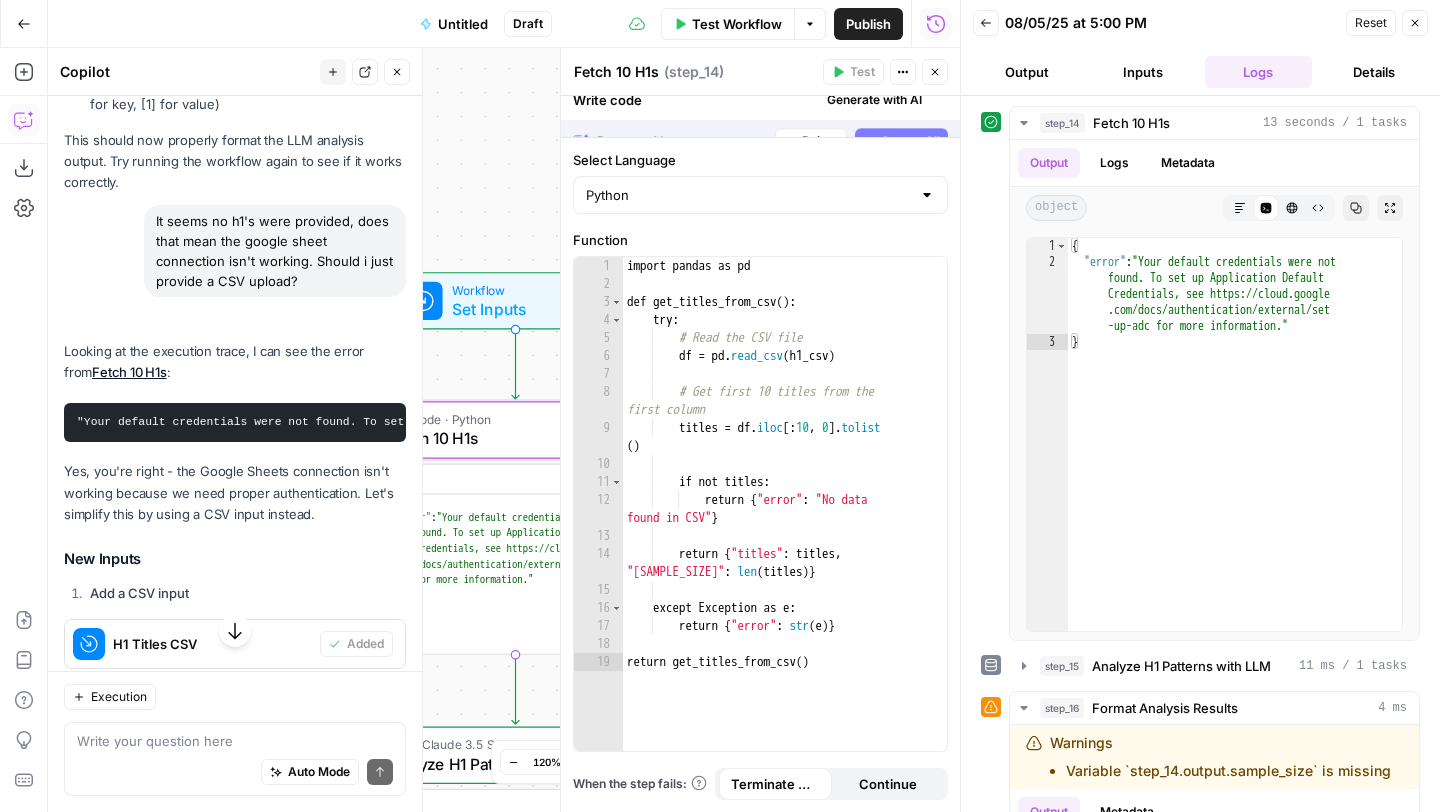 scroll, scrollTop: 8753, scrollLeft: 0, axis: vertical 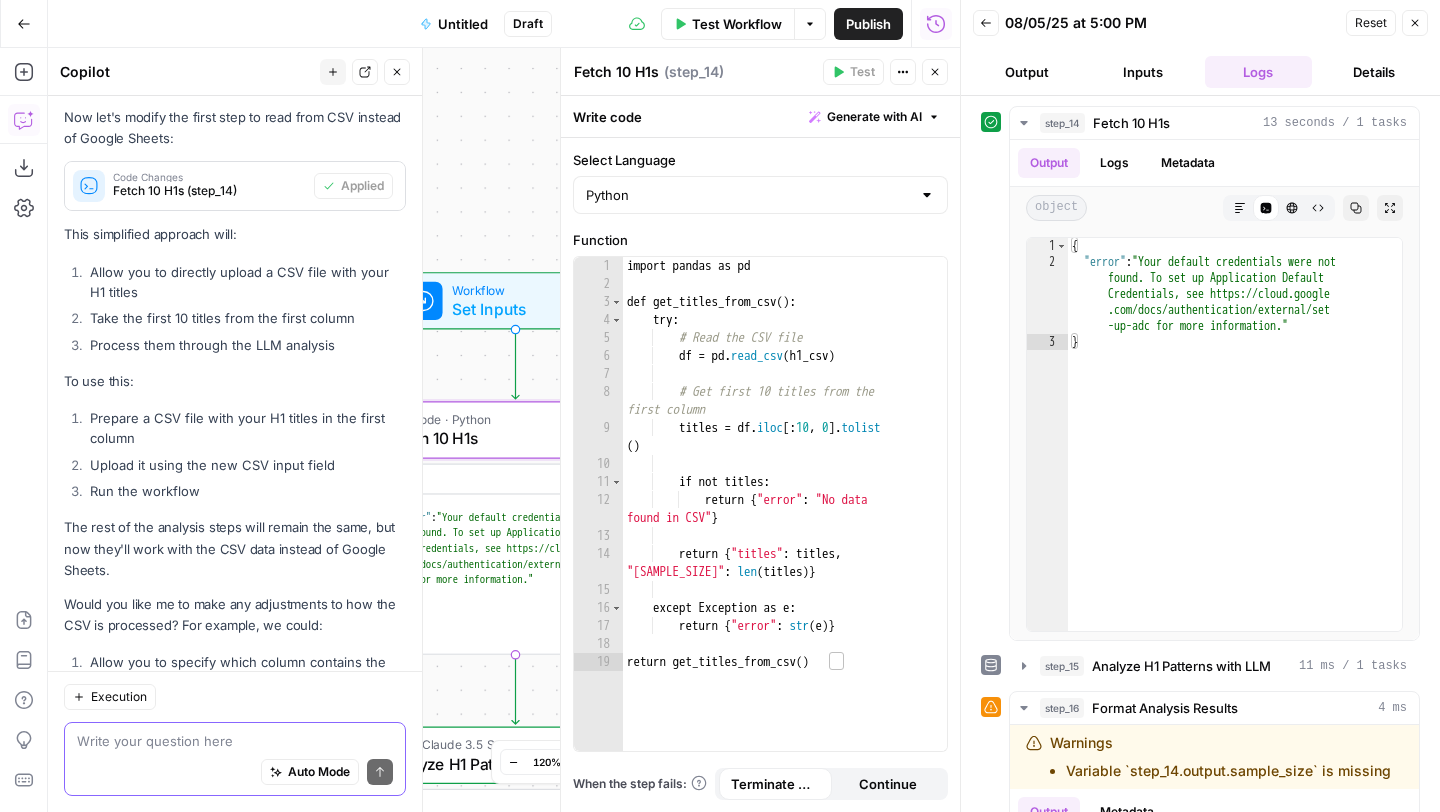 click at bounding box center [235, 741] 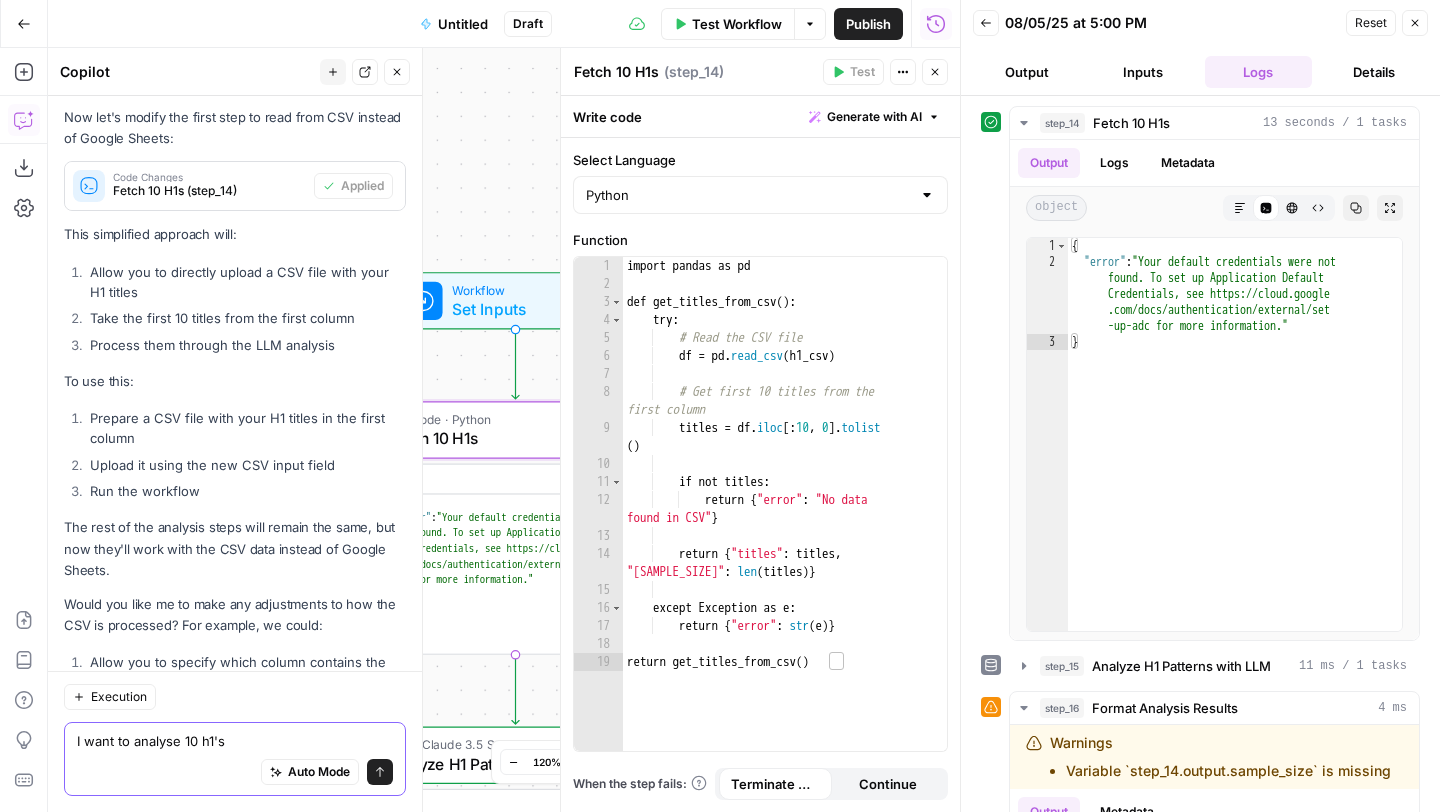 click on "I want to analyse 10 h1's" at bounding box center [235, 741] 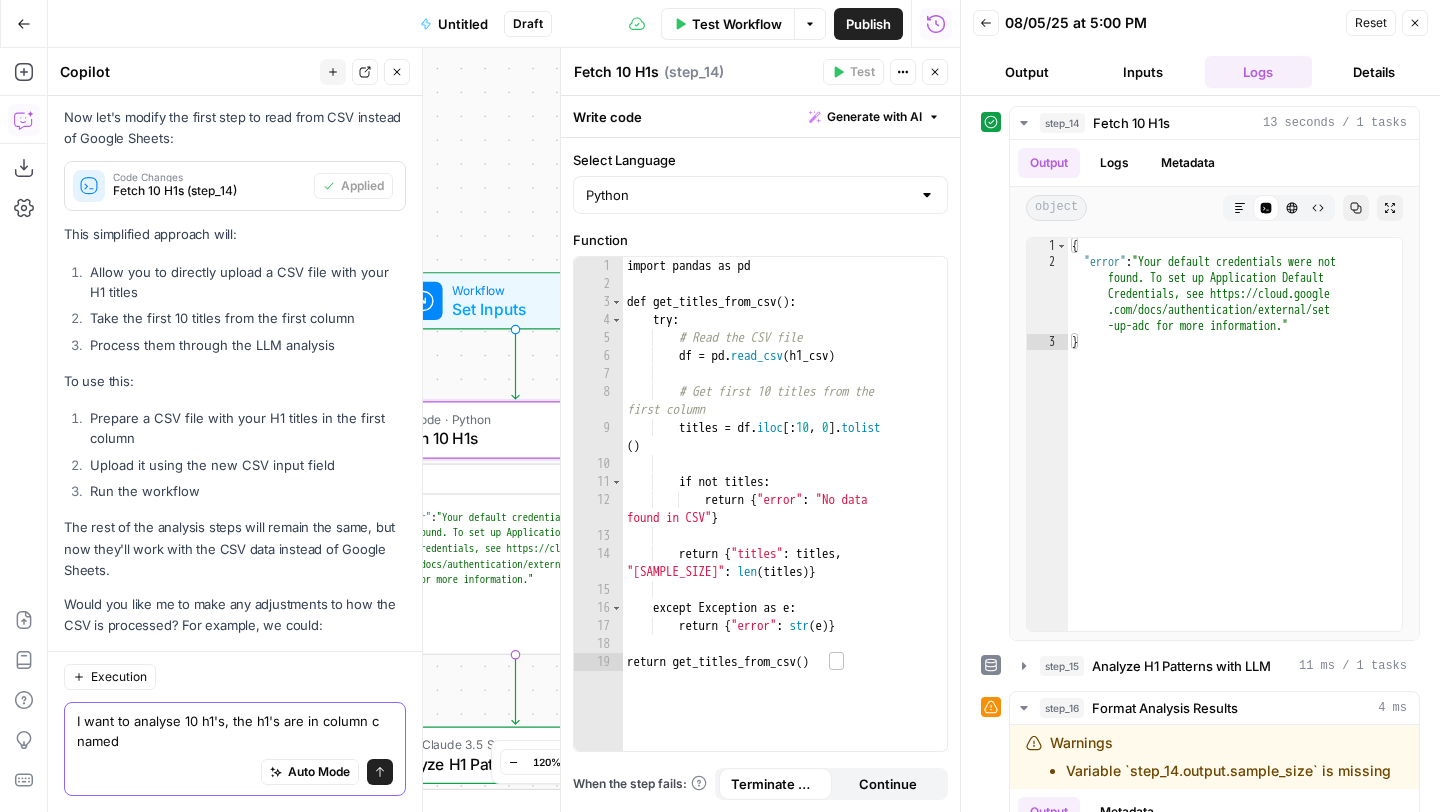 scroll, scrollTop: 9182, scrollLeft: 0, axis: vertical 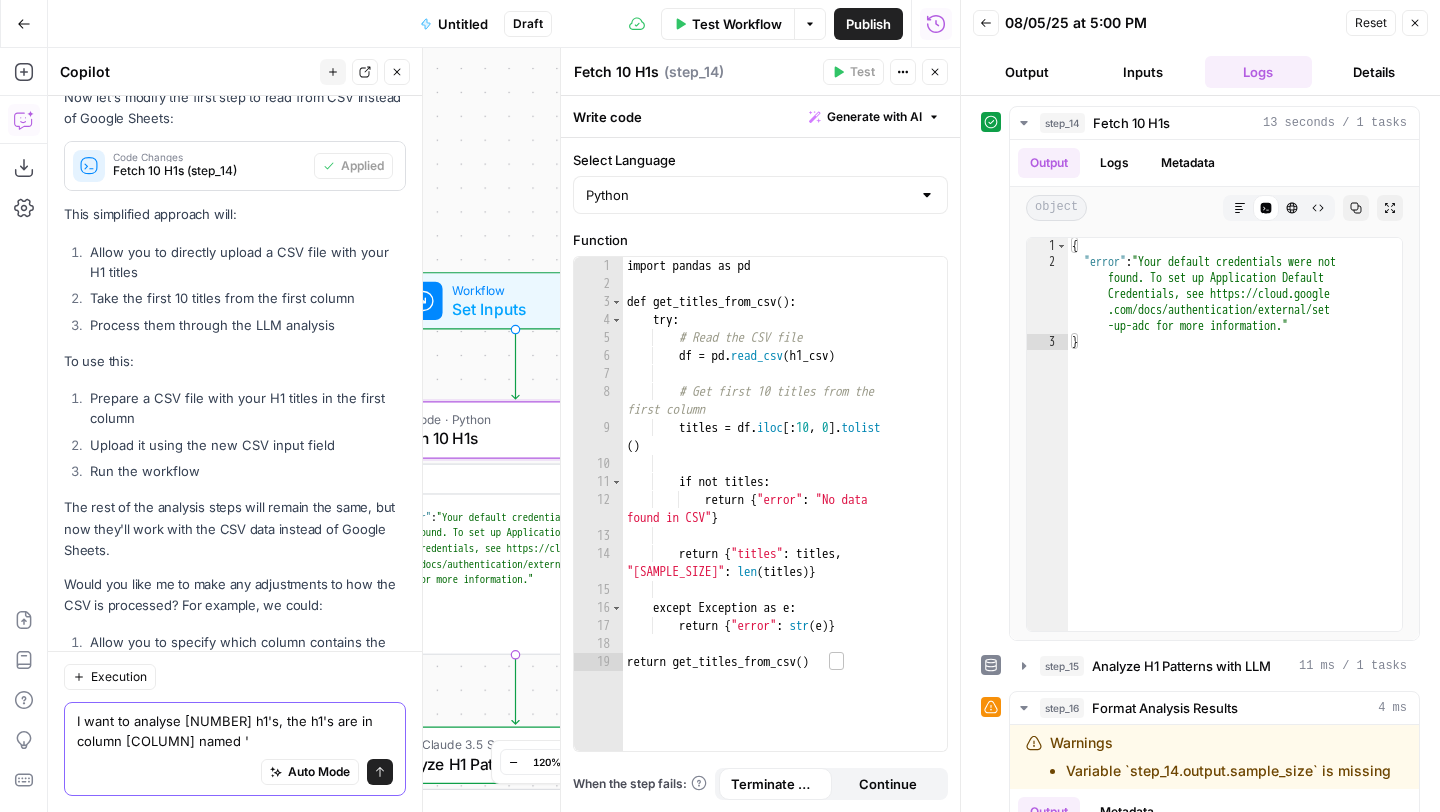 paste on "title" 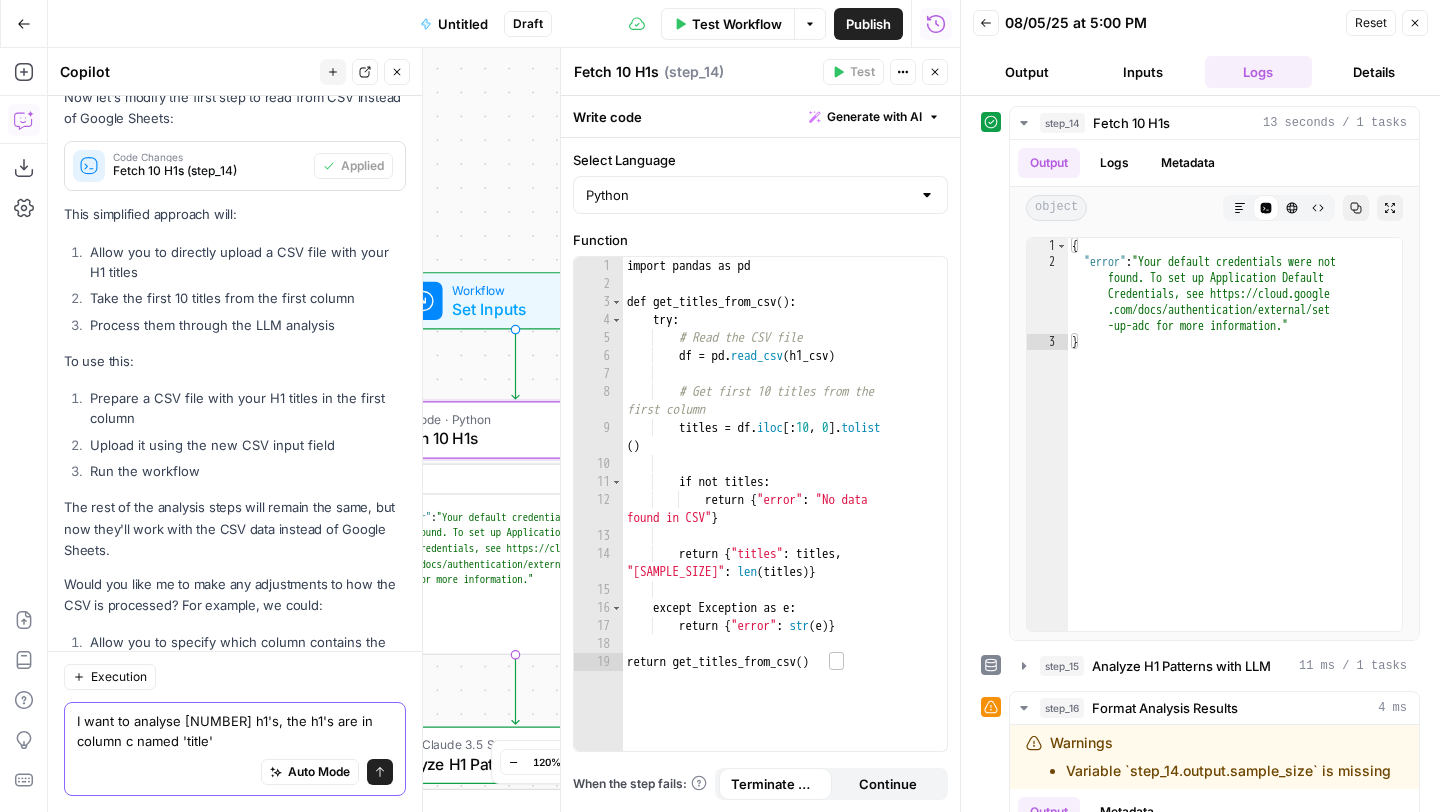 type on "I want to analyse [NUMBER] h1's, the h1's are in column c named 'title'" 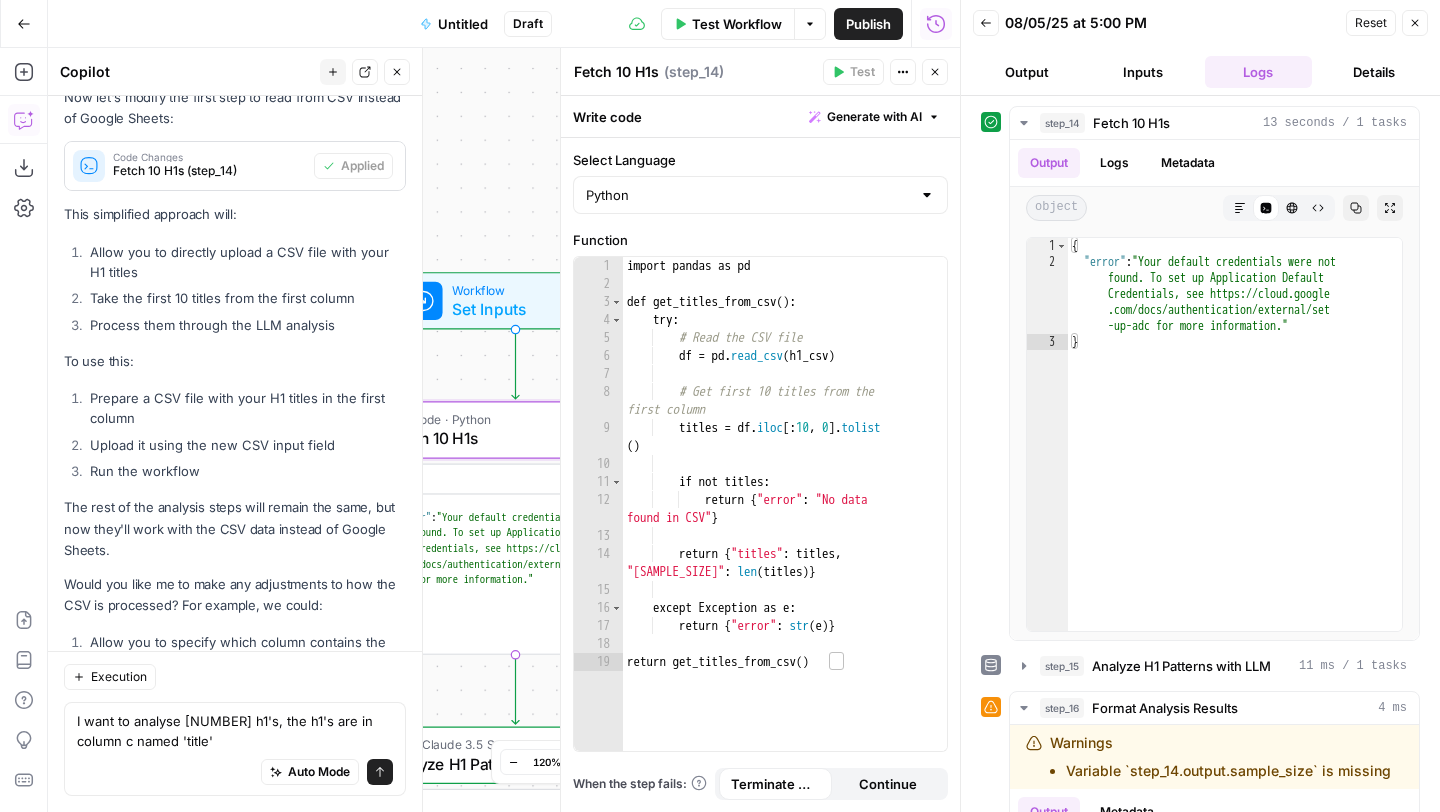 click 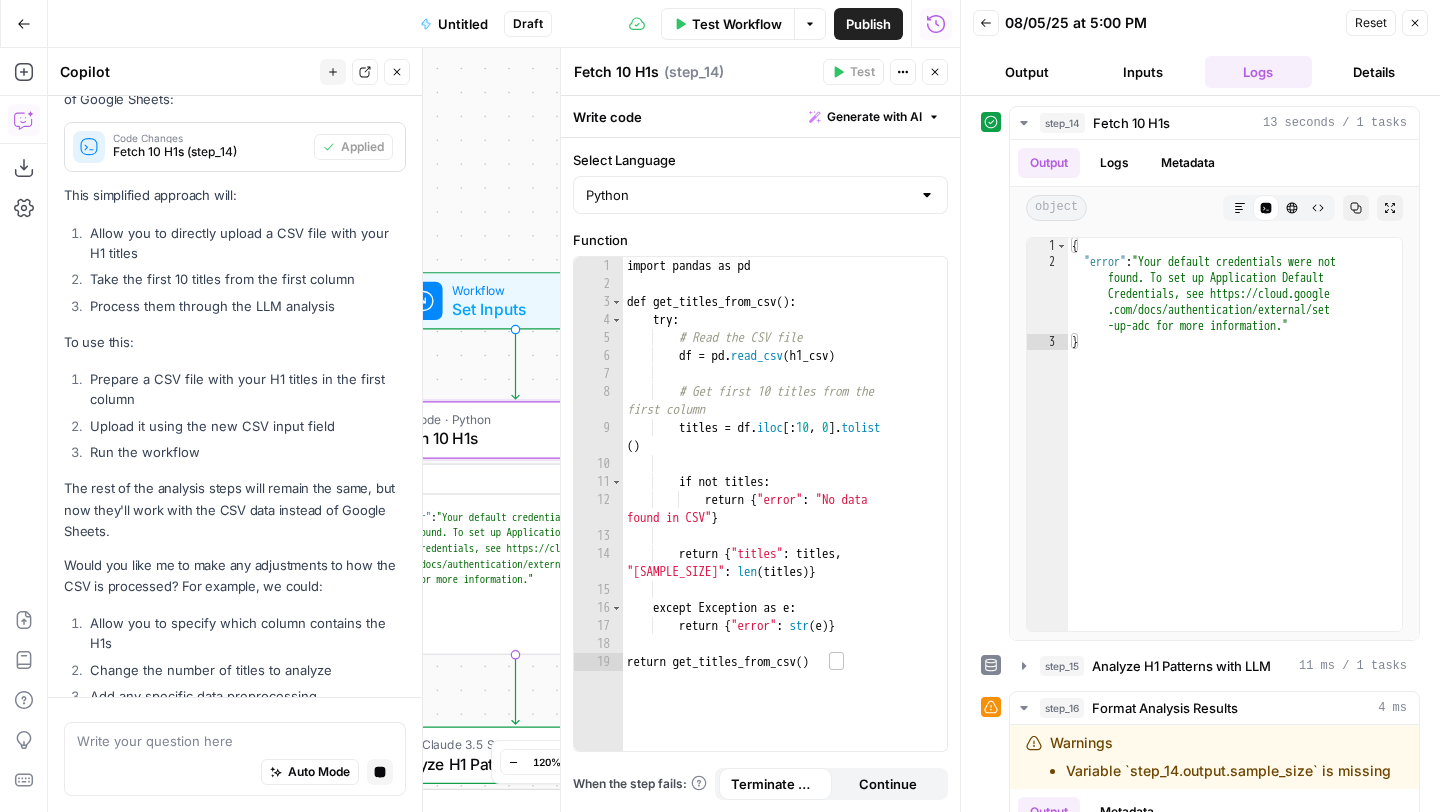 scroll, scrollTop: 8895, scrollLeft: 0, axis: vertical 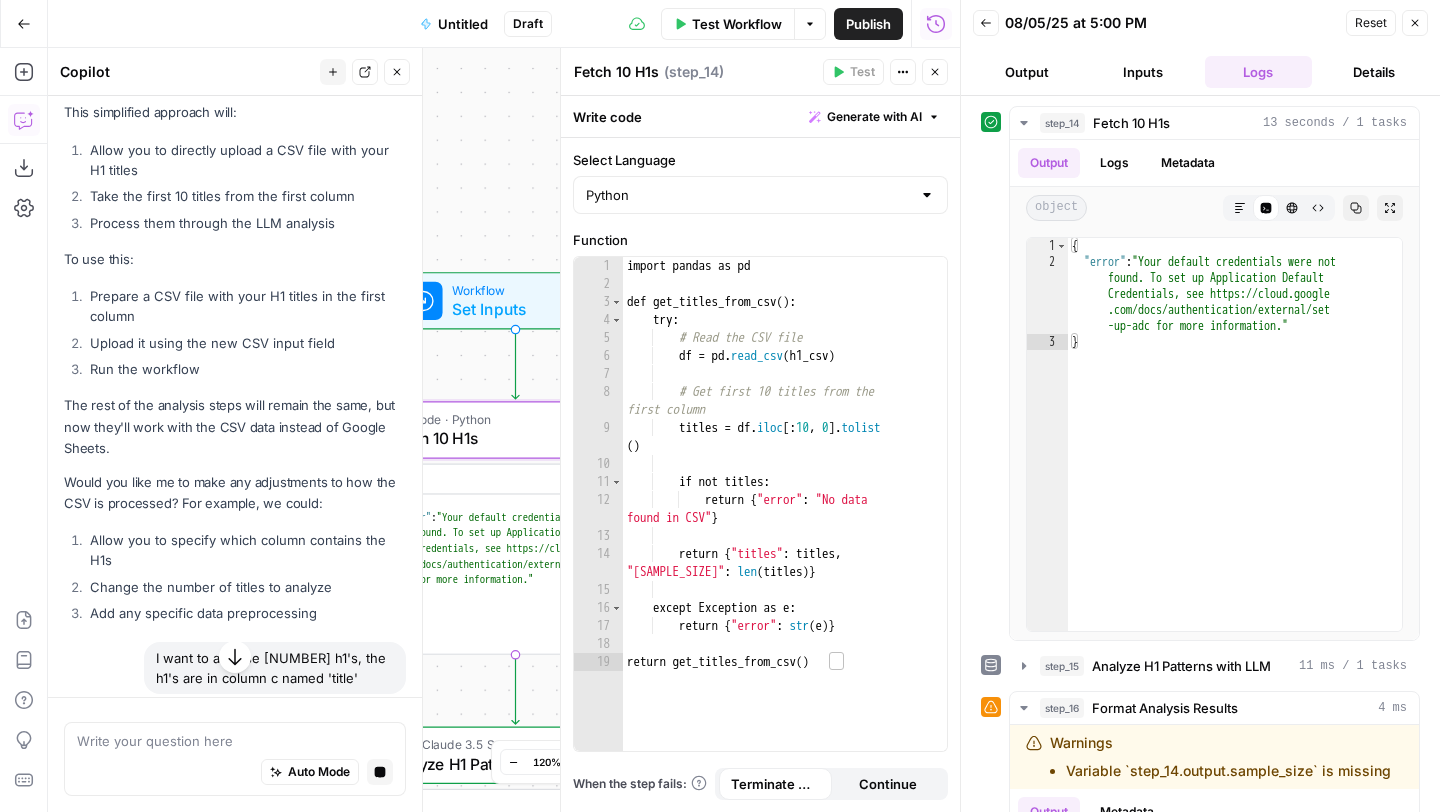 click 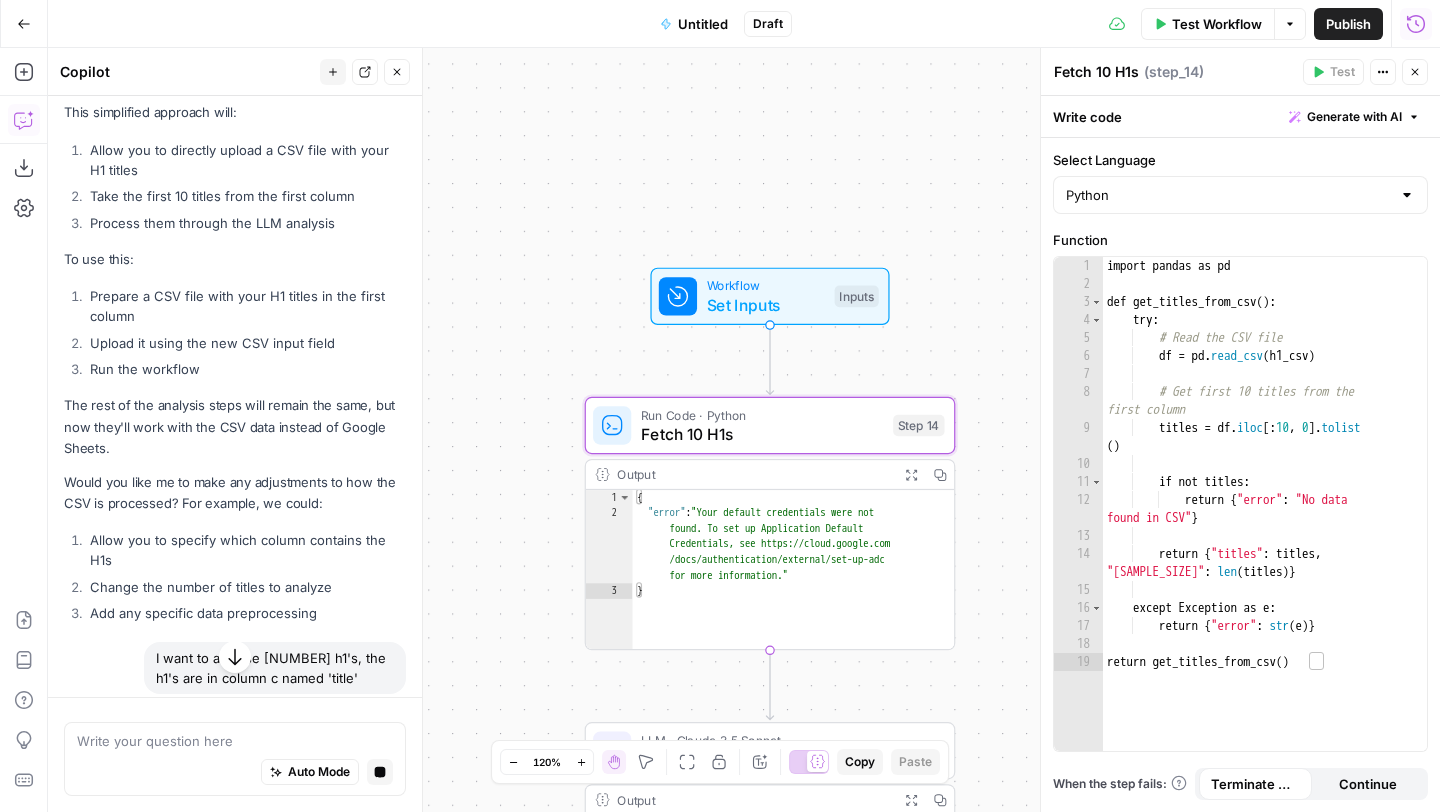 click on "Set Inputs" at bounding box center (766, 305) 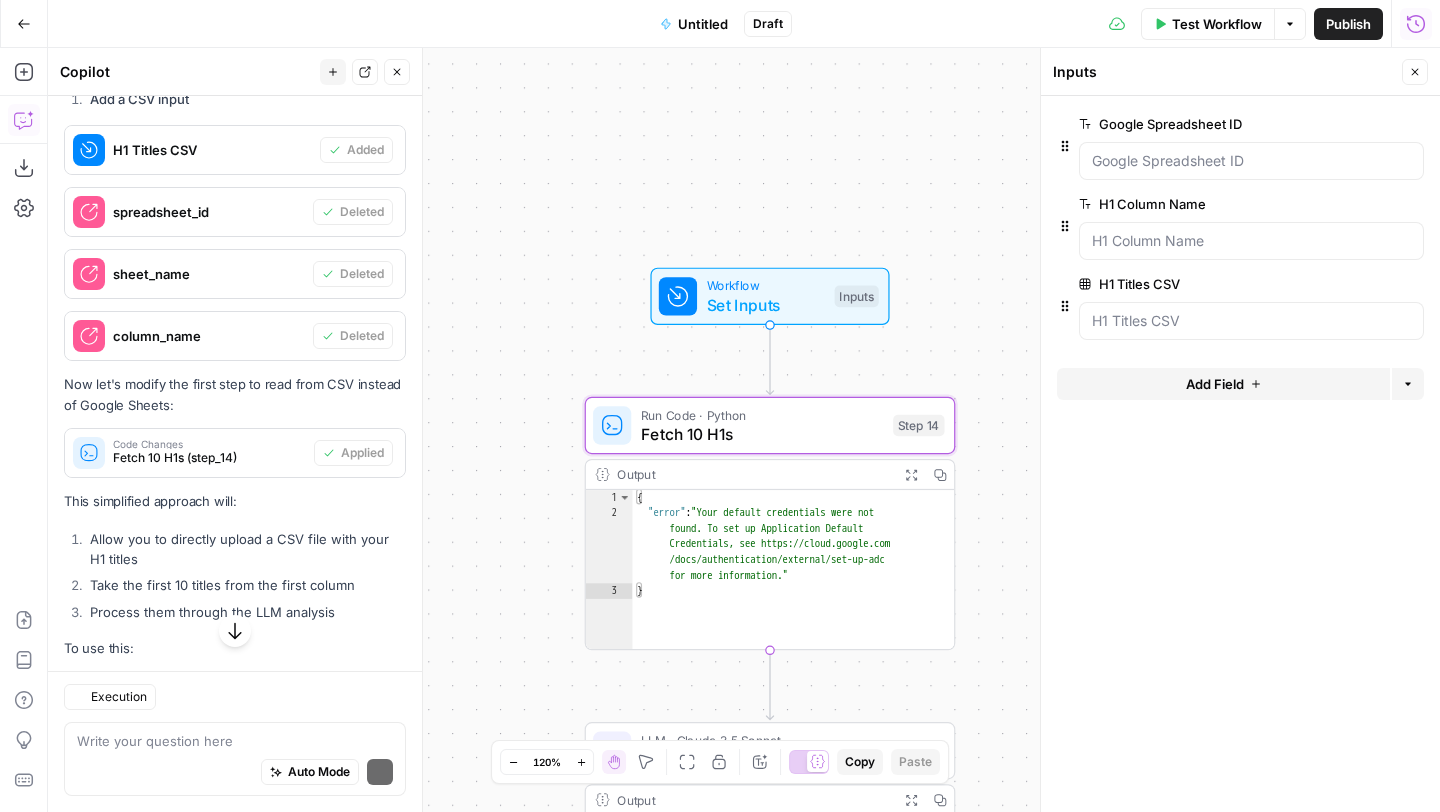 scroll, scrollTop: 9505, scrollLeft: 0, axis: vertical 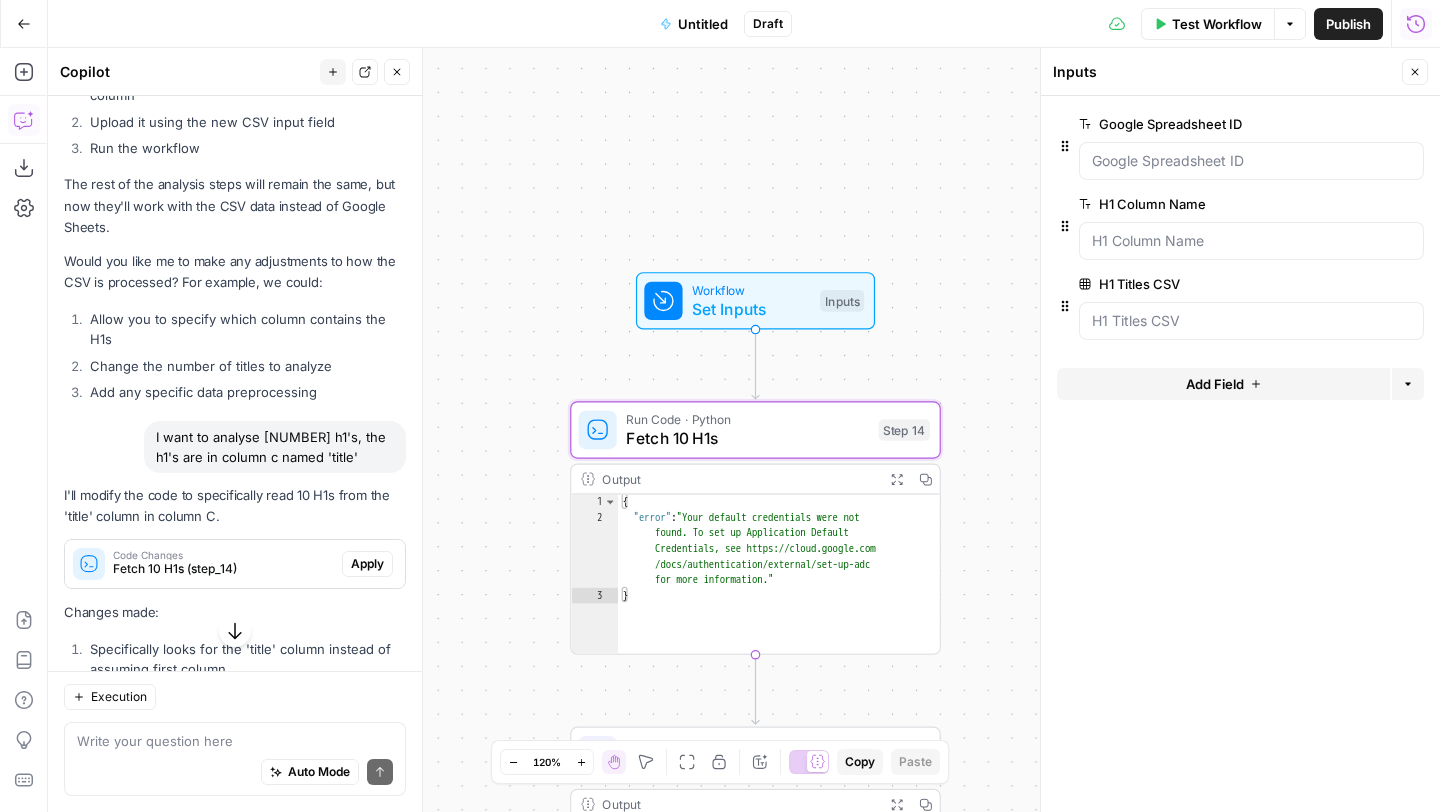 click on "Apply" at bounding box center (367, 564) 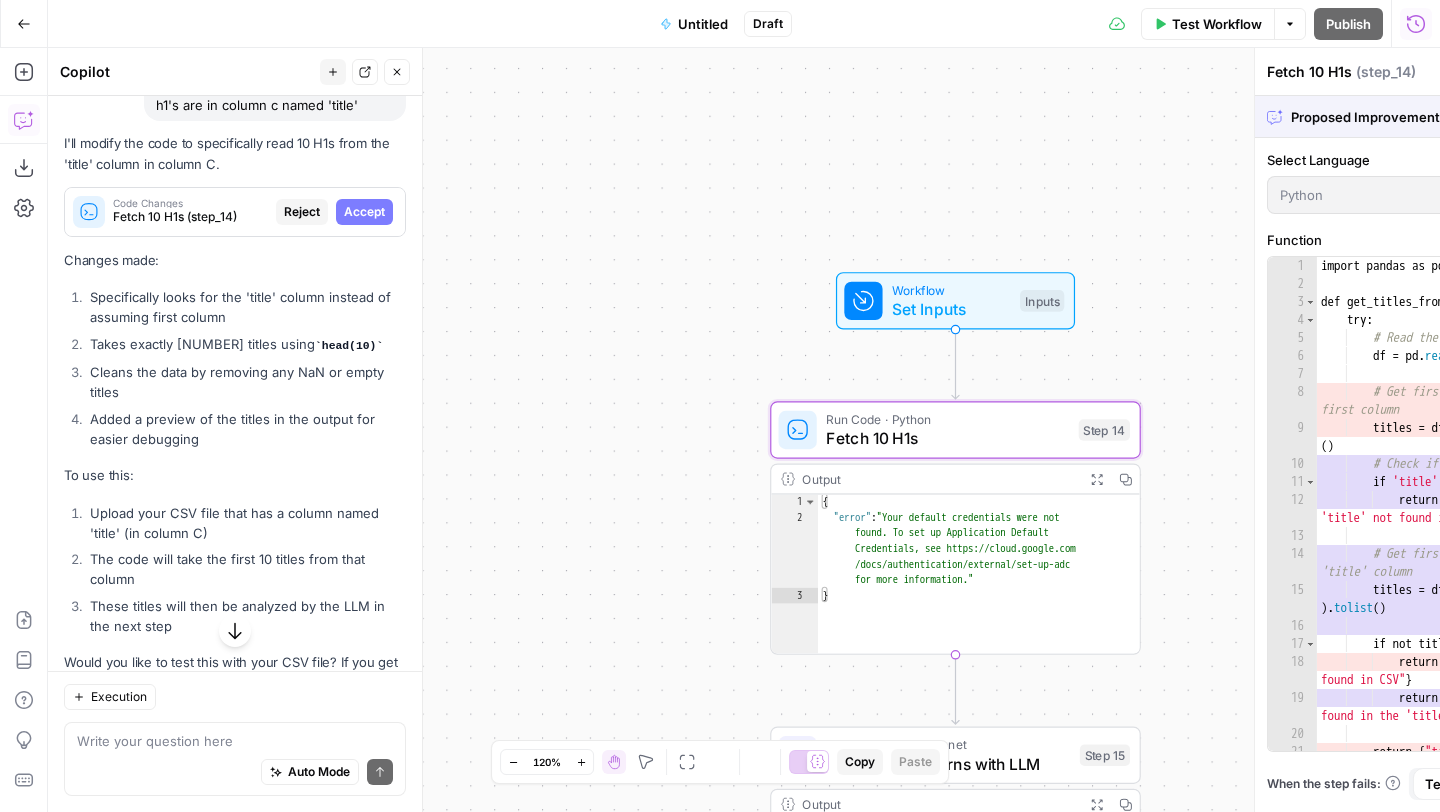 scroll, scrollTop: 9153, scrollLeft: 0, axis: vertical 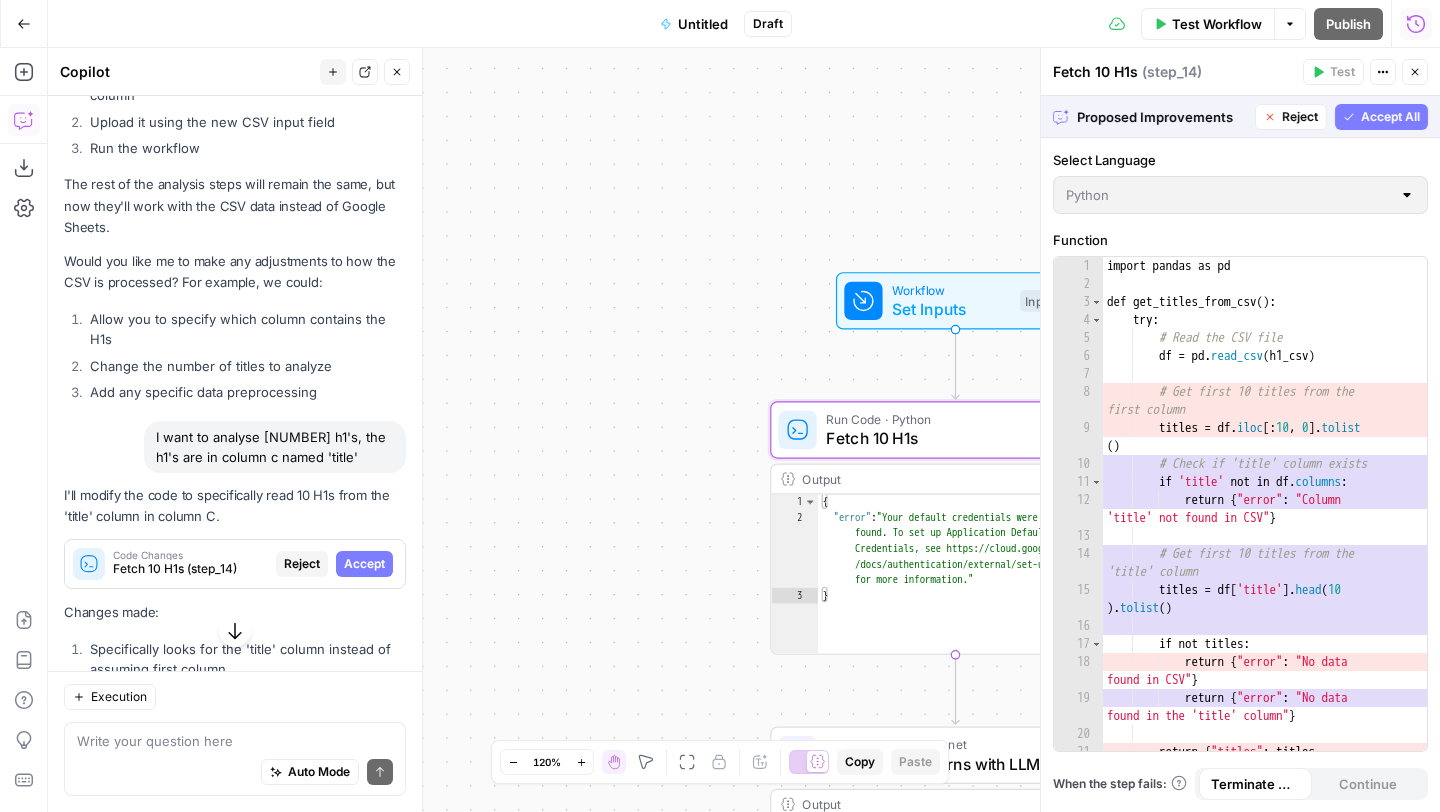 click on "Accept" at bounding box center (364, 564) 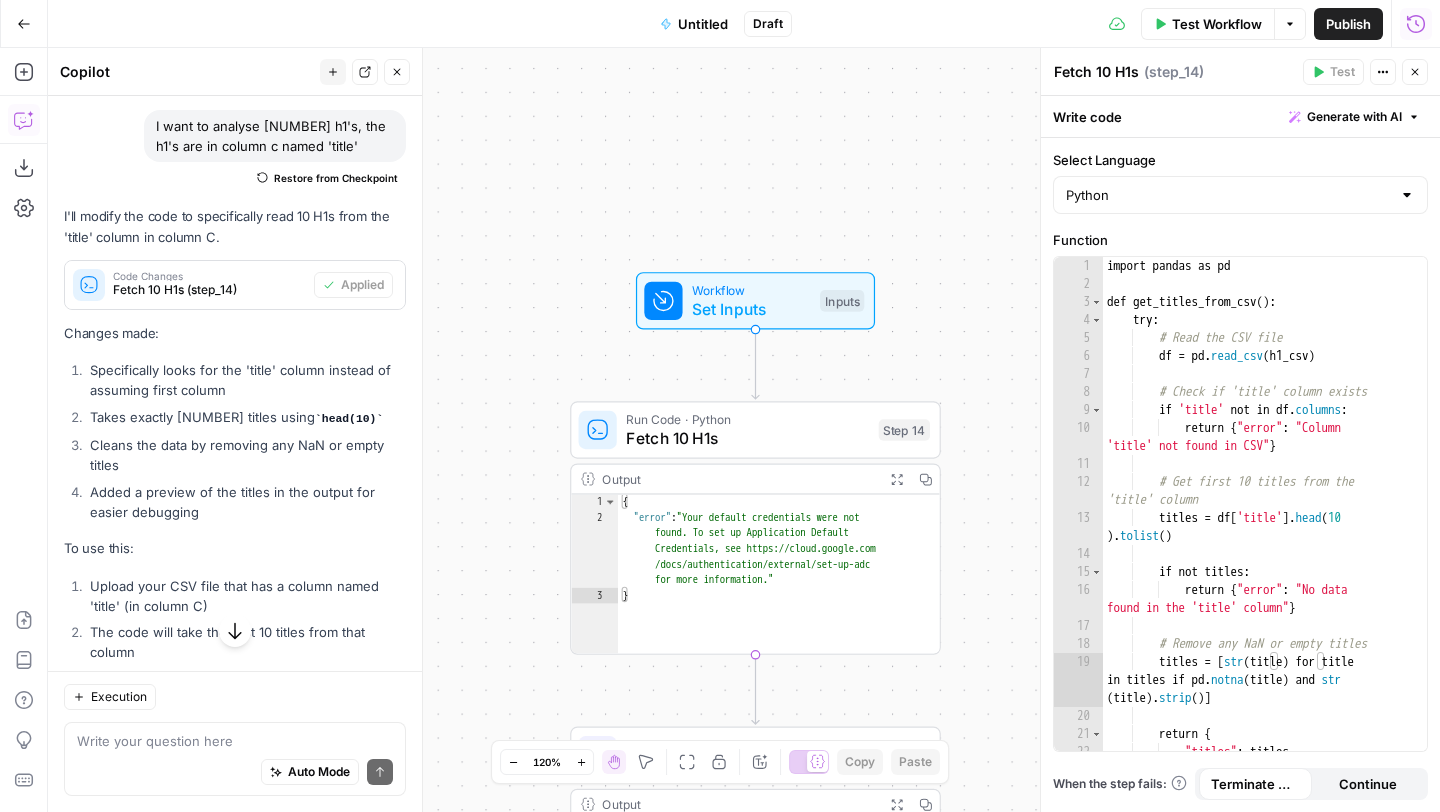 scroll, scrollTop: 9830, scrollLeft: 0, axis: vertical 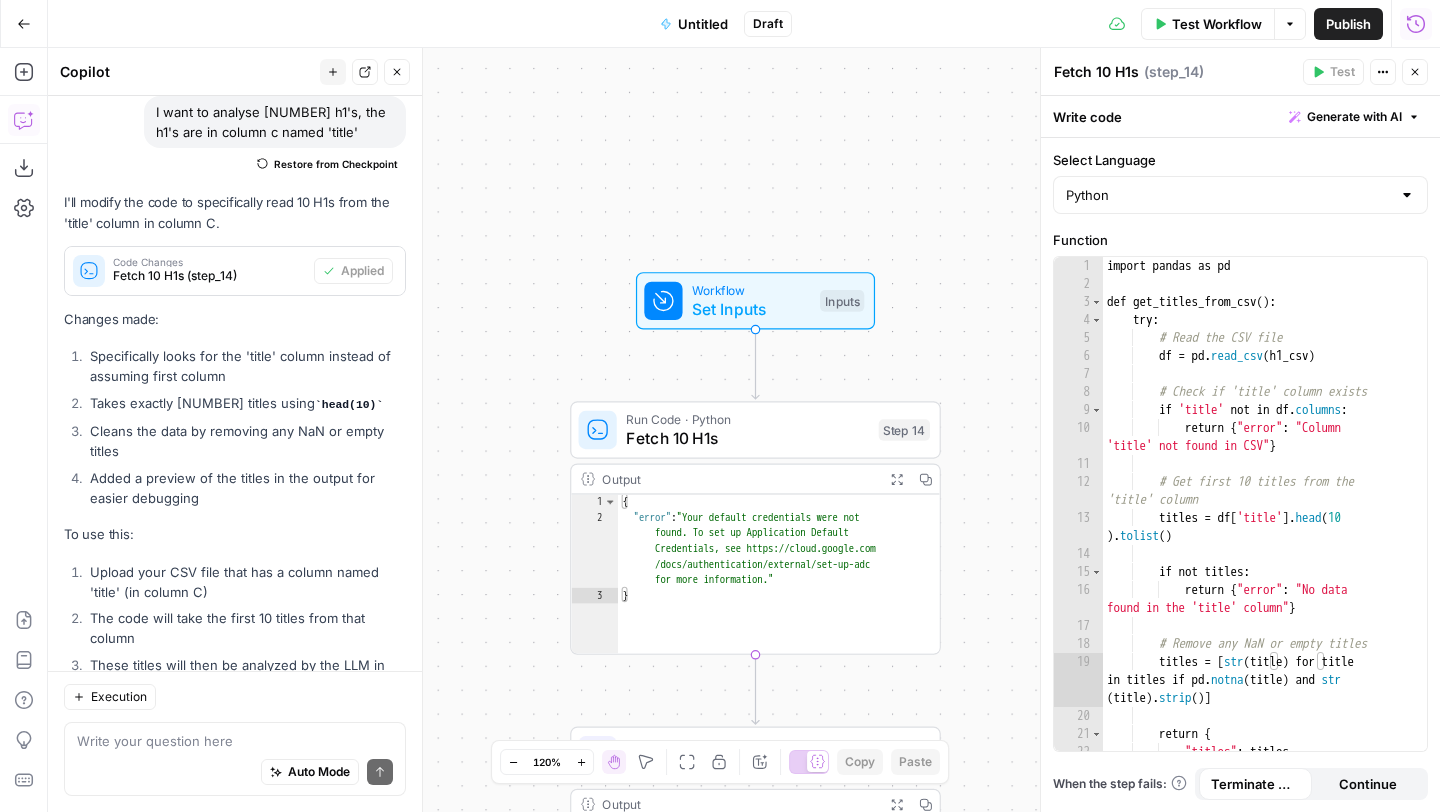 click on "Execution" at bounding box center [235, 697] 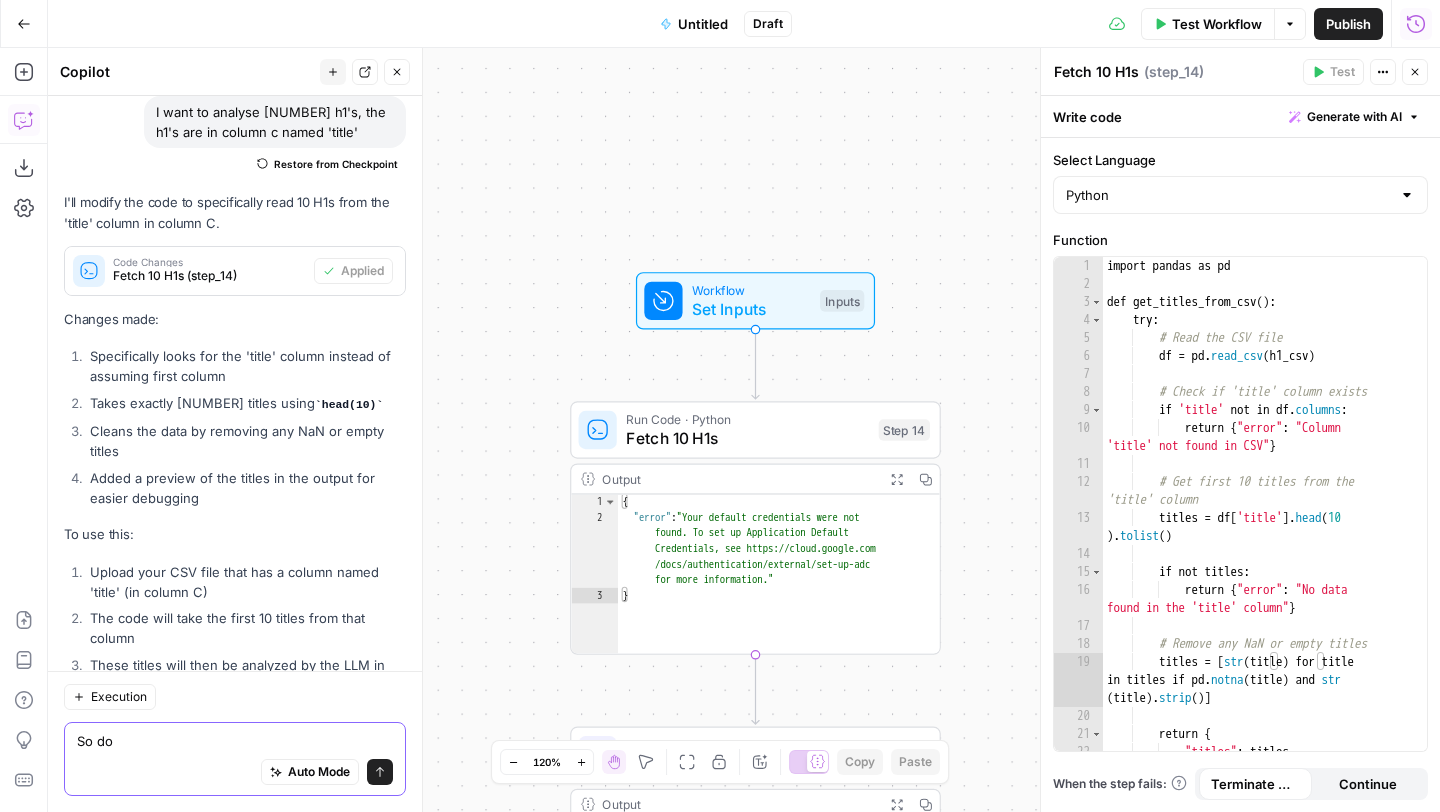 type on "So do" 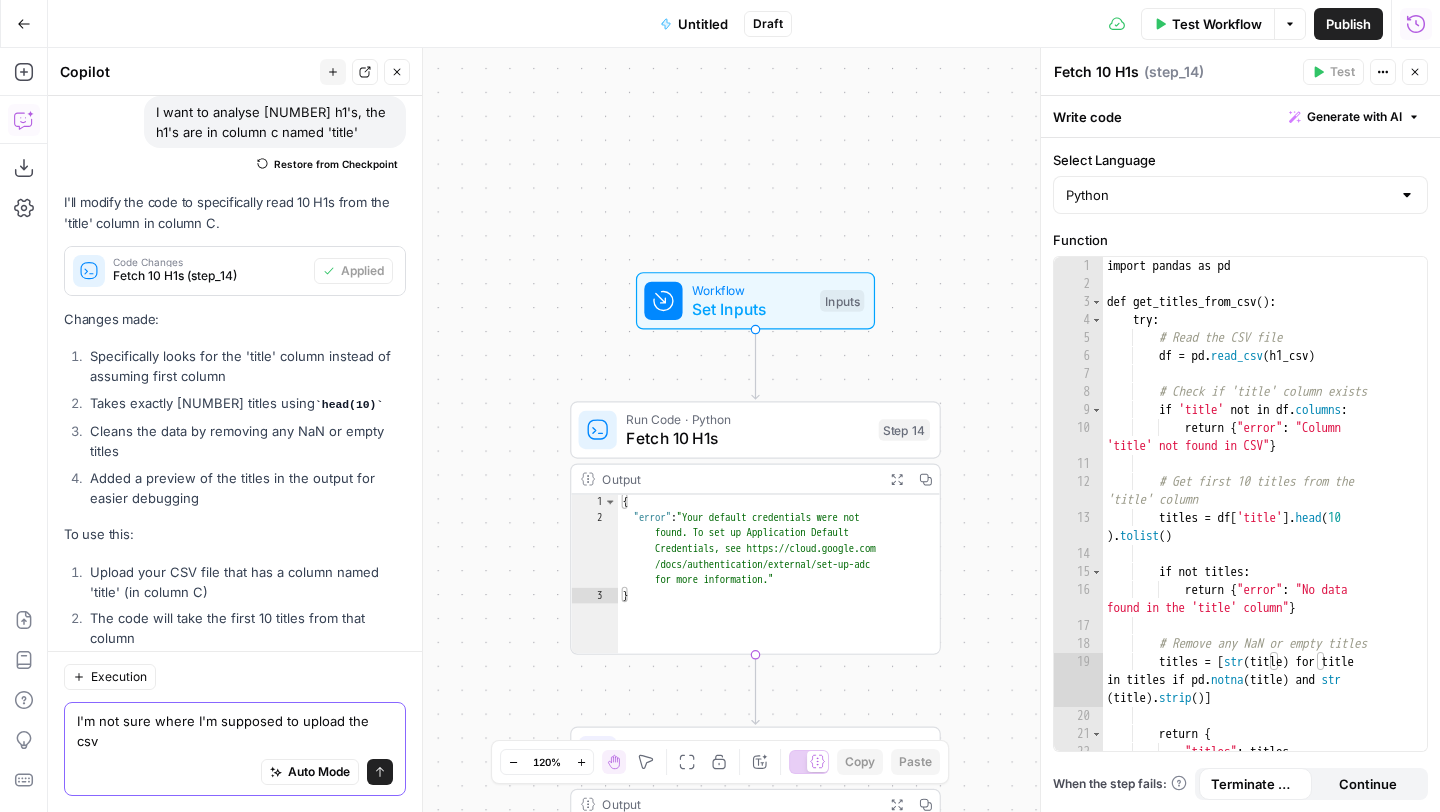 type on "I'm not sure where I'm supposed to upload the csv?" 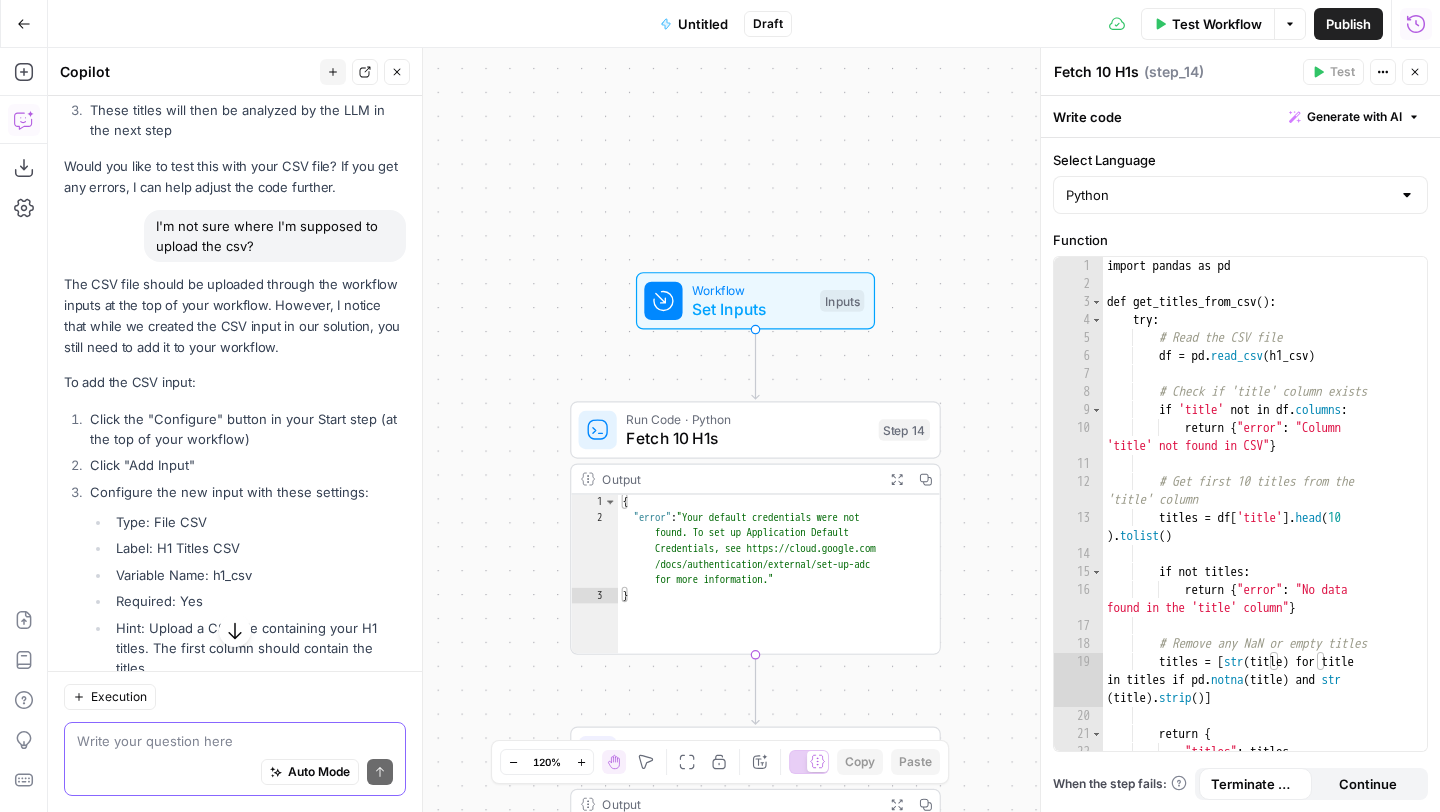 scroll, scrollTop: 10404, scrollLeft: 0, axis: vertical 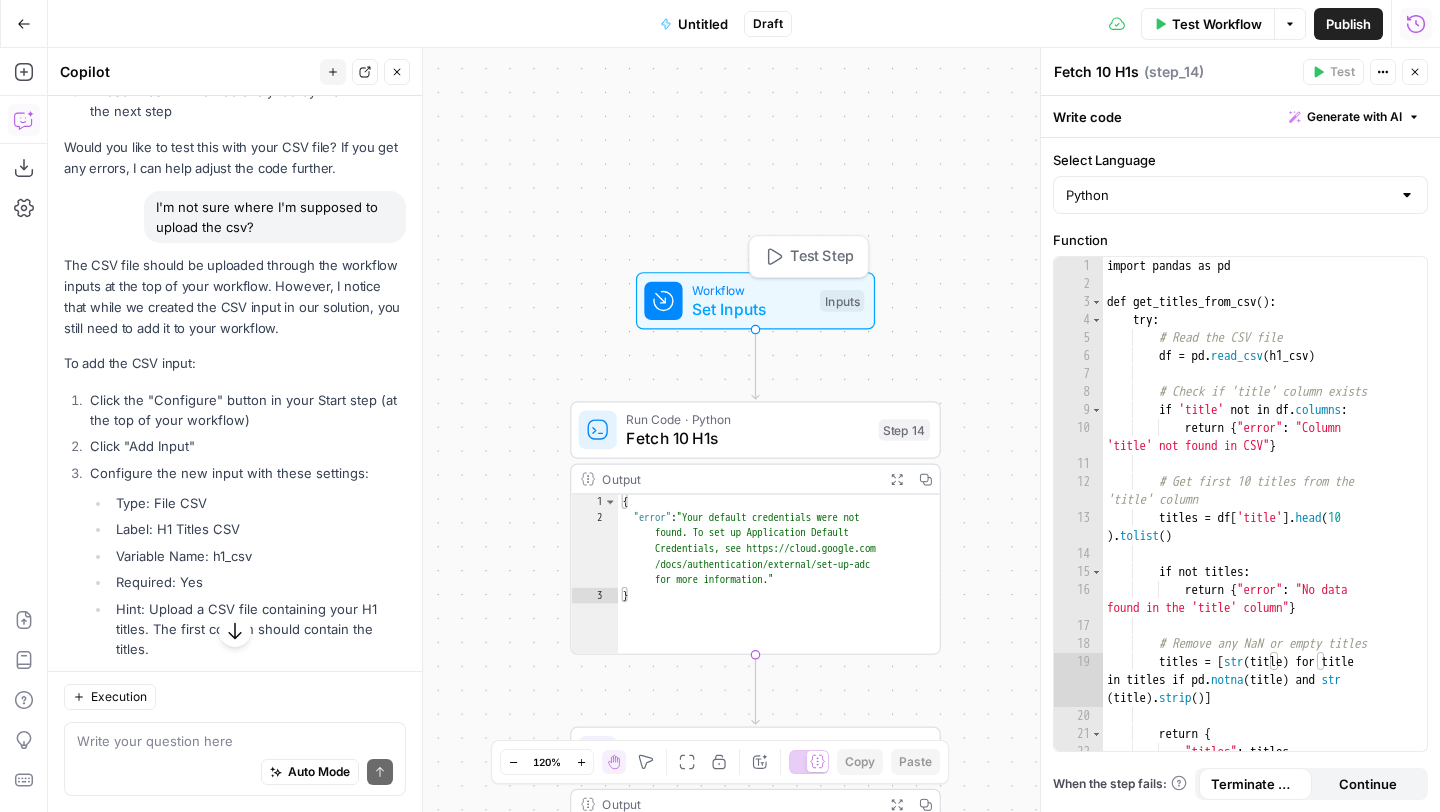 click on "Set Inputs" at bounding box center (751, 309) 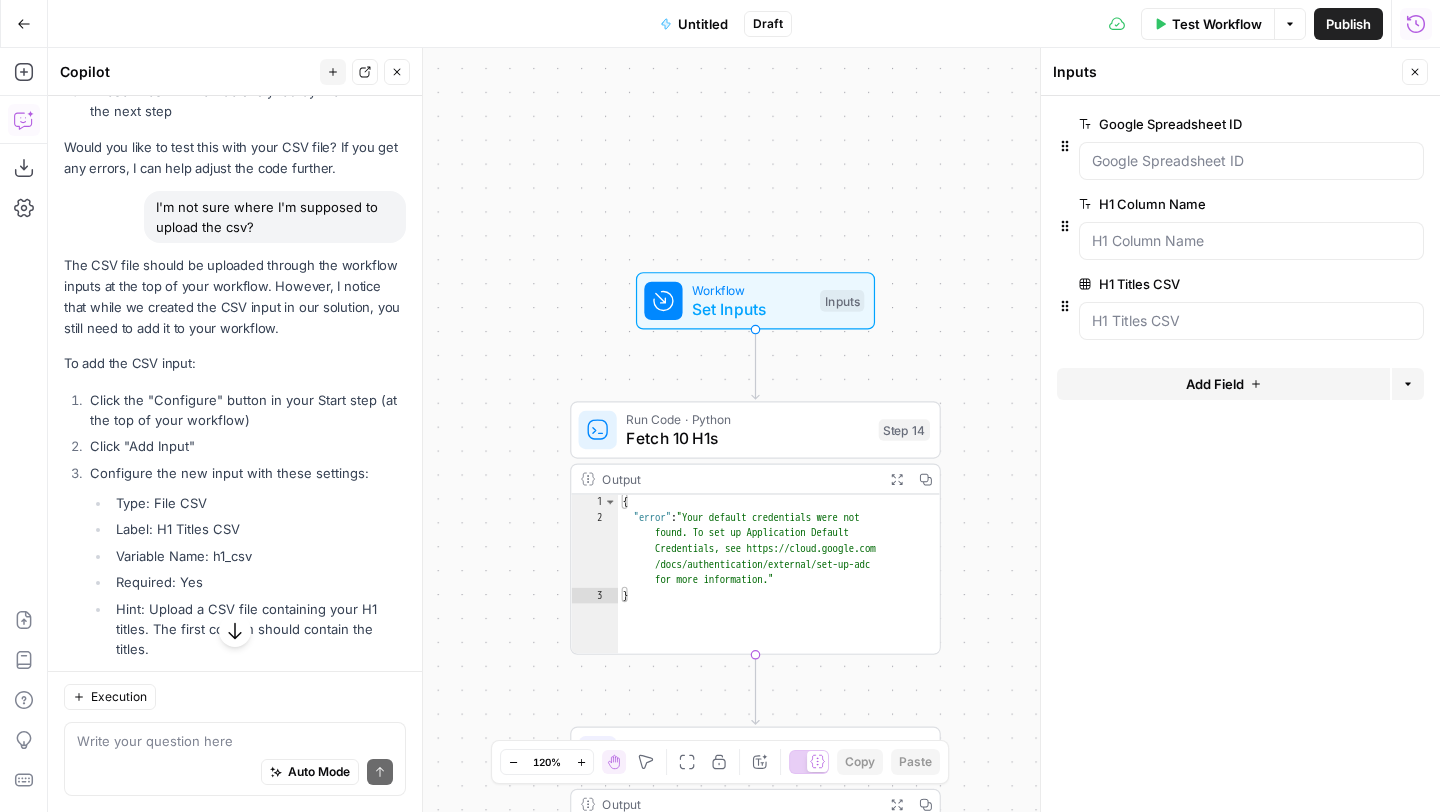 click 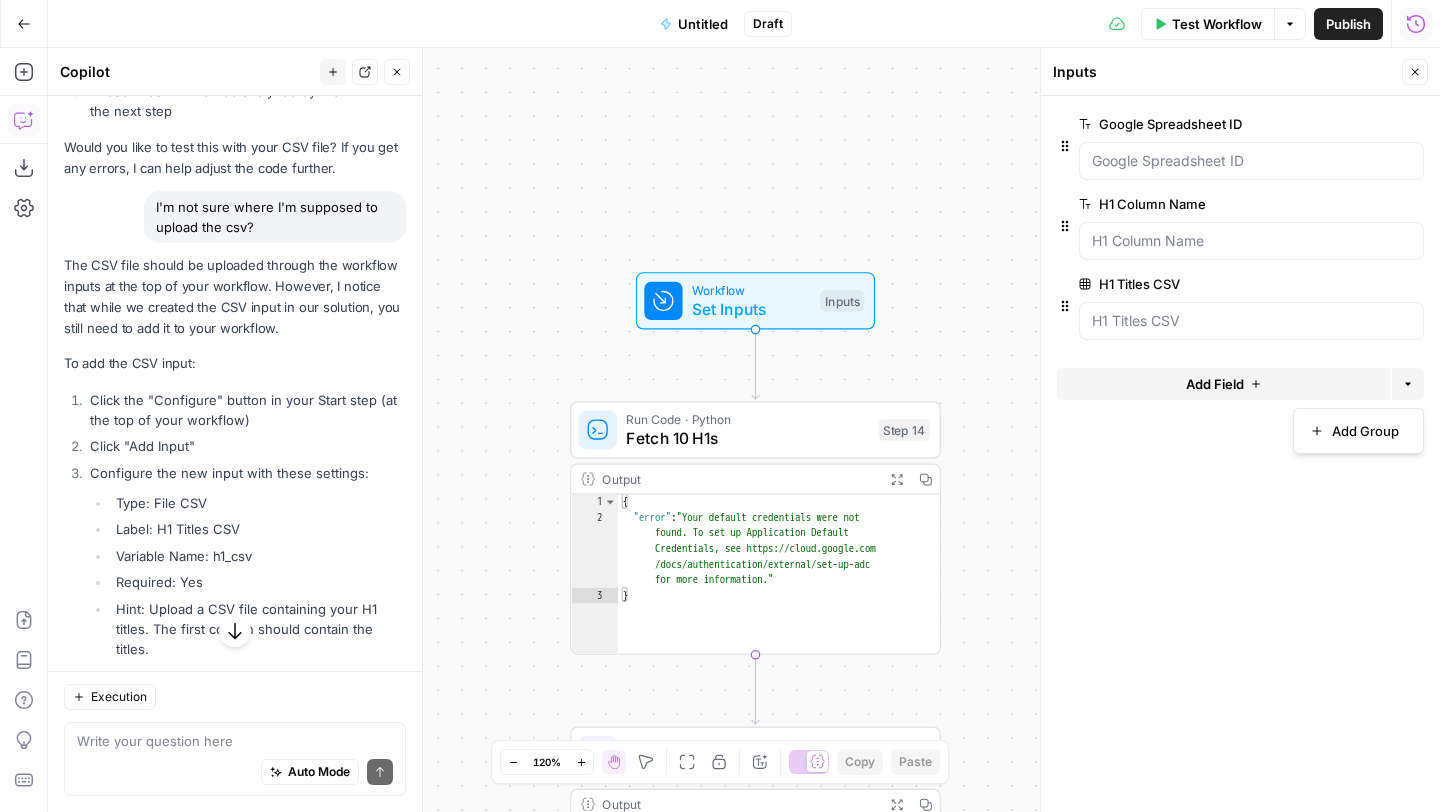 click on "Google Spreadsheet ID edit field Delete group H1 Column Name edit field Delete group H1 Titles CSV edit field Delete group Add Field Options" at bounding box center (1240, 454) 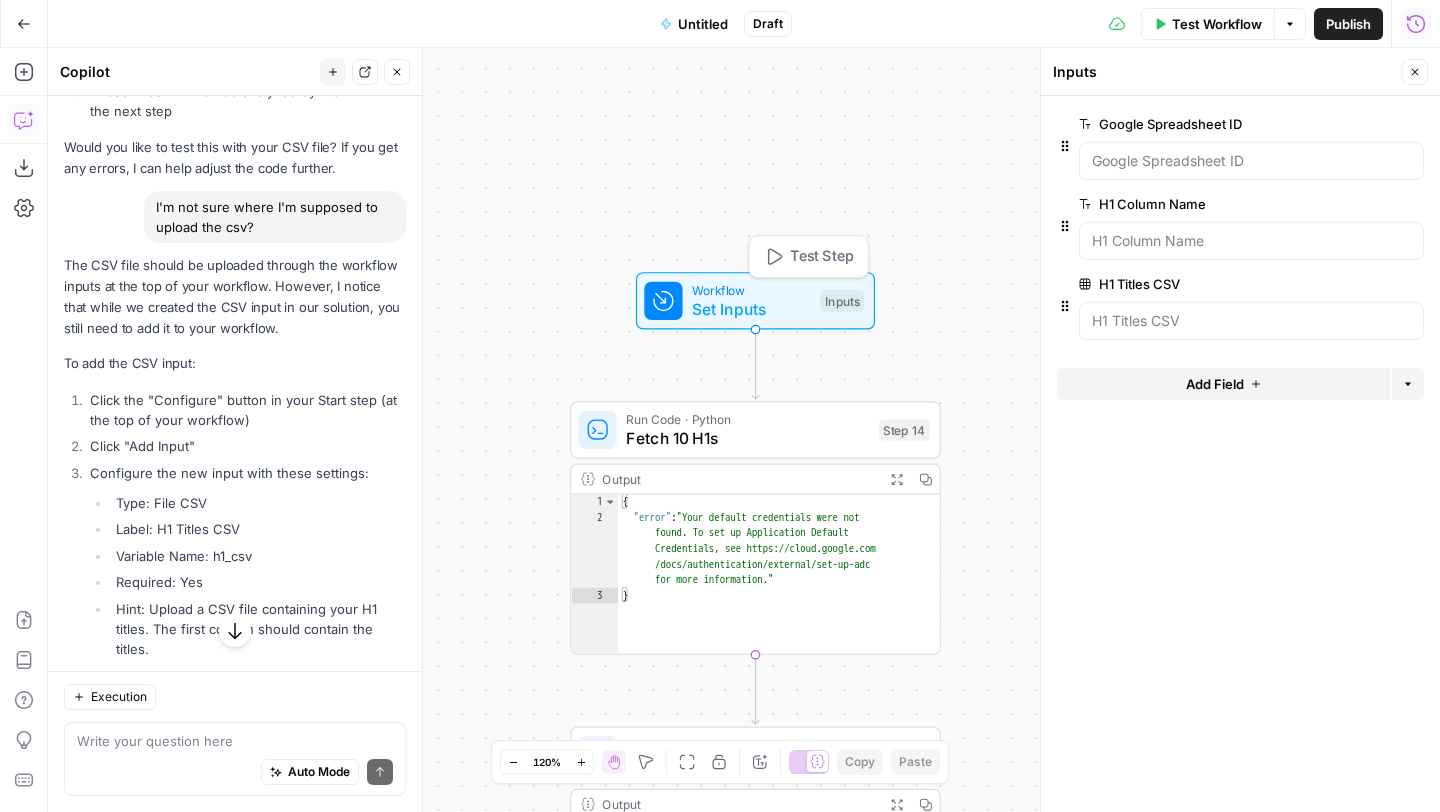 click on "Workflow Set Inputs" at bounding box center (751, 301) 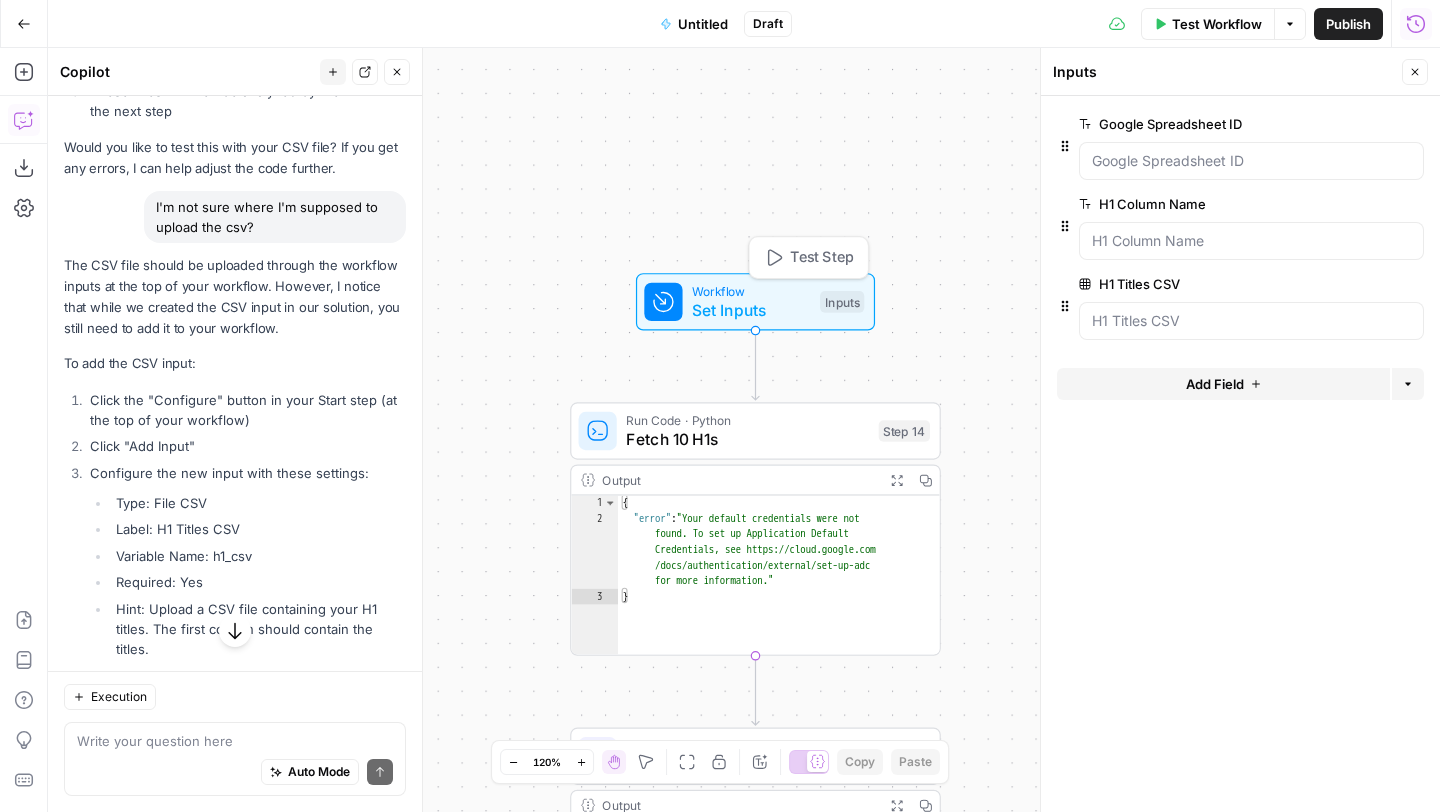 click on "Workflow" at bounding box center [751, 291] 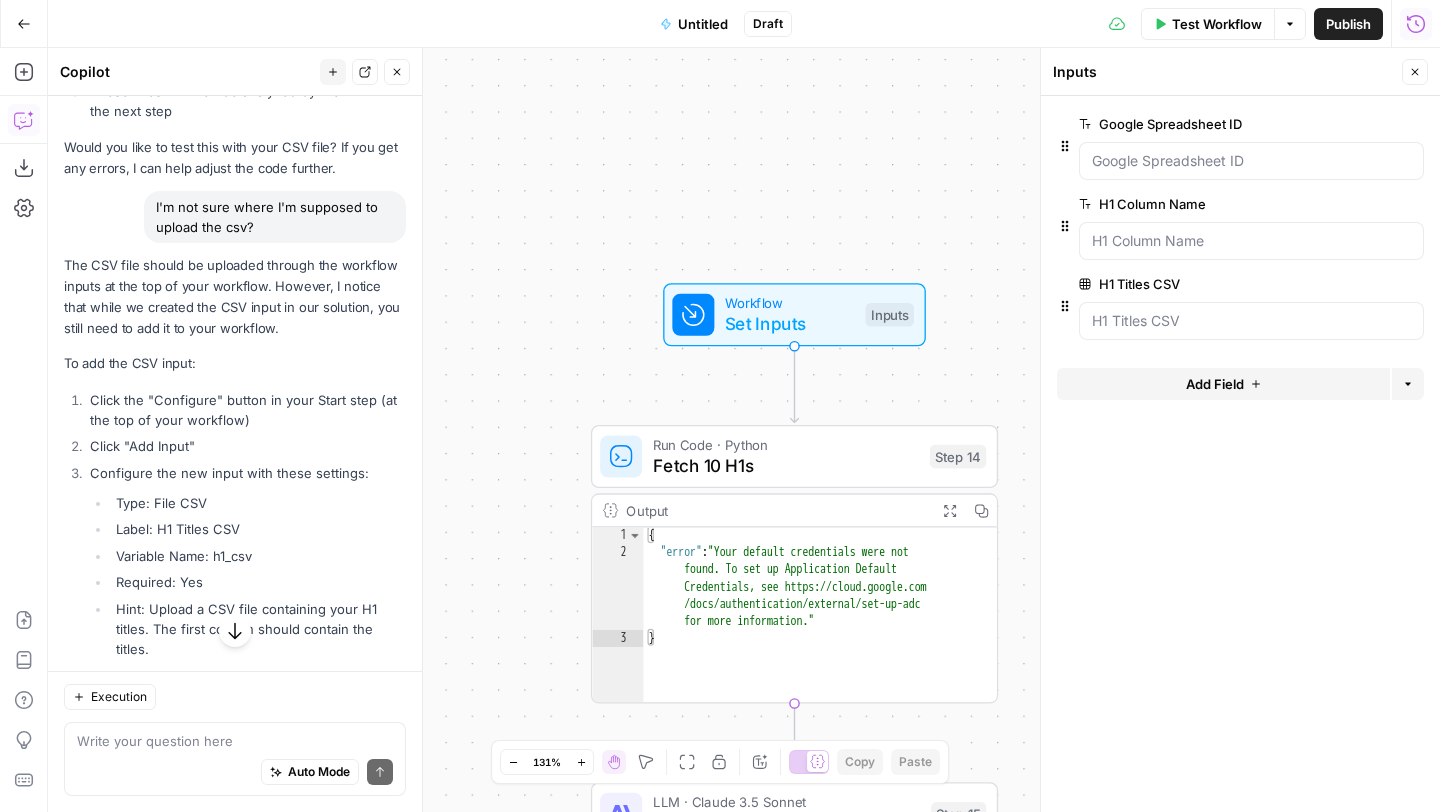 click on "Close" at bounding box center (1415, 72) 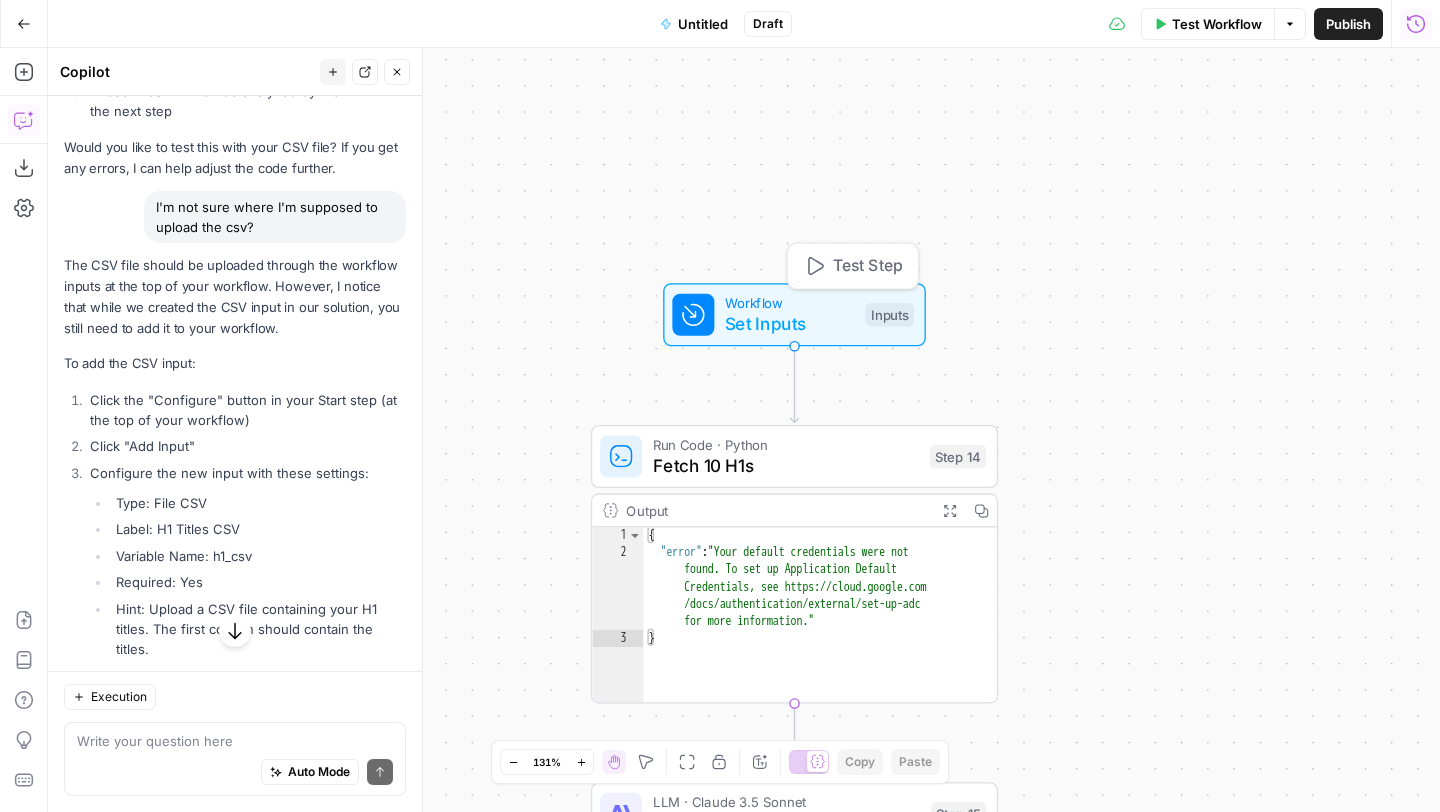 click on "Set Inputs" at bounding box center [790, 324] 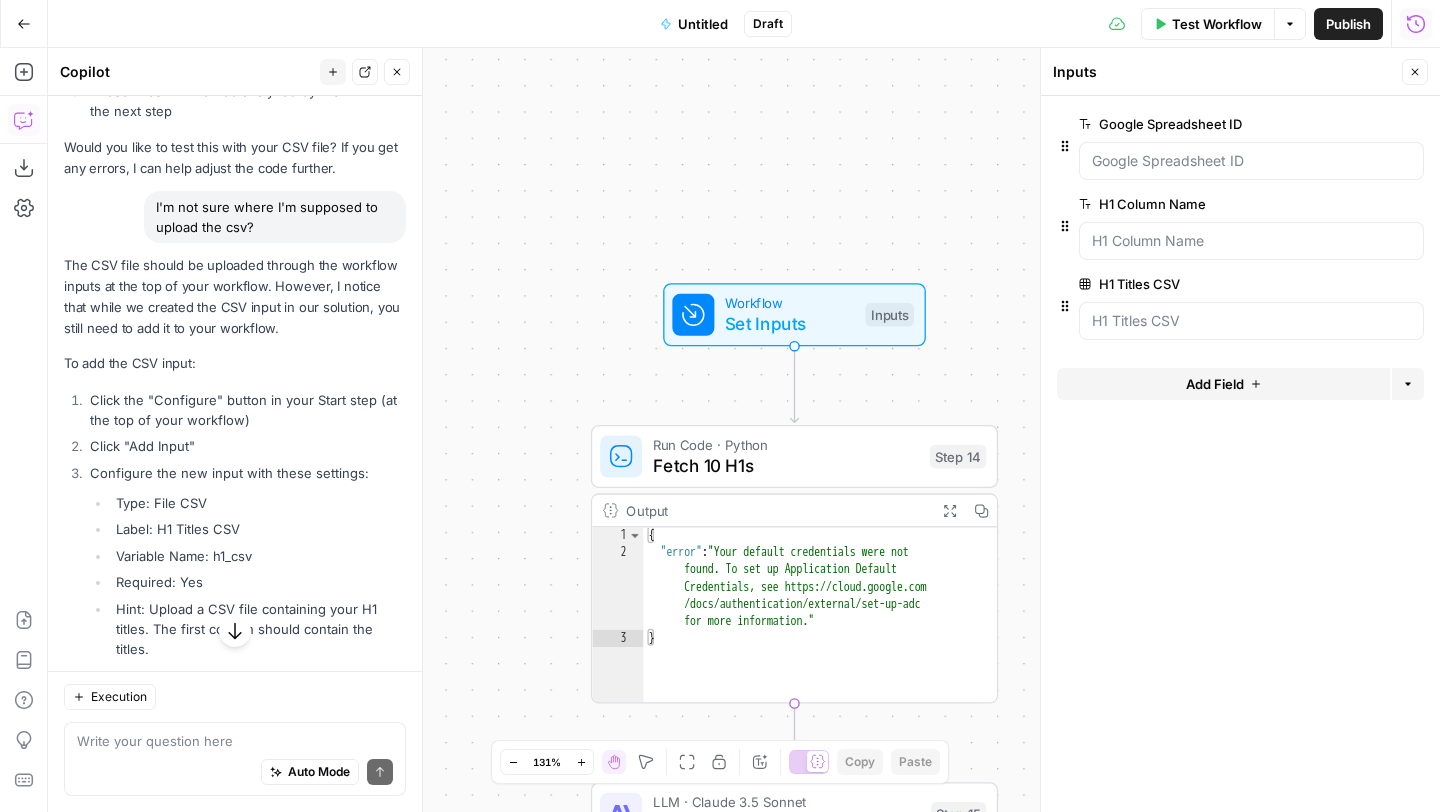 click on "Options" at bounding box center (1290, 24) 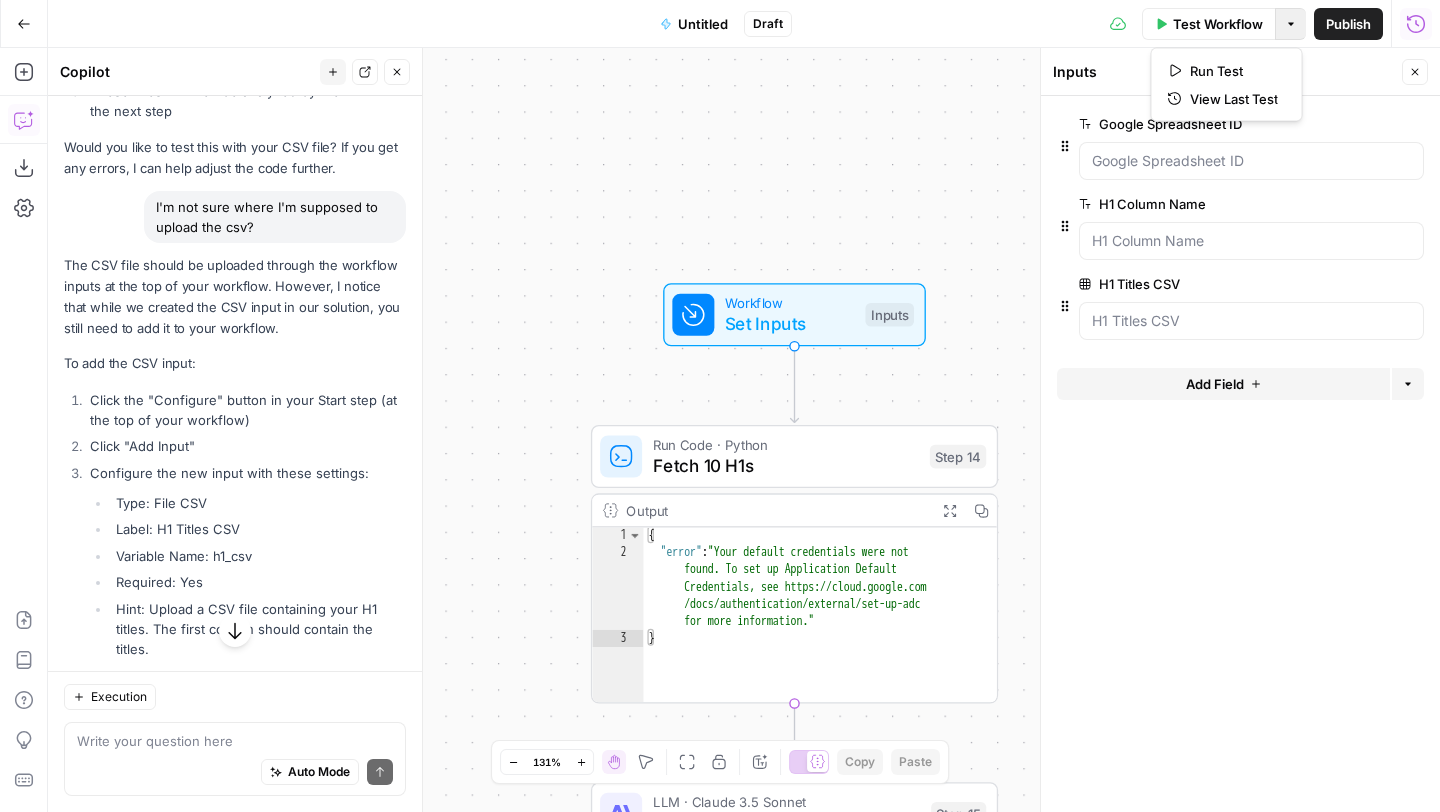 click on "Test Workflow Options Publish Run History" at bounding box center (1116, 23) 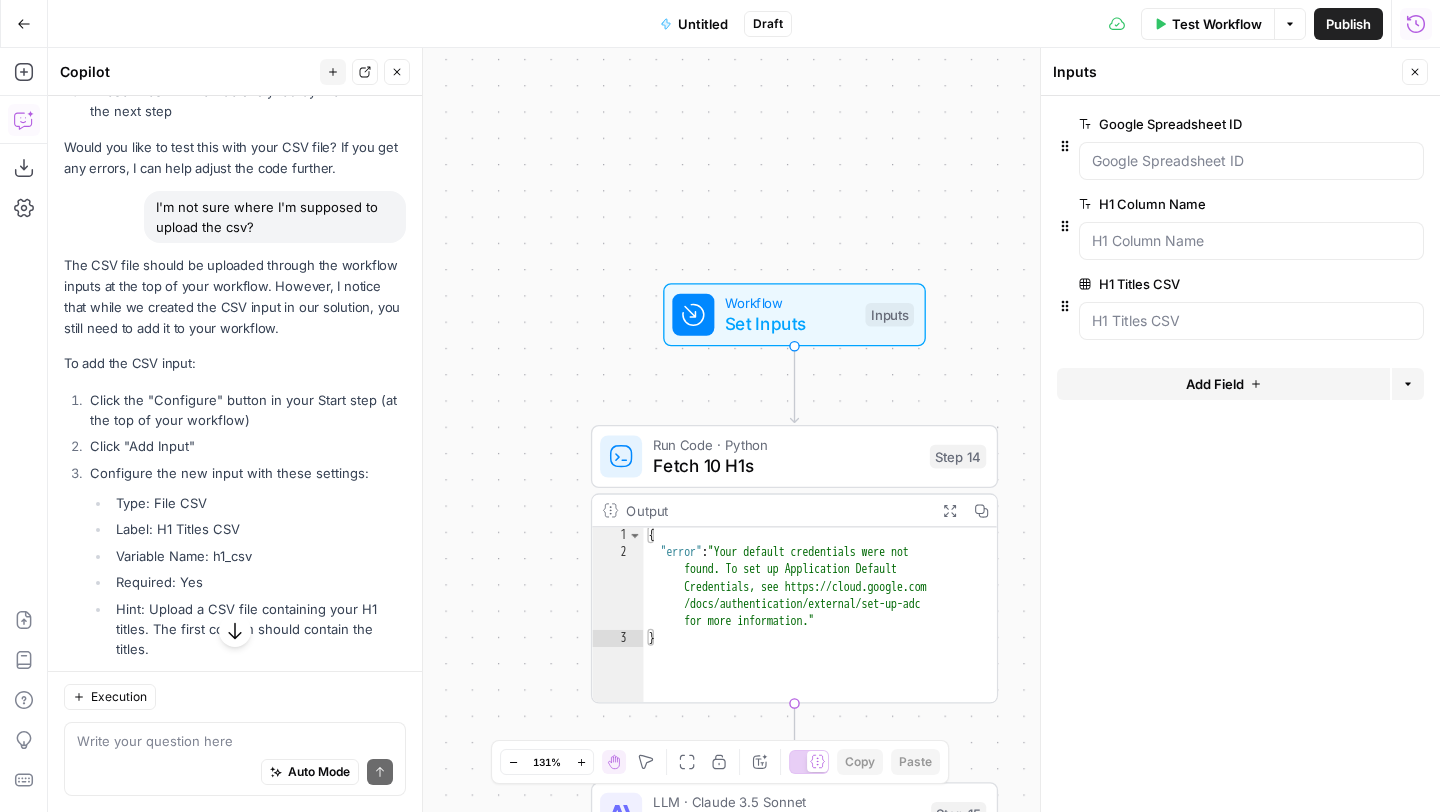 scroll, scrollTop: 10408, scrollLeft: 0, axis: vertical 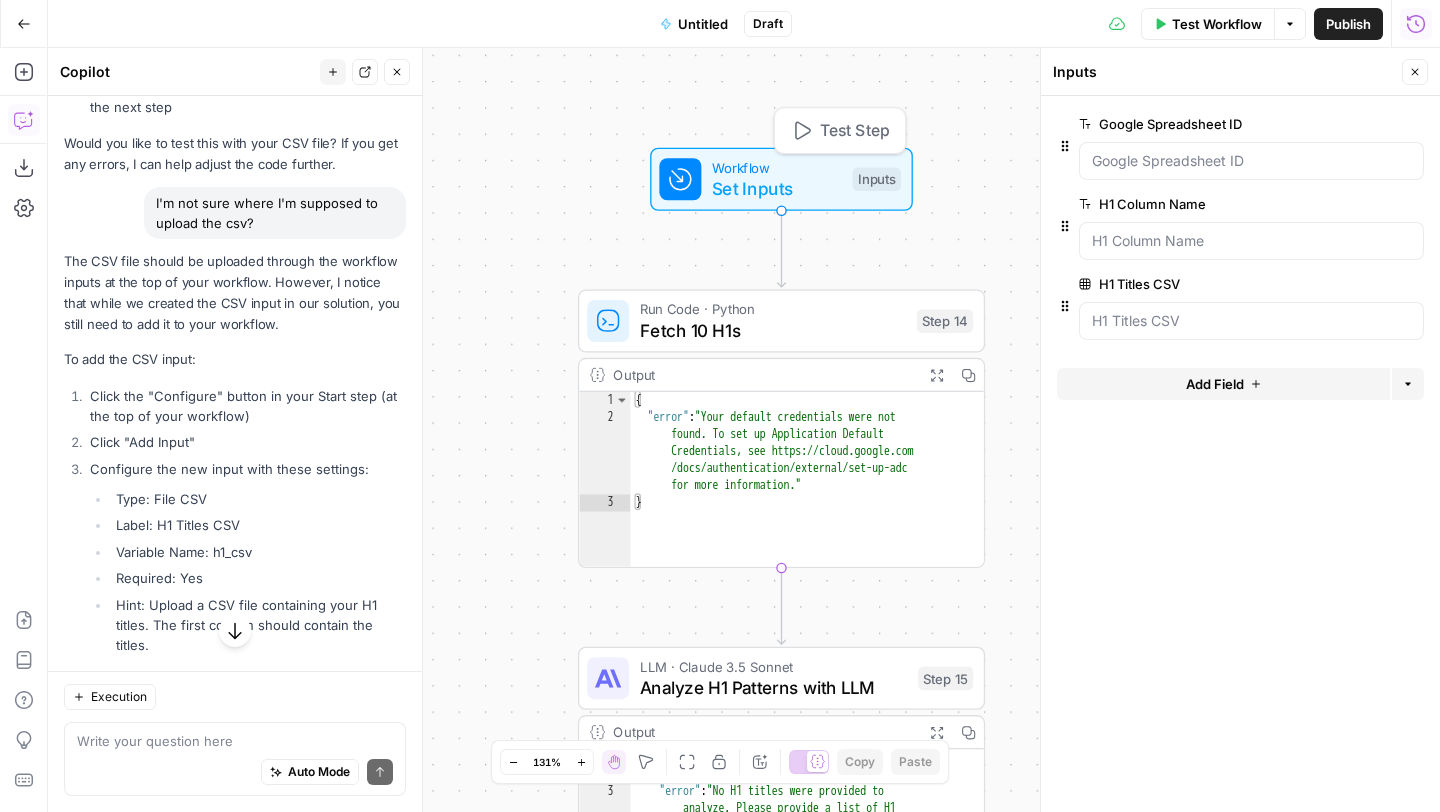 click on "Set Inputs" at bounding box center (777, 188) 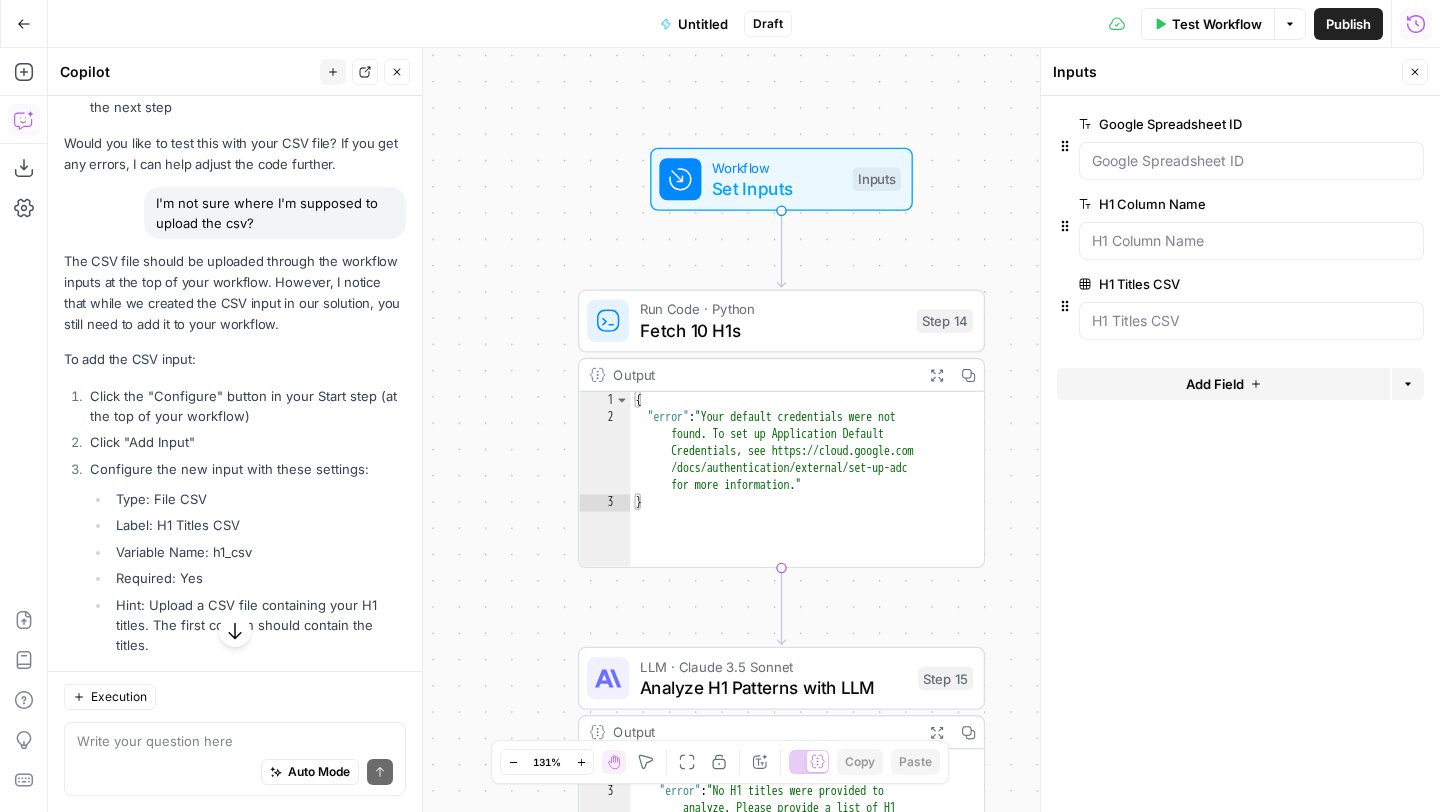 click on "Options" at bounding box center (1408, 384) 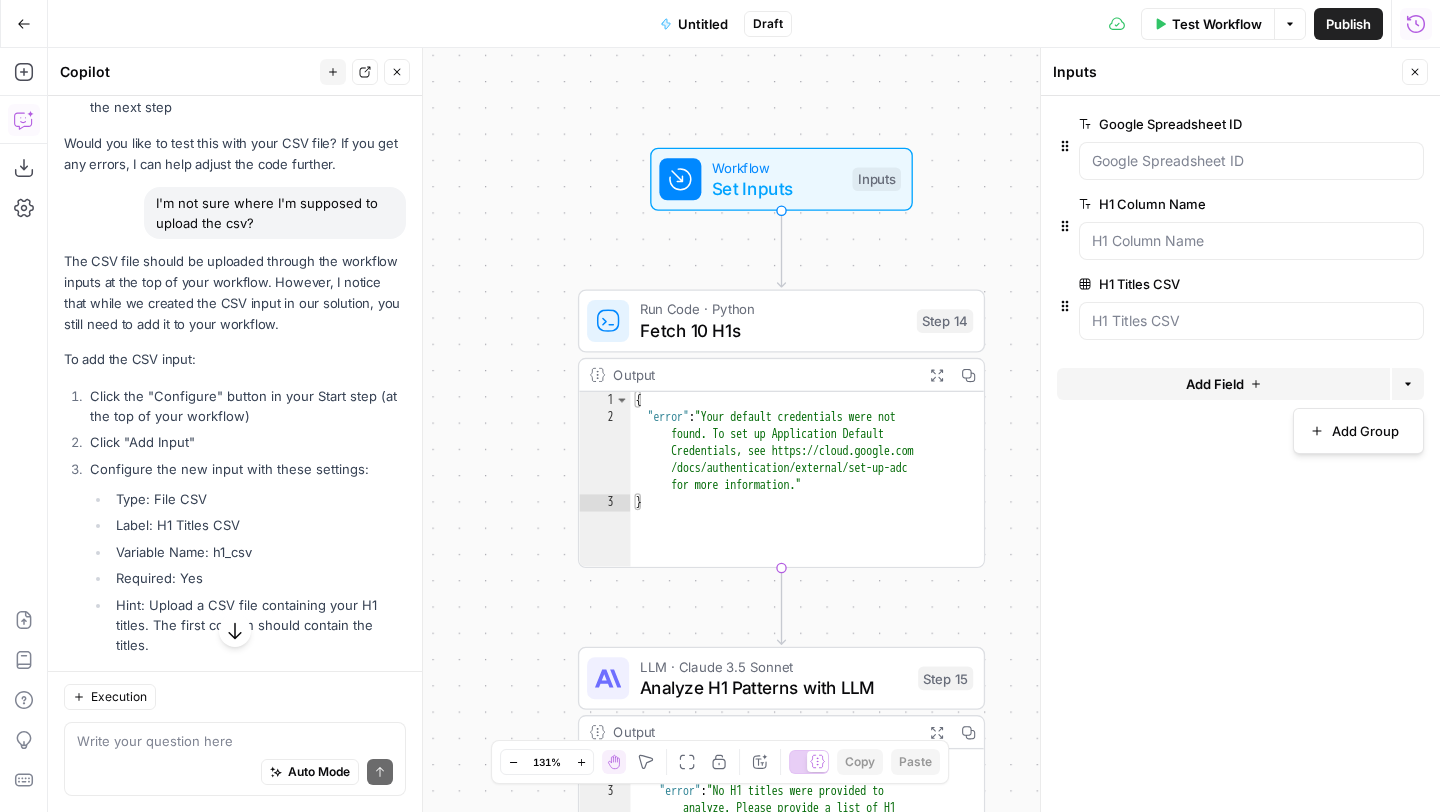 click on "Google Spreadsheet ID edit field Delete group H1 Column Name edit field Delete group H1 Titles CSV edit field Delete group Add Field Options" at bounding box center [1240, 454] 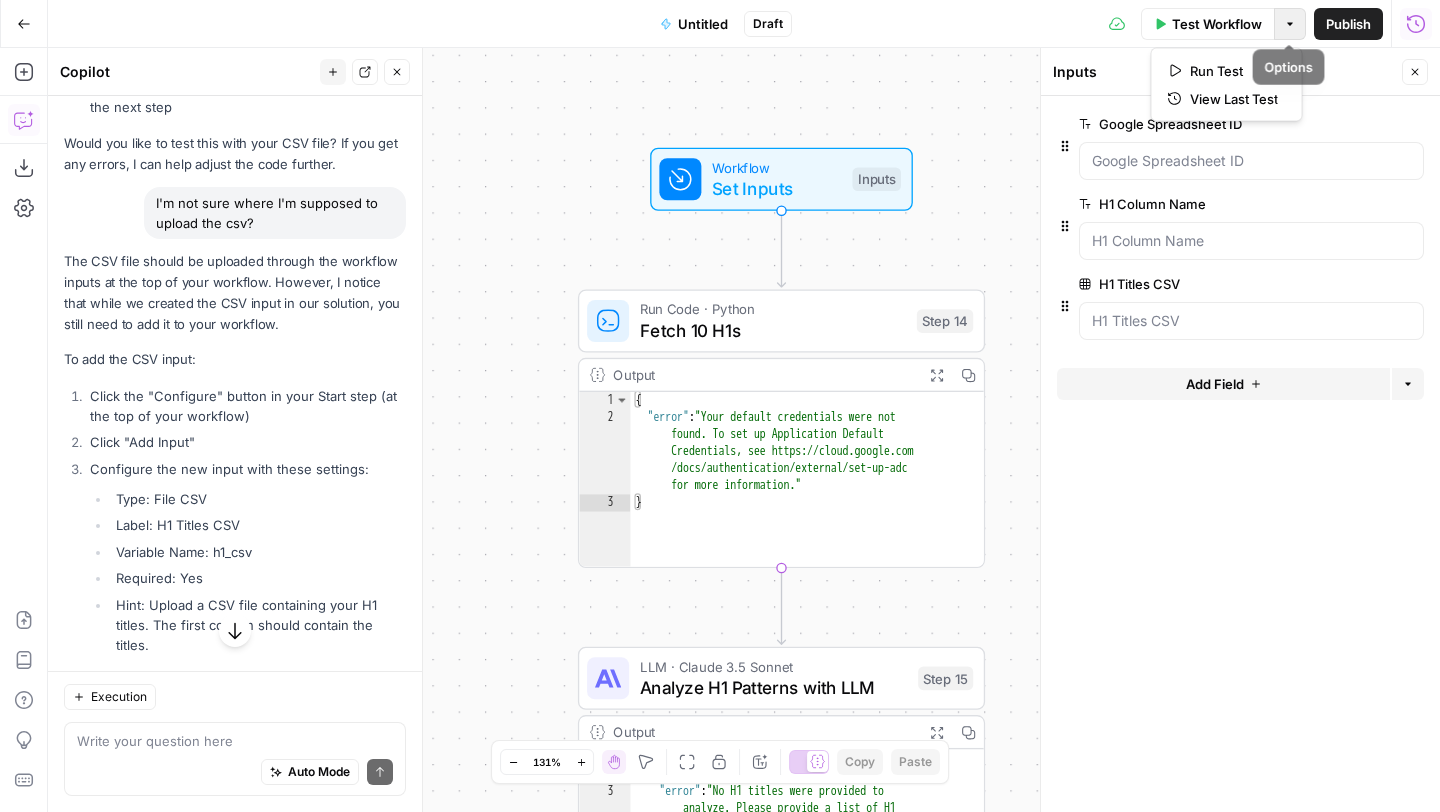 click on "Options" at bounding box center [1290, 24] 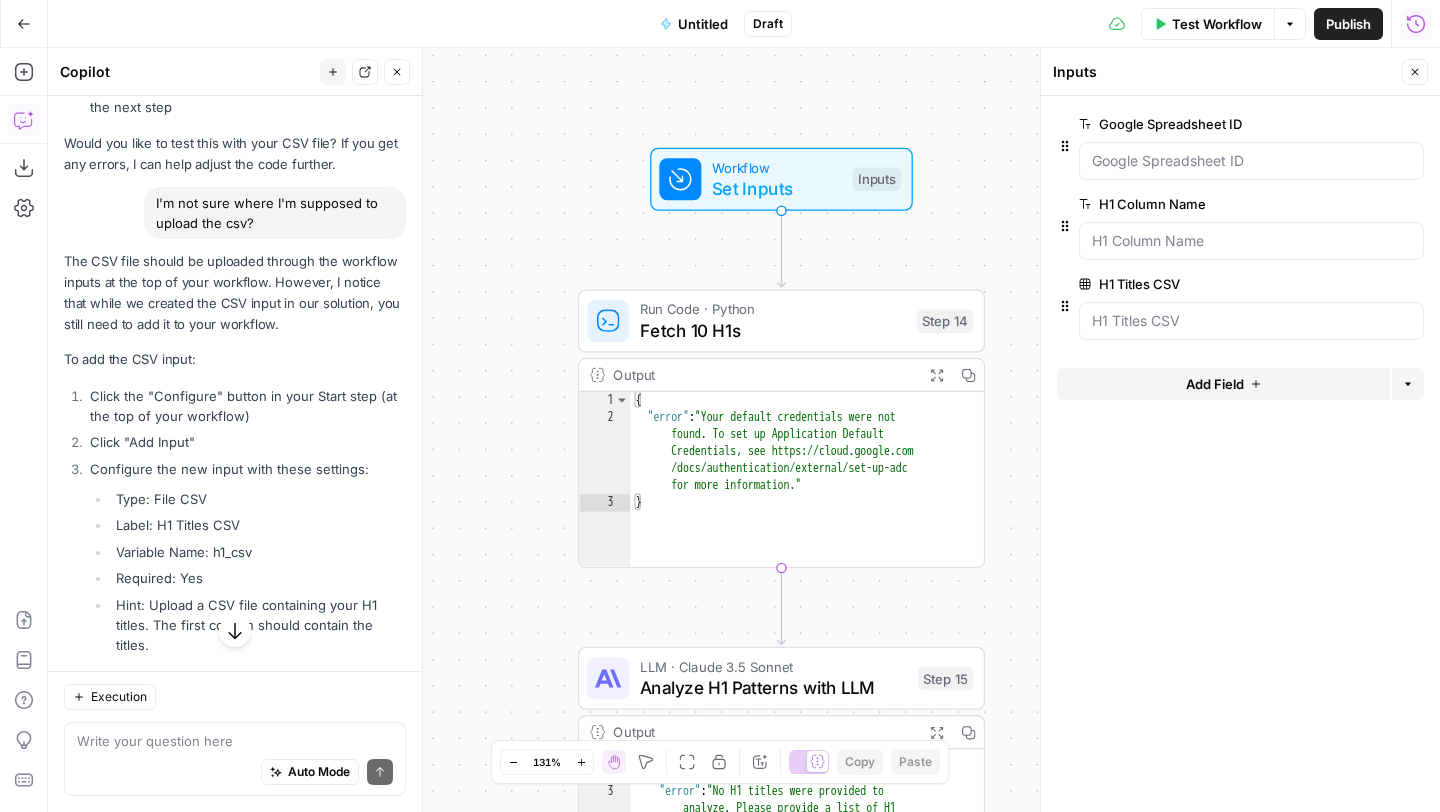 click on "Test Workflow Options Publish Run History" at bounding box center [1116, 23] 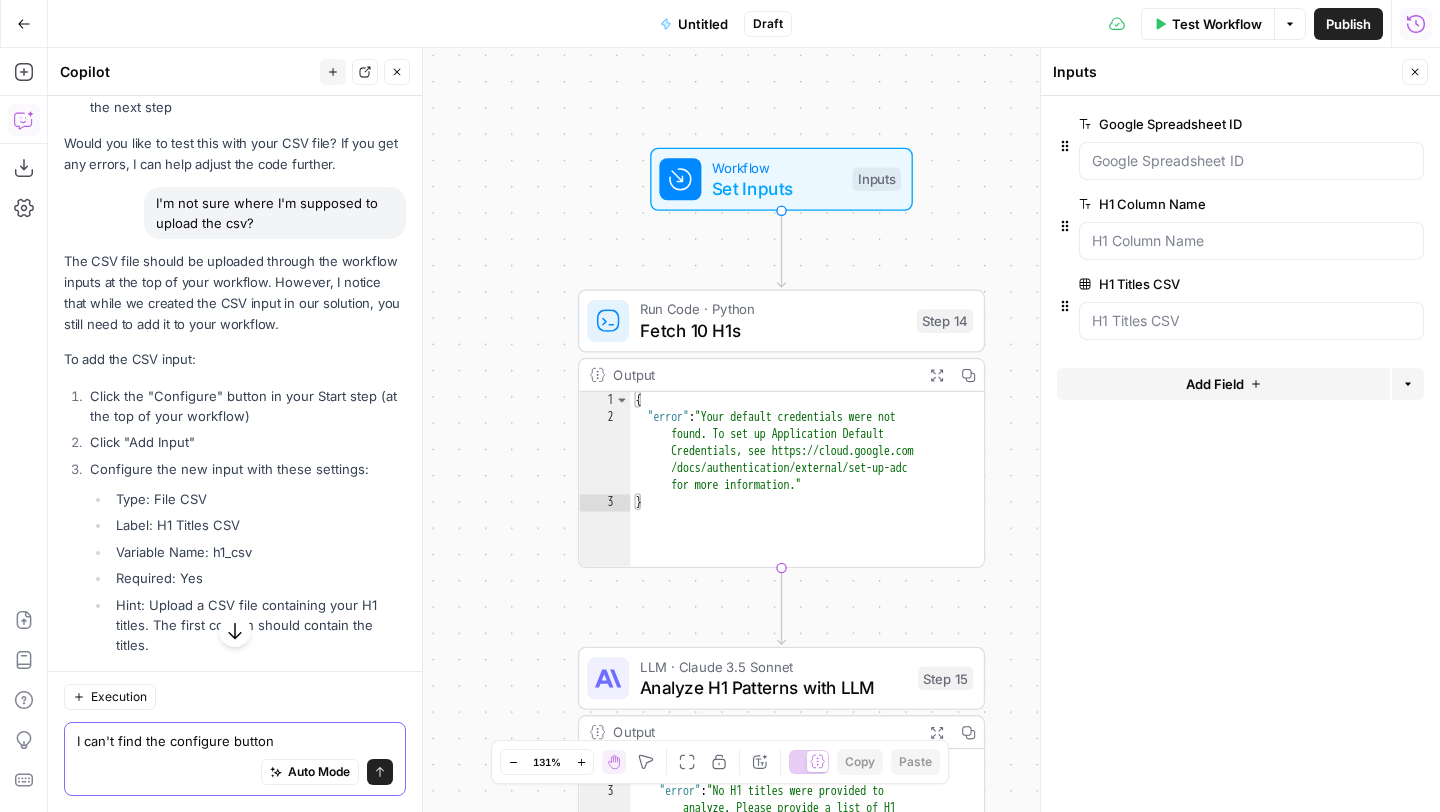 type on "I can't find the configure button" 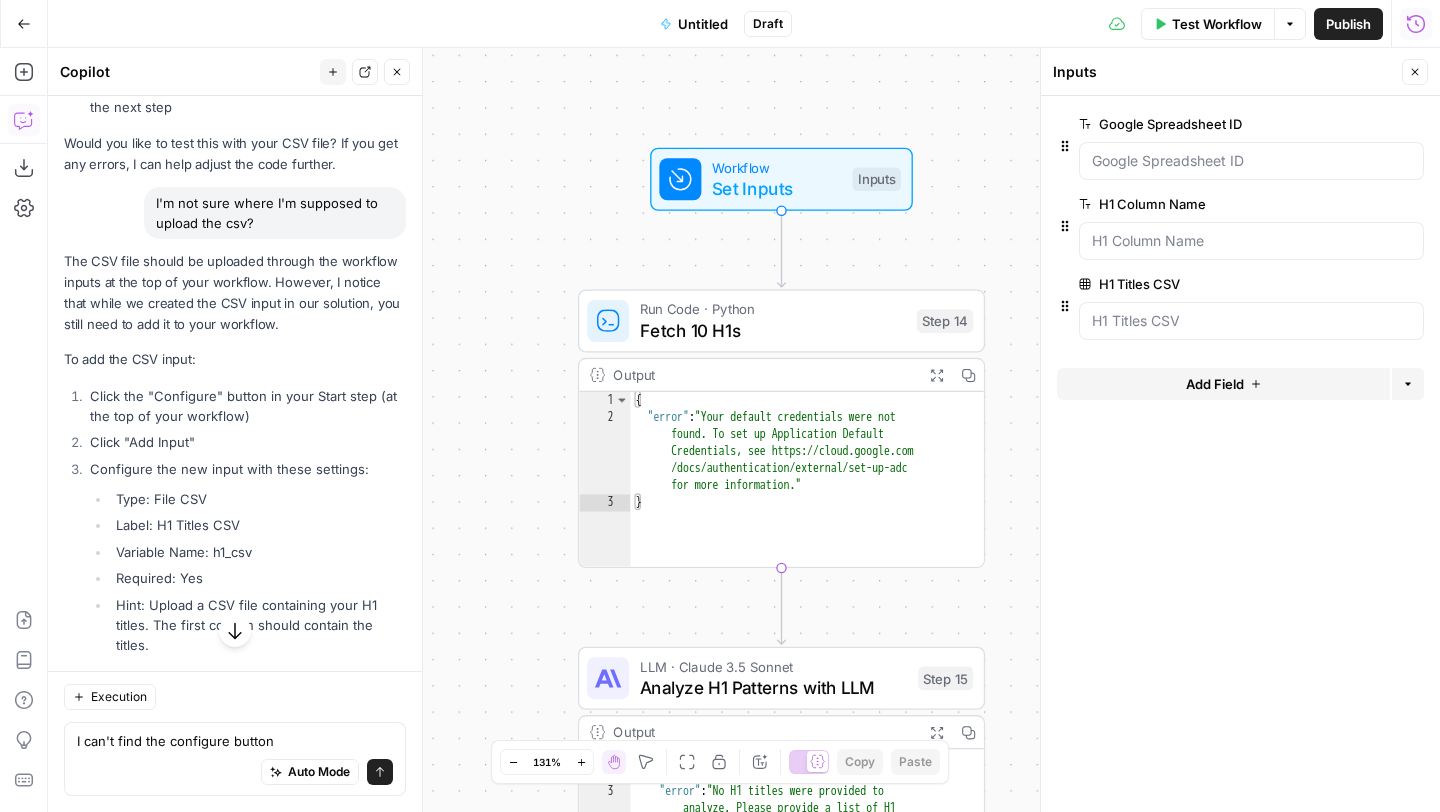 click on "Send" at bounding box center [380, 772] 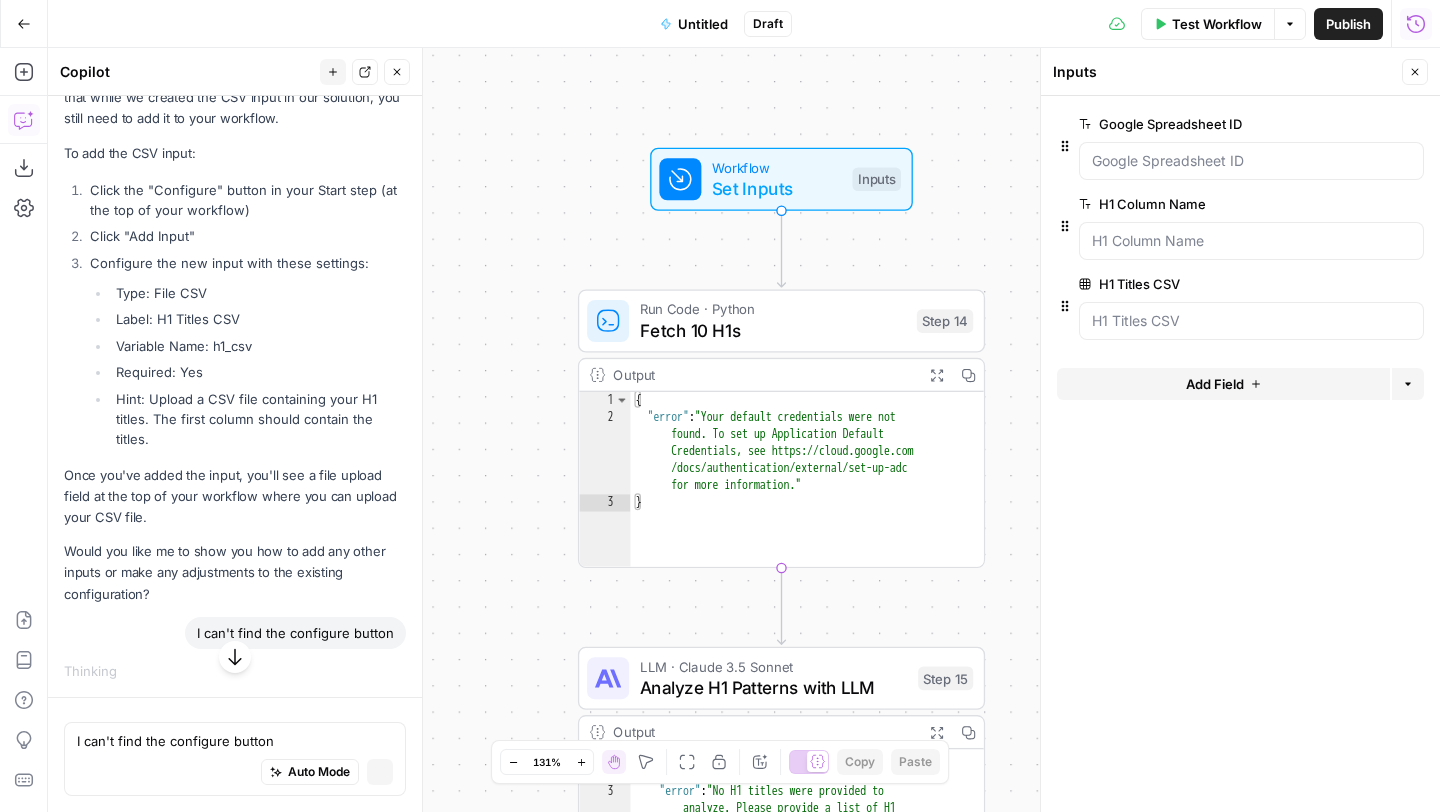 type 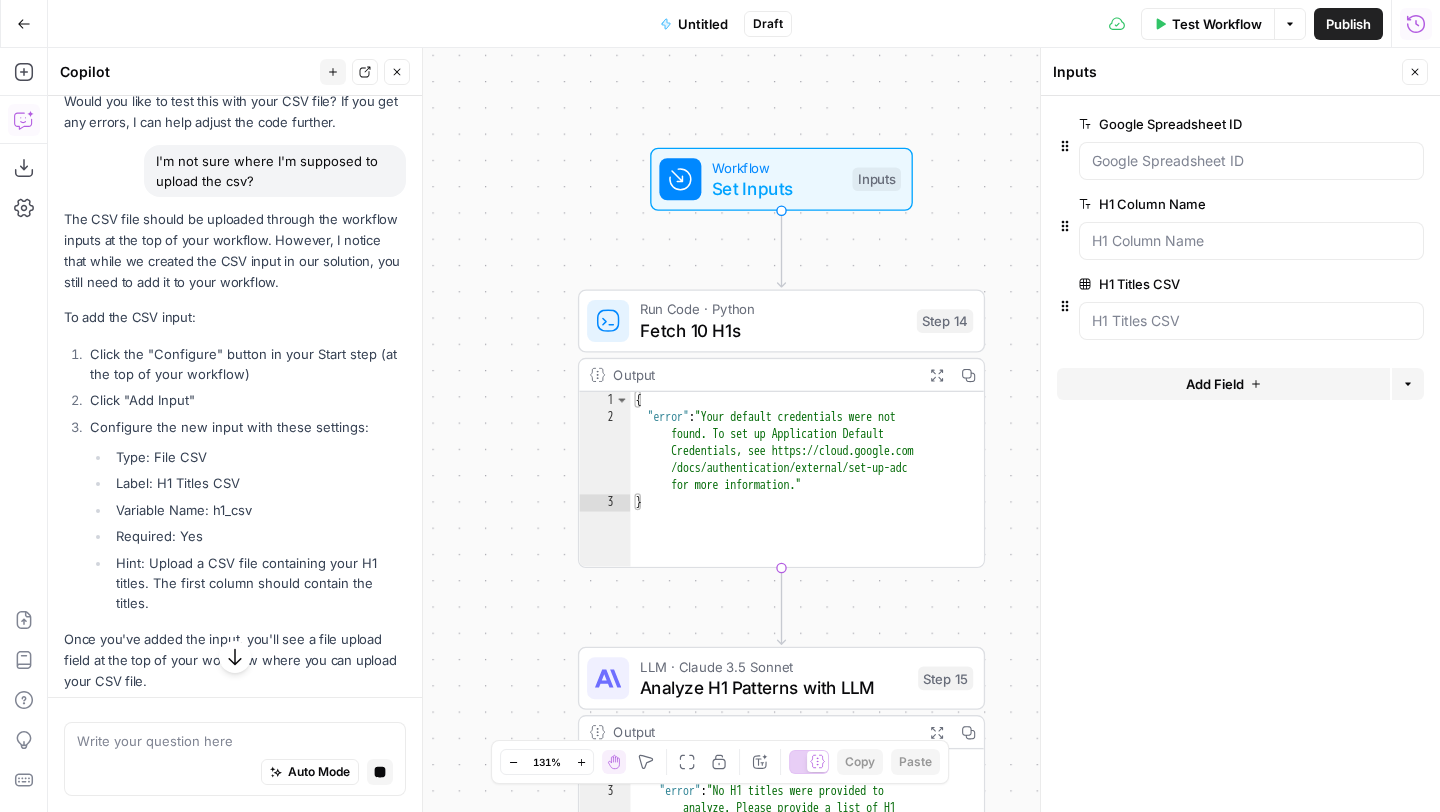 scroll, scrollTop: 10063, scrollLeft: 0, axis: vertical 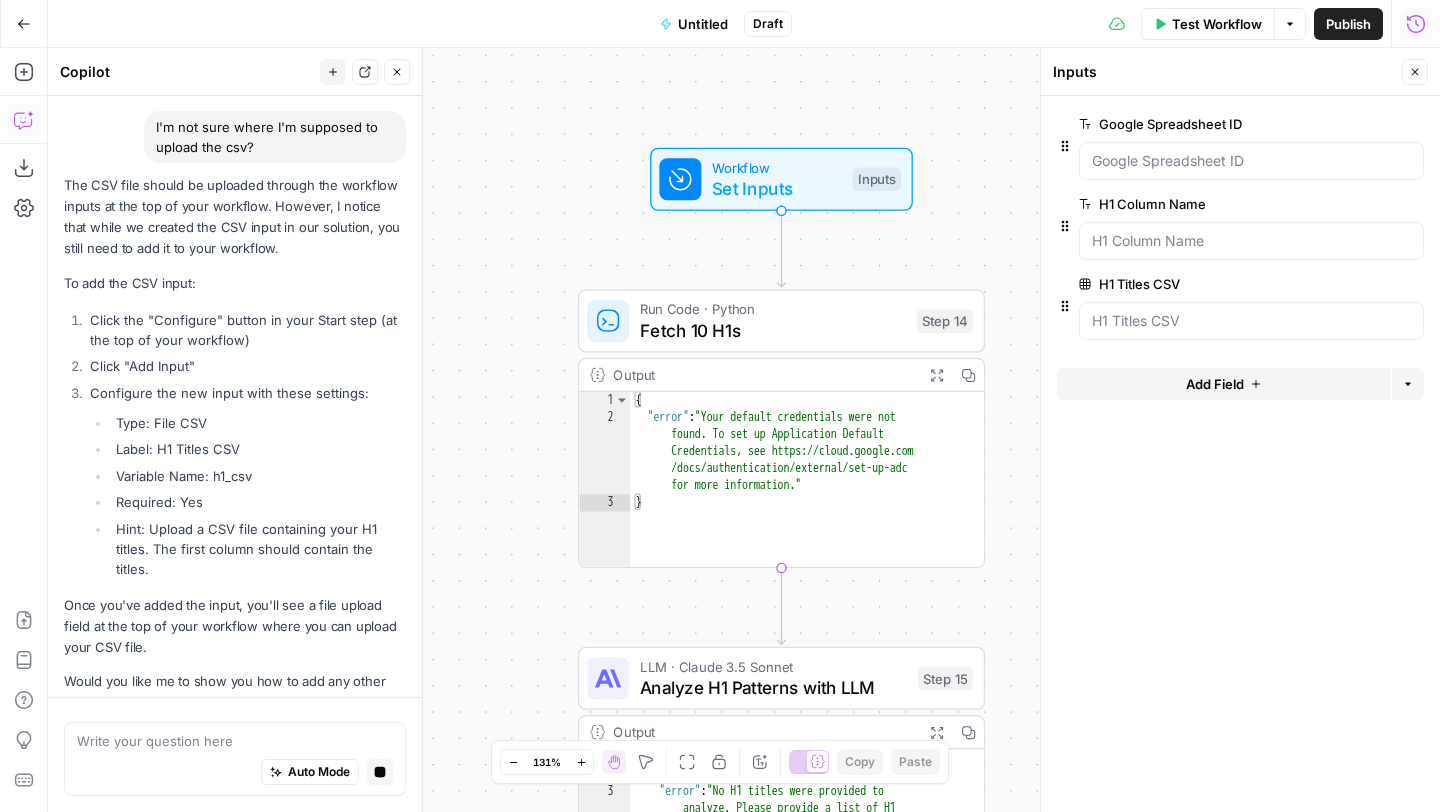 click on "Workflow Set Inputs Inputs Test Step" at bounding box center (780, 179) 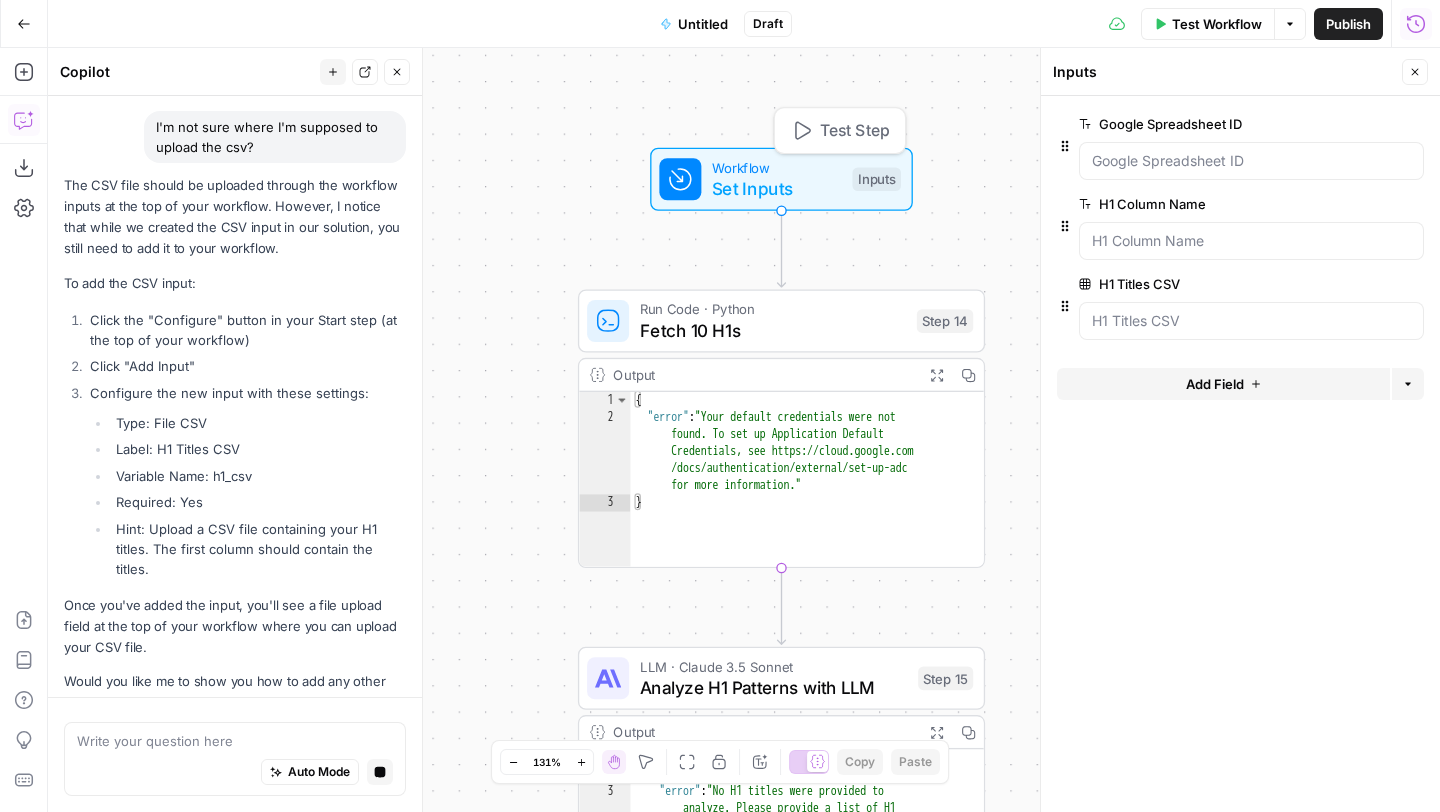 click 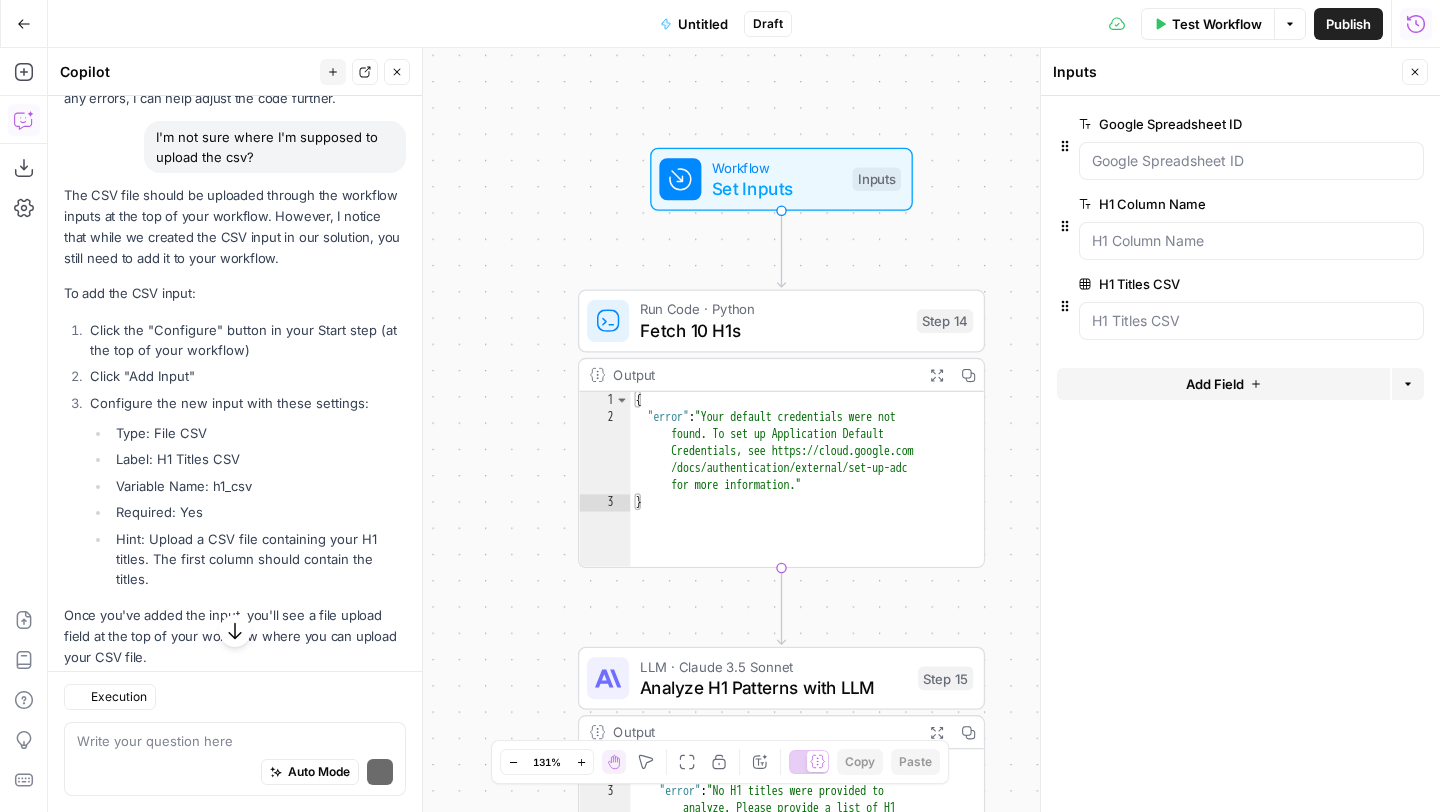 scroll, scrollTop: 10880, scrollLeft: 0, axis: vertical 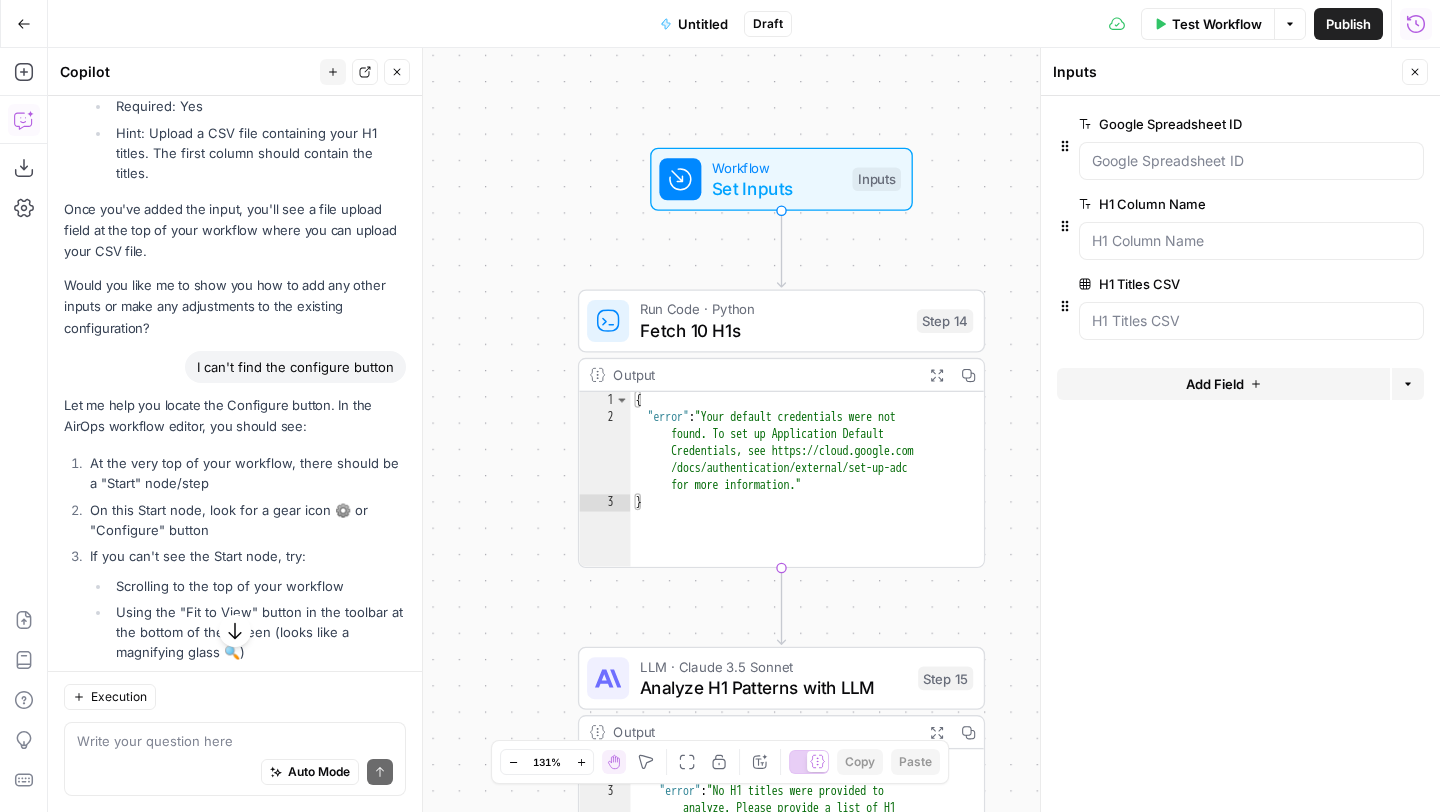 click 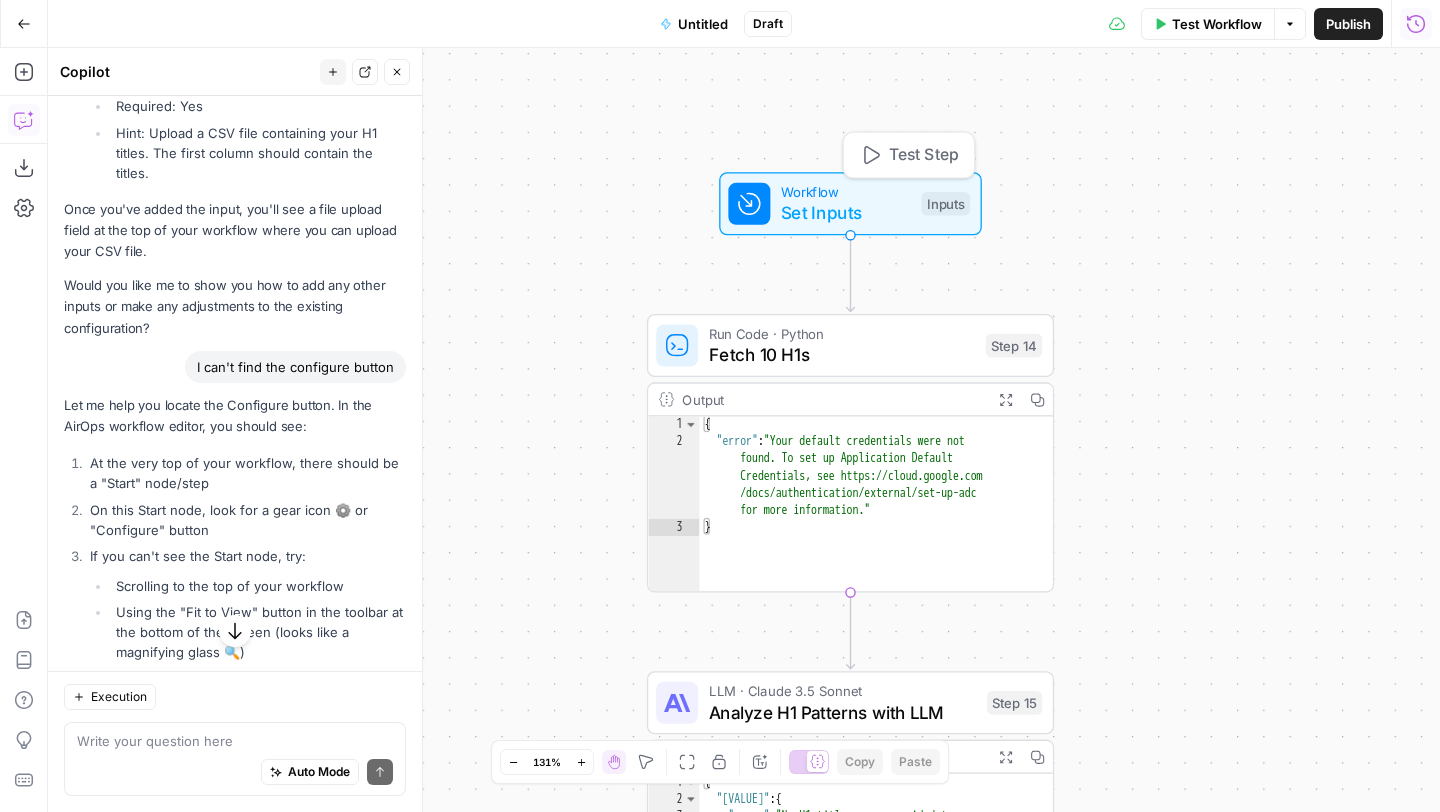 click on "Workflow" at bounding box center (846, 191) 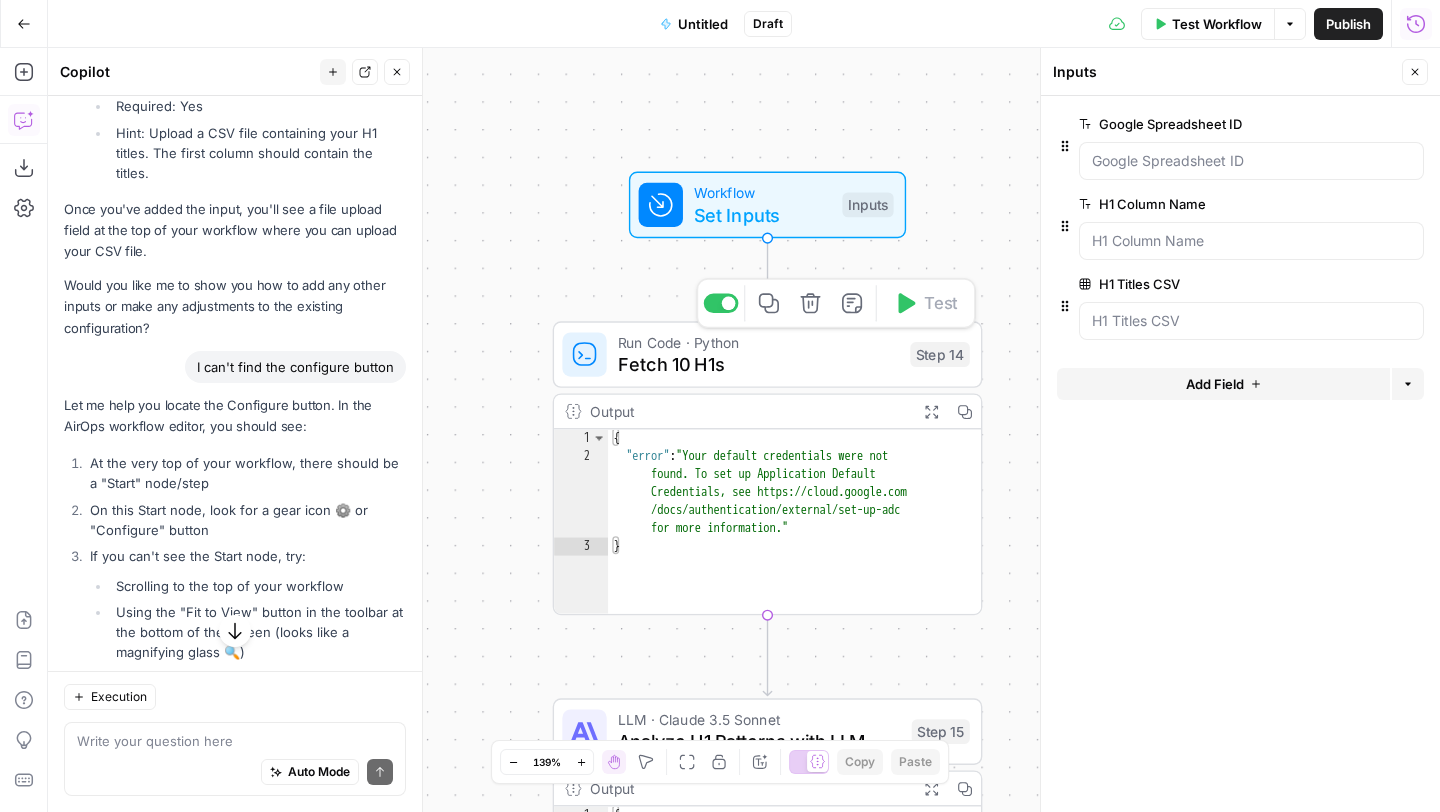 click on "Fetch 10 H1s" at bounding box center (758, 364) 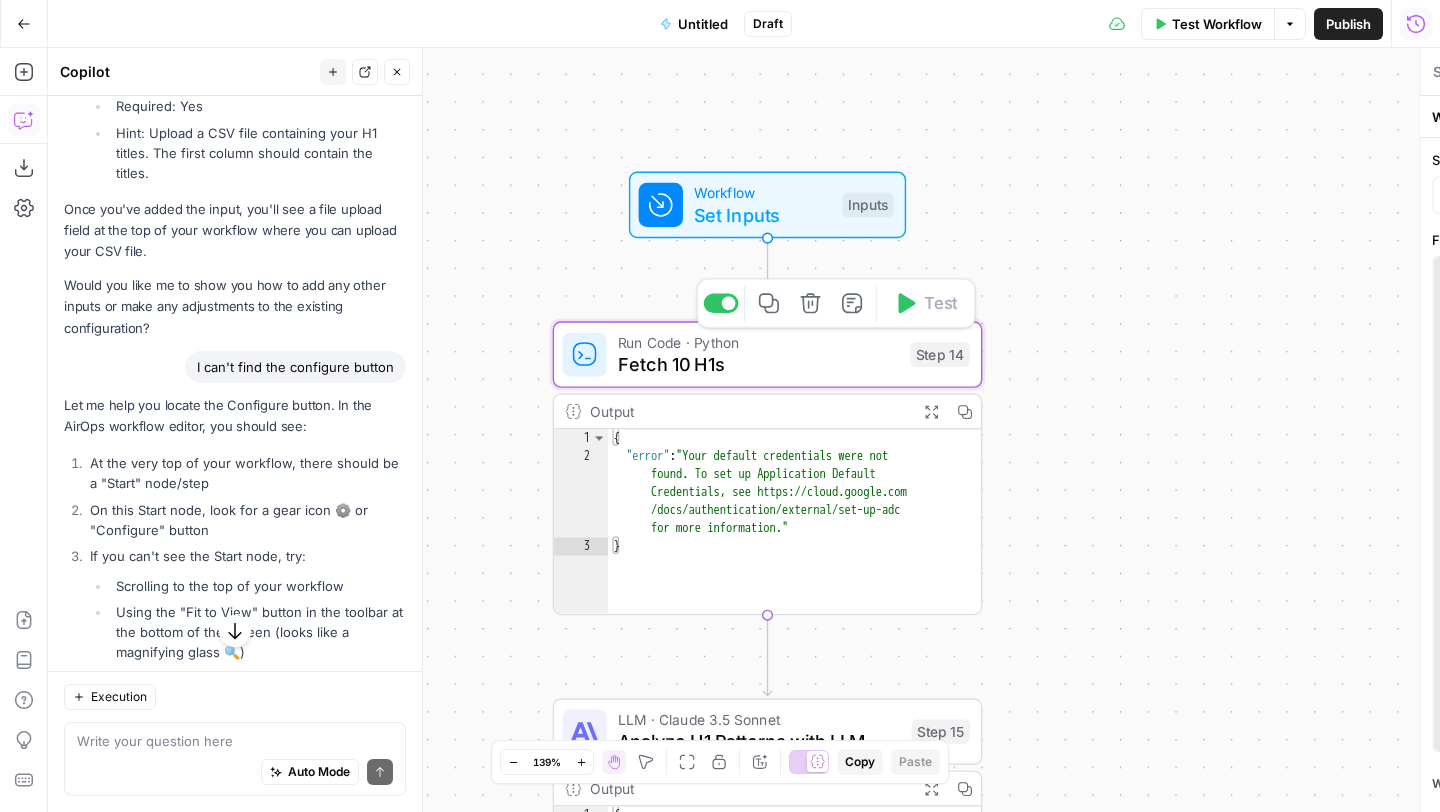 type on "Fetch 10 H1s" 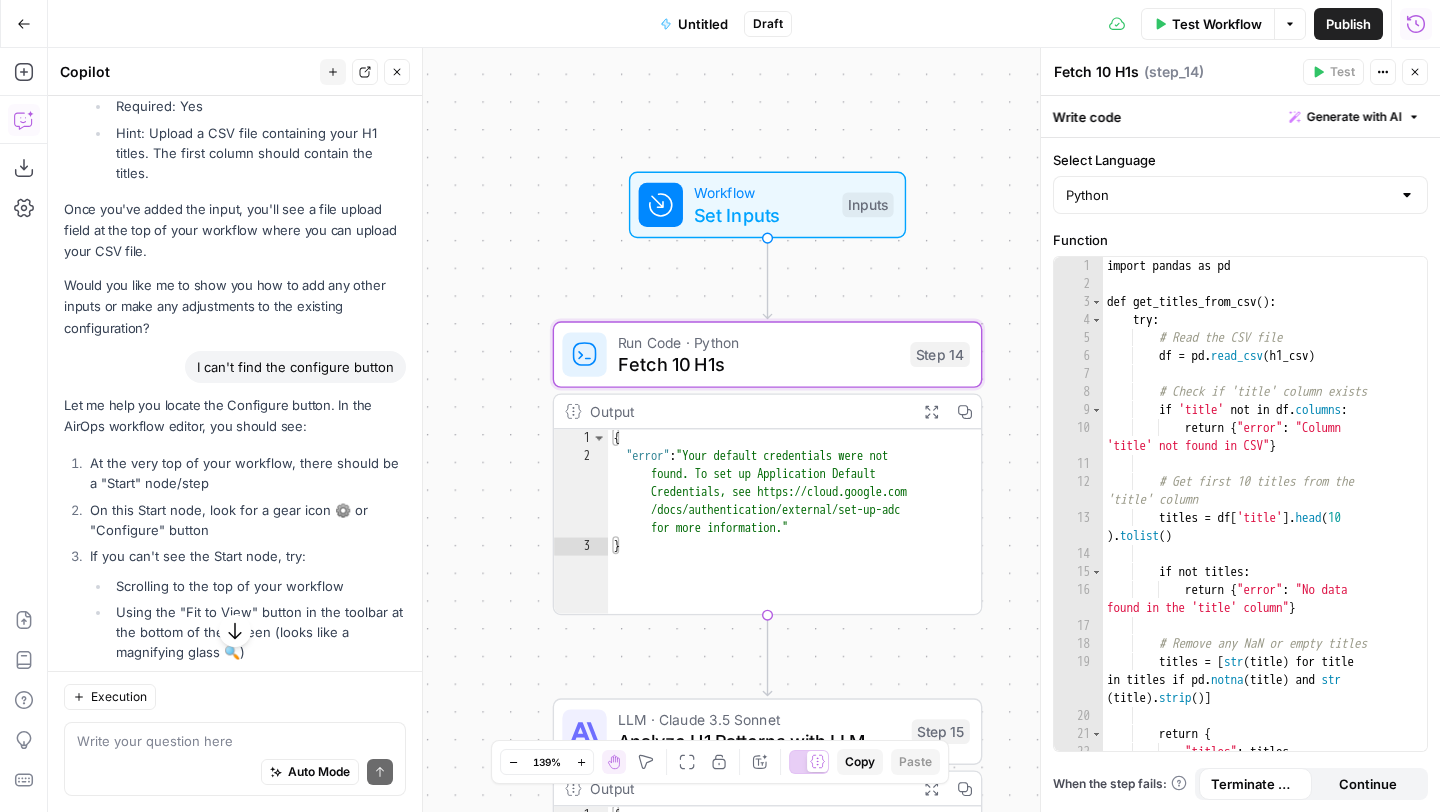 click on "Set Inputs" at bounding box center [762, 215] 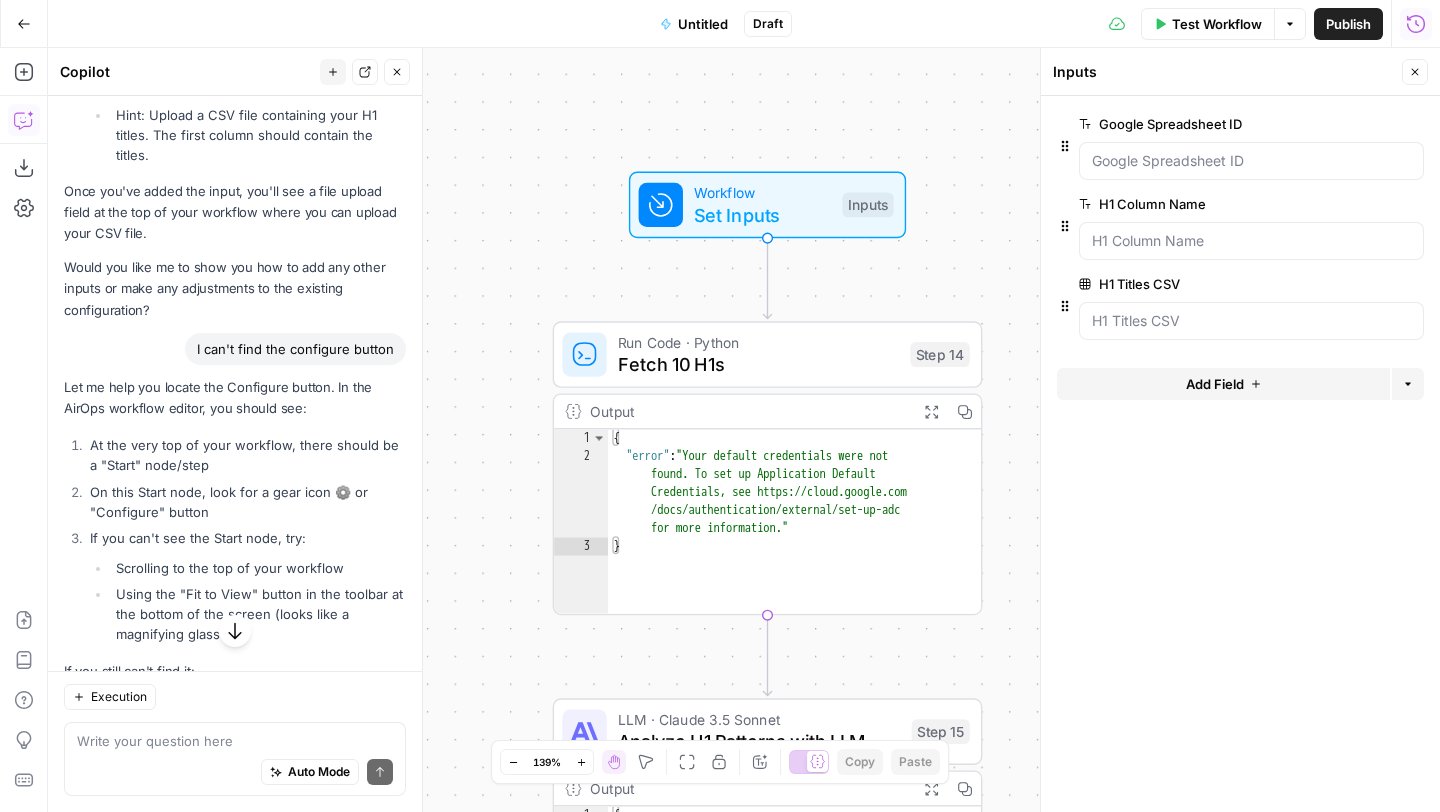 scroll, scrollTop: 10918, scrollLeft: 0, axis: vertical 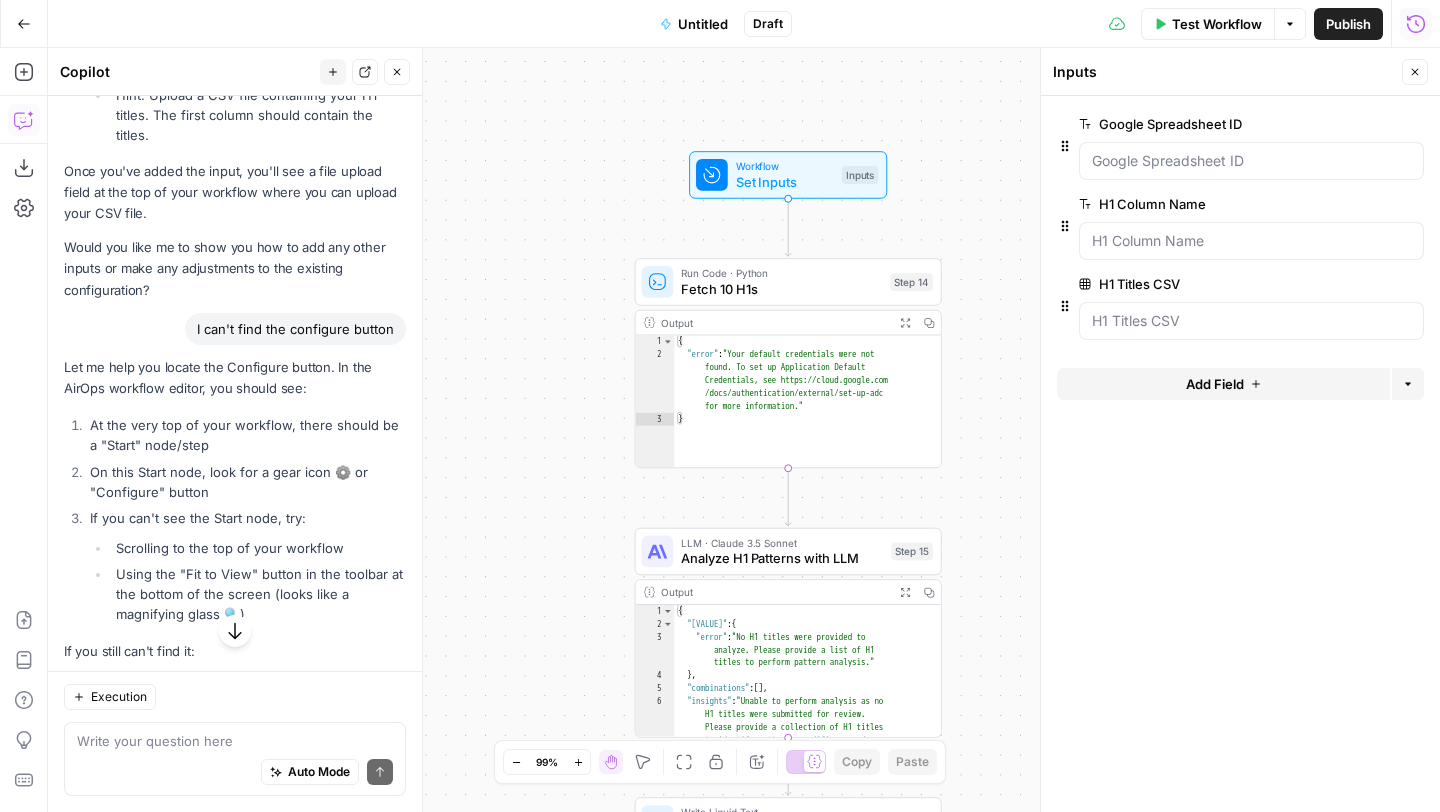 click on "Set Inputs" at bounding box center (785, 182) 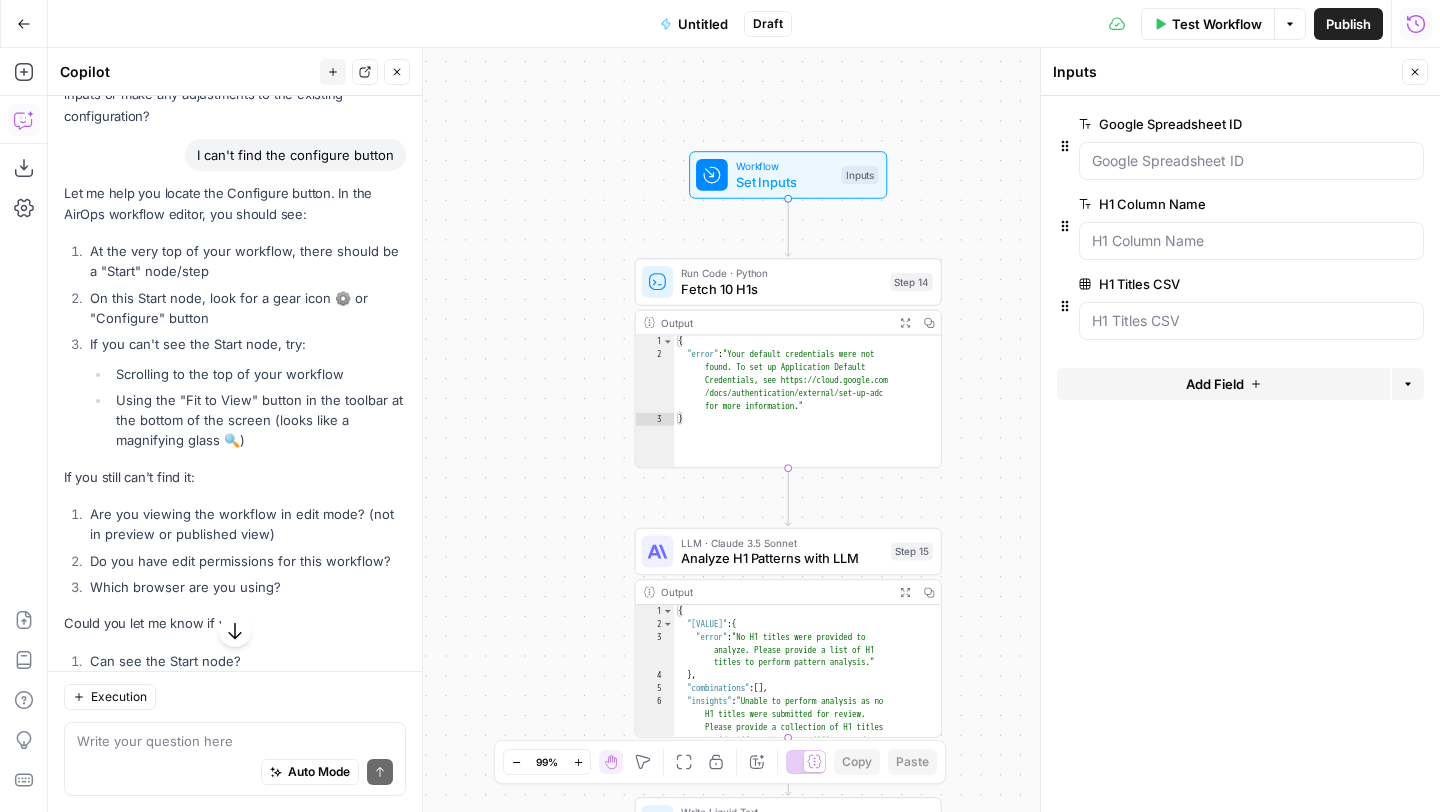 scroll, scrollTop: 11121, scrollLeft: 0, axis: vertical 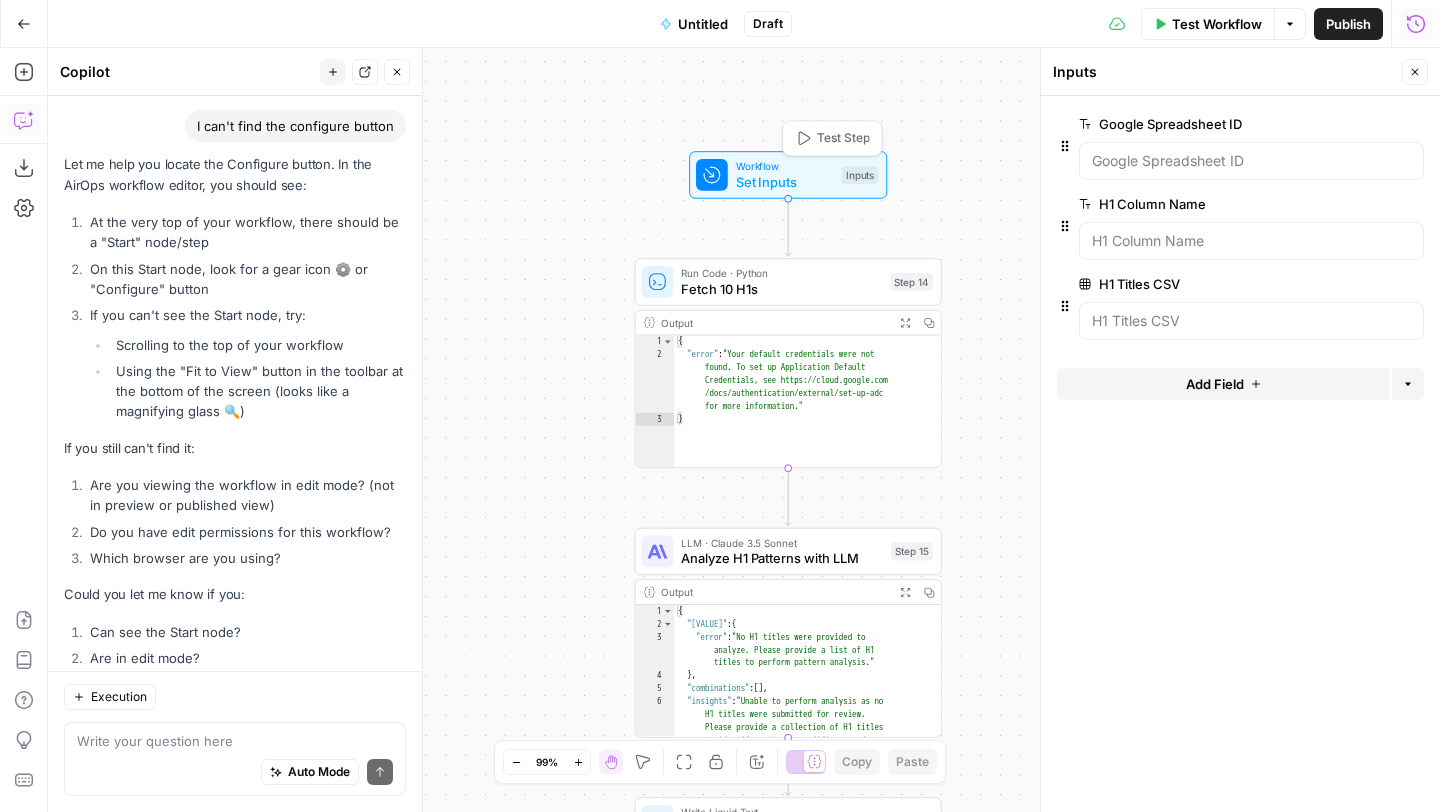 click 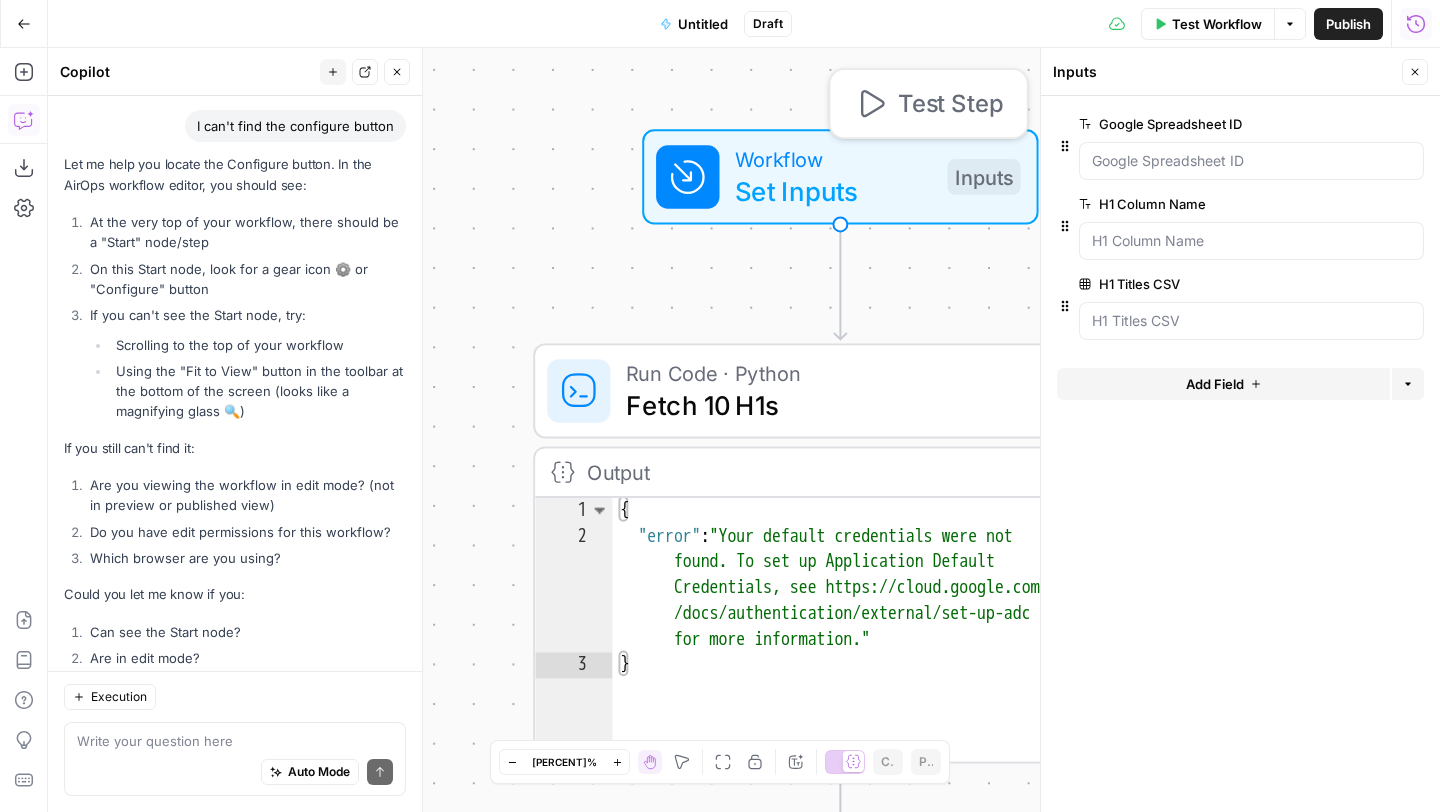 click on "Set Inputs" at bounding box center (833, 191) 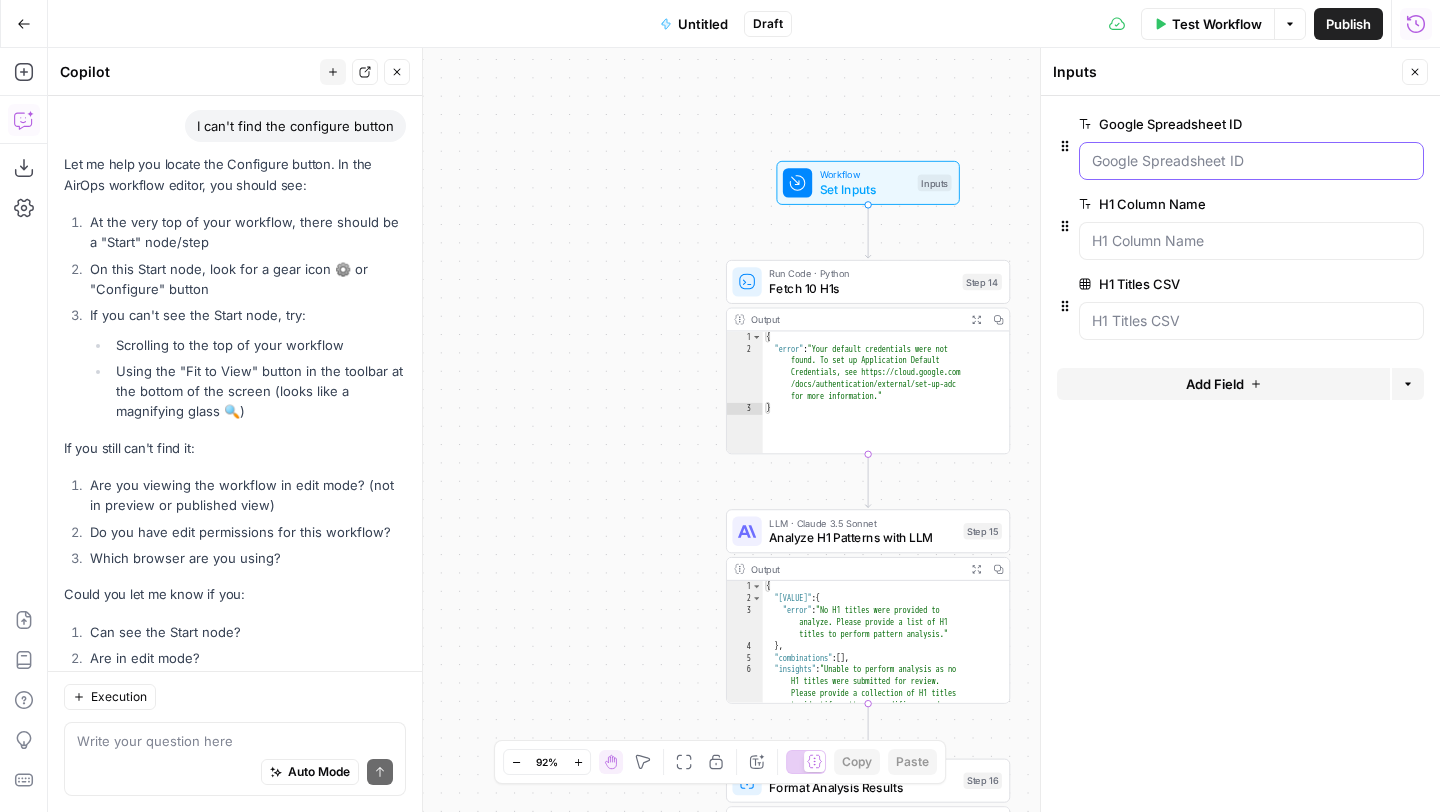 click on "Google Spreadsheet ID" at bounding box center (1251, 161) 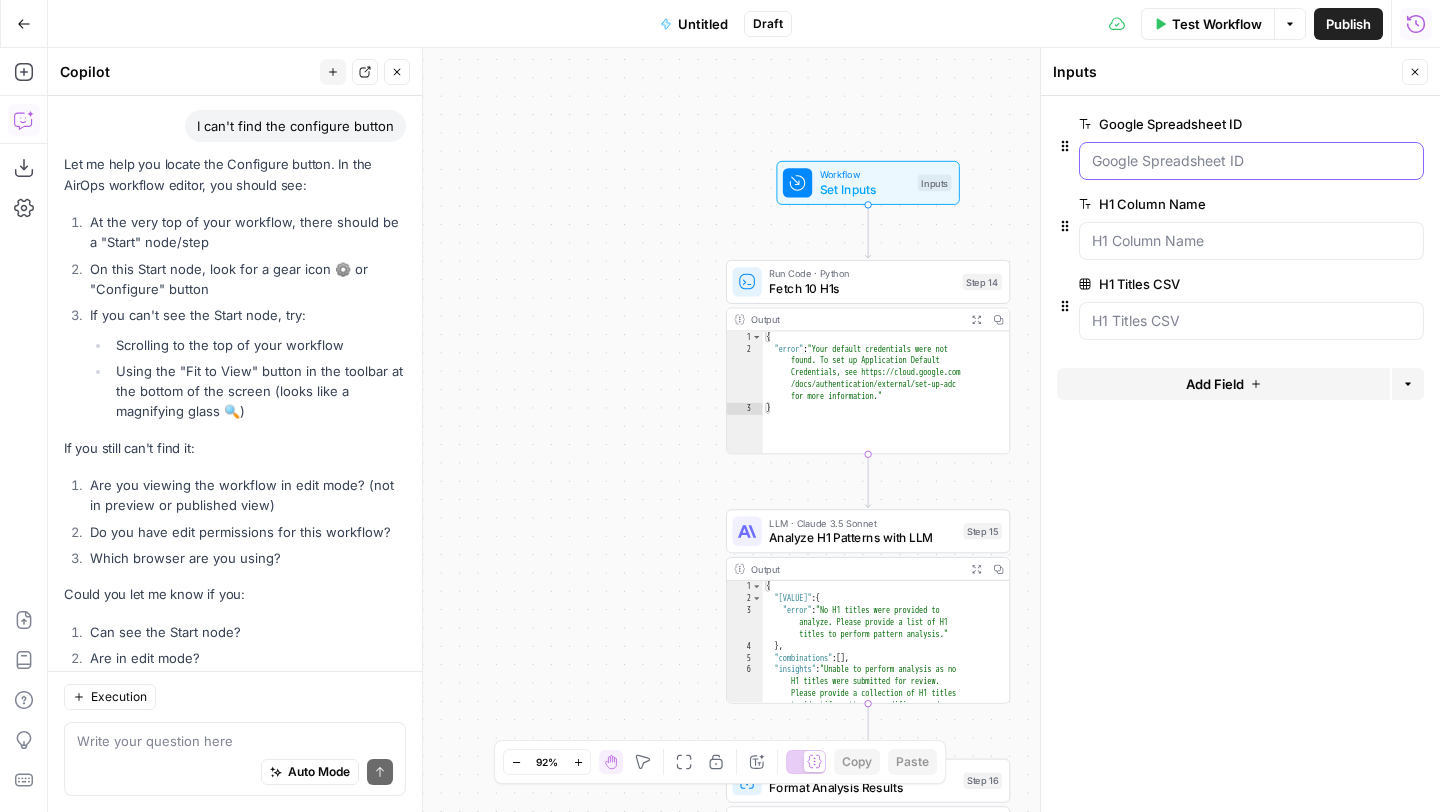 click on "Google Spreadsheet ID" at bounding box center (1251, 161) 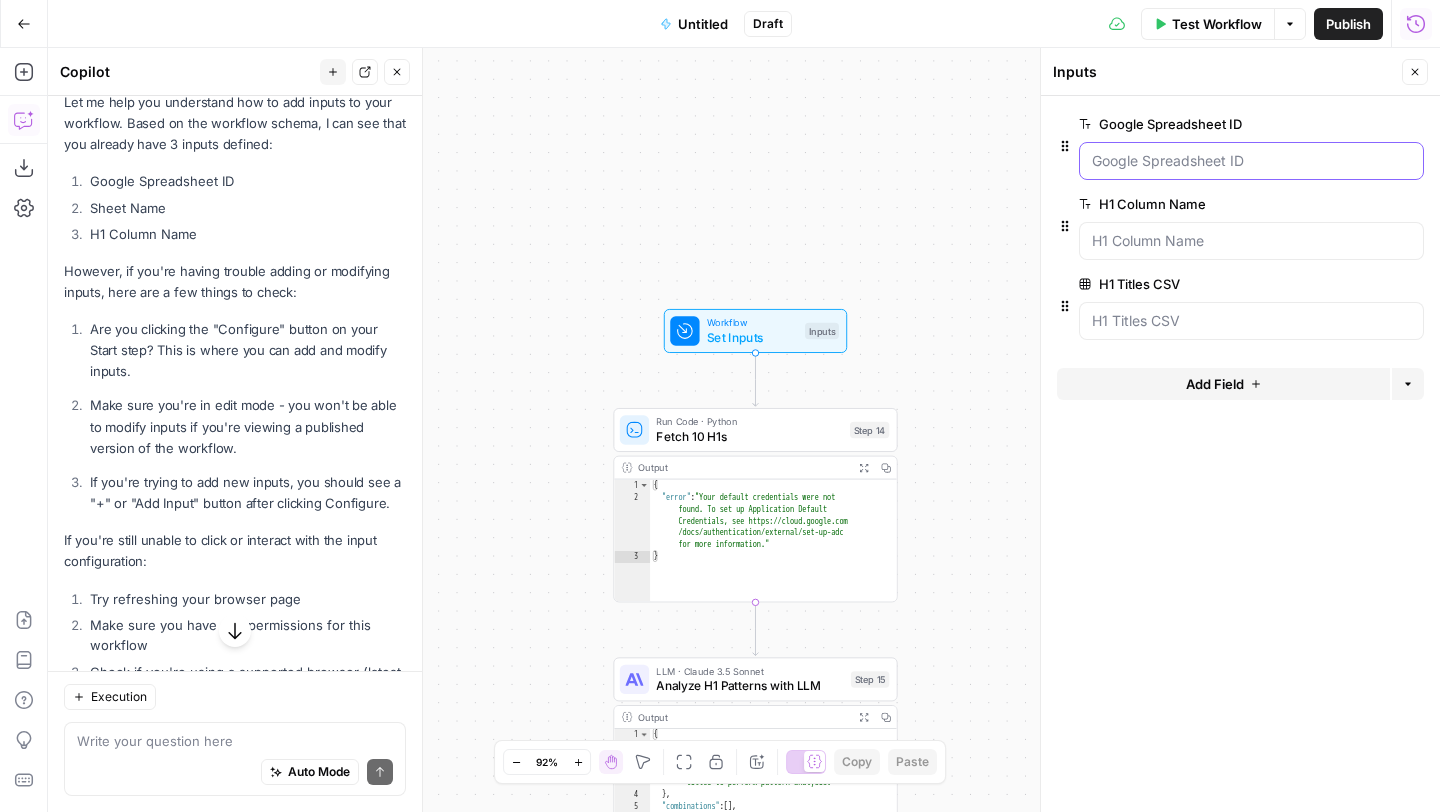 scroll, scrollTop: 265, scrollLeft: 0, axis: vertical 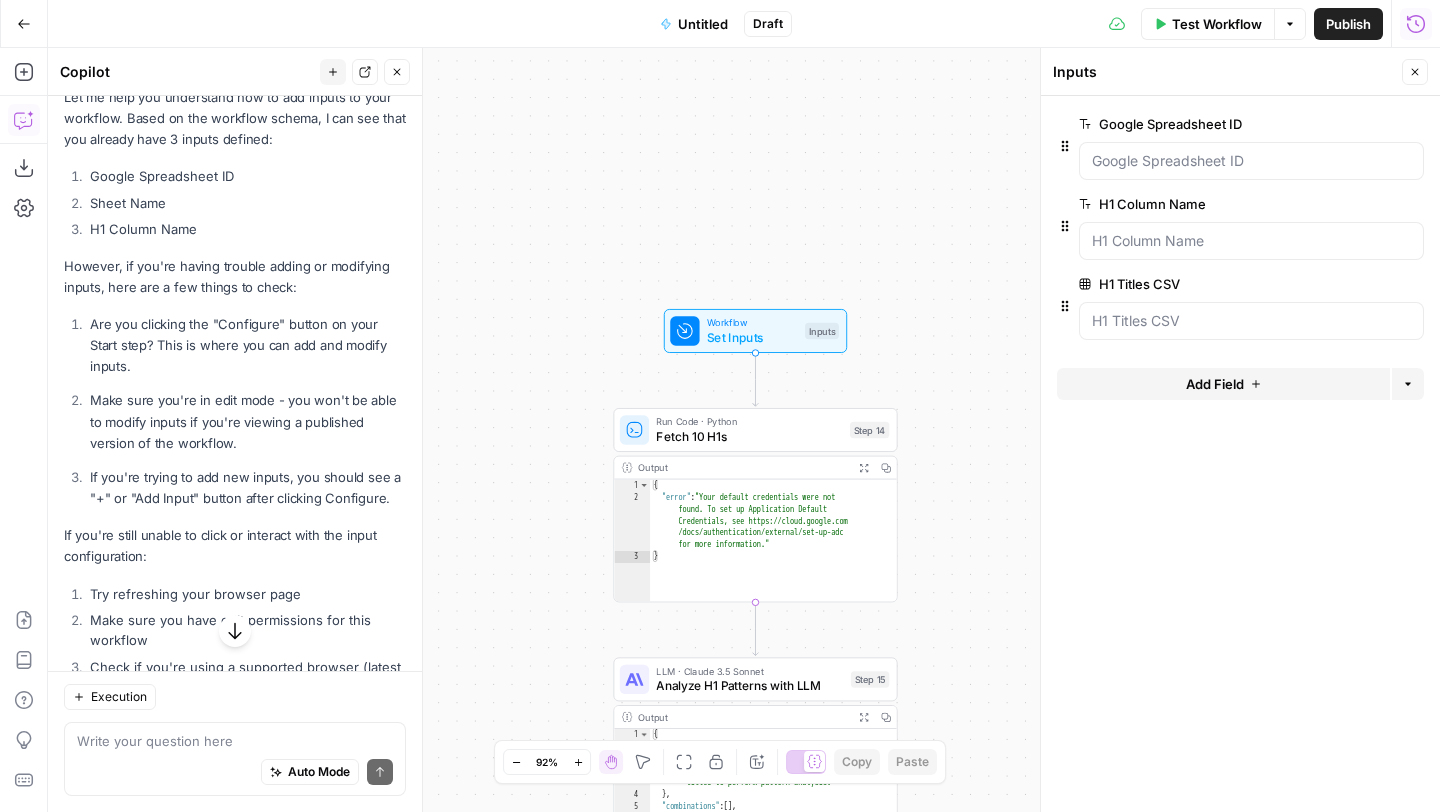 click on "Add Field" at bounding box center (1223, 384) 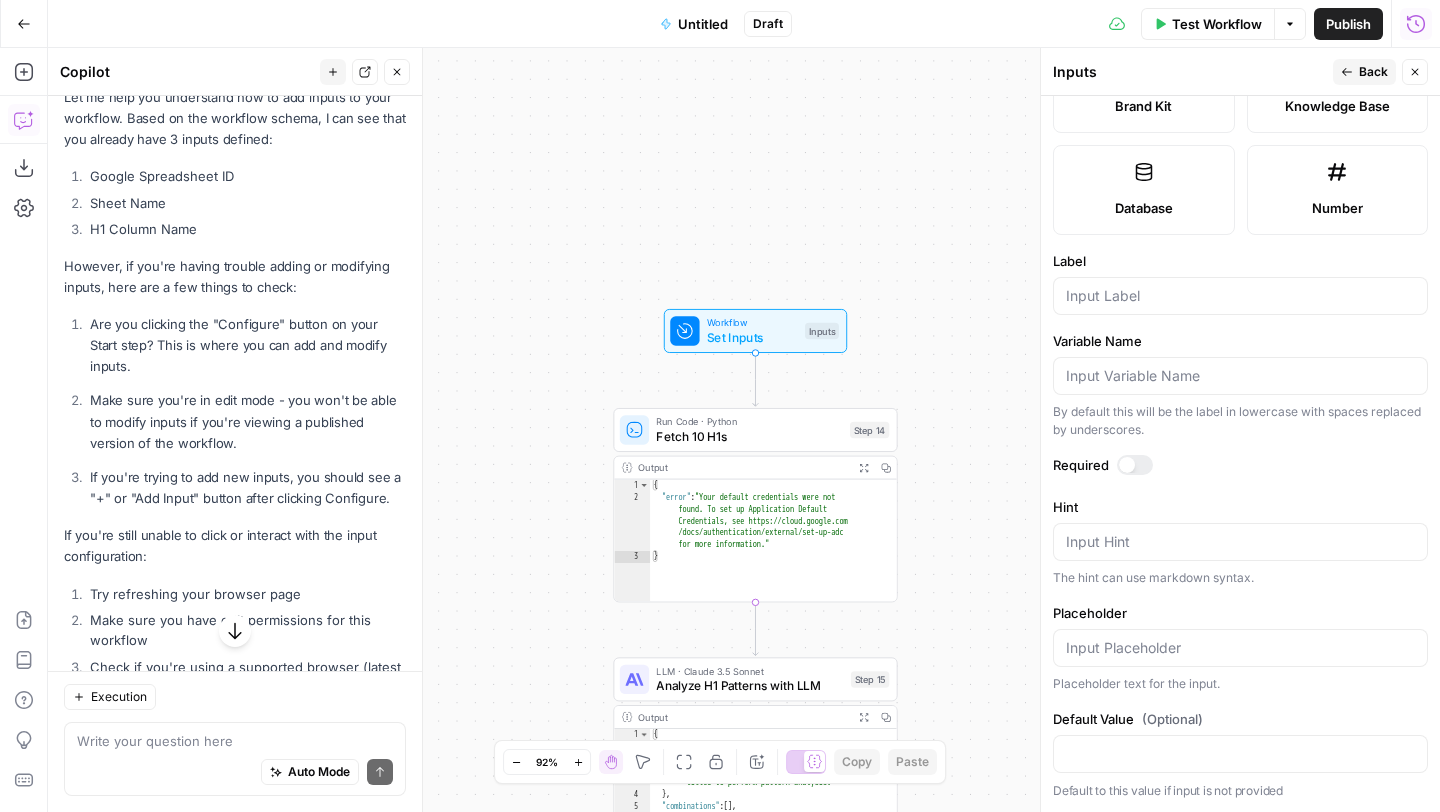 scroll, scrollTop: 0, scrollLeft: 0, axis: both 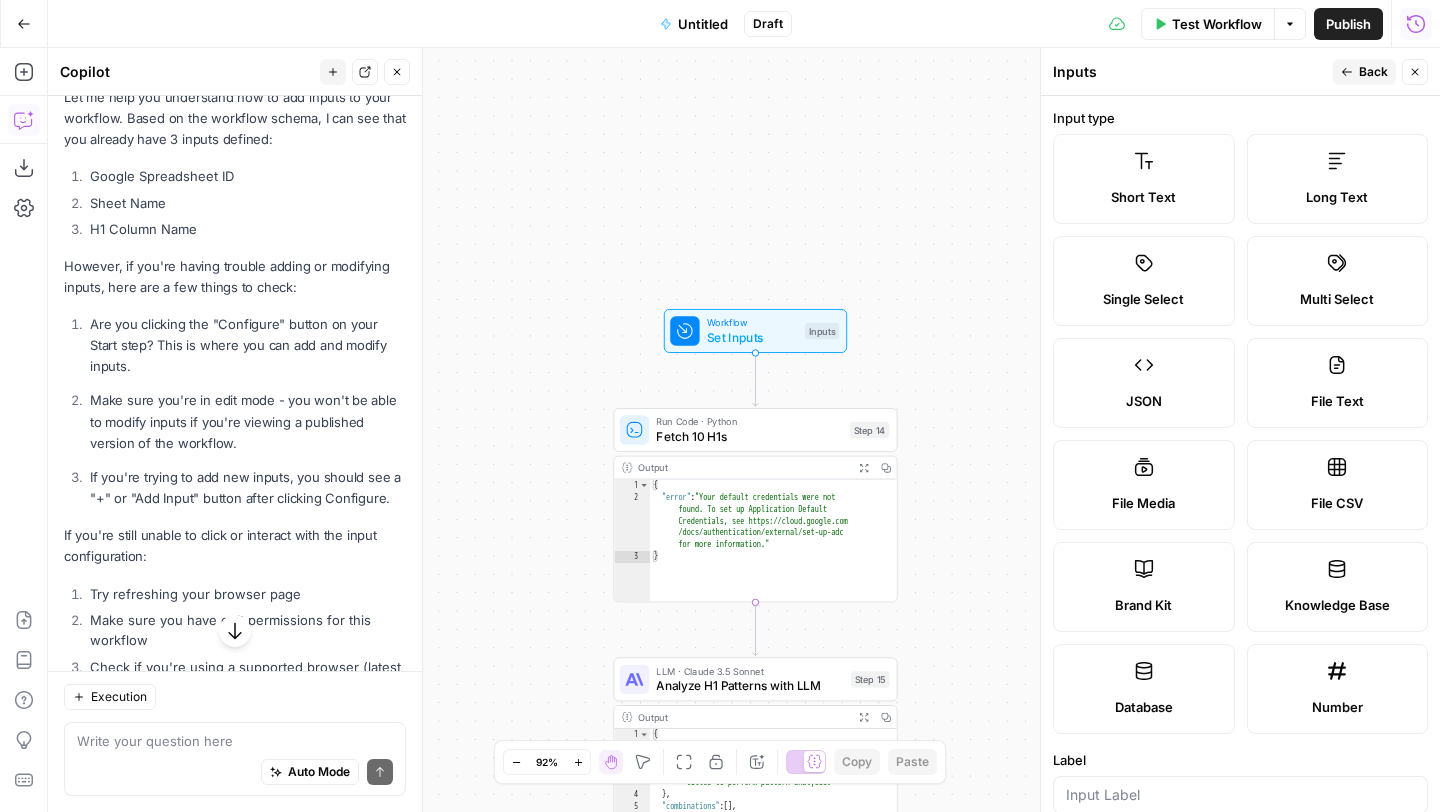 click 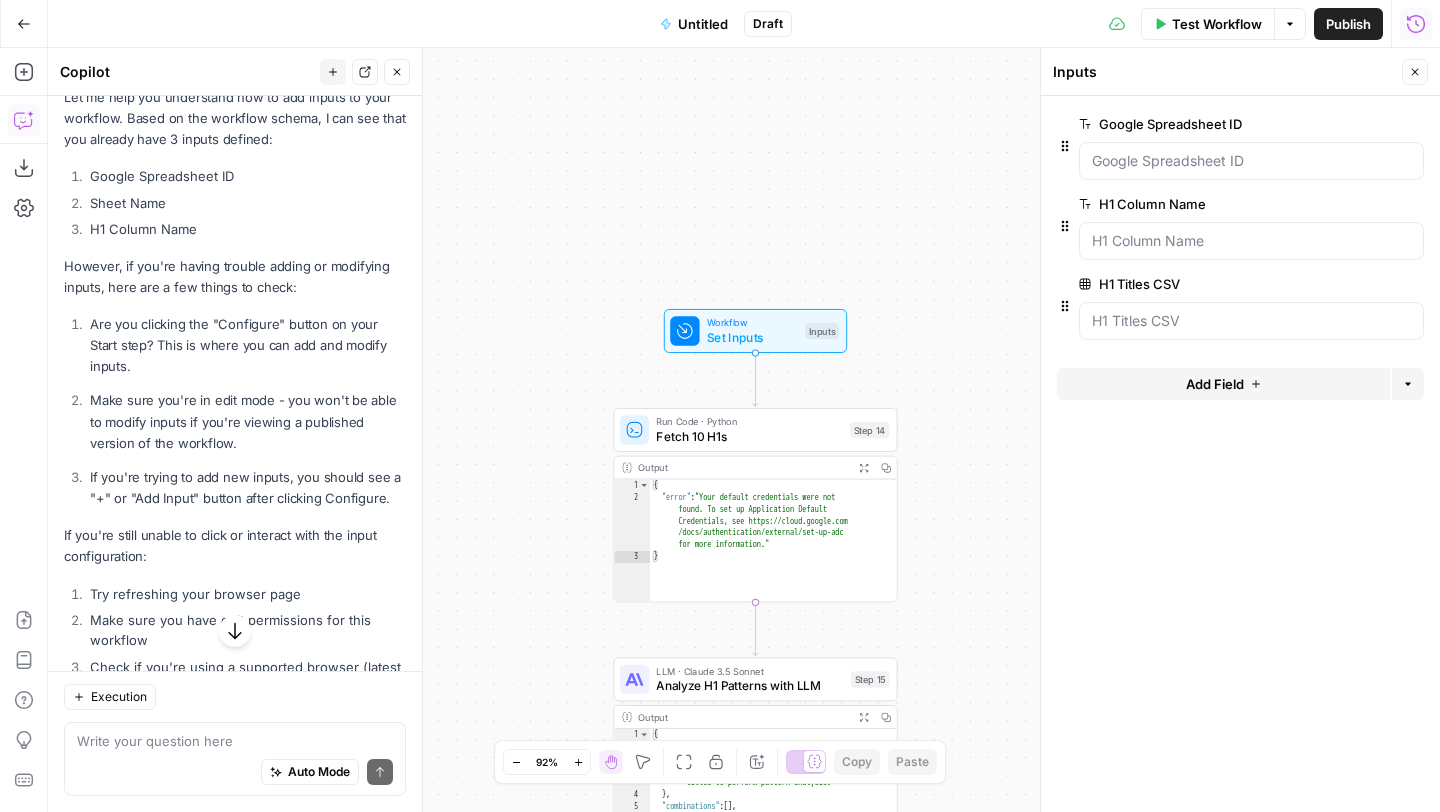 click at bounding box center [1251, 161] 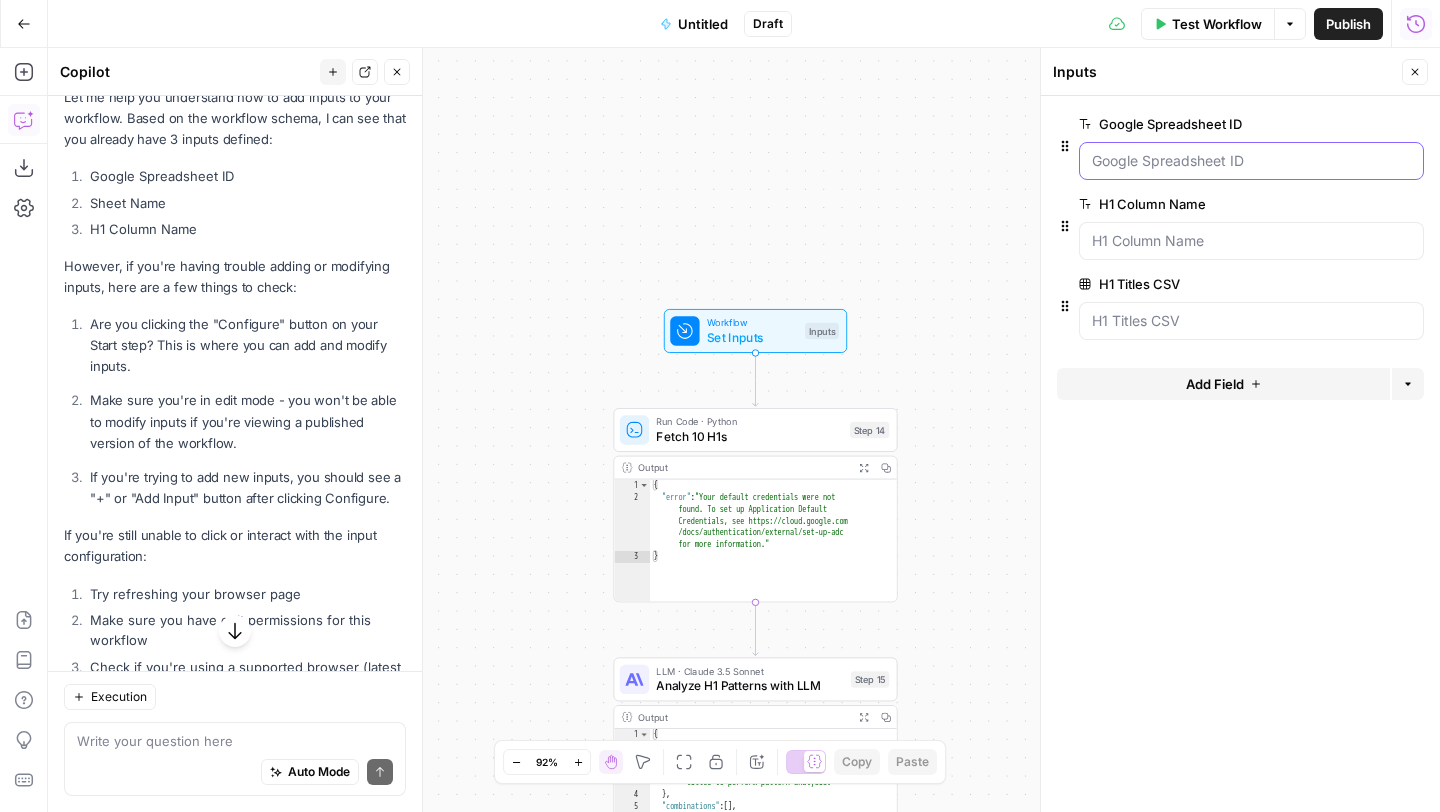 click on "Google Spreadsheet ID" at bounding box center [1251, 161] 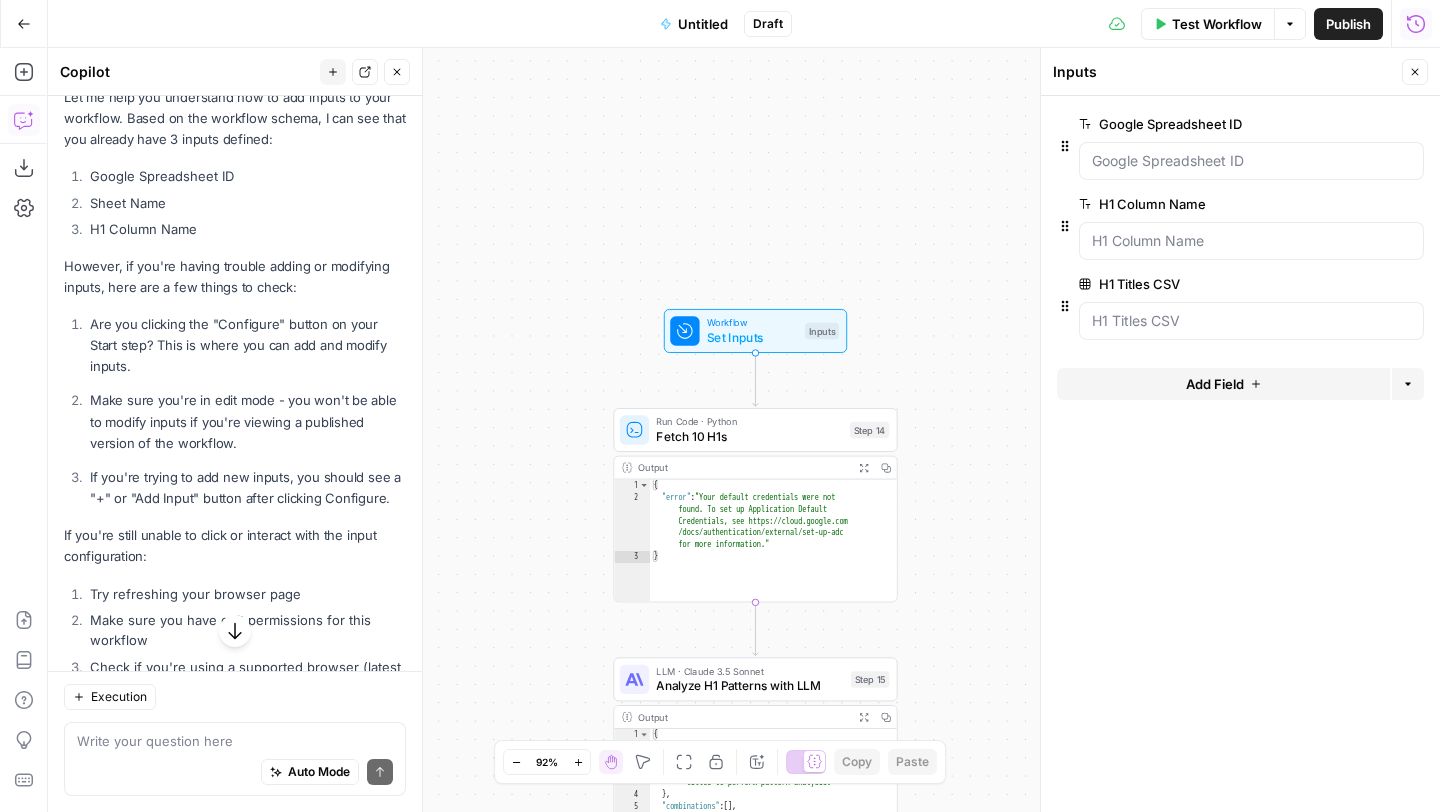 click on "Set Inputs" at bounding box center (752, 337) 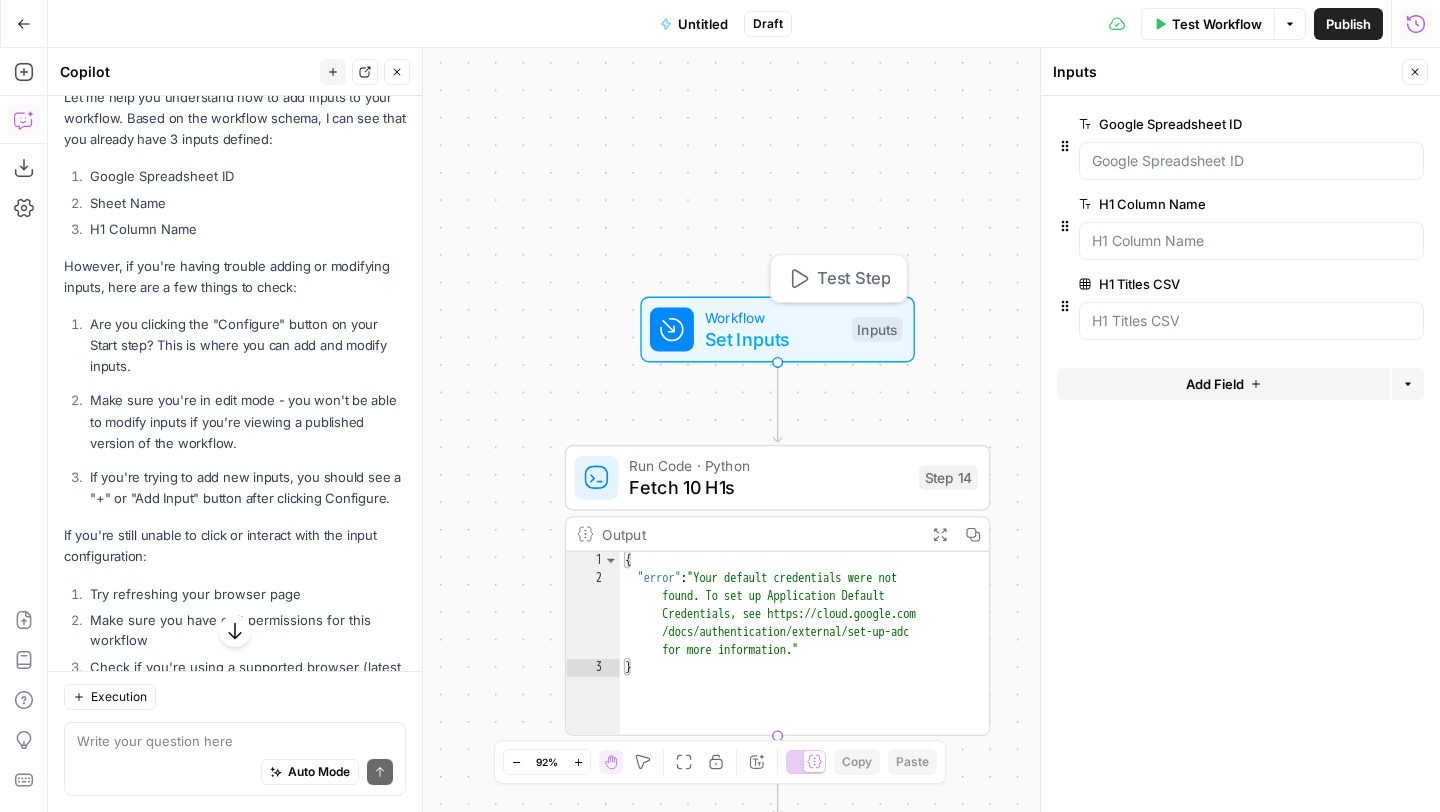 click 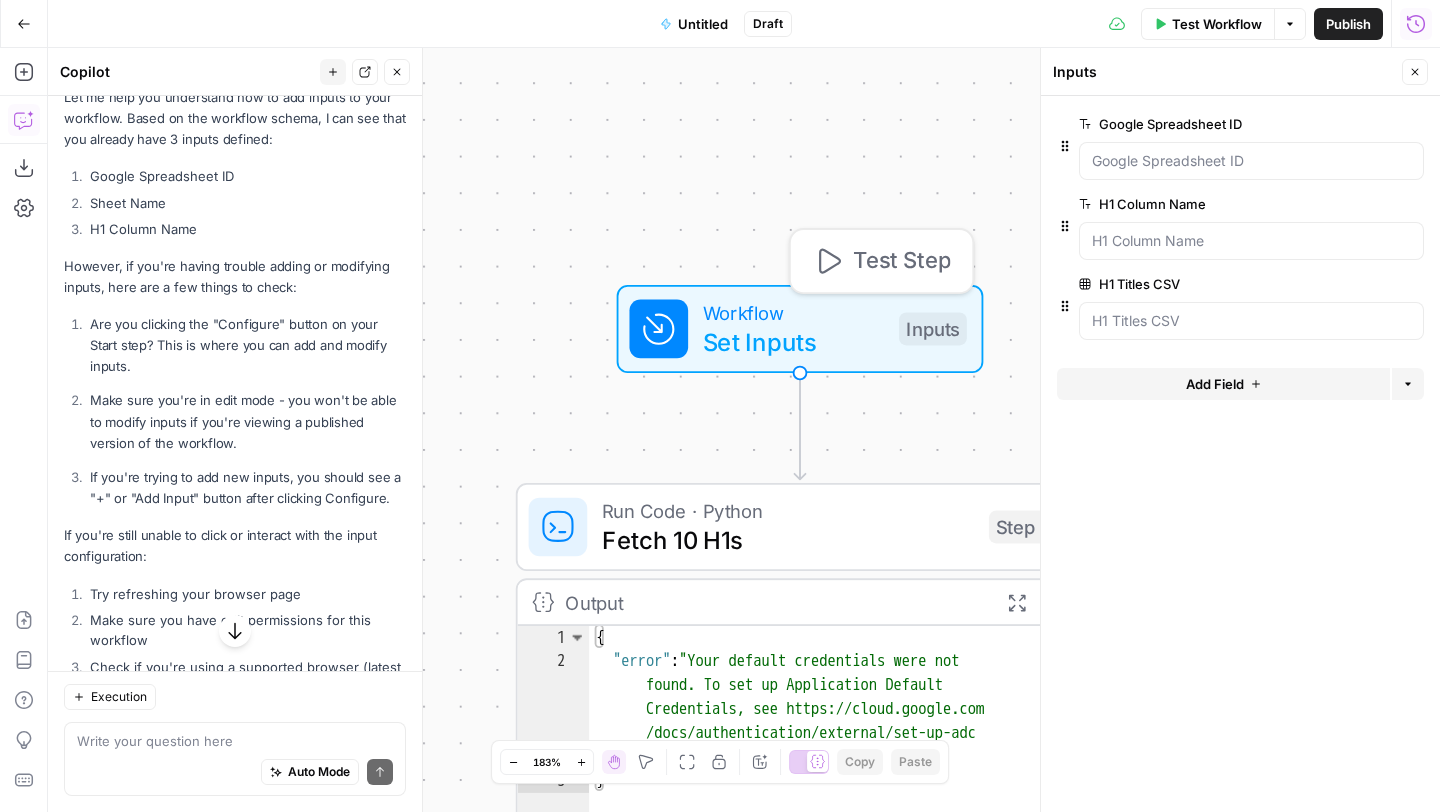 click 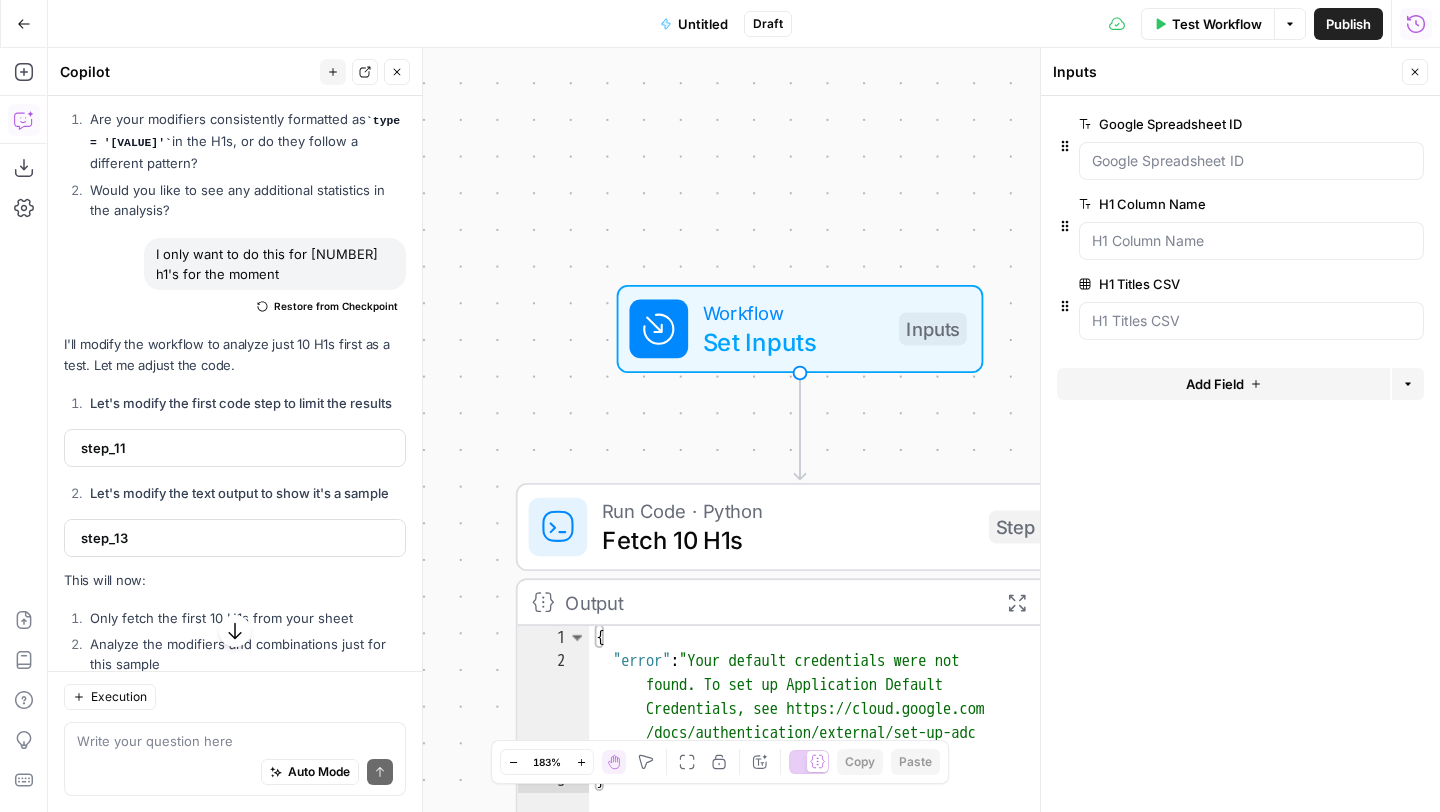 scroll, scrollTop: 3937, scrollLeft: 0, axis: vertical 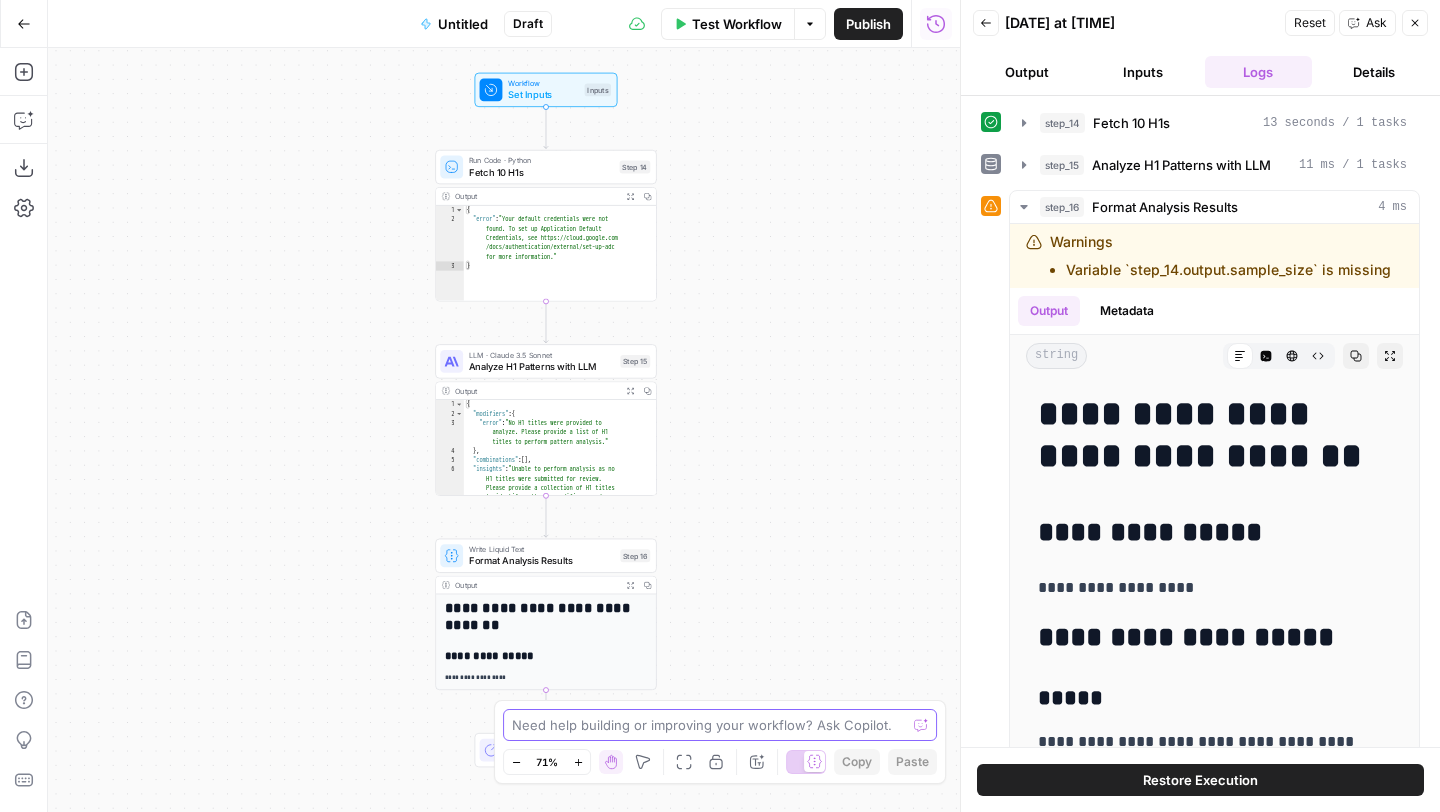 click at bounding box center (709, 725) 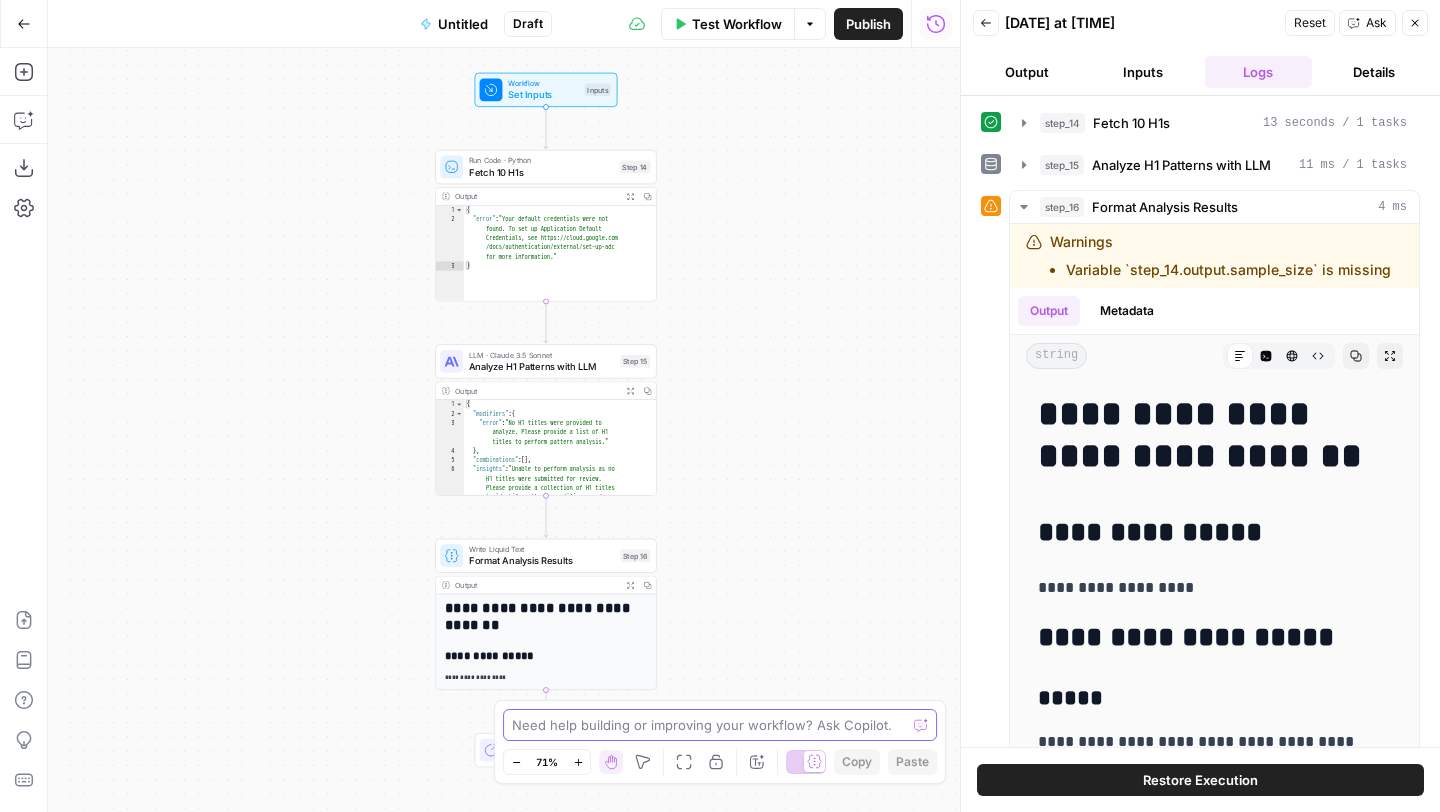 type on "I" 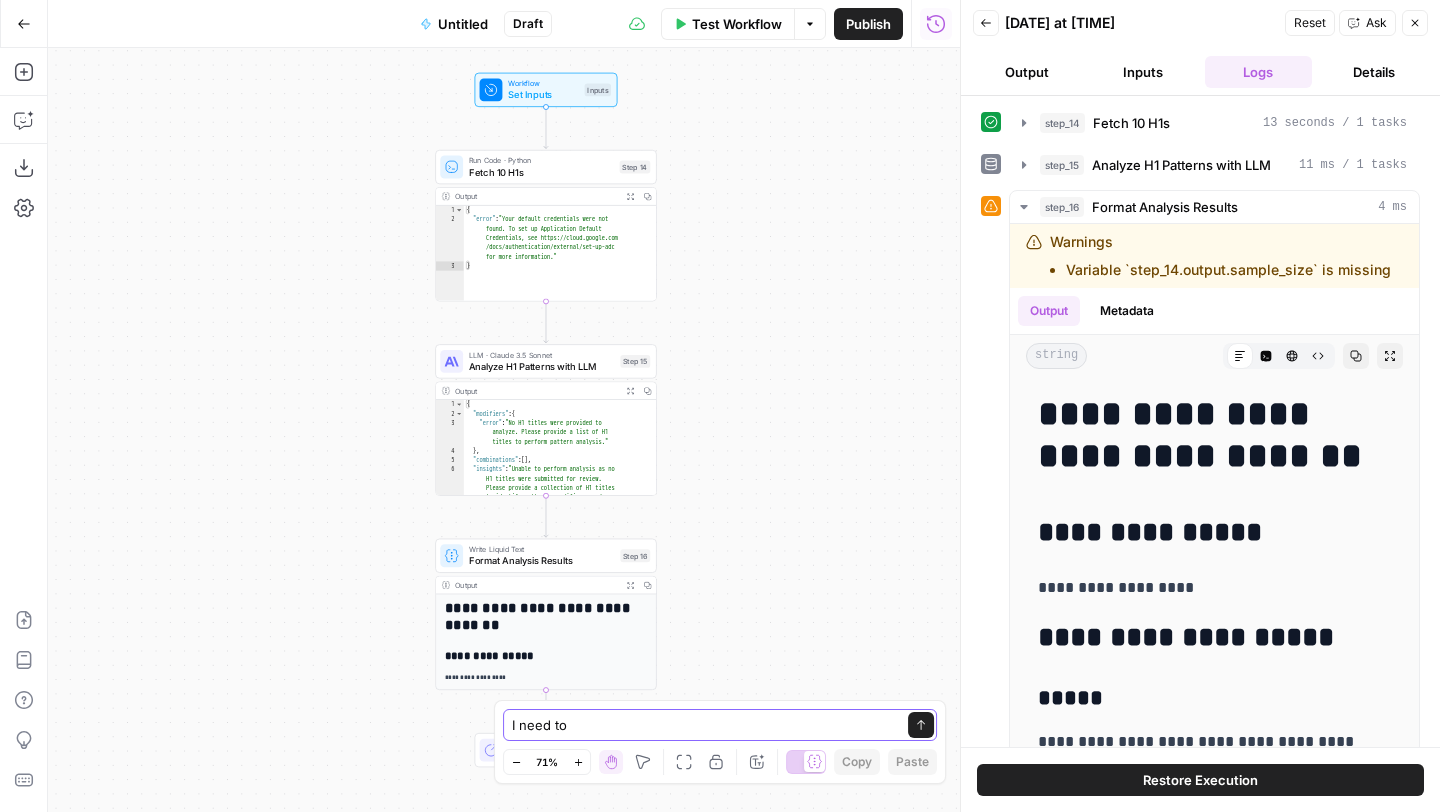 type on "I need to" 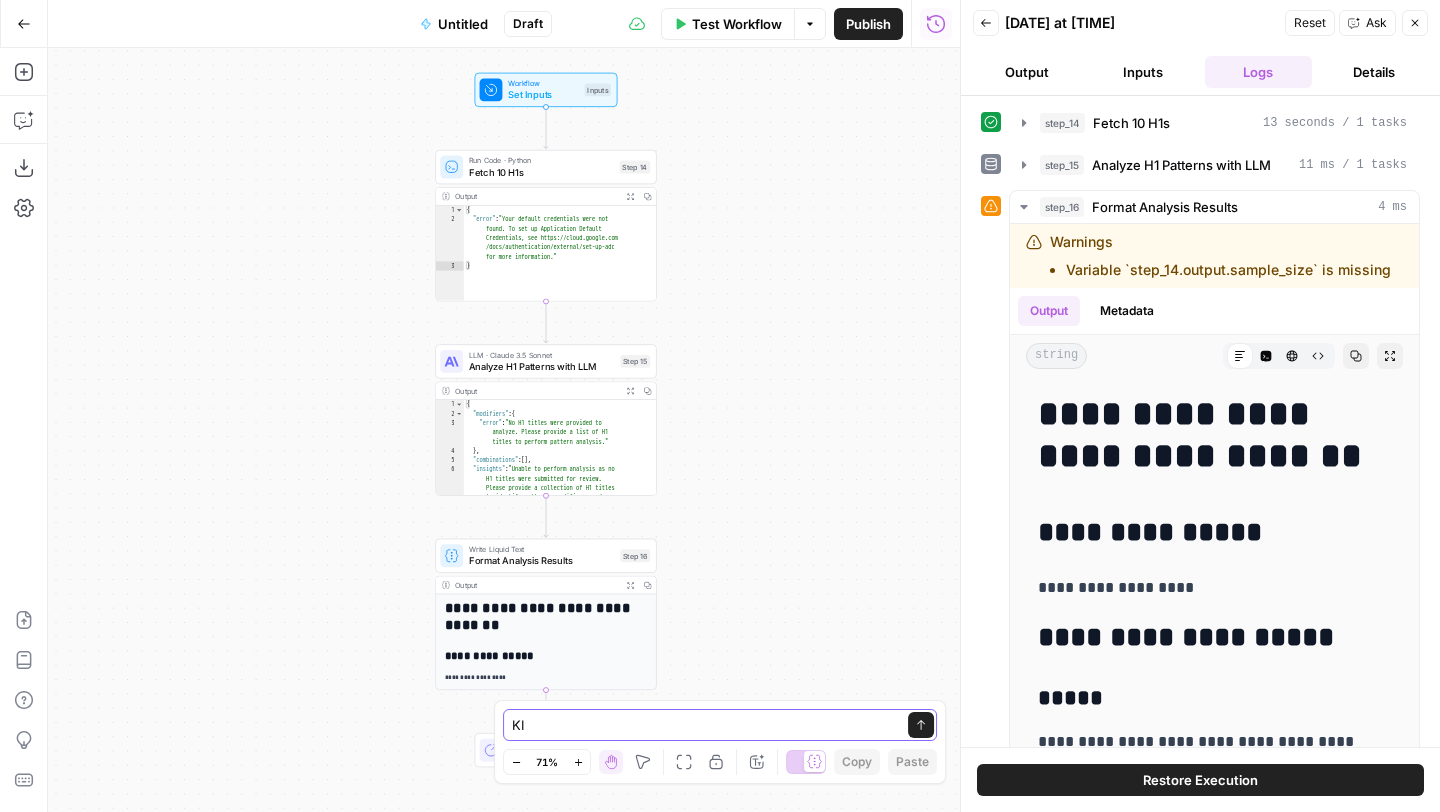 type on "K" 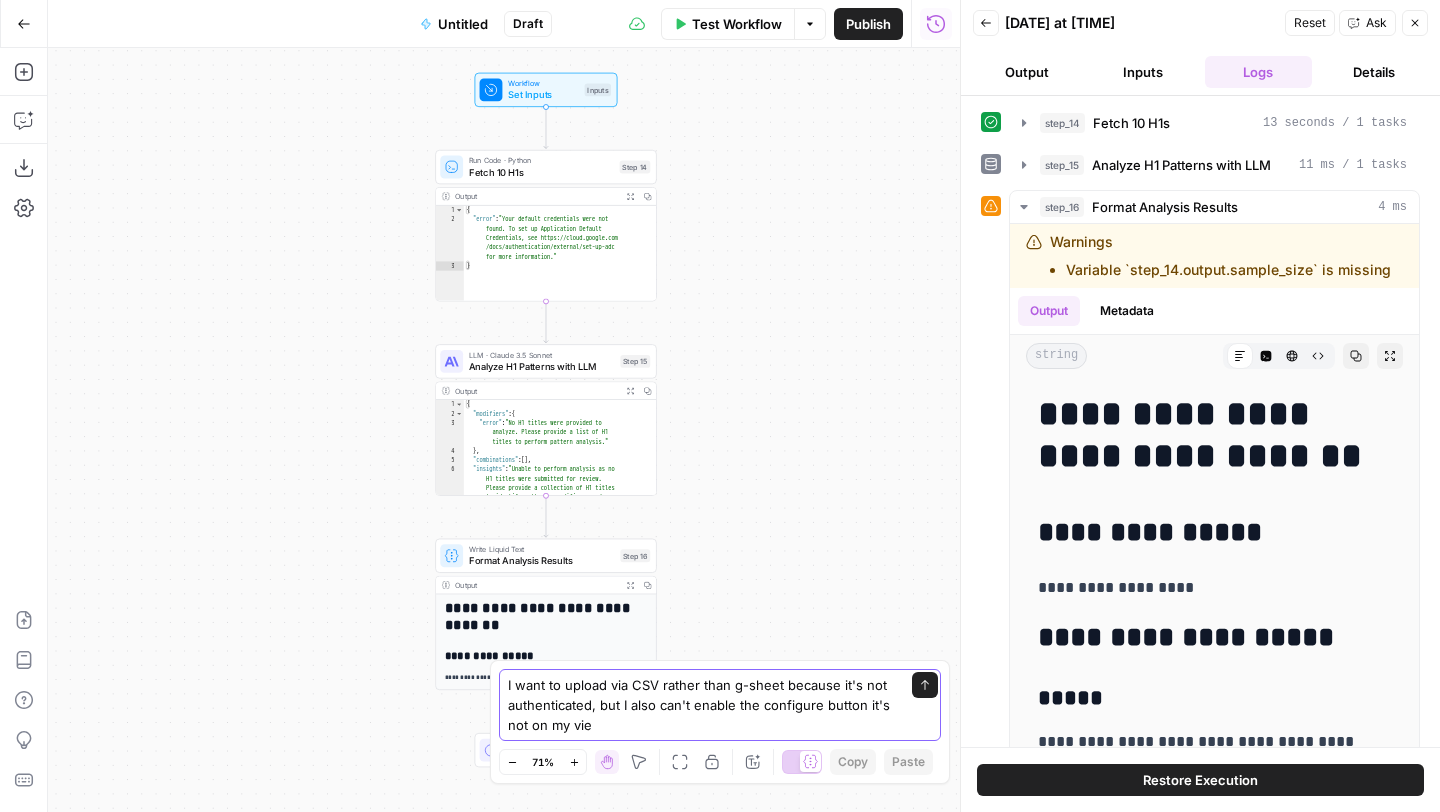 type on "I want to upload via CSV rather than g-sheet because it's not authenticated, but I also can't enable the configure button it's not on my view" 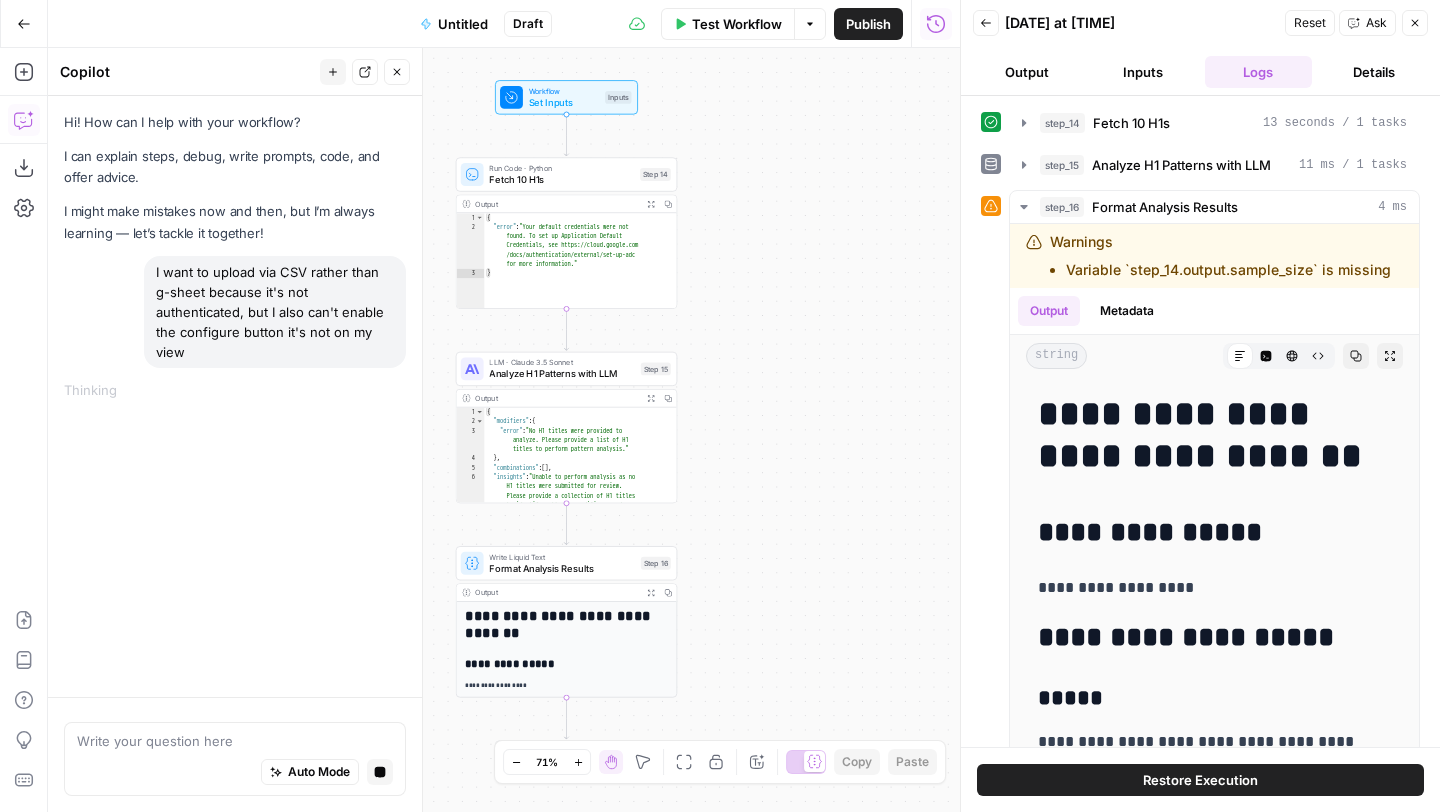 click on "Output" at bounding box center [1027, 72] 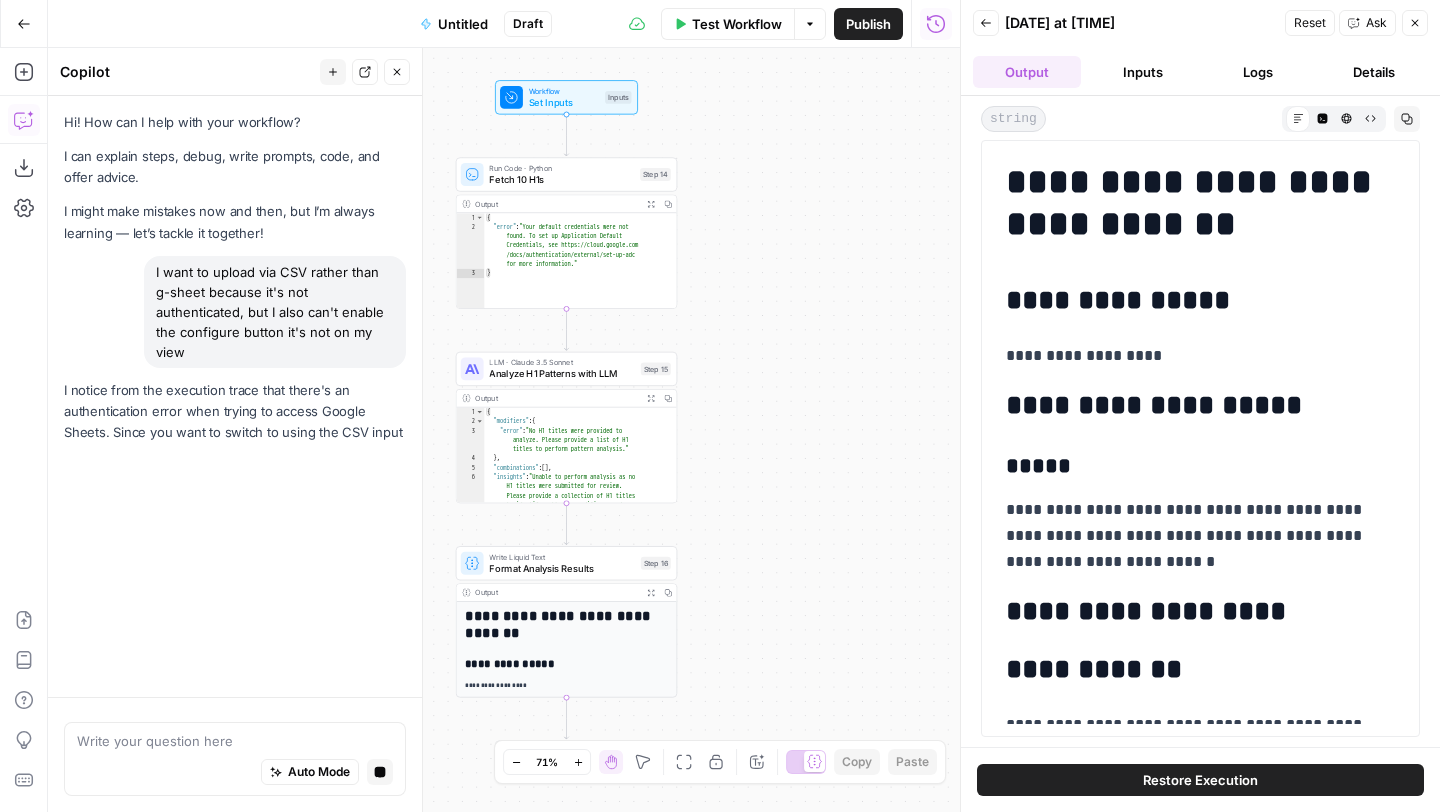 click on "Back" at bounding box center (986, 23) 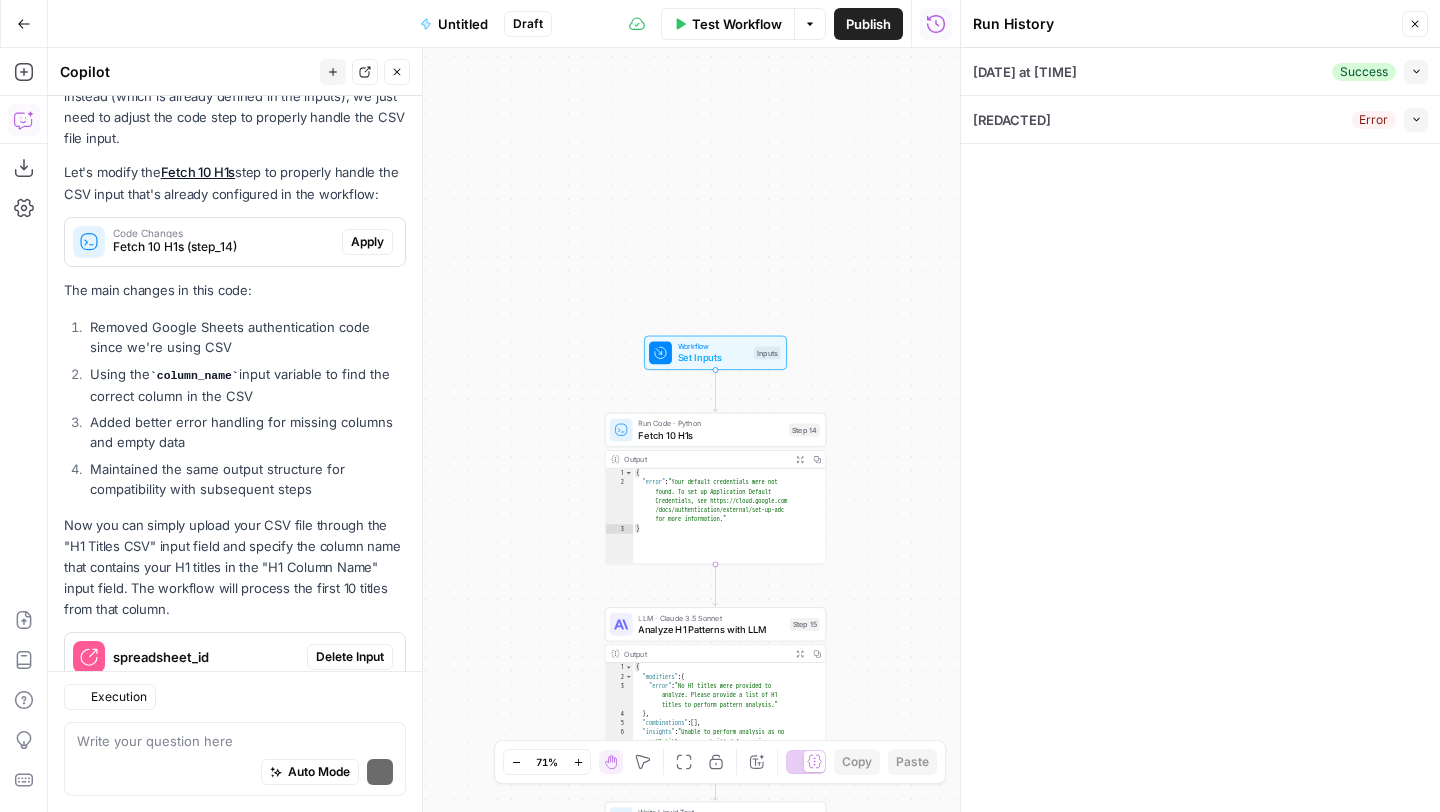 scroll, scrollTop: 415, scrollLeft: 0, axis: vertical 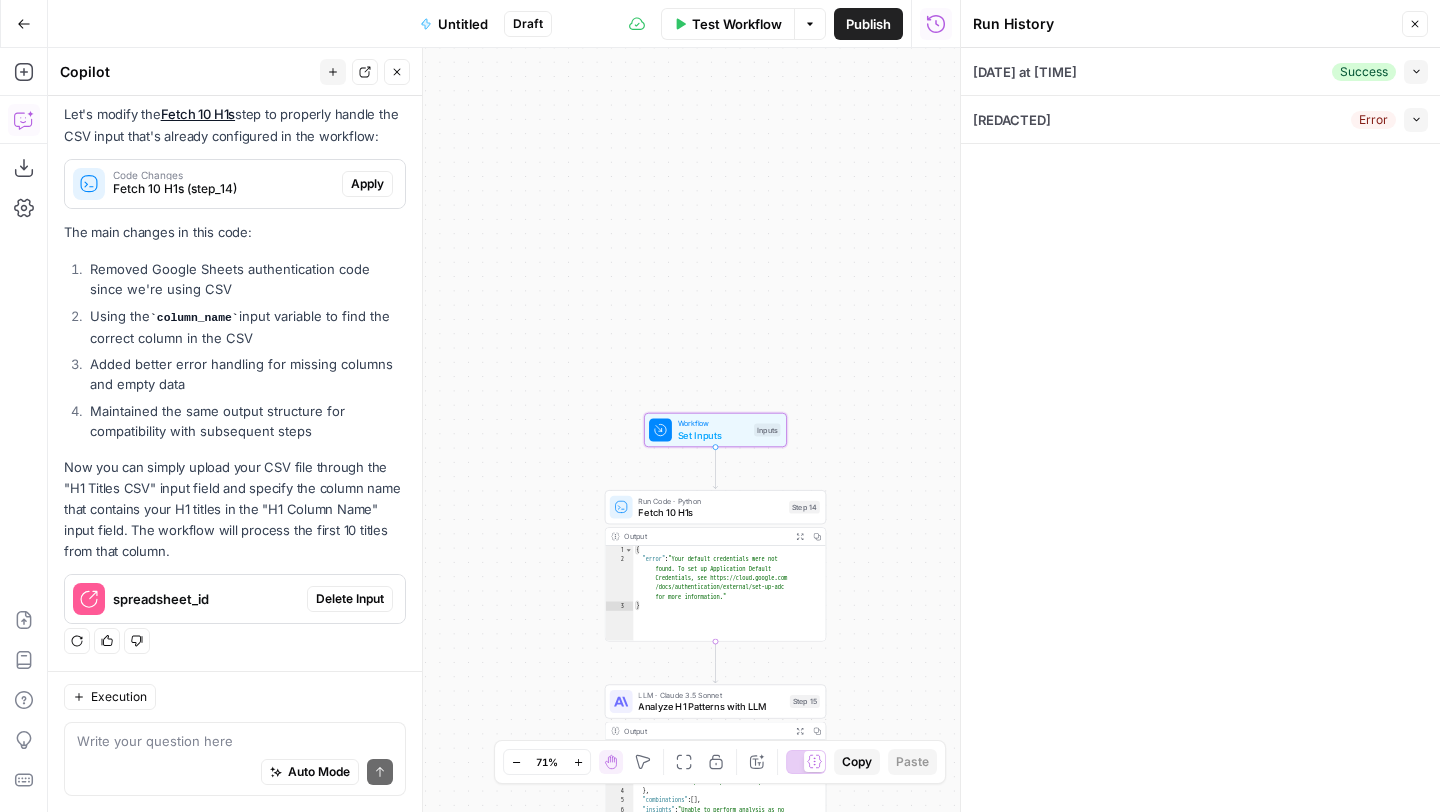 click on "Delete Input" at bounding box center (350, 599) 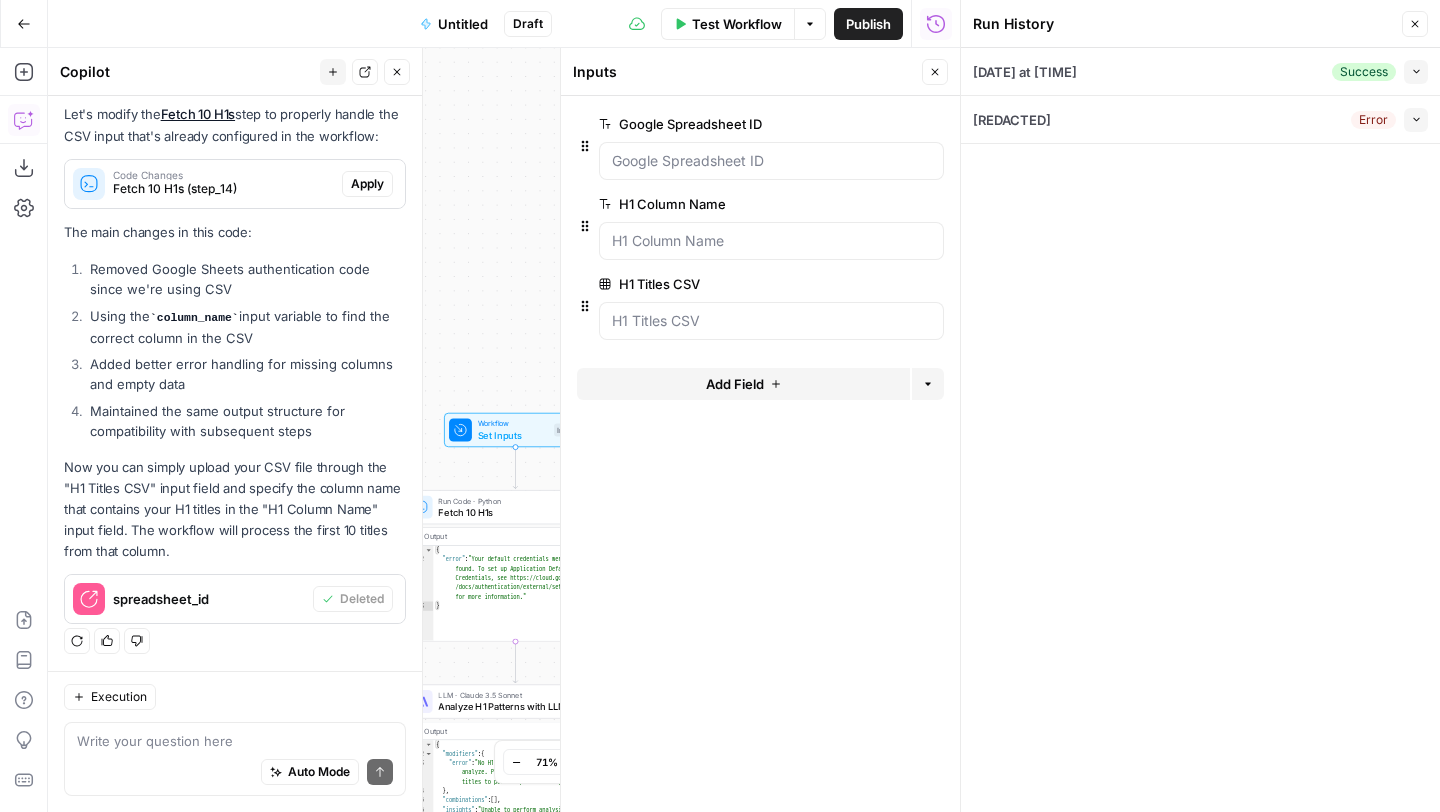 scroll, scrollTop: 424, scrollLeft: 0, axis: vertical 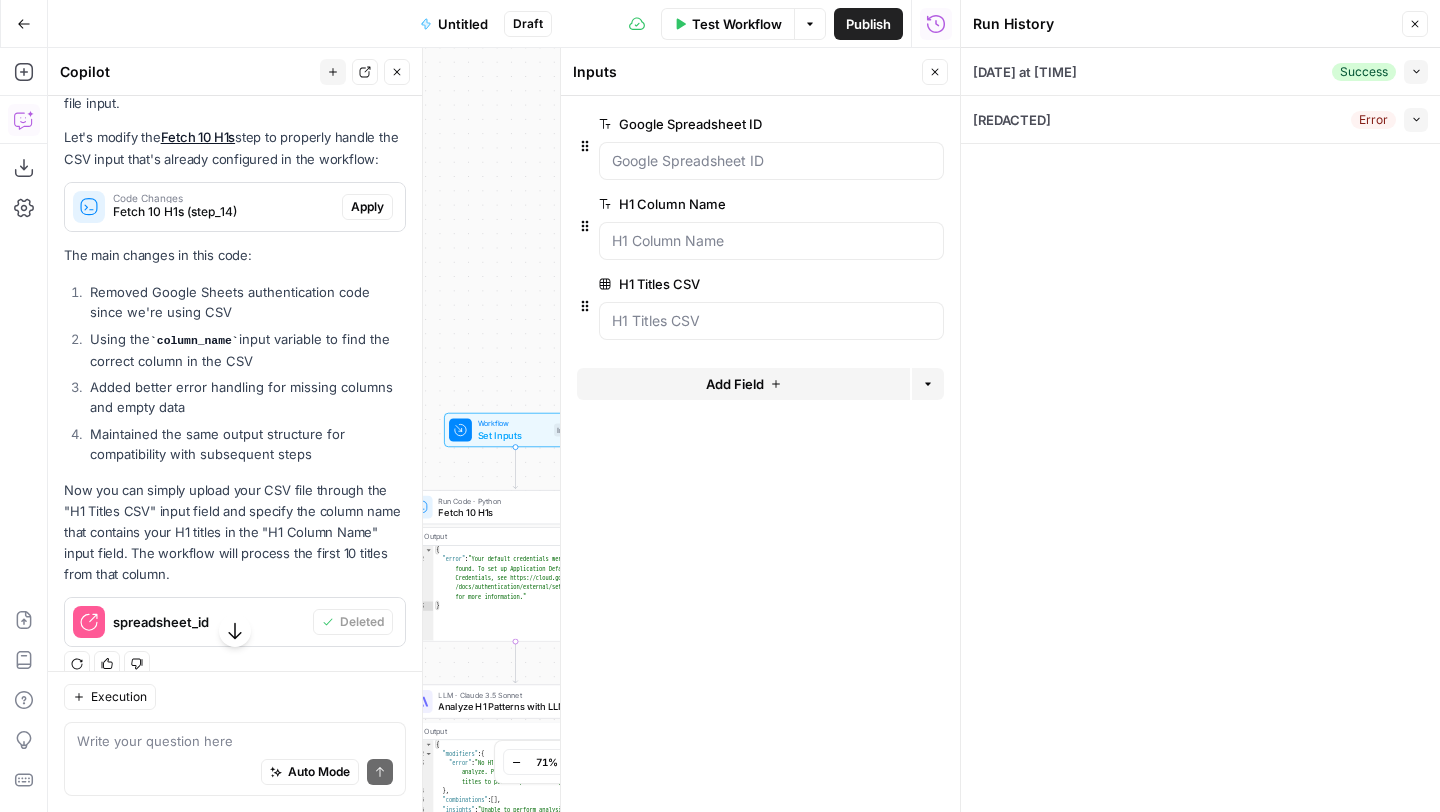 click on "Delete group" at bounding box center (932, 124) 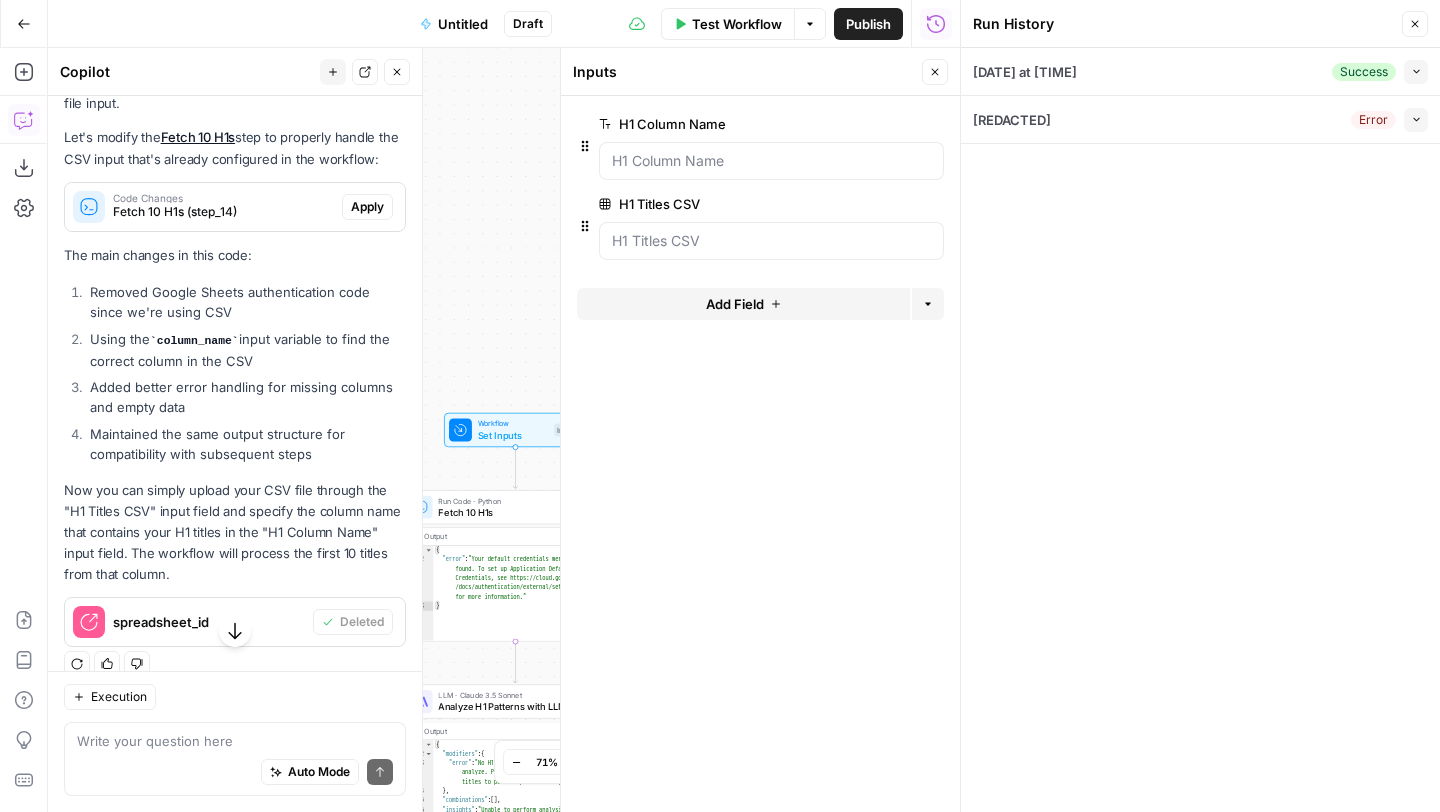 click on "Delete group" at bounding box center [932, 124] 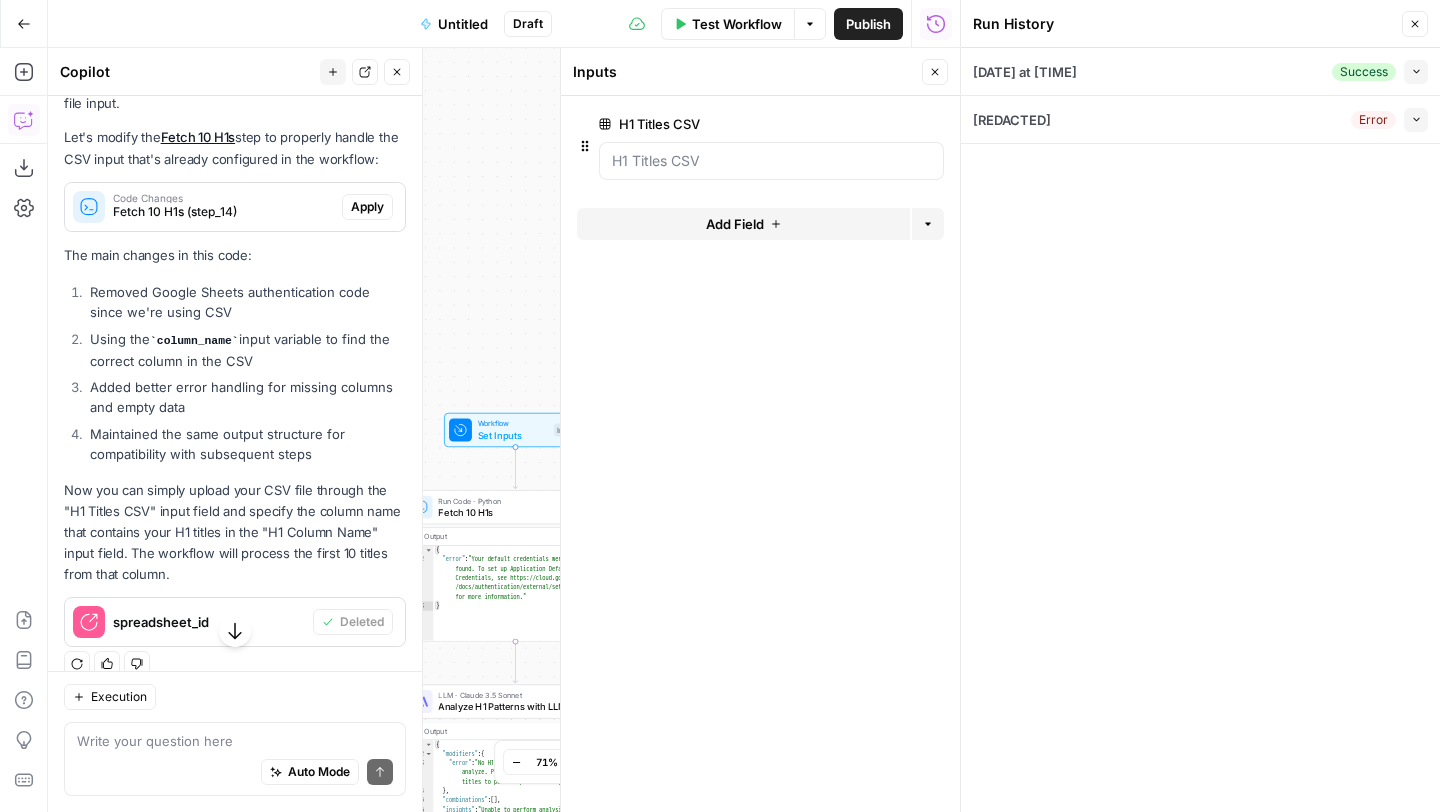 click on "Delete group" at bounding box center (932, 124) 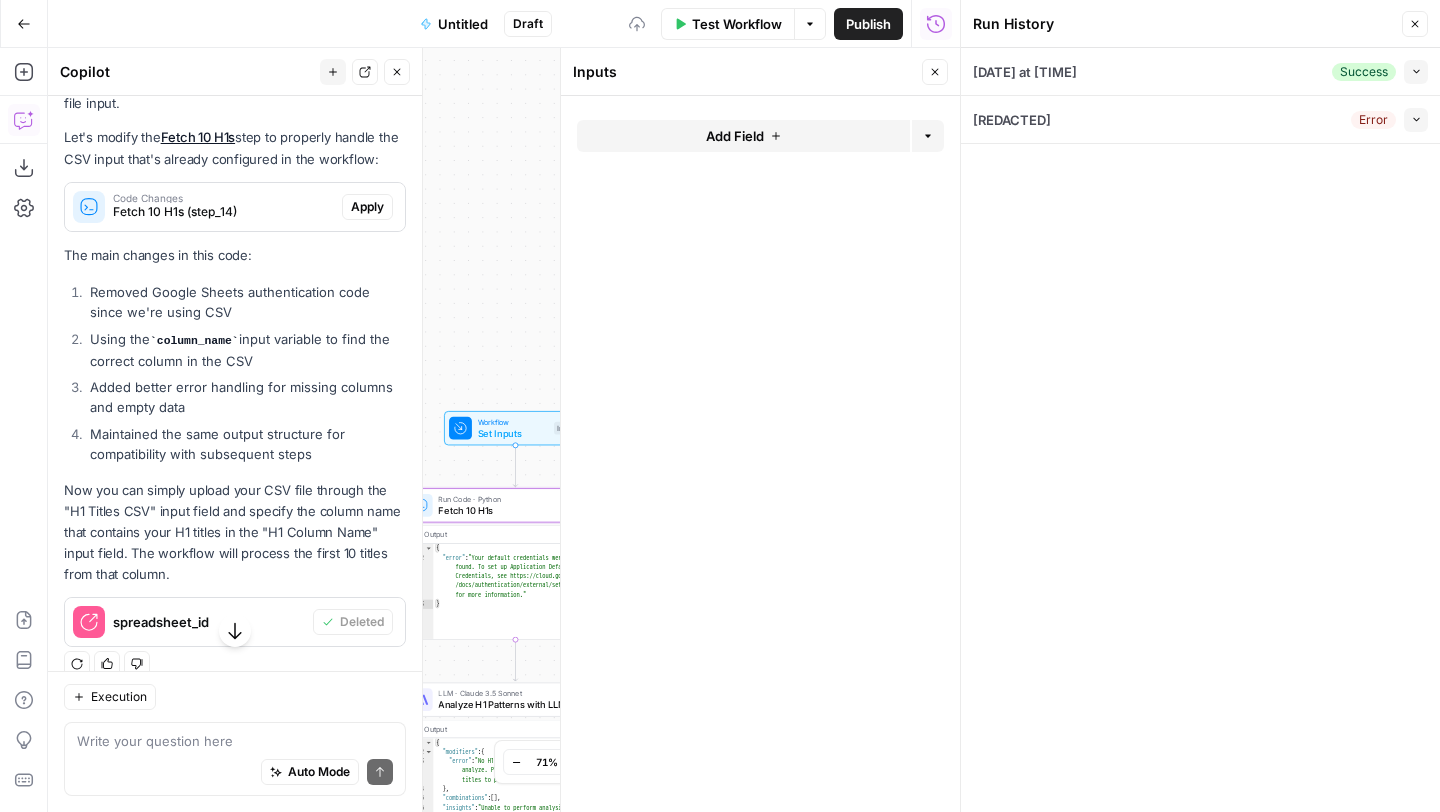 click on "Apply" at bounding box center [367, 207] 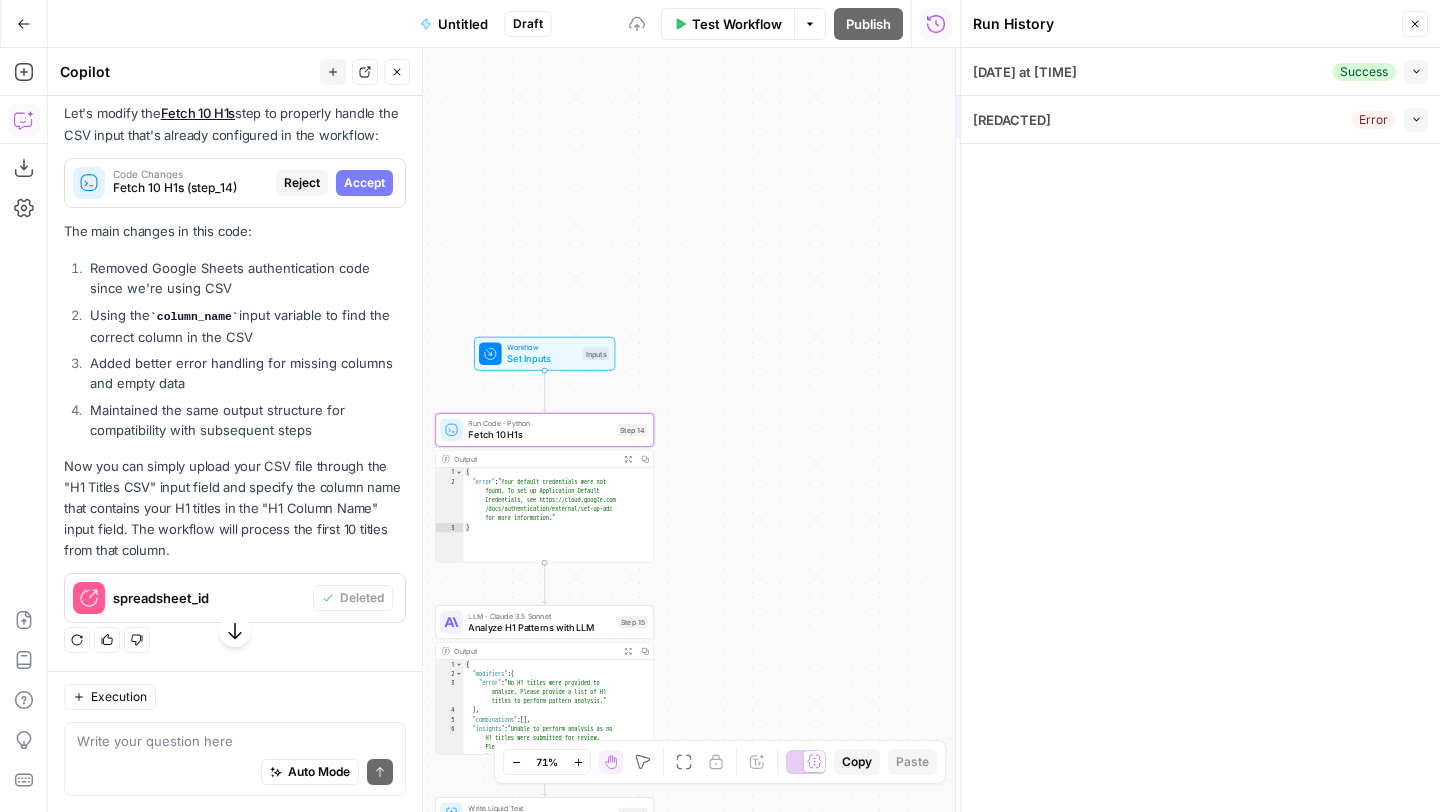 scroll, scrollTop: 392, scrollLeft: 0, axis: vertical 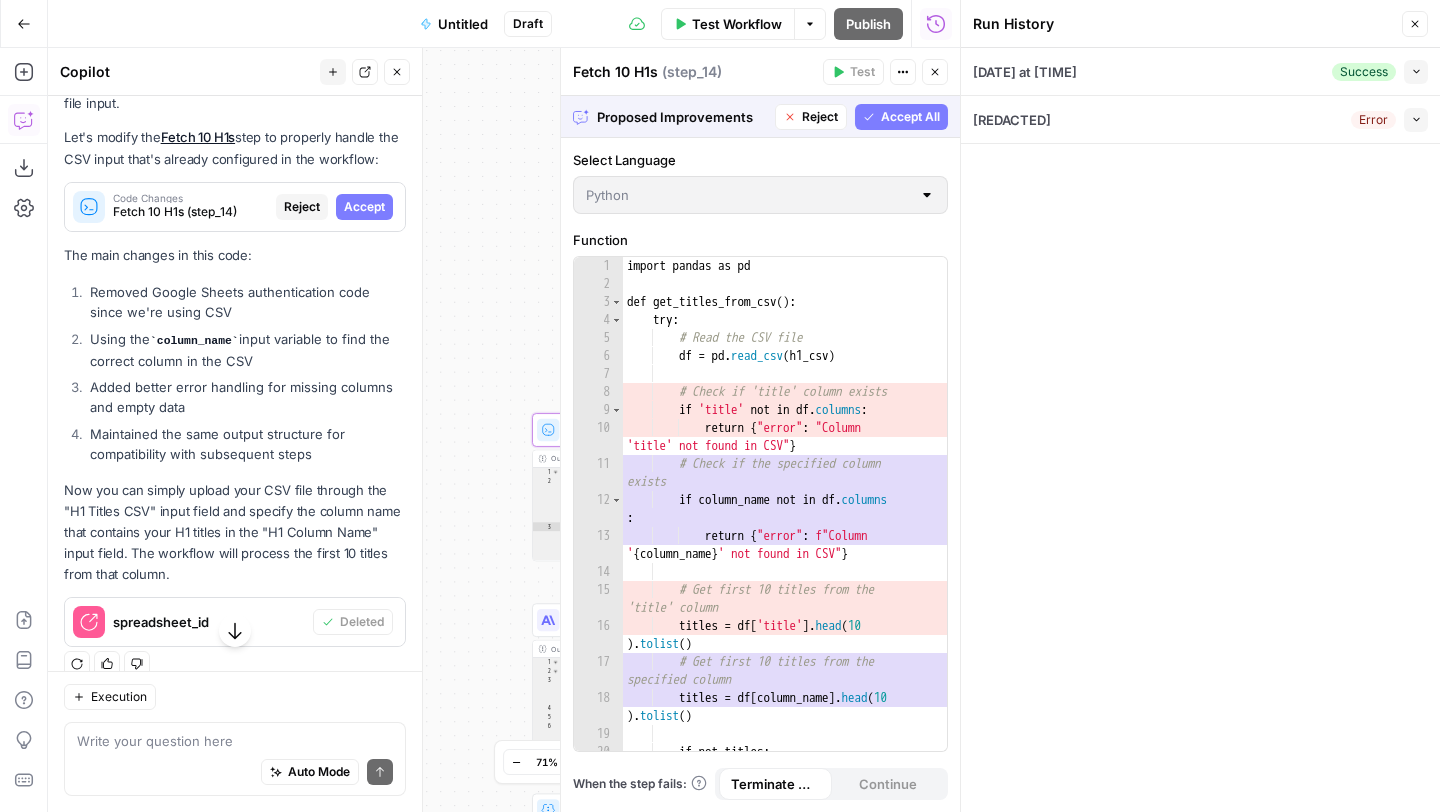 click on "Accept" at bounding box center [364, 207] 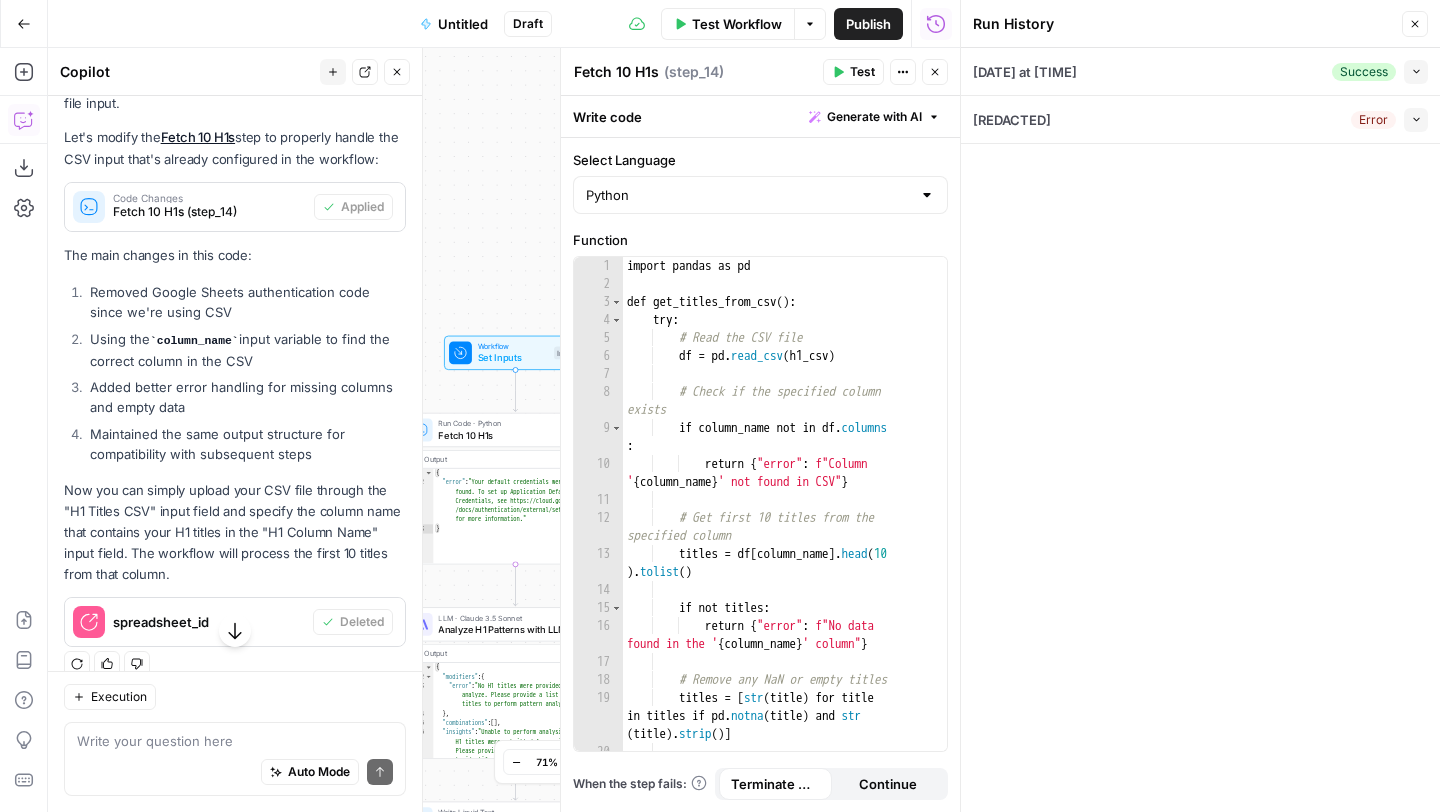 click 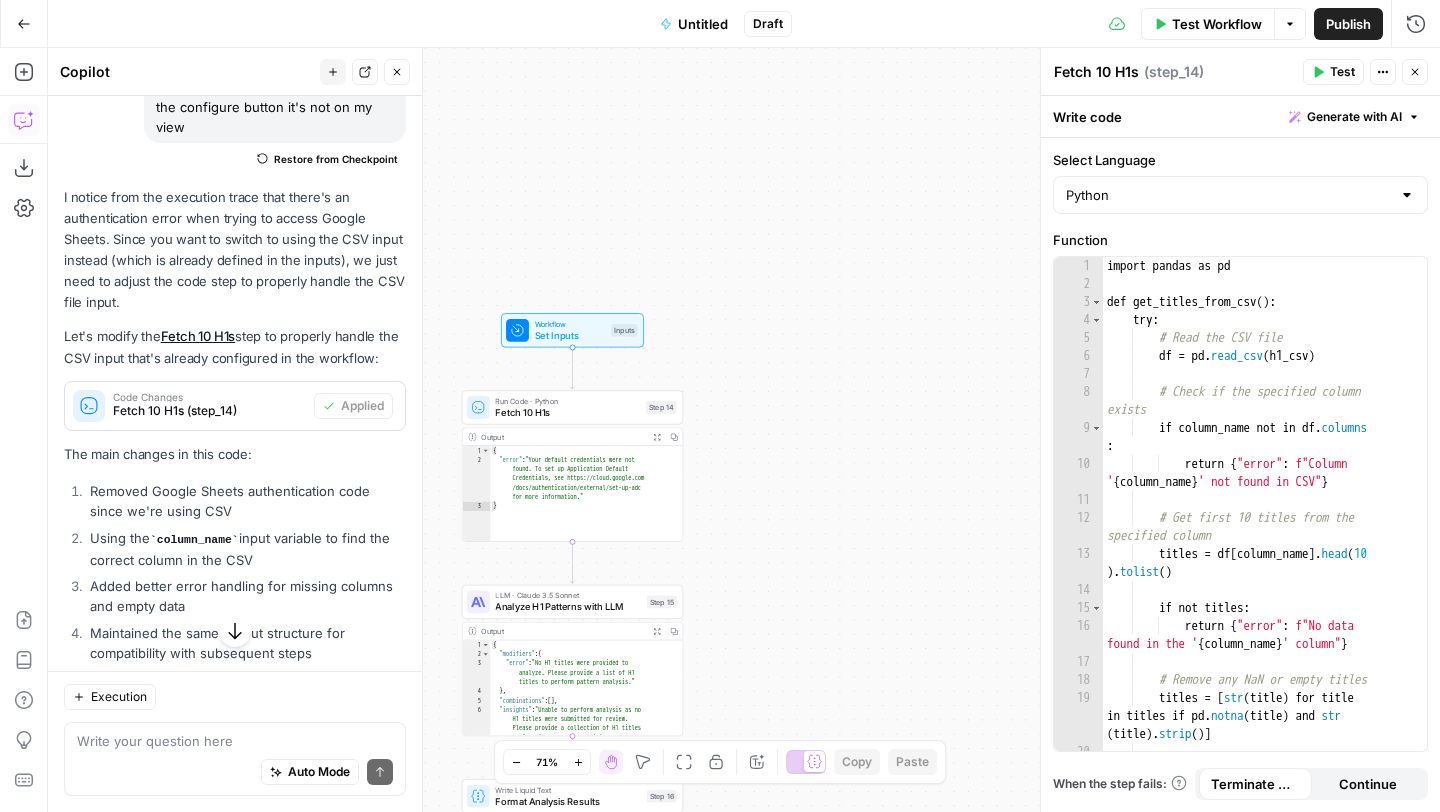scroll, scrollTop: 447, scrollLeft: 0, axis: vertical 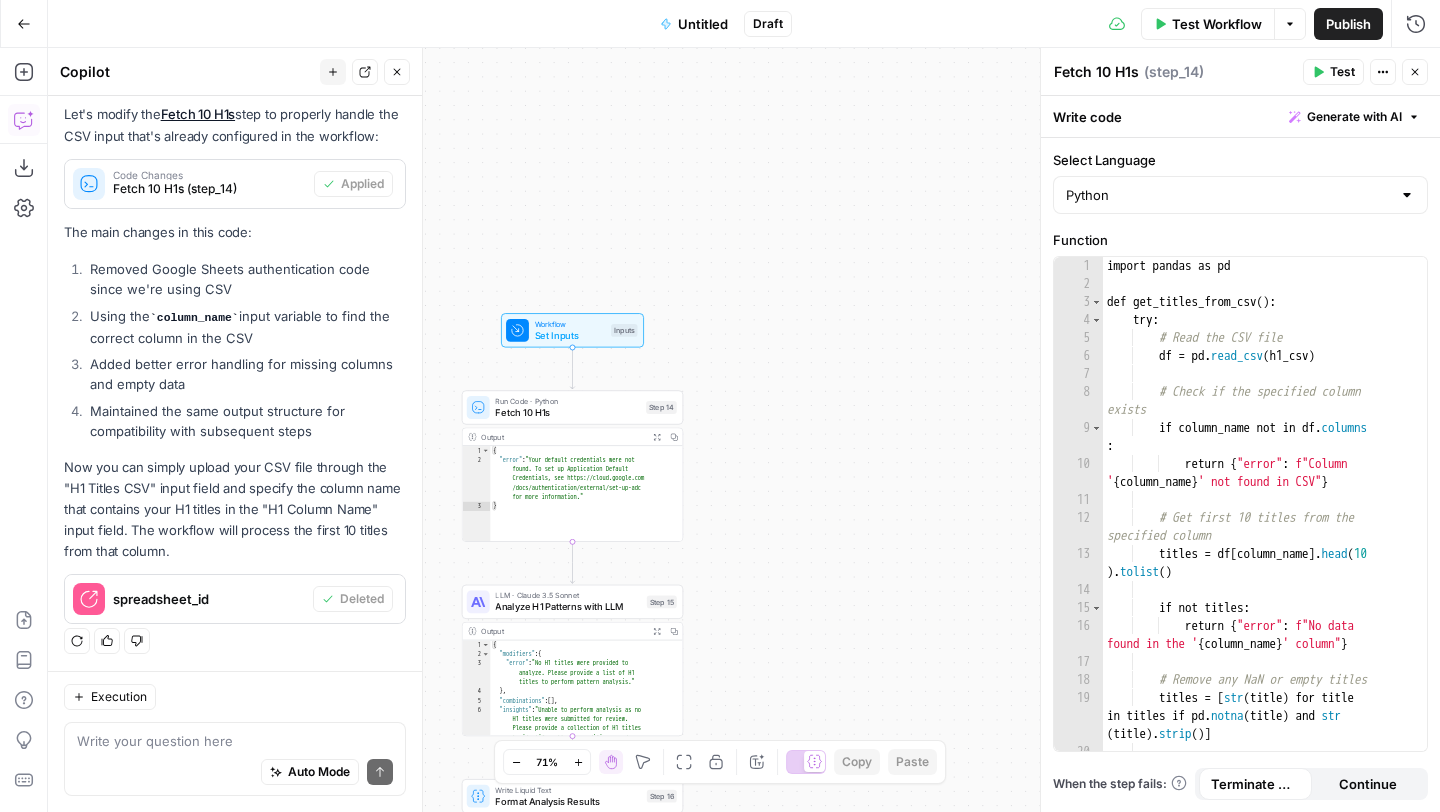 click on "Workflow" at bounding box center [570, 323] 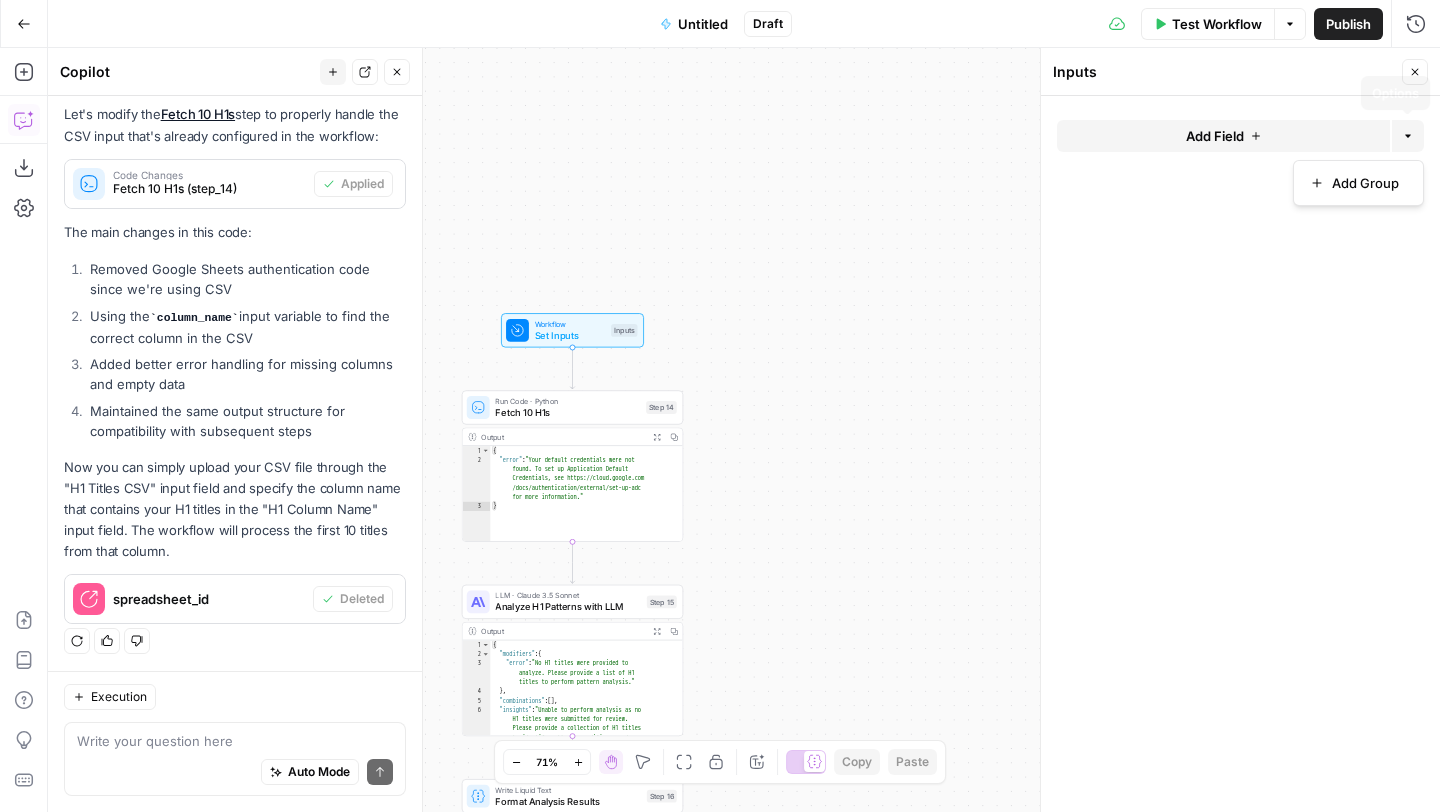 click on "Options" at bounding box center [1408, 136] 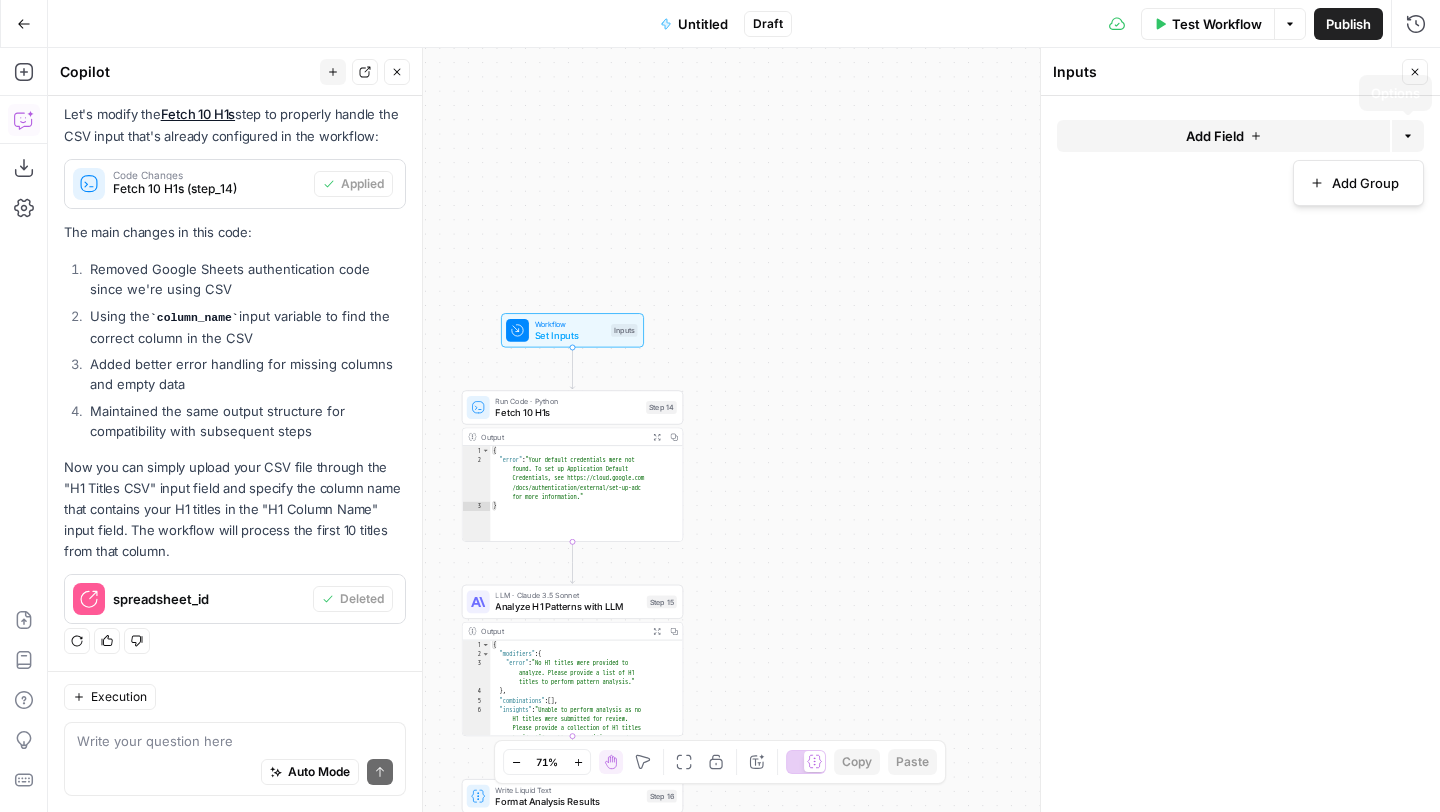 click on "Add Field" at bounding box center (1215, 136) 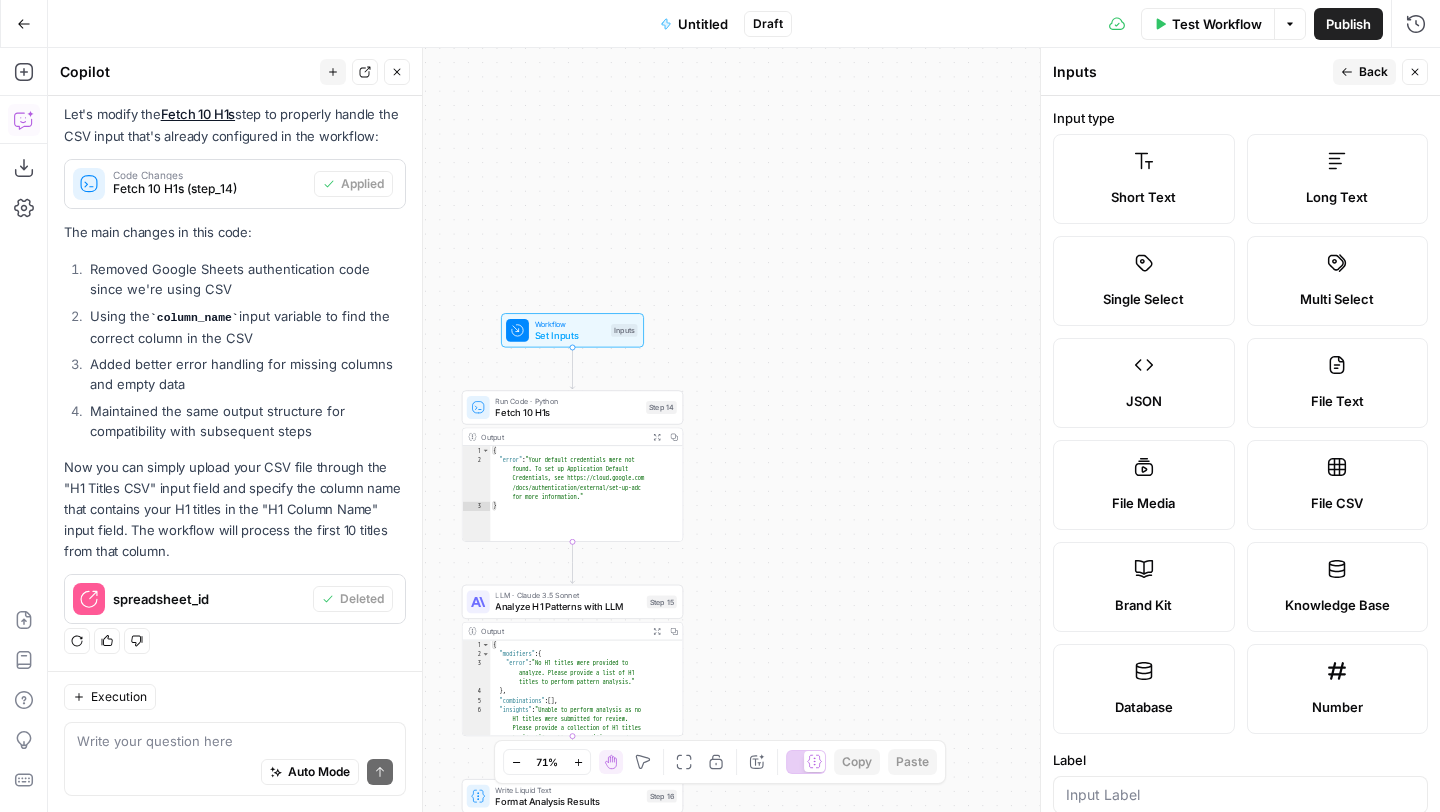 click on "Back" at bounding box center (1373, 72) 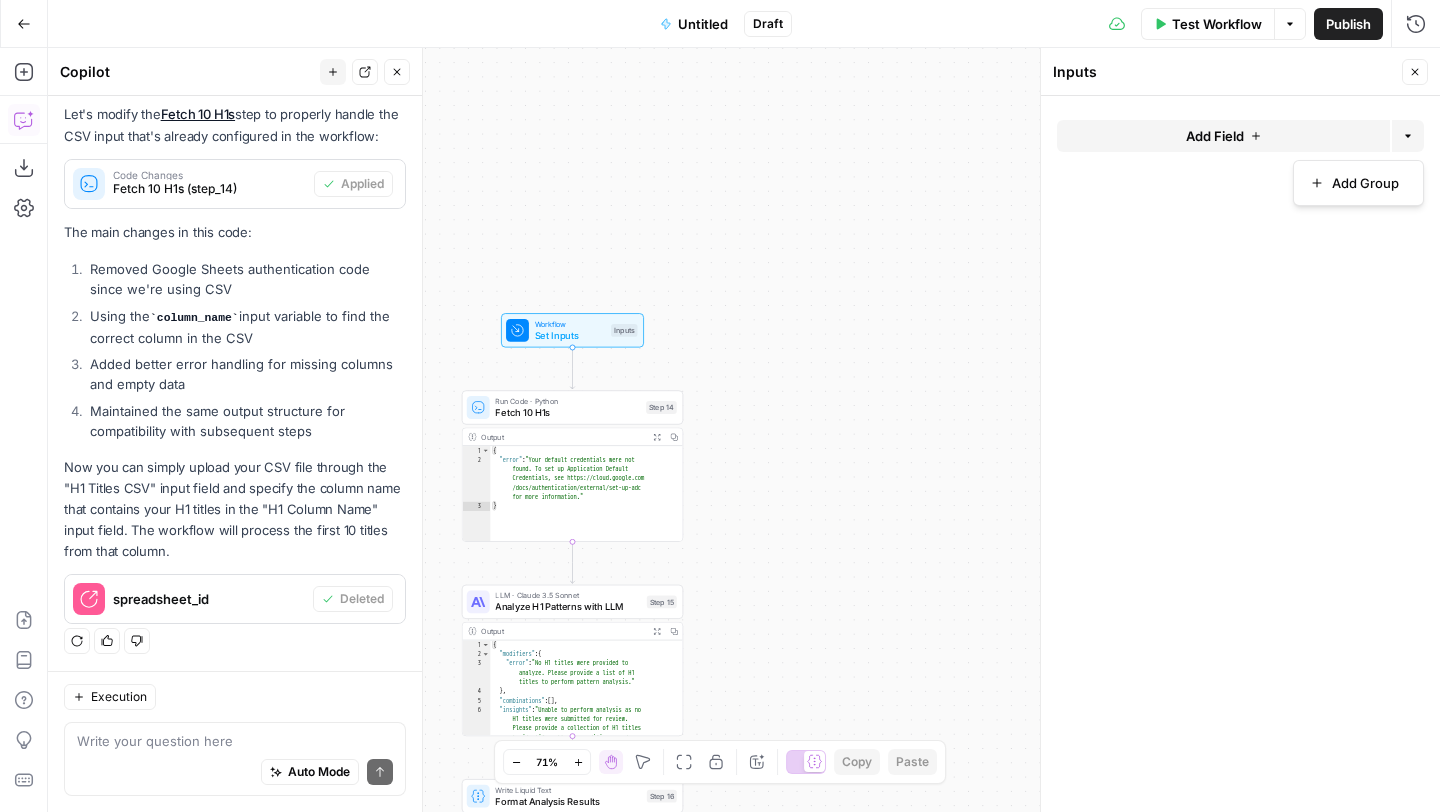 click on "Options" at bounding box center [1408, 136] 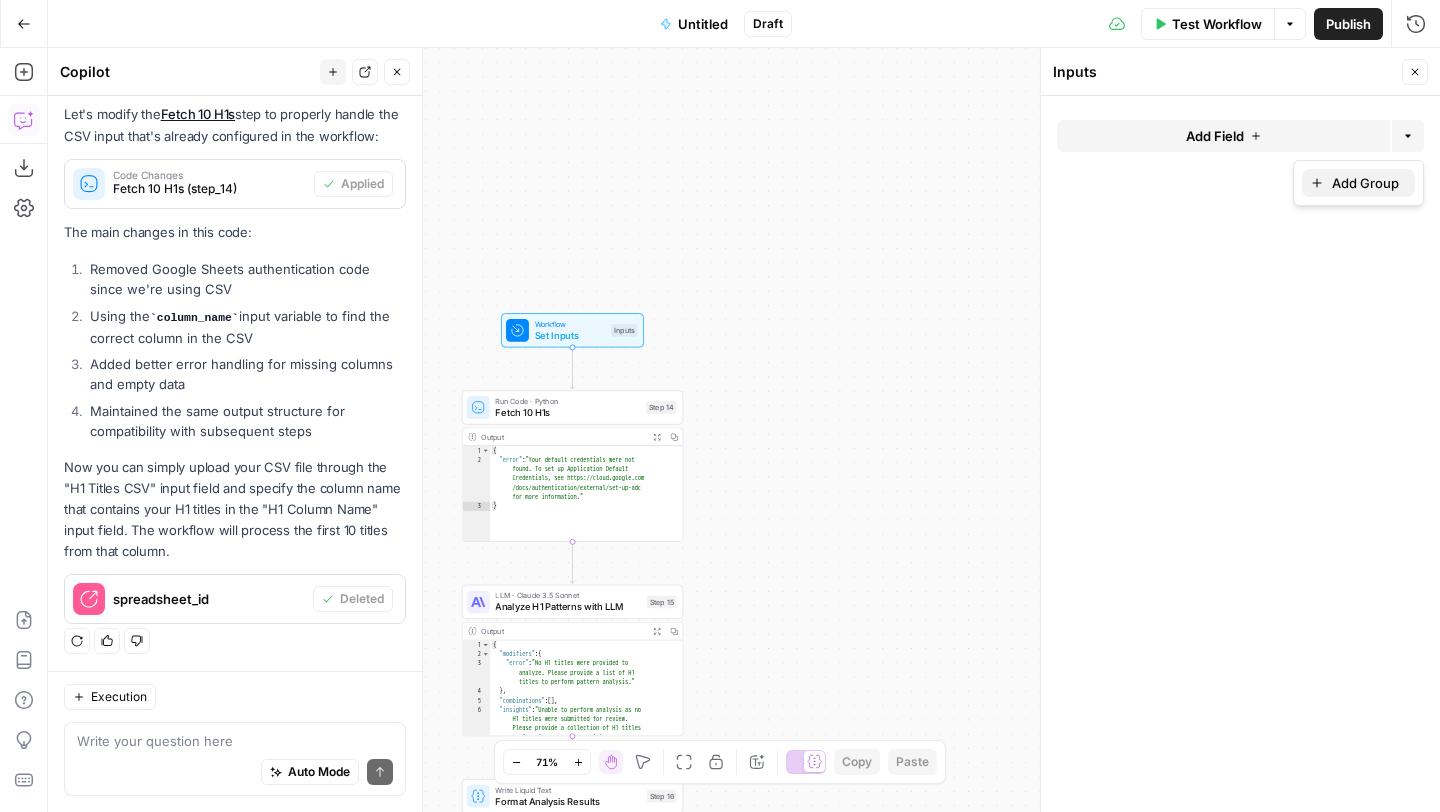 click on "Add Group" at bounding box center (1358, 183) 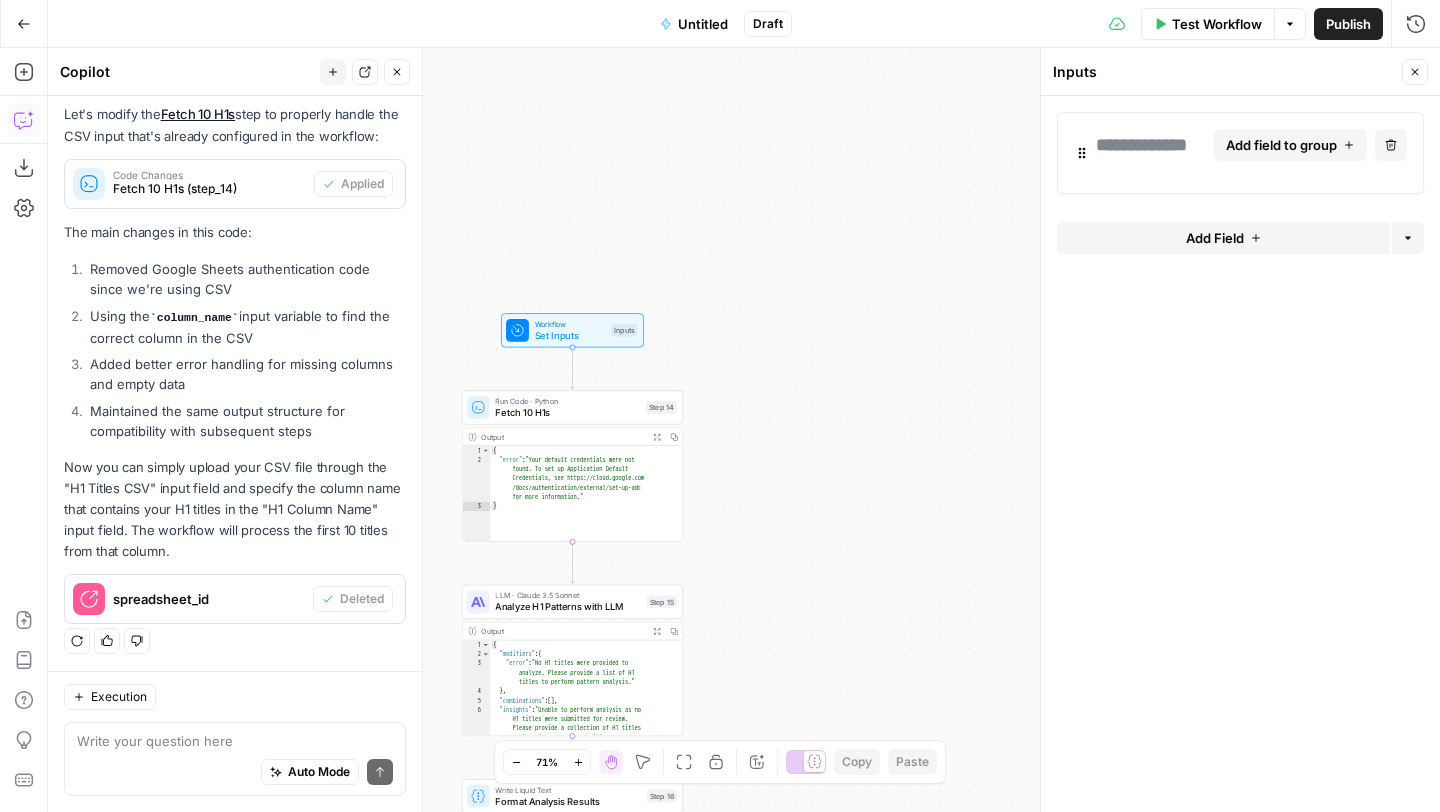 click on "Delete group" at bounding box center (1391, 145) 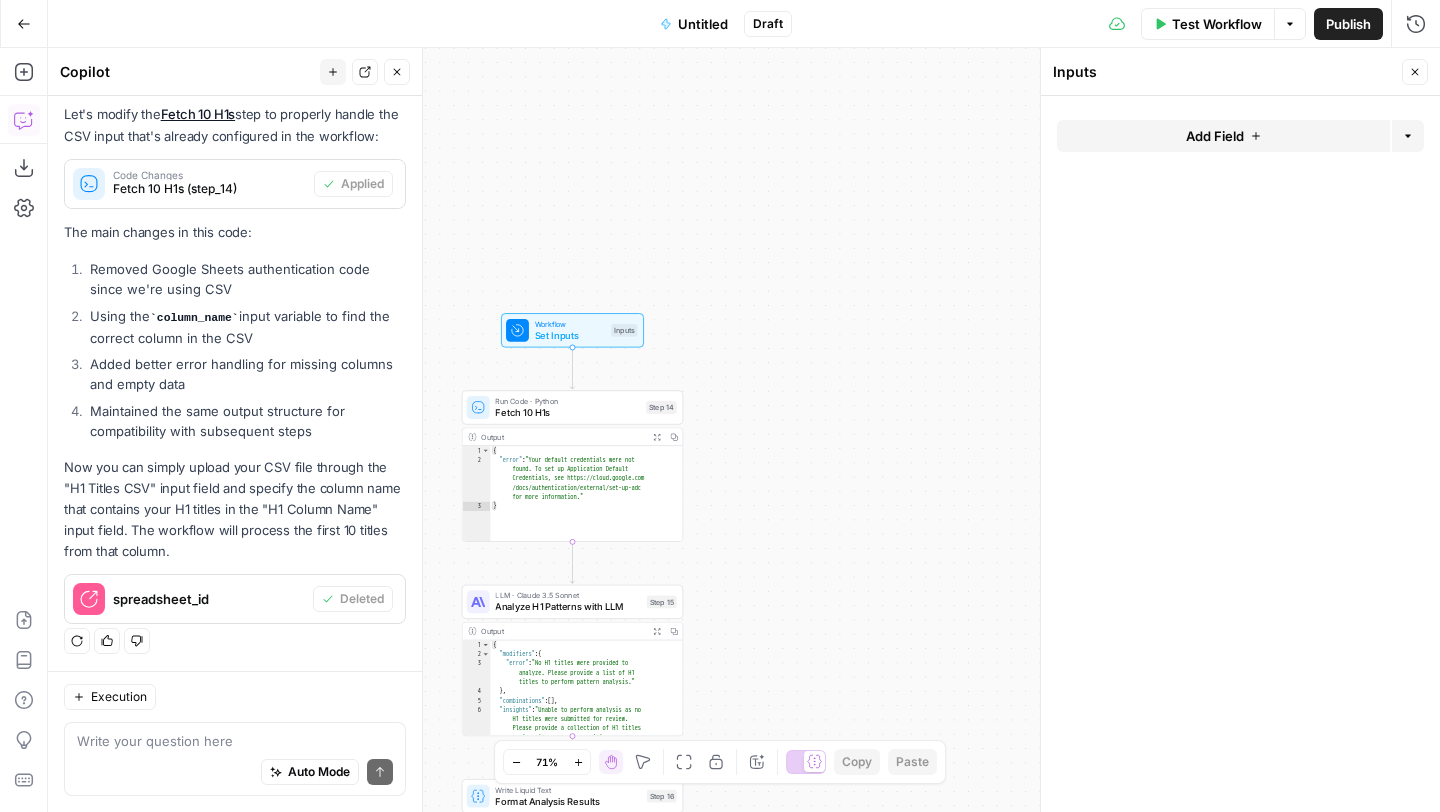 click on "Close" at bounding box center (1415, 72) 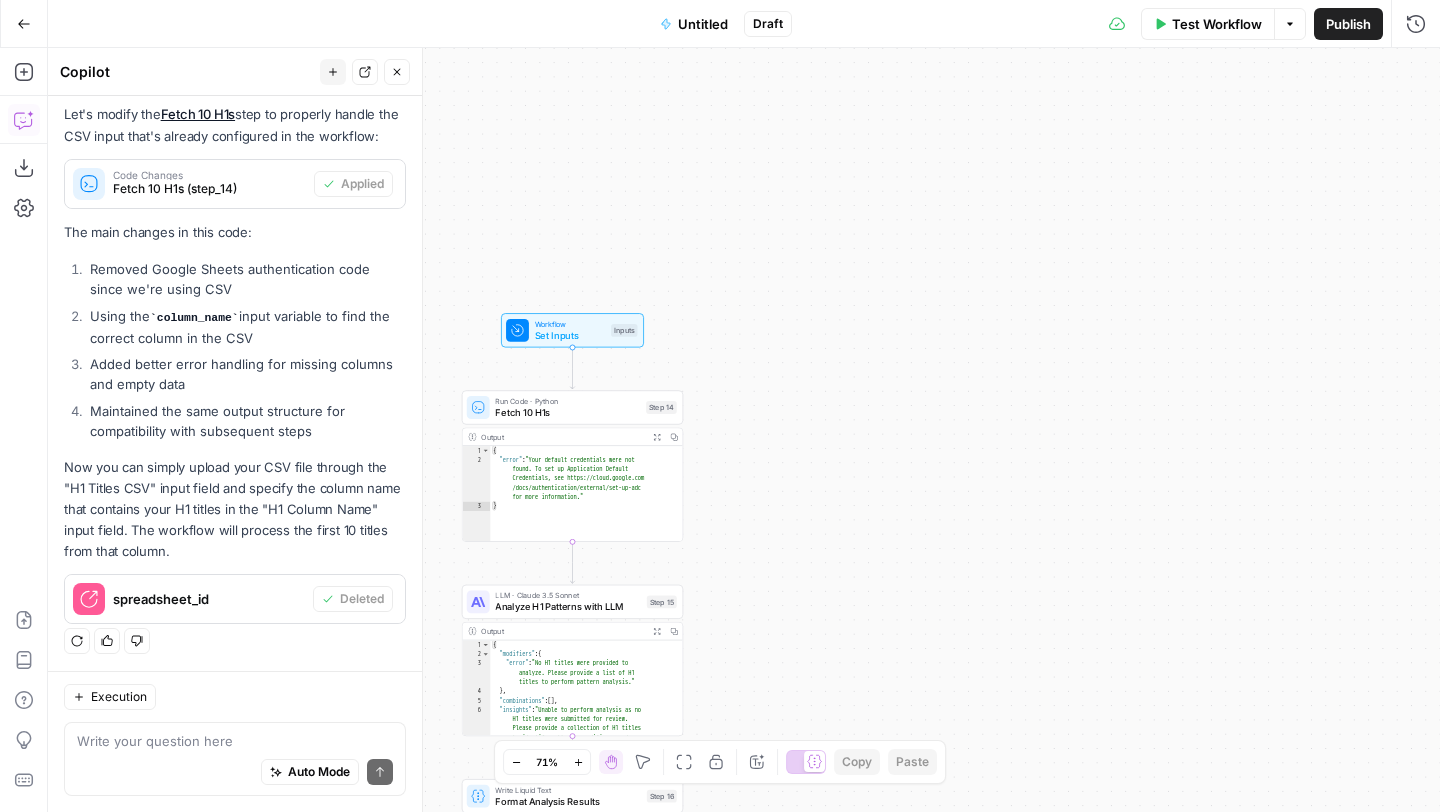 click on "Workflow Set Inputs Inputs Test Step" at bounding box center (571, 330) 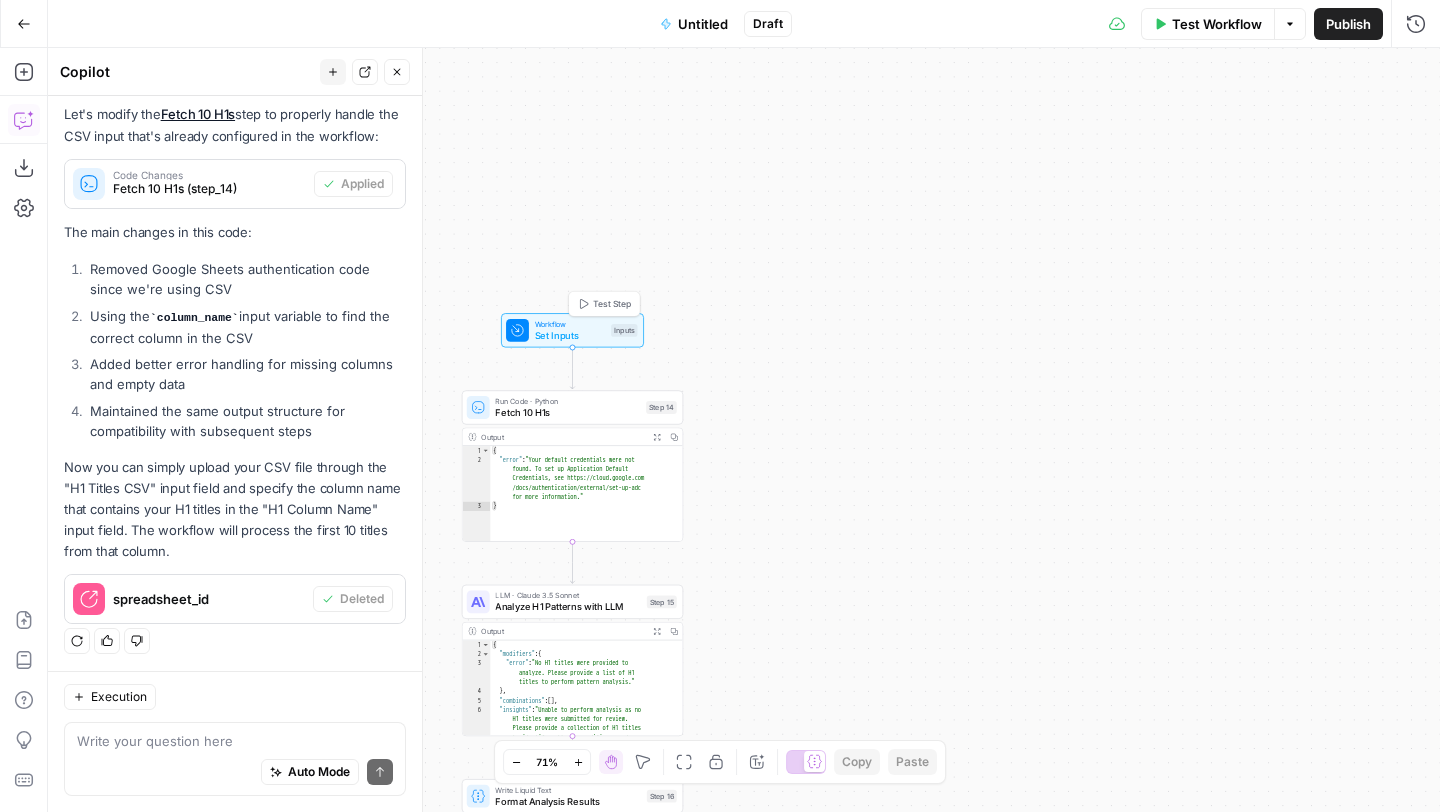 click on "Workflow Set Inputs Inputs Test Step" at bounding box center [571, 330] 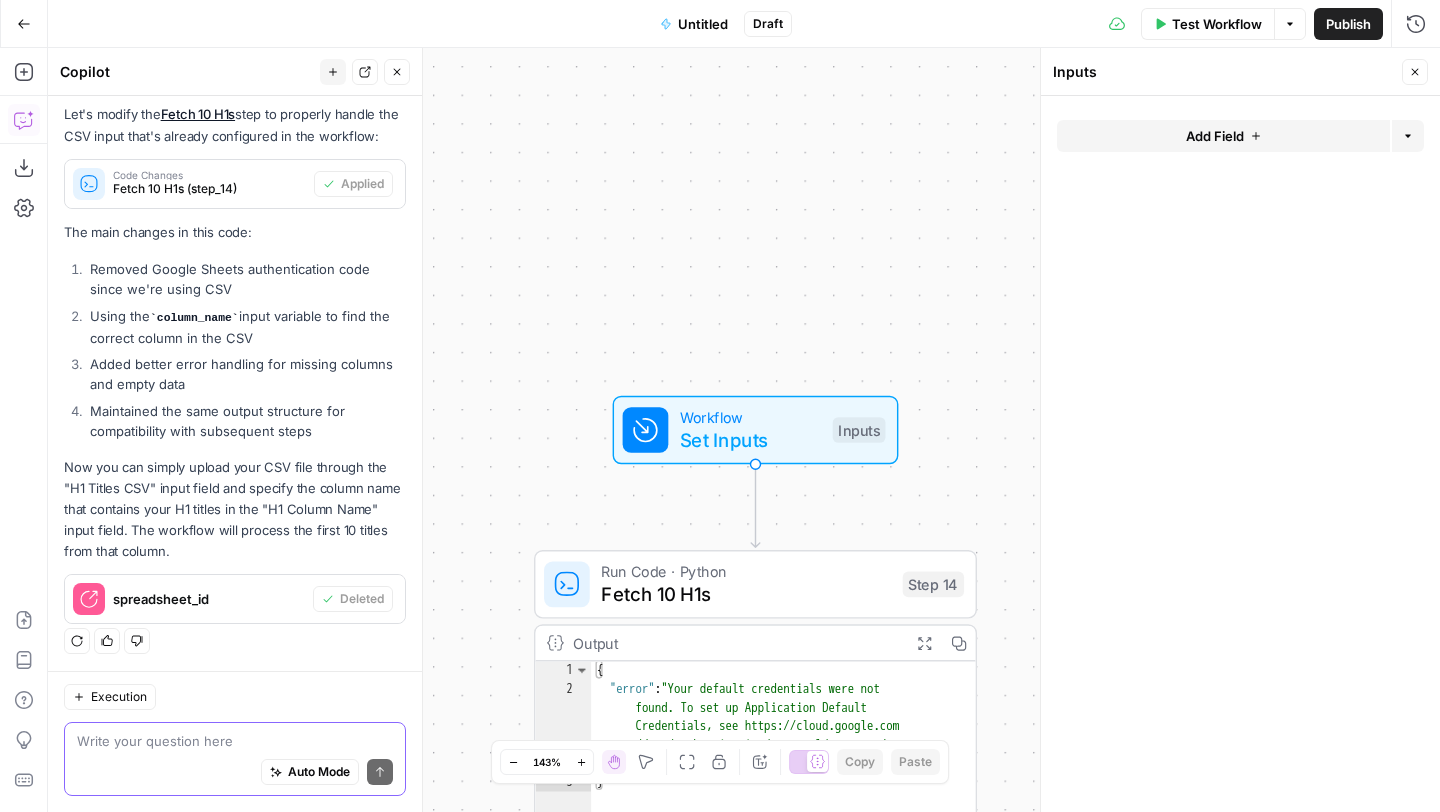 click at bounding box center [235, 741] 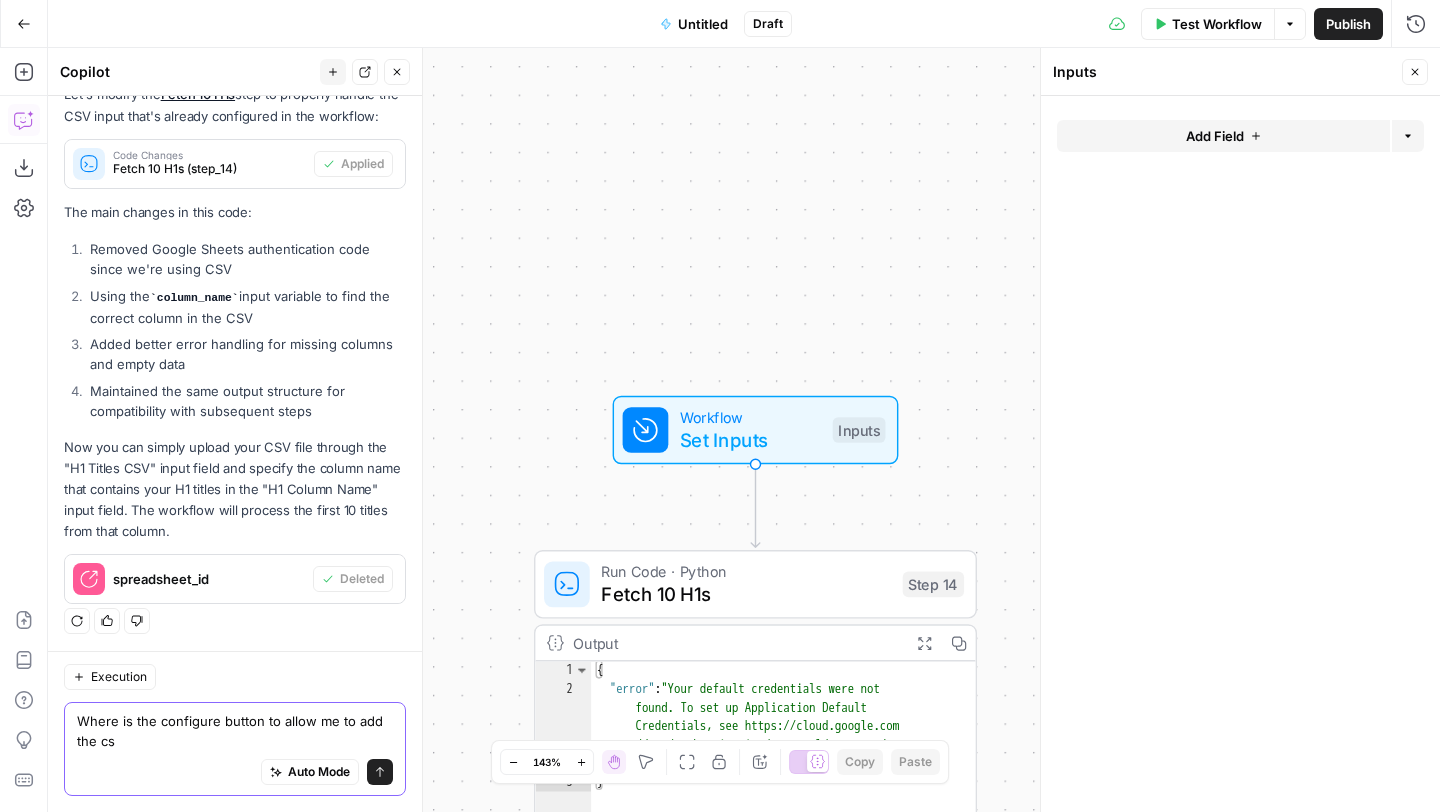 type on "Where is the configure button to allow me to add the csv" 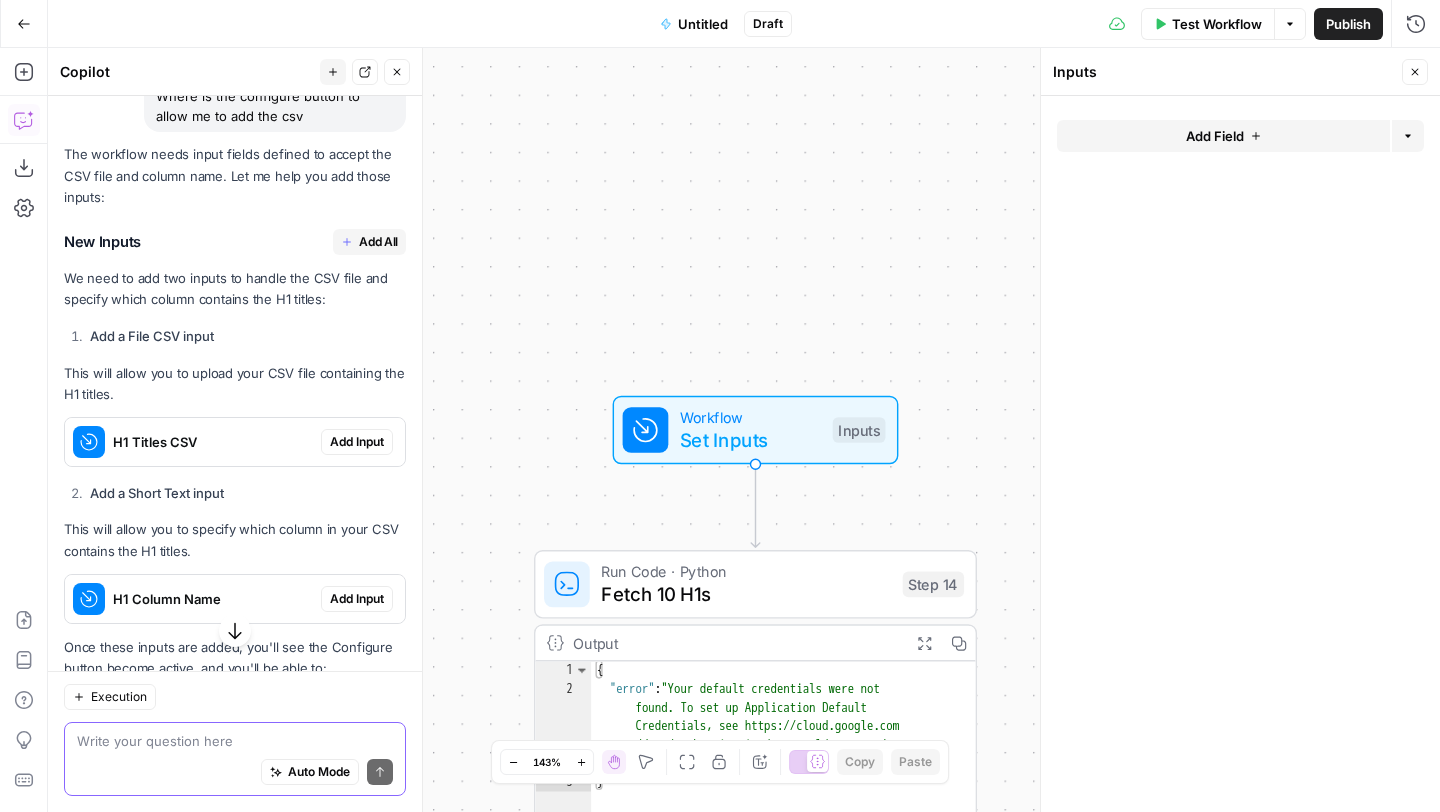 scroll, scrollTop: 1045, scrollLeft: 0, axis: vertical 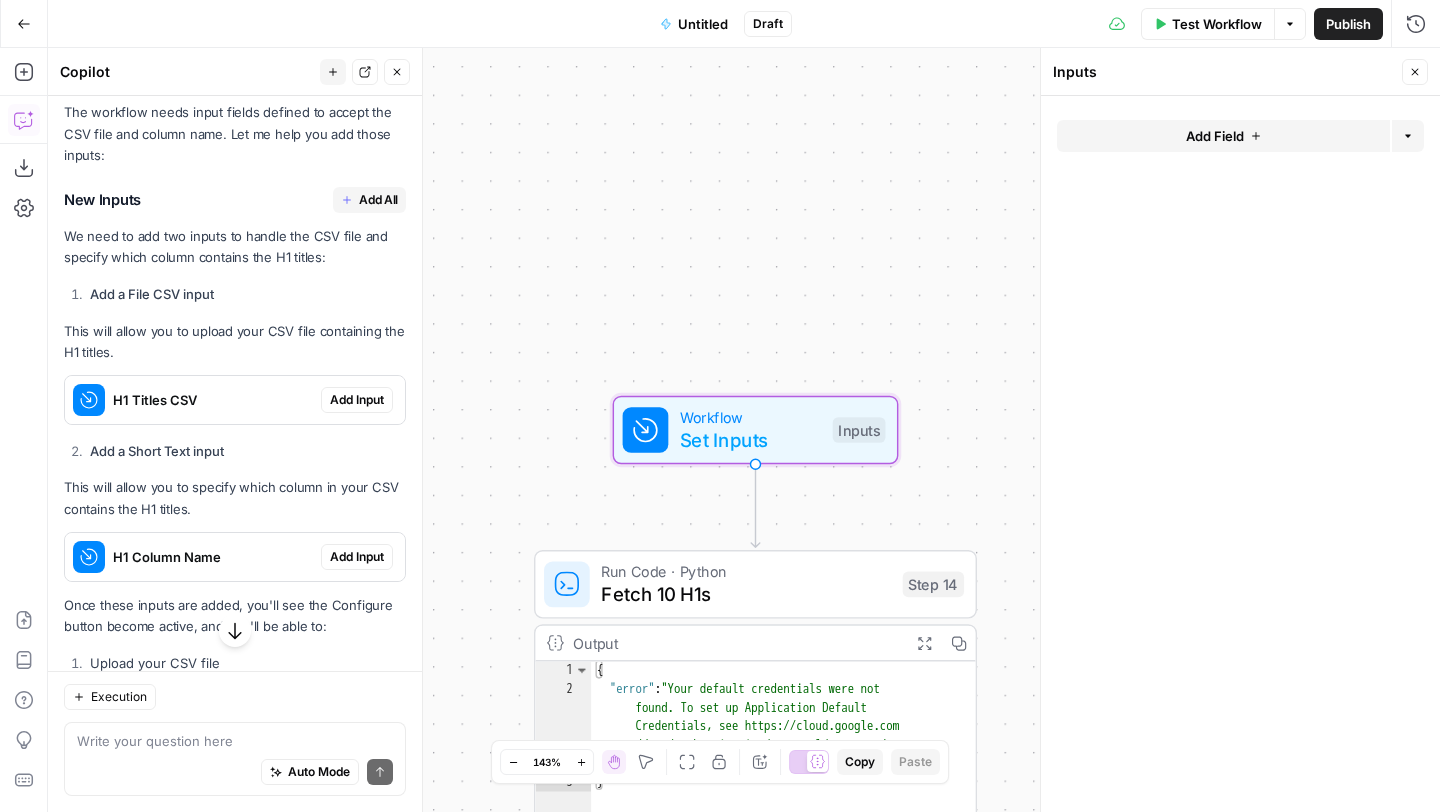 click on "Add Input" at bounding box center (357, 400) 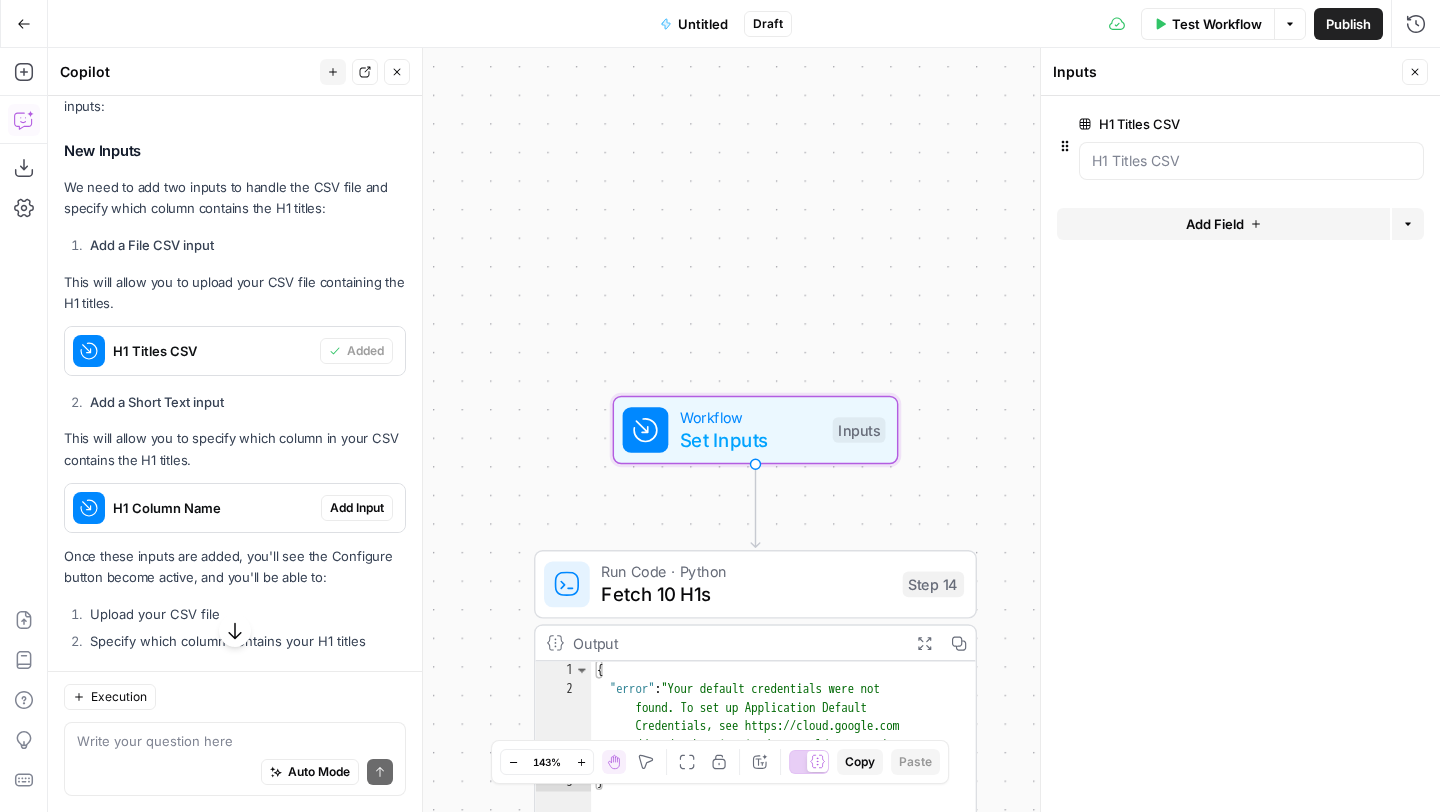 click on "Add Input" at bounding box center (357, 508) 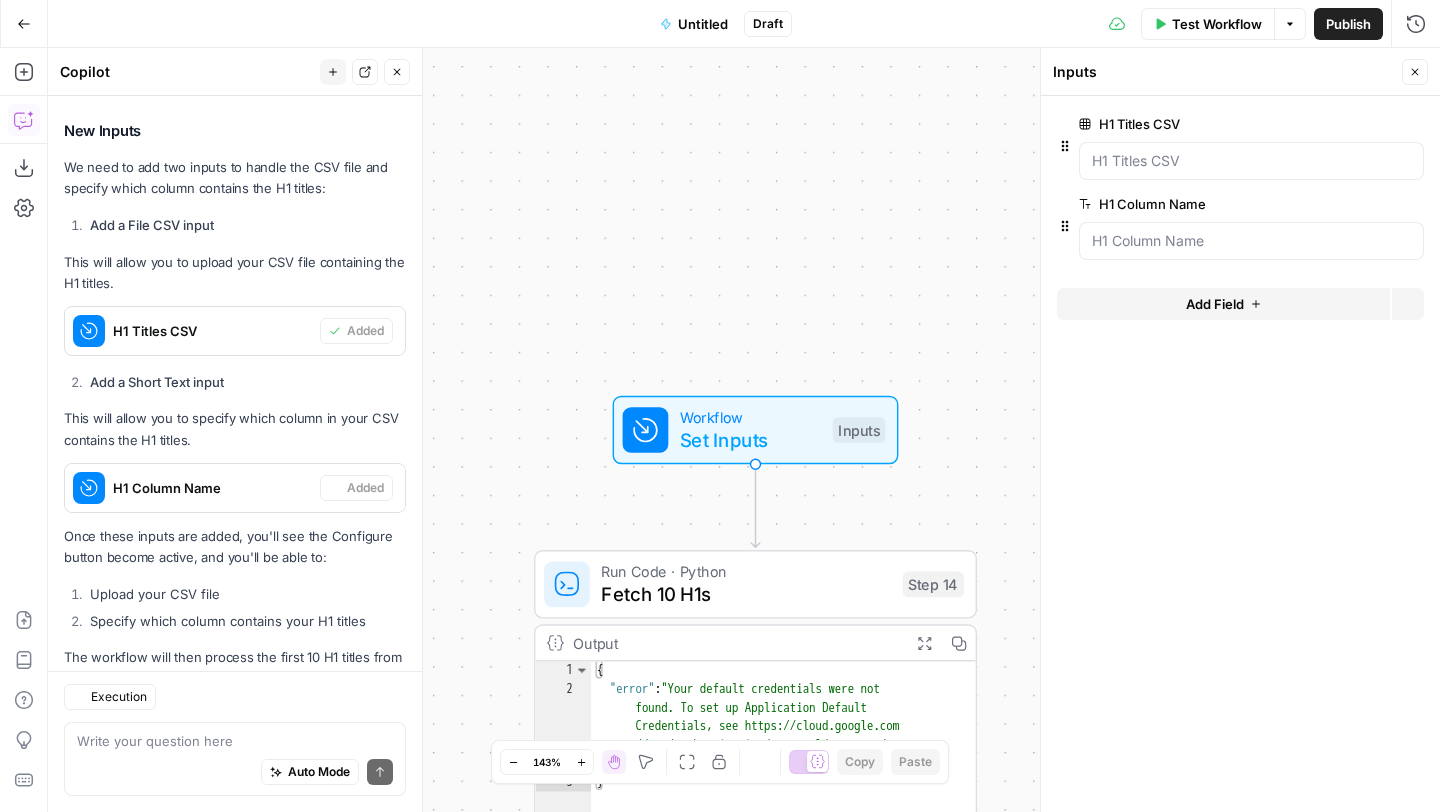 scroll, scrollTop: 1210, scrollLeft: 0, axis: vertical 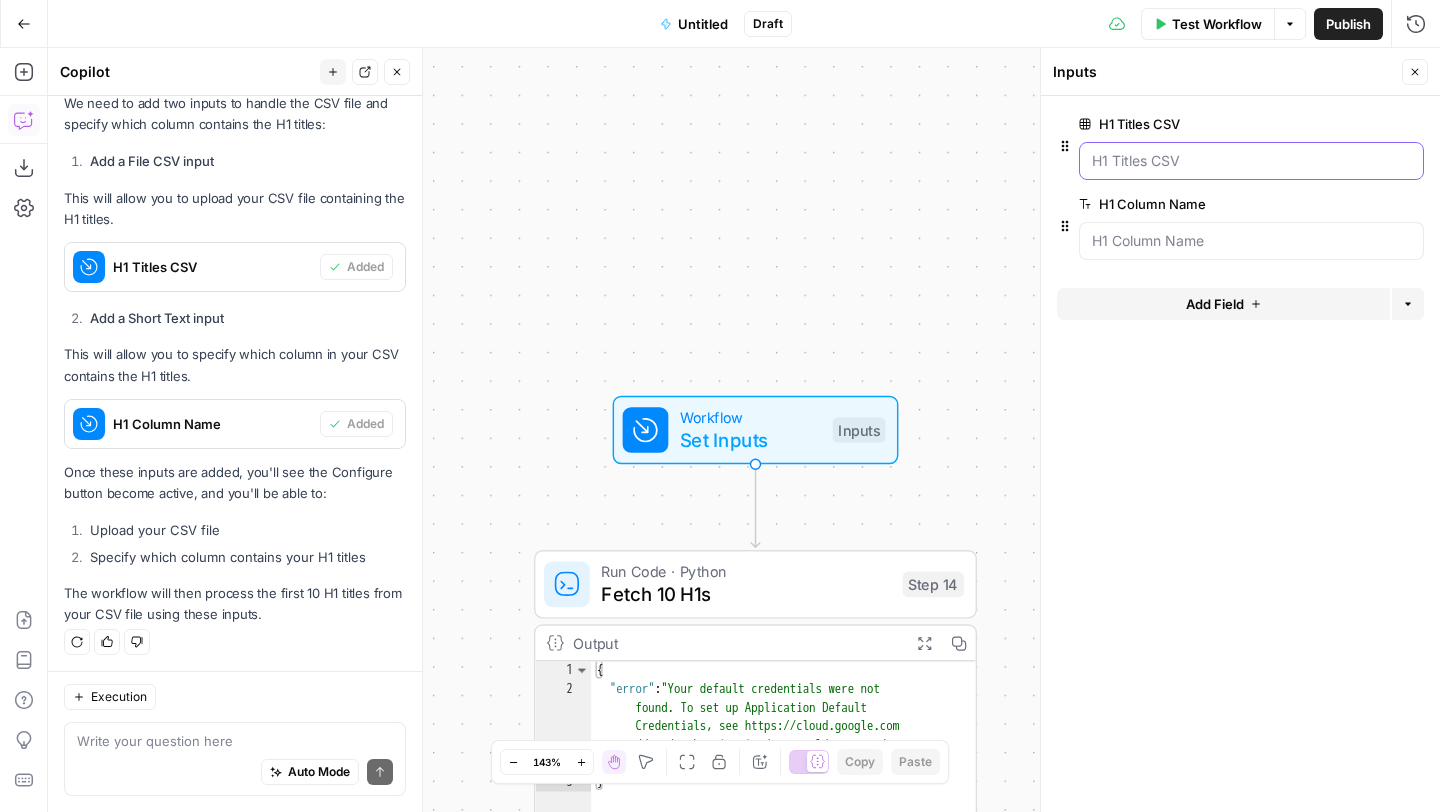 click on "H1 Titles CSV" at bounding box center [1251, 161] 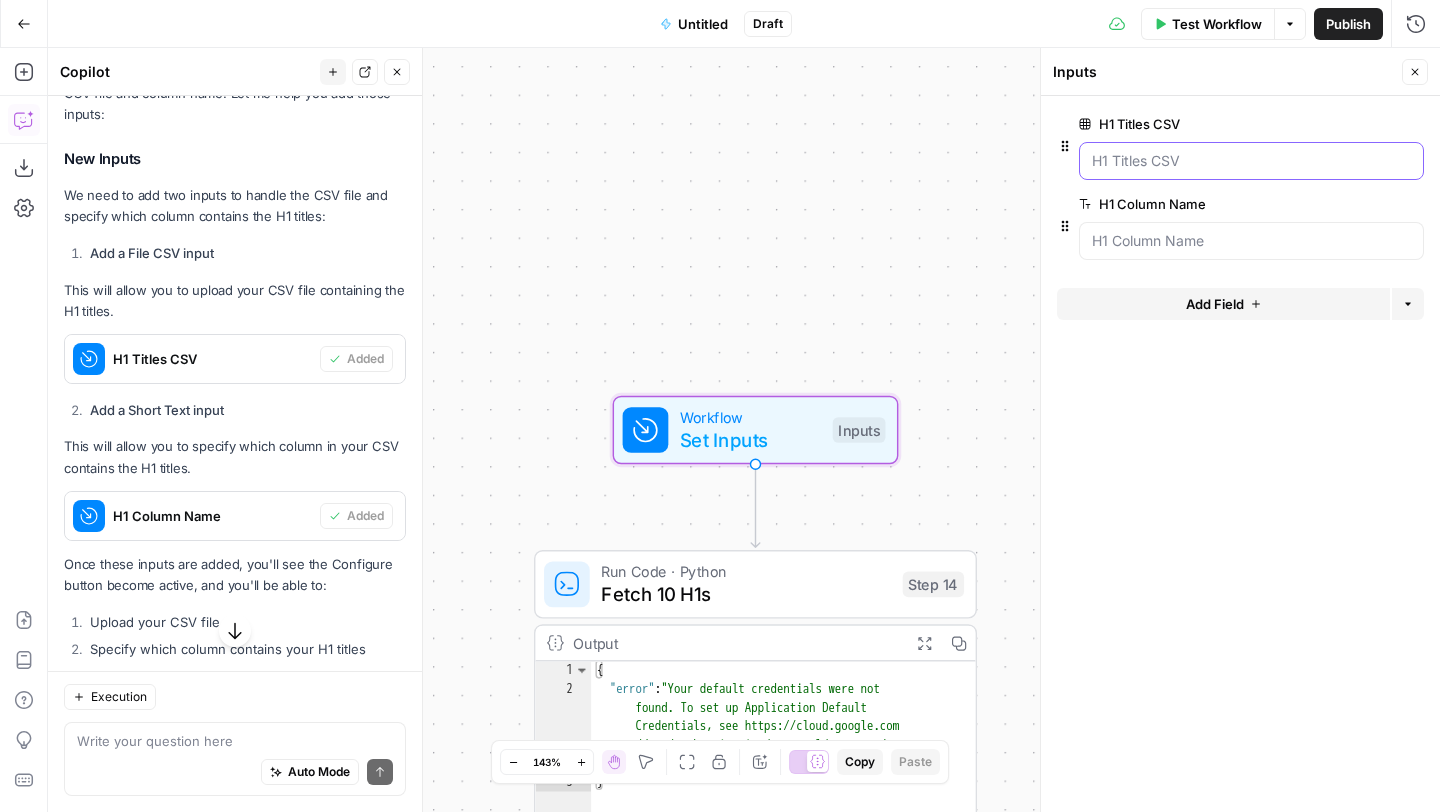scroll, scrollTop: 1152, scrollLeft: 0, axis: vertical 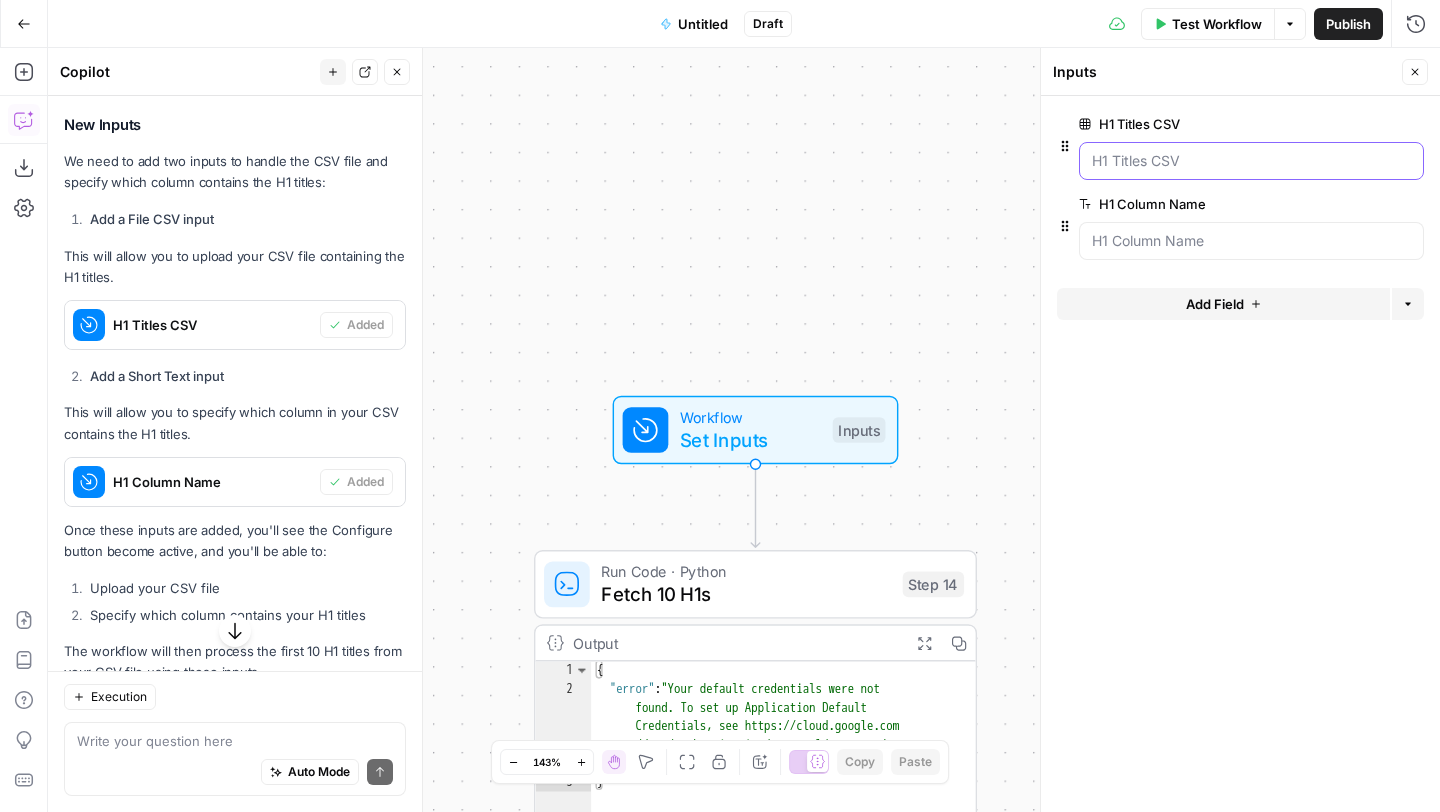 click on "H1 Titles CSV" at bounding box center (1251, 161) 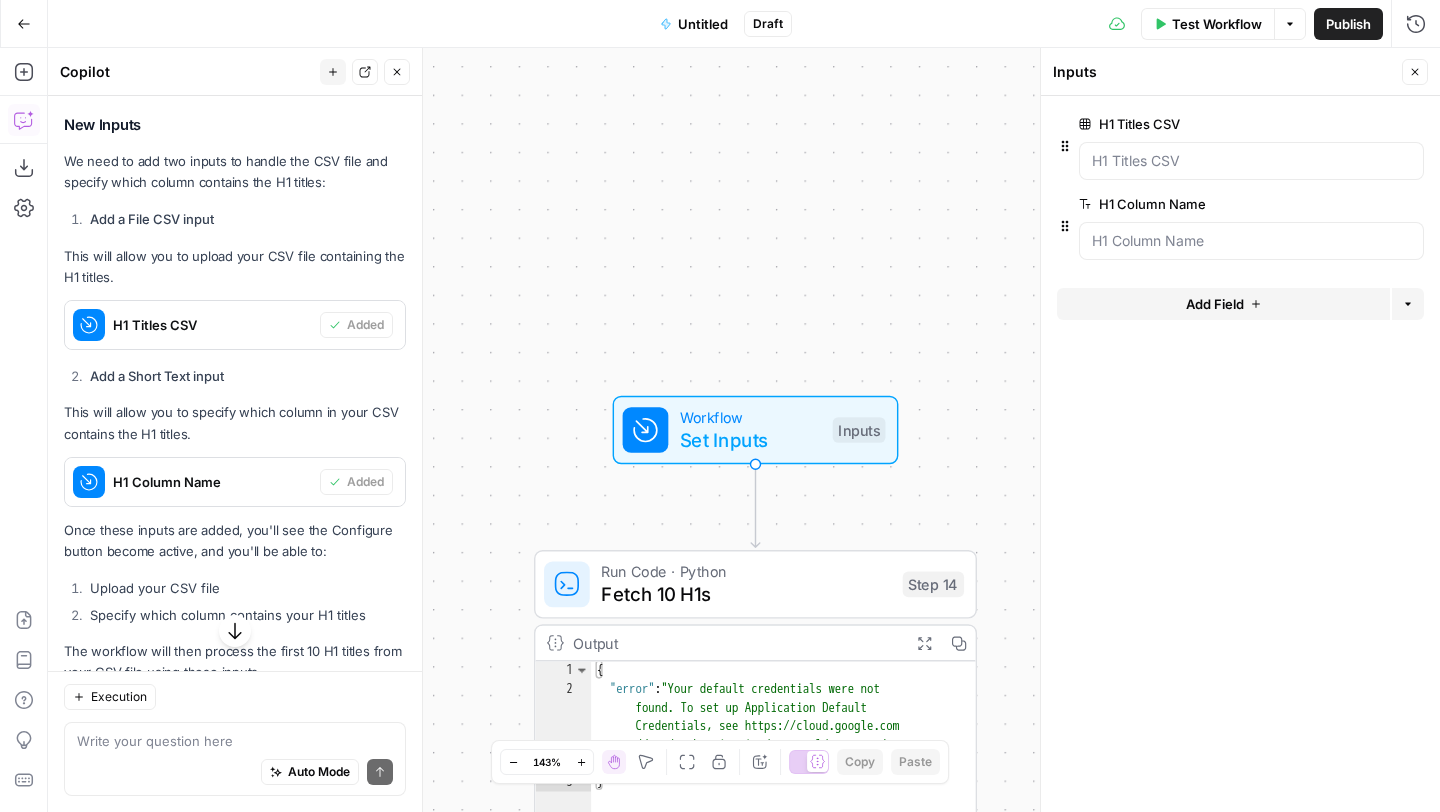 click at bounding box center (1251, 161) 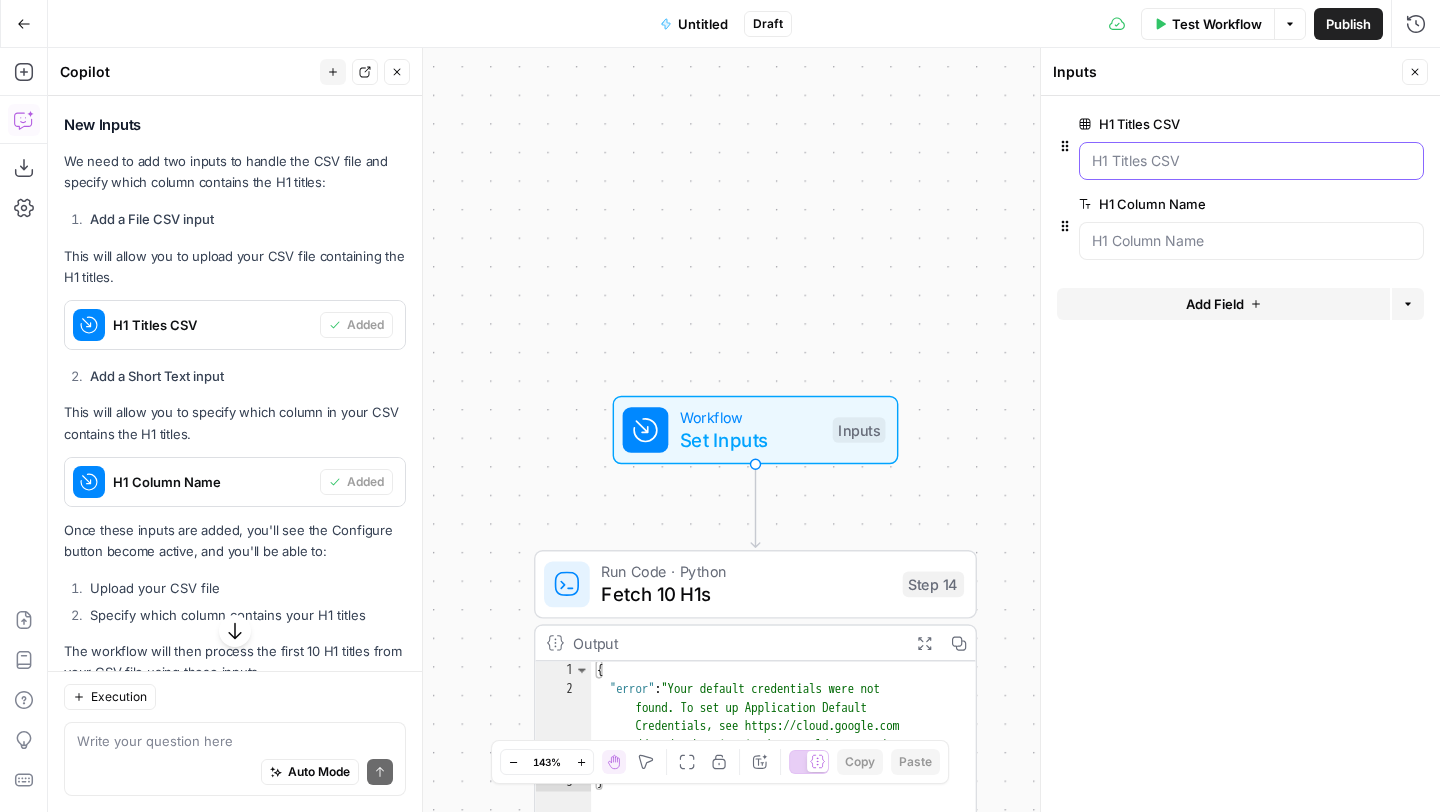 click on "H1 Titles CSV" at bounding box center [1251, 161] 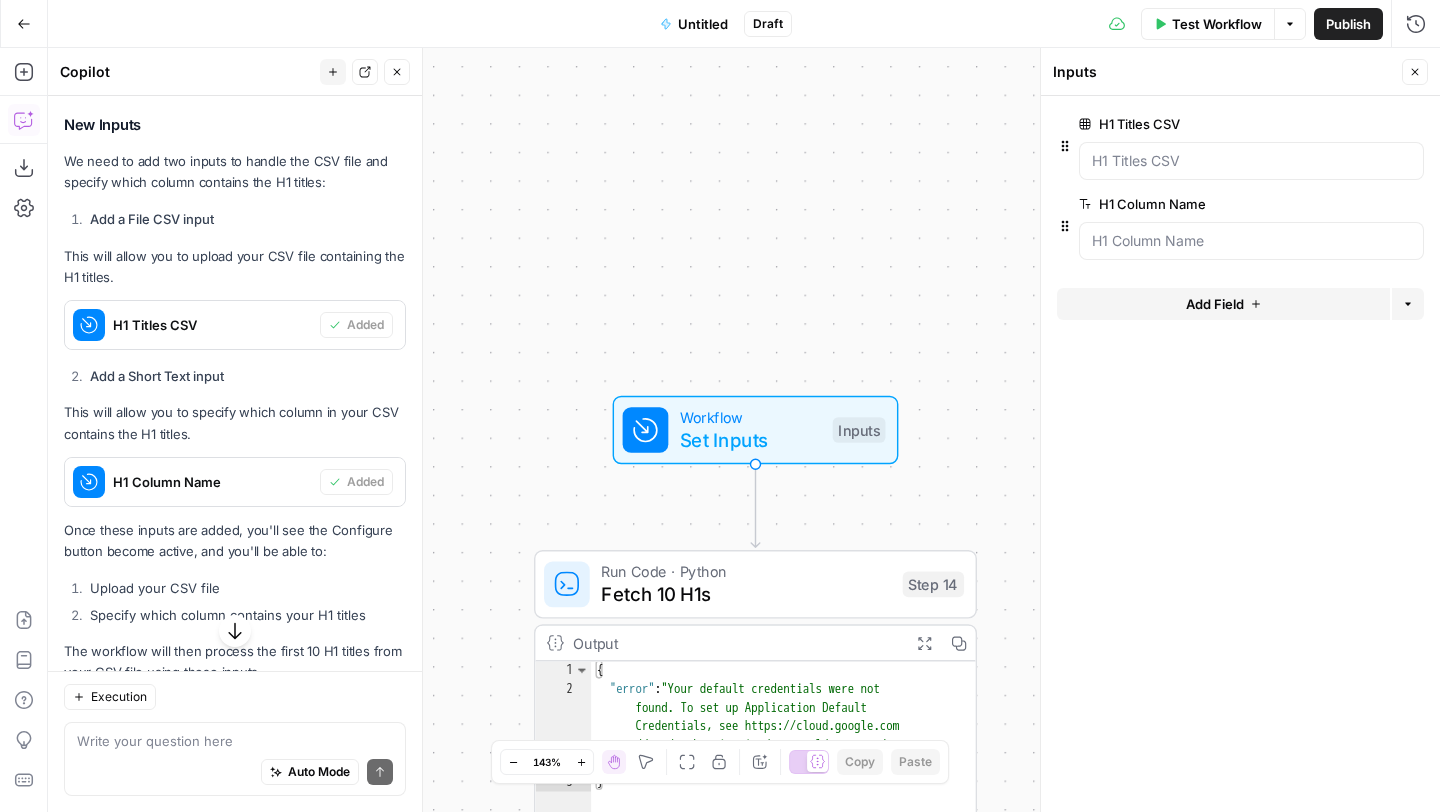 click on "Options" at bounding box center (1408, 304) 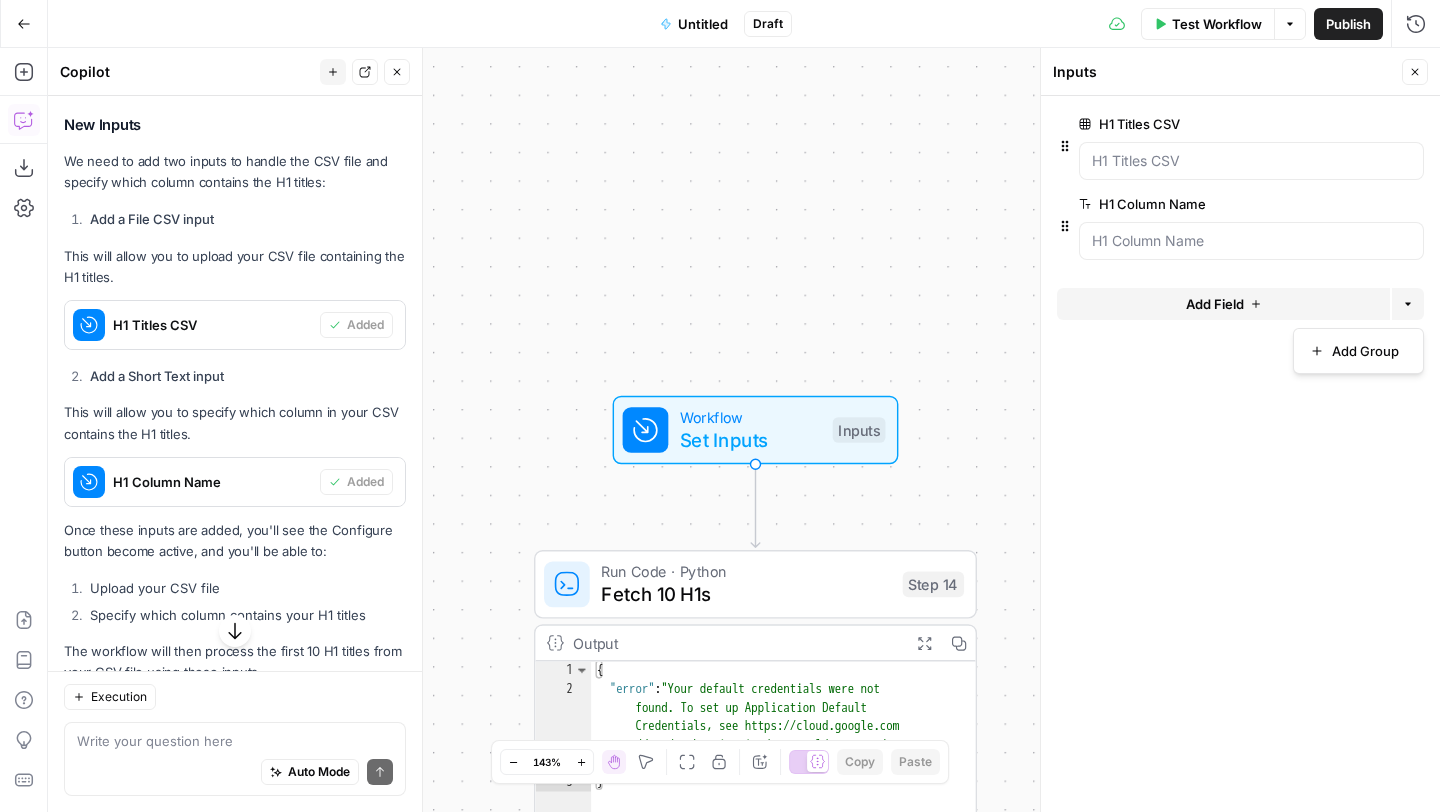click on "H1 Titles CSV edit field Delete group H1 Column Name edit field Delete group Add Field Options" at bounding box center [1240, 454] 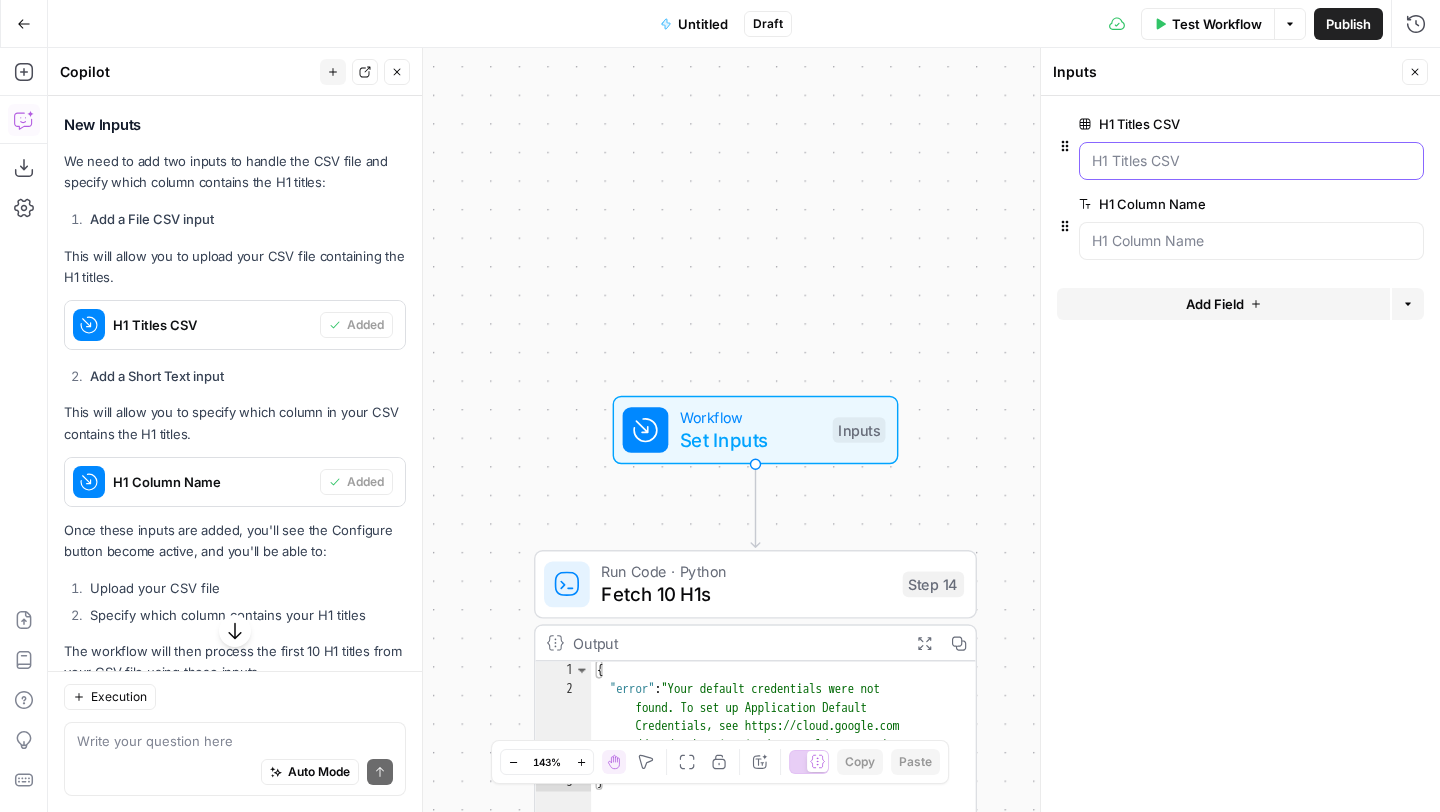 click on "H1 Titles CSV" at bounding box center (1251, 161) 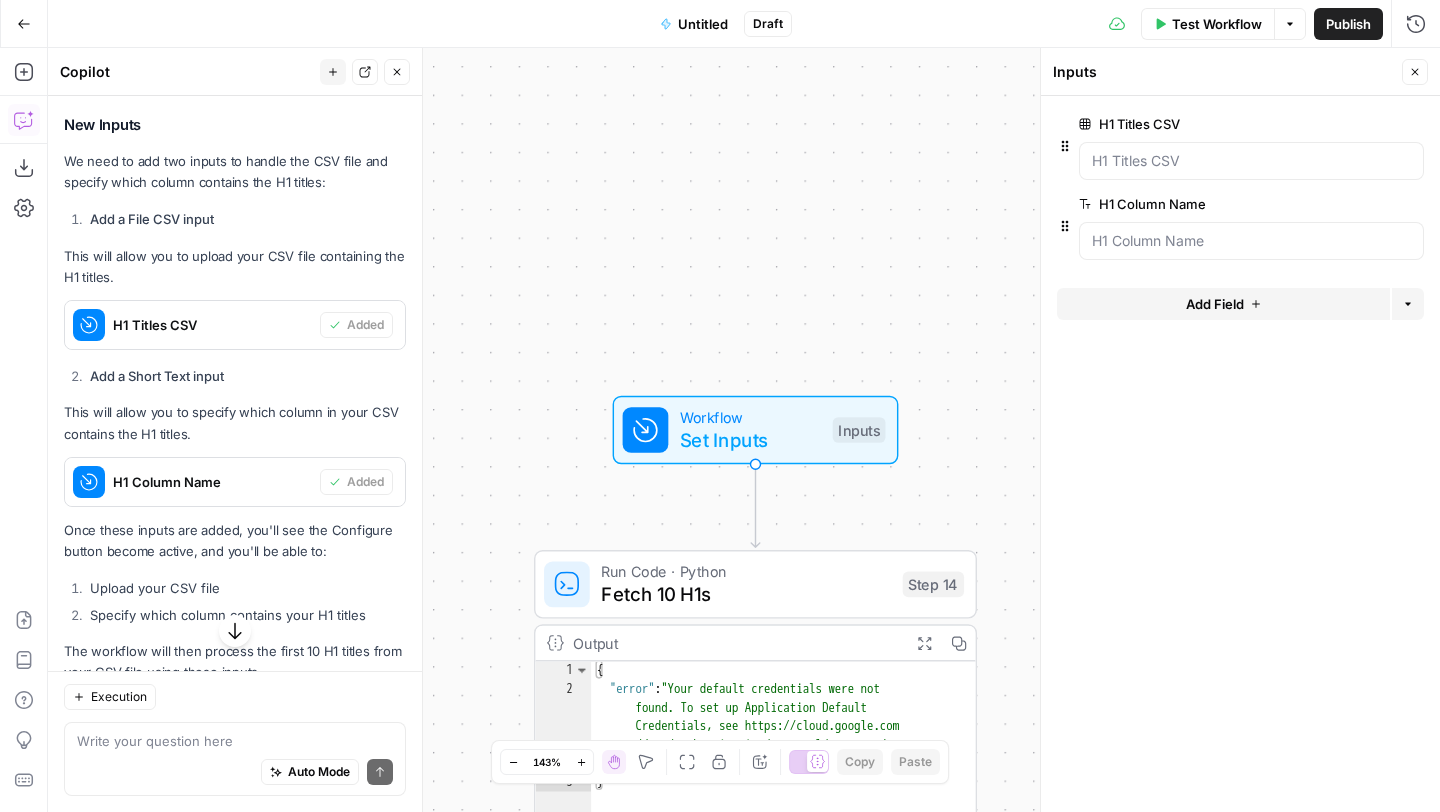 click on "edit field" at bounding box center (1349, 124) 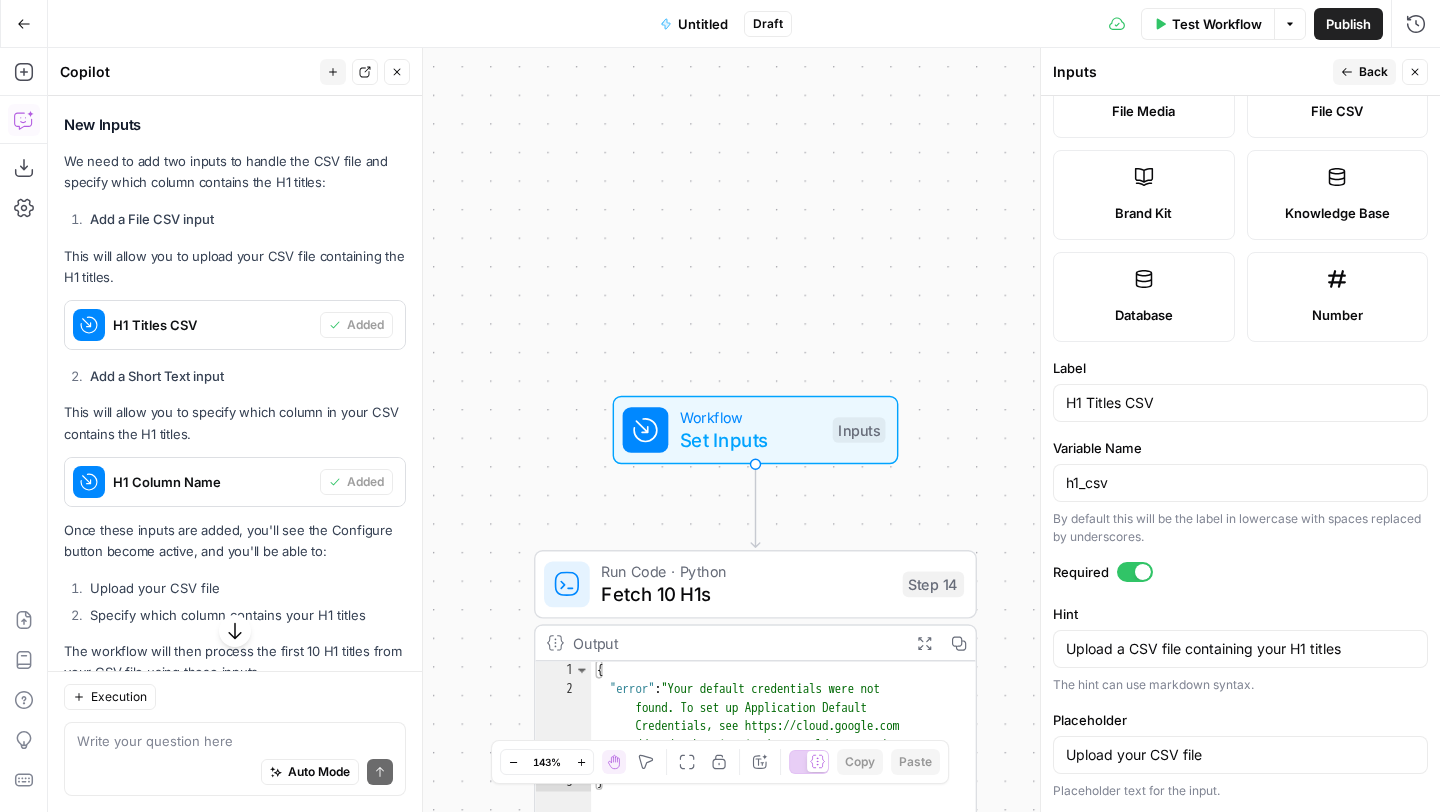 scroll, scrollTop: 0, scrollLeft: 0, axis: both 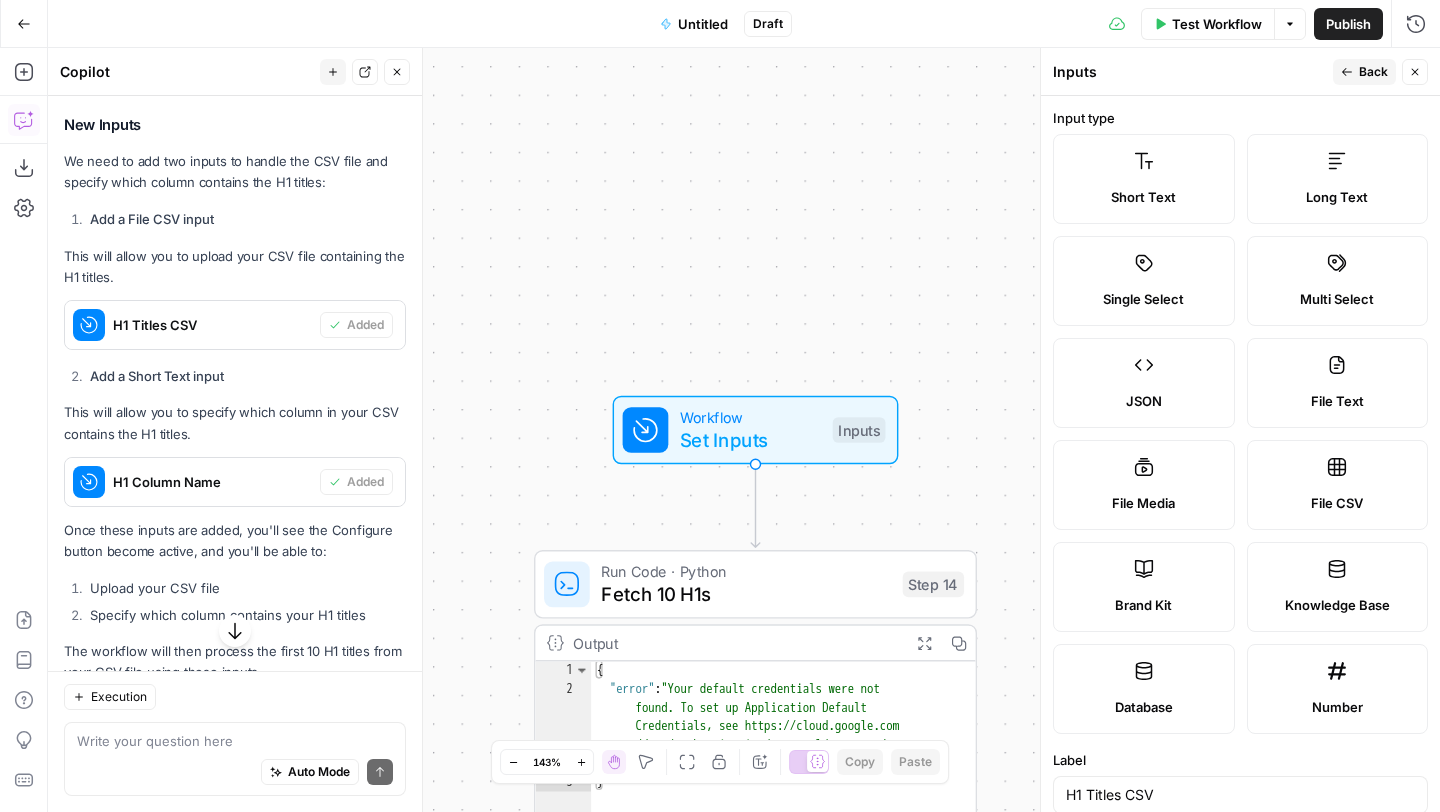 click on "Back" at bounding box center [1364, 72] 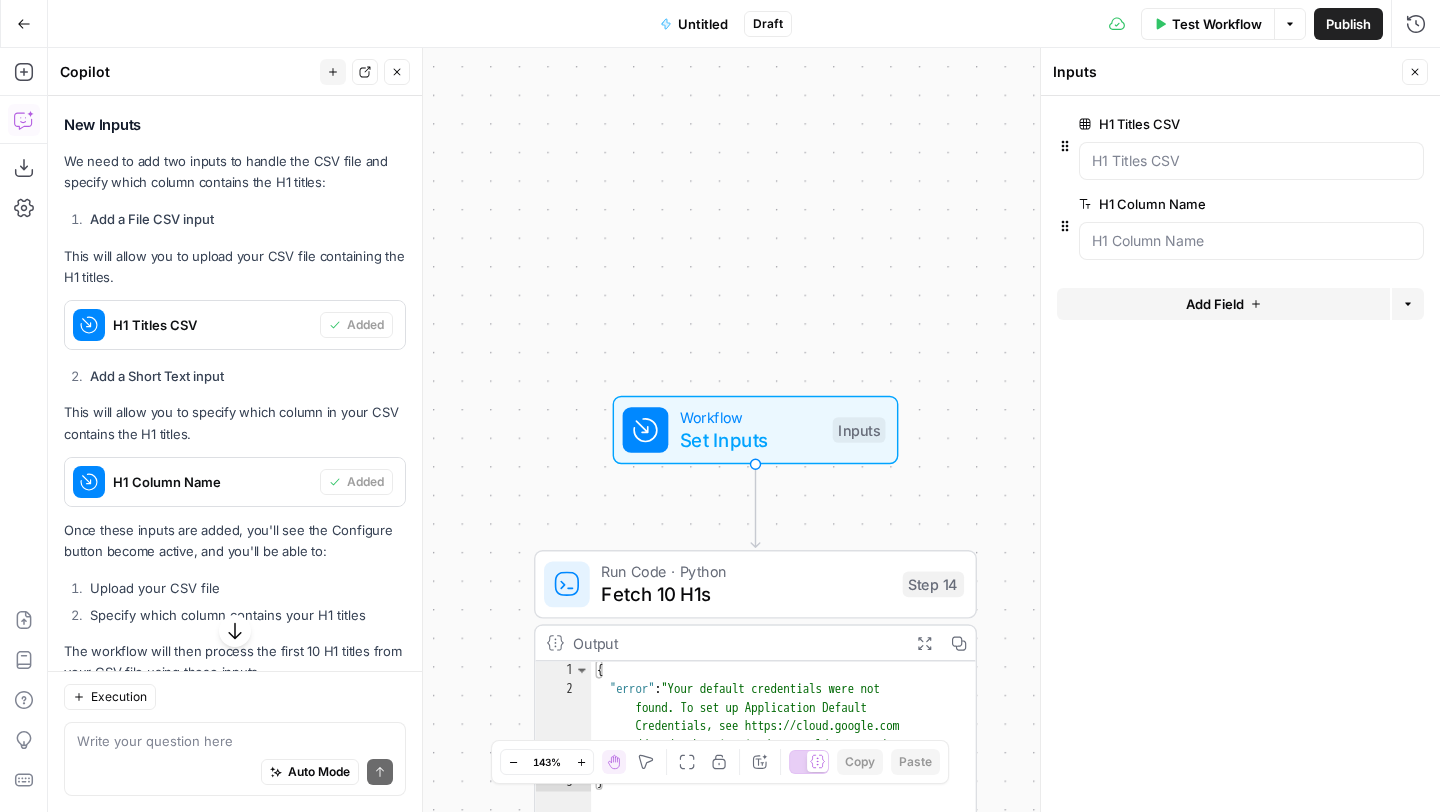 scroll, scrollTop: 1210, scrollLeft: 0, axis: vertical 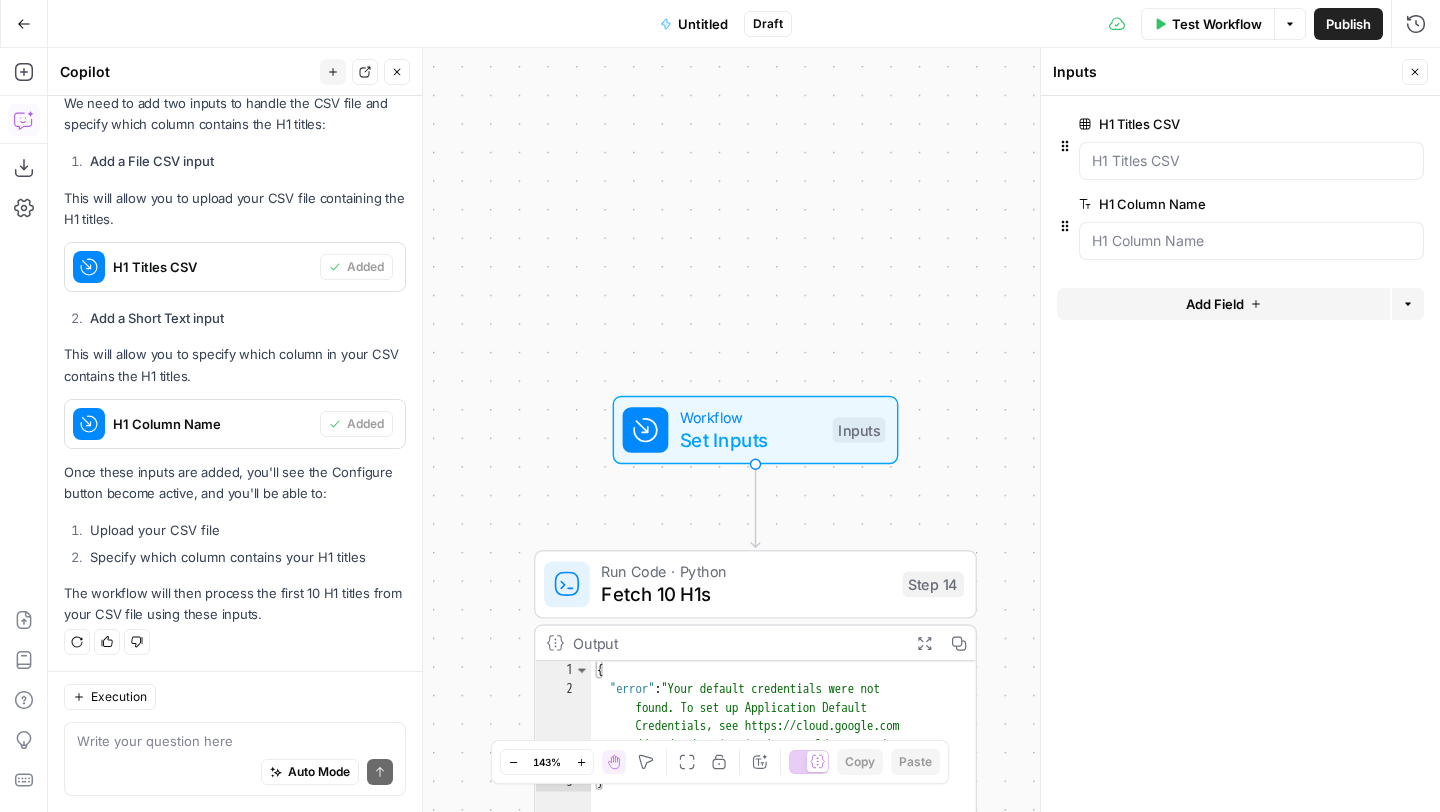 click on "Auto Mode Send" at bounding box center [235, 773] 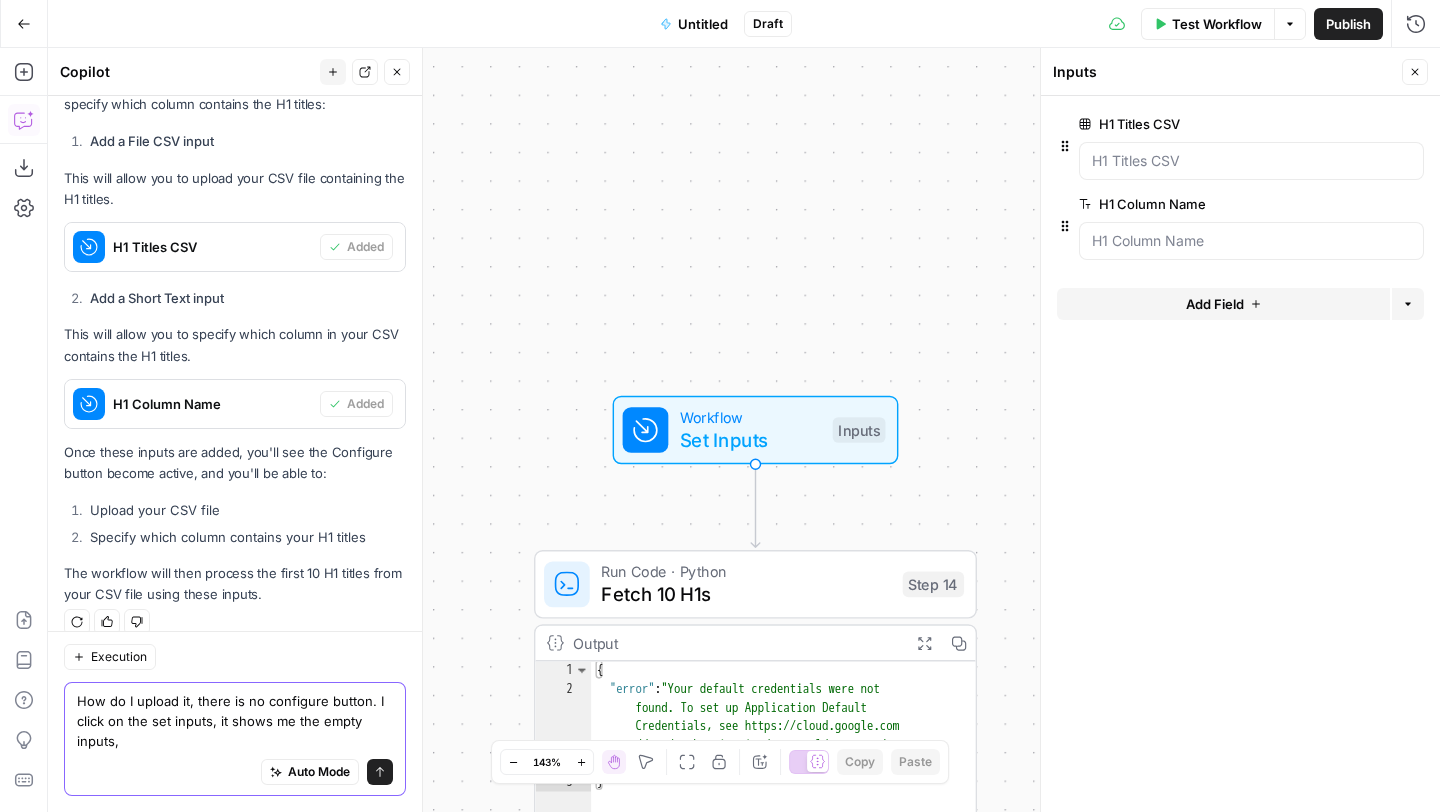 scroll, scrollTop: 1250, scrollLeft: 0, axis: vertical 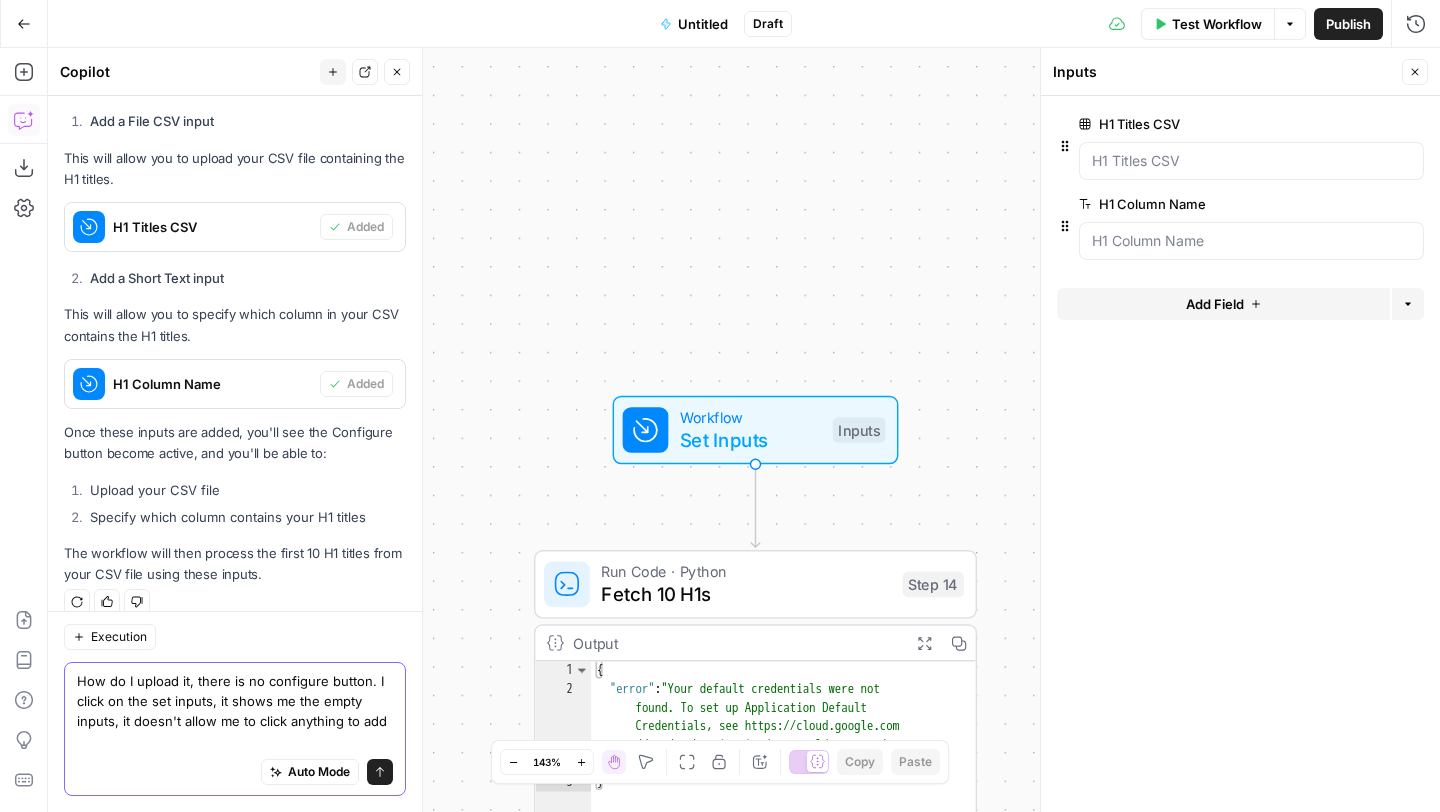 type on "How do I upload it, there is no configure button. I click on the set inputs, it shows me the empty inputs, it doesn't allow me to click anything to add" 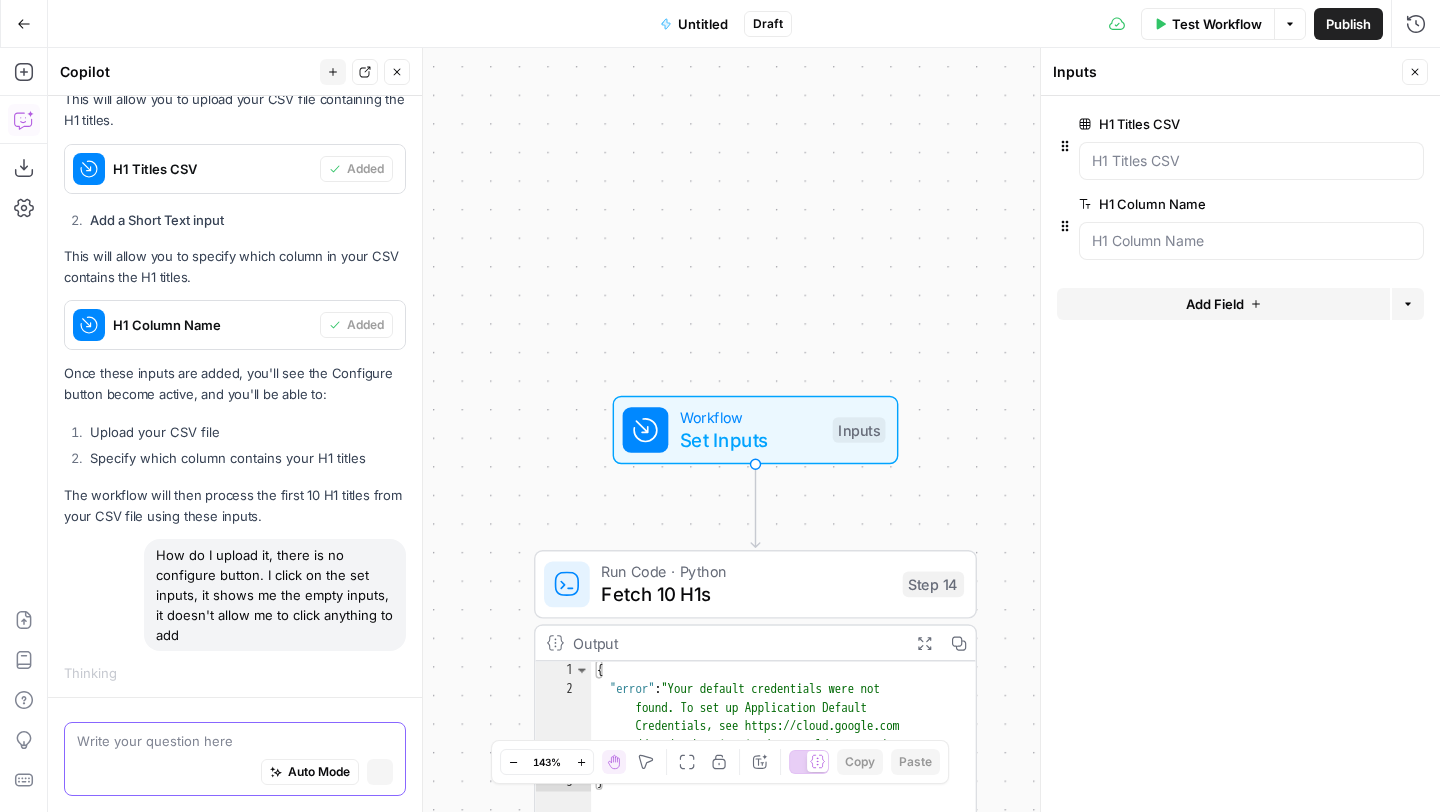 scroll, scrollTop: 1237, scrollLeft: 0, axis: vertical 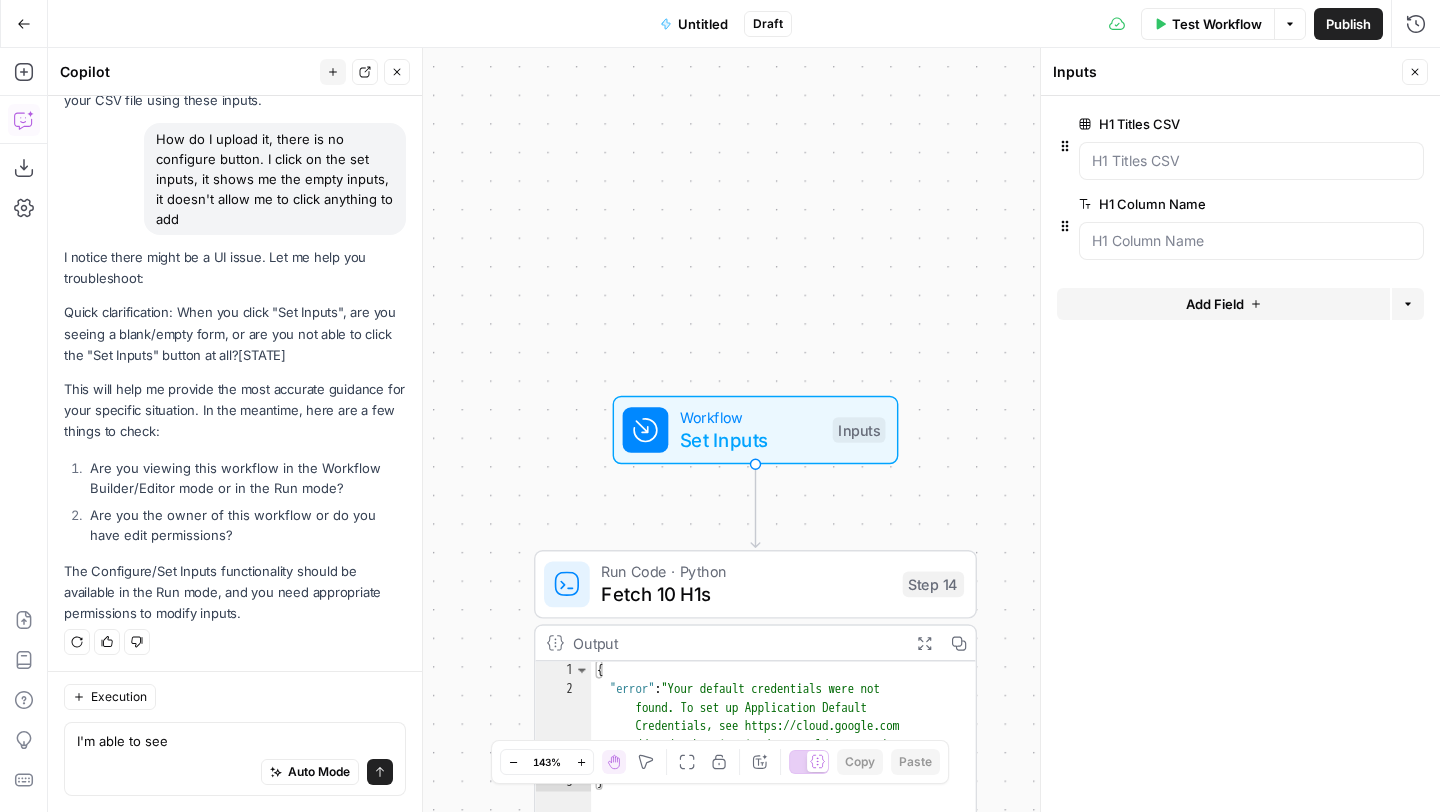 drag, startPoint x: 1209, startPoint y: 120, endPoint x: 1182, endPoint y: 116, distance: 27.294687 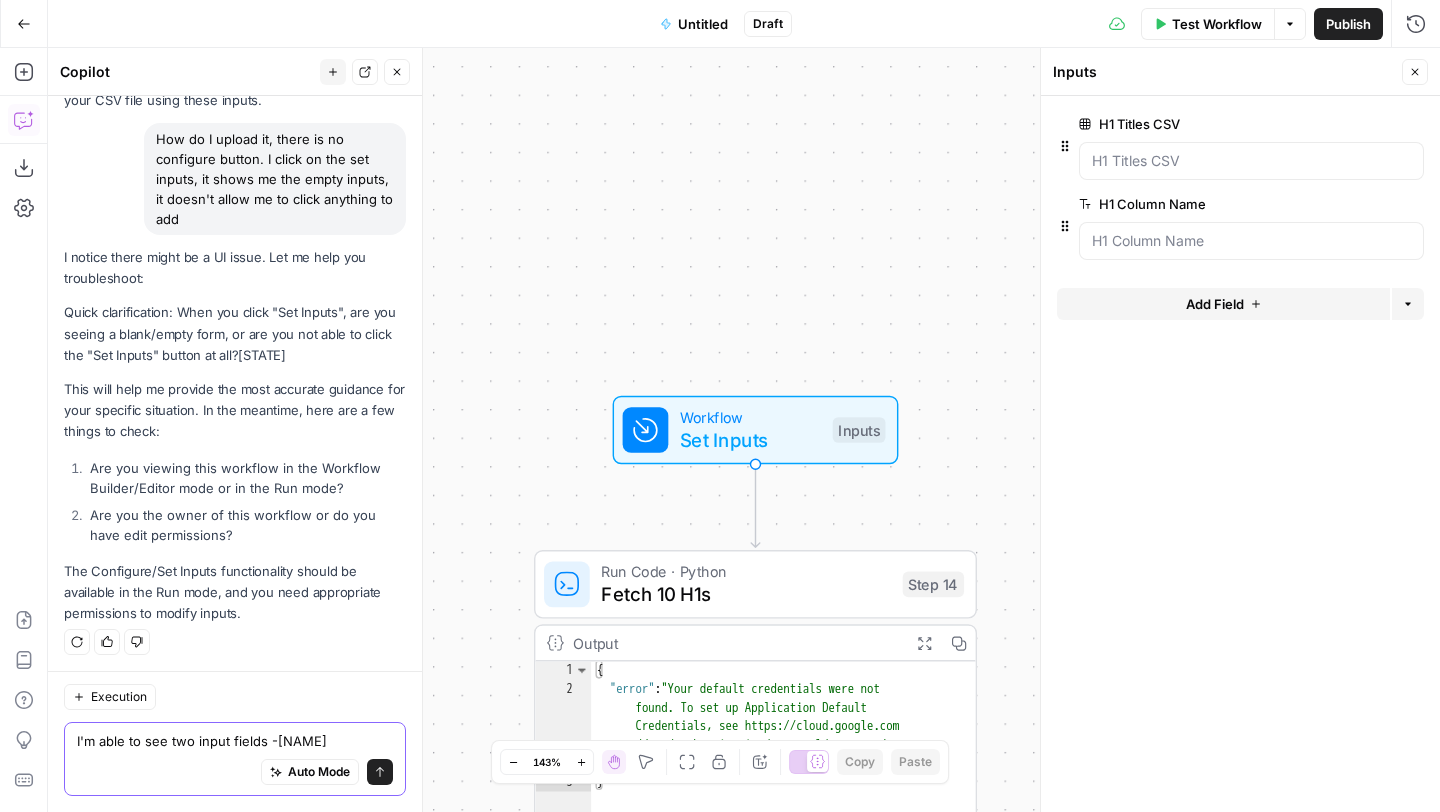 paste on "H1 Titles CSV" 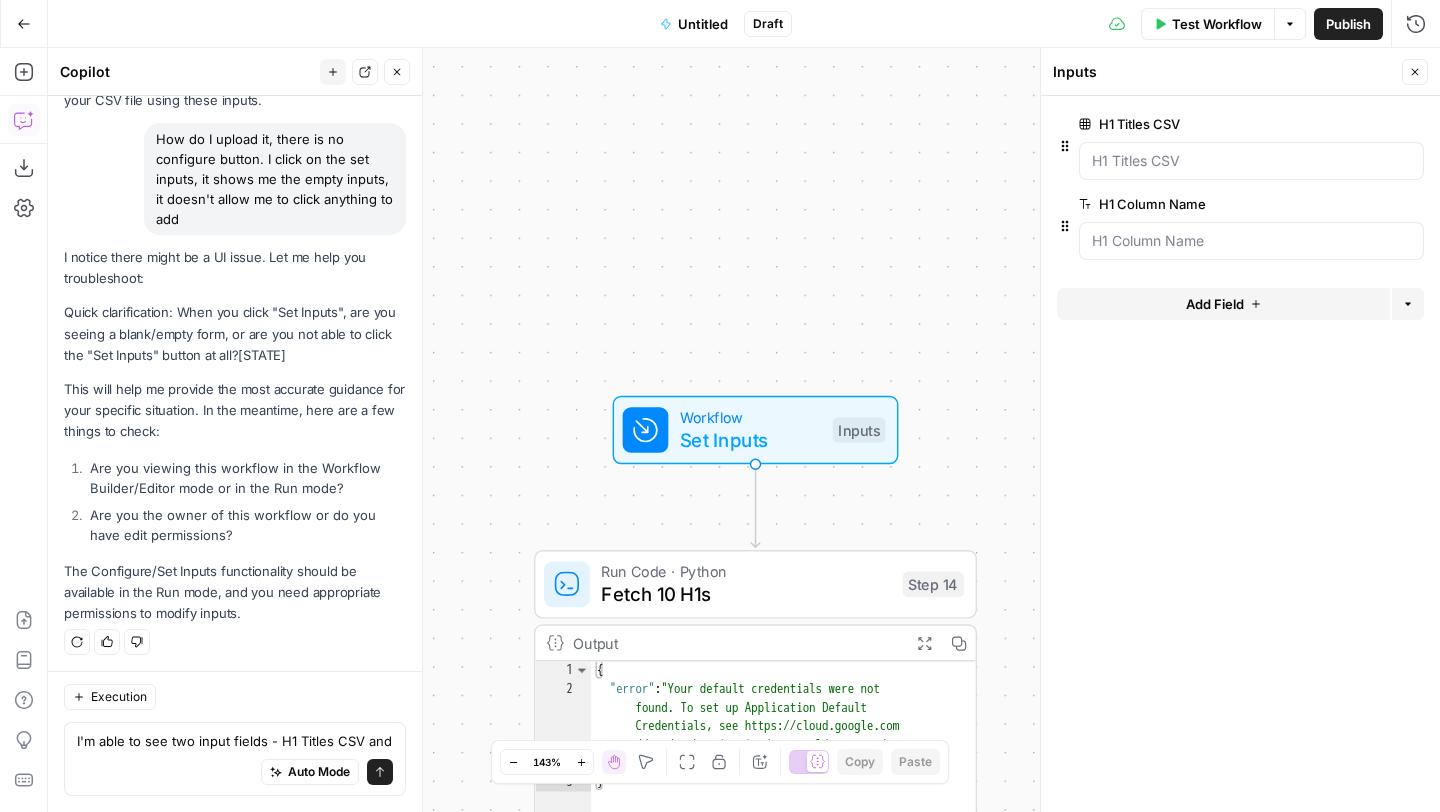 drag, startPoint x: 1216, startPoint y: 202, endPoint x: 1225, endPoint y: 212, distance: 13.453624 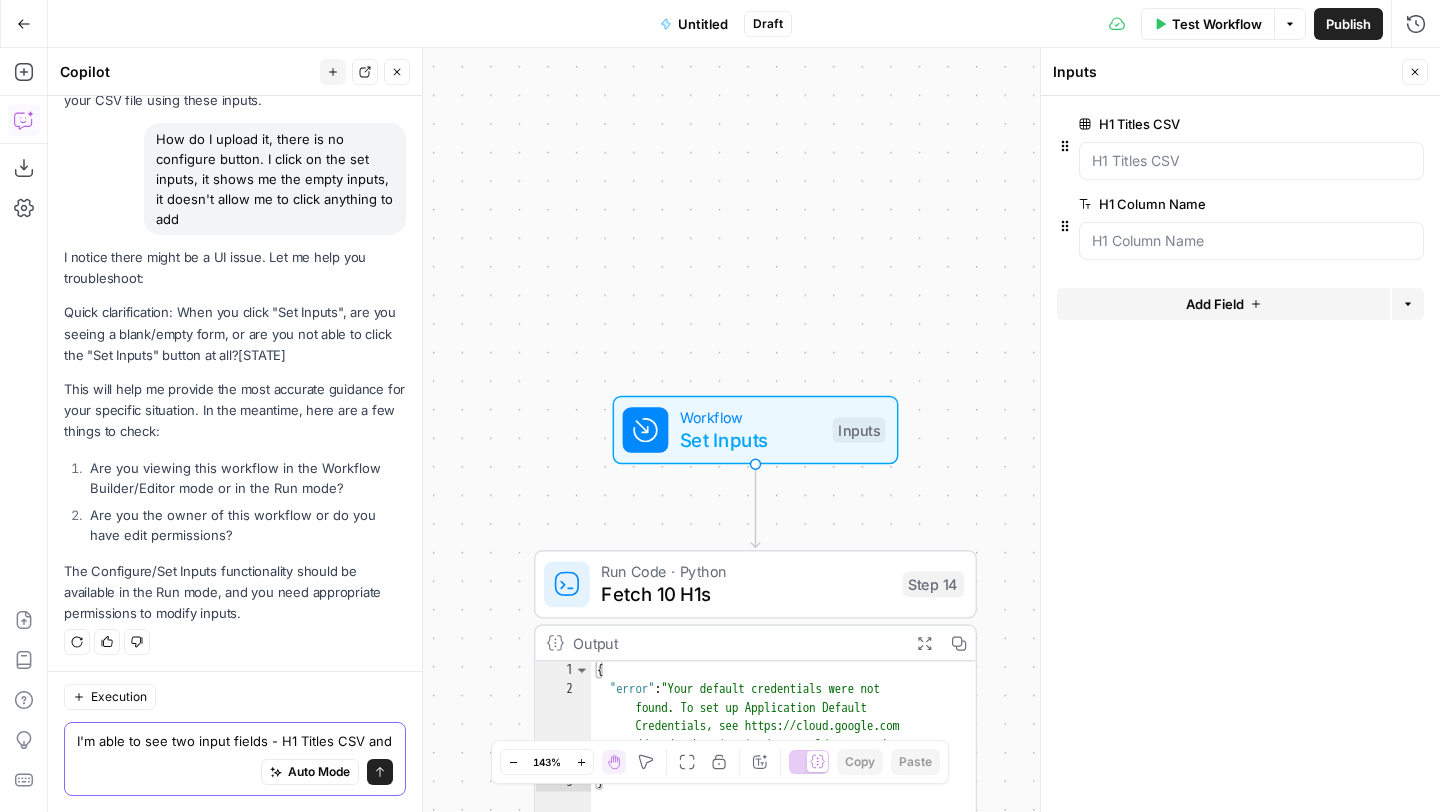 click on "I'm able to see two input fields - H1 Titles CSV and" at bounding box center (235, 741) 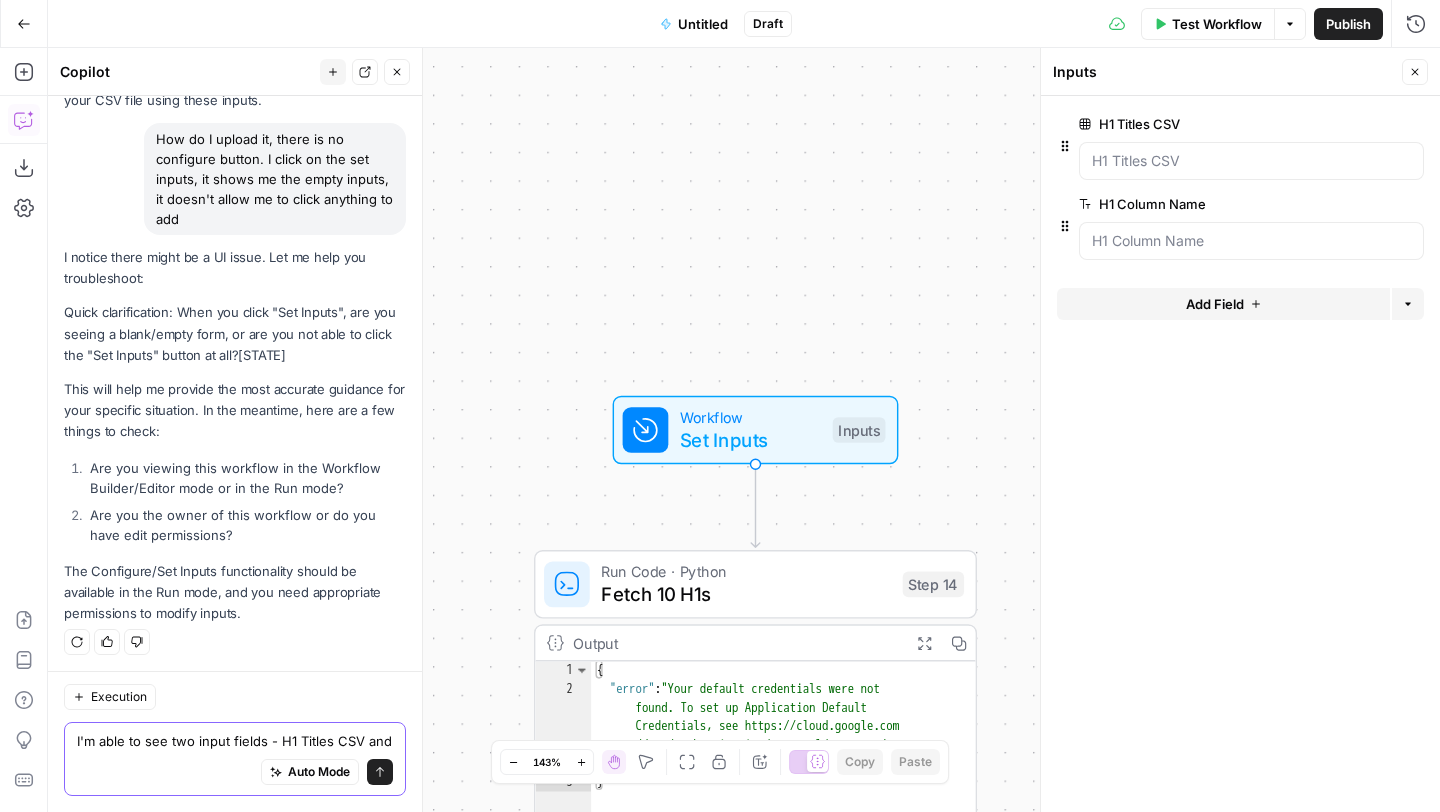 paste on "H1 Column Name" 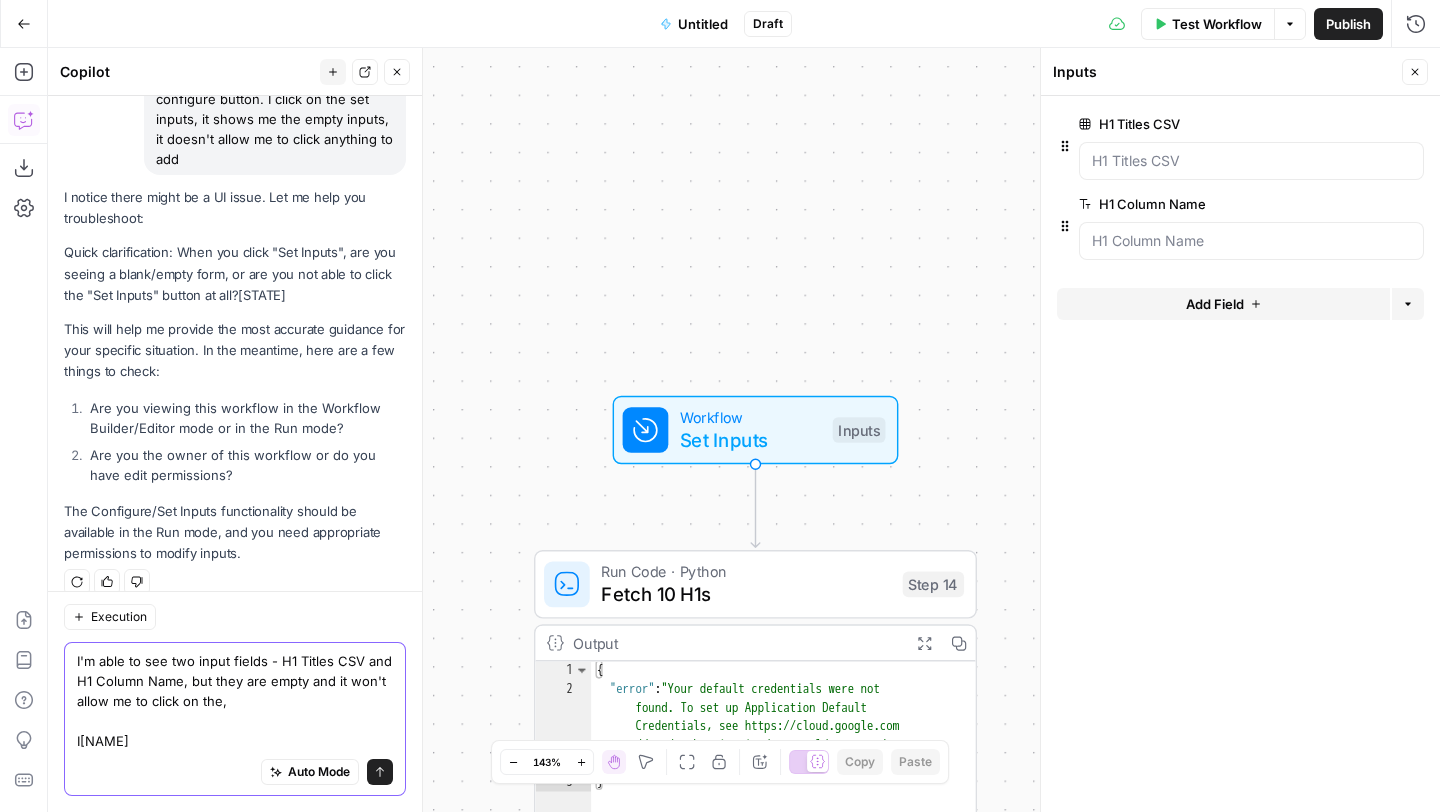 scroll, scrollTop: 1804, scrollLeft: 0, axis: vertical 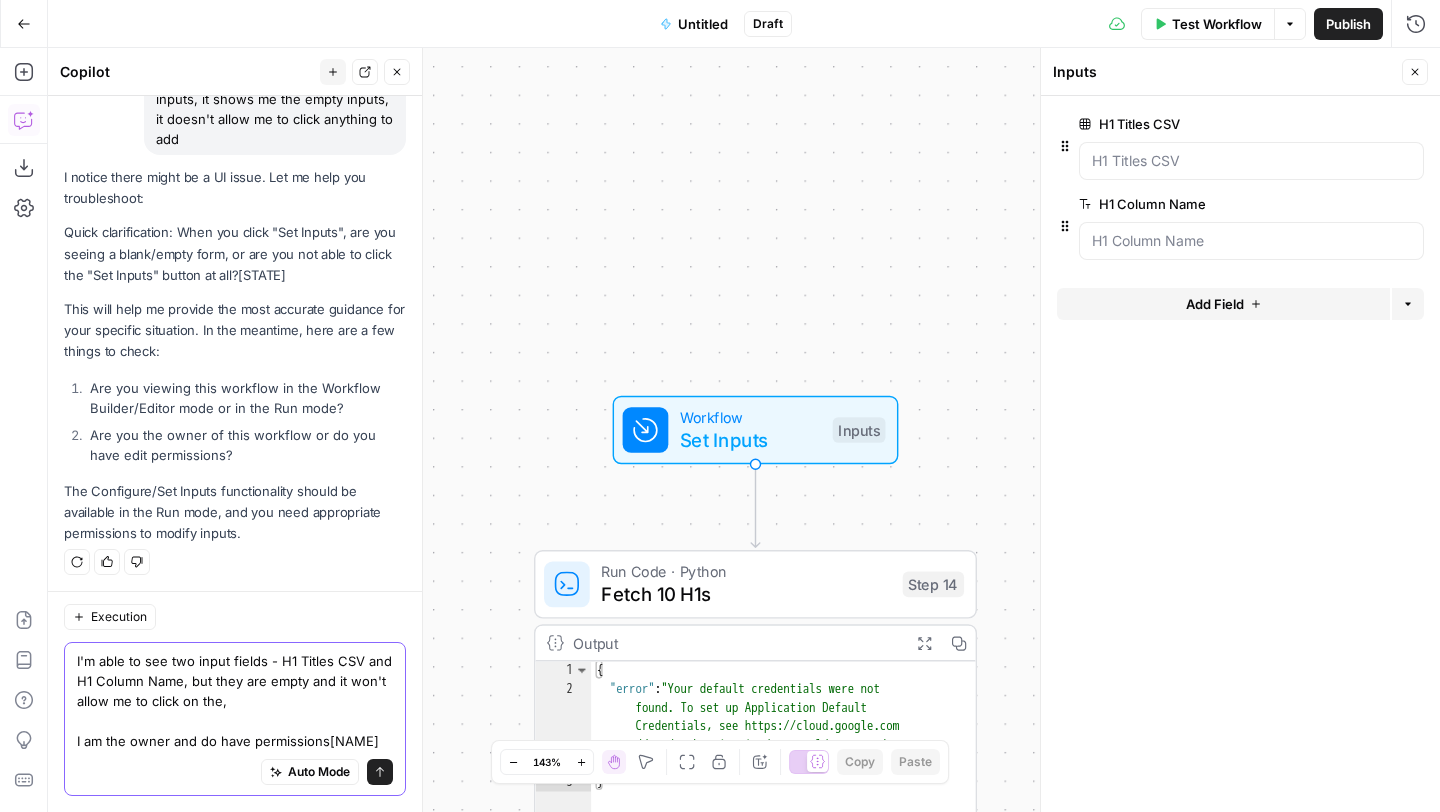 type on "I'm able to see two input fields - H1 Titles CSV and  H1 Column Name, but they are empty and it won't allow me to click on the,
I am the owner and do have permissions" 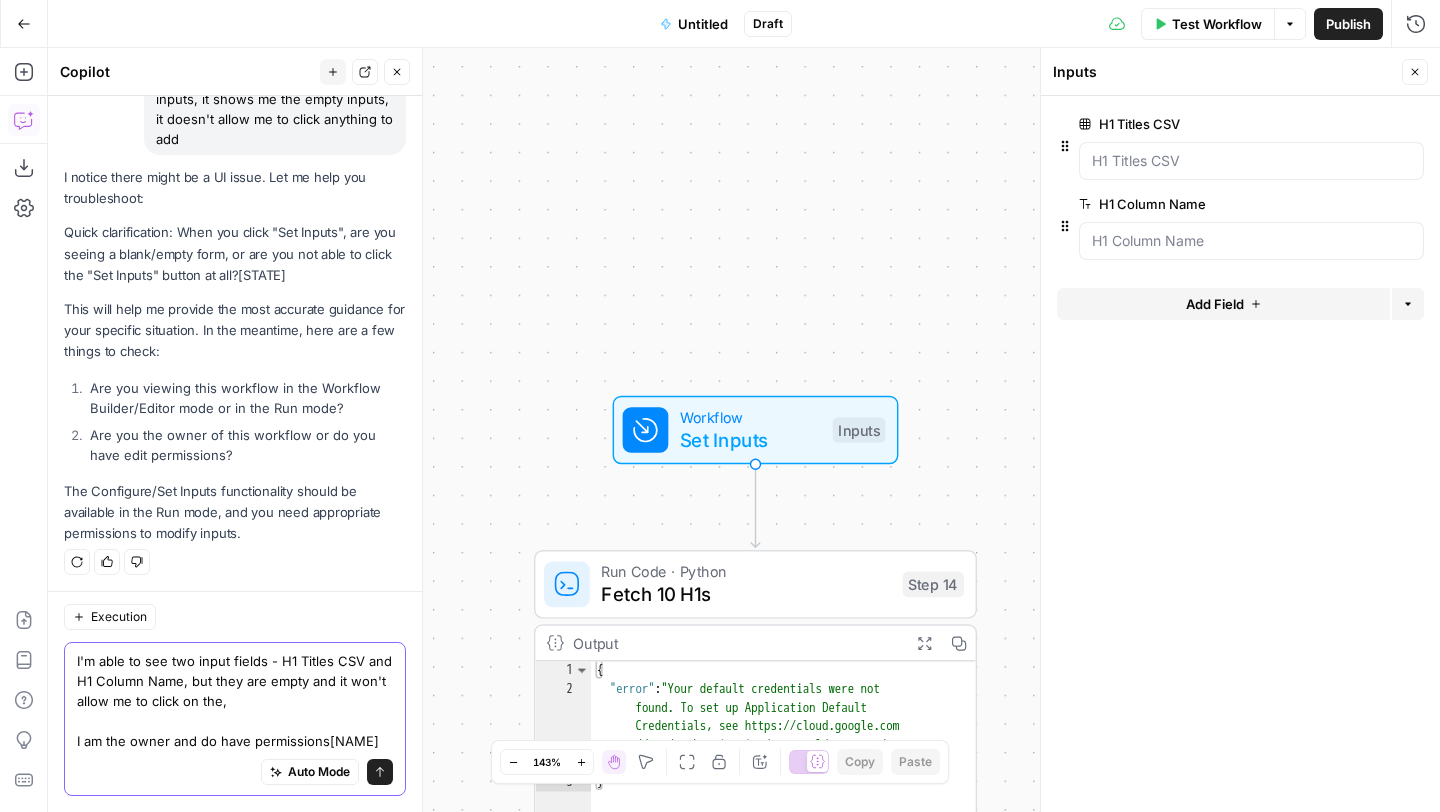 click on "Send" at bounding box center [380, 772] 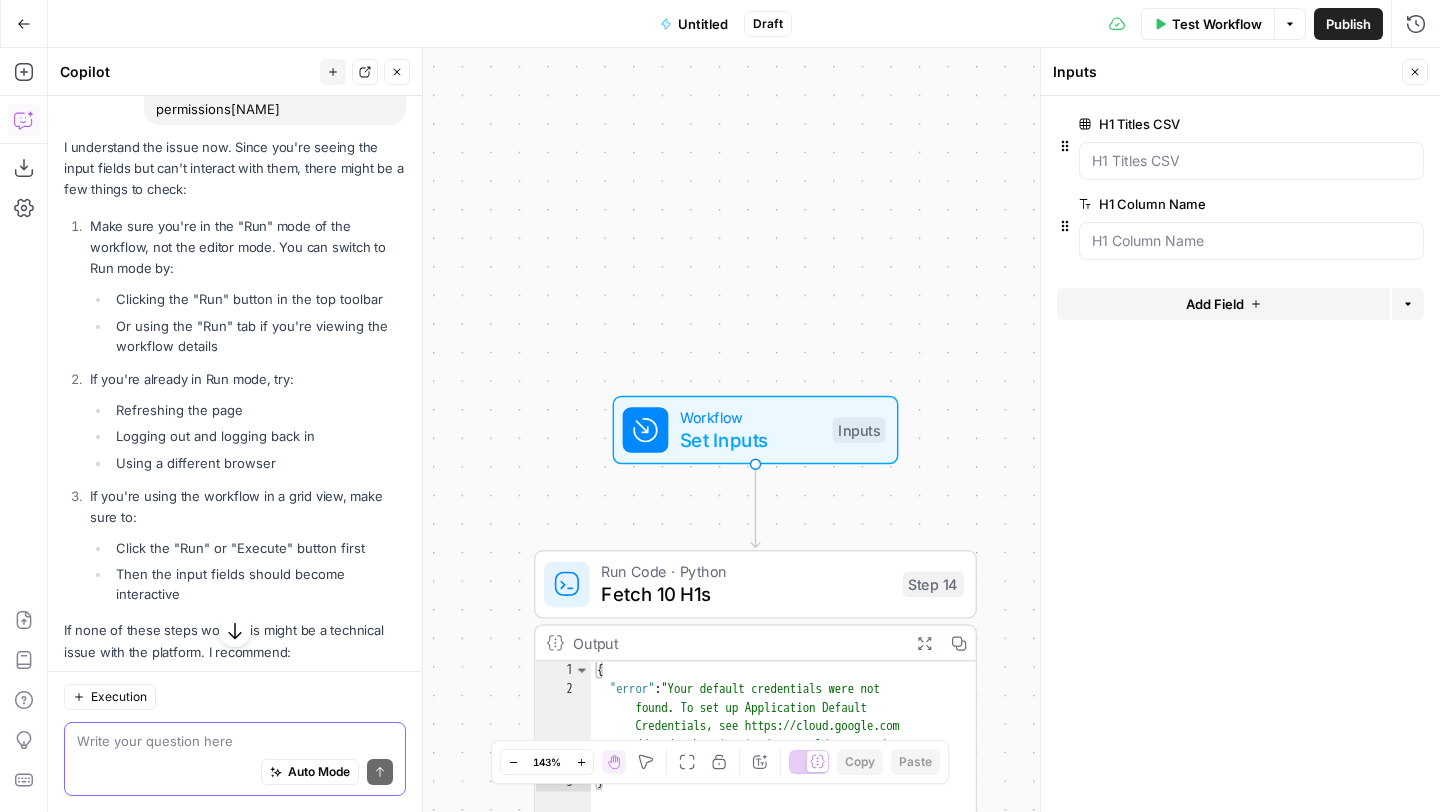 scroll, scrollTop: 2381, scrollLeft: 0, axis: vertical 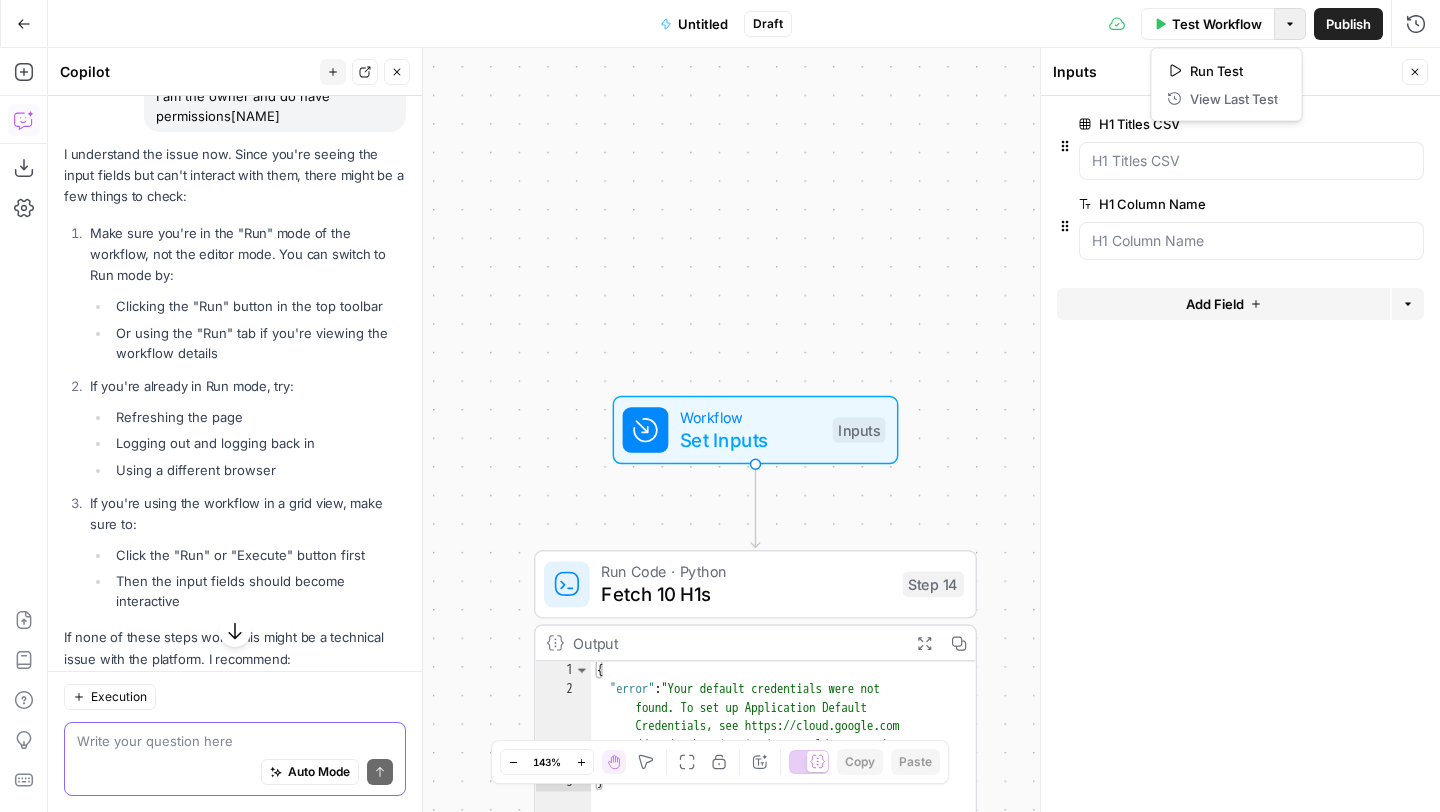 click on "Options" at bounding box center [1290, 24] 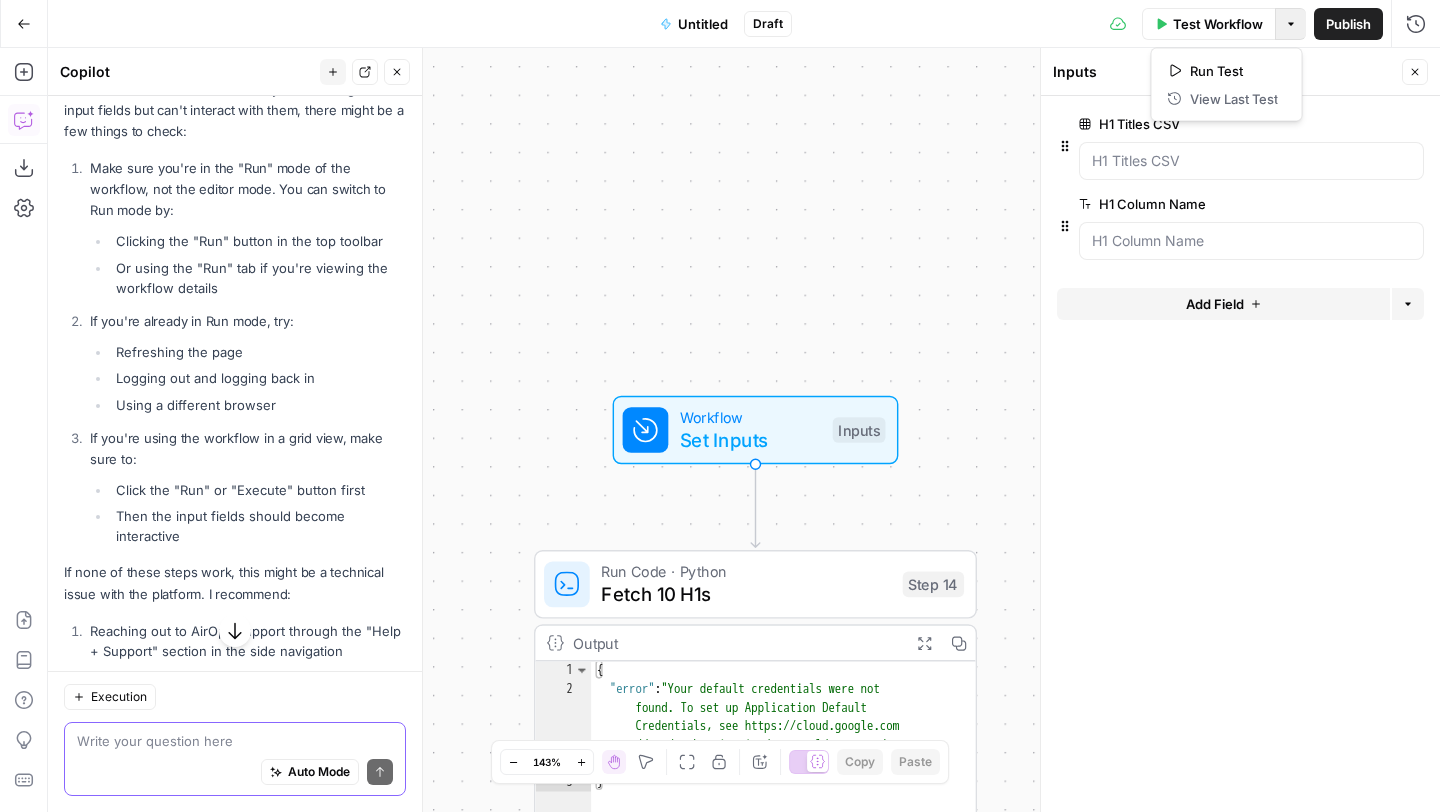 scroll, scrollTop: 2409, scrollLeft: 0, axis: vertical 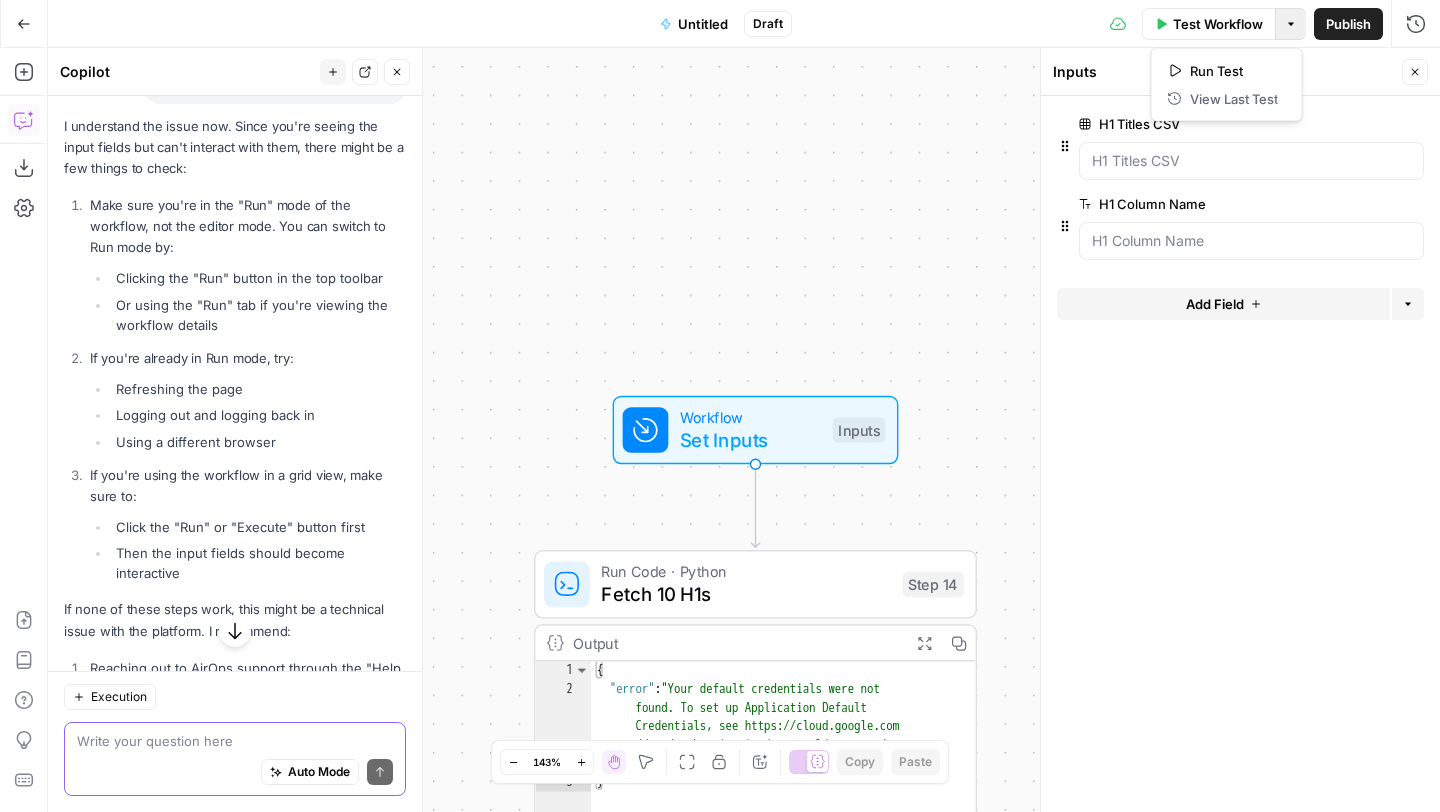 click at bounding box center (235, 741) 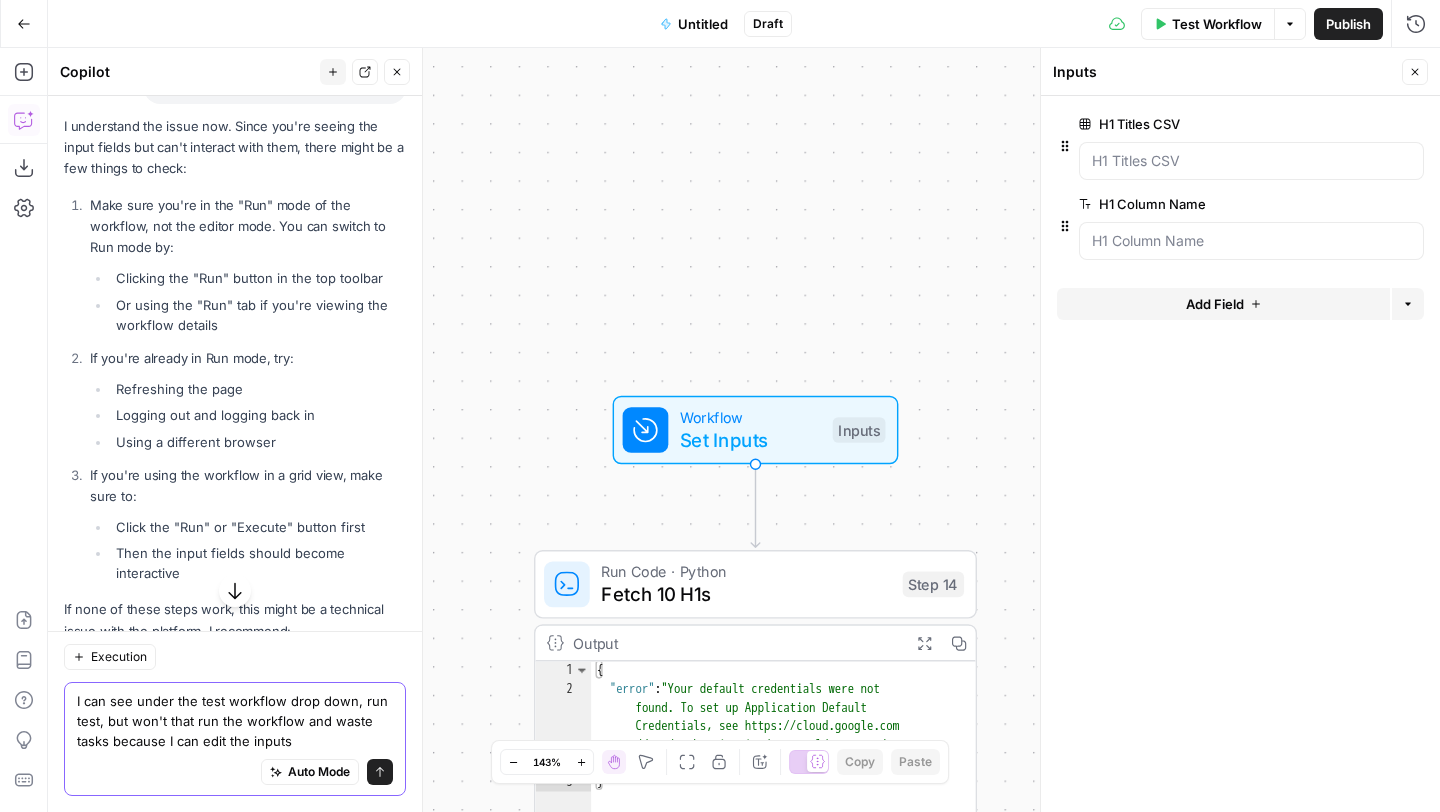 type on "I can see under the test workflow drop down, run test, but won't that run the workflow and waste tasks because I can edit the inputs" 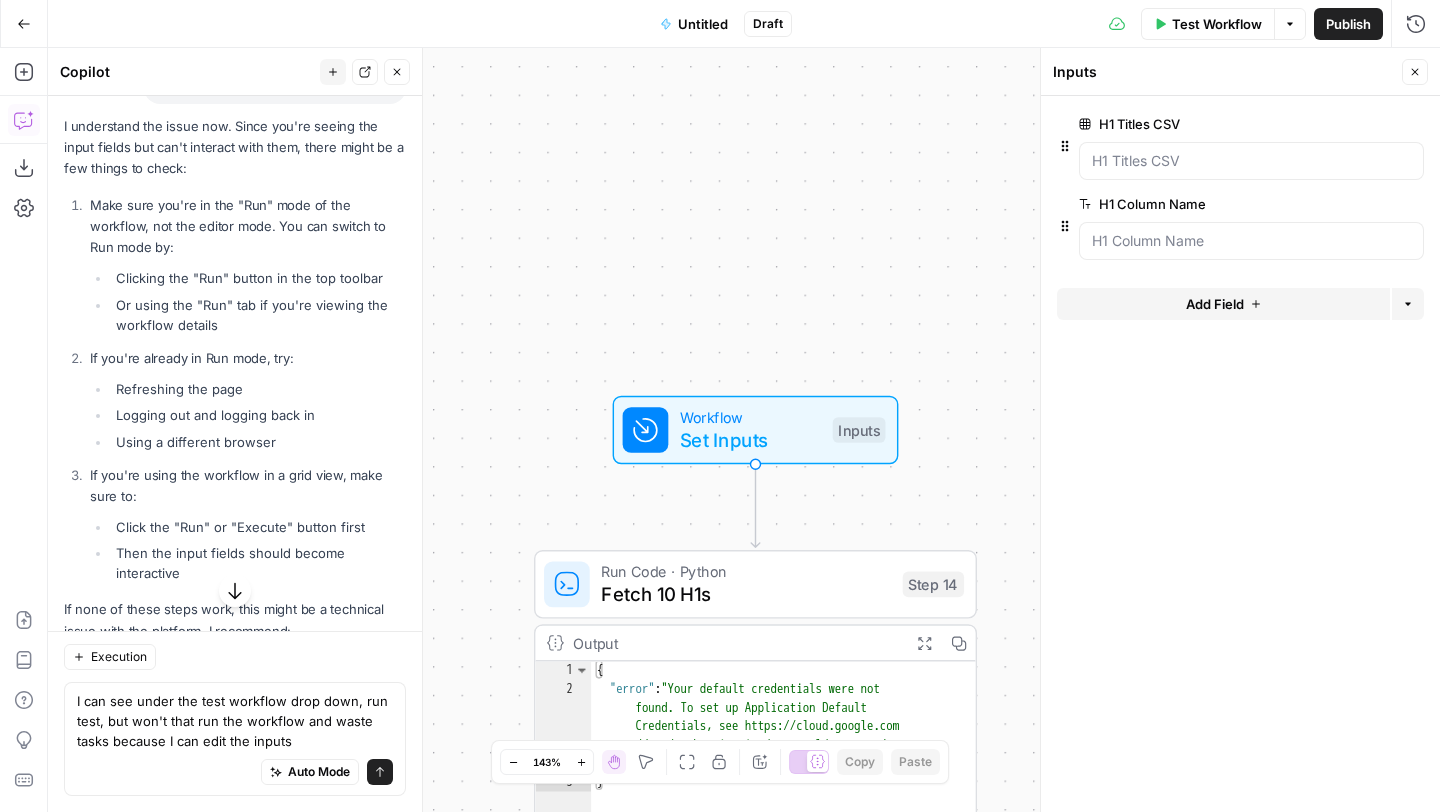 click on "Send" at bounding box center [380, 772] 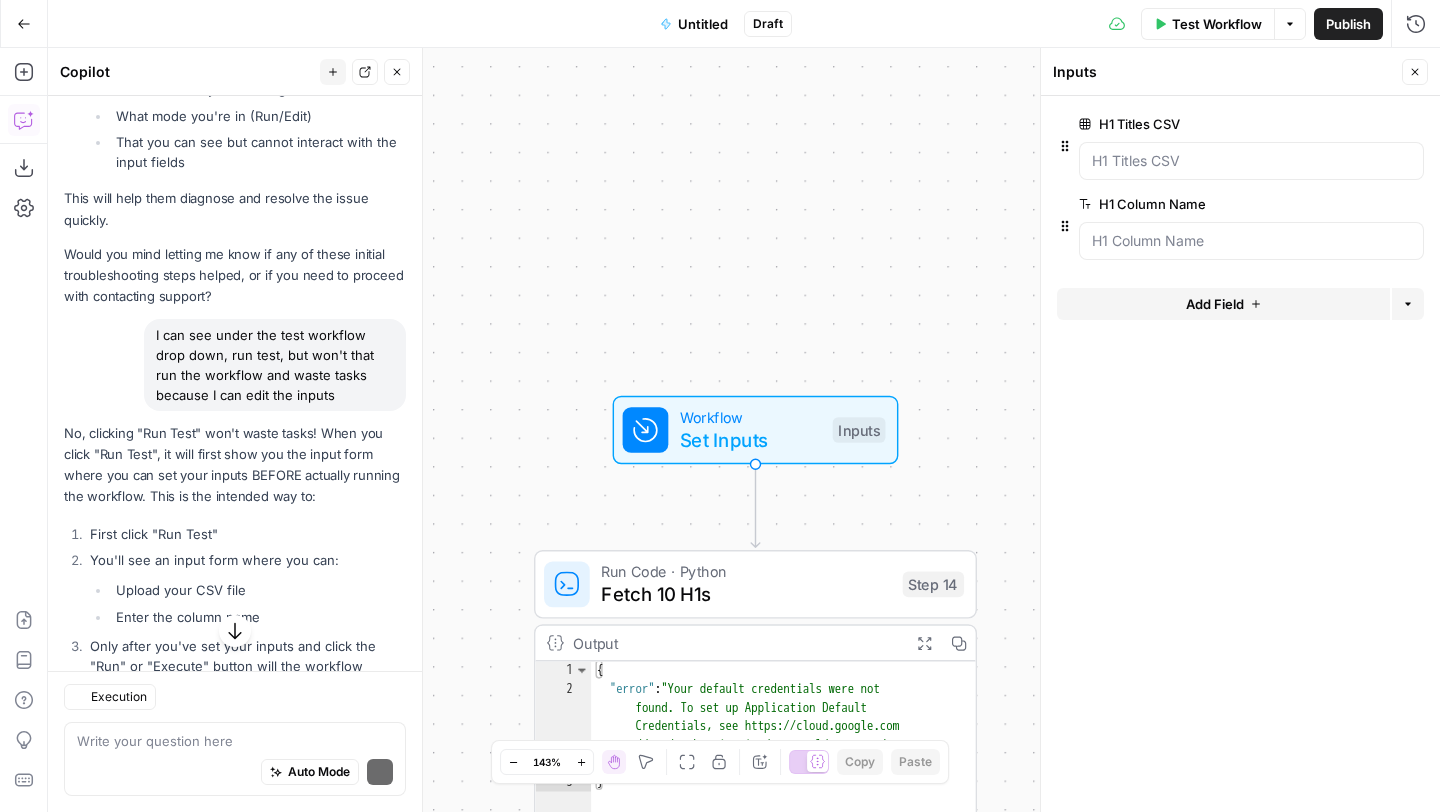 scroll, scrollTop: 3135, scrollLeft: 0, axis: vertical 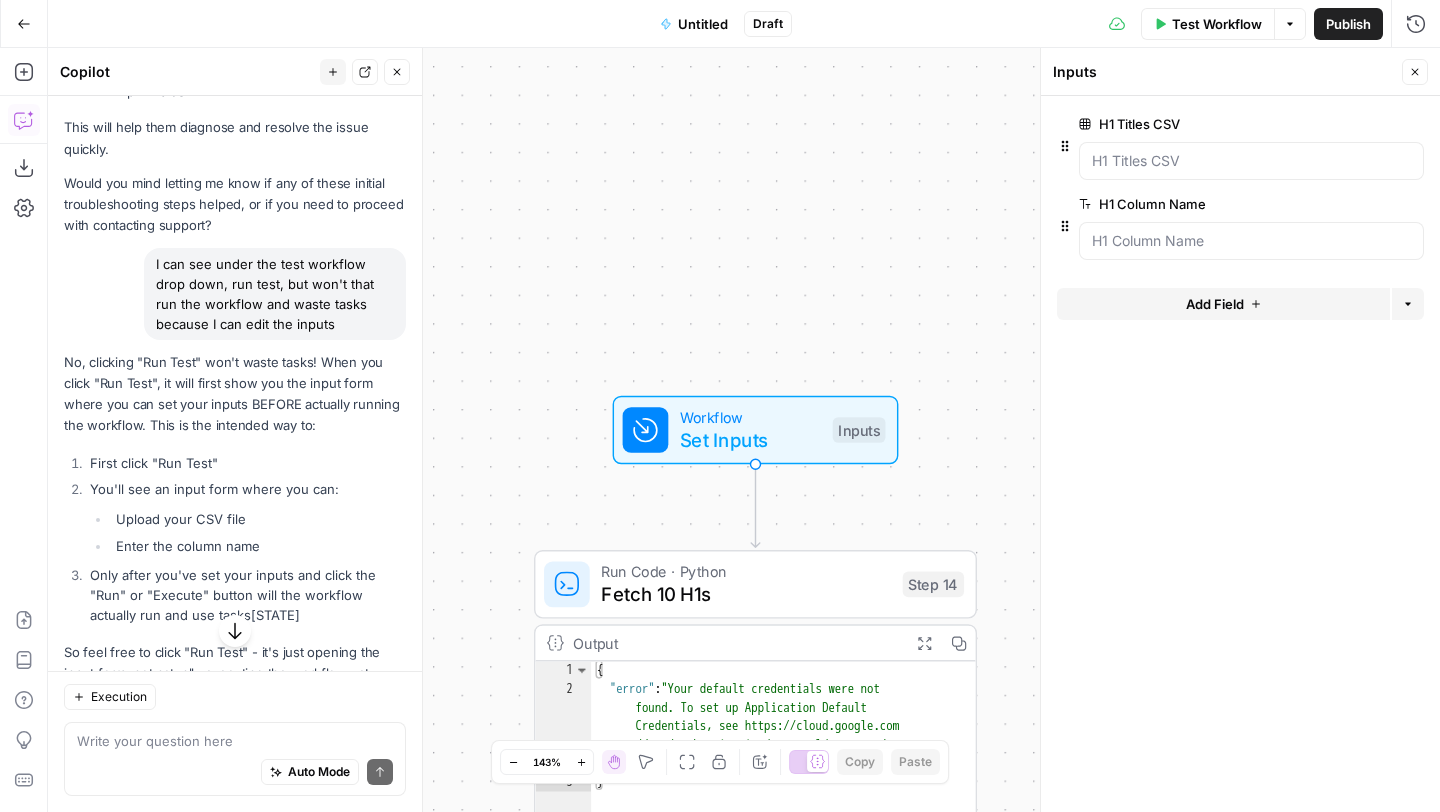 click on "Options" at bounding box center [1290, 24] 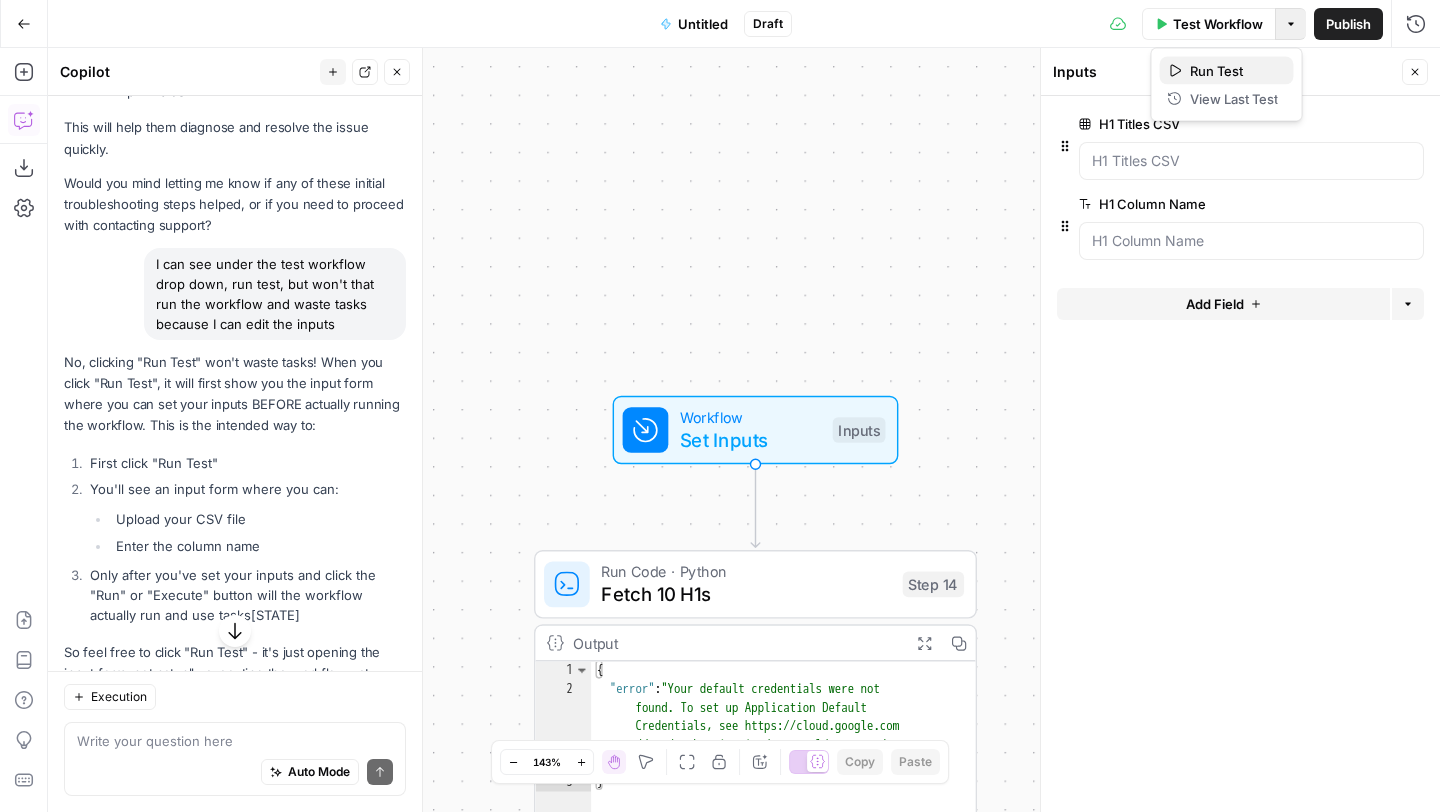 click on "Run Test" at bounding box center [1234, 71] 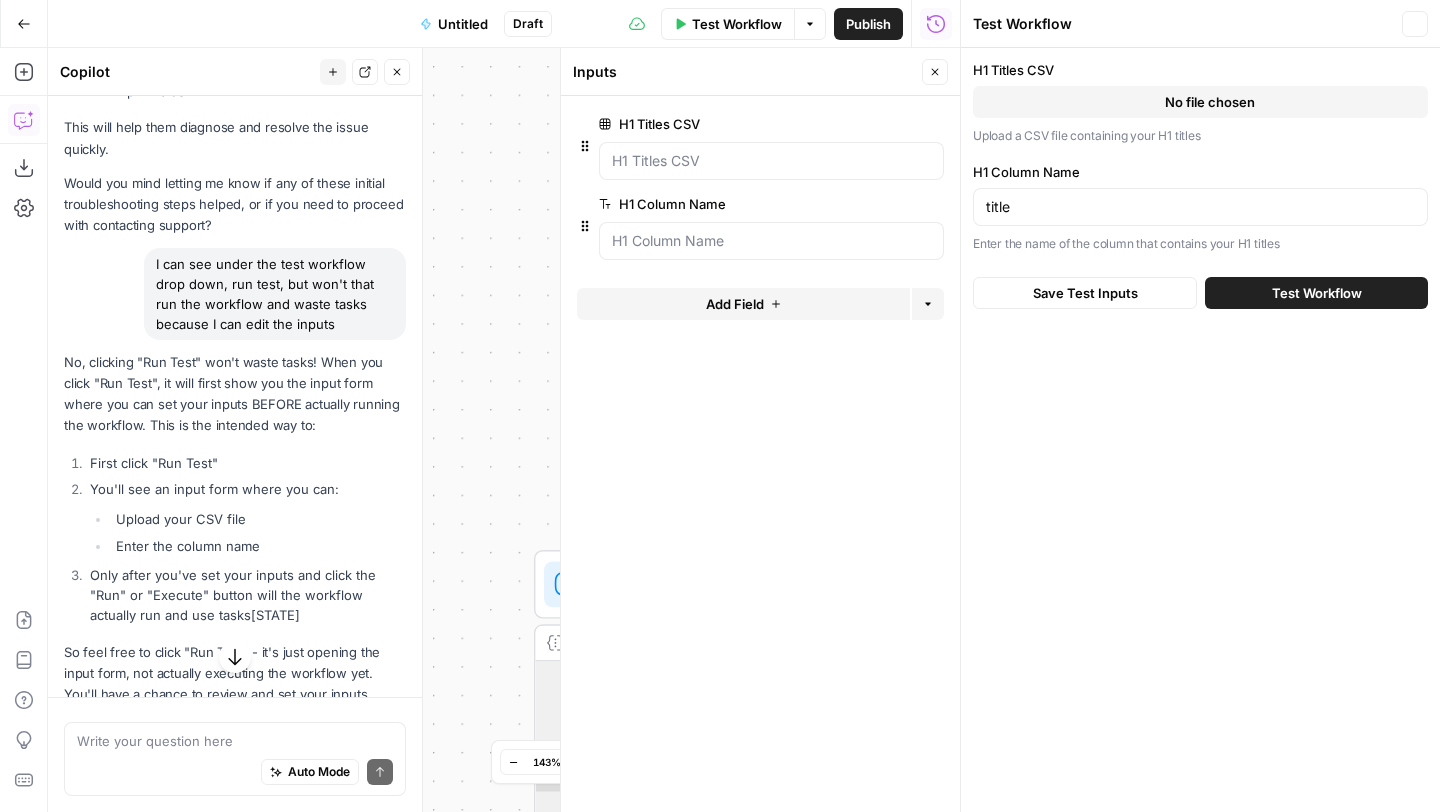 scroll, scrollTop: 3135, scrollLeft: 0, axis: vertical 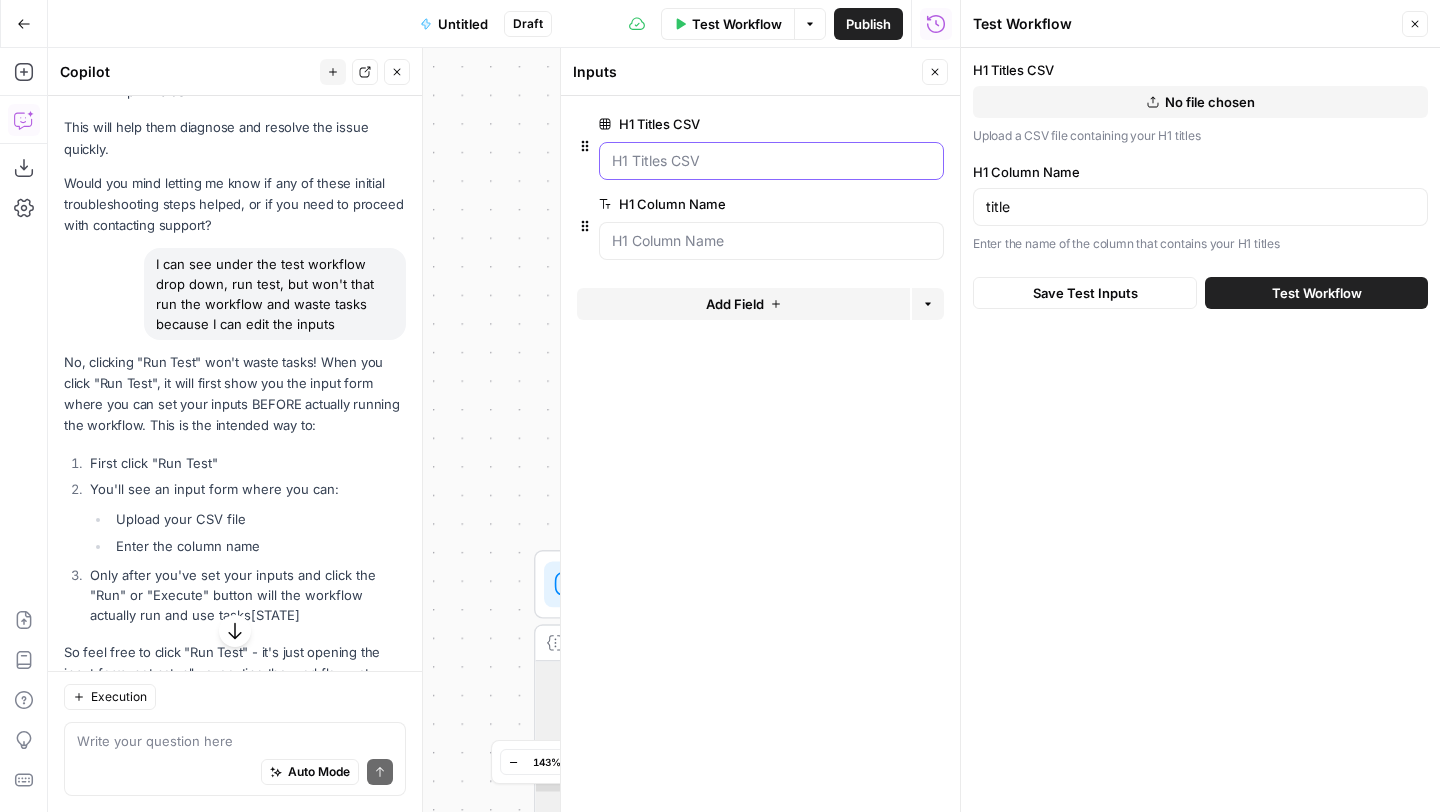 click on "H1 Titles CSV" at bounding box center [771, 161] 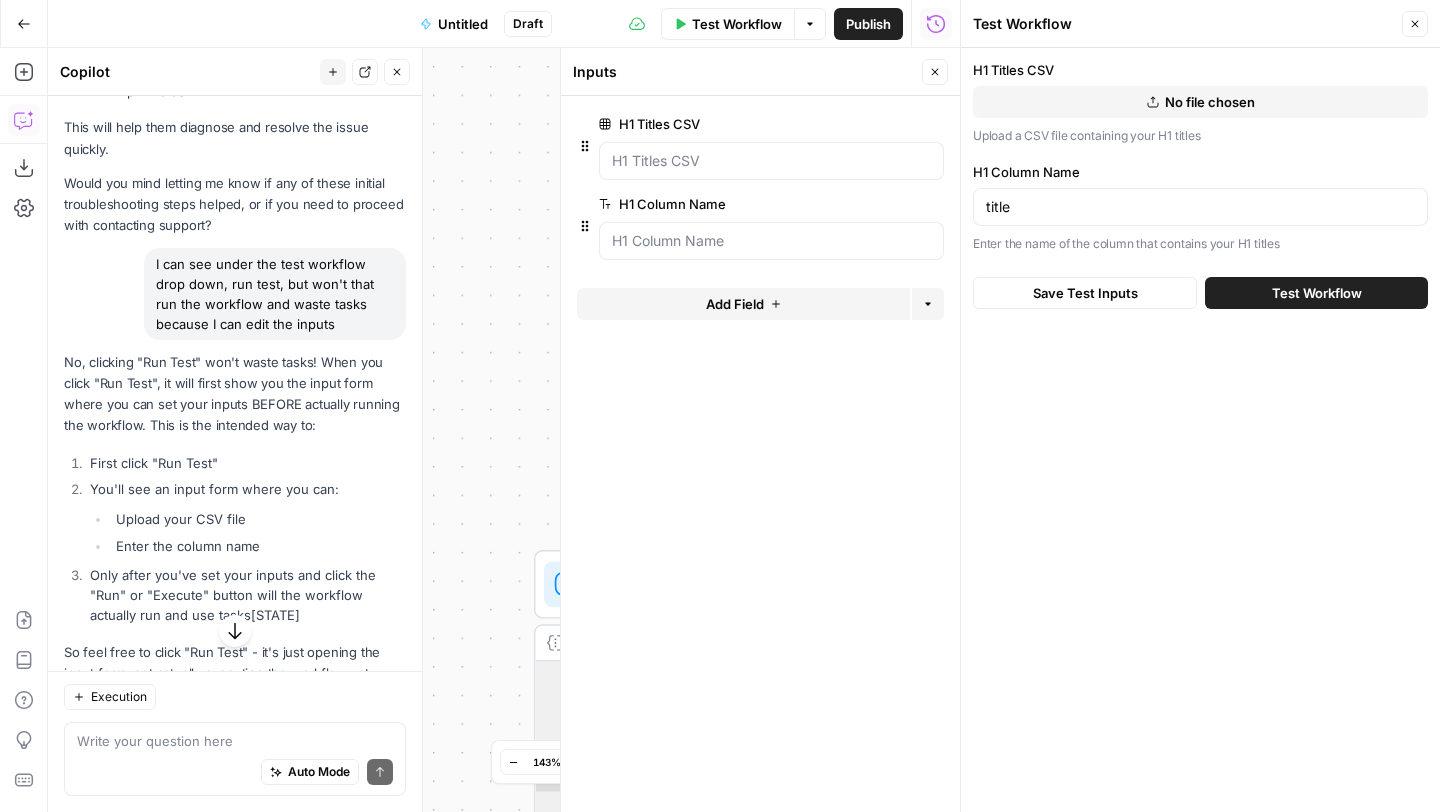 click on "No file chosen" at bounding box center (1210, 102) 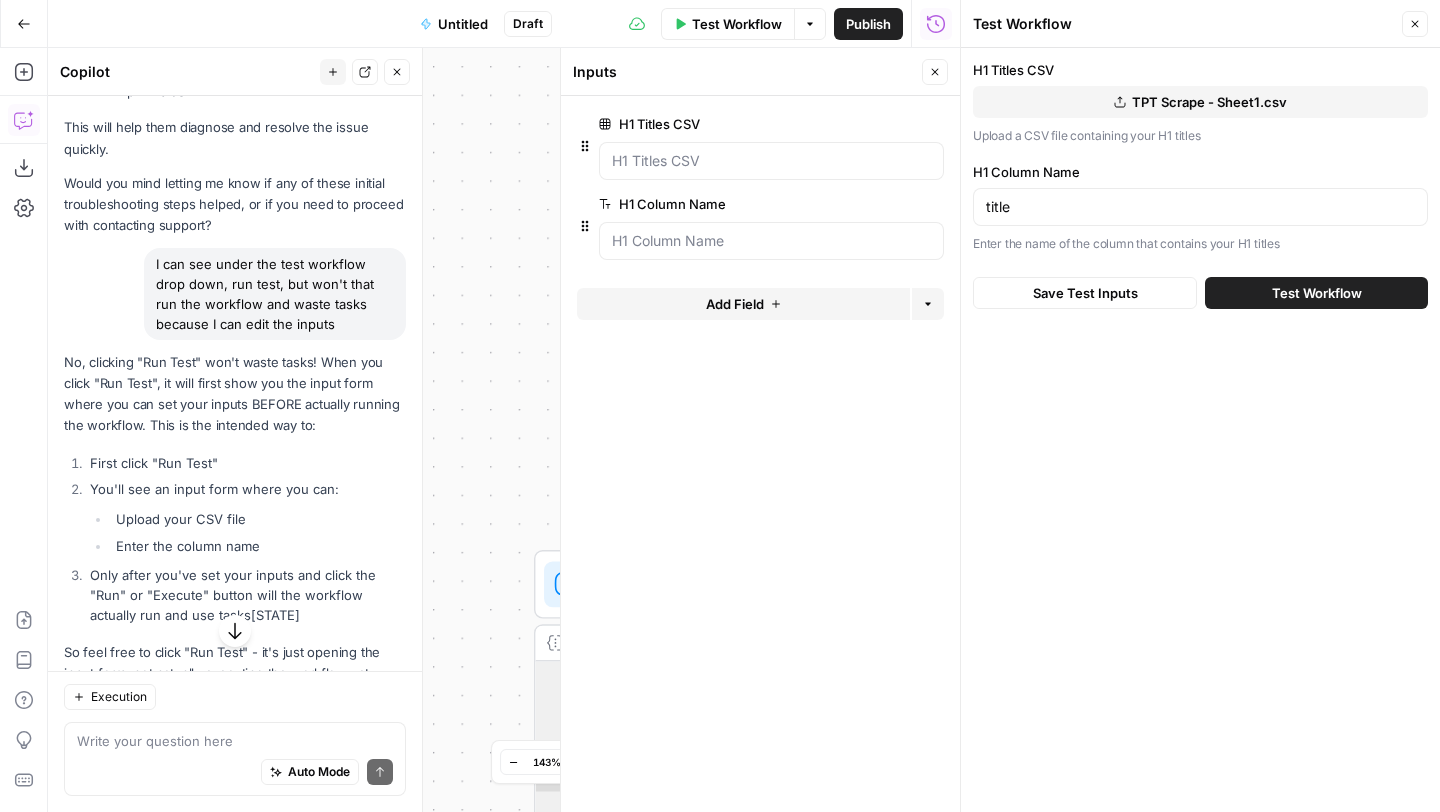 click on "Save Test Inputs" at bounding box center (1085, 293) 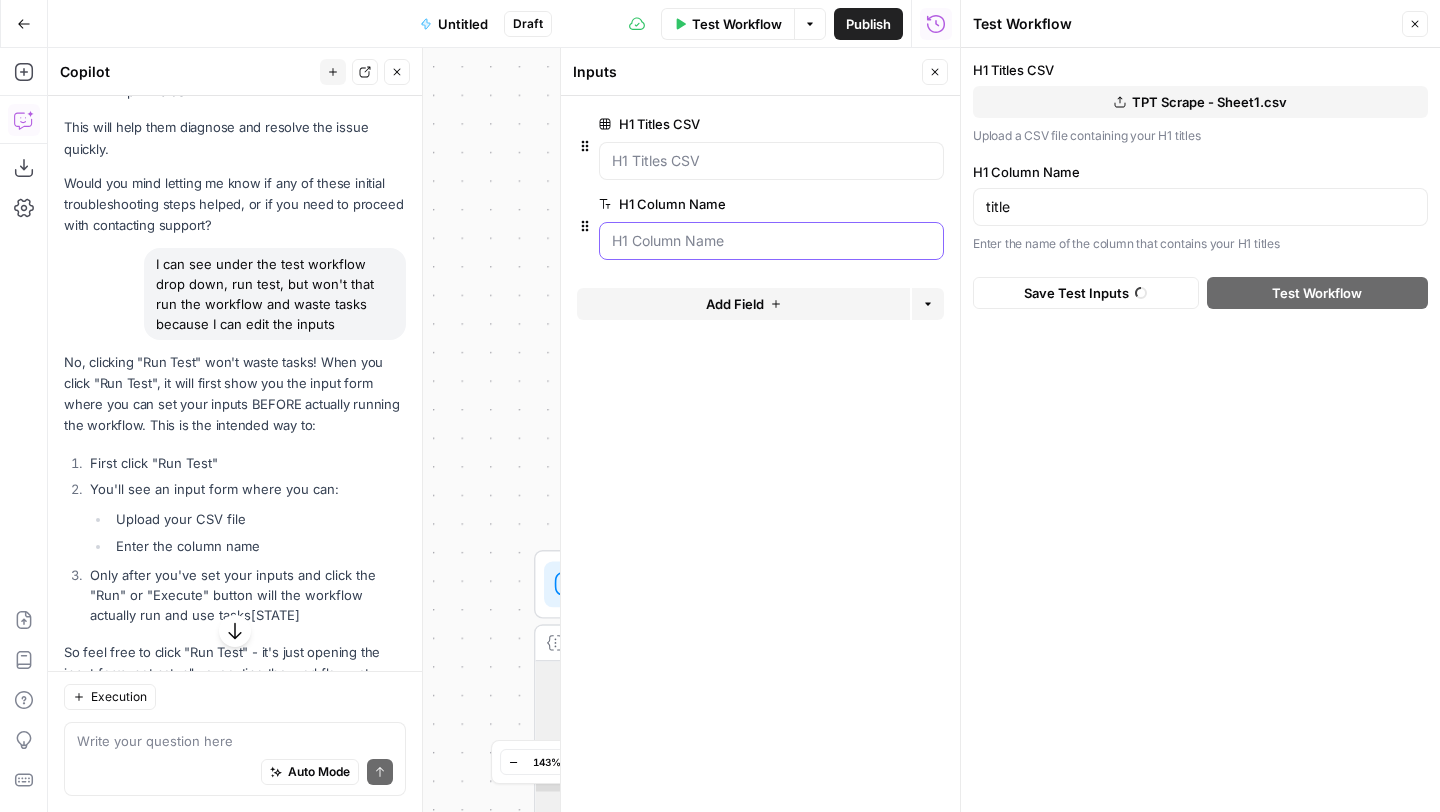 click on "H1 Column Name" at bounding box center (771, 241) 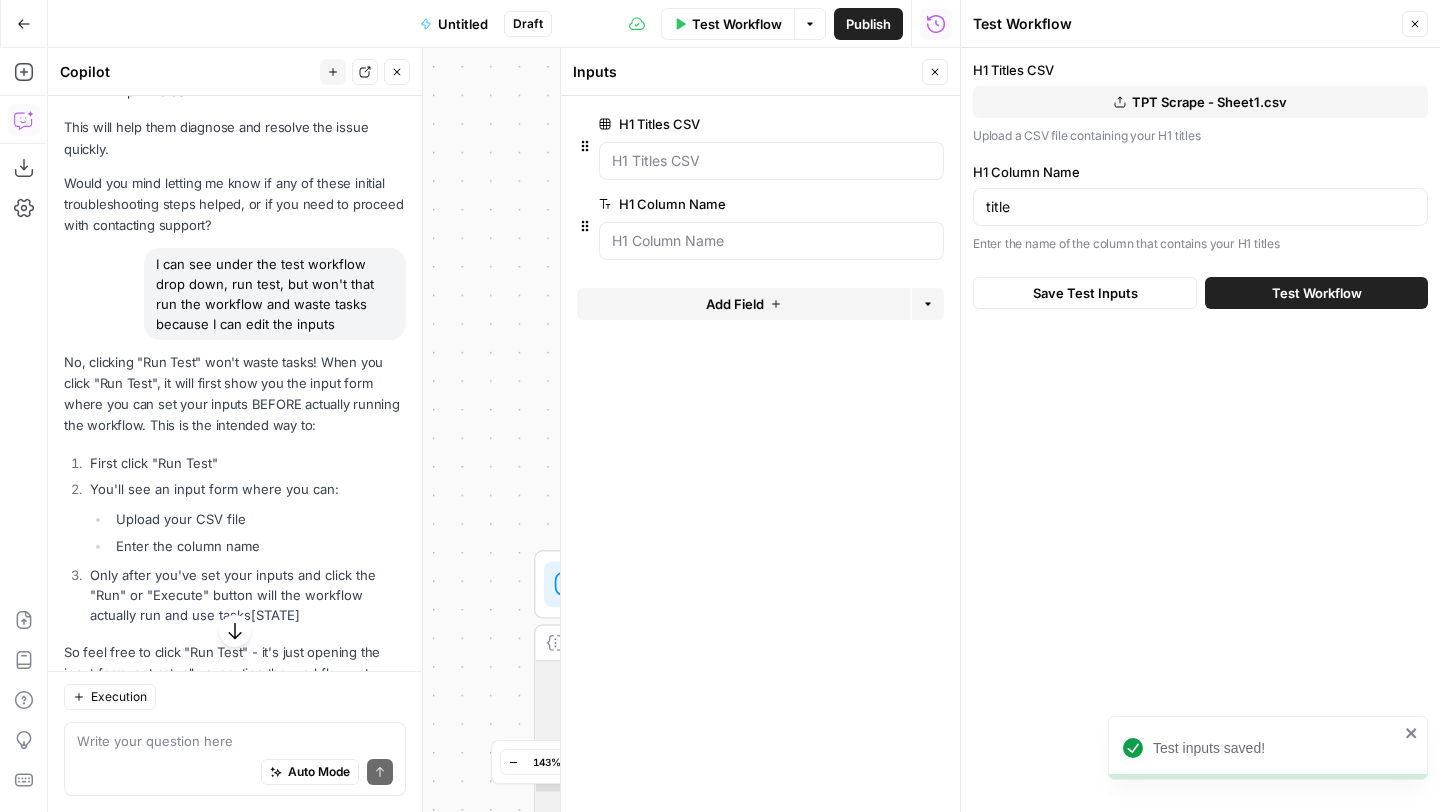 click on "Save Test Inputs" at bounding box center (1085, 293) 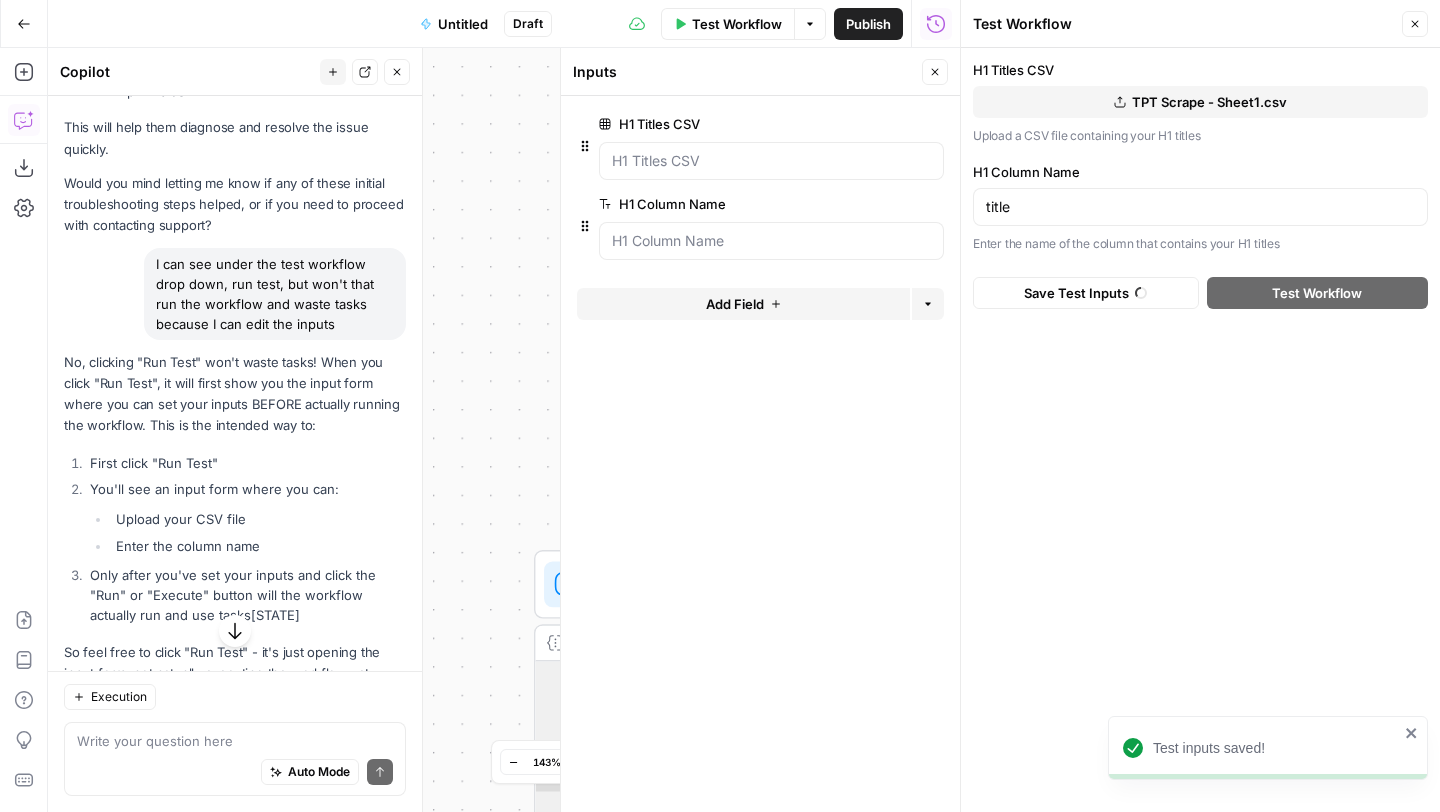 scroll, scrollTop: 3215, scrollLeft: 0, axis: vertical 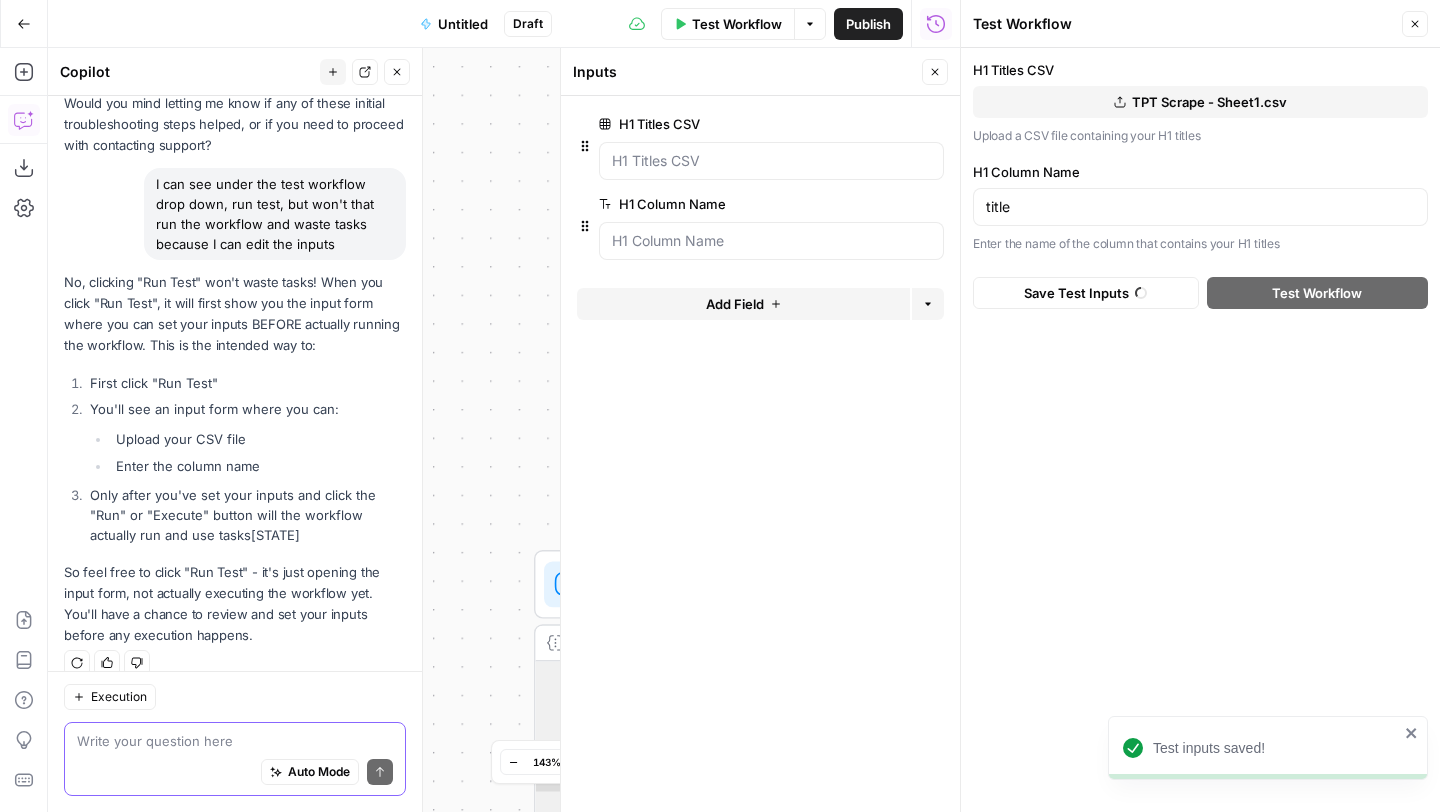 click at bounding box center [235, 741] 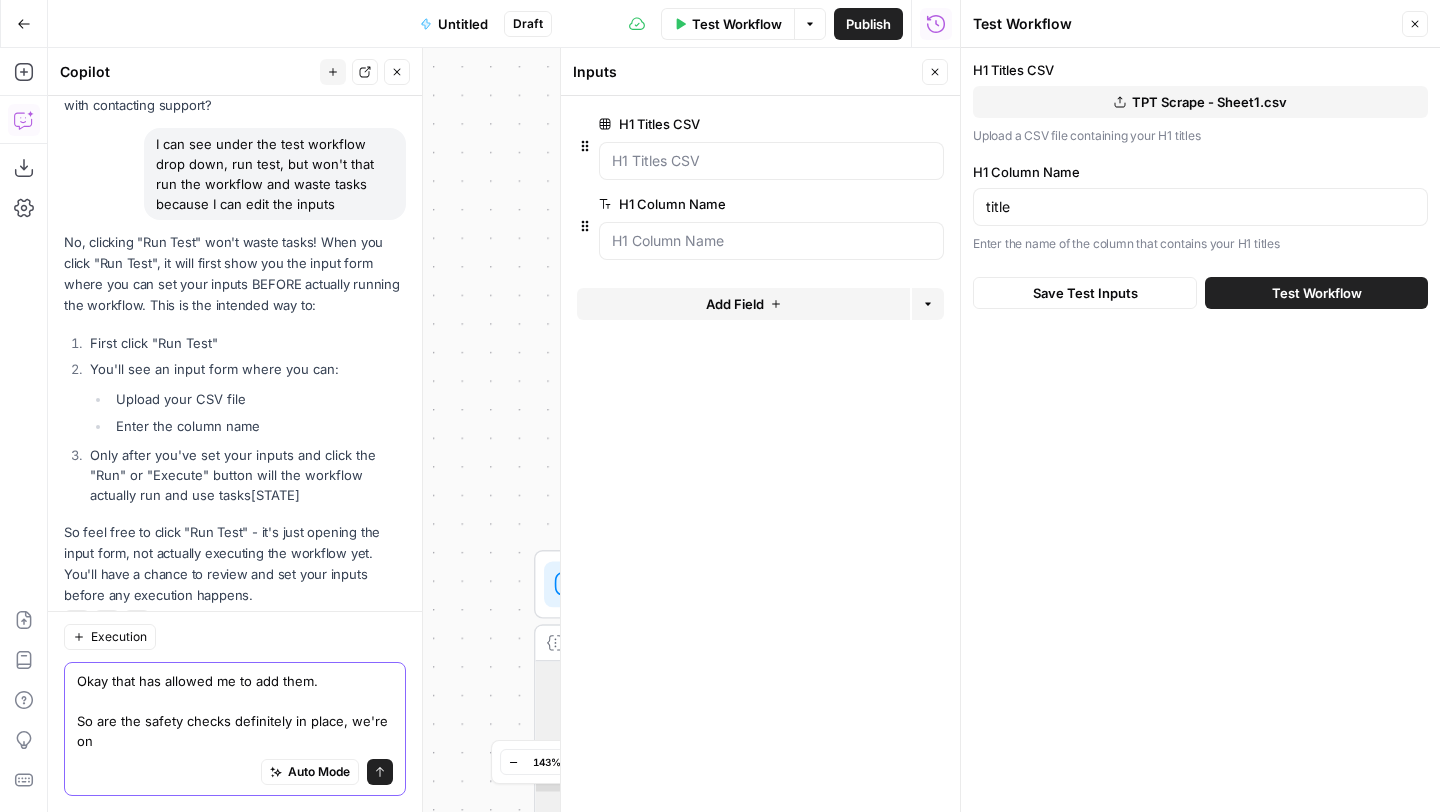 scroll, scrollTop: 3275, scrollLeft: 0, axis: vertical 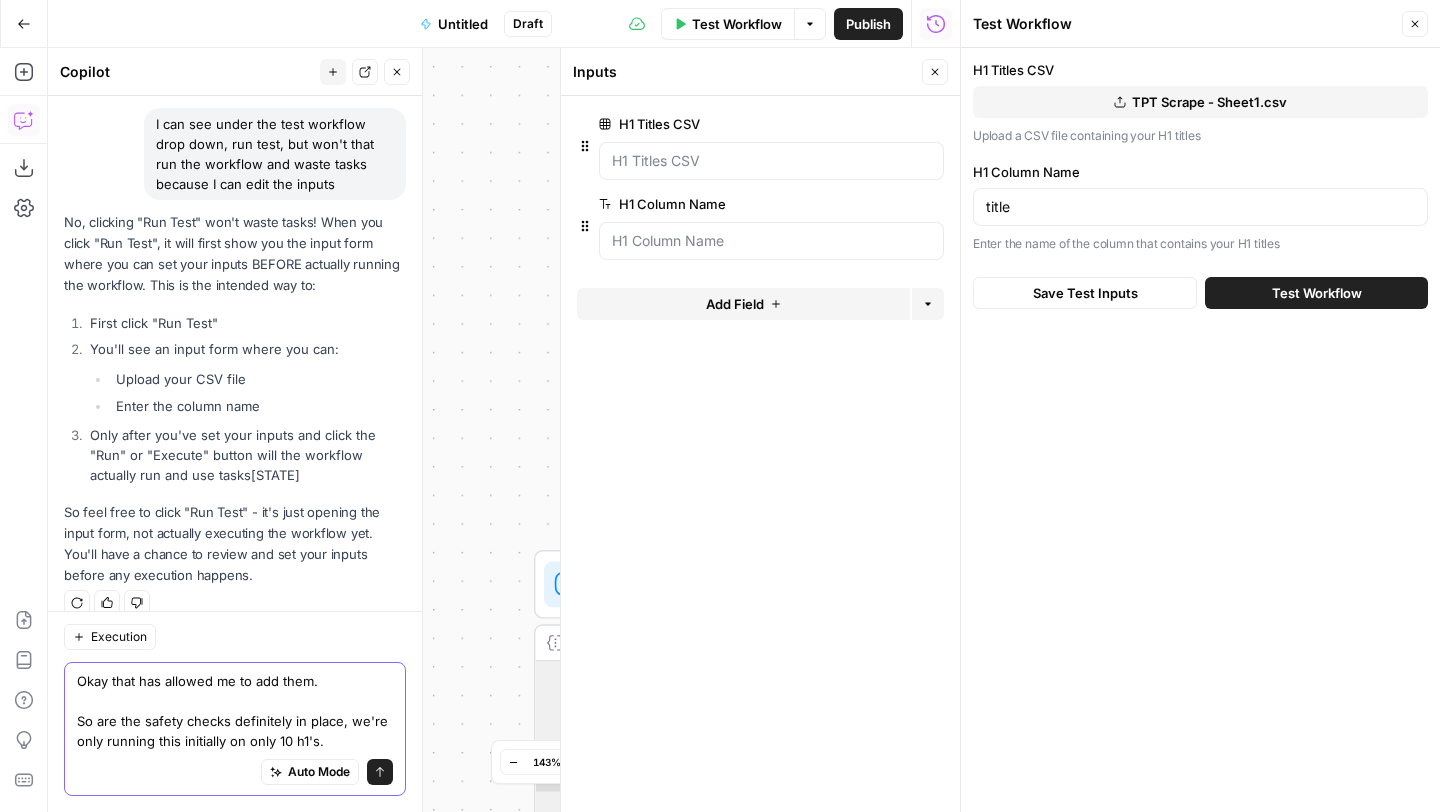 type on "Okay that has allowed me to add them.
So are the safety checks definitely in place, we're only running this initially on only 10 h1's." 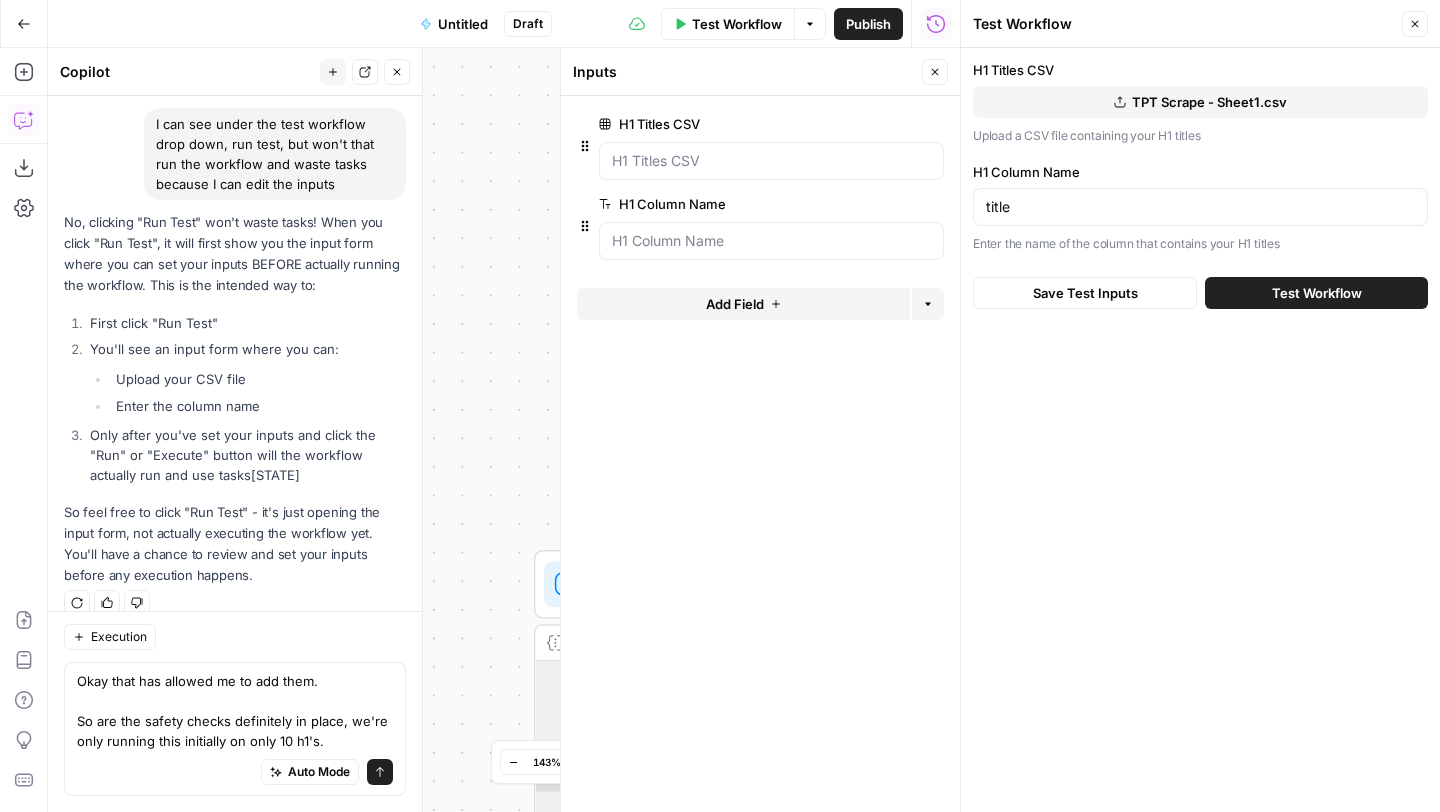 click 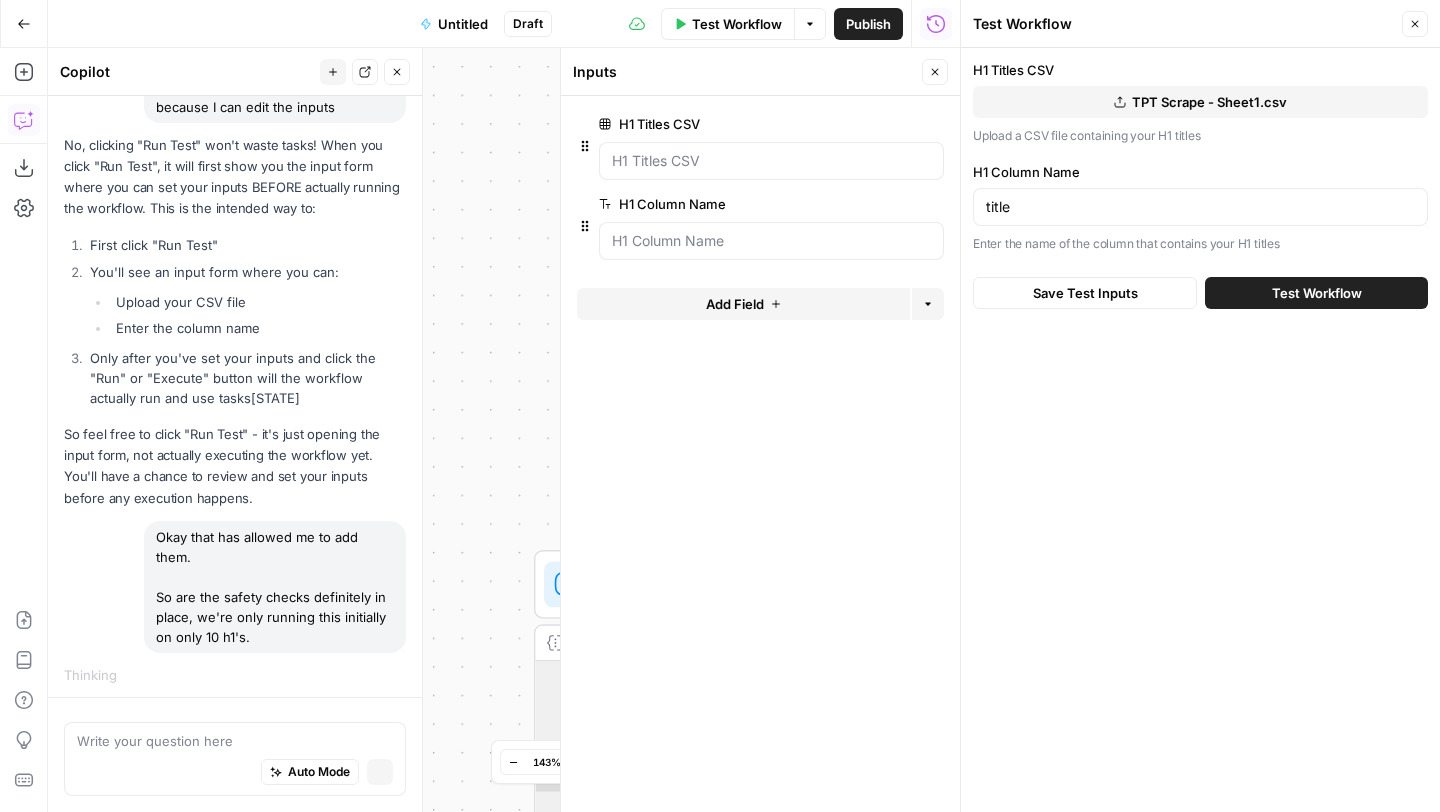 scroll, scrollTop: 3262, scrollLeft: 0, axis: vertical 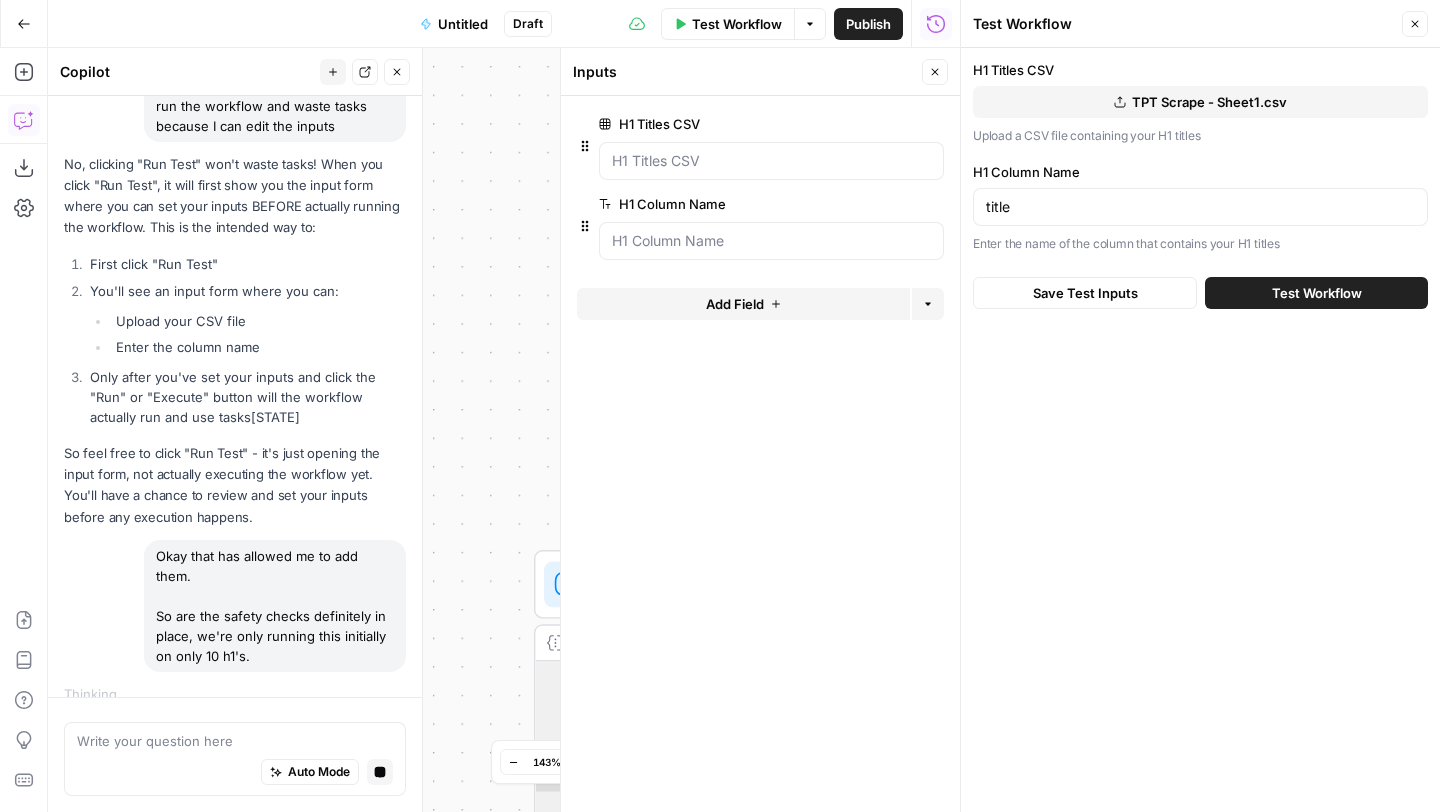 click on "Close" at bounding box center (1415, 24) 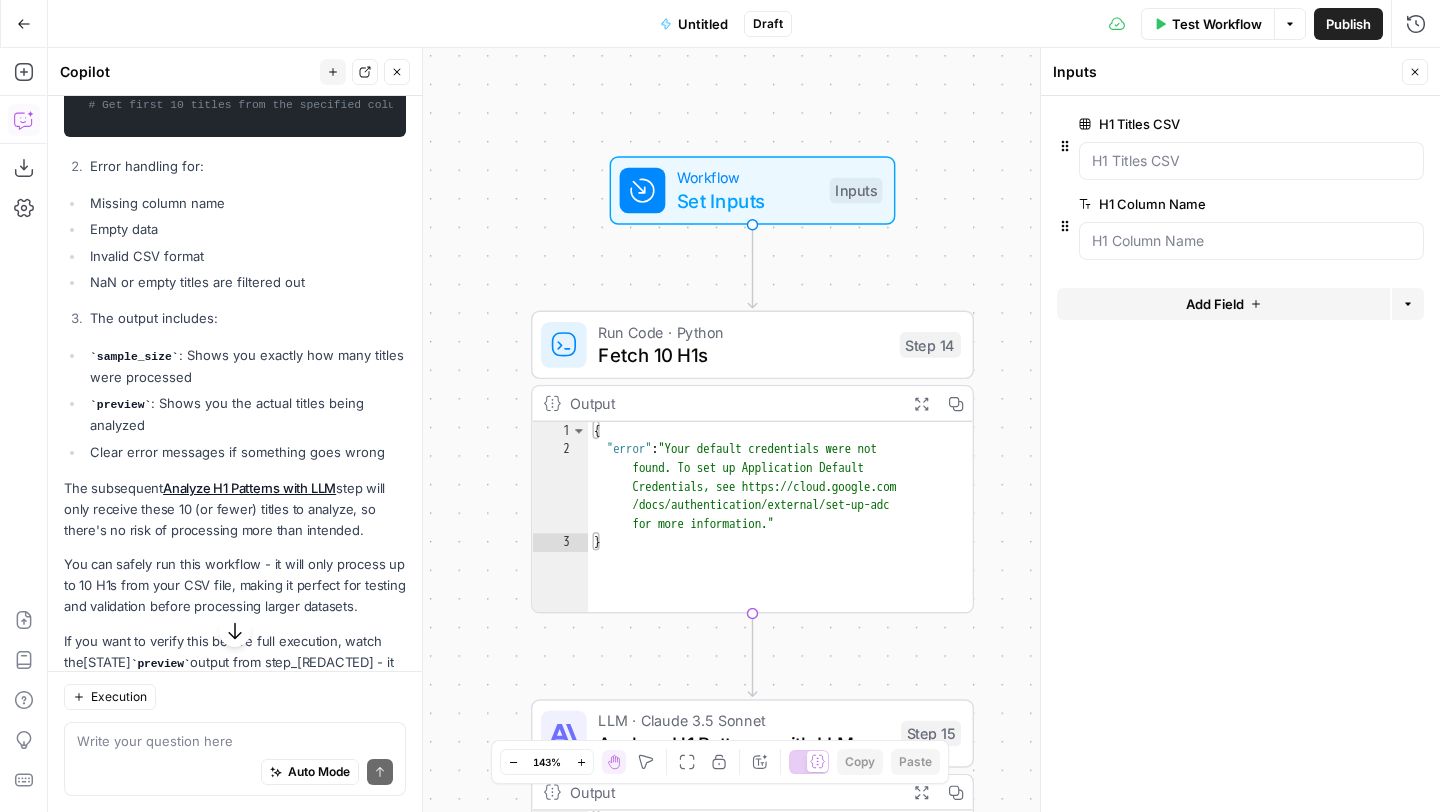 scroll, scrollTop: 4105, scrollLeft: 0, axis: vertical 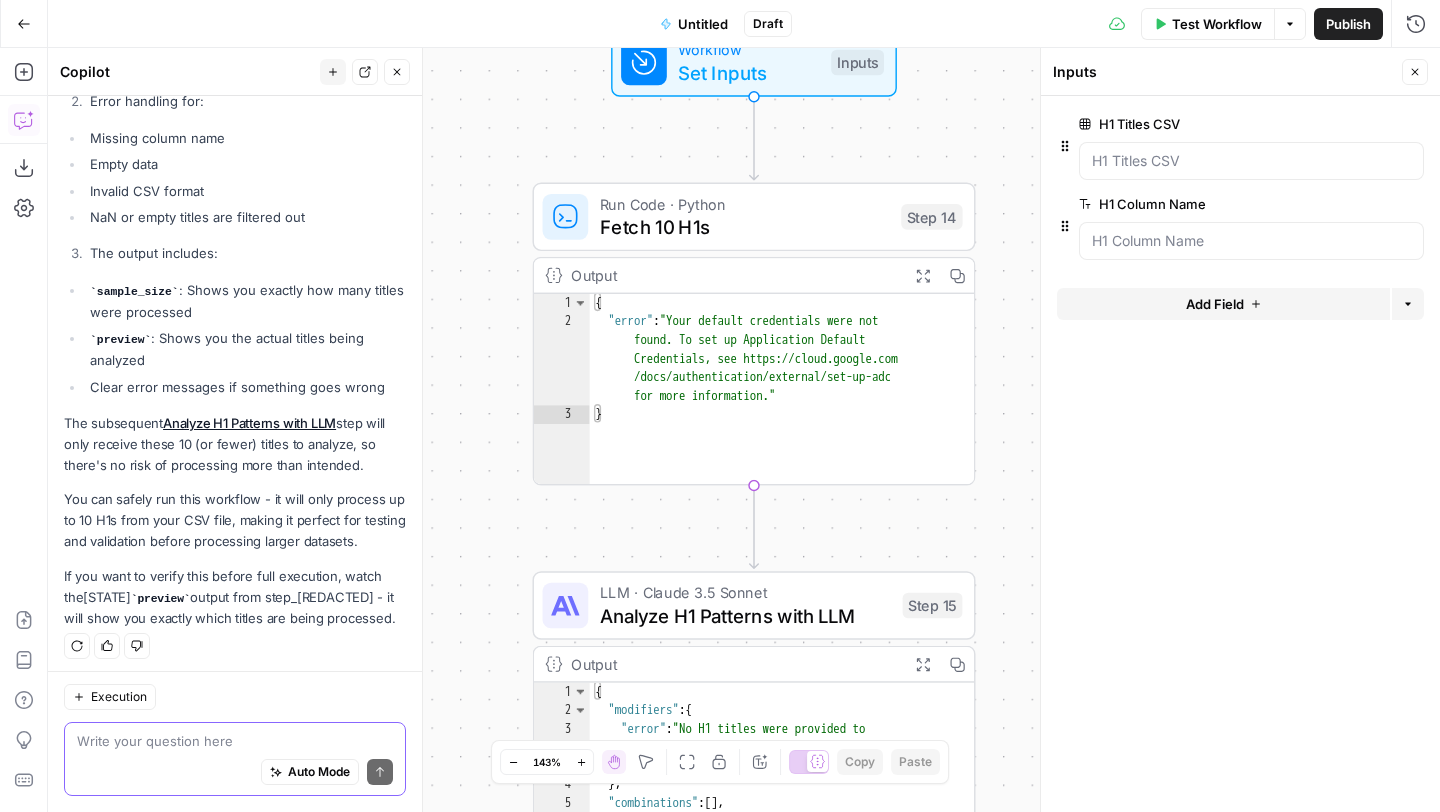 click at bounding box center (235, 741) 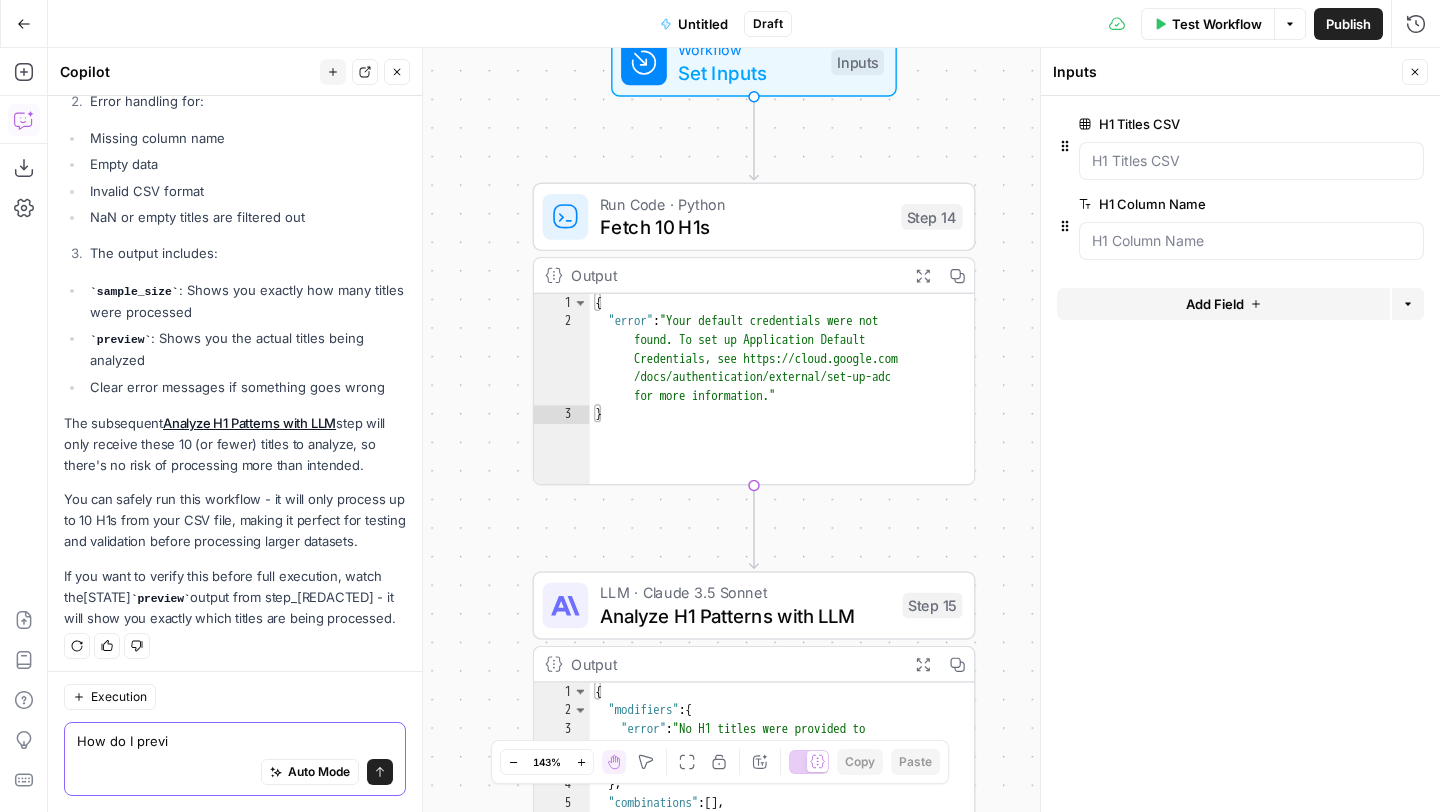 type on "How do I preview from" 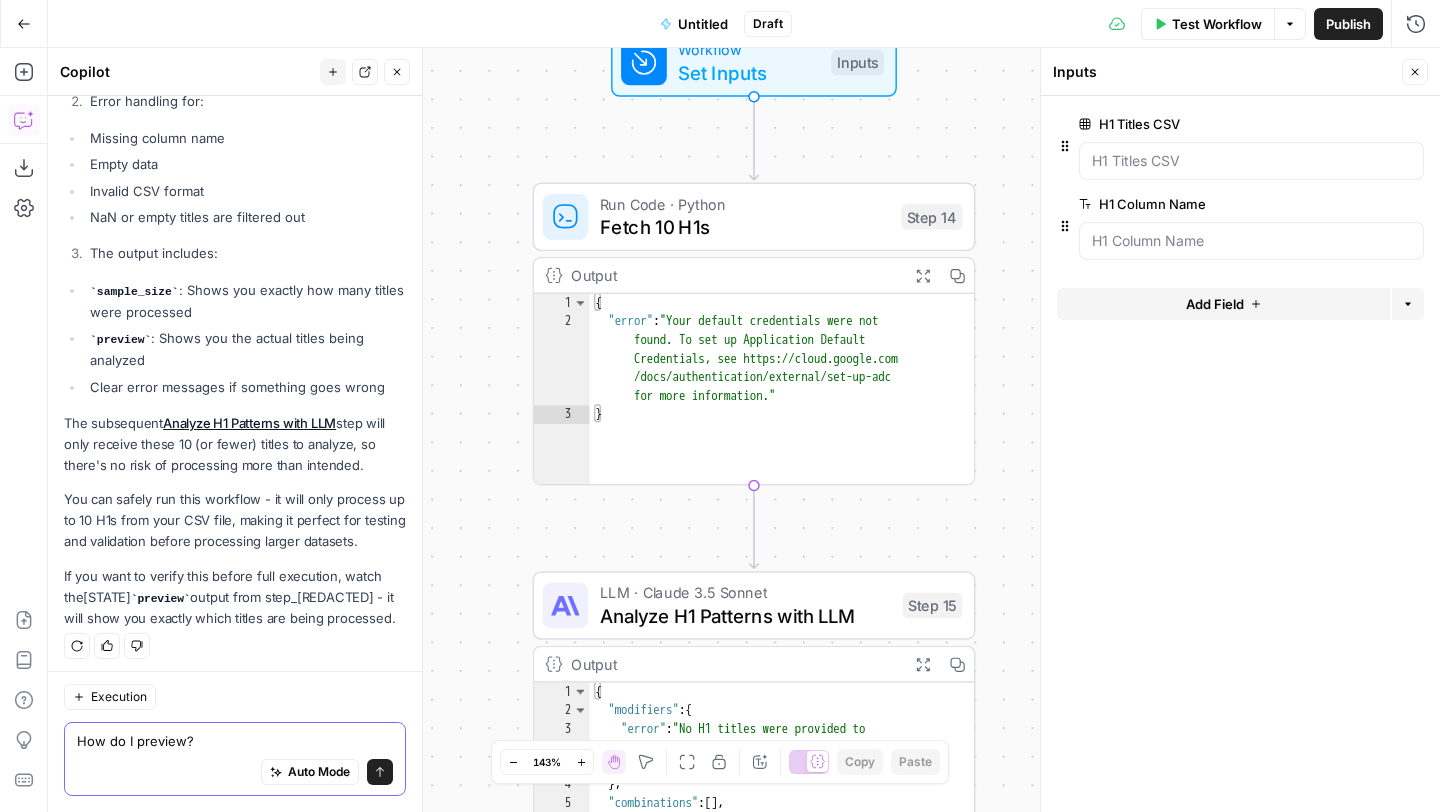 type on "How do I preview?" 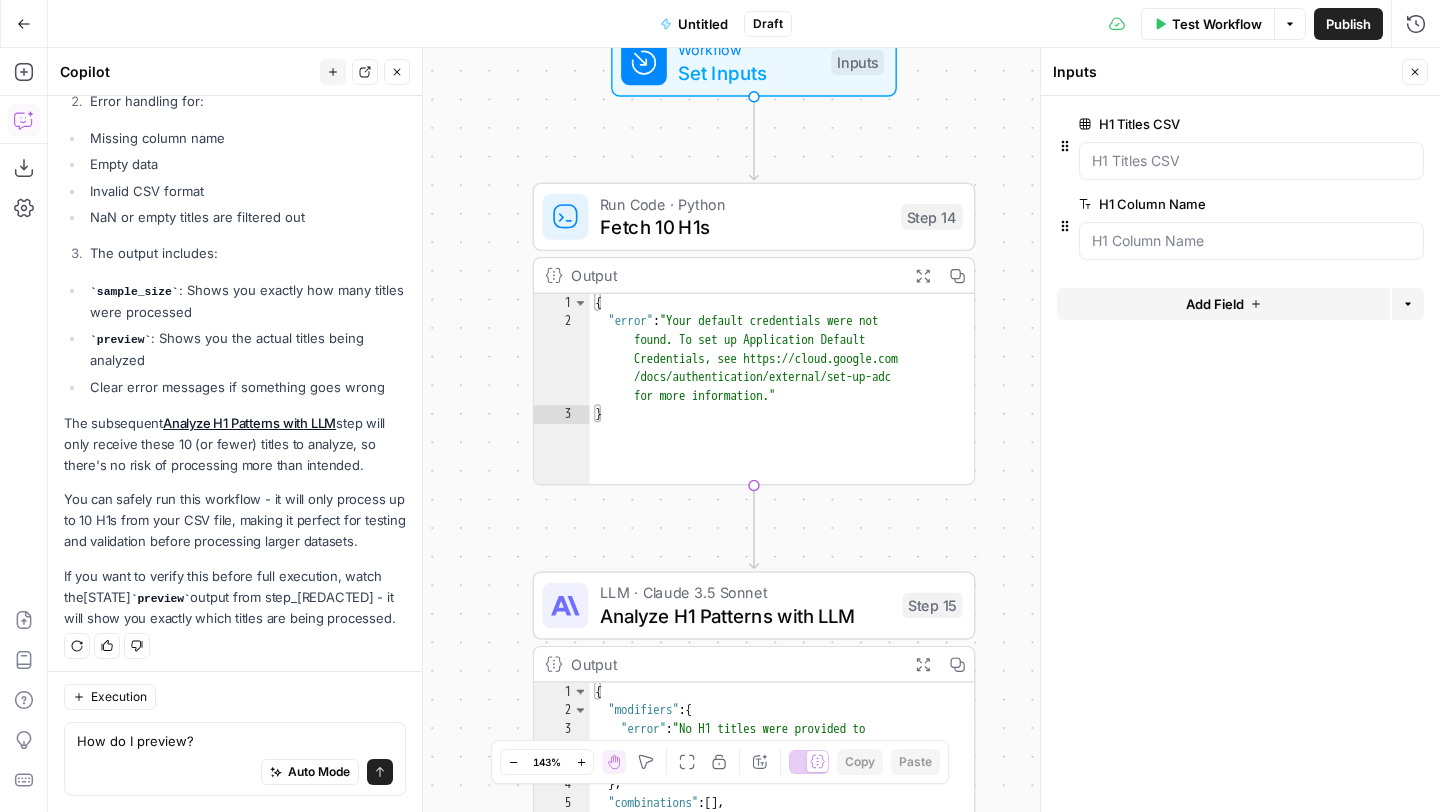 click 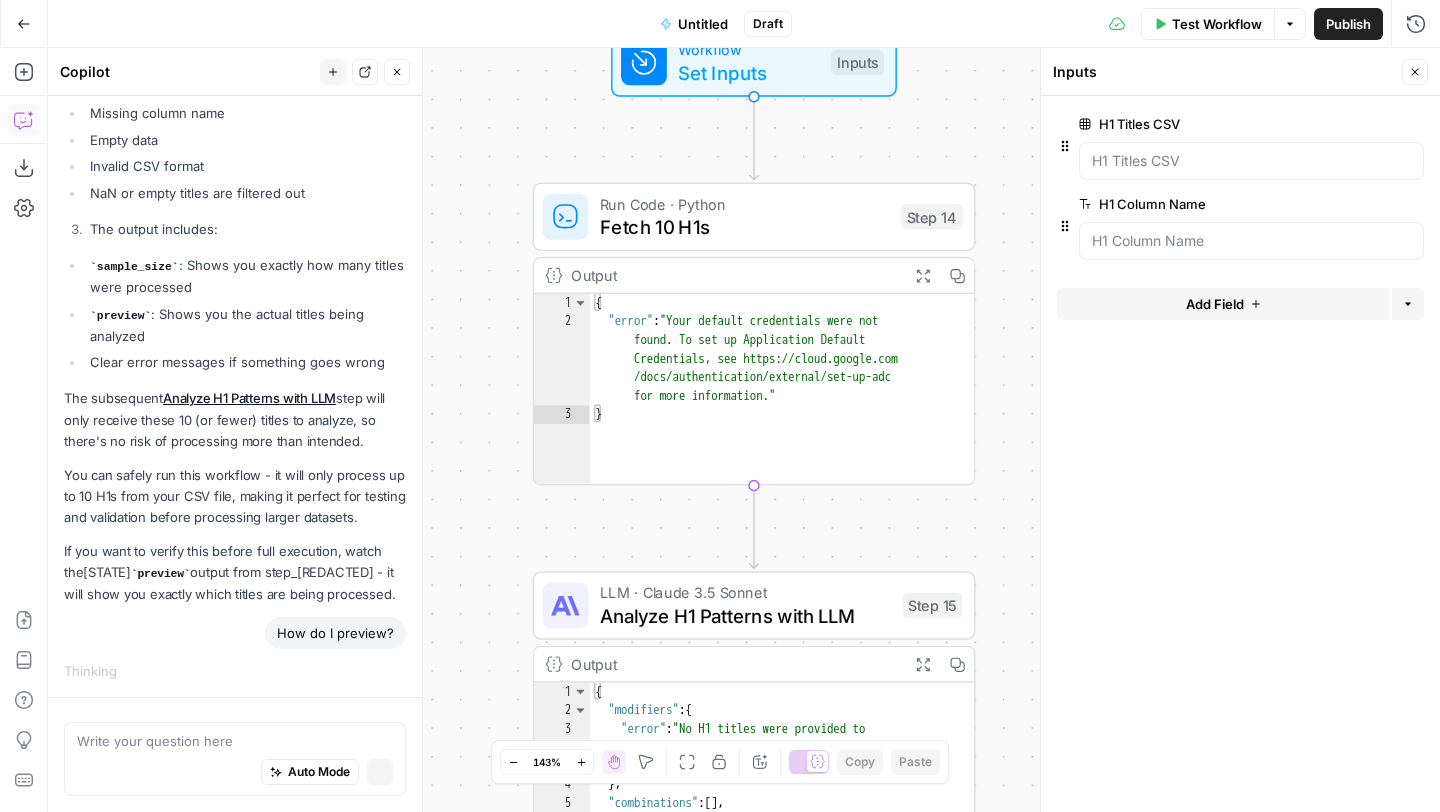 scroll, scrollTop: 4051, scrollLeft: 0, axis: vertical 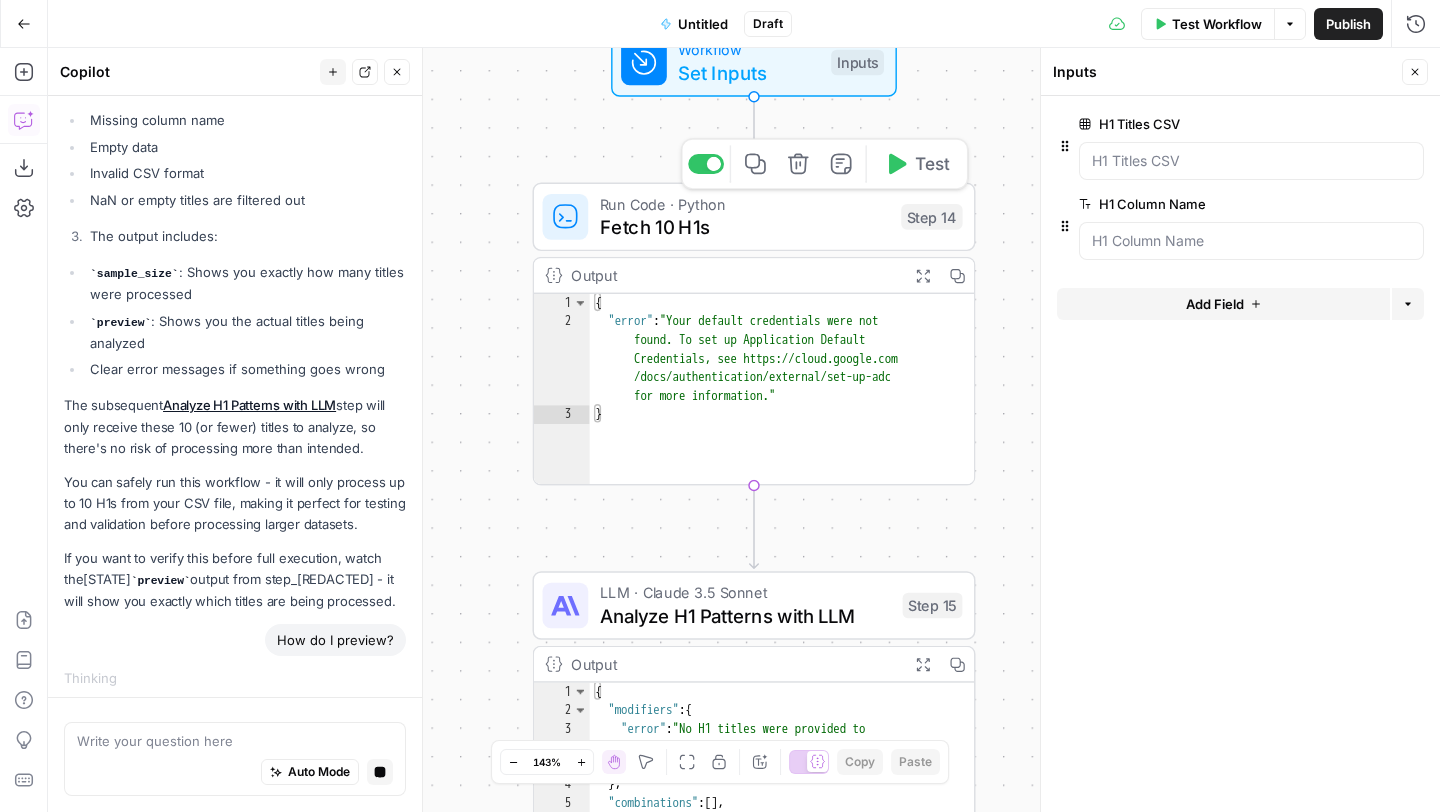 click on "Fetch 10 H1s" at bounding box center [745, 227] 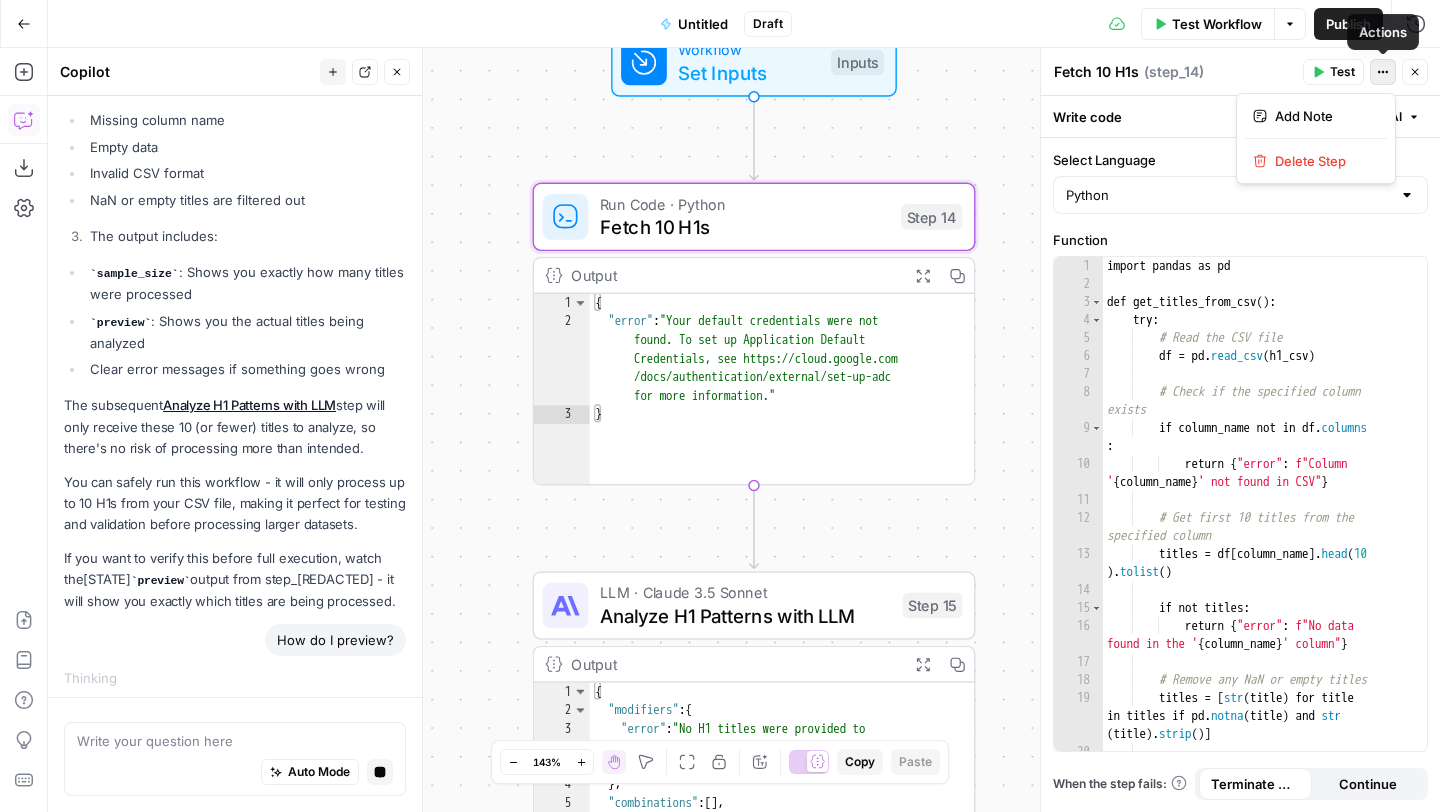 click on "Actions" at bounding box center [1383, 72] 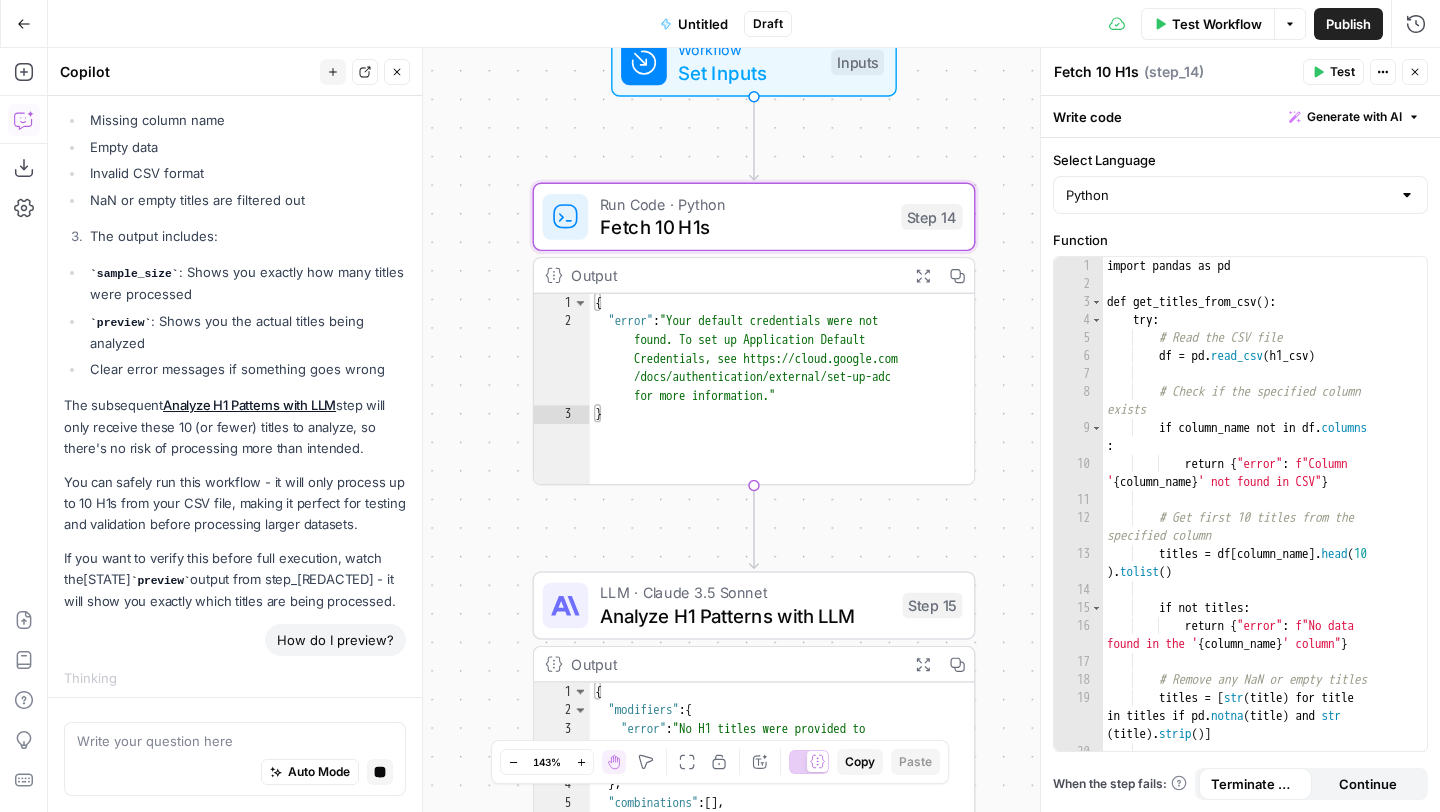 click on "Fetch 10 H1s Fetch 10 H1s  ( step_14 )" at bounding box center (1175, 72) 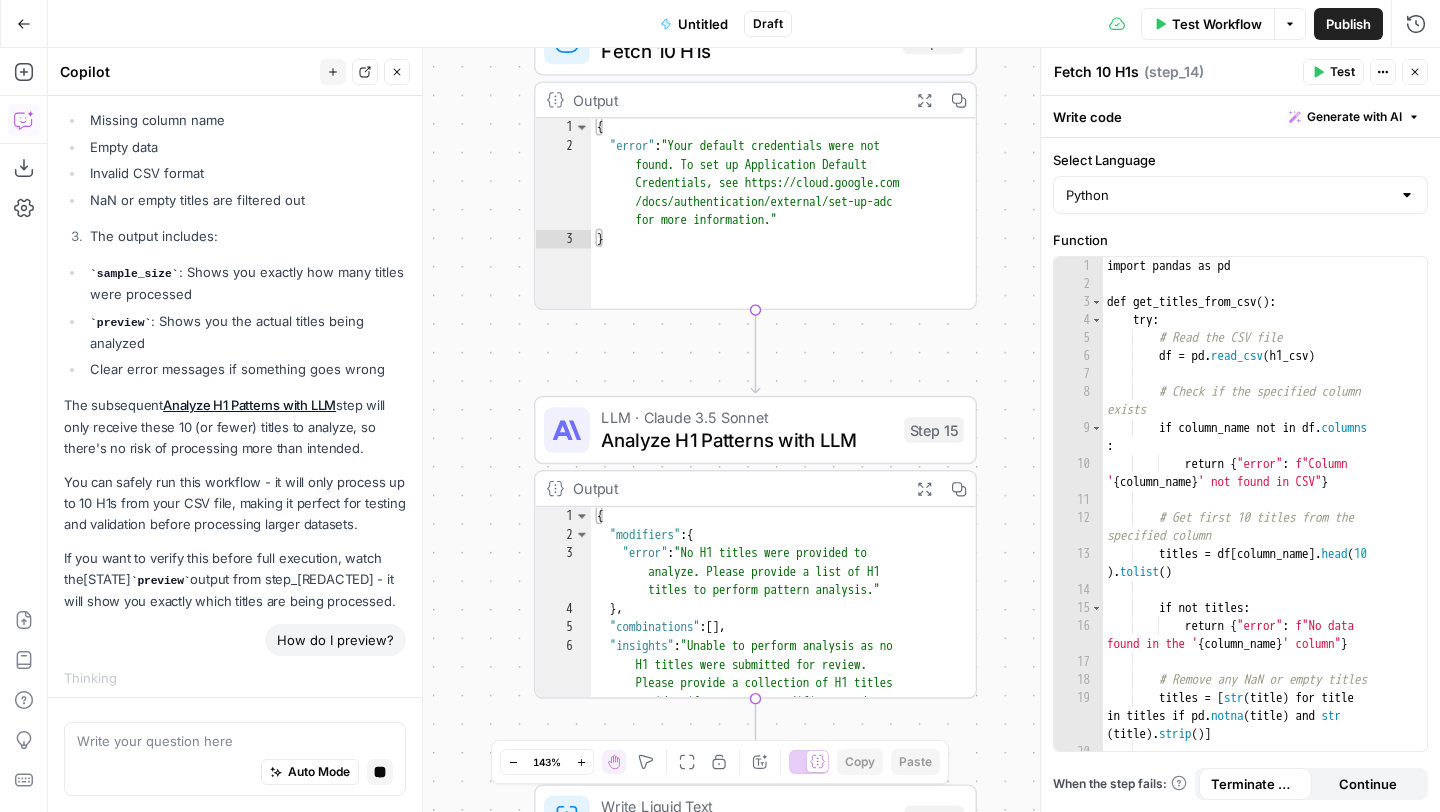 click on "Test" at bounding box center [1333, 72] 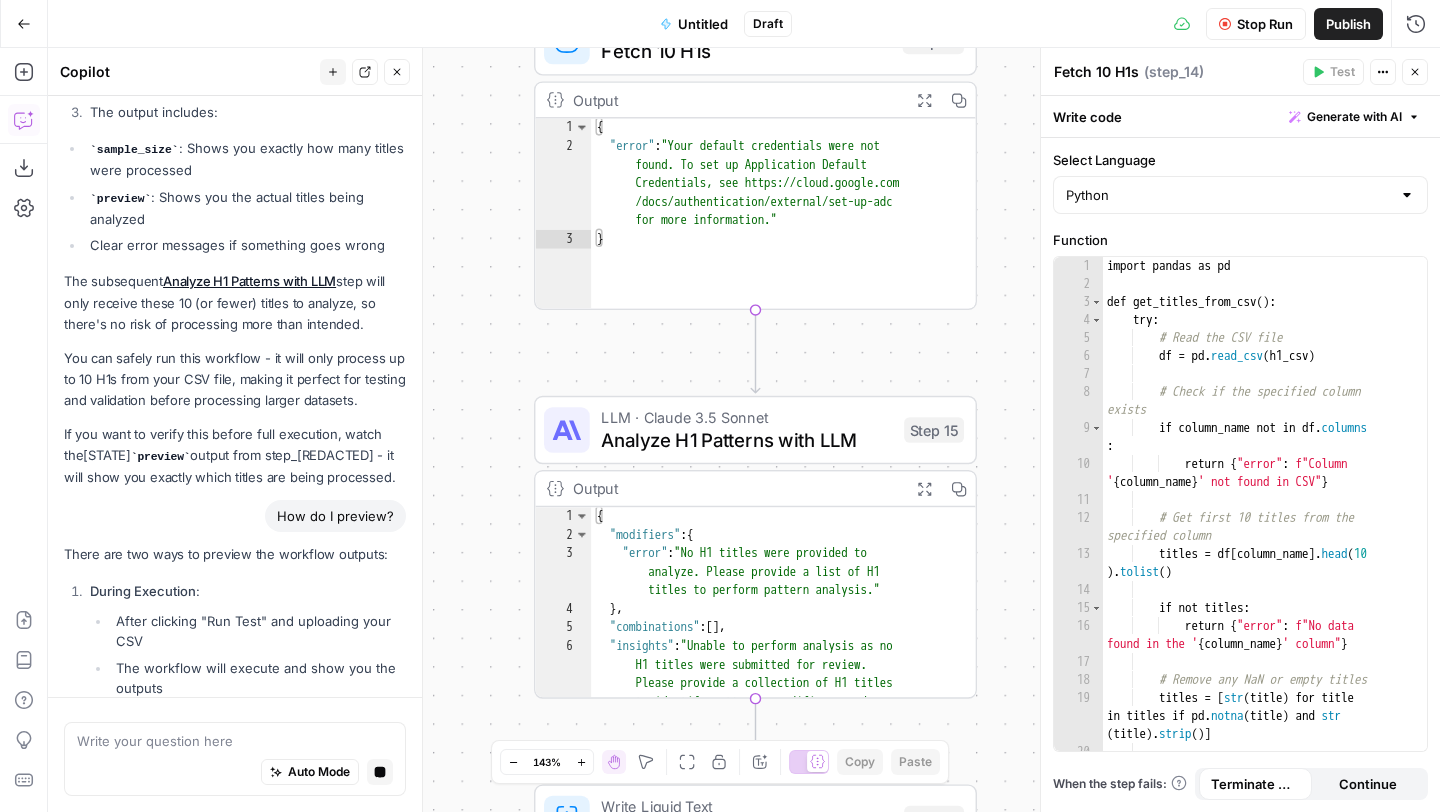 scroll, scrollTop: 4195, scrollLeft: 0, axis: vertical 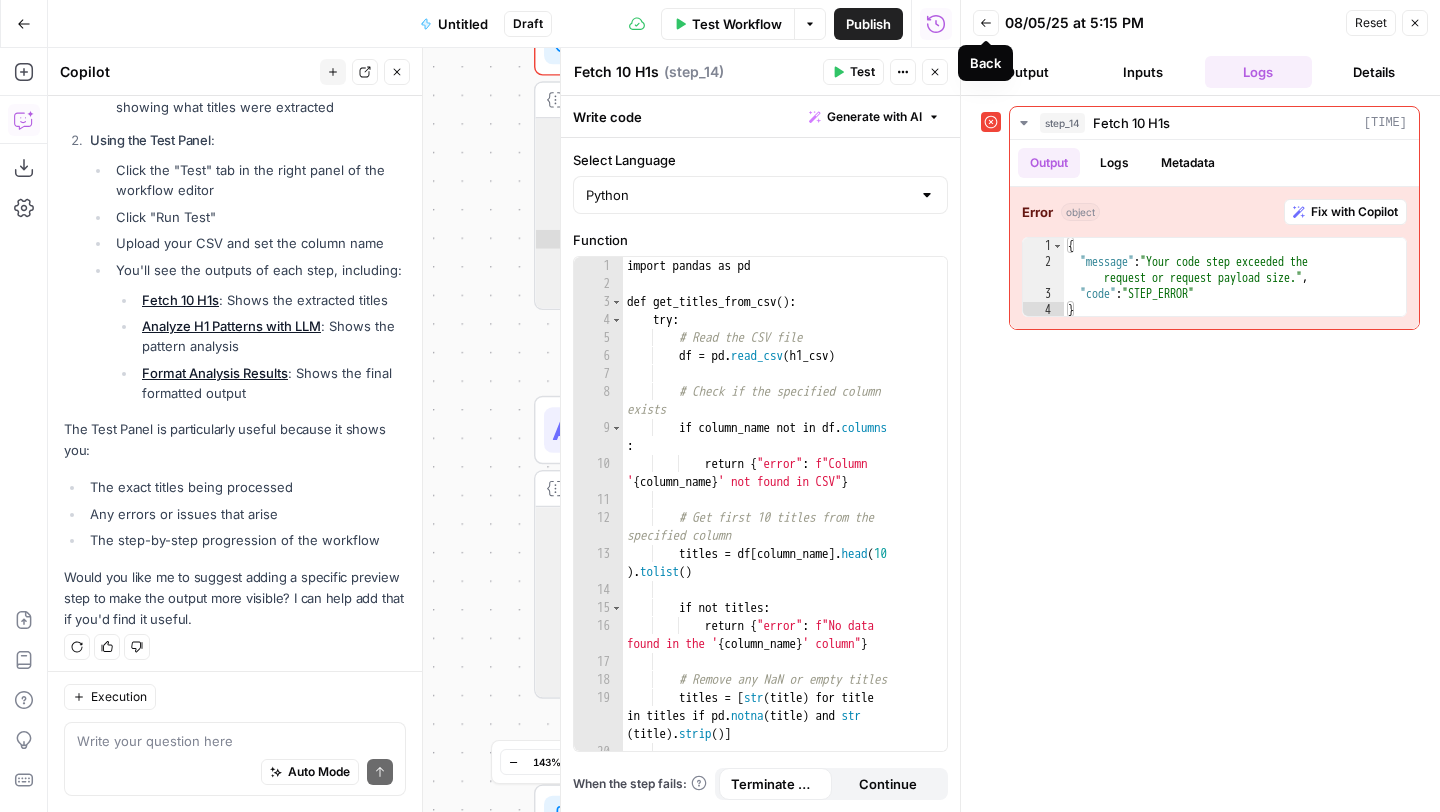 click on "Back" at bounding box center (991, 23) 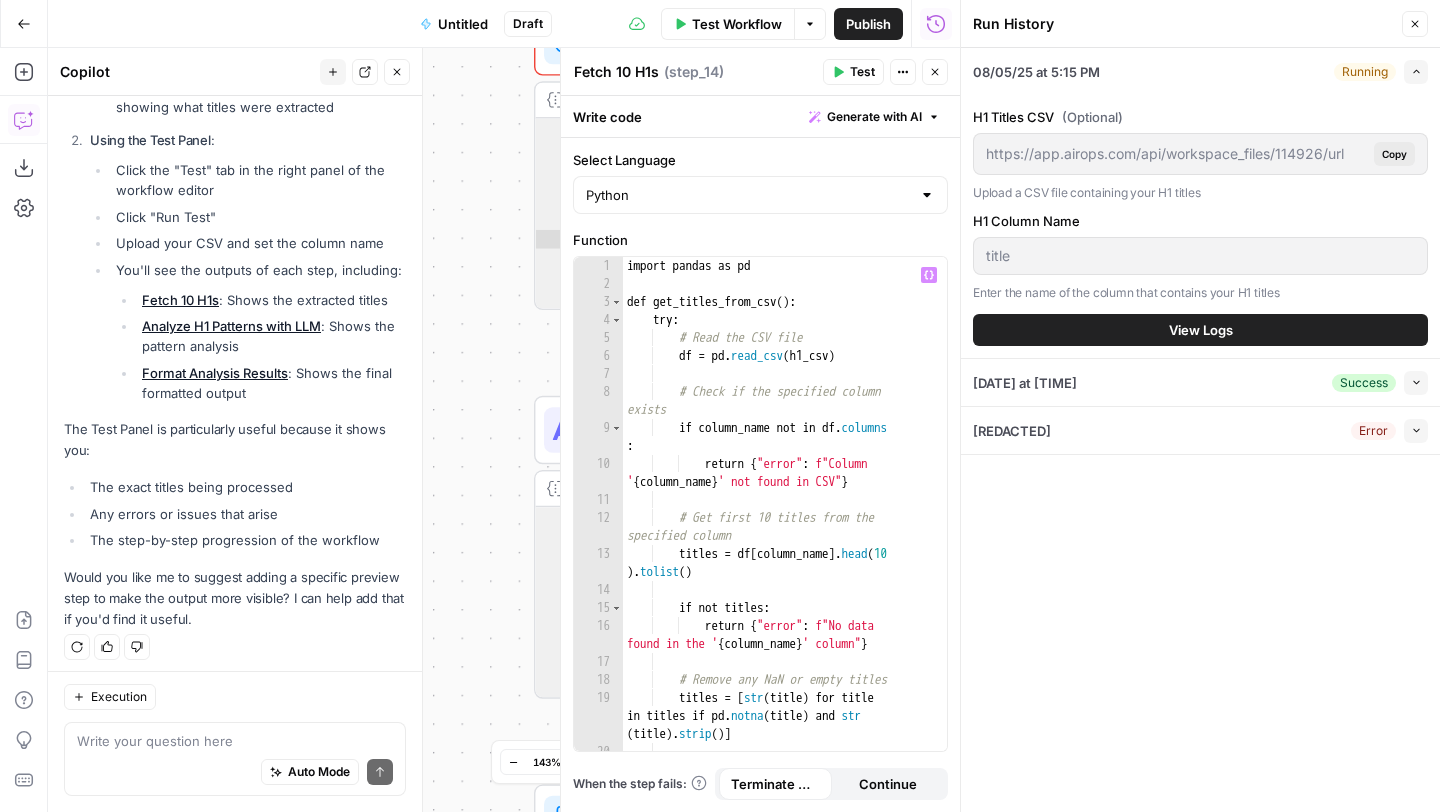 click on "Workflow Set Inputs Inputs Error Run Code · Python Fetch 10 H1s Step 14 Output Expand Output Copy 1 2 3 {    "error" :  "Your default credentials were not         found. To set up Application Default         Credentials, see https://cloud.google.com        /docs/authentication/external/set-up-adc         for more information." }     XXXXXXXXXXXXXXXXXXXXXXXXXXXXXXXXXXXXXXXXXXXXXXXXXXXXXXXXXXXXXXXXXXXXXXXXXXXXXXXXXXXXXXXXXXXXXXXXXXXXXXXXXXXXXXXXXXXXXXXXXXXXXXXXXXXXXXXXXXXXXXXXXXXXXXXXXXXXXXXXXXXXXXXXXXXXXXXXXXXXXXXXXXXXXXXXXXXXXXXXXXXXXXXXXXXXXXXXXXXXXXXXXXXXXXXXXXXXXXXXXXXXXXXXXXXXXXXXXXXXXXXXXXXXXXXXXXXXXXXXXXXXXXXXXXXXXXXXXXXXXXXXXXXXXXXXXXXXXXXXXXXXXXXXXXXXXXXXXXXXXXXXXXXXXXXXXXXXXXXXXXXXXXXXXXXXXXXXXXXXXXXXXXXXXXXXXXXXXXXXXXXXXXXXXXXXXXXXXXXXXXXXXXXXXXXXXXXXXXXXXXXXXXXXXXXXXXXXXXXXXXXXXXXXXXXXXXXXXXXXXXXXXXXXXXXXXXXXXXXXXXXXXXXXXXXX LLM · Claude 3.5 Sonnet Analyze H1 Patterns with LLM Step 15 Output Expand Output Copy 1 2 3 4 5 6 {    "modifiers" :  {      "error" :     } ,    [" at bounding box center [504, 430] 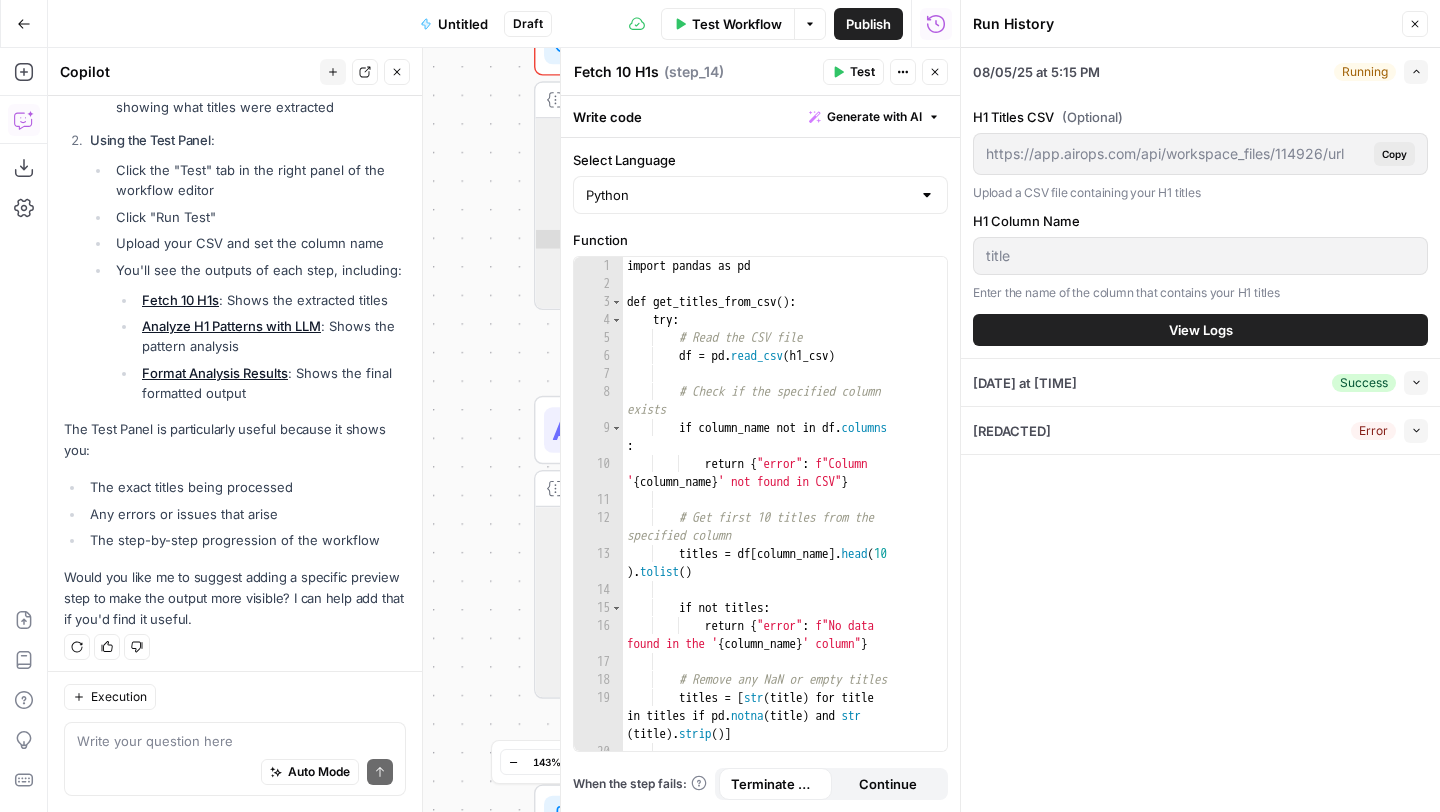 click 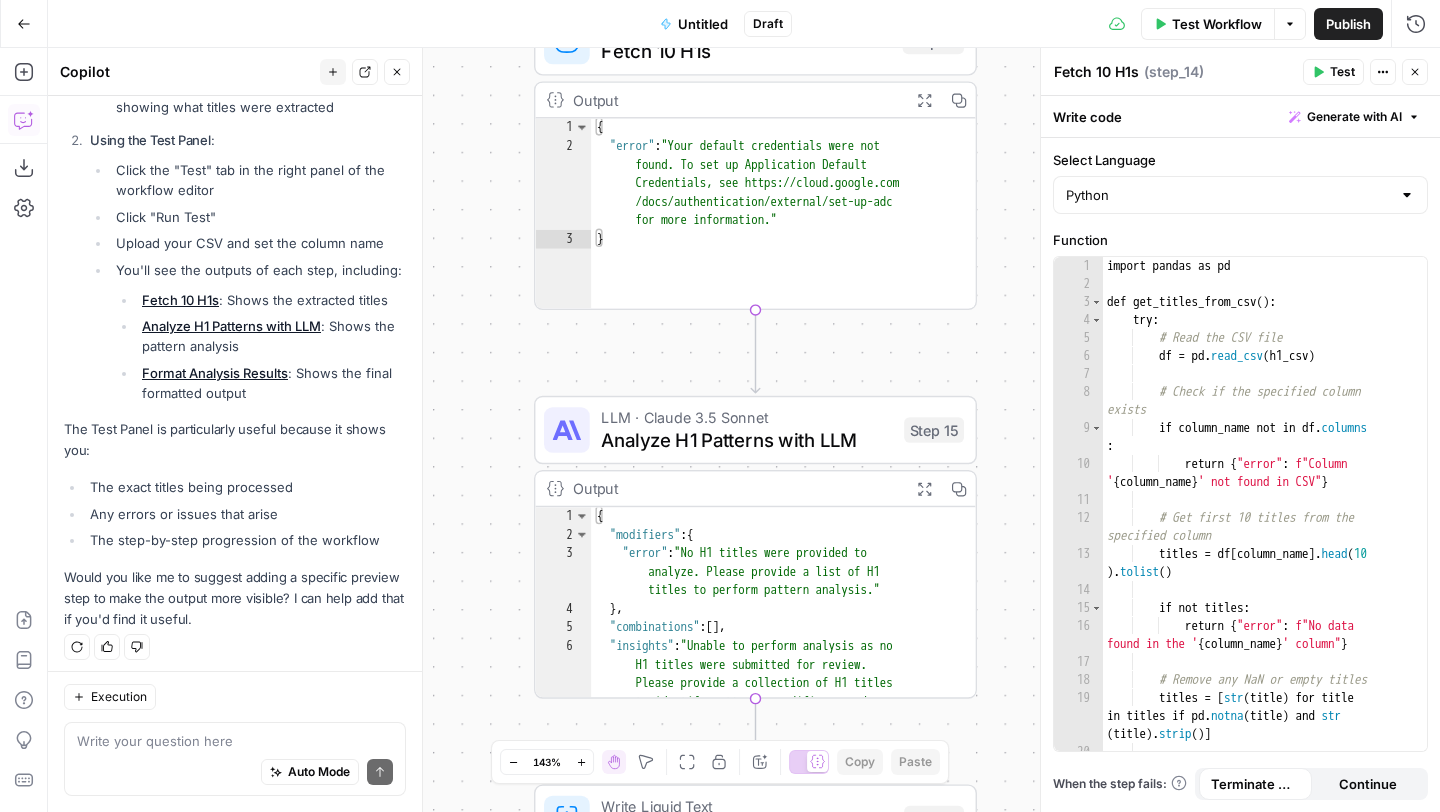 click on "Close" at bounding box center [1415, 72] 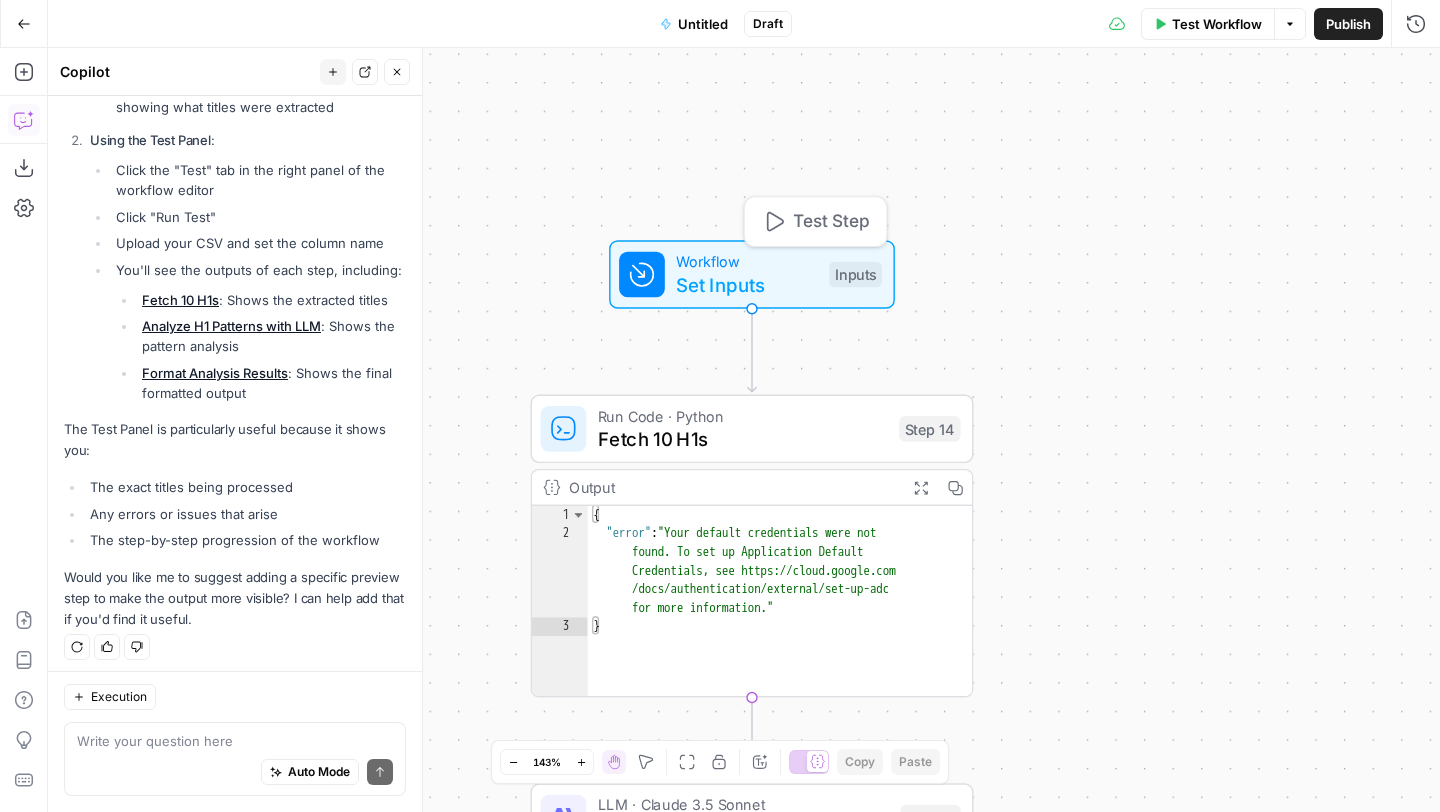 click on "Workflow" at bounding box center [746, 261] 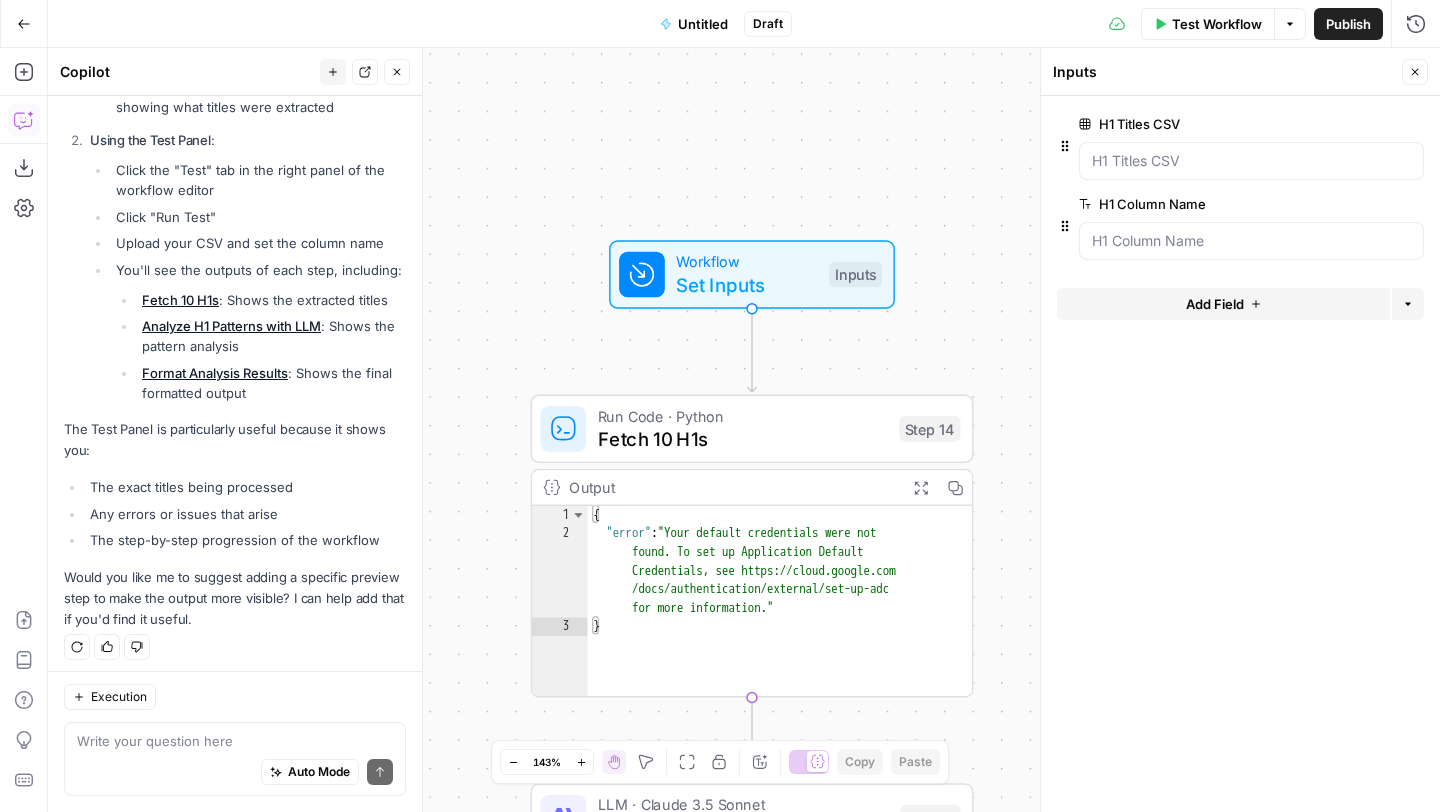 click on "Options" at bounding box center (1290, 24) 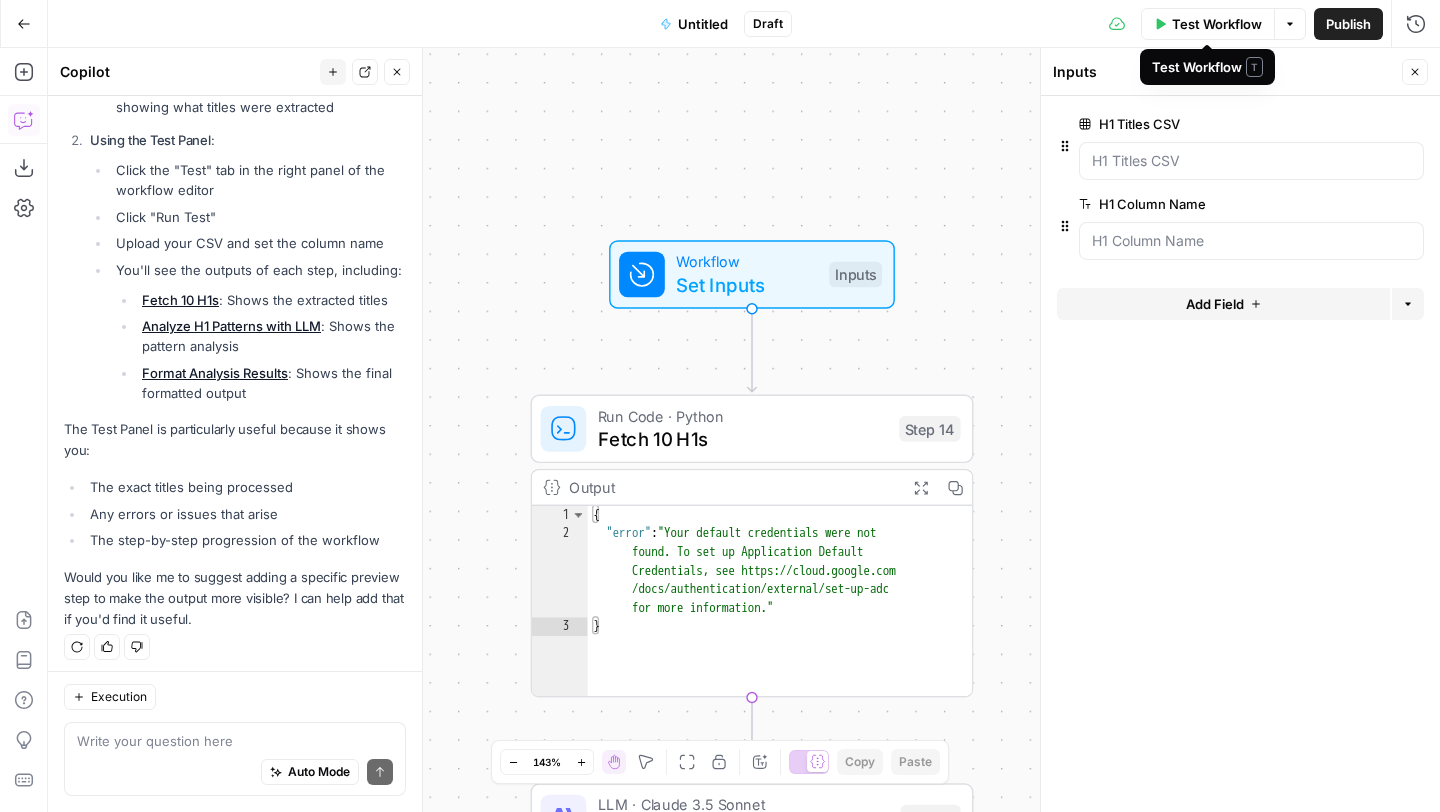 click on "Test Workflow" at bounding box center (1217, 24) 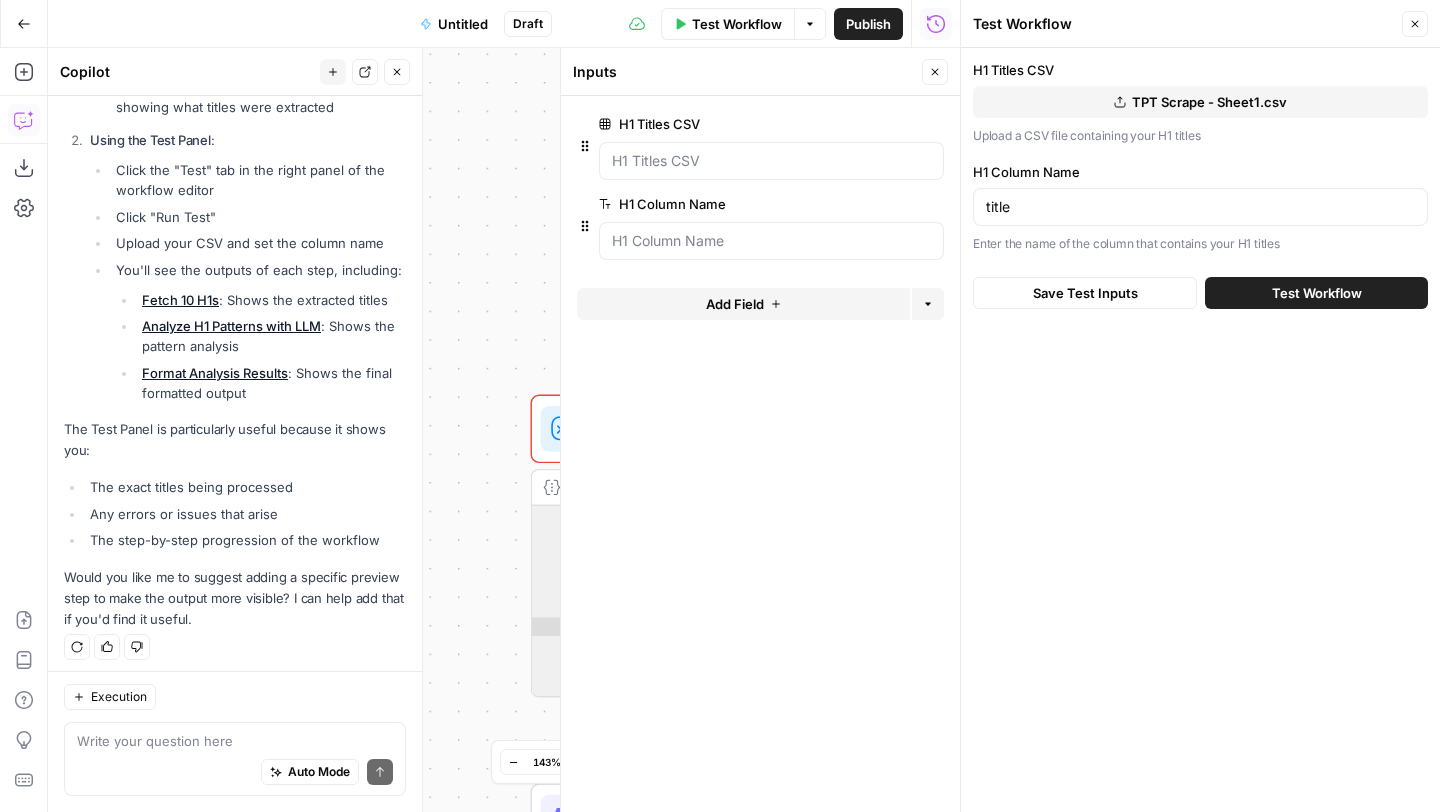 click on "Test Workflow" at bounding box center (1317, 293) 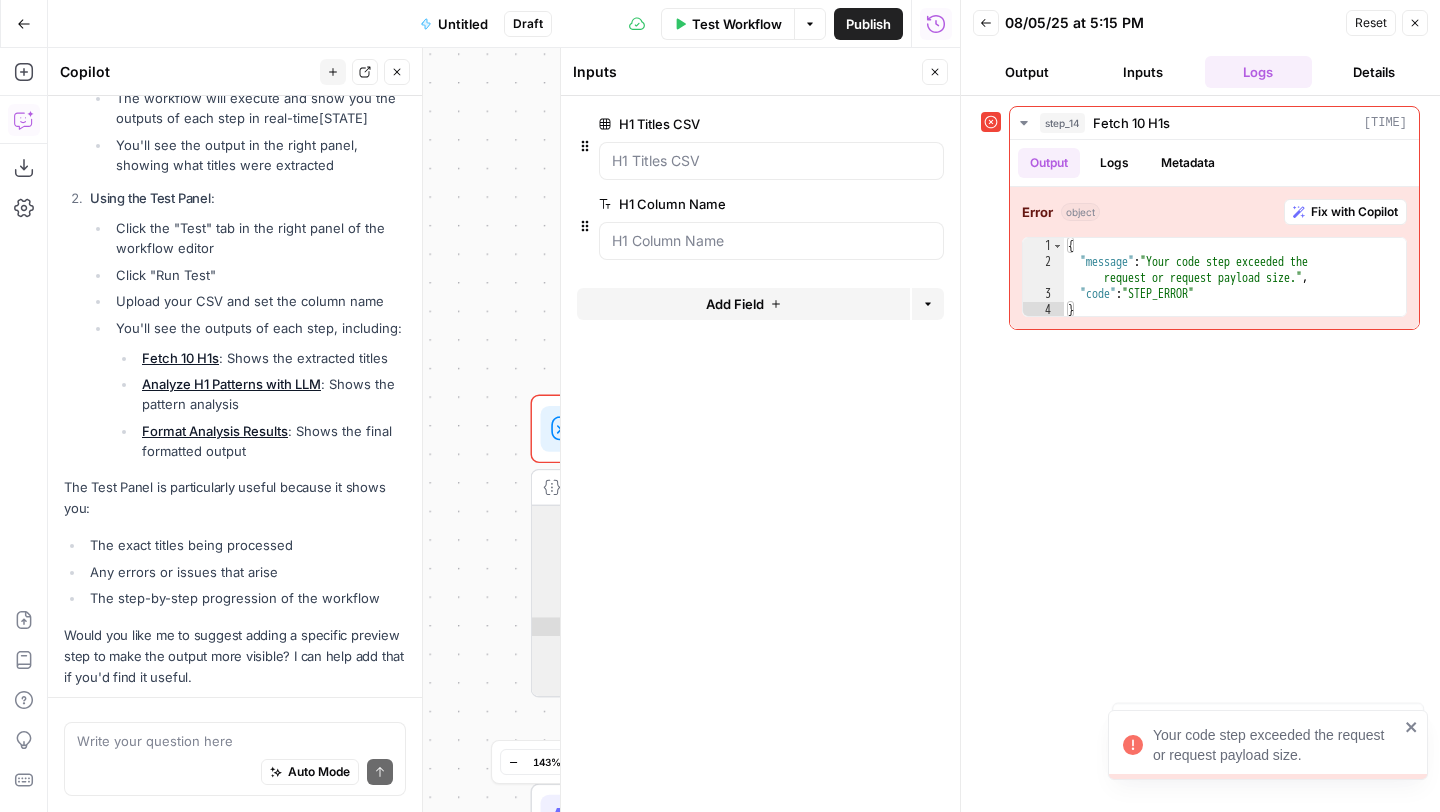 scroll, scrollTop: 4875, scrollLeft: 0, axis: vertical 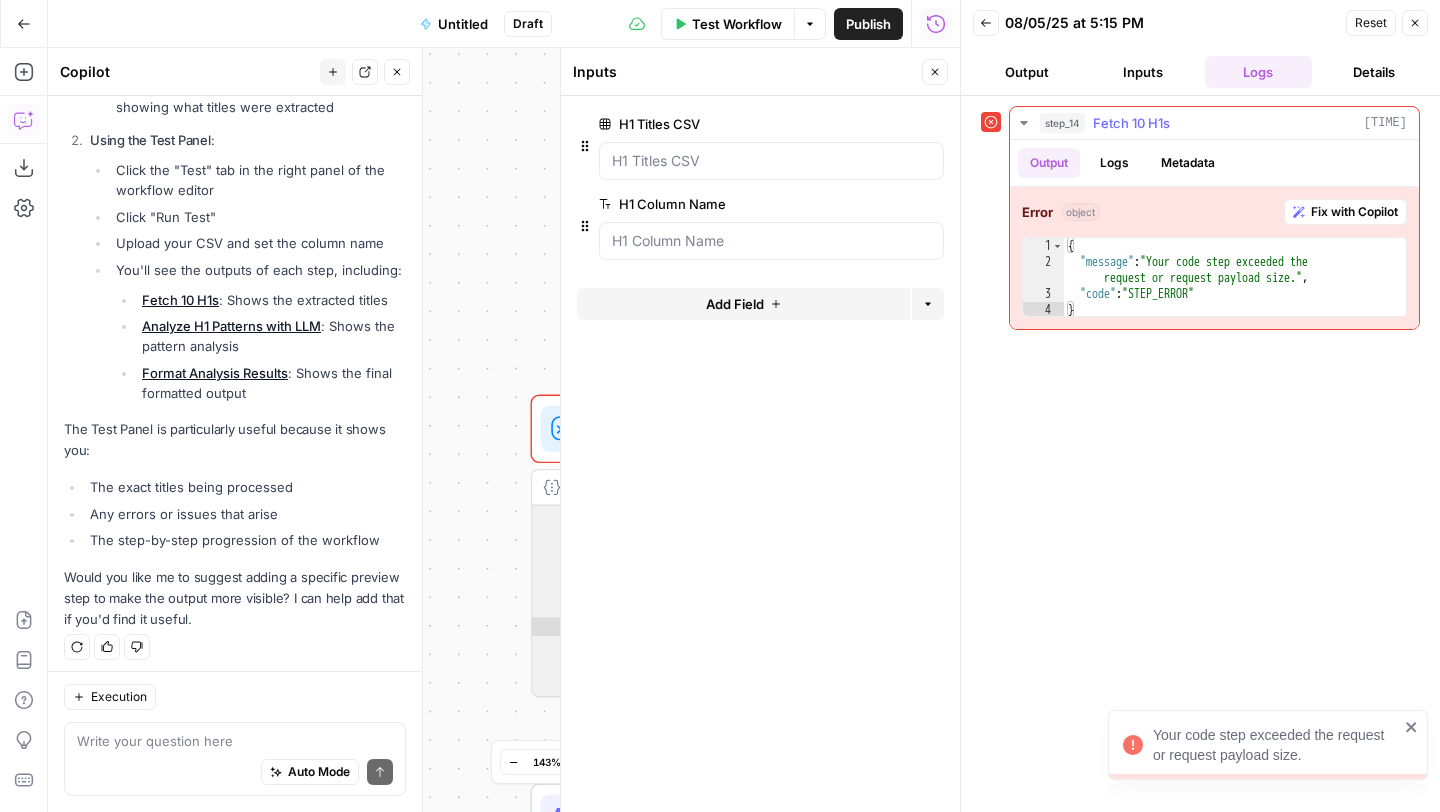 click on "Fix with Copilot" at bounding box center [1354, 212] 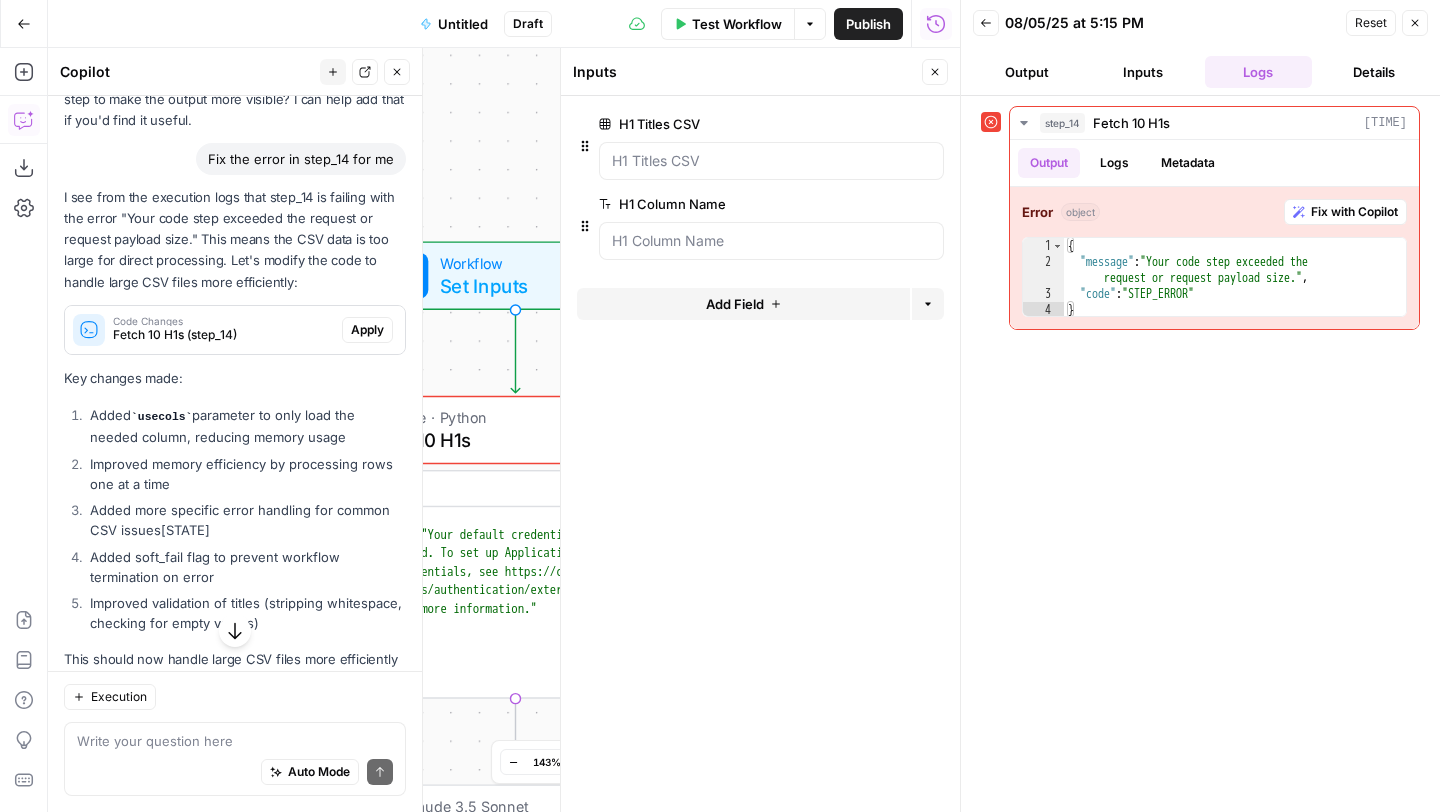 scroll, scrollTop: 5380, scrollLeft: 0, axis: vertical 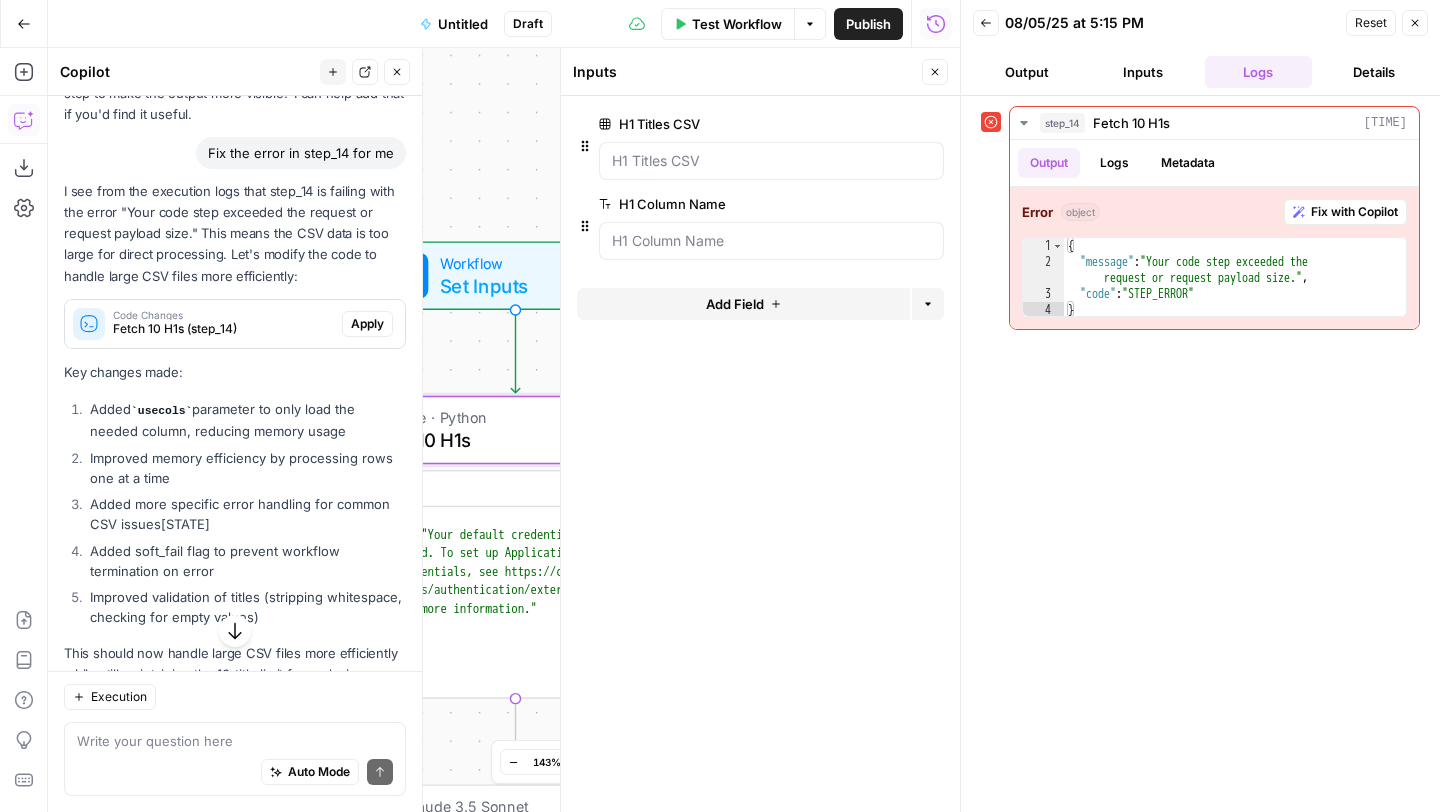 click on "Apply" at bounding box center (367, 324) 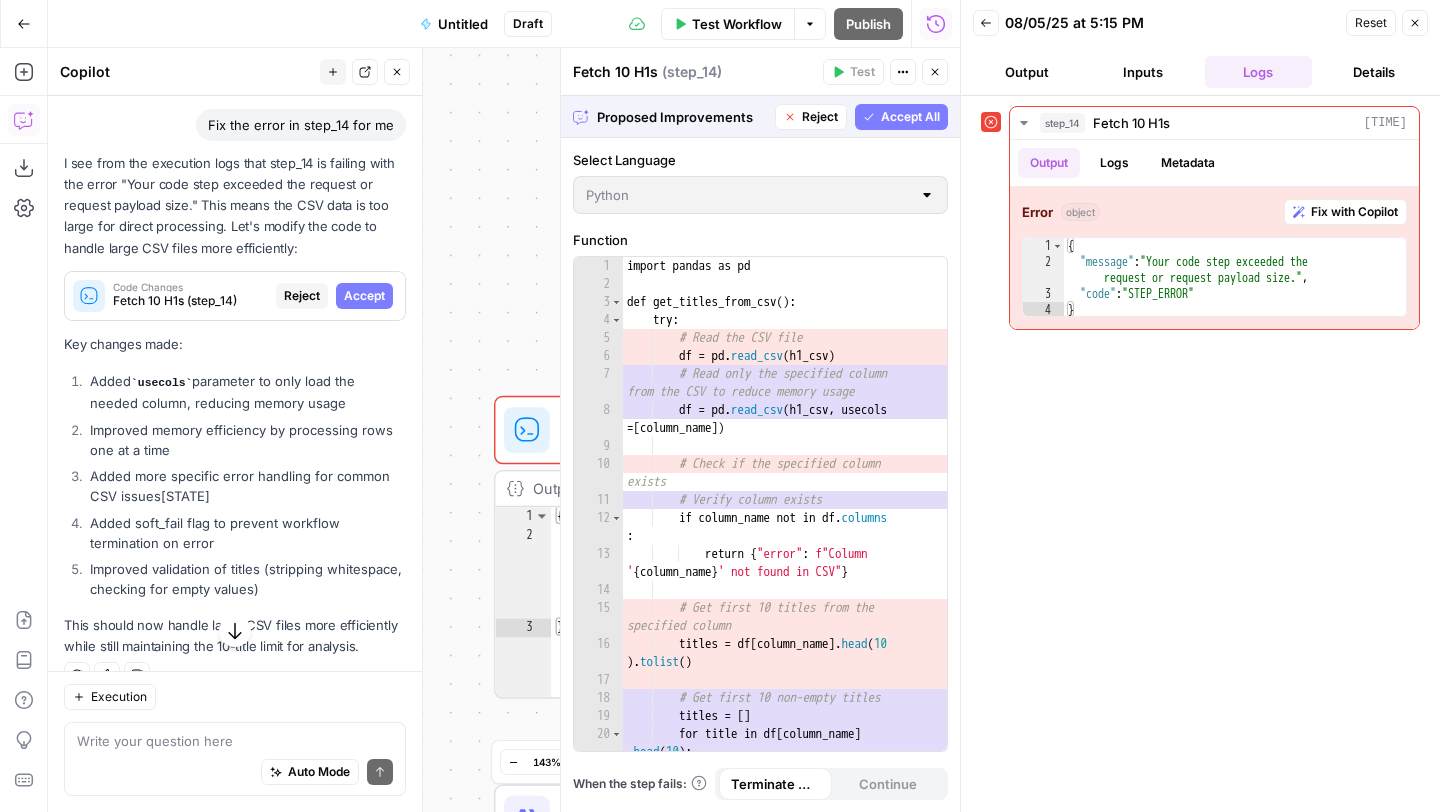 scroll, scrollTop: 5349, scrollLeft: 0, axis: vertical 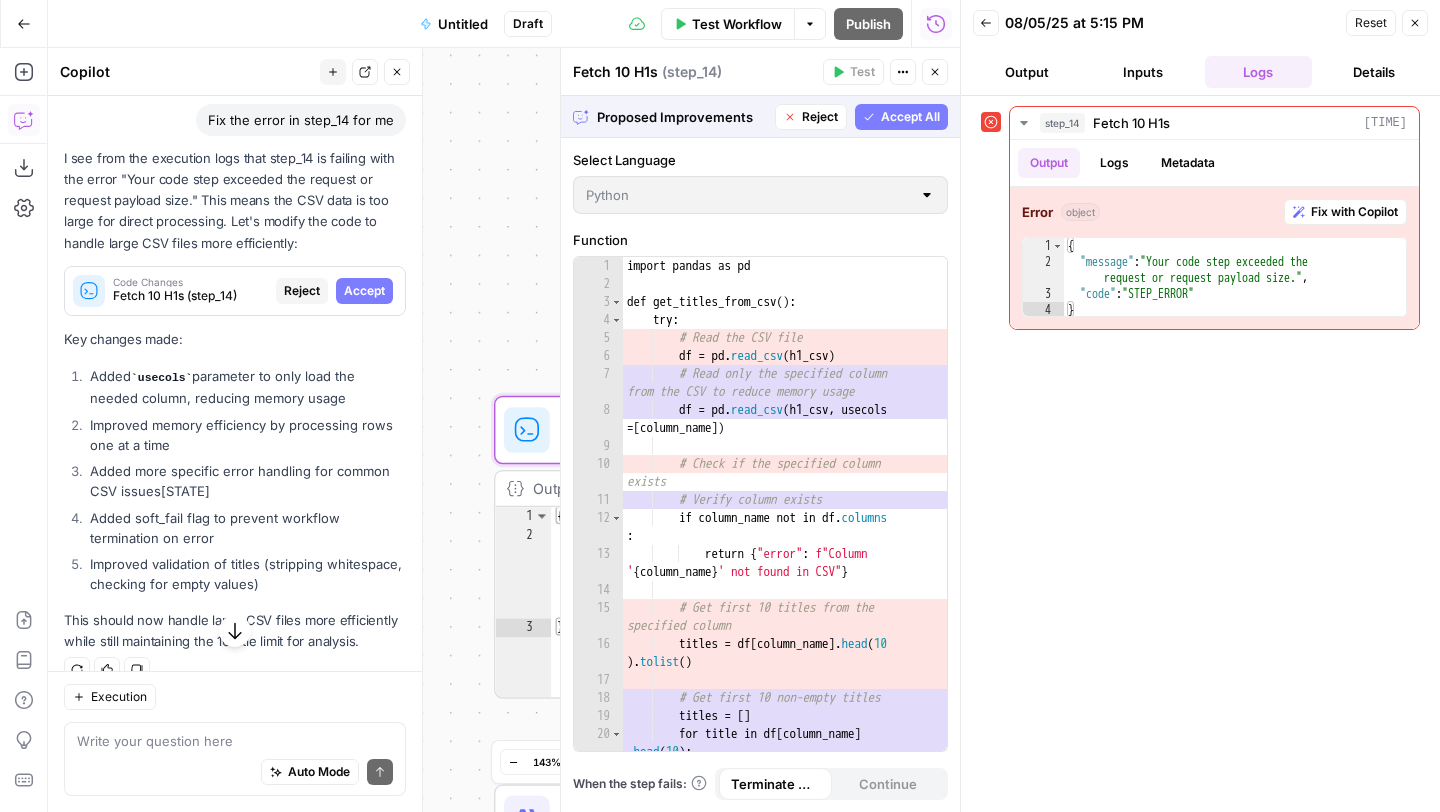 click on "Accept" at bounding box center (364, 291) 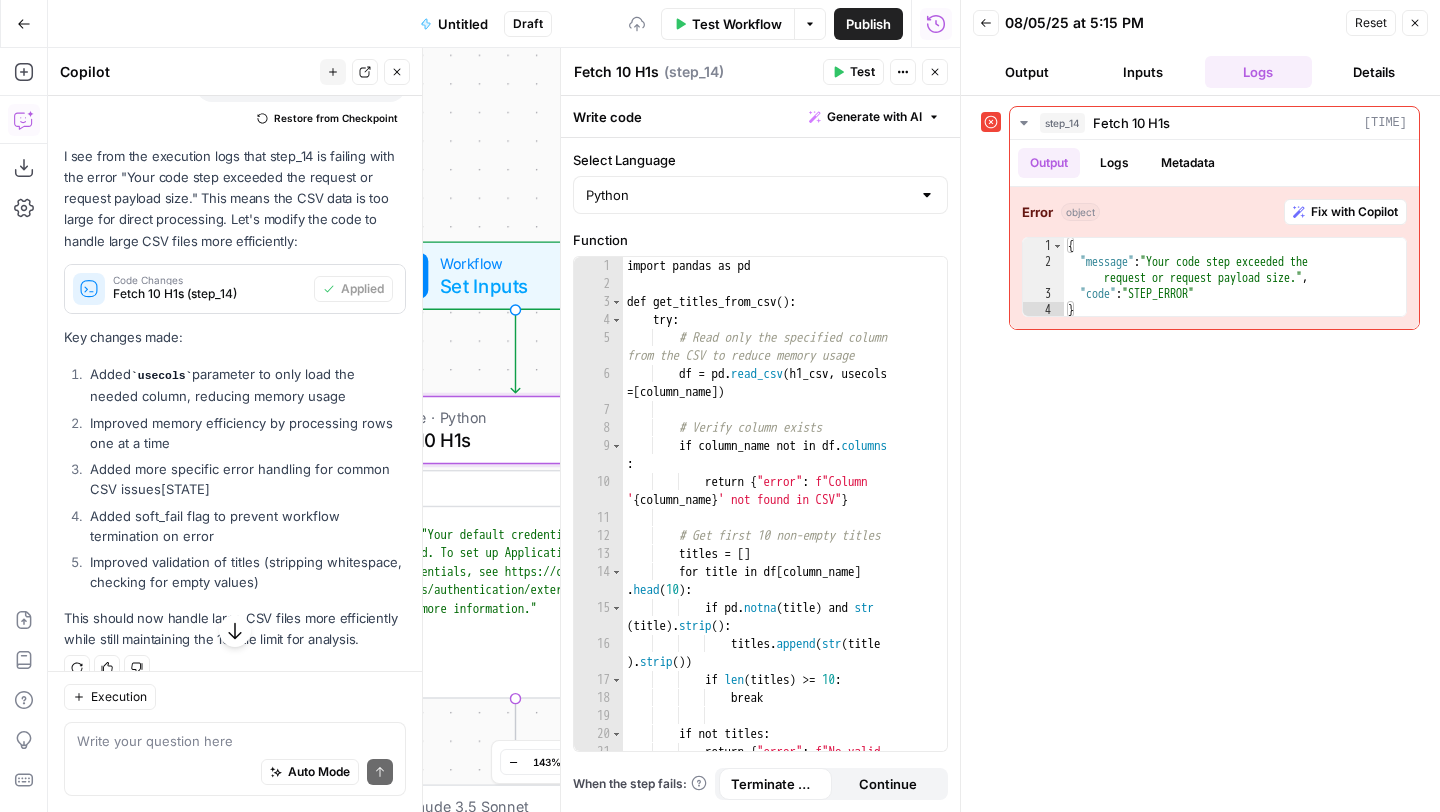 scroll, scrollTop: 5626, scrollLeft: 0, axis: vertical 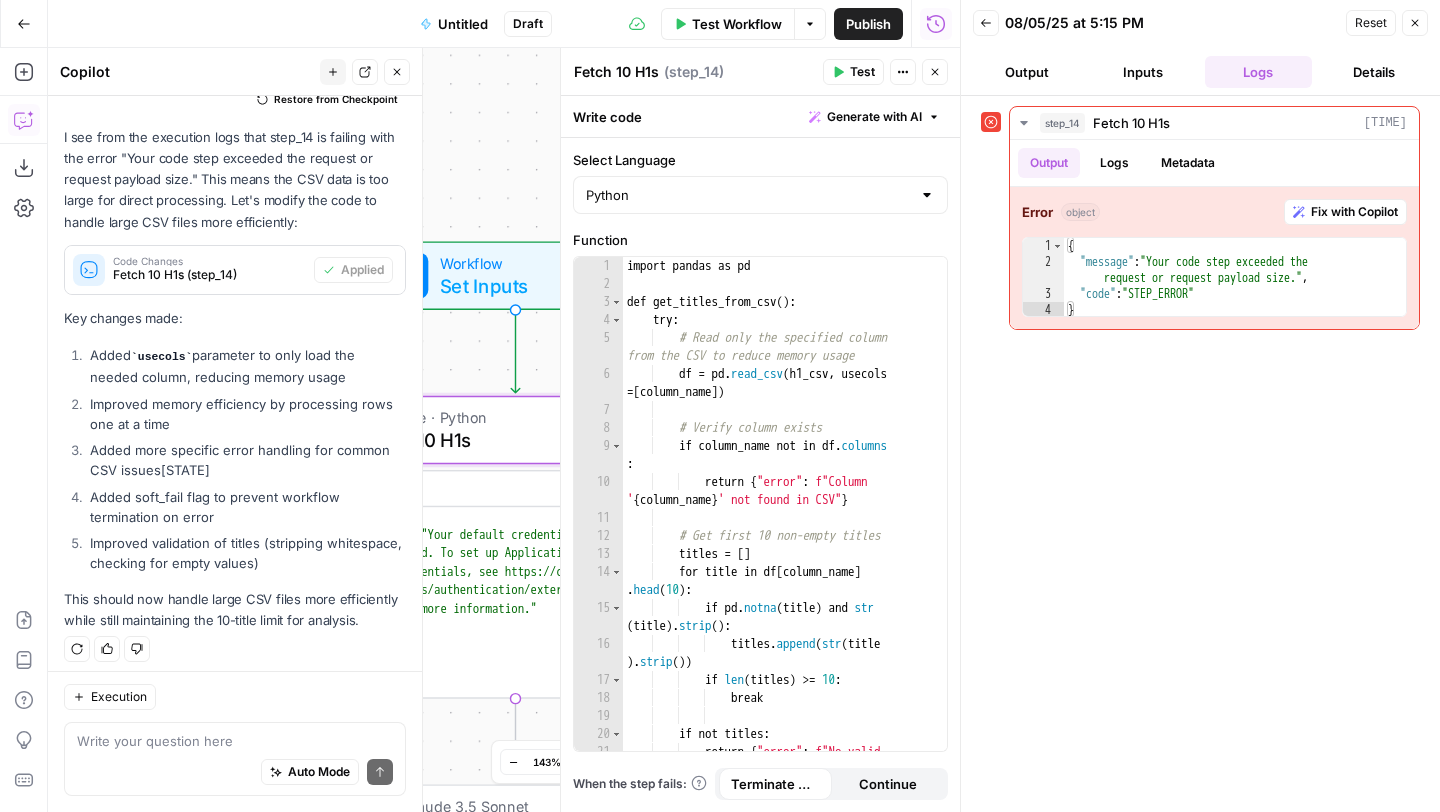 click 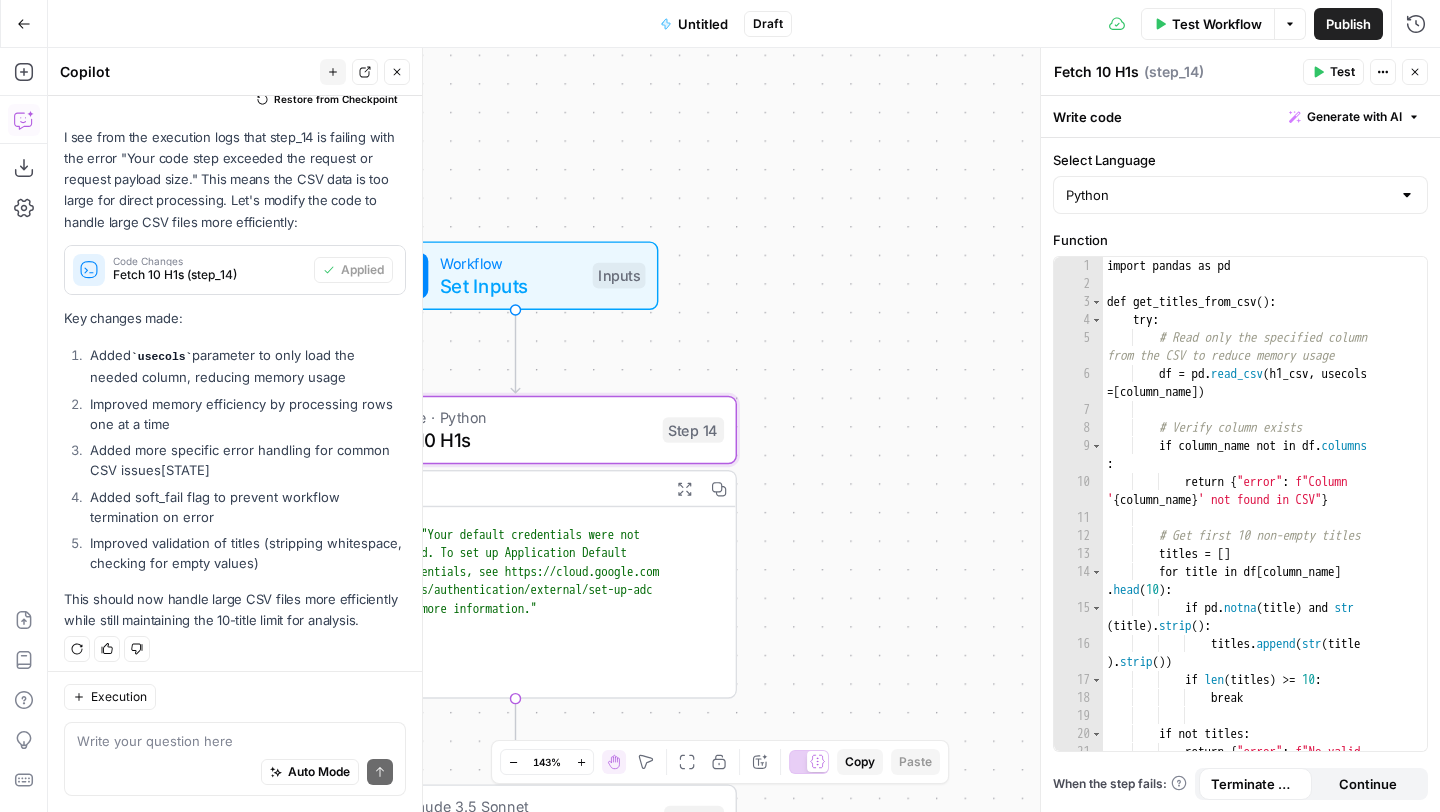 click on "Test Workflow" at bounding box center (1217, 24) 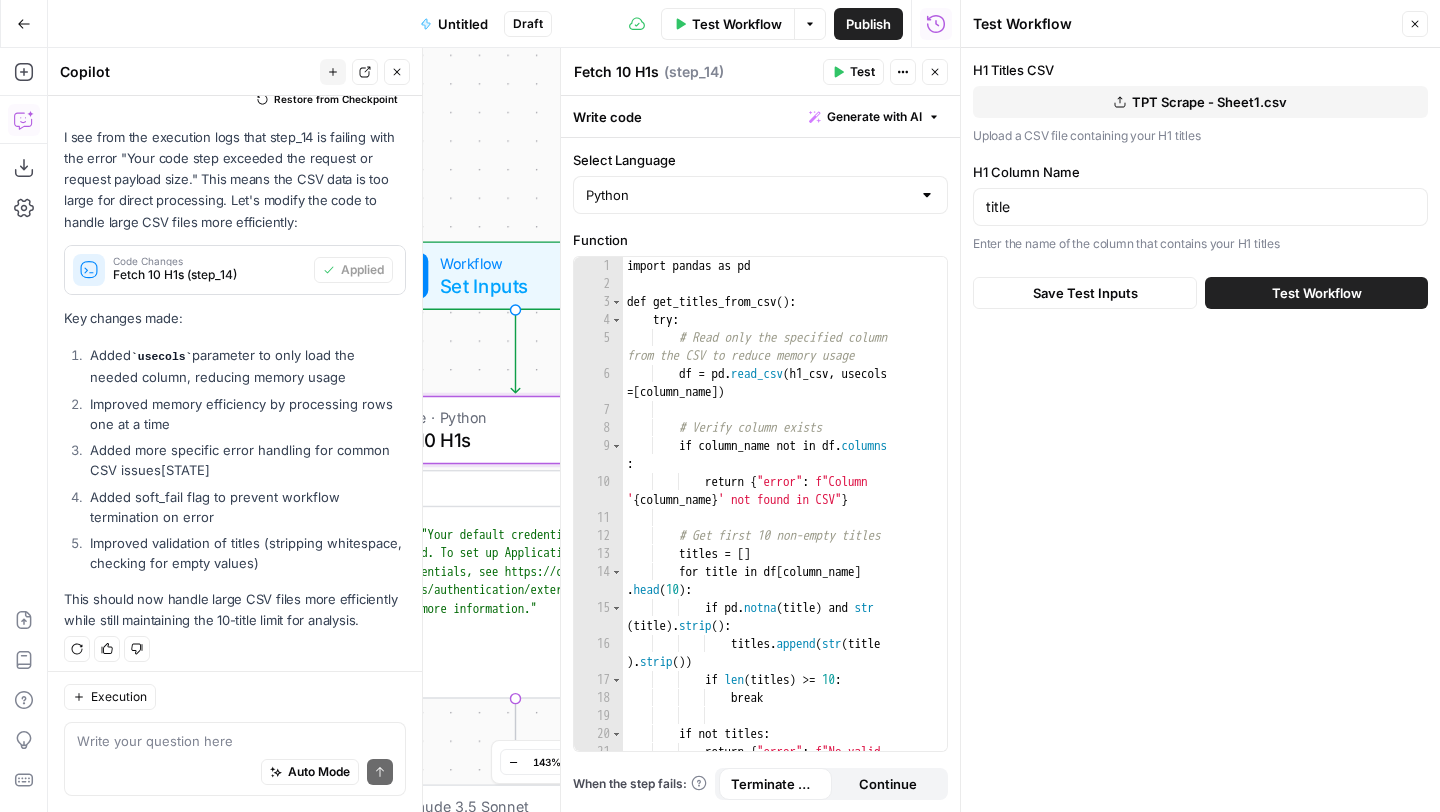 click on "Test Workflow" at bounding box center [1316, 293] 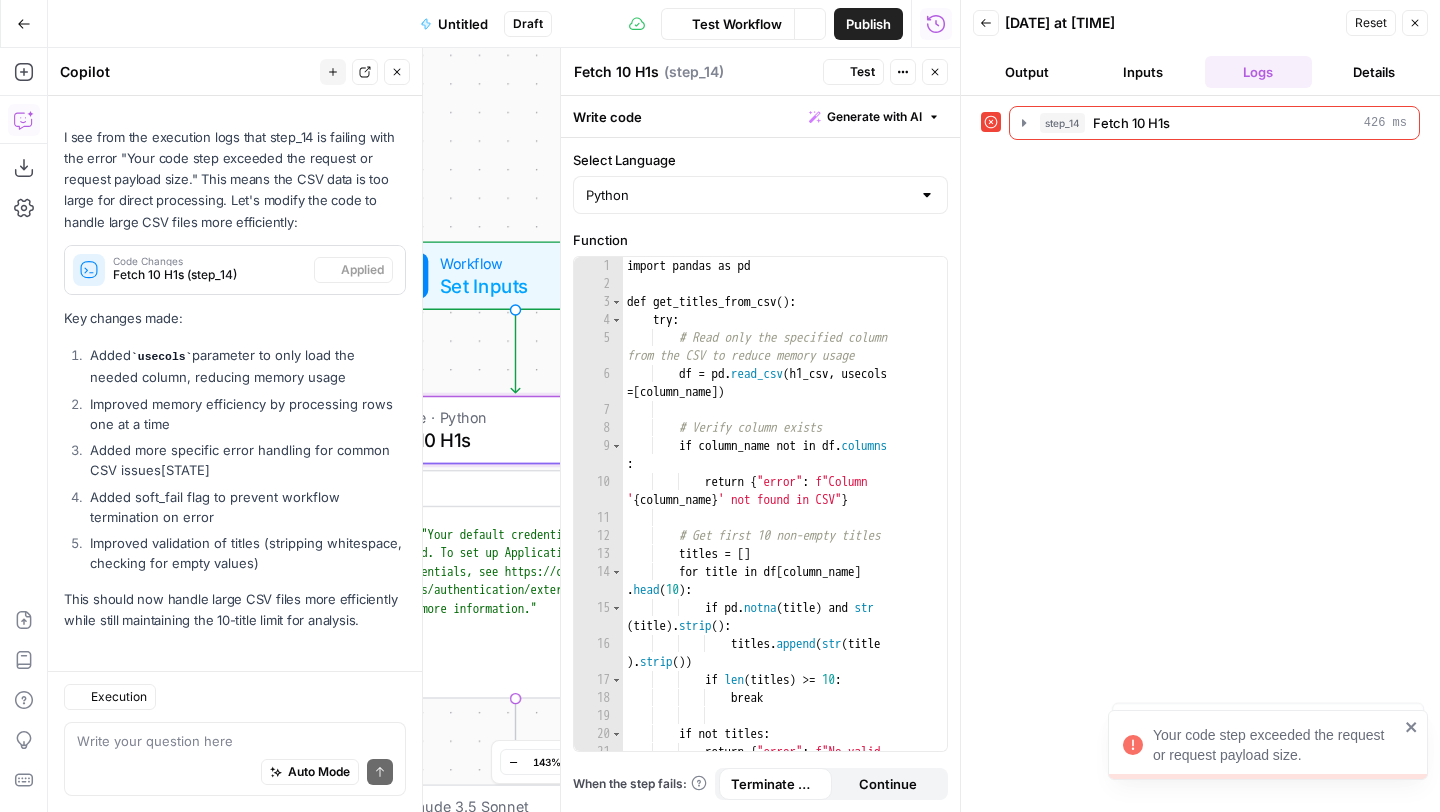 scroll, scrollTop: 5626, scrollLeft: 0, axis: vertical 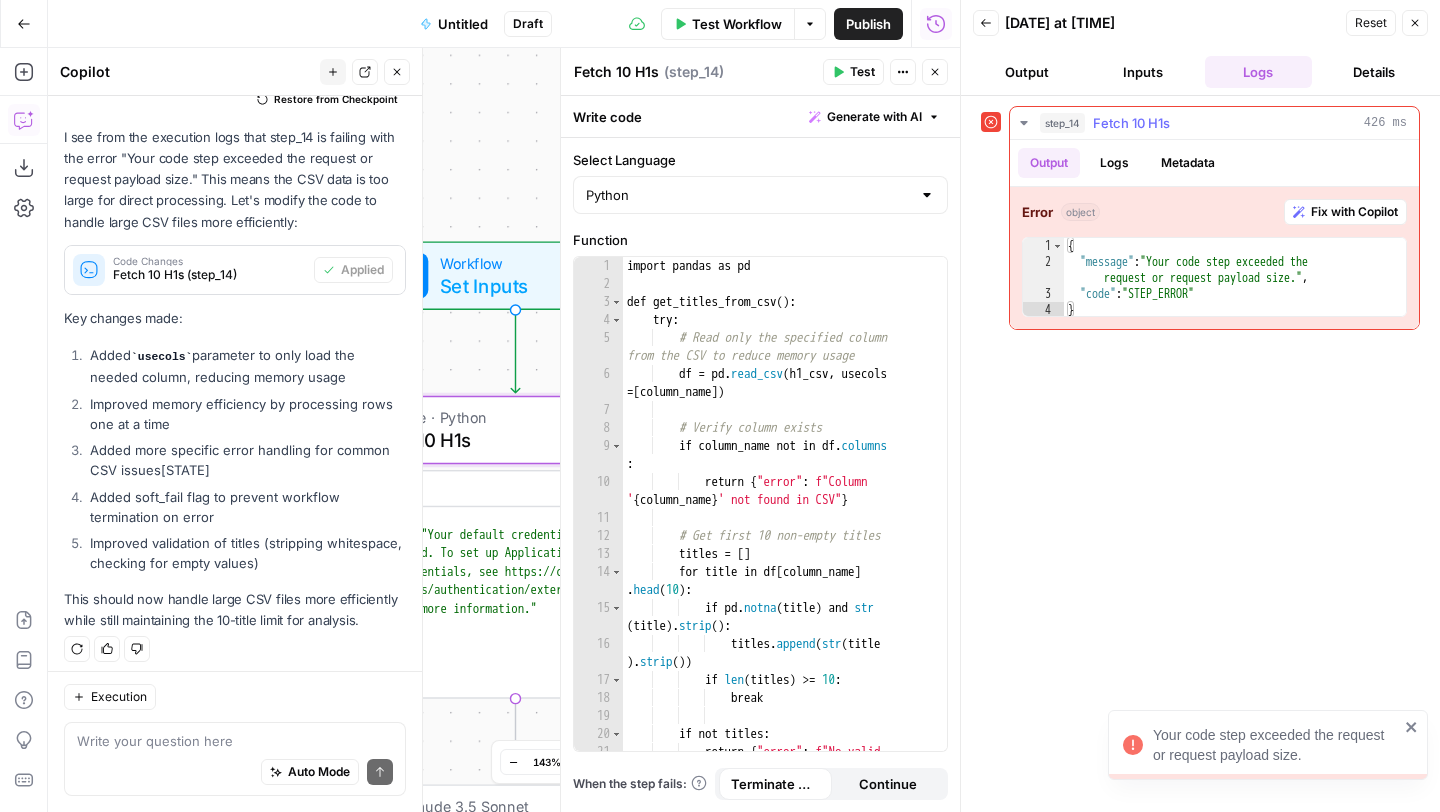 click on "Fix with Copilot" at bounding box center [1354, 212] 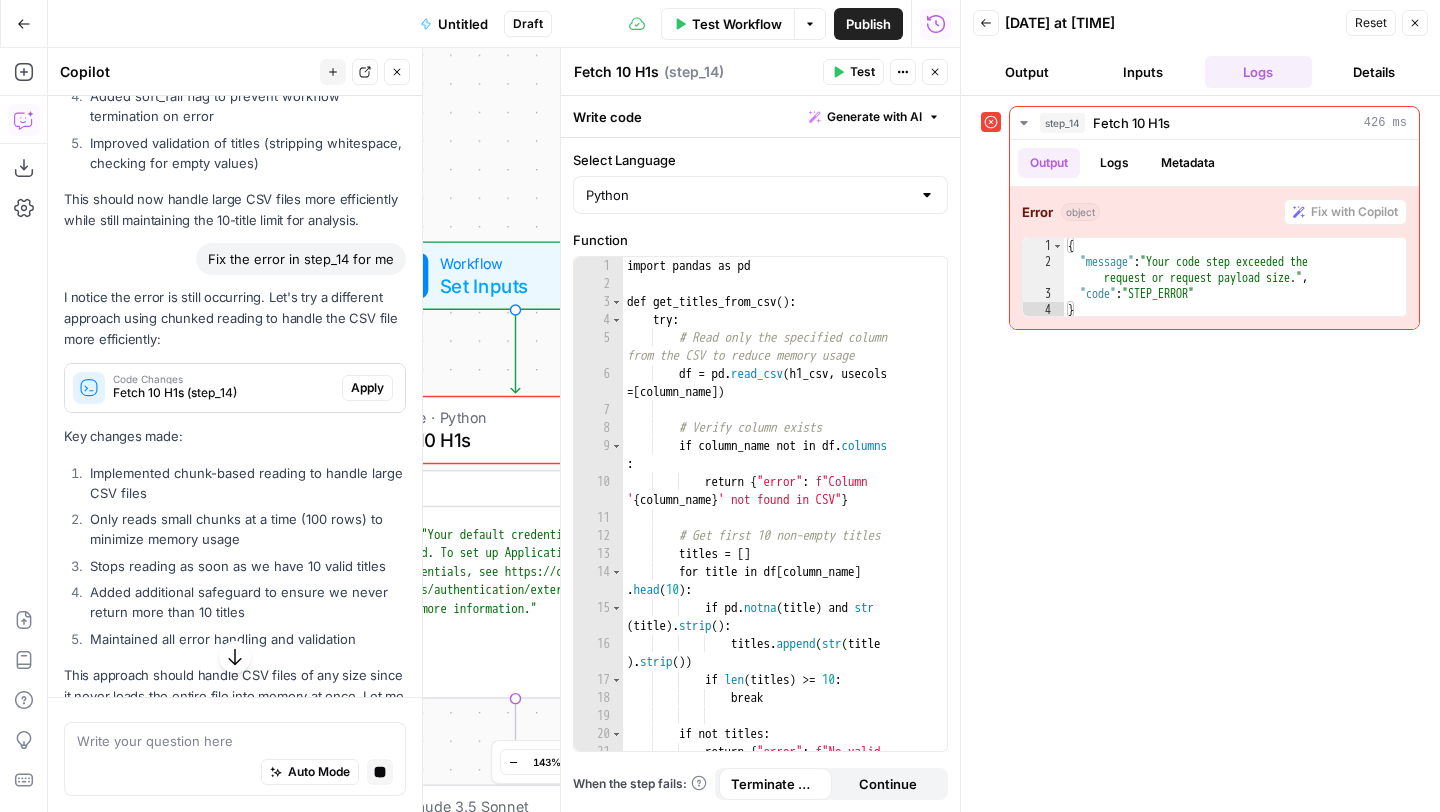 scroll, scrollTop: 5773, scrollLeft: 0, axis: vertical 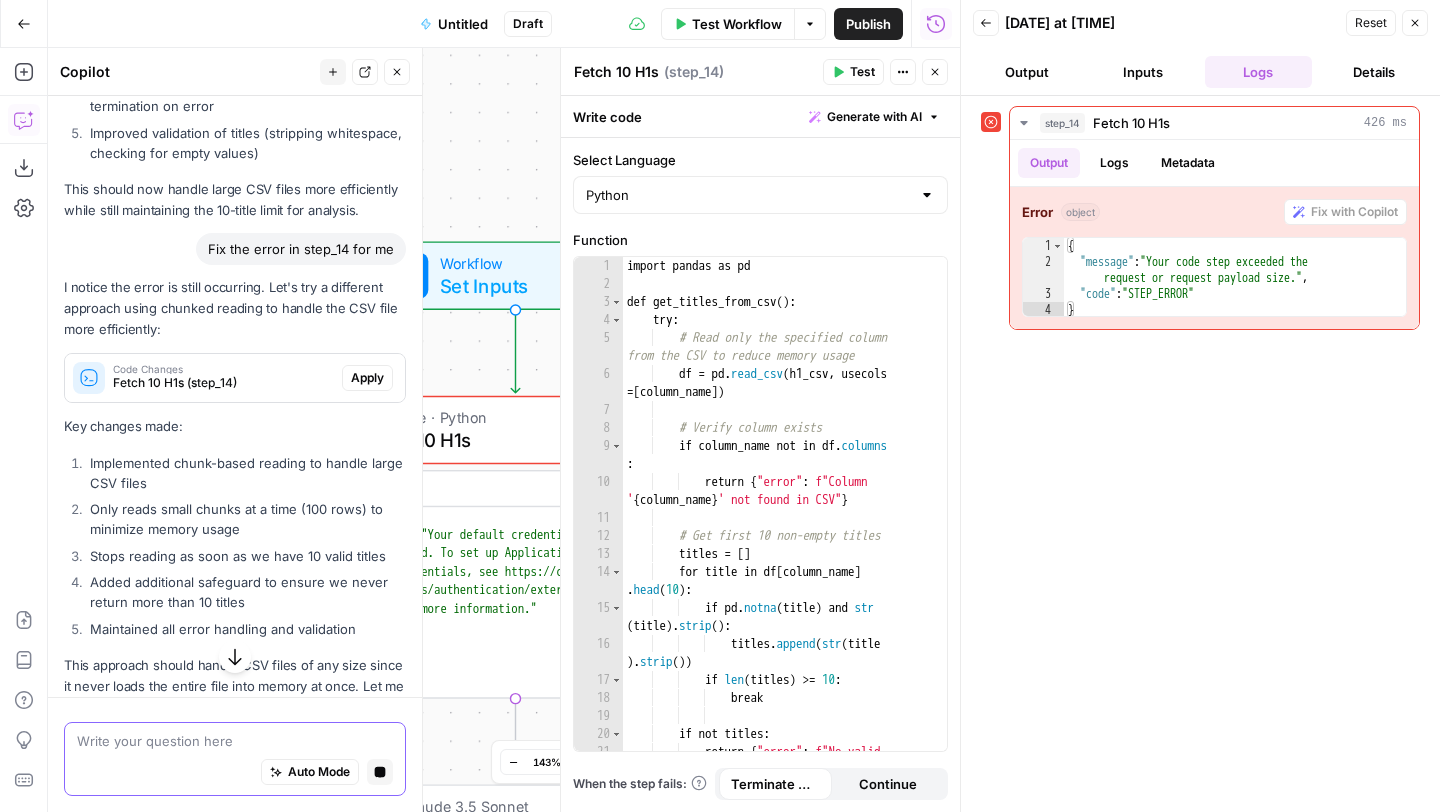 click at bounding box center [235, 741] 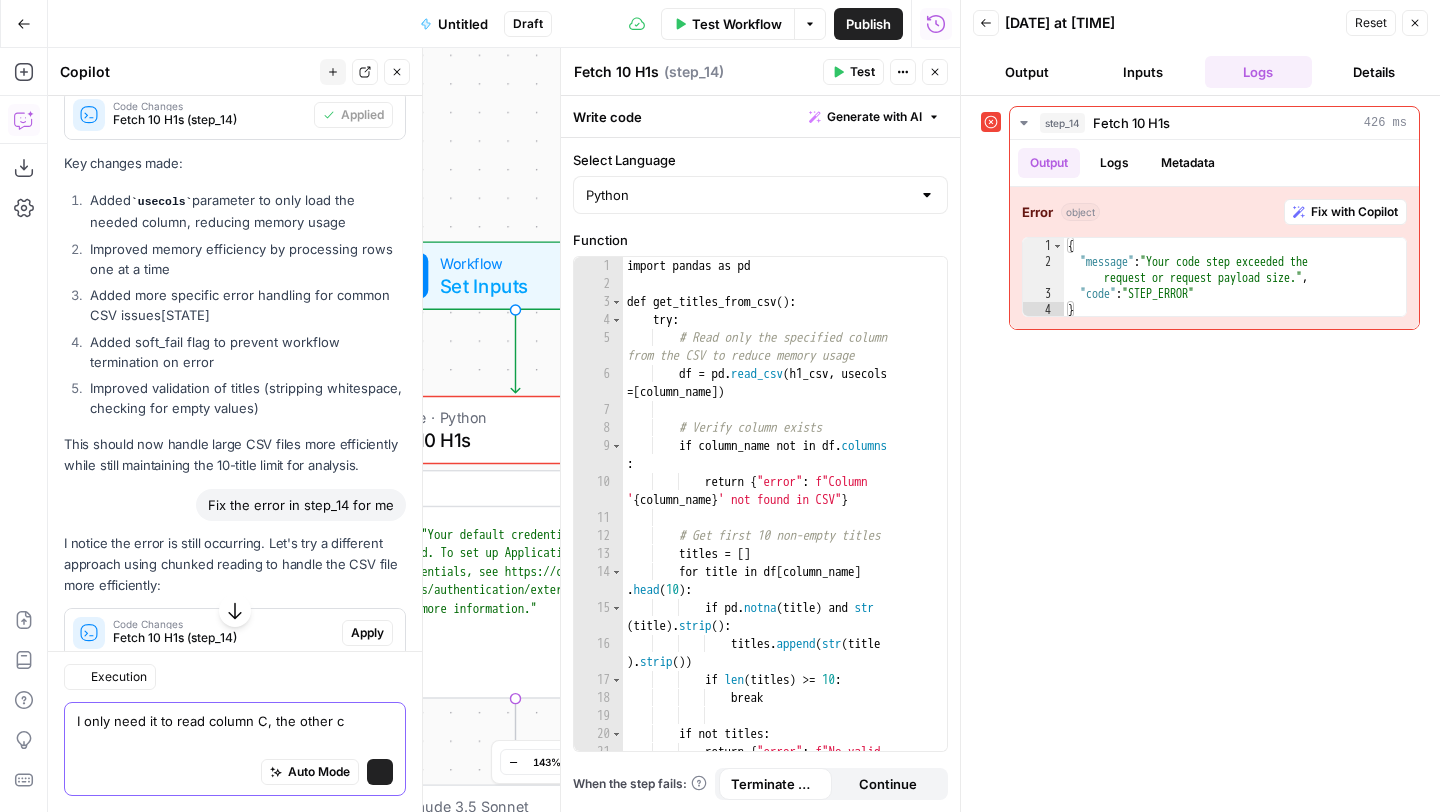 scroll, scrollTop: 6037, scrollLeft: 0, axis: vertical 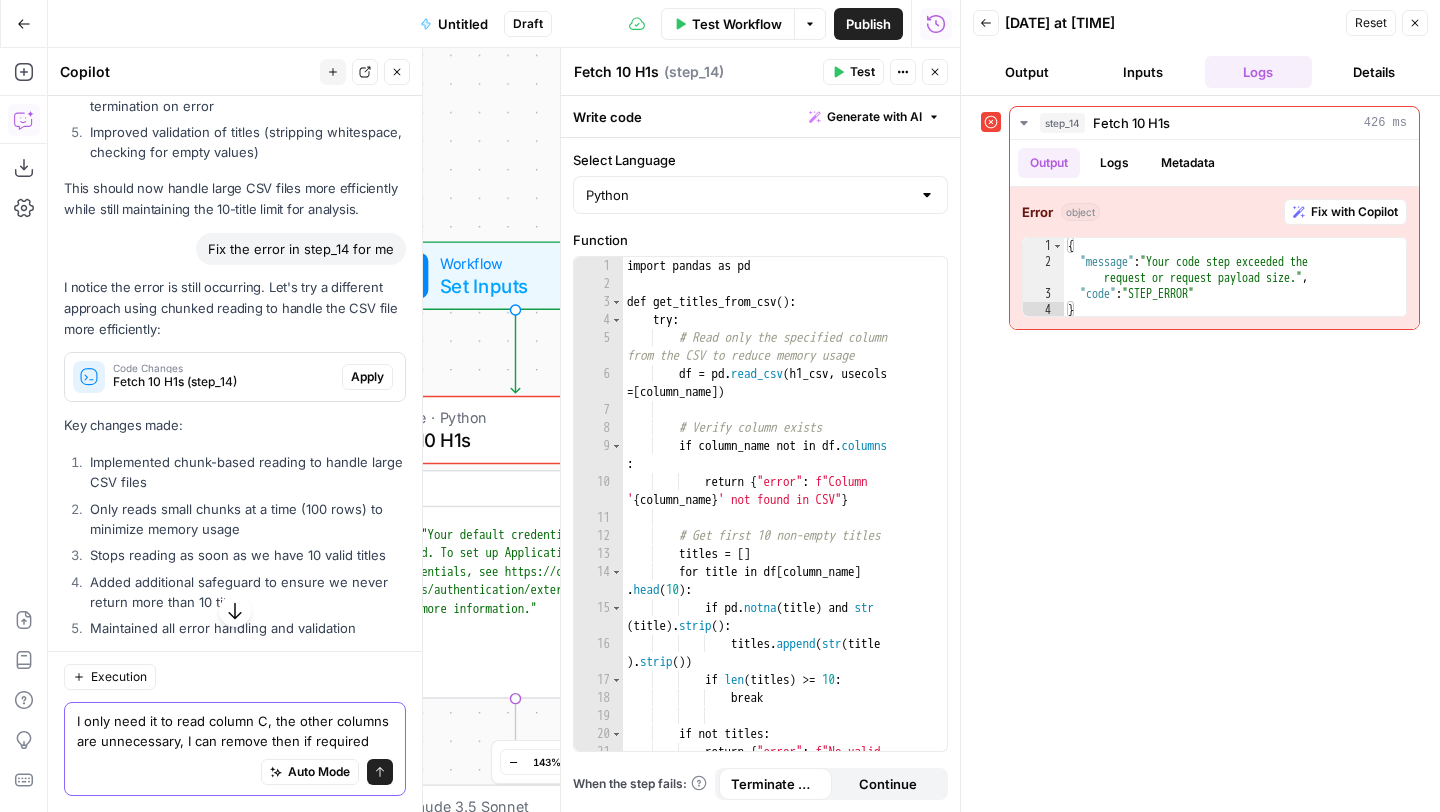 type on "I only need it to read column C, the other columns are unnecessary, I can remove then if required" 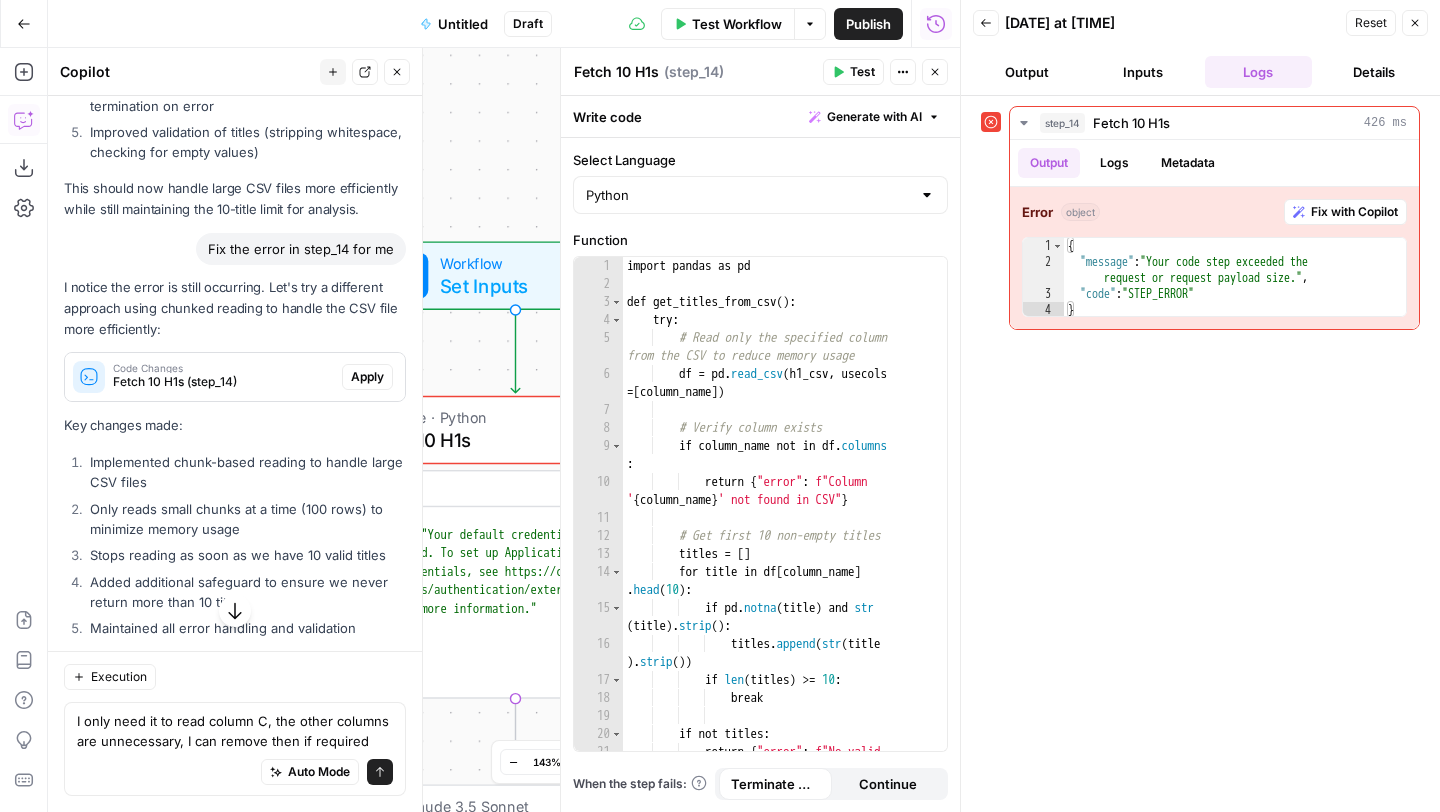click 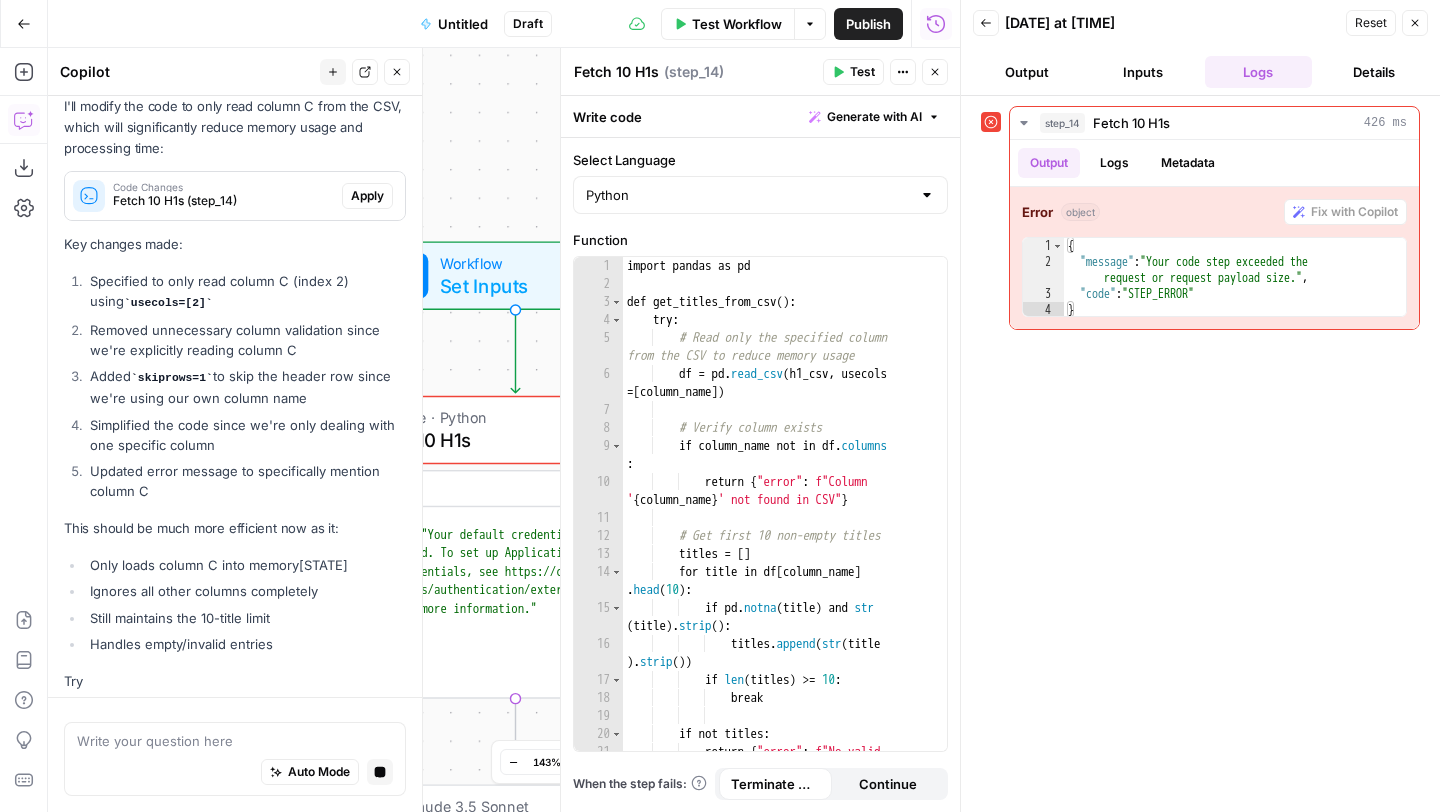 scroll, scrollTop: 6513, scrollLeft: 0, axis: vertical 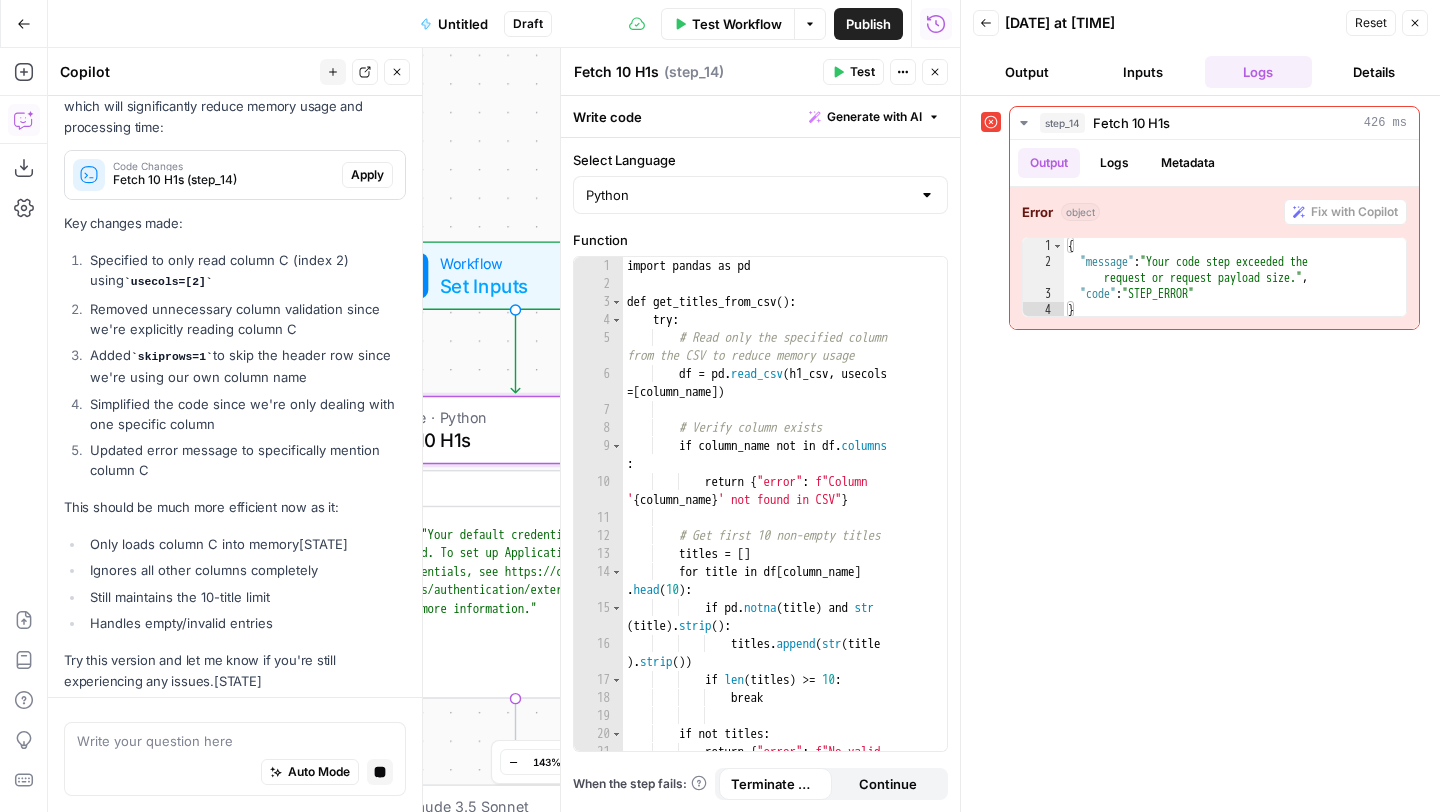 click on "Apply" at bounding box center [367, 175] 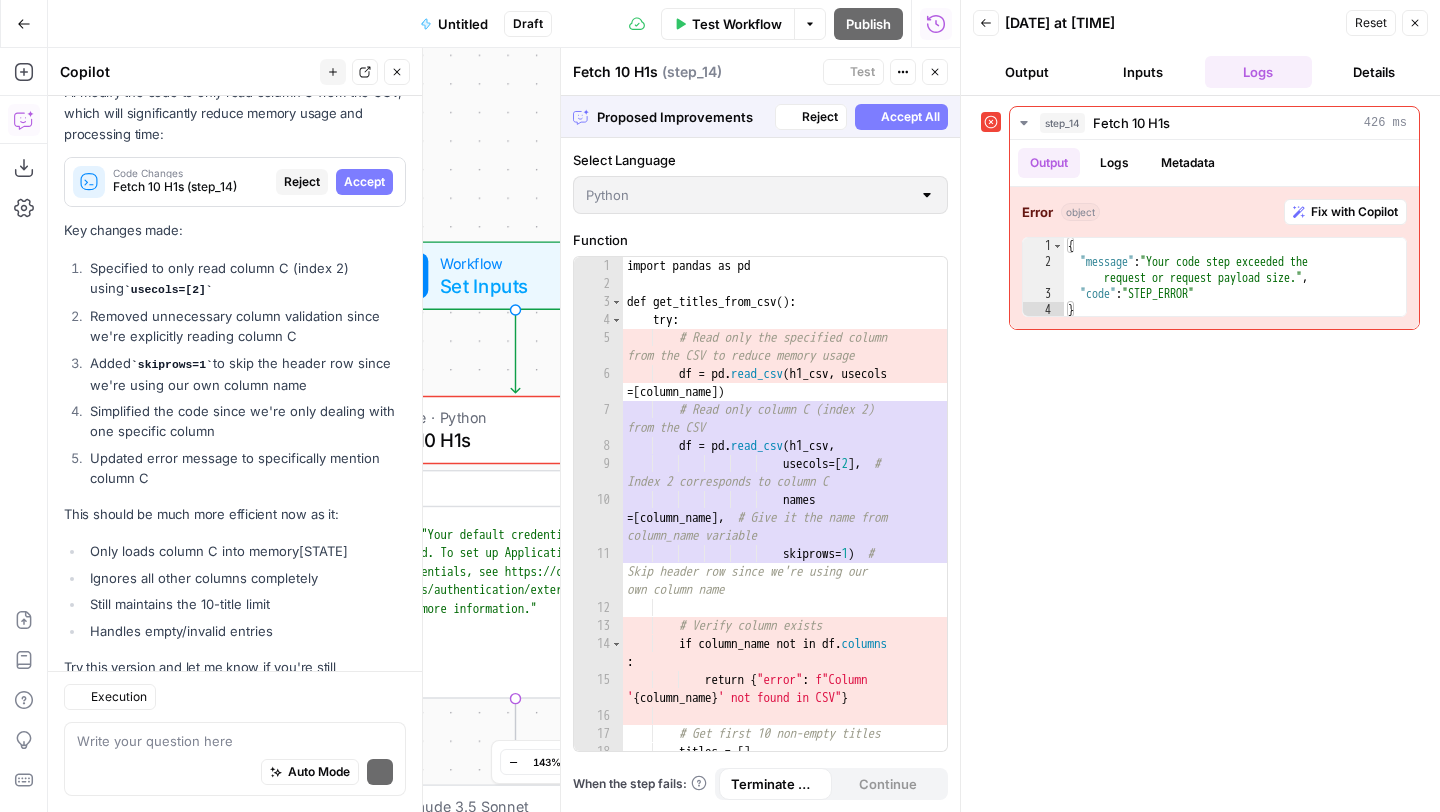 scroll, scrollTop: 6578, scrollLeft: 0, axis: vertical 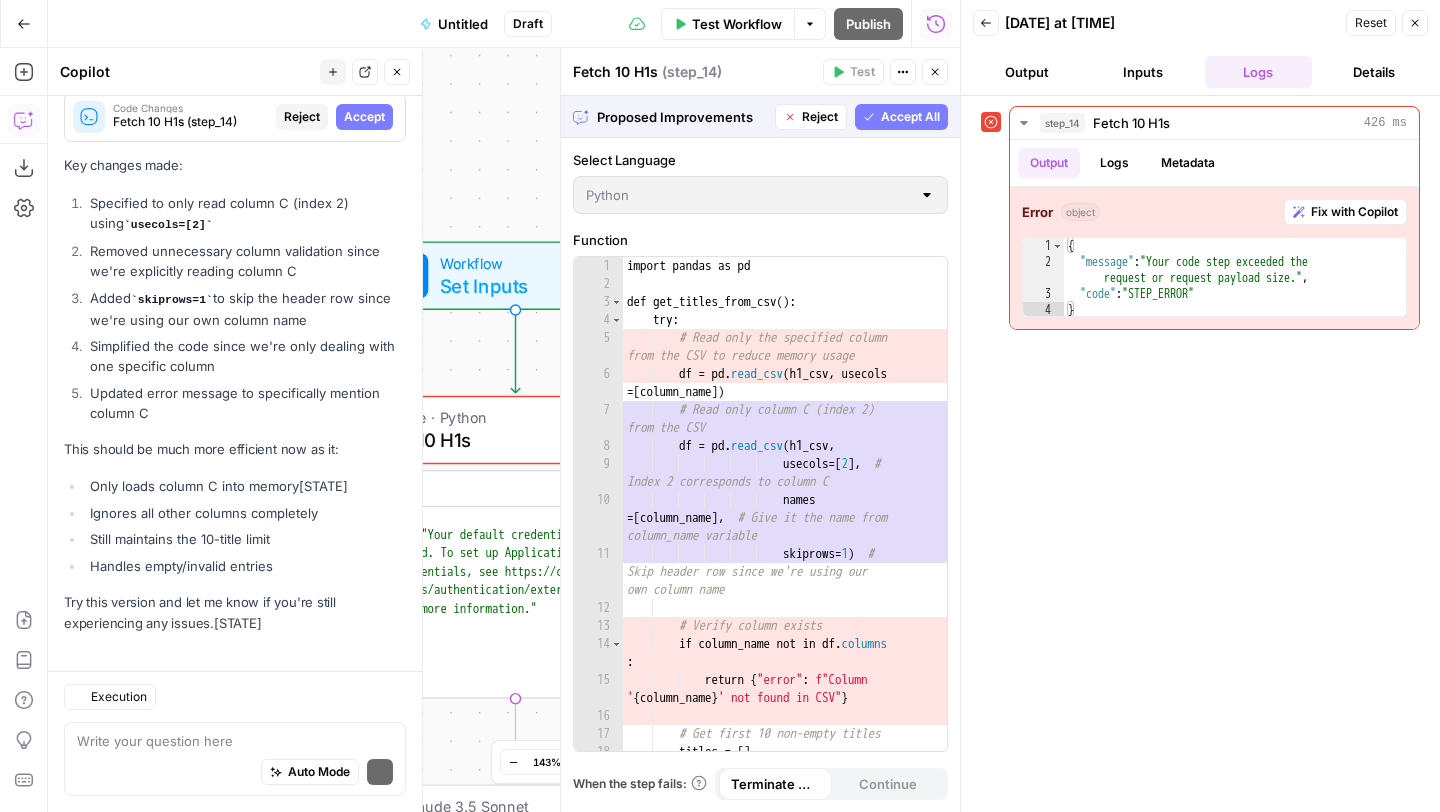 click on "I'll modify the code to only read column C from the CSV, which will significantly reduce memory usage and processing time:
Code Changes Fetch 10 H1s (step_14) Reject Accept
Key changes made:
Specified to only read column C (index 2) using  usecols=[2]
Removed unnecessary column validation since we're explicitly reading column C
Added  skiprows=1  to skip the header row since we're using our own column name
Simplified the code since we're only dealing with one specific column
Updated error message to specifically mention column C
This should be much more efficient now as it:
Only loads column C into memory
Ignores all other columns completely
Still maintains the 10-title limit
Handles empty/invalid entries
Try this version and let me know if you're still experiencing any issues." at bounding box center (235, 325) 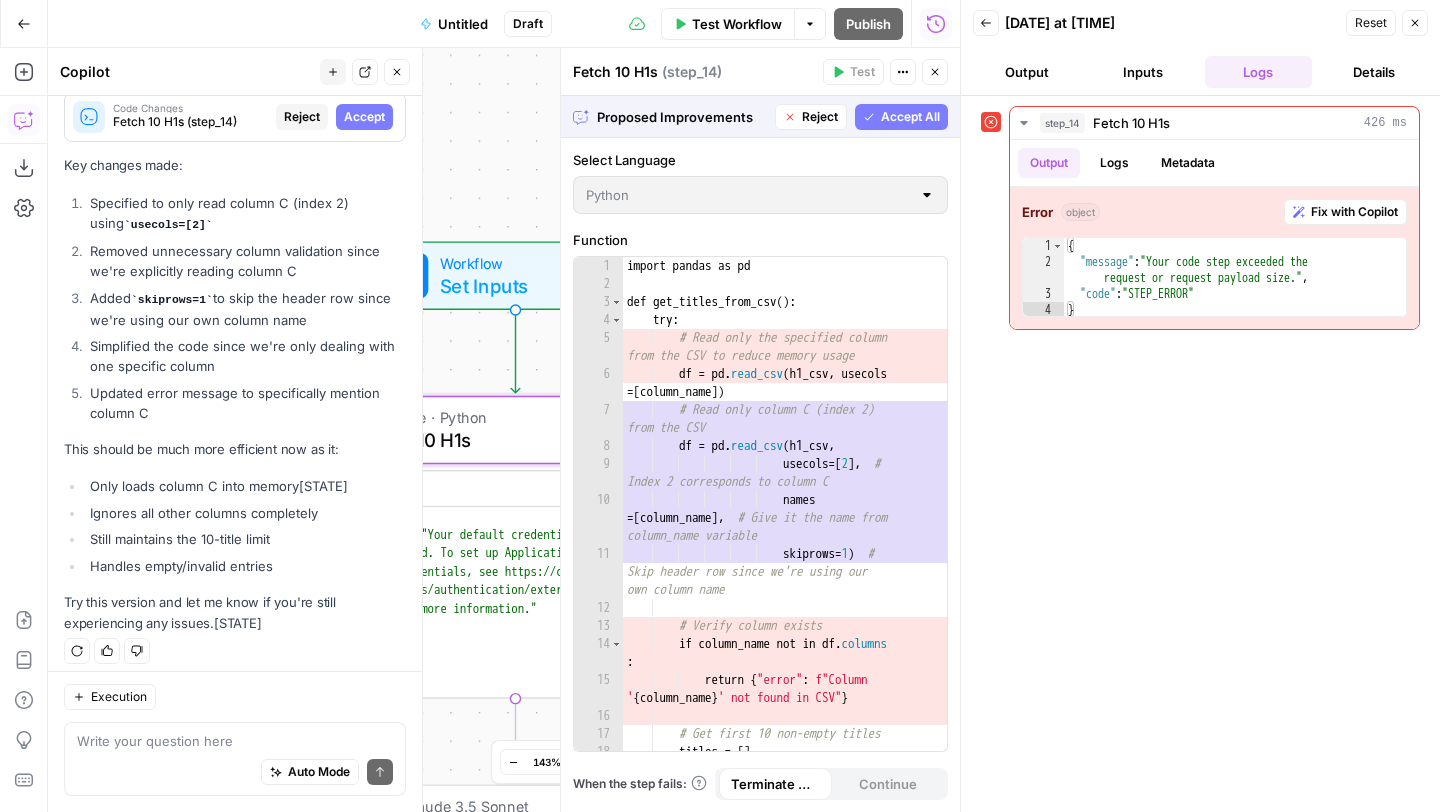 click on "Accept" at bounding box center (364, 117) 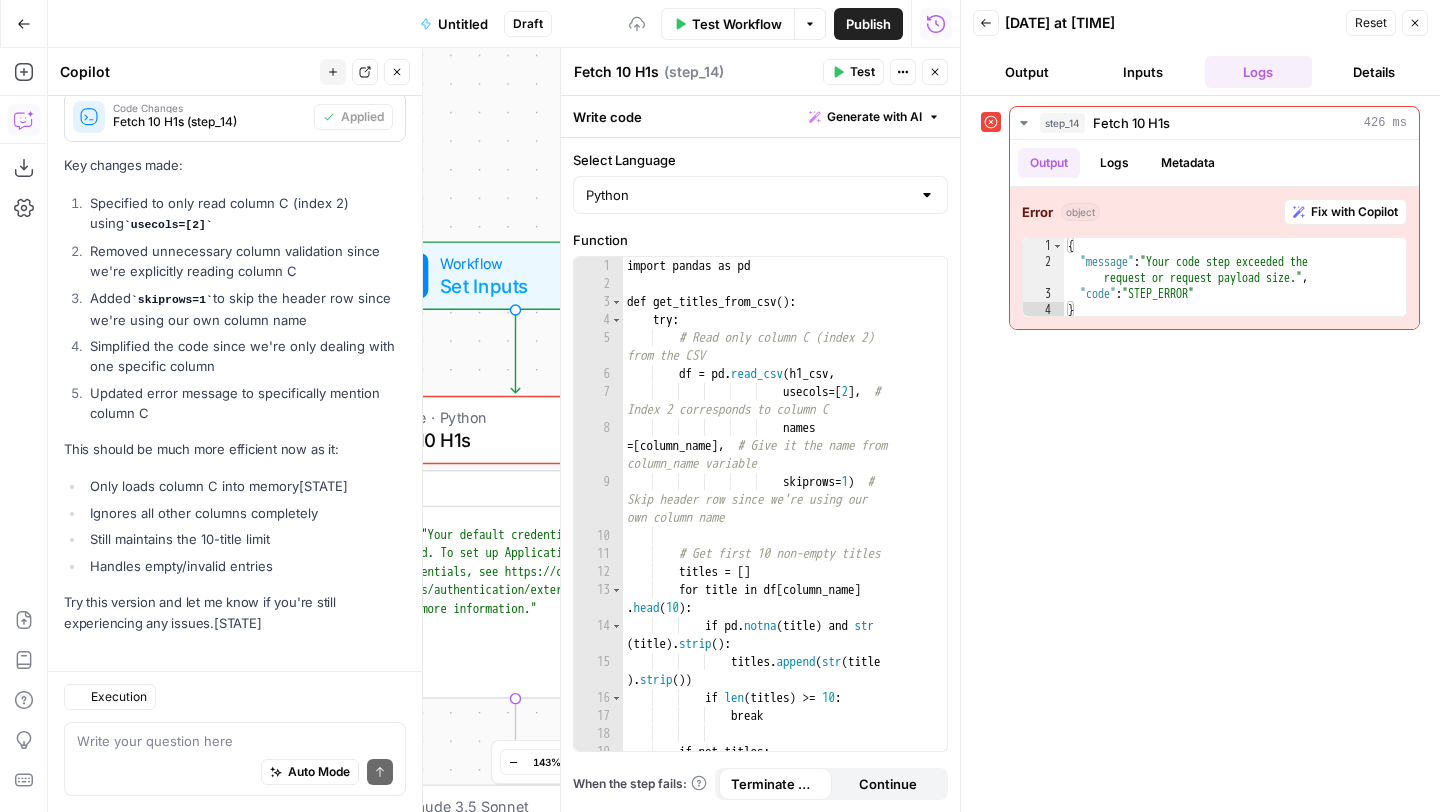 scroll, scrollTop: 6898, scrollLeft: 0, axis: vertical 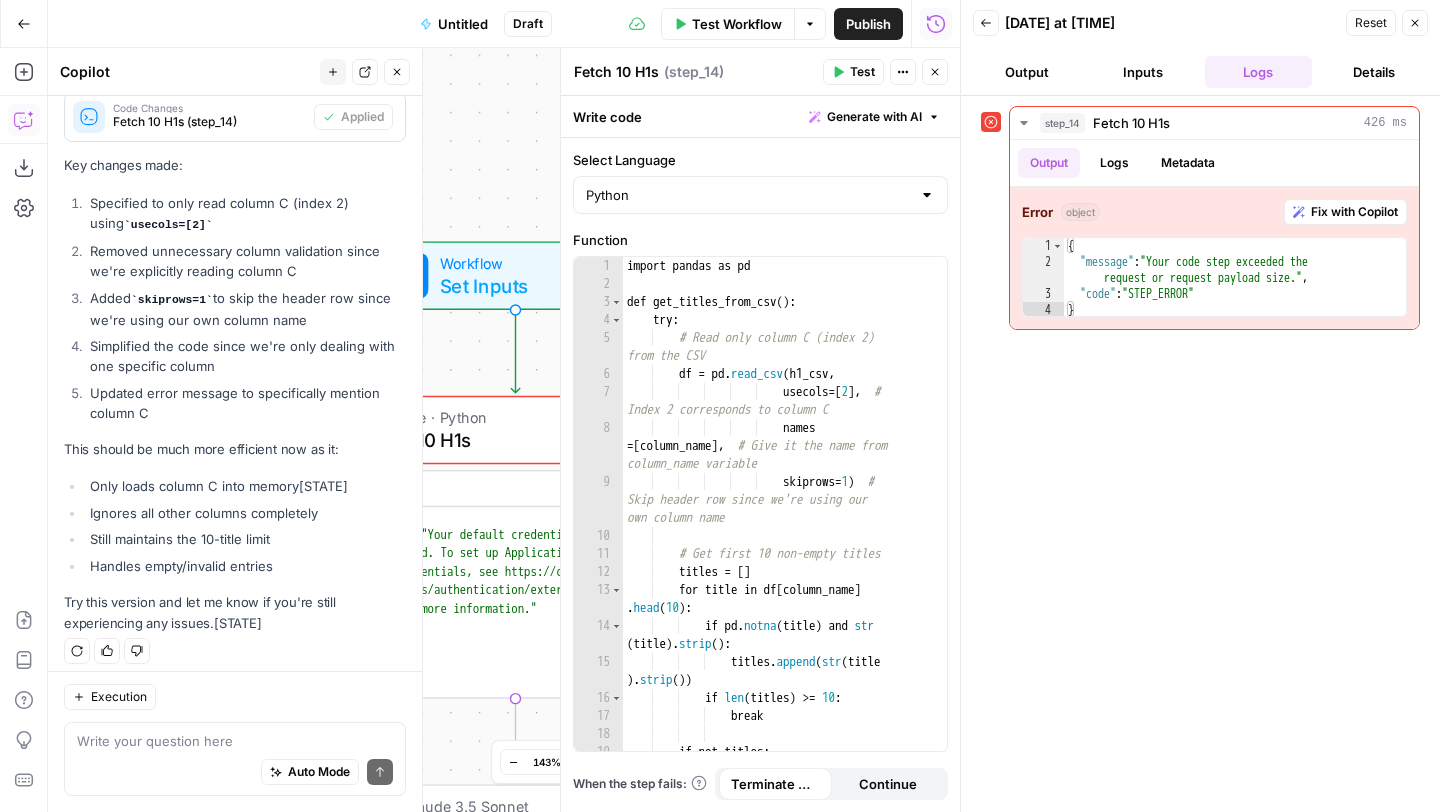 click 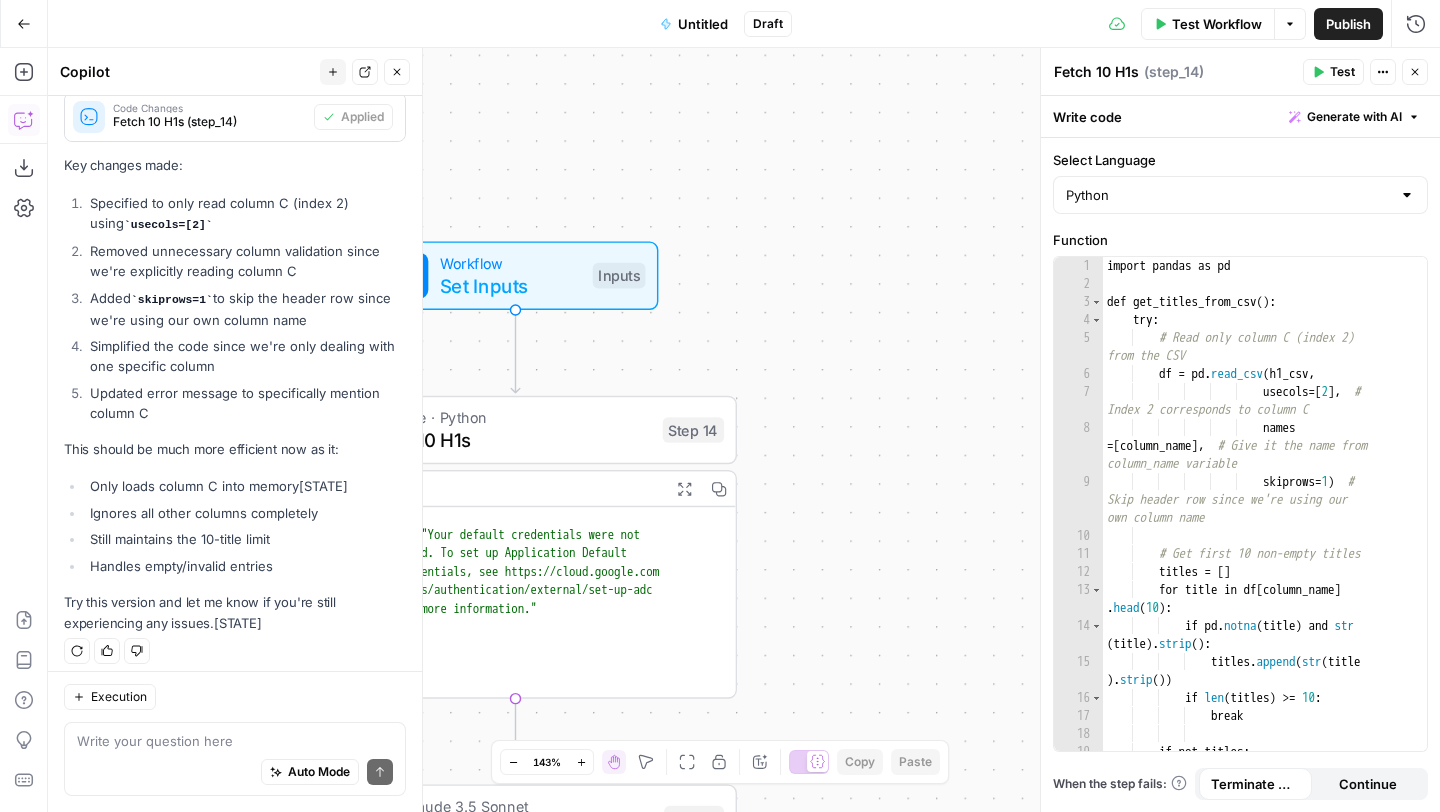 click on "Test Workflow" at bounding box center [1217, 24] 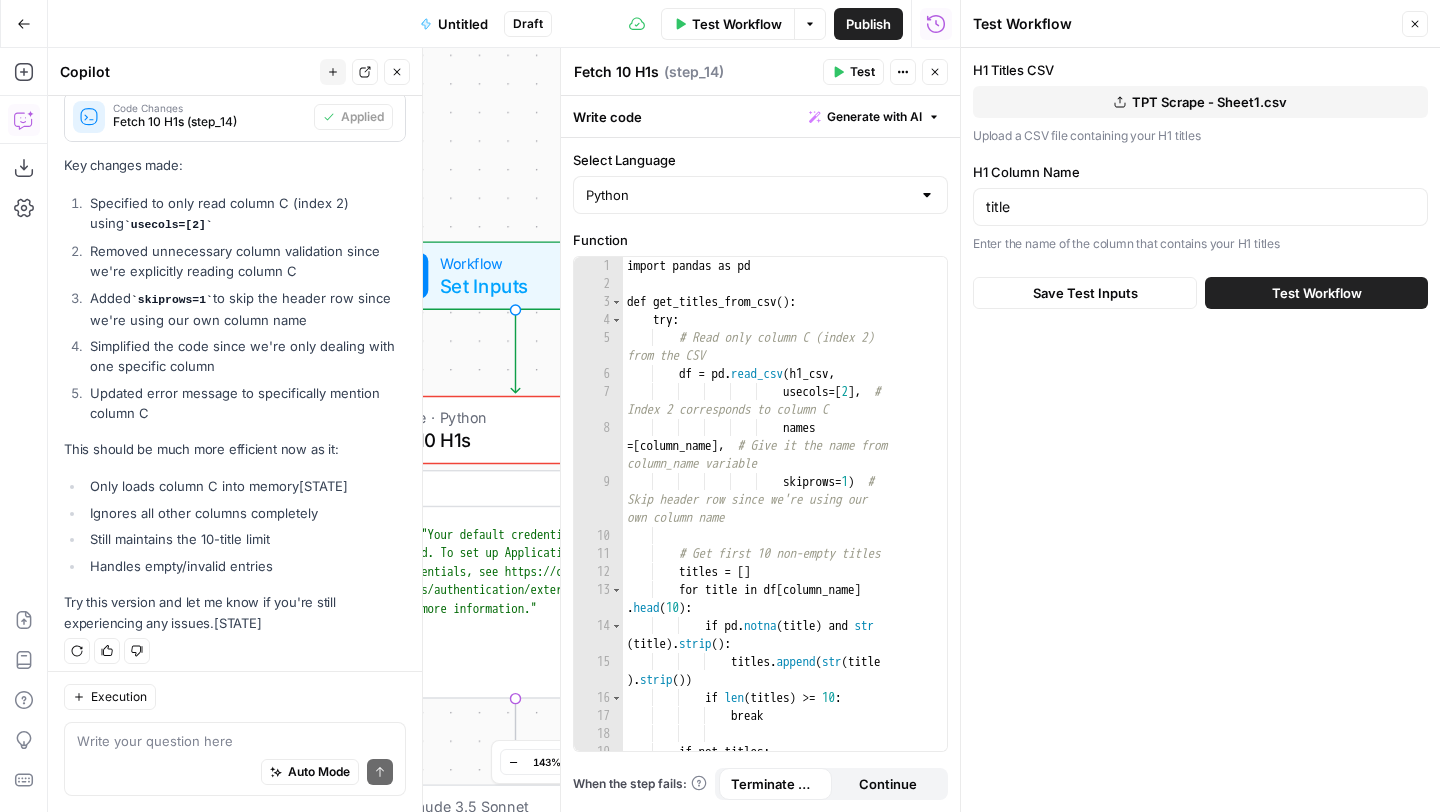 click on "Test Workflow" at bounding box center [1316, 293] 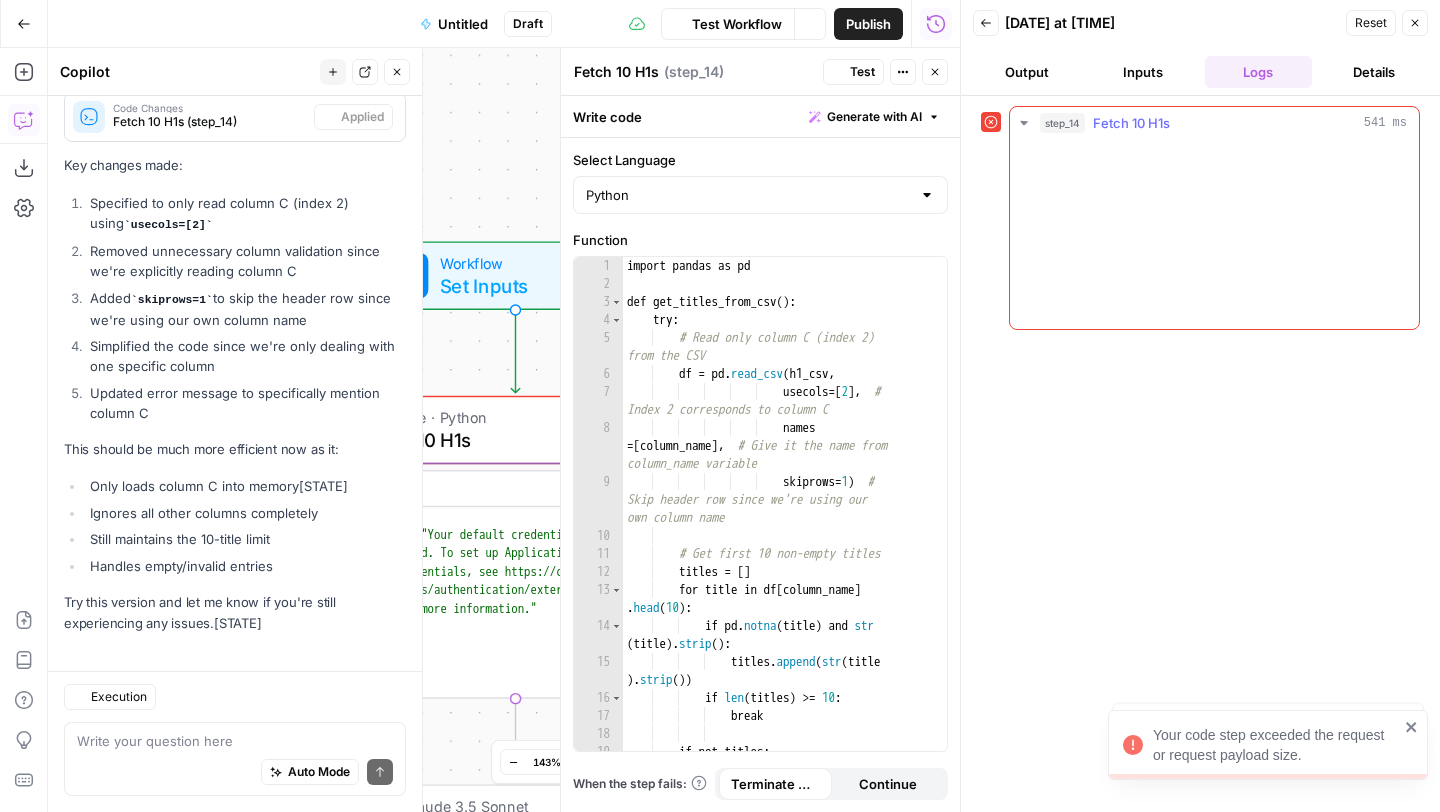 scroll, scrollTop: 6898, scrollLeft: 0, axis: vertical 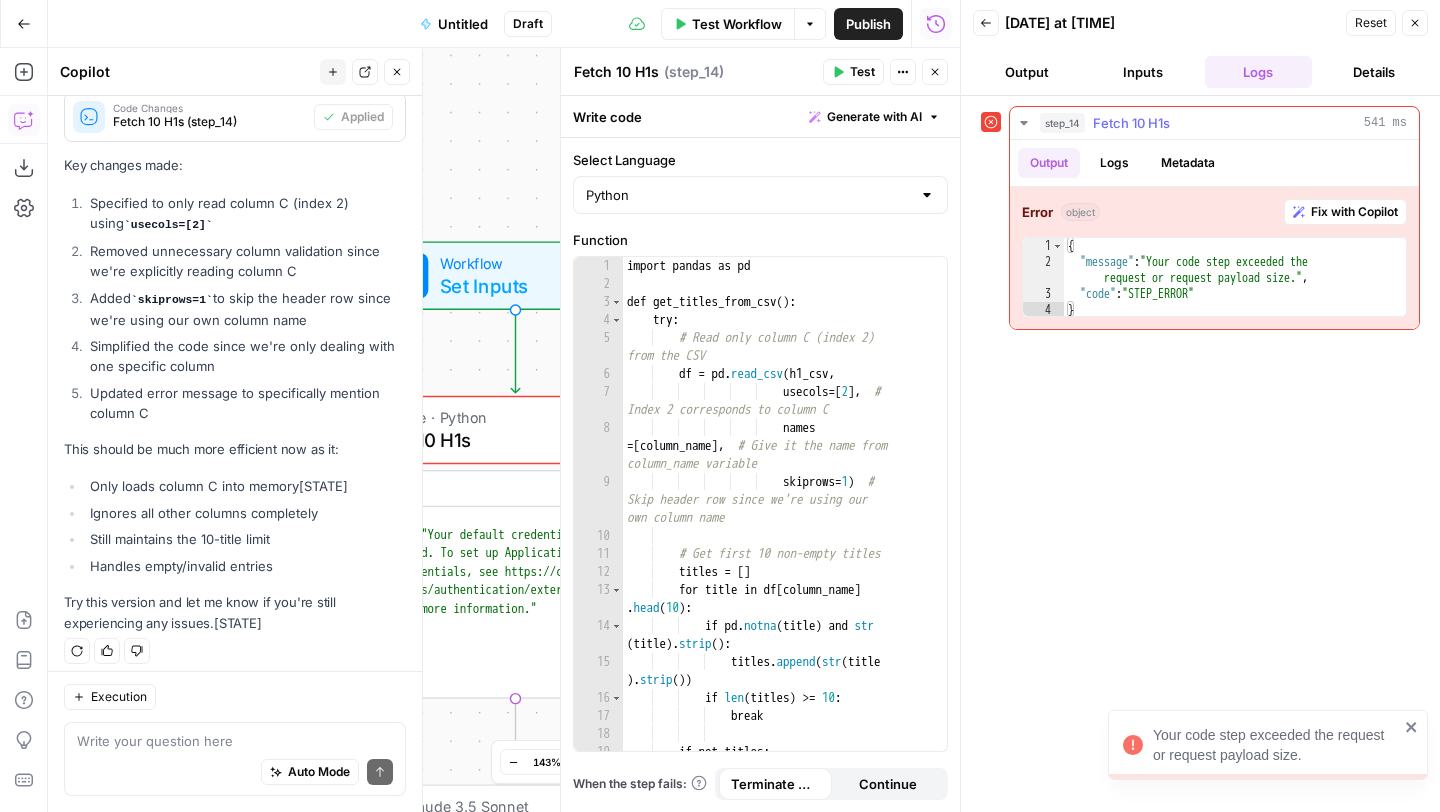 click on "Fix with Copilot" at bounding box center (1354, 212) 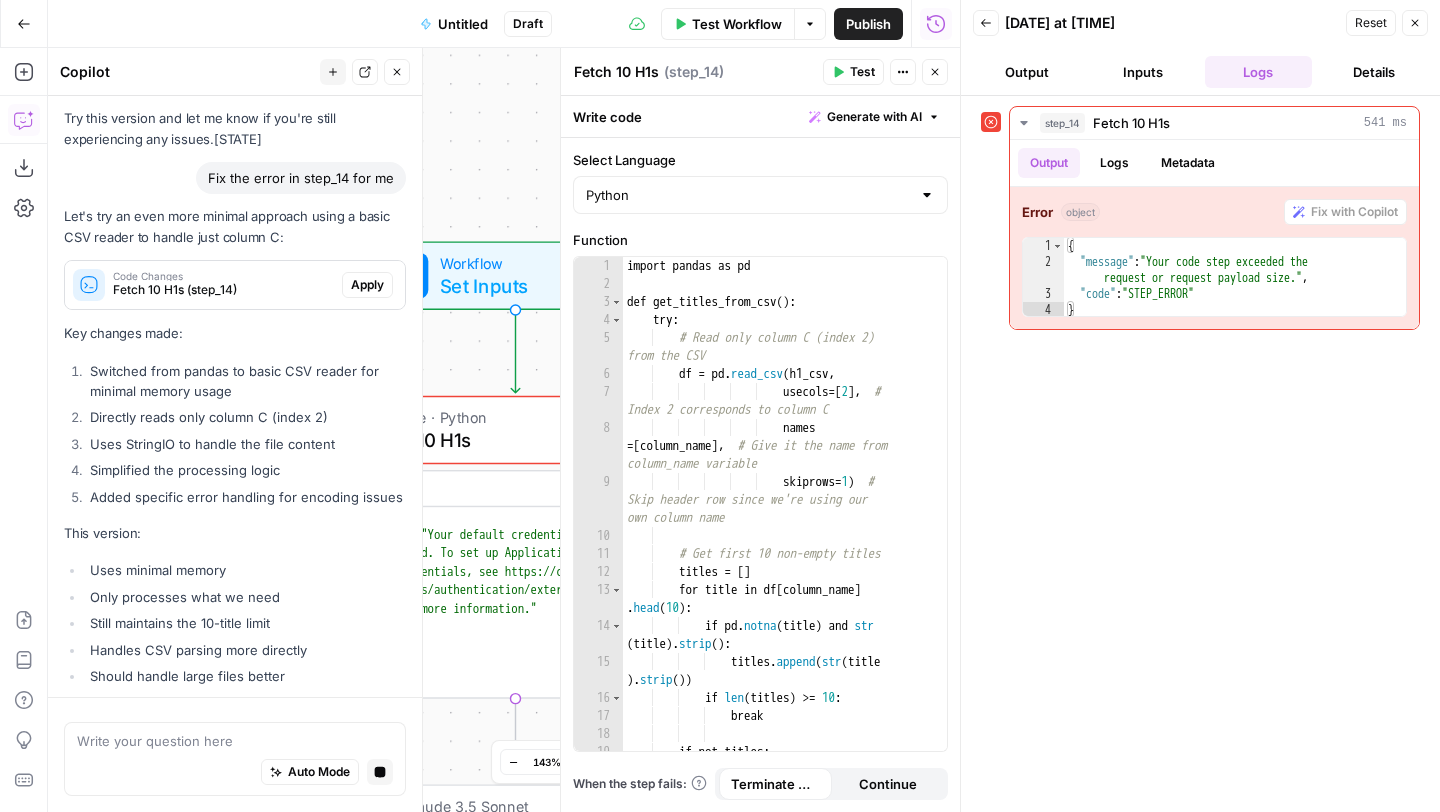 scroll, scrollTop: 7107, scrollLeft: 0, axis: vertical 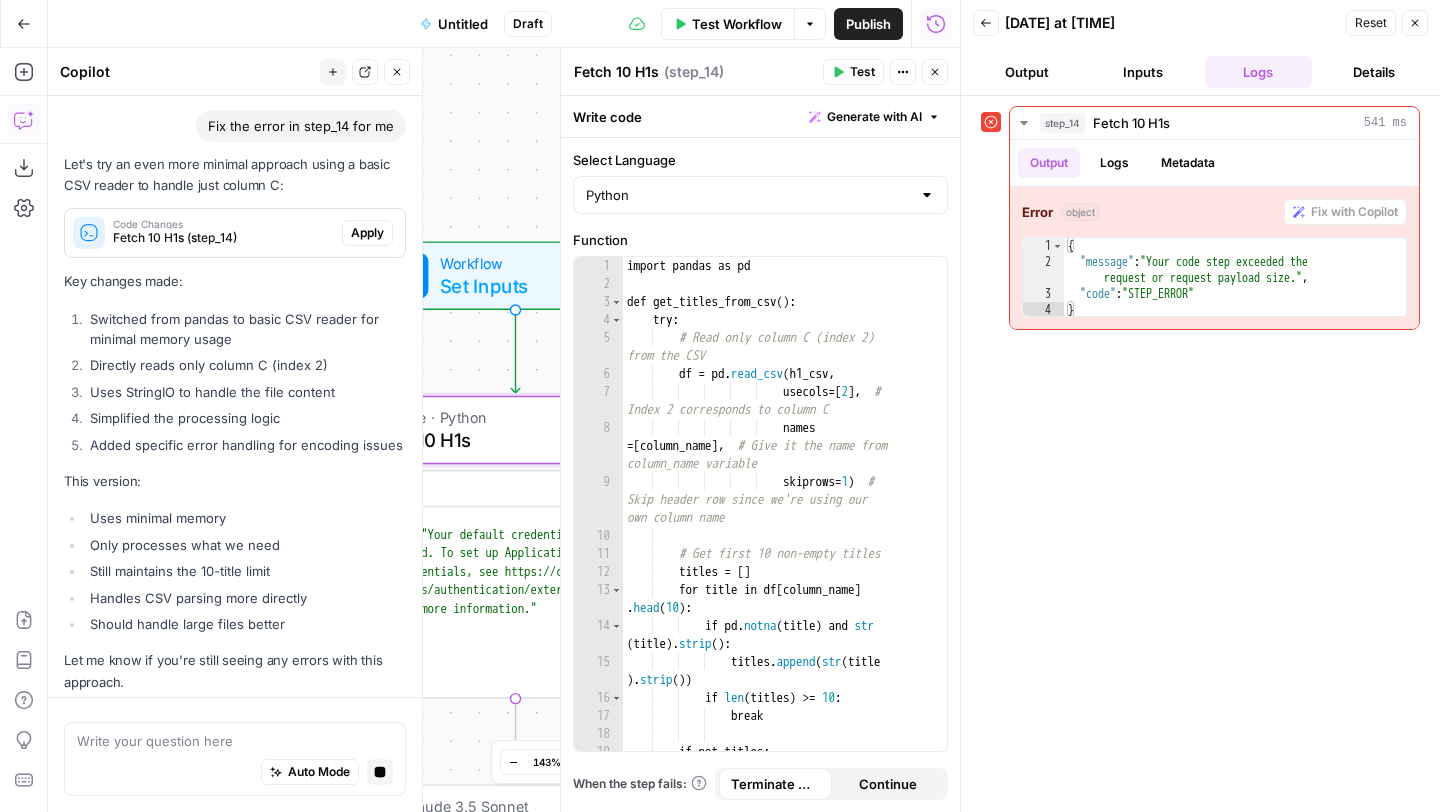 click on "Key changes made:" at bounding box center (235, 281) 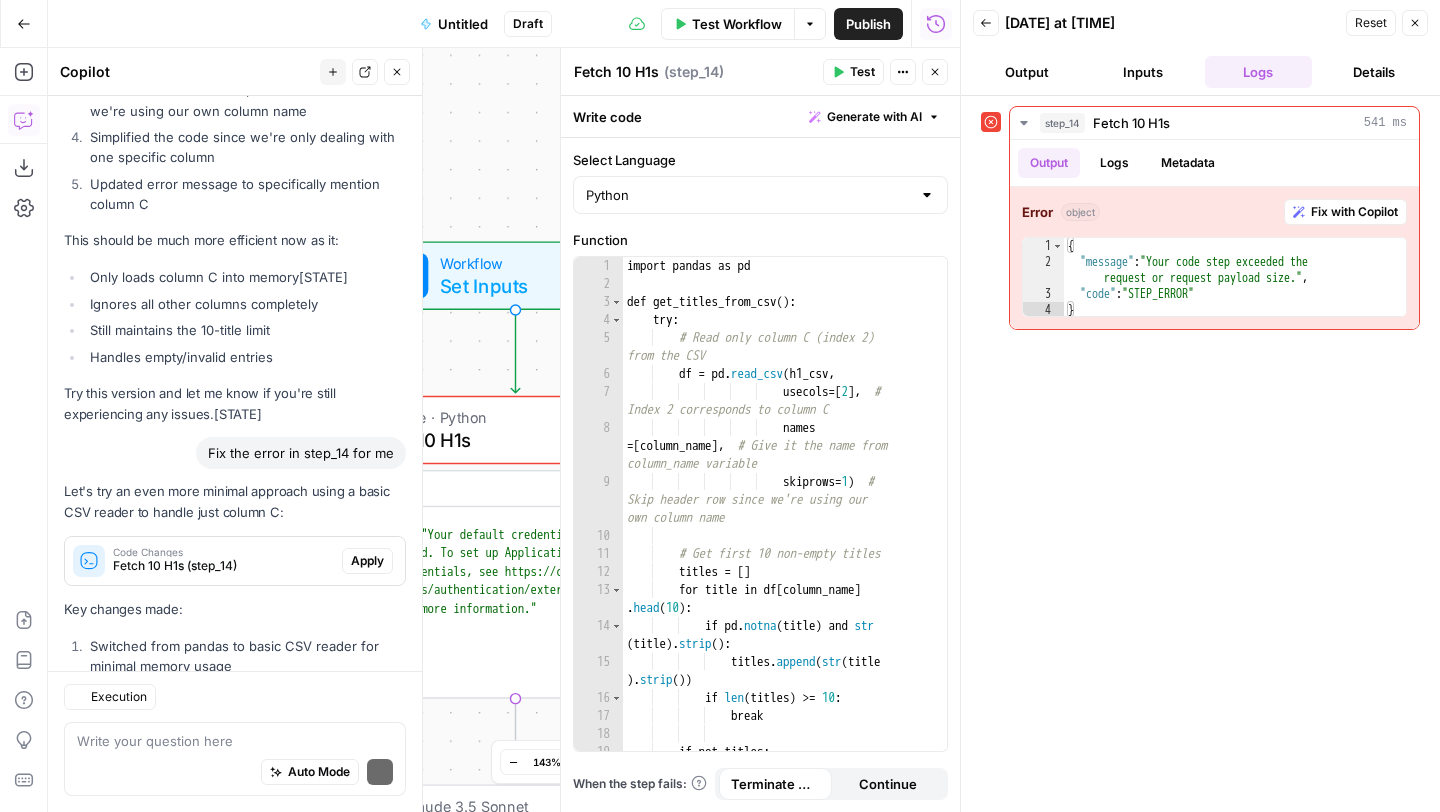 scroll, scrollTop: 7493, scrollLeft: 0, axis: vertical 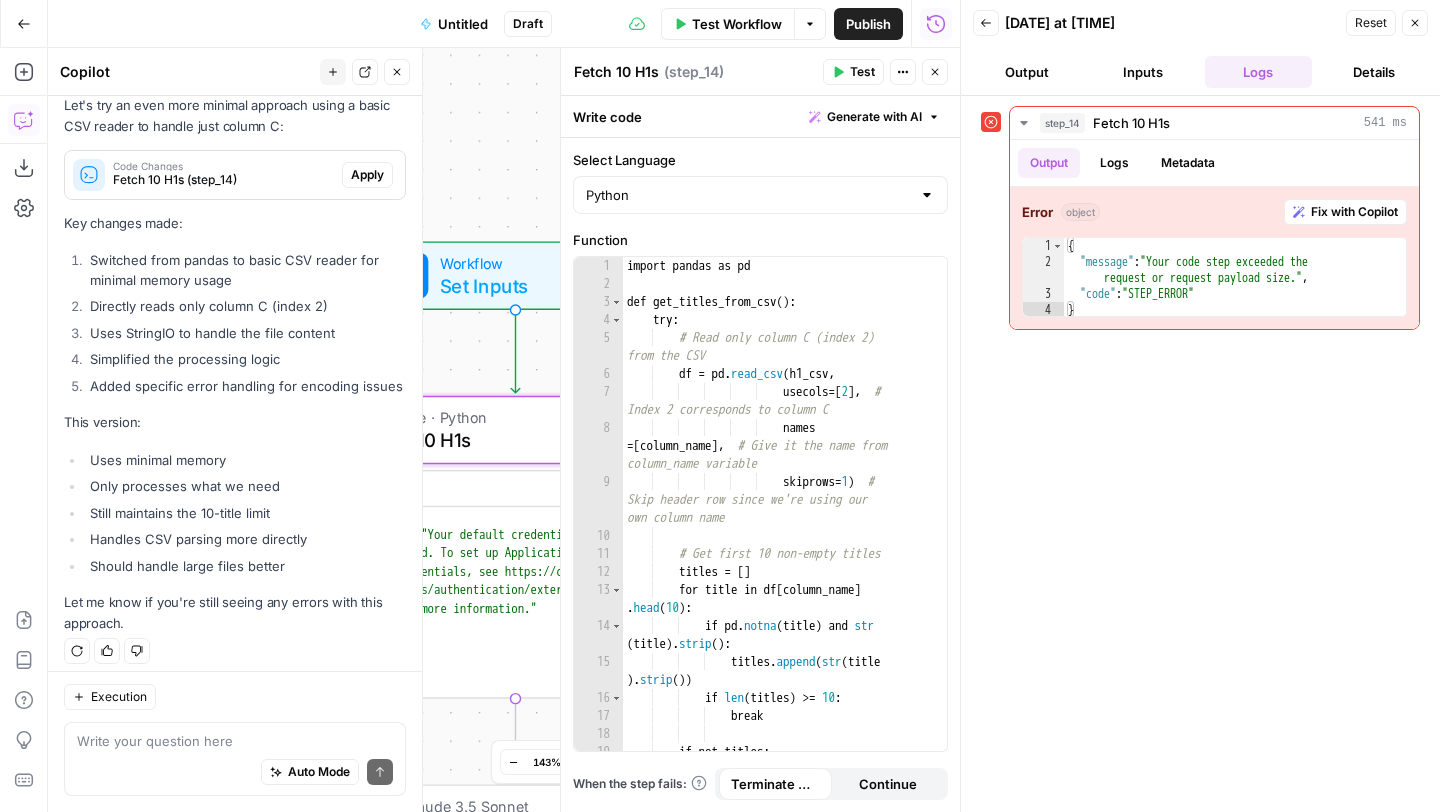 click on "Apply" at bounding box center [367, 175] 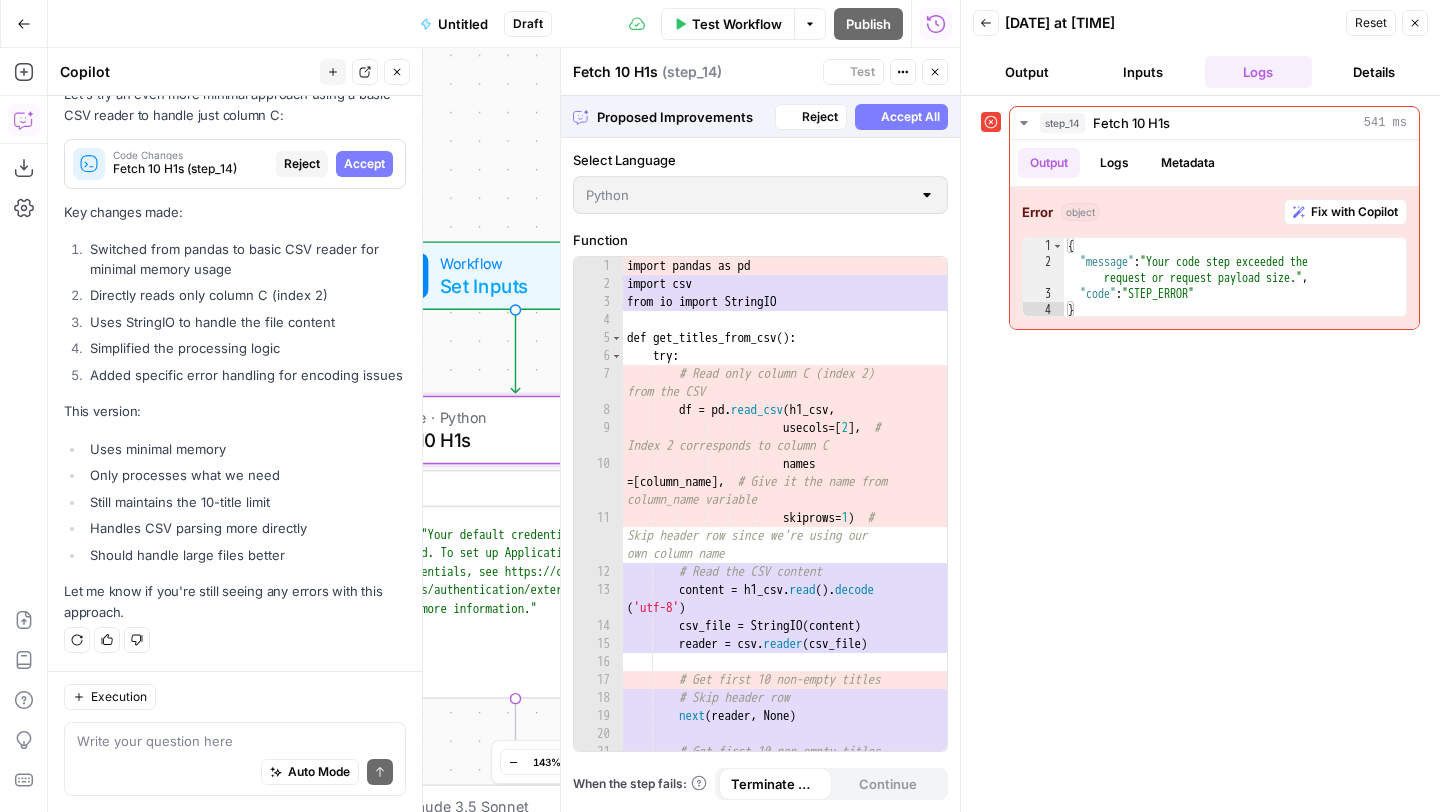 scroll, scrollTop: 7173, scrollLeft: 0, axis: vertical 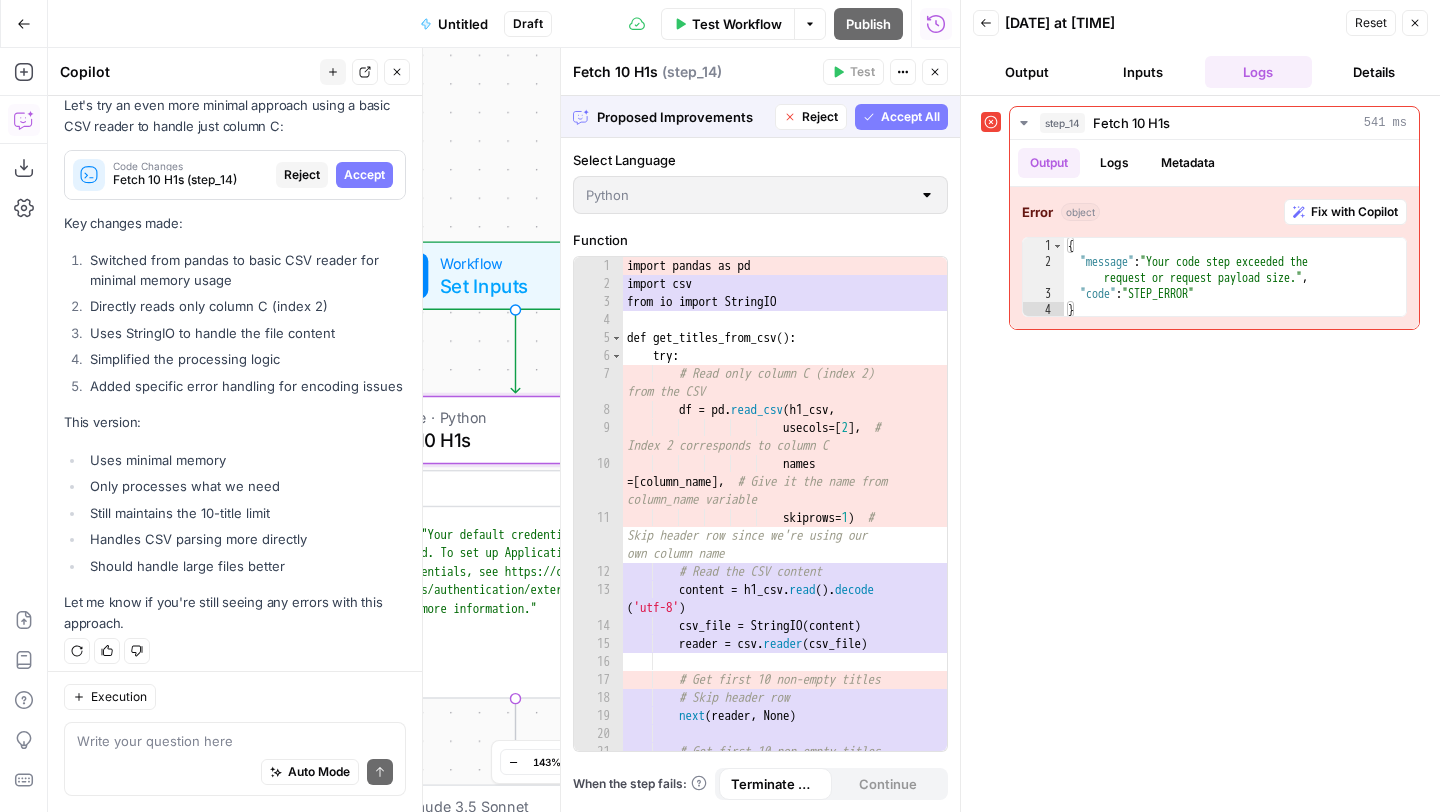 click on "Accept" at bounding box center (364, 175) 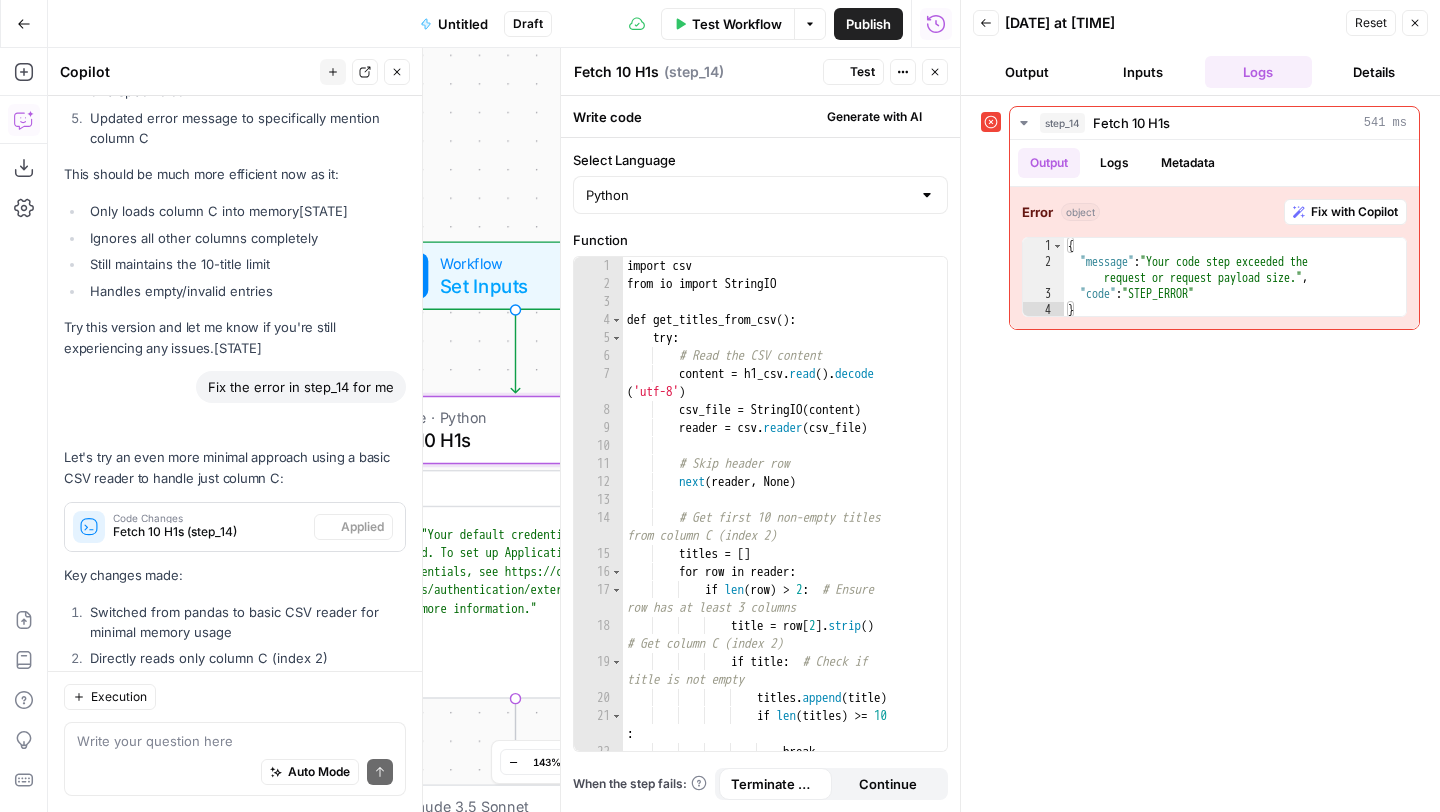 scroll, scrollTop: 7525, scrollLeft: 0, axis: vertical 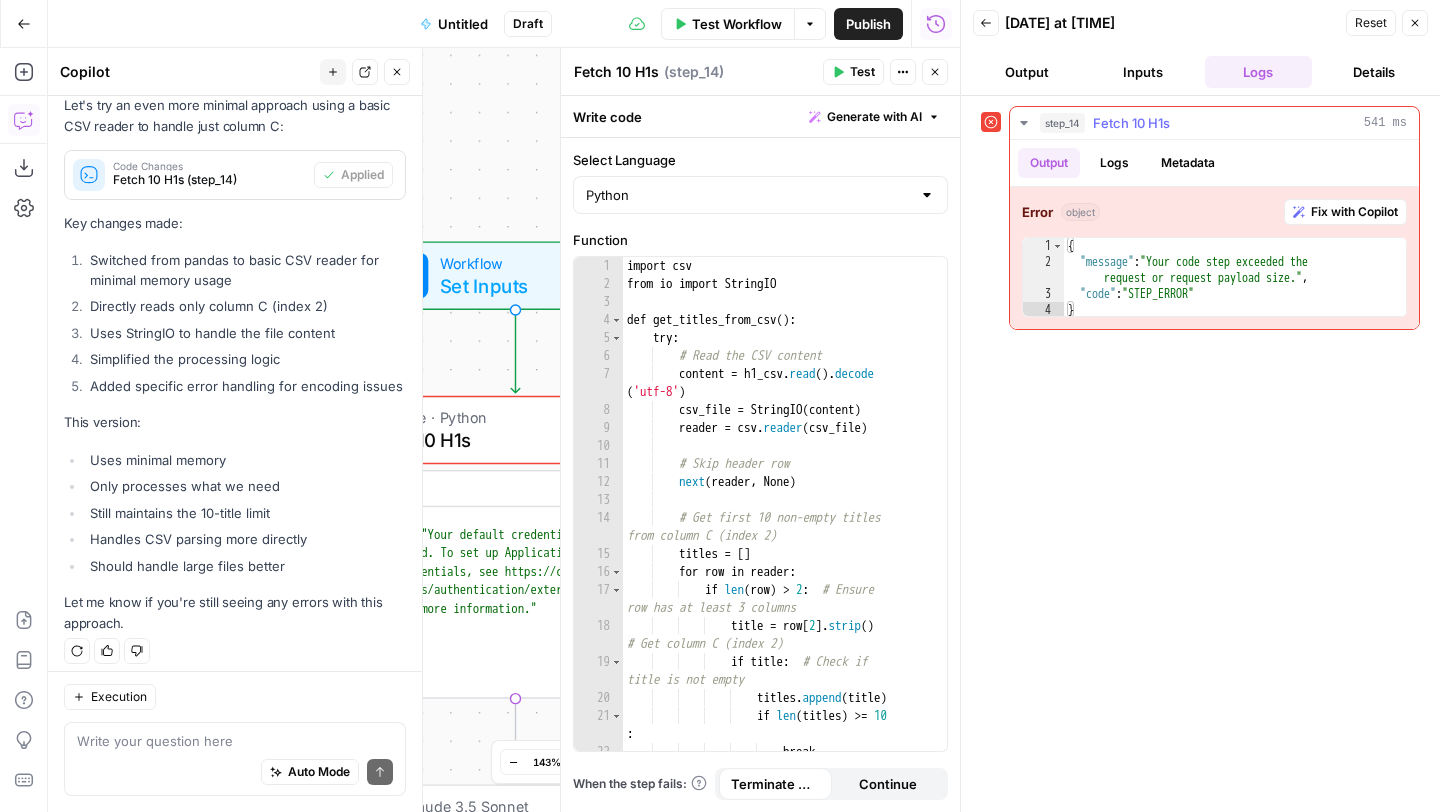 click 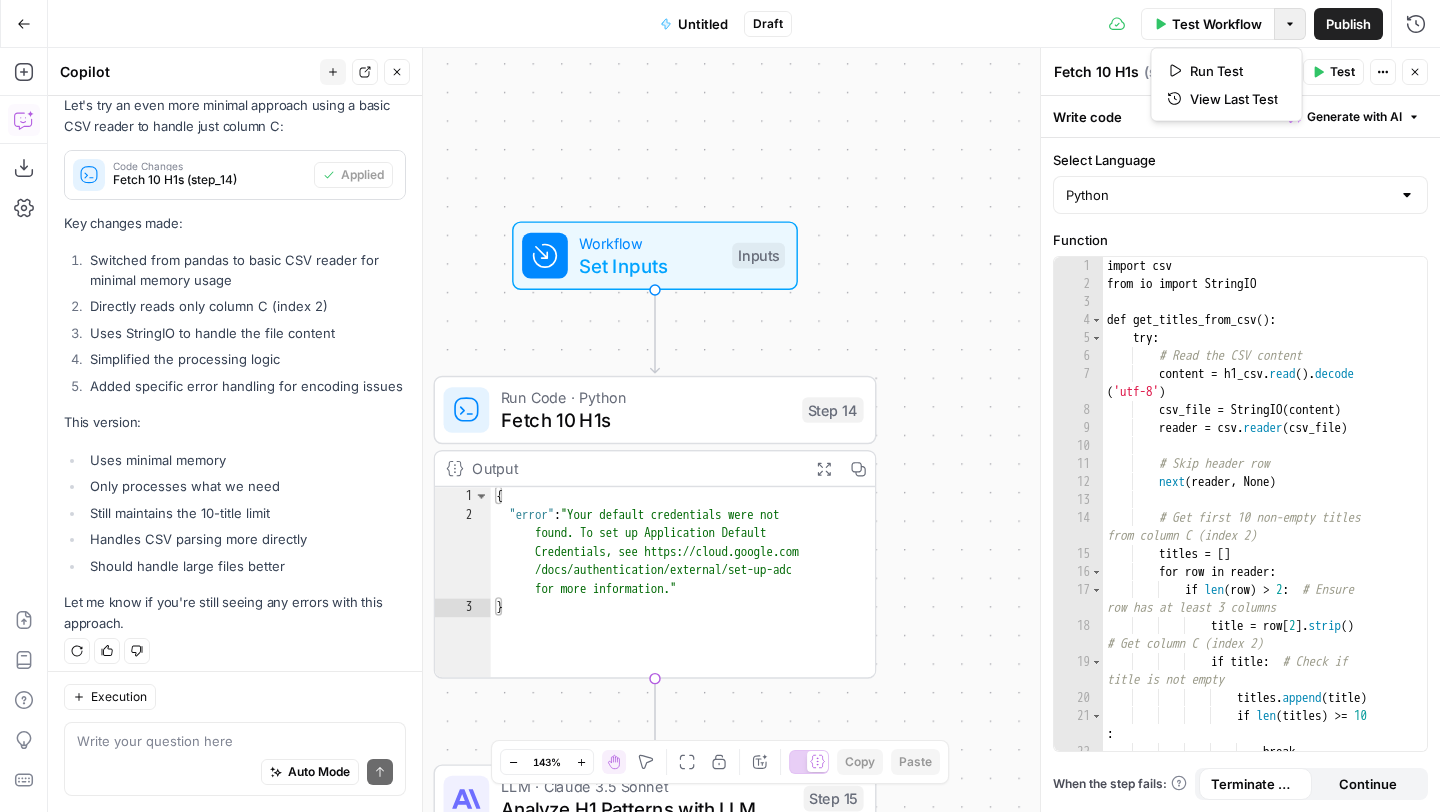 click on "Options" at bounding box center [1290, 24] 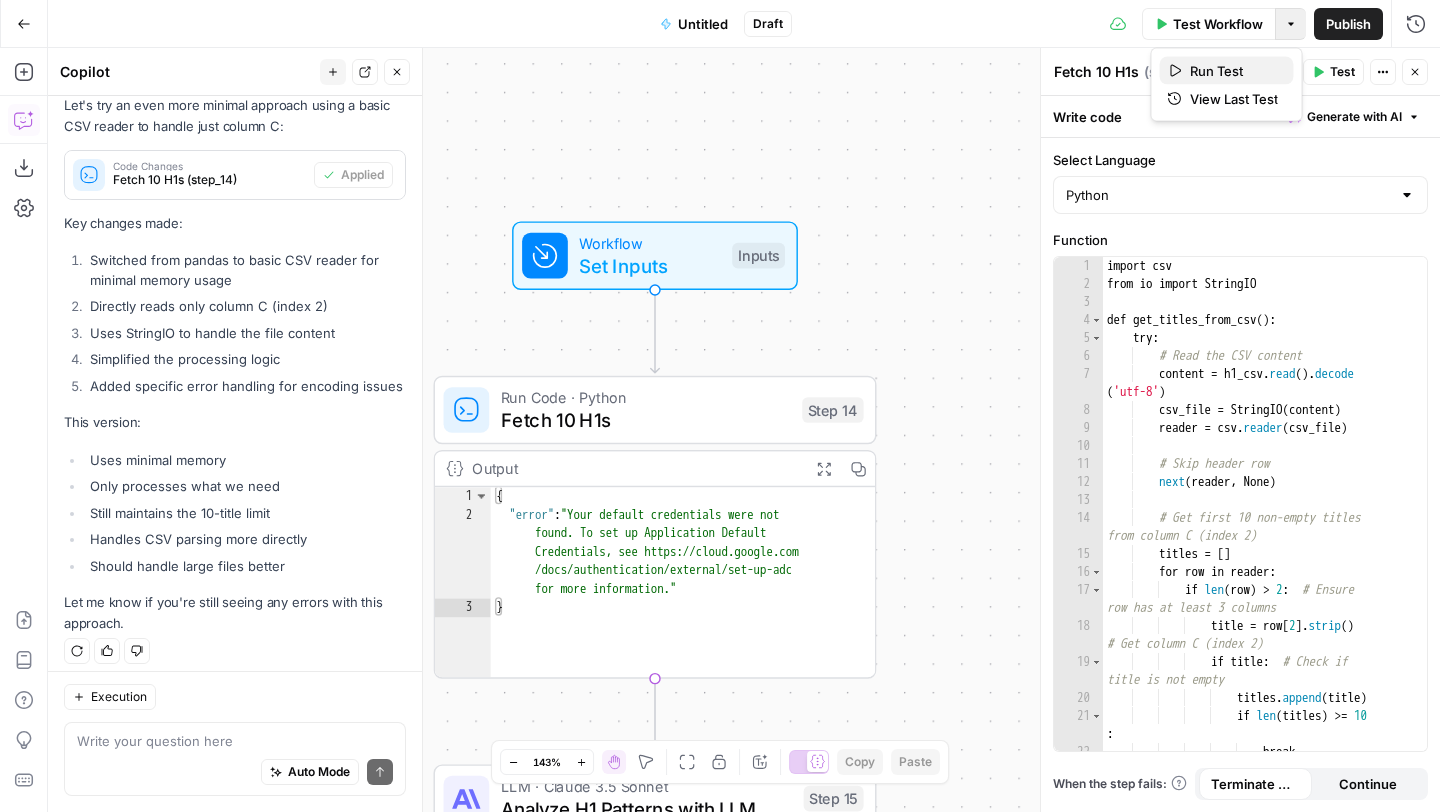 click on "Run Test" at bounding box center (1234, 71) 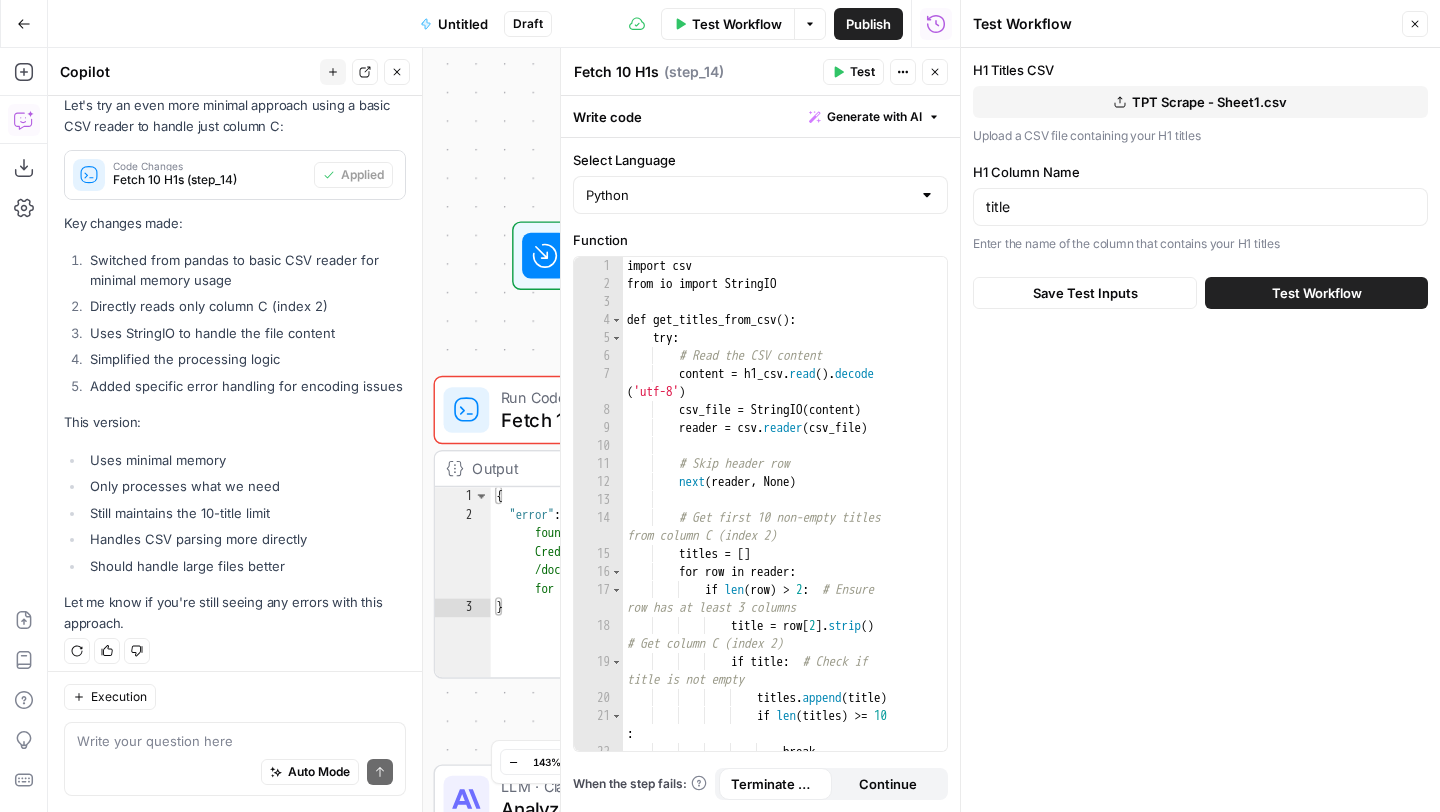 click on "Test Workflow" at bounding box center (1317, 293) 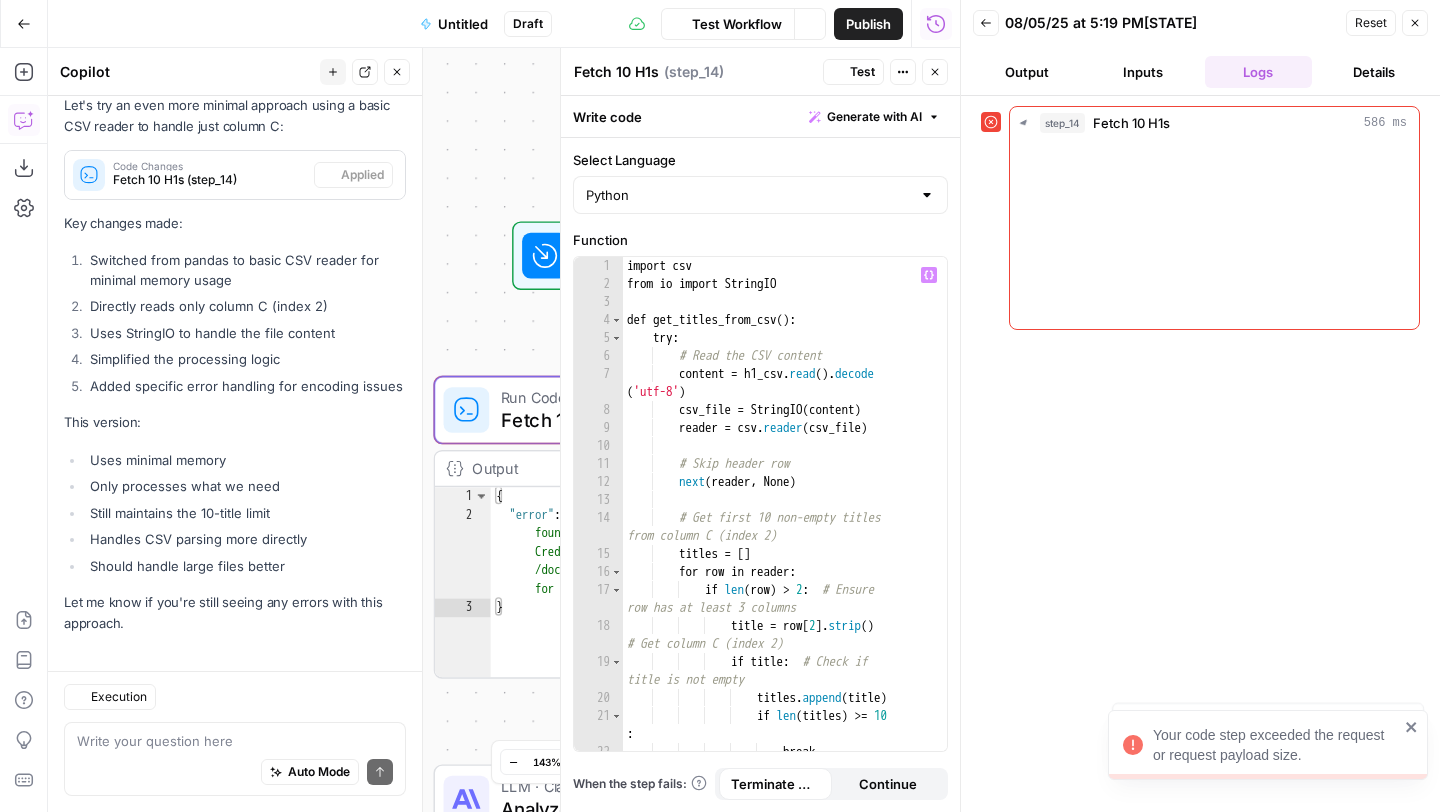 scroll, scrollTop: 7525, scrollLeft: 0, axis: vertical 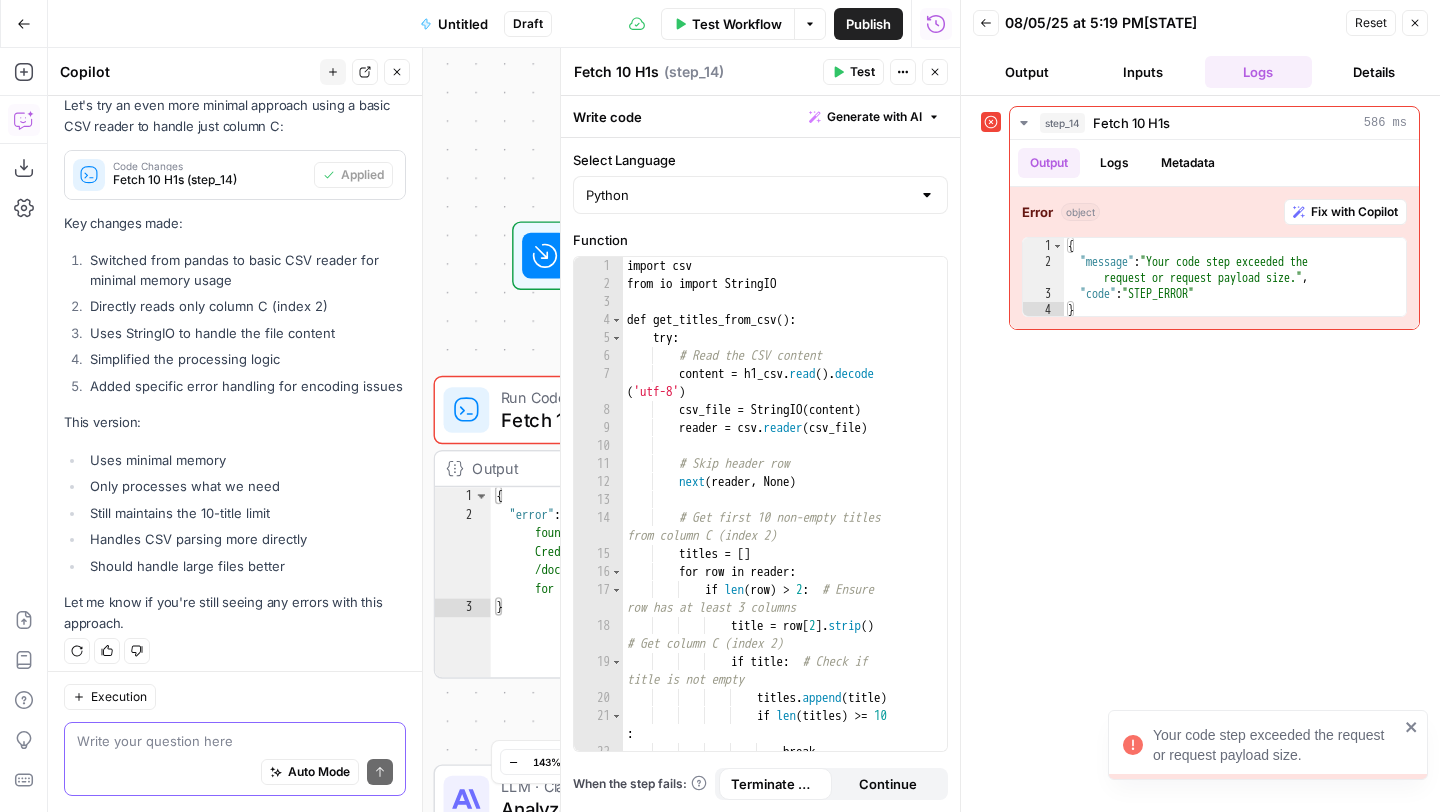 click at bounding box center (235, 741) 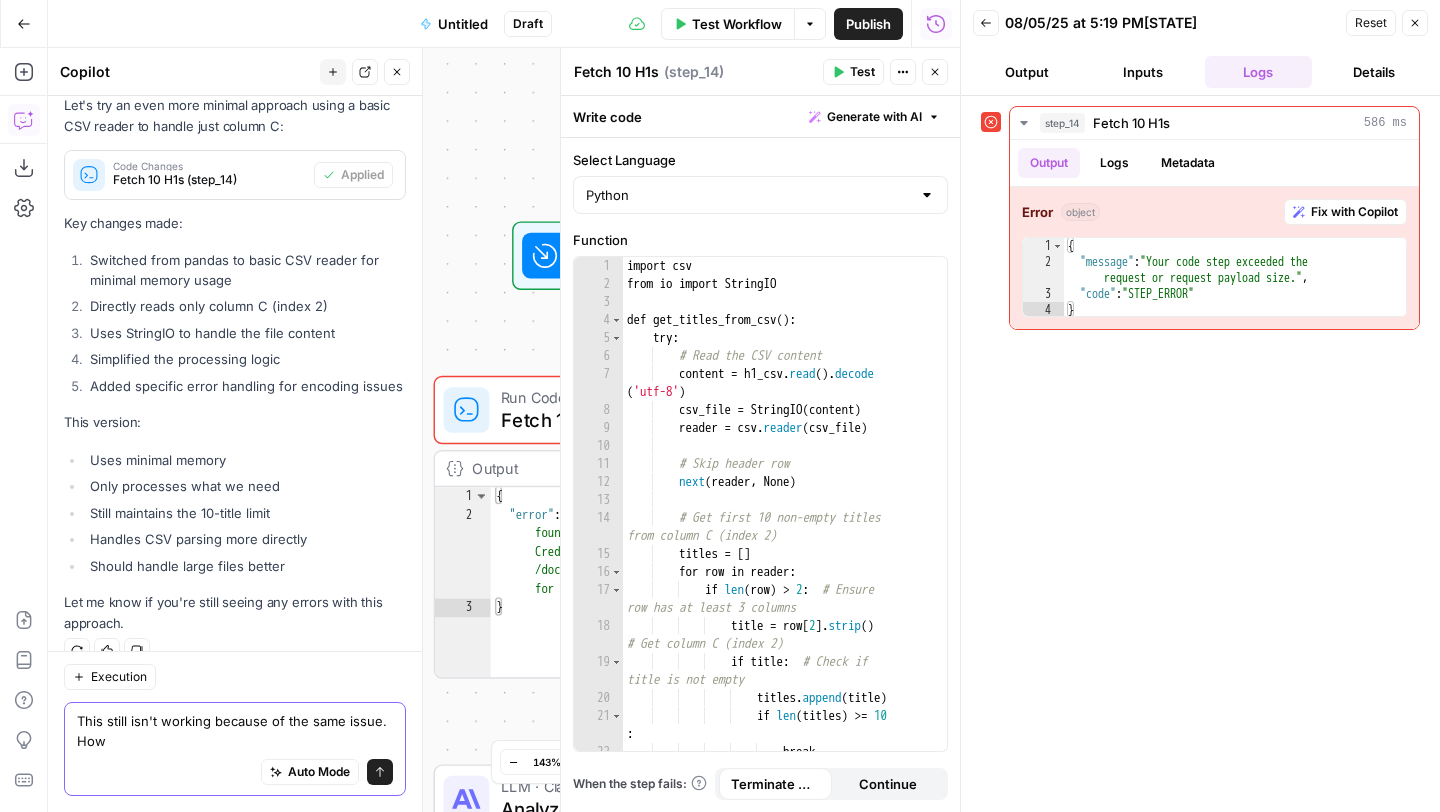 scroll, scrollTop: 7545, scrollLeft: 0, axis: vertical 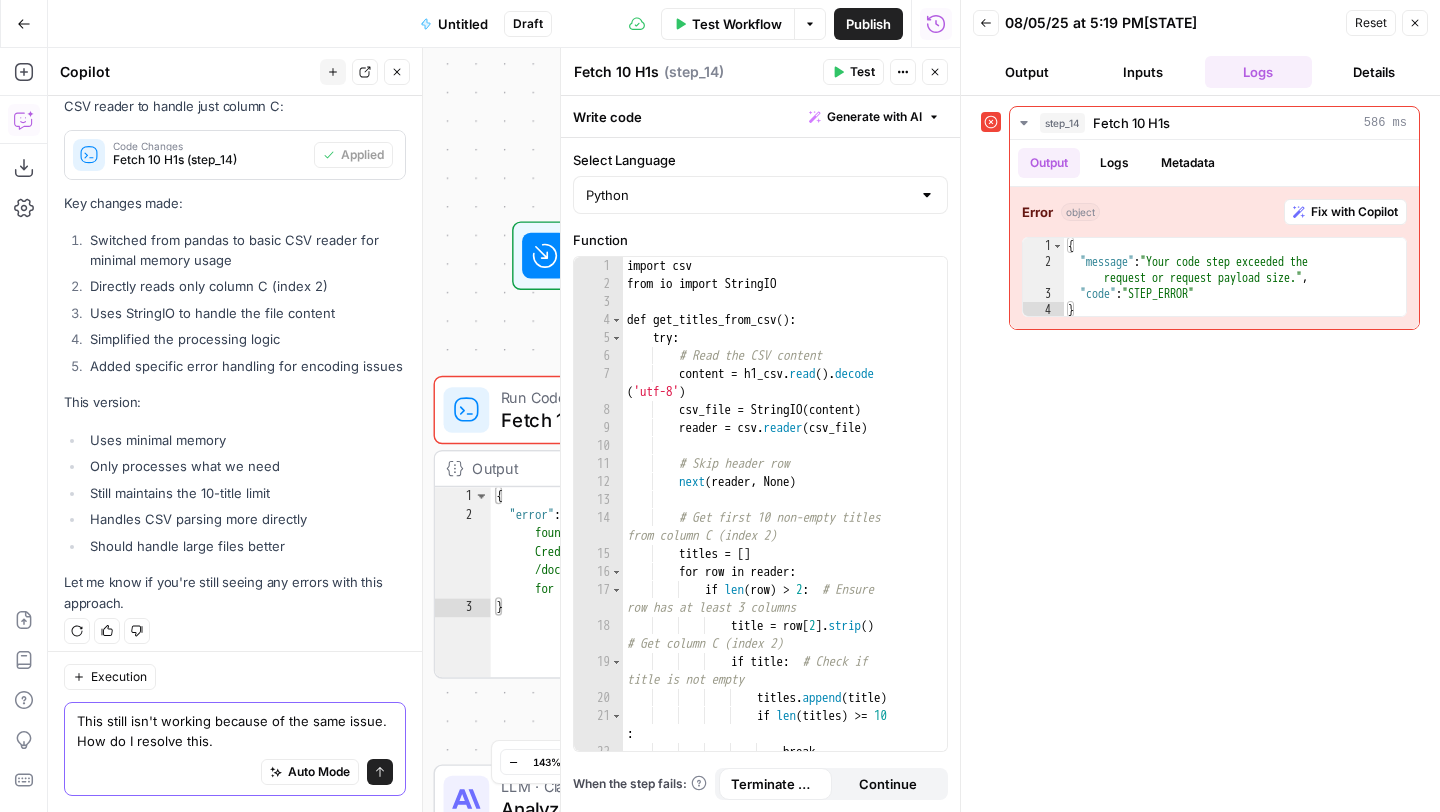 type on "This still isn't working because of the same issue. How do I resolve this." 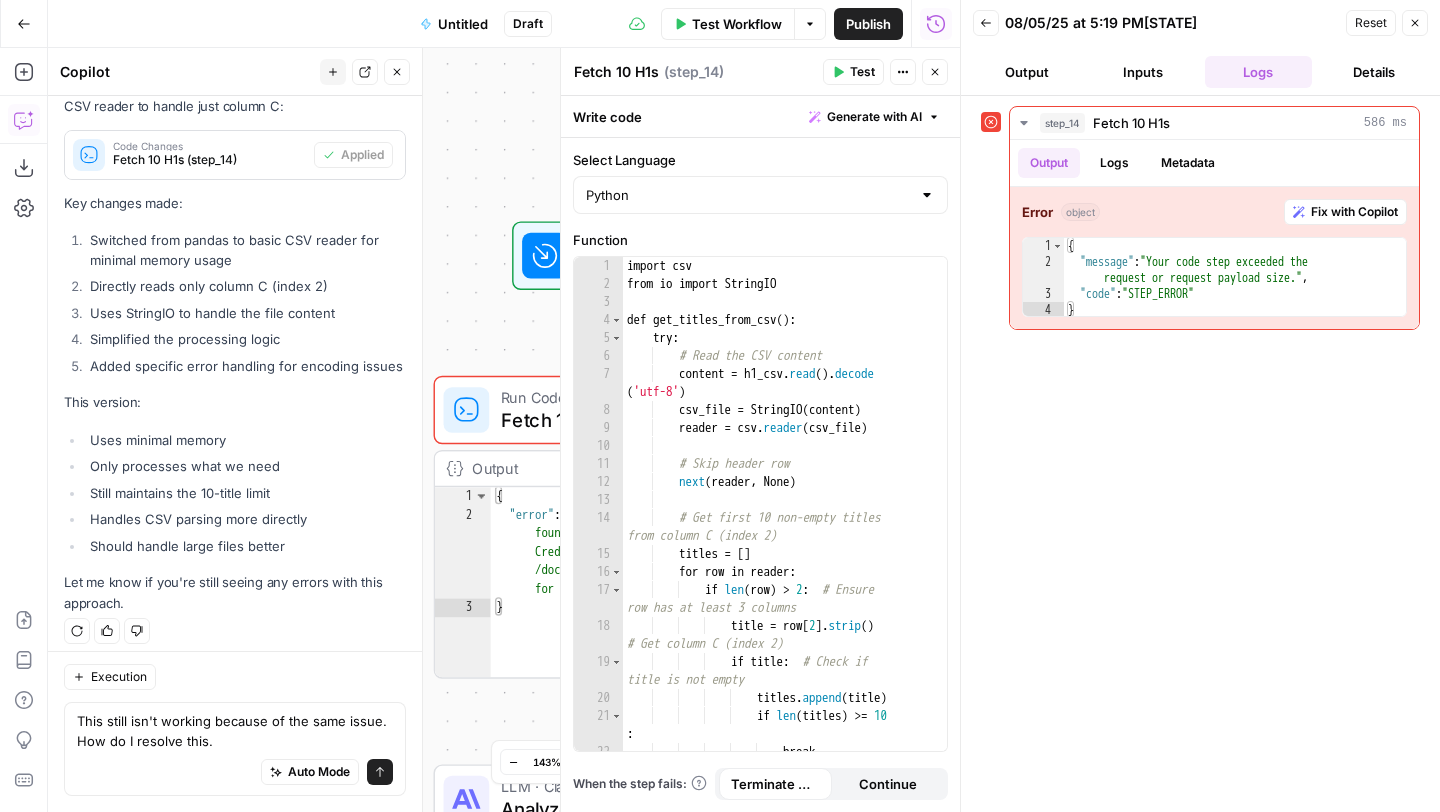 click on "Send" at bounding box center [380, 772] 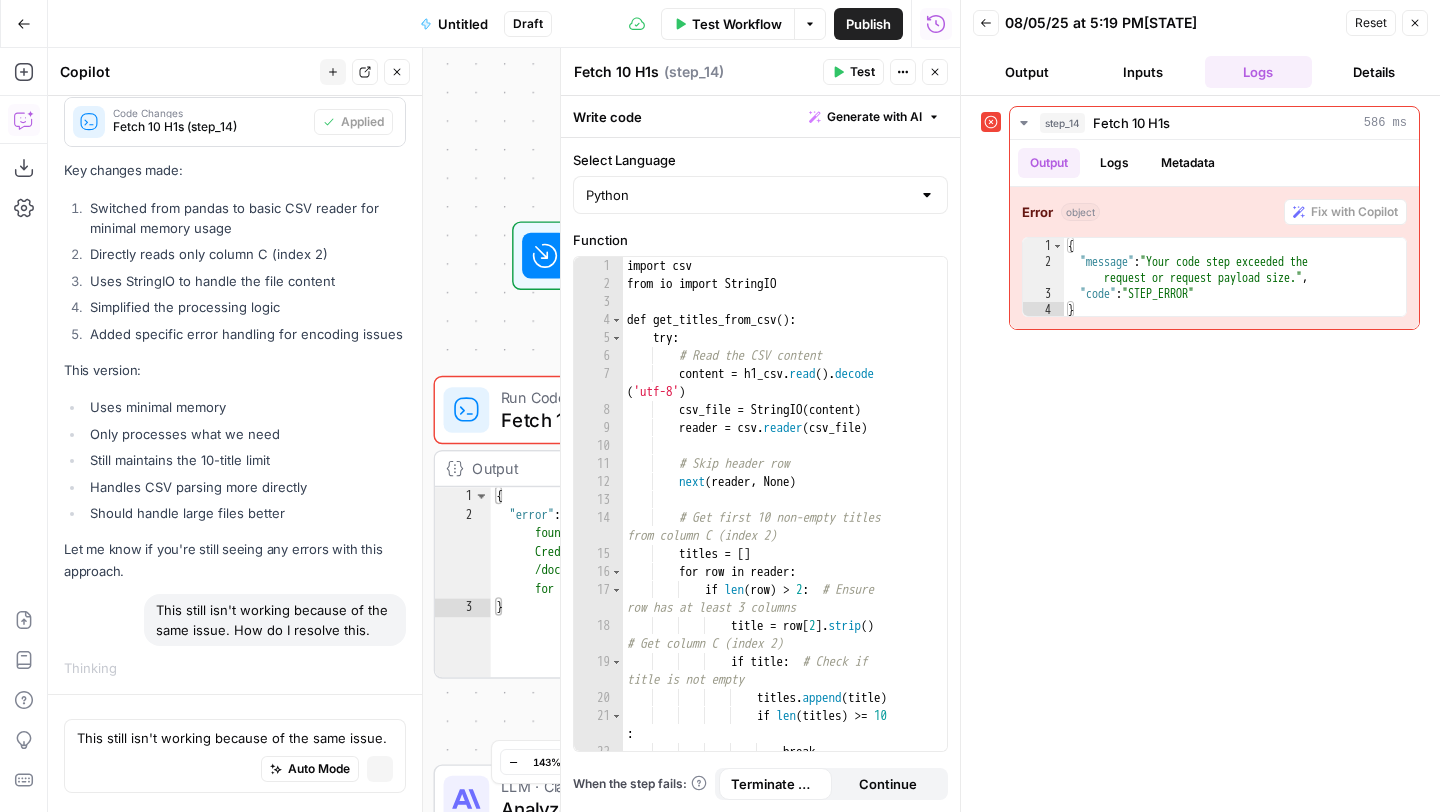 type 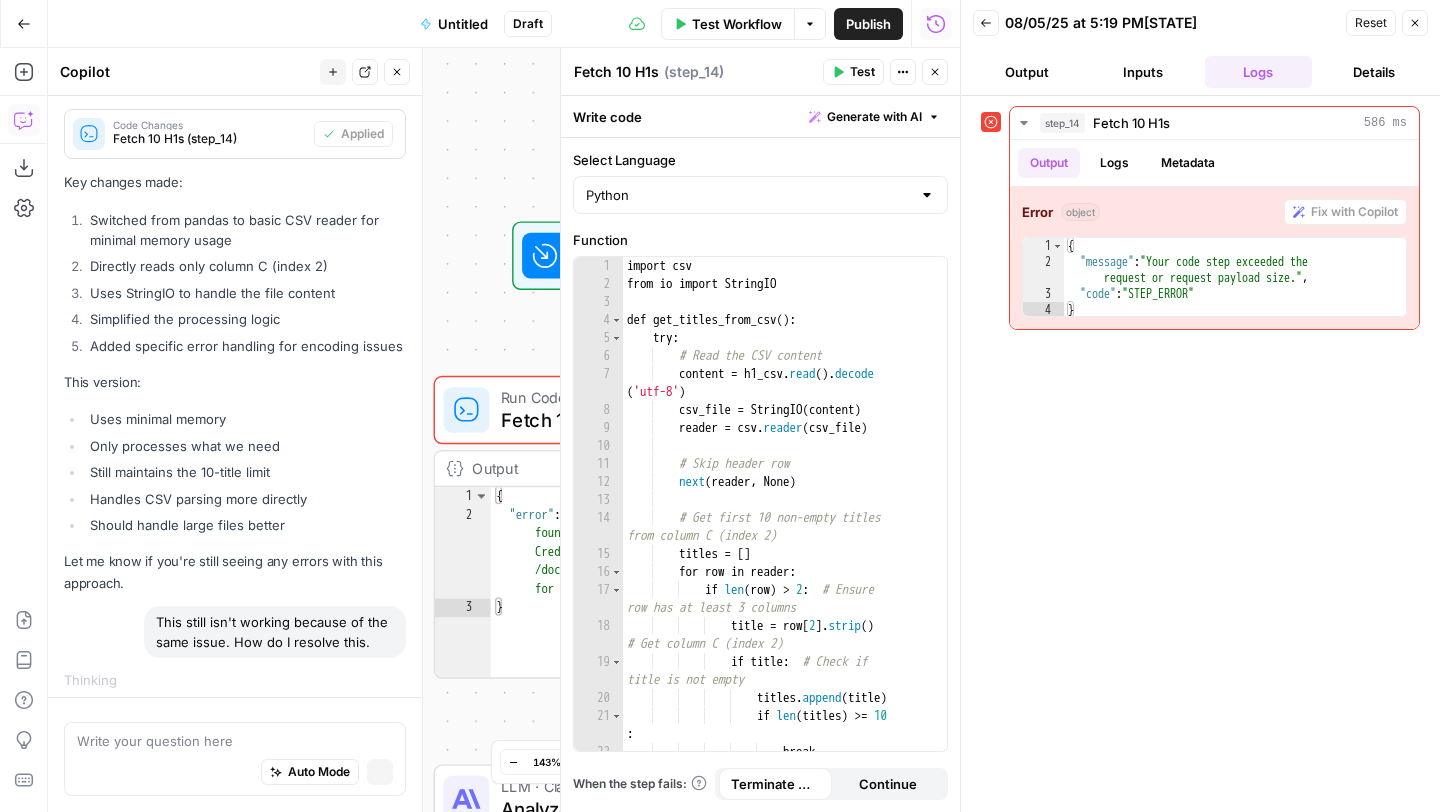 scroll, scrollTop: 7203, scrollLeft: 0, axis: vertical 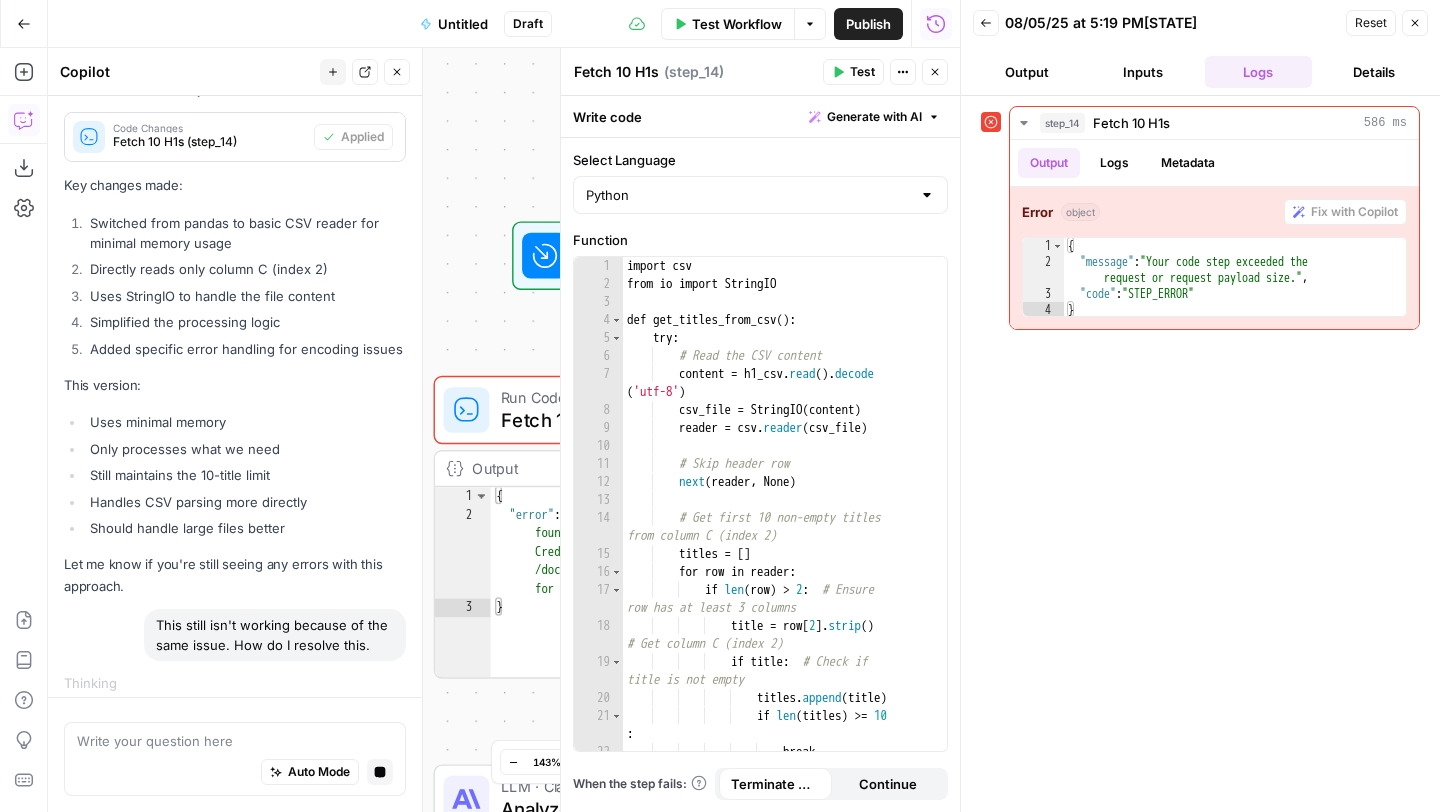 click 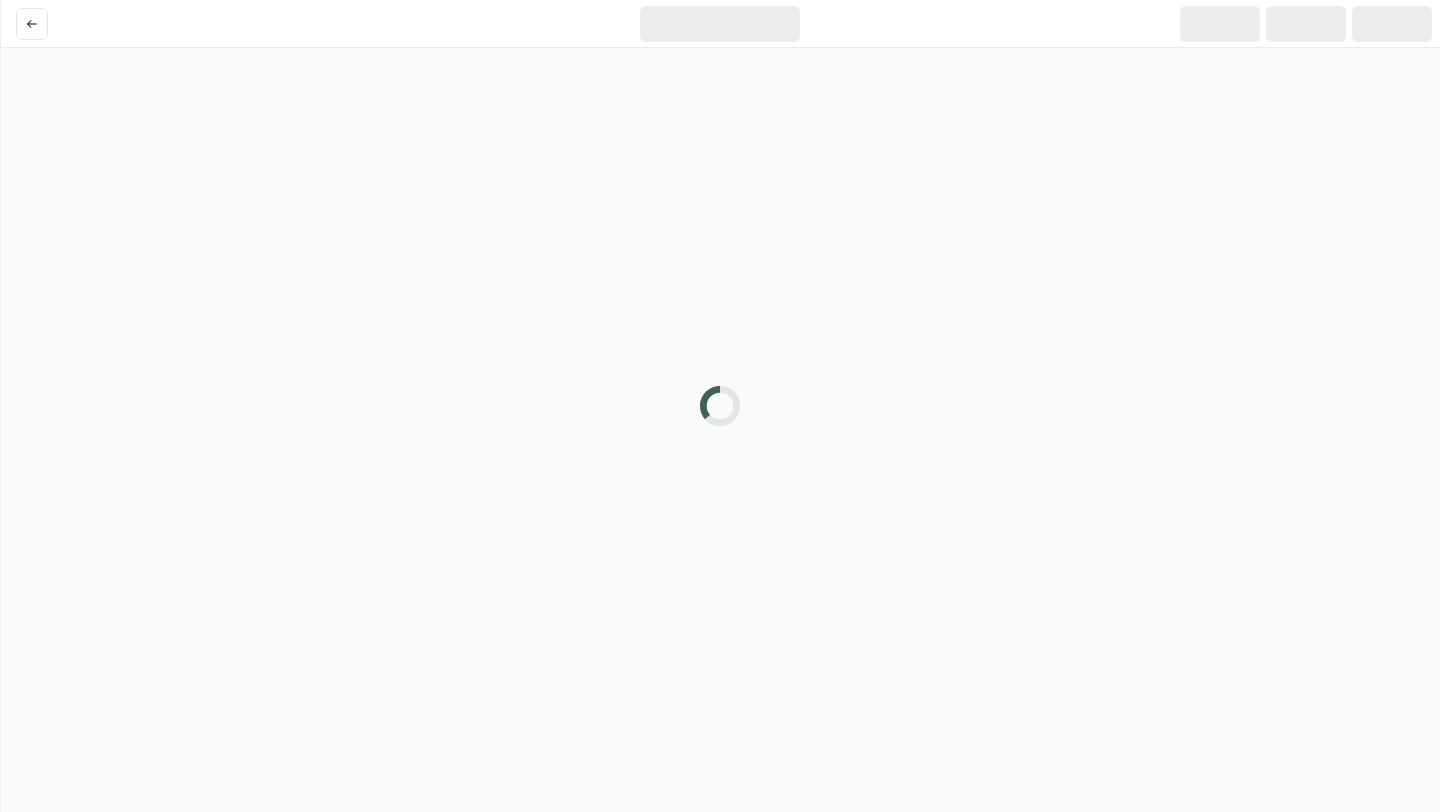 scroll, scrollTop: 0, scrollLeft: 0, axis: both 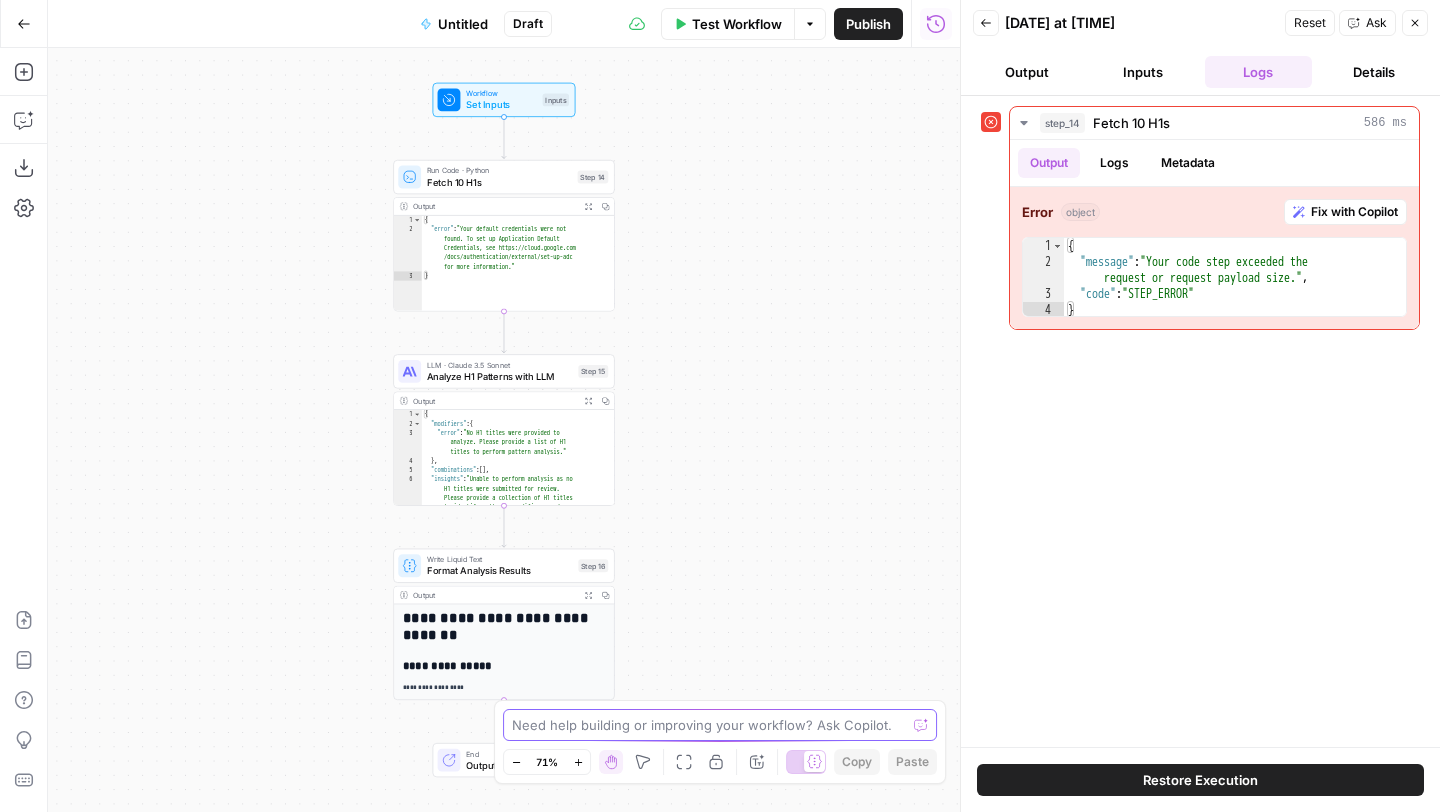 click at bounding box center (709, 725) 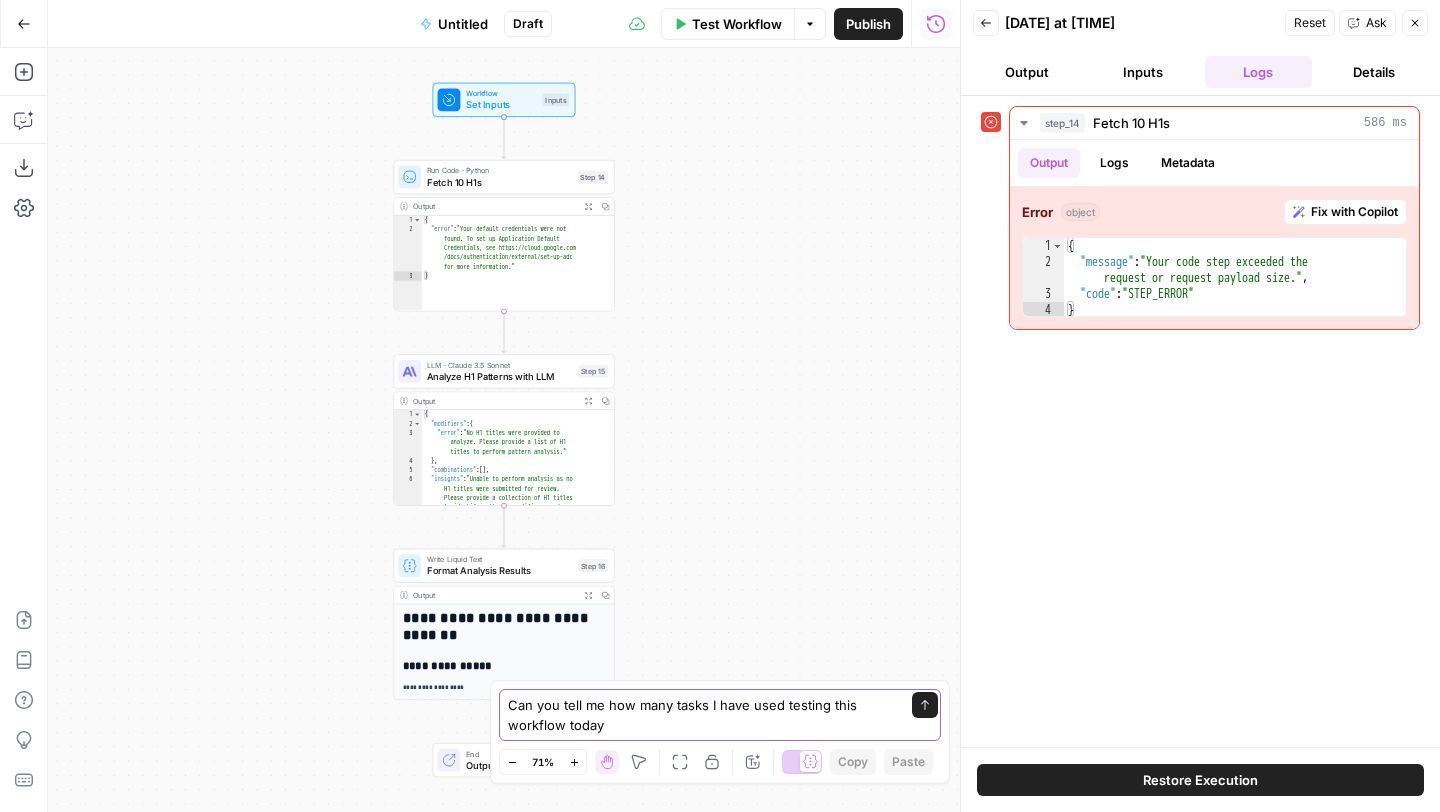 type on "Can you tell me how many tasks I have used testing this workflow today" 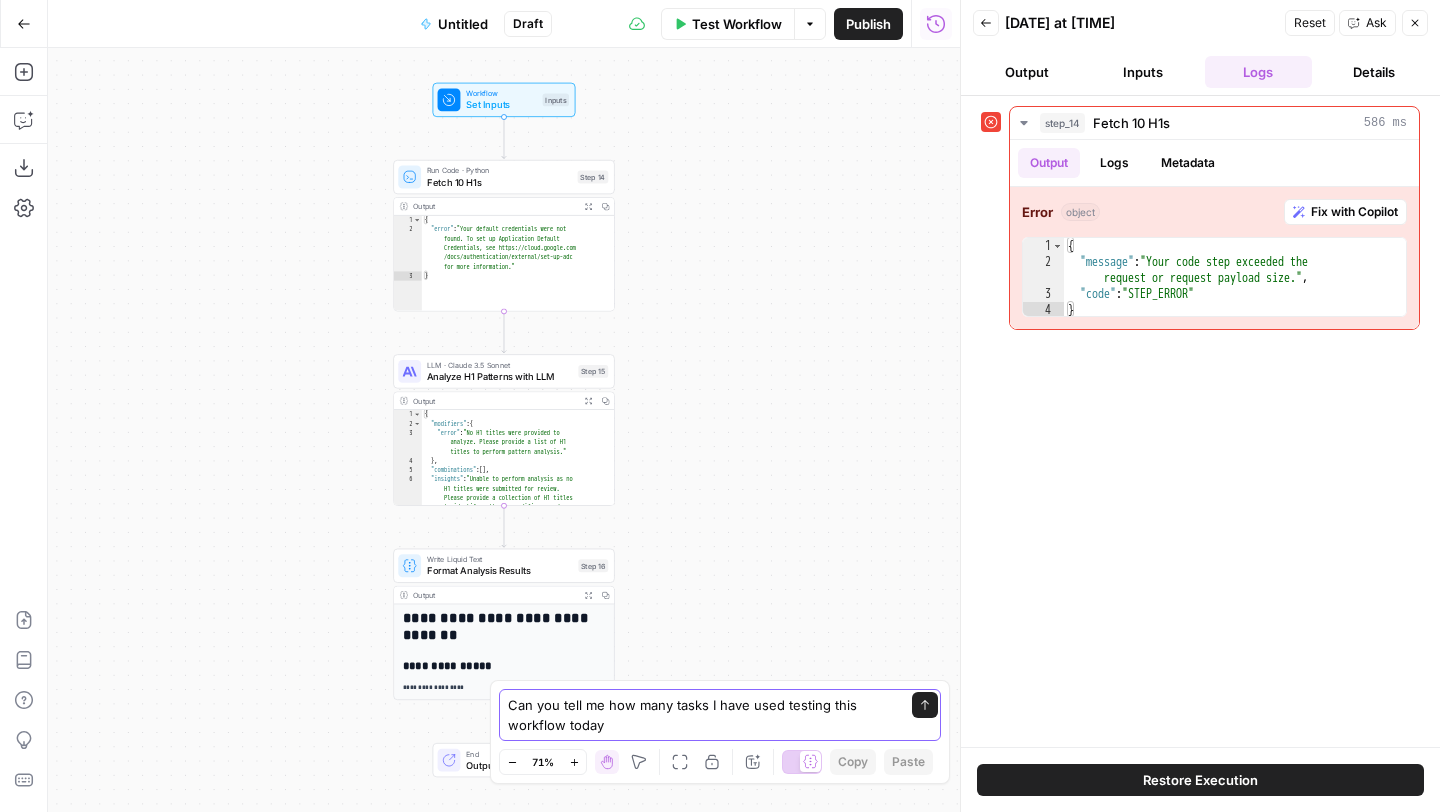 click on "Send" at bounding box center (925, 705) 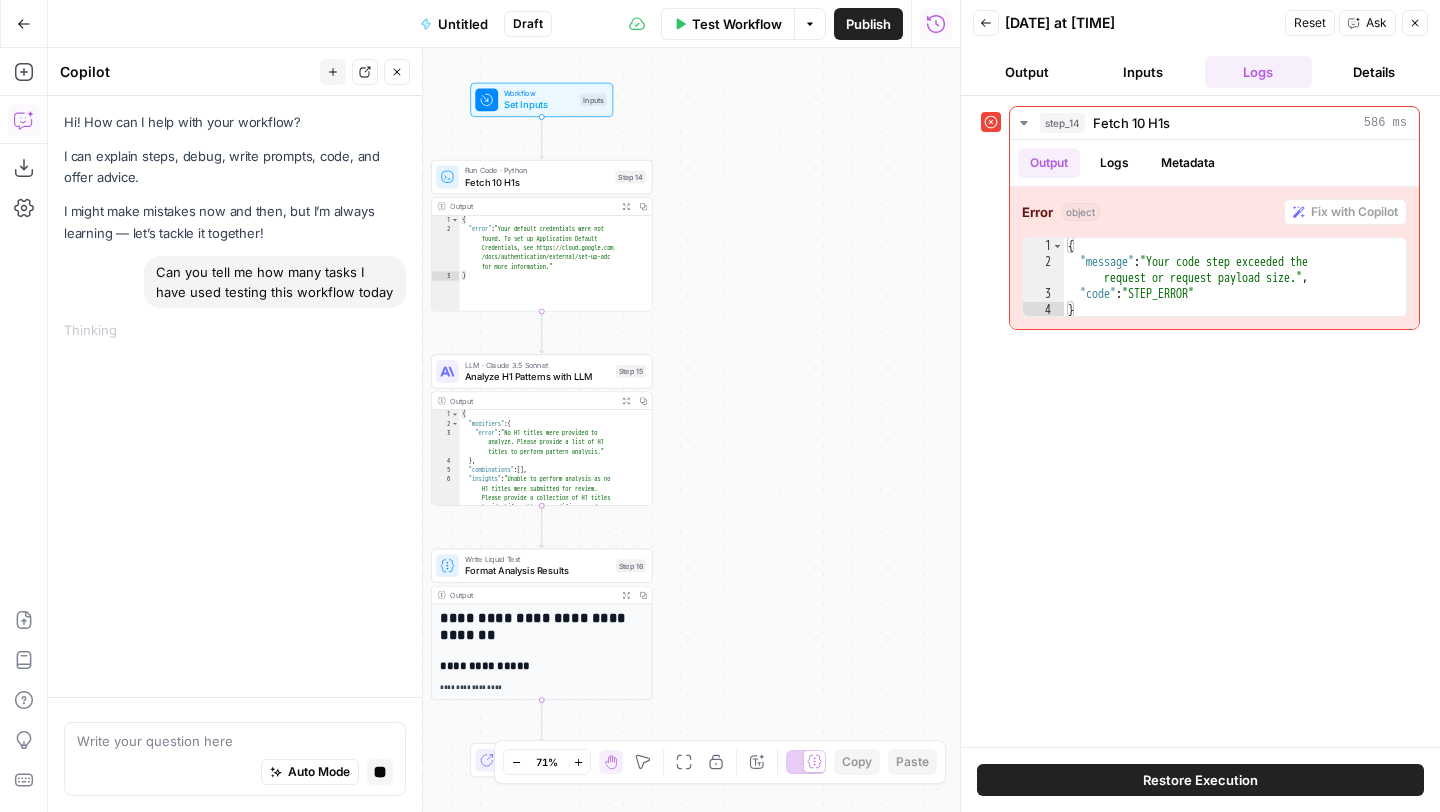 click on "Details" at bounding box center [1374, 72] 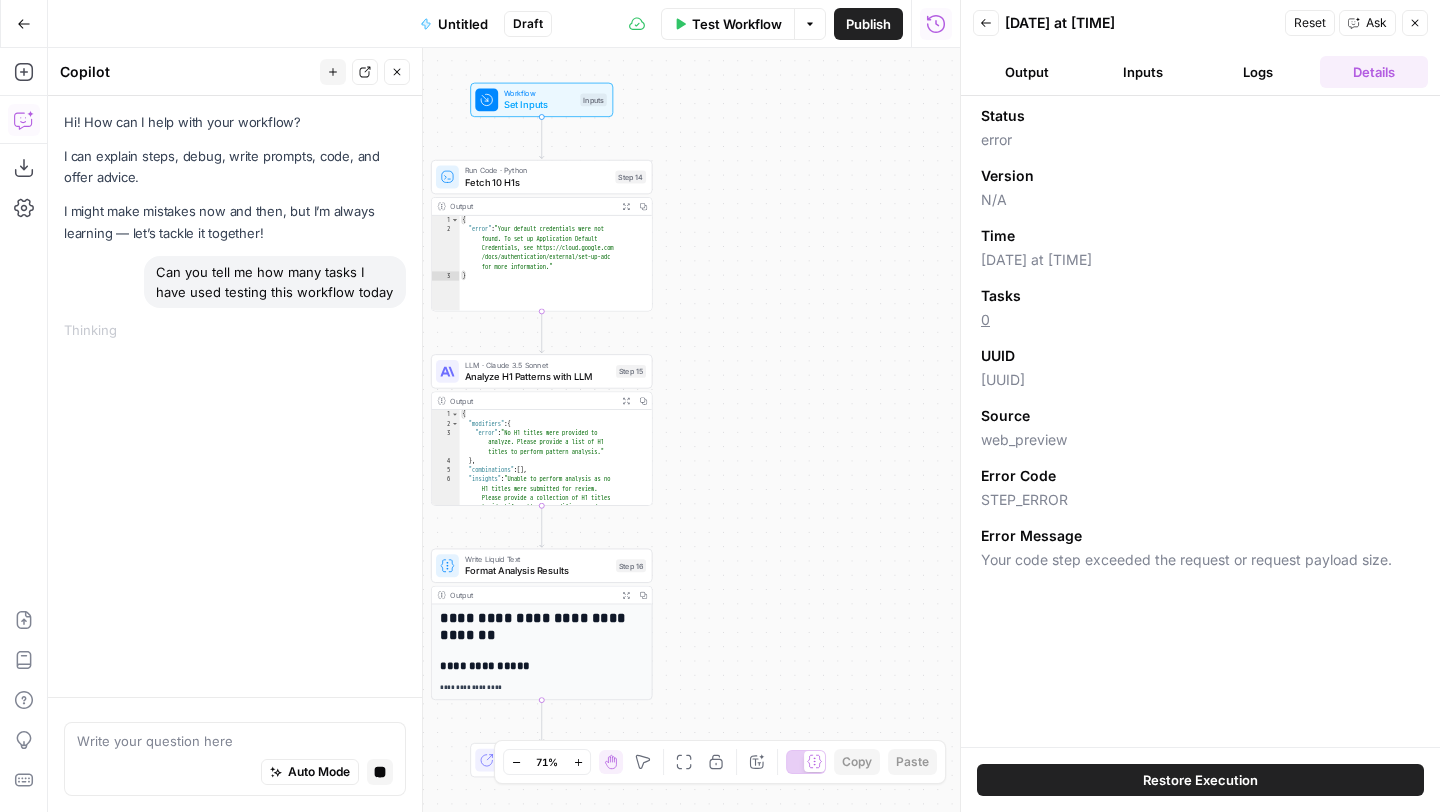 click on "Logs" at bounding box center [1259, 72] 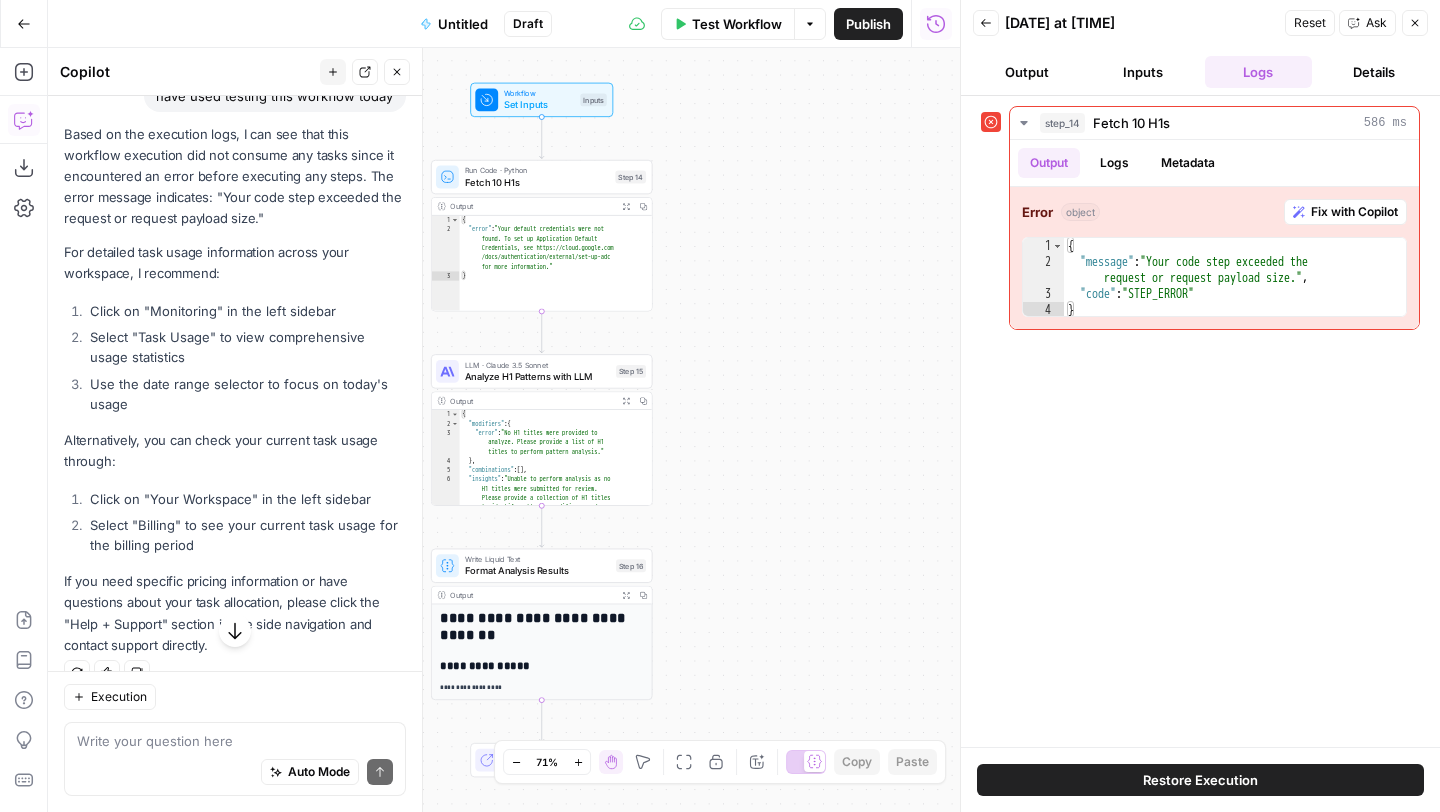 scroll, scrollTop: 229, scrollLeft: 0, axis: vertical 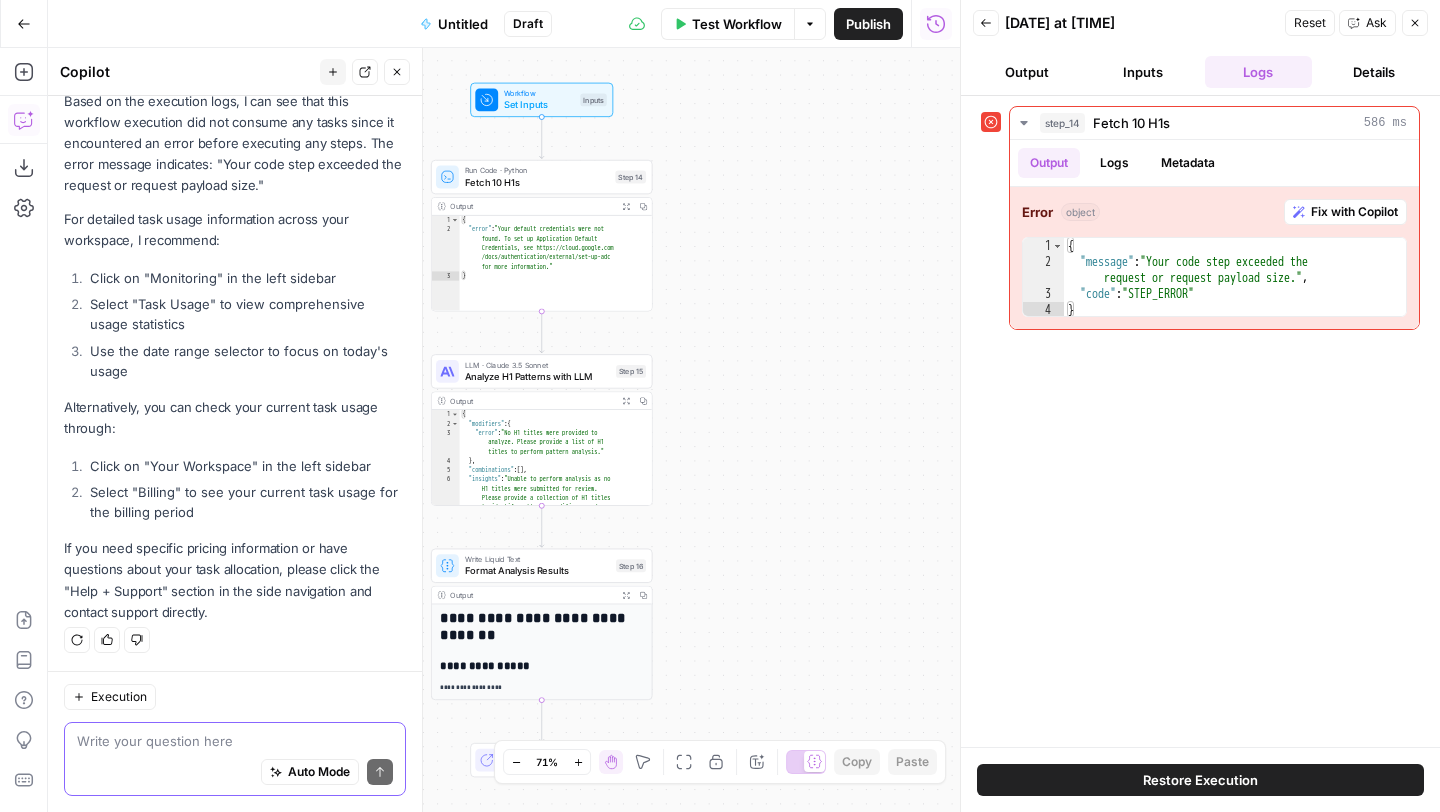 click at bounding box center [235, 741] 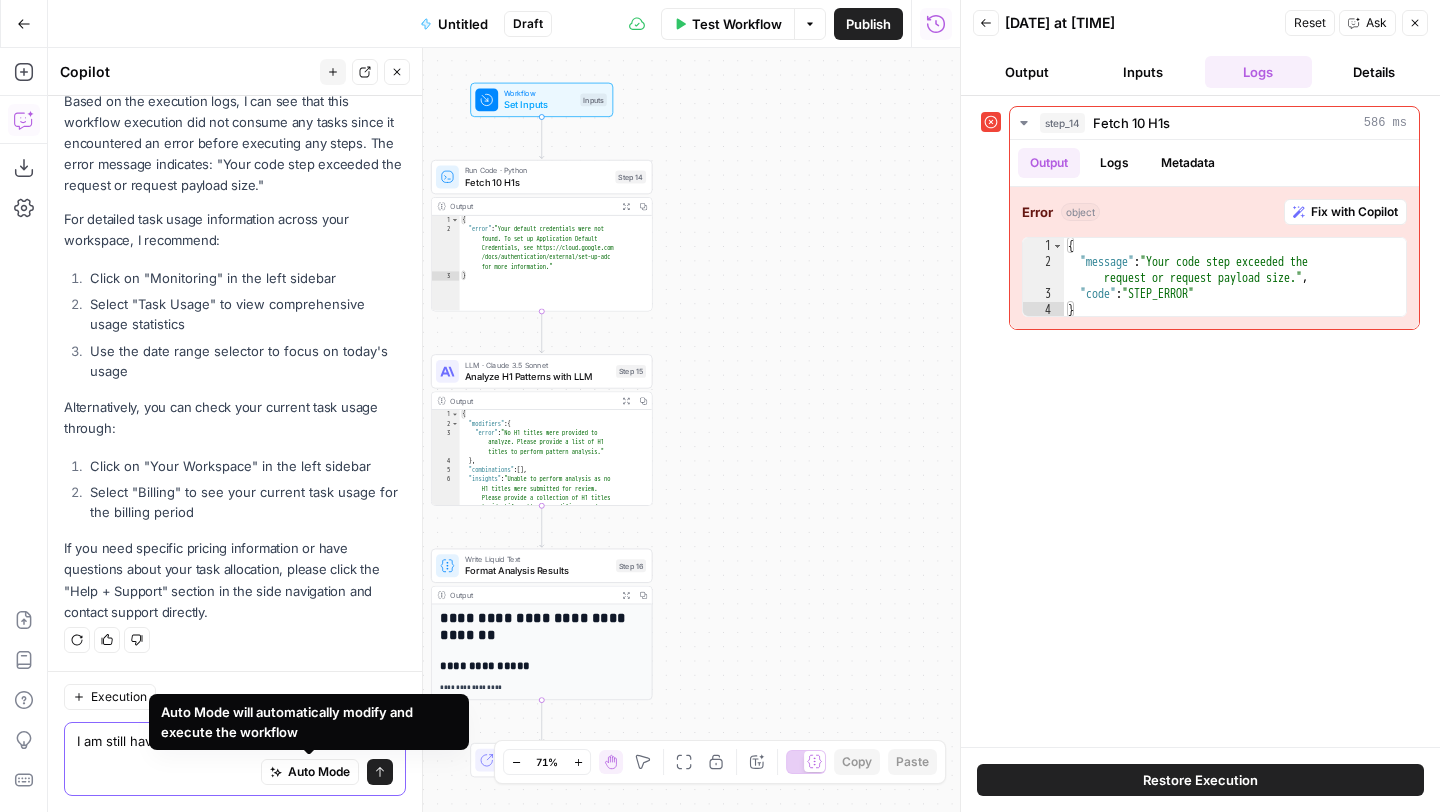 type on "I am still have the" 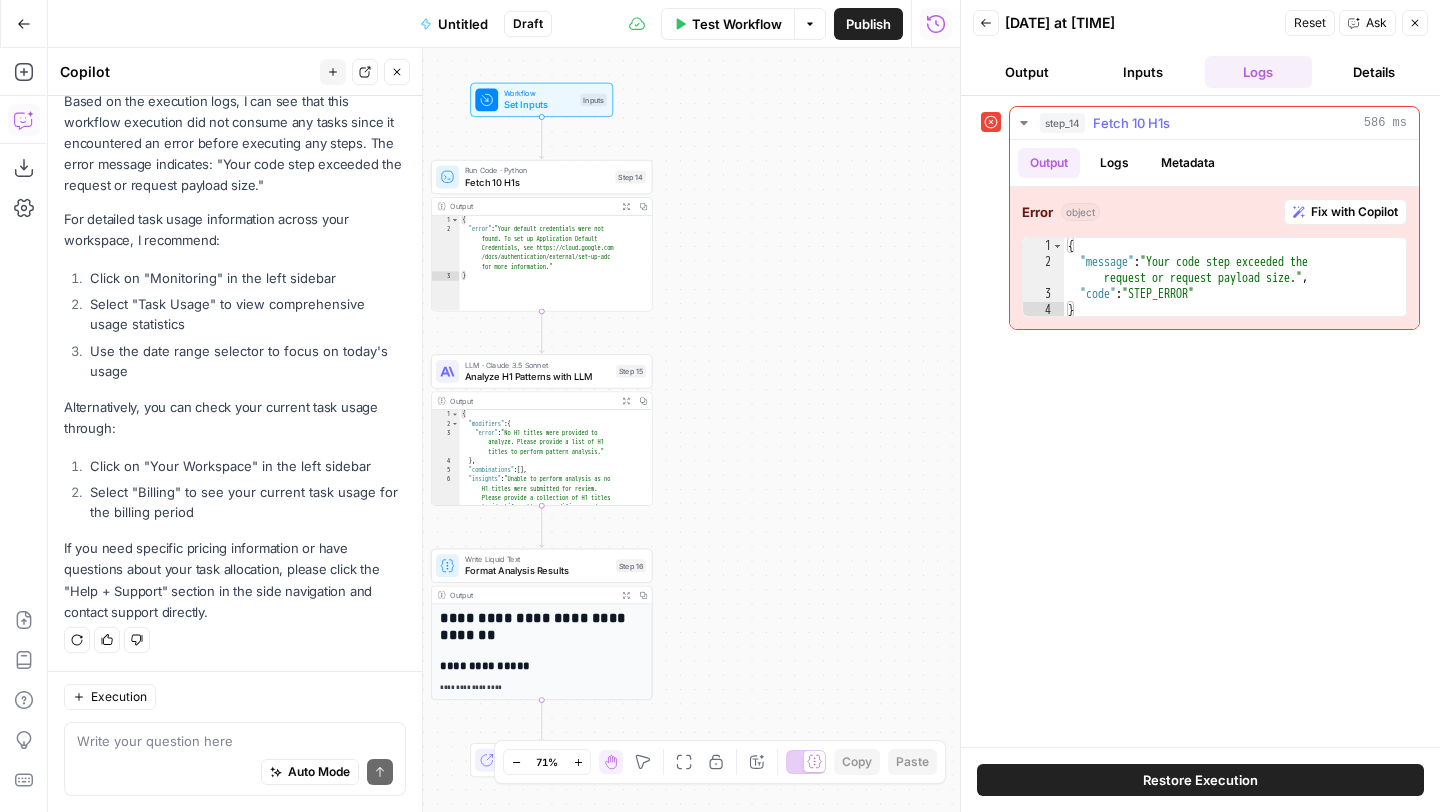 click on "Fix with Copilot" at bounding box center [1354, 212] 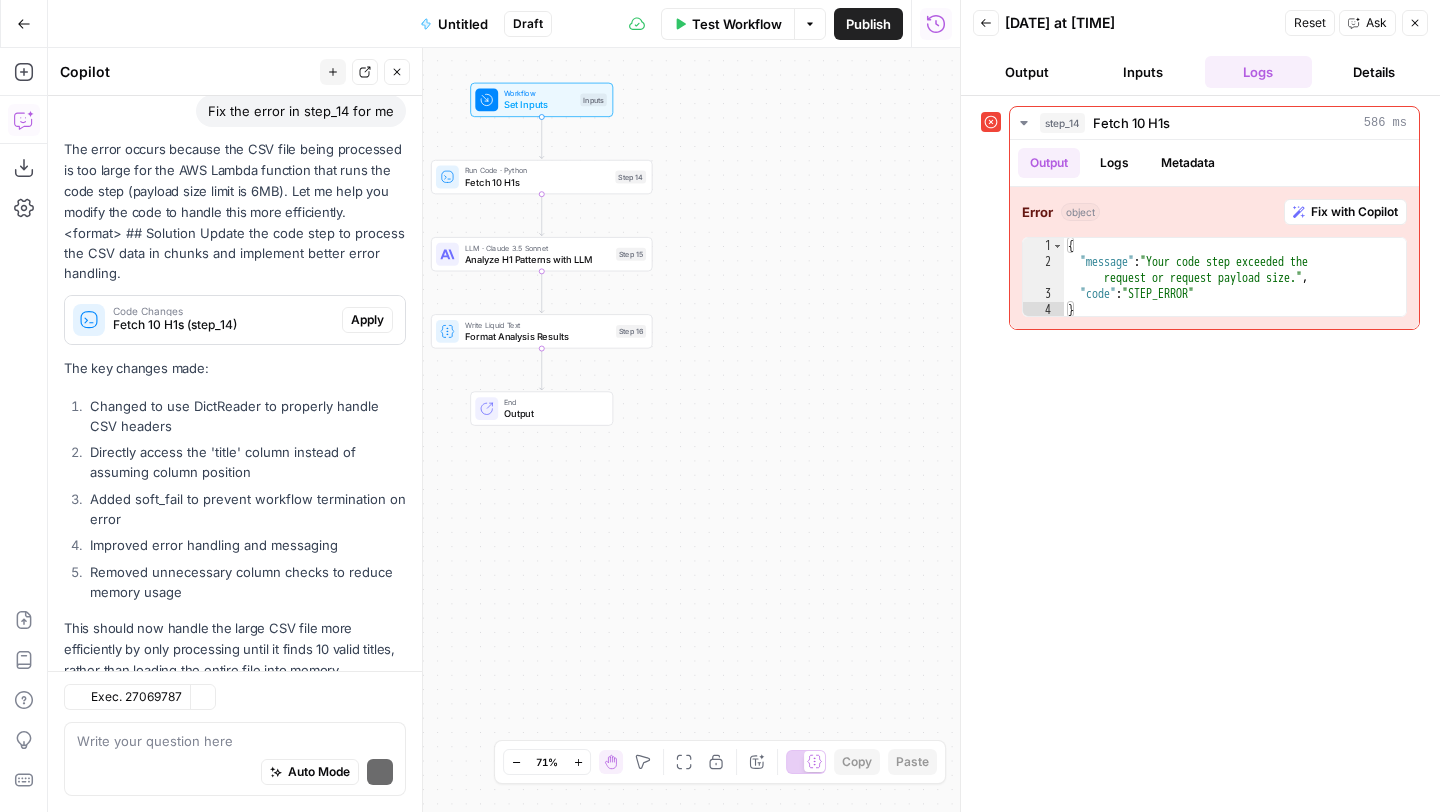 scroll, scrollTop: 827, scrollLeft: 0, axis: vertical 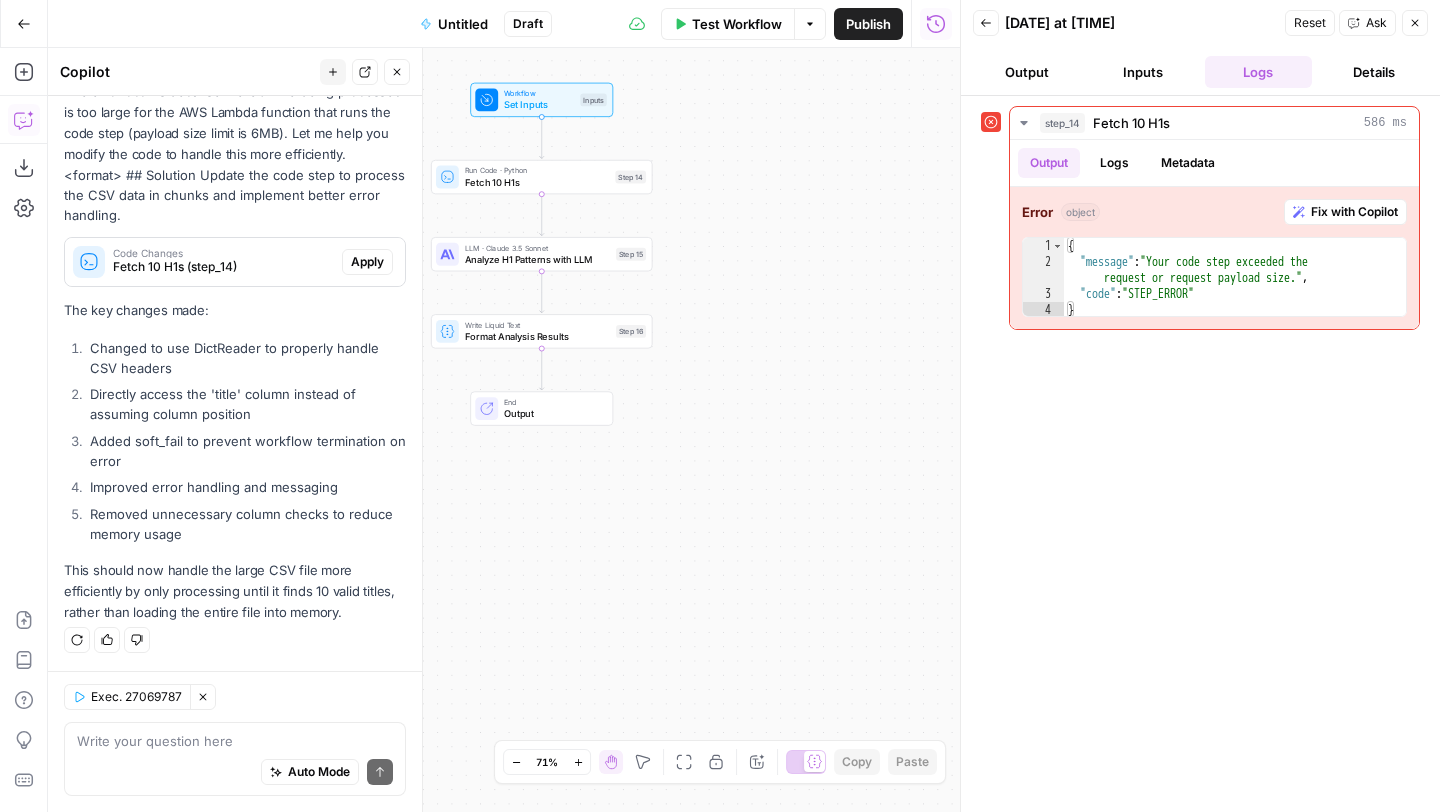 click on "Workflow Set Inputs Inputs Run Code · Python Fetch 10 H1s Step 14 LLM · Claude 3.5 Sonnet Analyze H1 Patterns with LLM Step 15 Write Liquid Text Format Analysis Results Step 16 End Output" at bounding box center [504, 430] 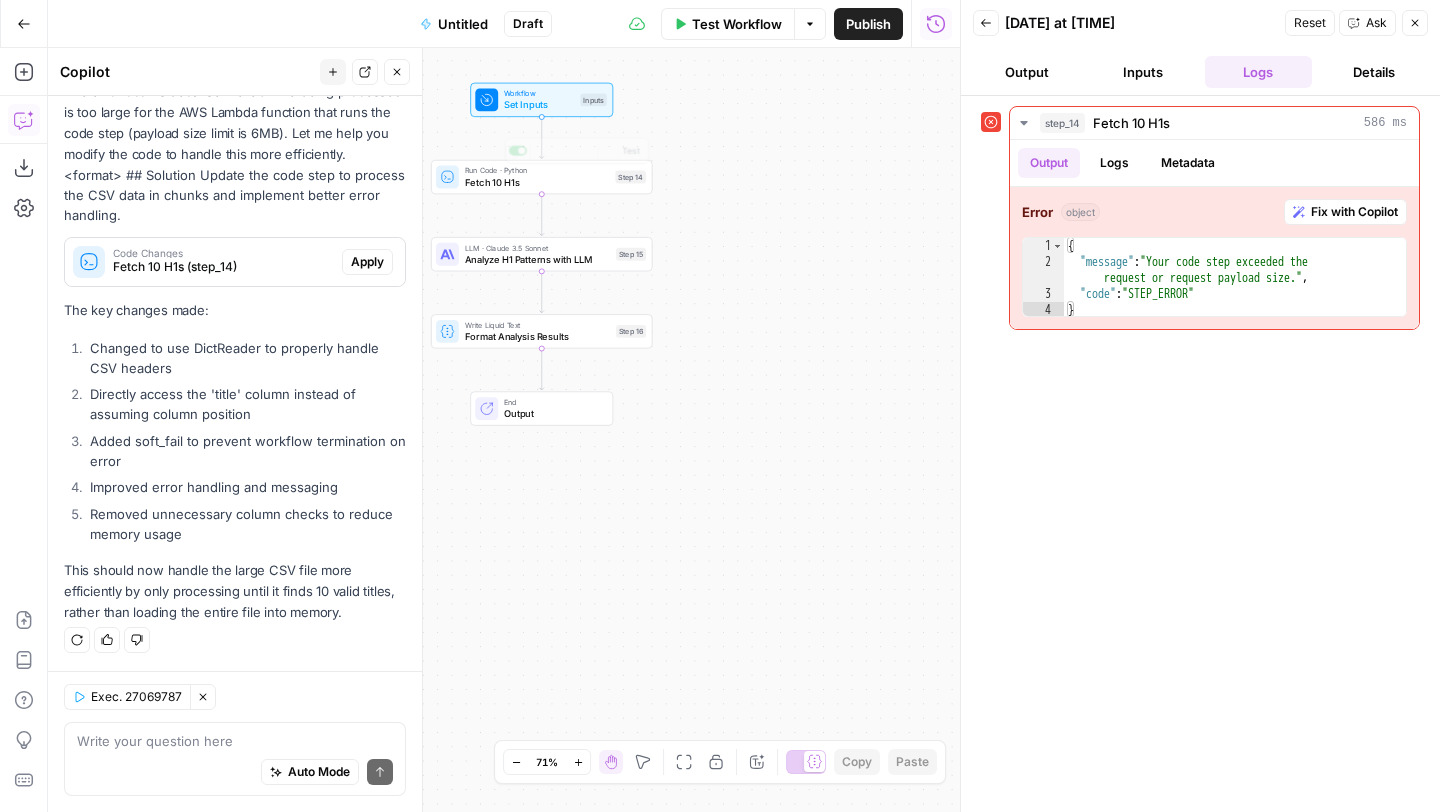 click on "Set Inputs" at bounding box center [539, 105] 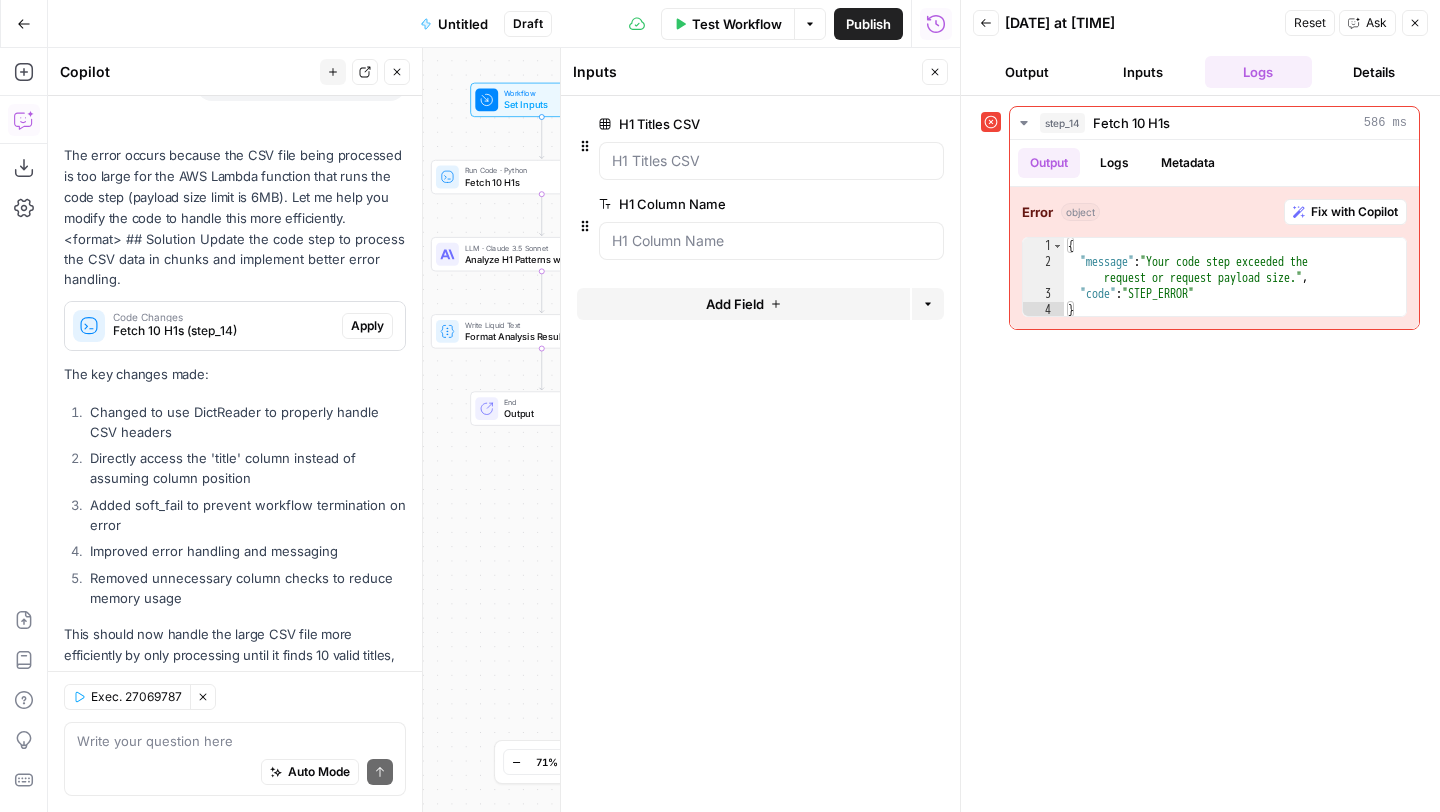 scroll, scrollTop: 891, scrollLeft: 0, axis: vertical 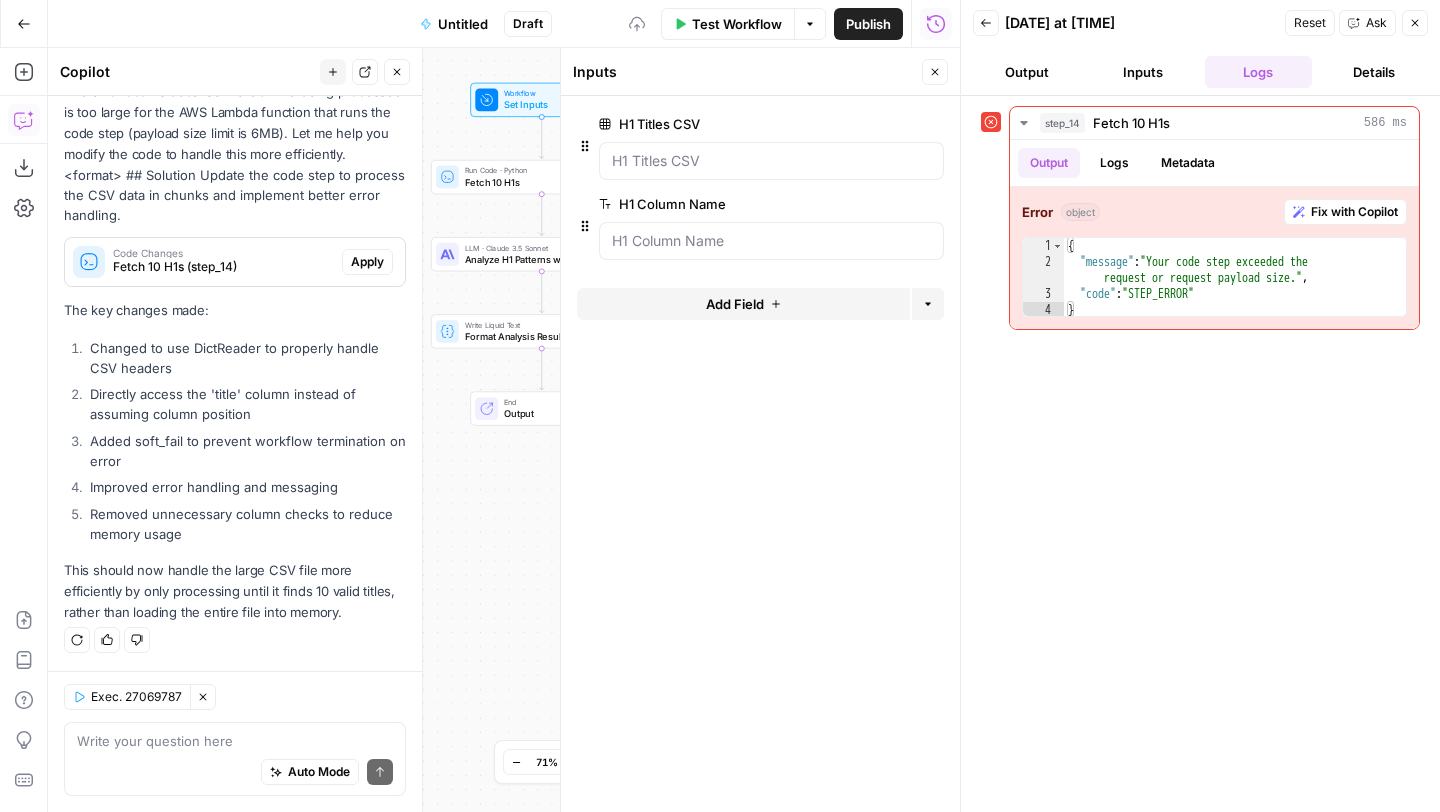 click 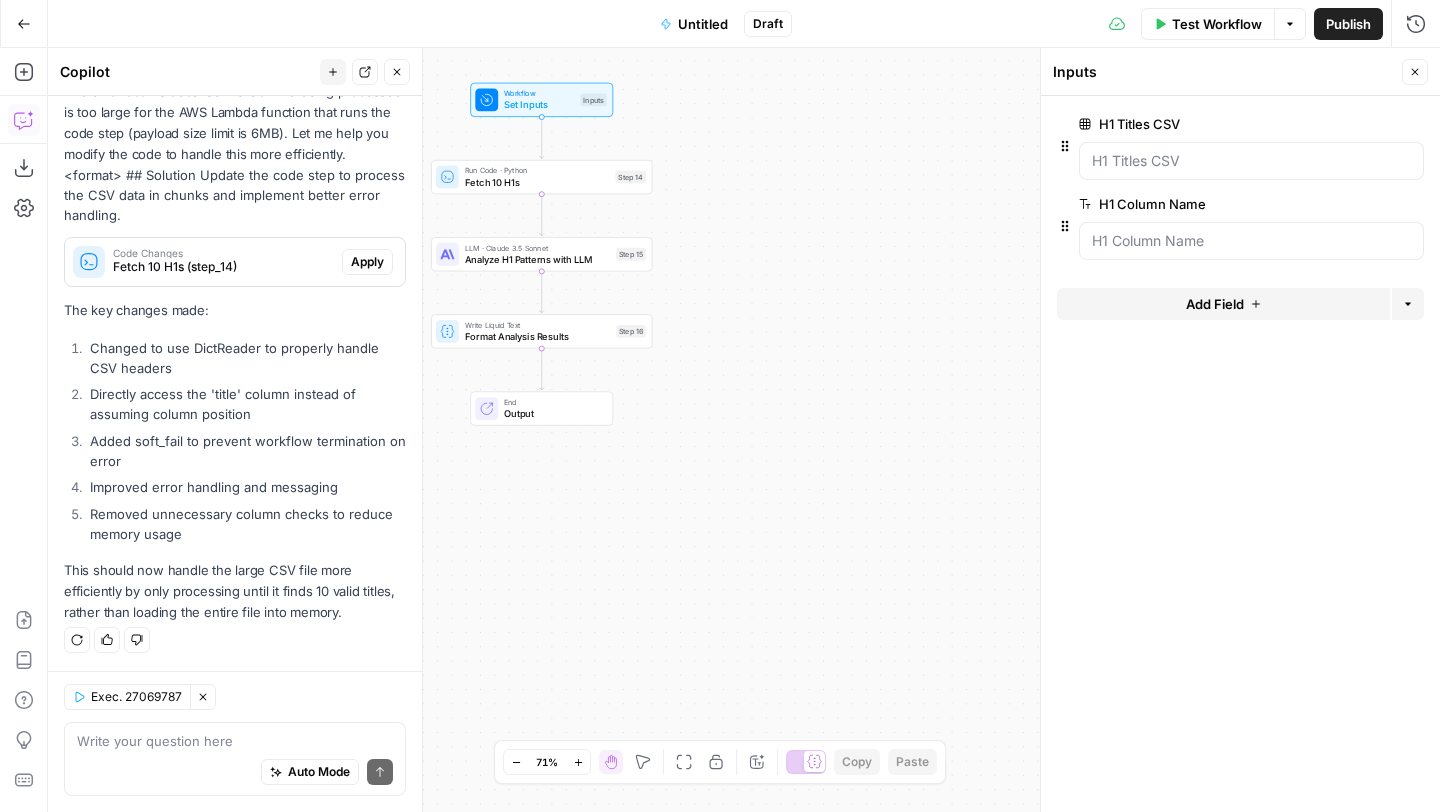 click on "Workflow Set Inputs Inputs Run Code · Python Fetch 10 H1s Step 14 LLM · Claude 3.5 Sonnet Analyze H1 Patterns with LLM Step 15 Write Liquid Text Format Analysis Results Step 16 End Output" at bounding box center [744, 430] 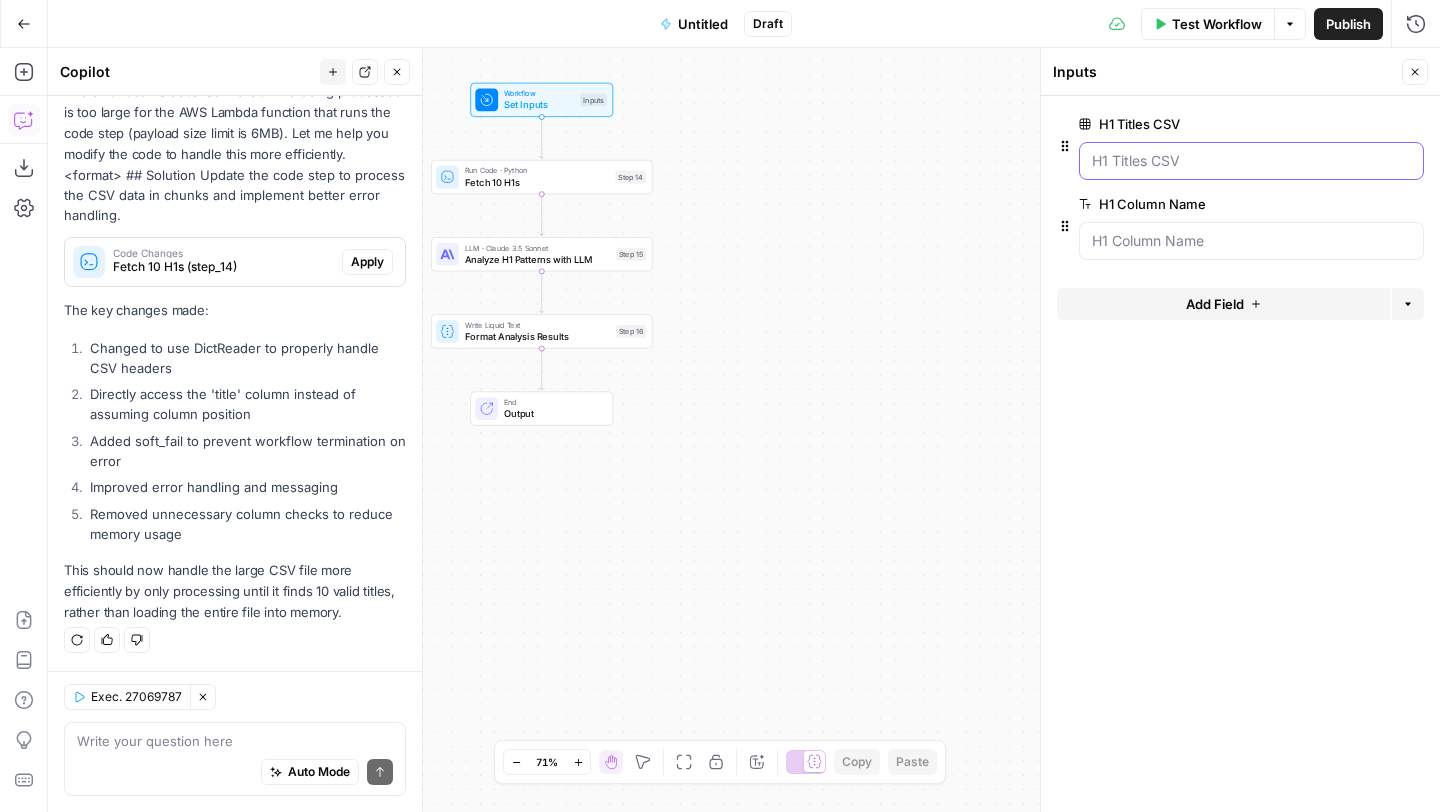 click on "H1 Titles CSV" at bounding box center [1251, 161] 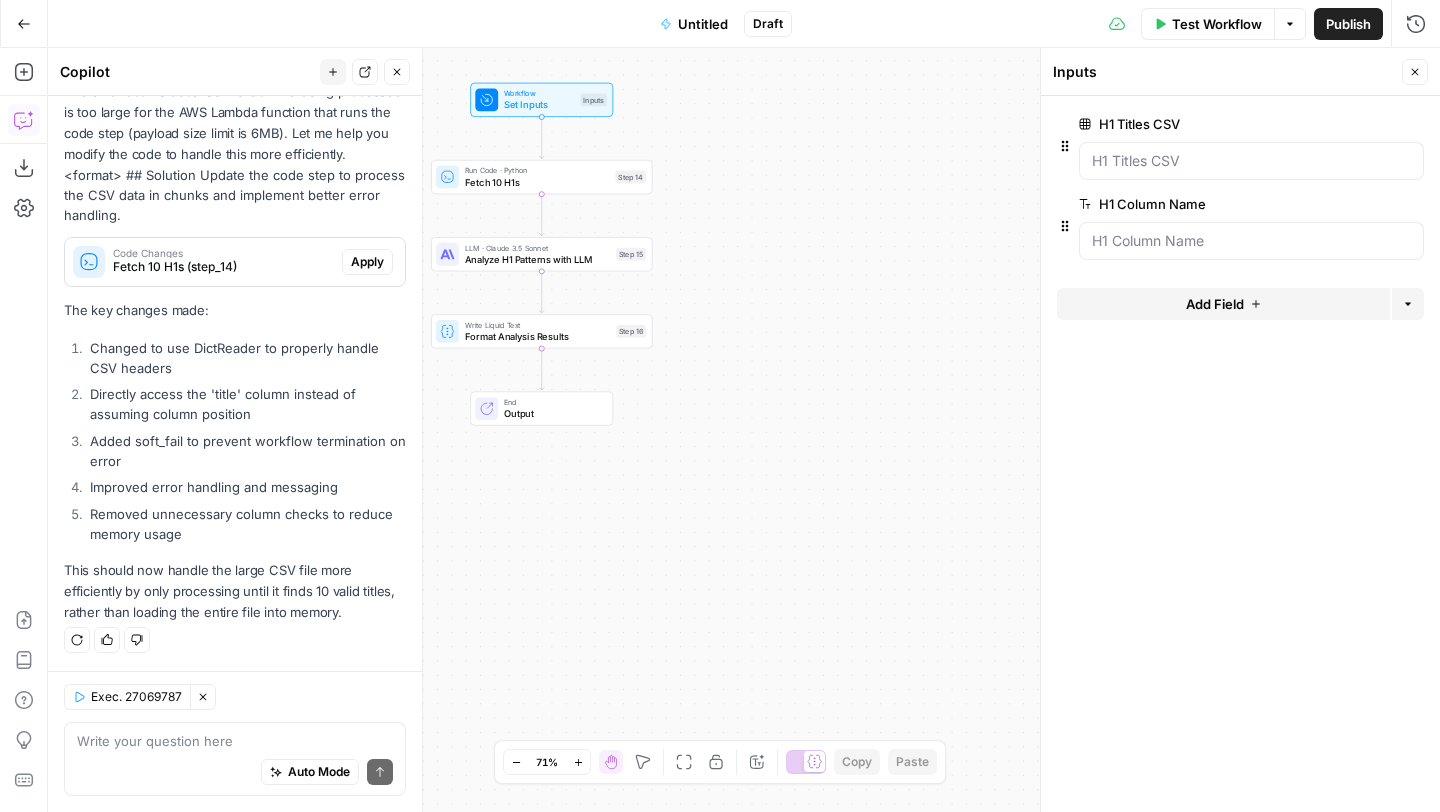 click on "Test Workflow Options Publish Run History" at bounding box center [1116, 23] 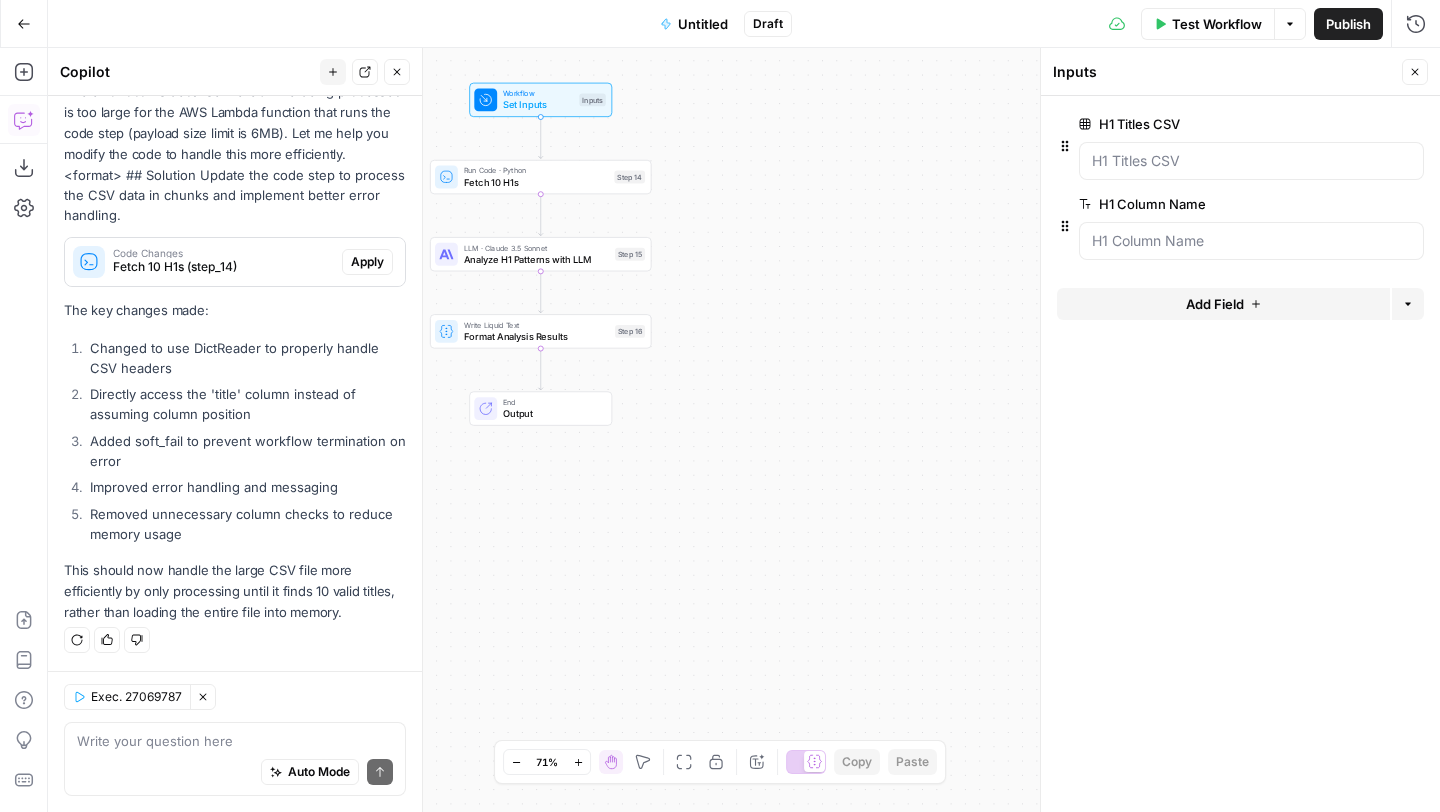 click 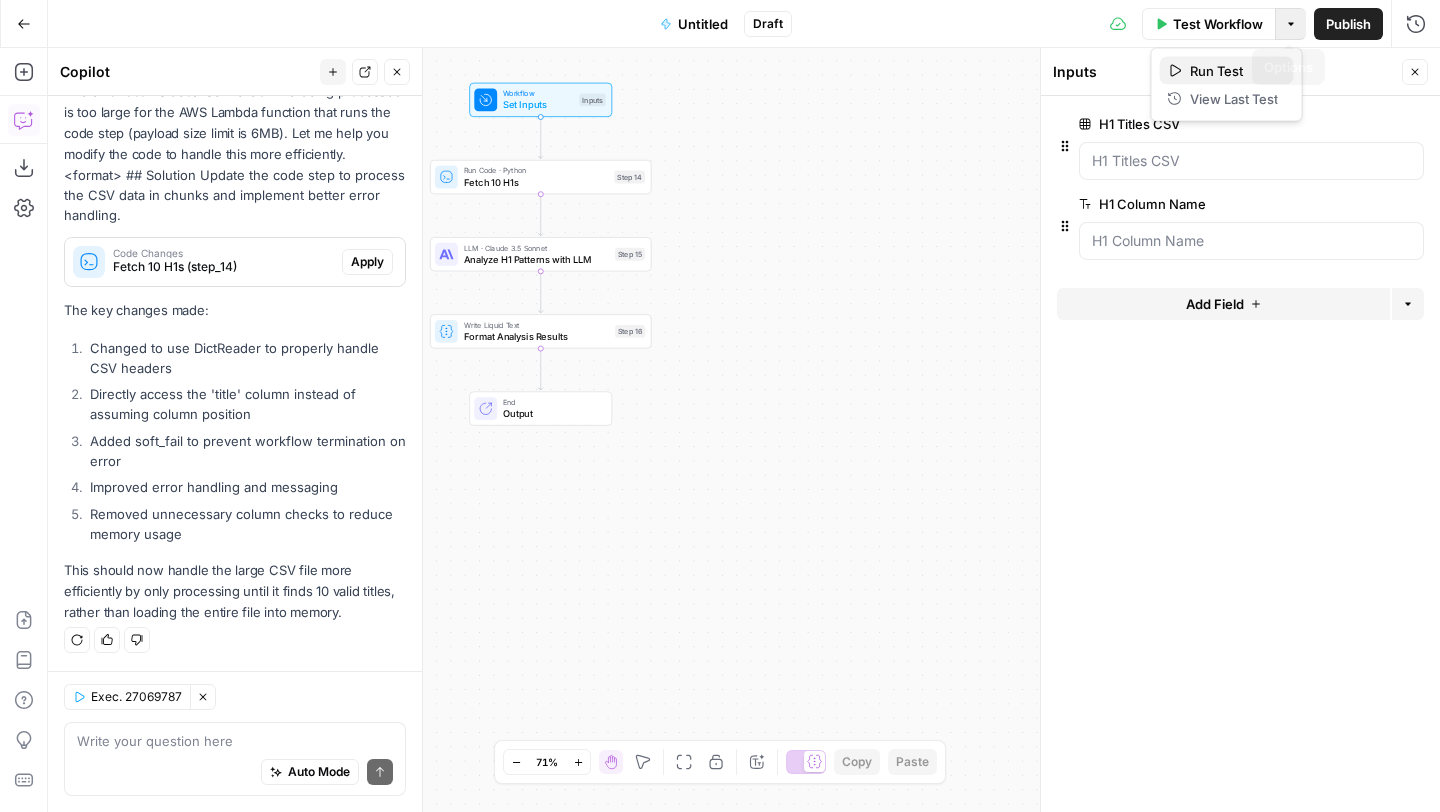 click on "Run Test" at bounding box center (1234, 71) 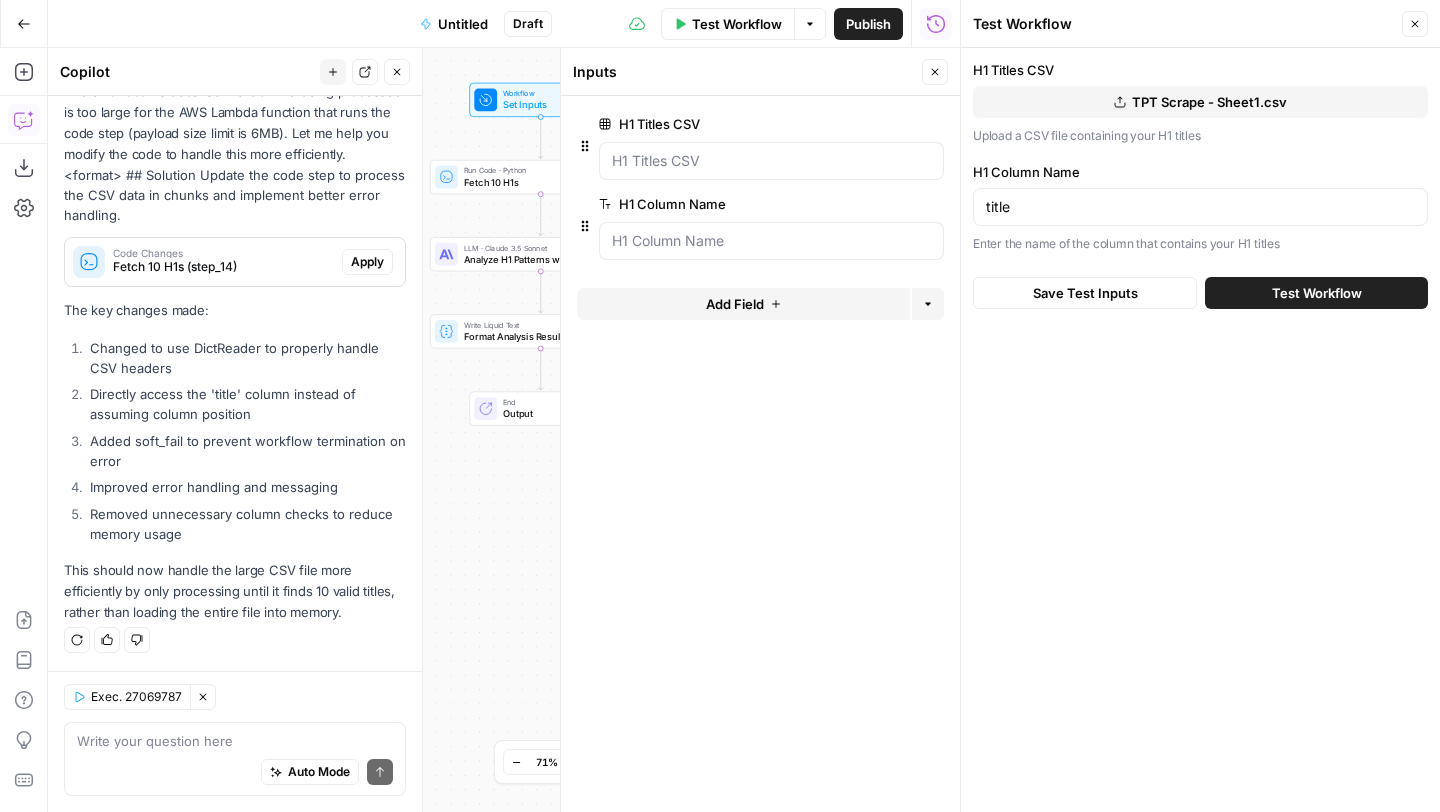 click on "TPT Scrape - Sheet1.csv" at bounding box center (1200, 102) 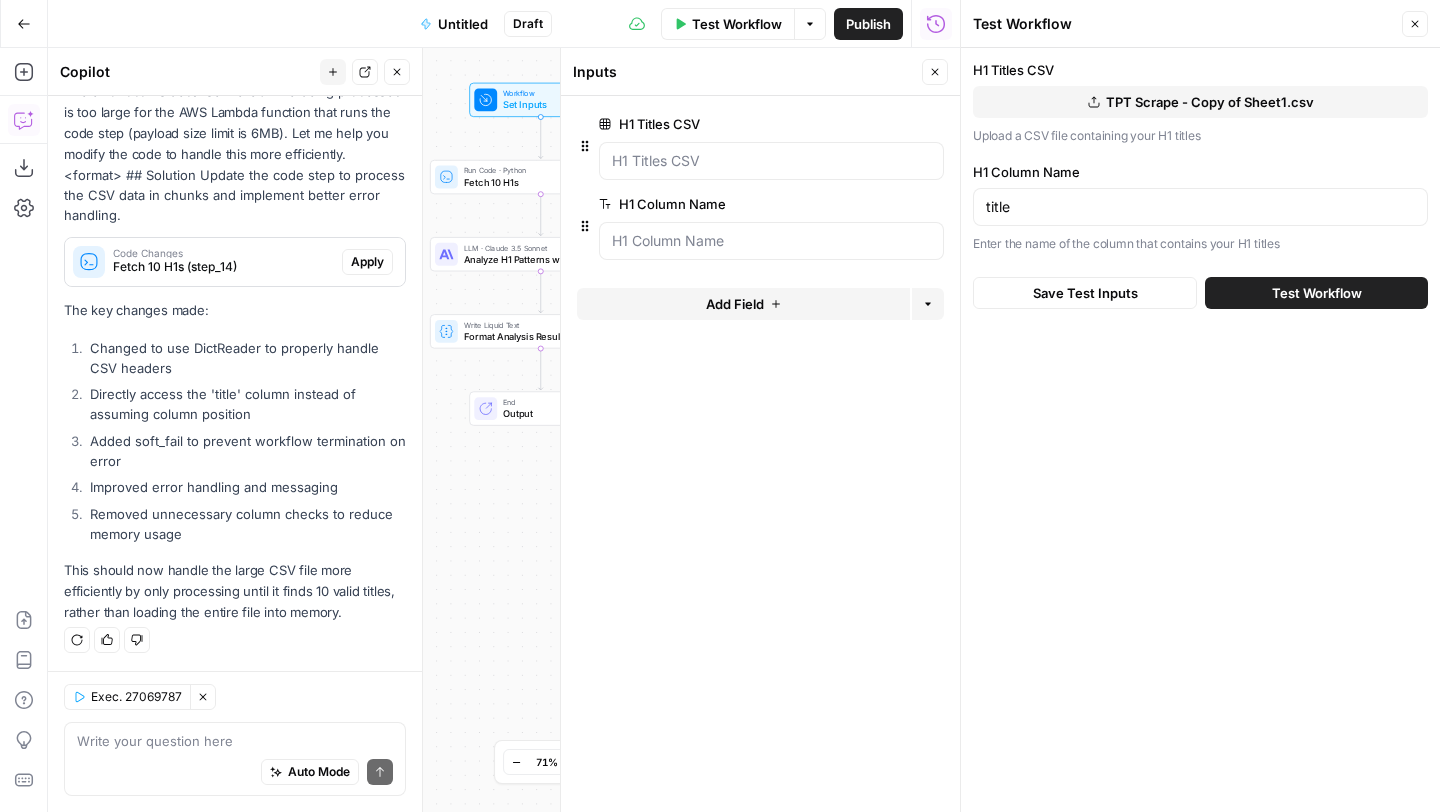 click on "Test Workflow" at bounding box center (1317, 293) 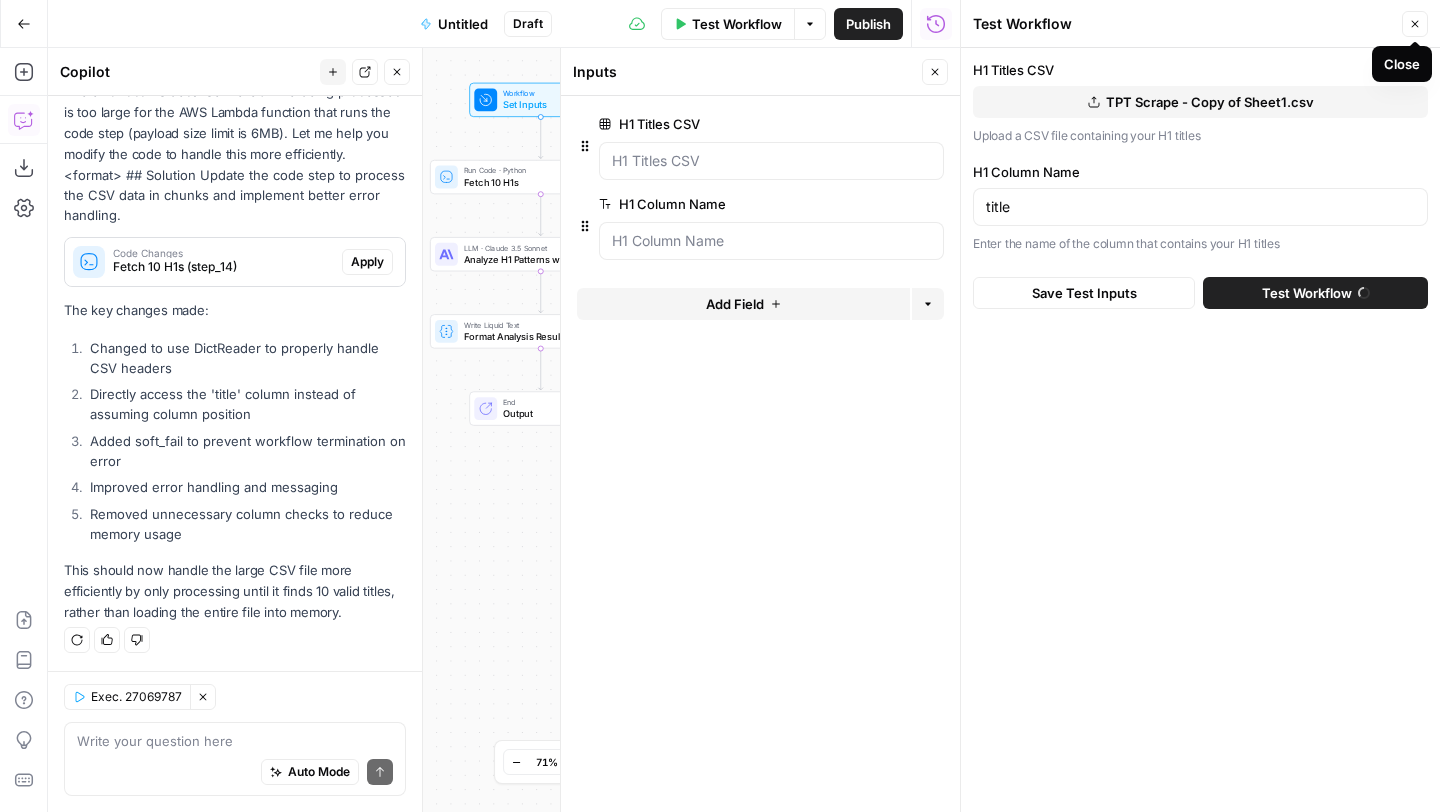 click 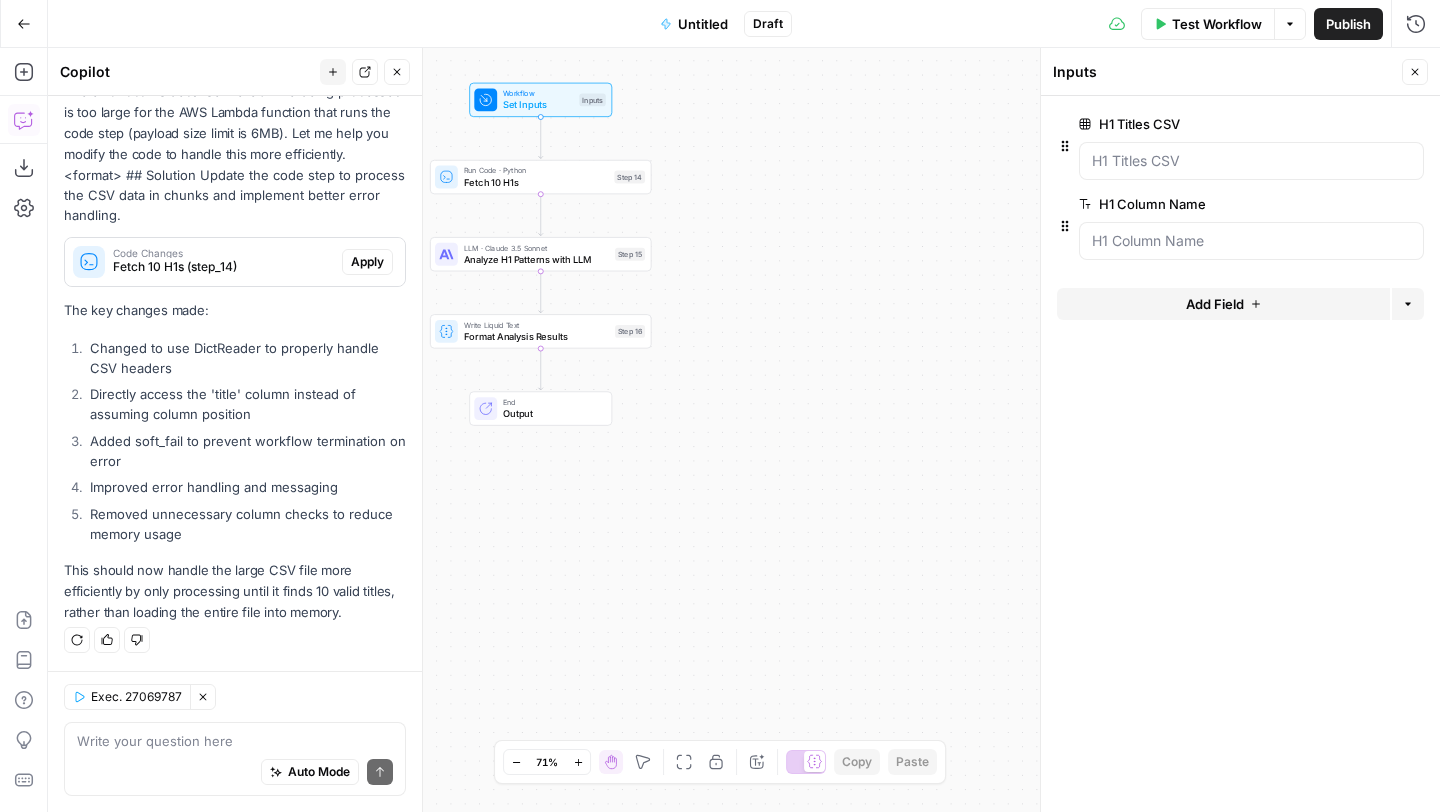 click 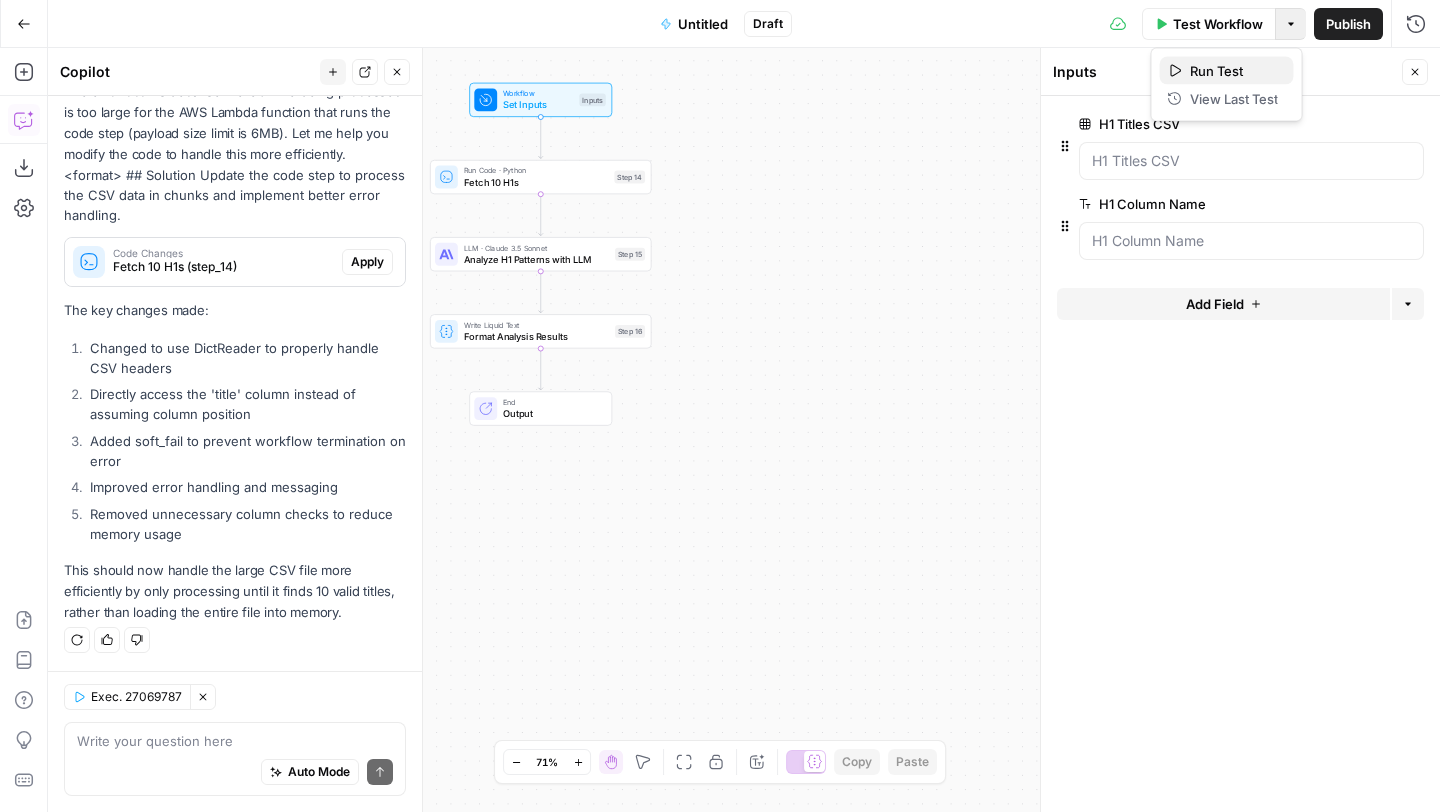 click on "Run Test" at bounding box center (1234, 71) 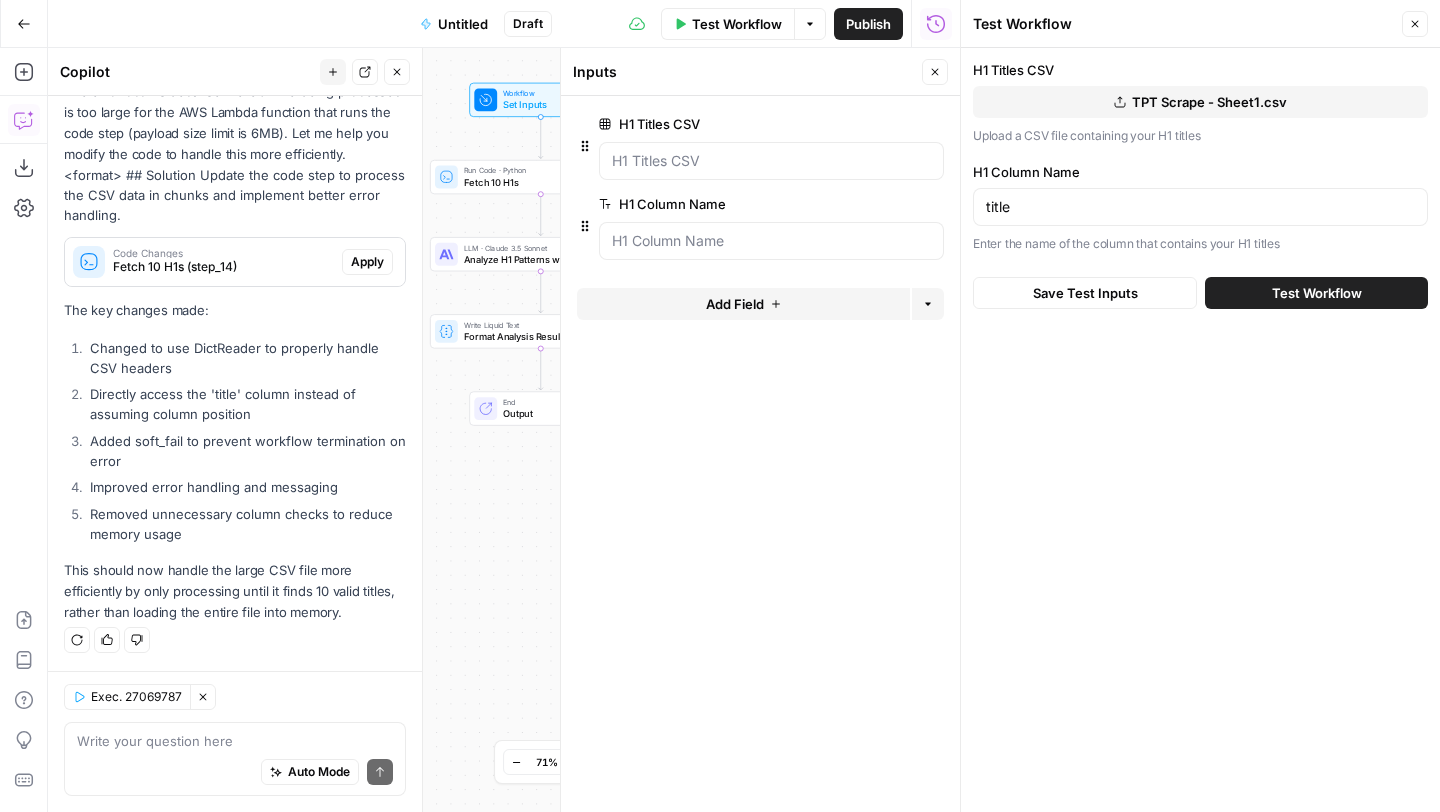 click on "TPT Scrape - Sheet1.csv" at bounding box center (1200, 102) 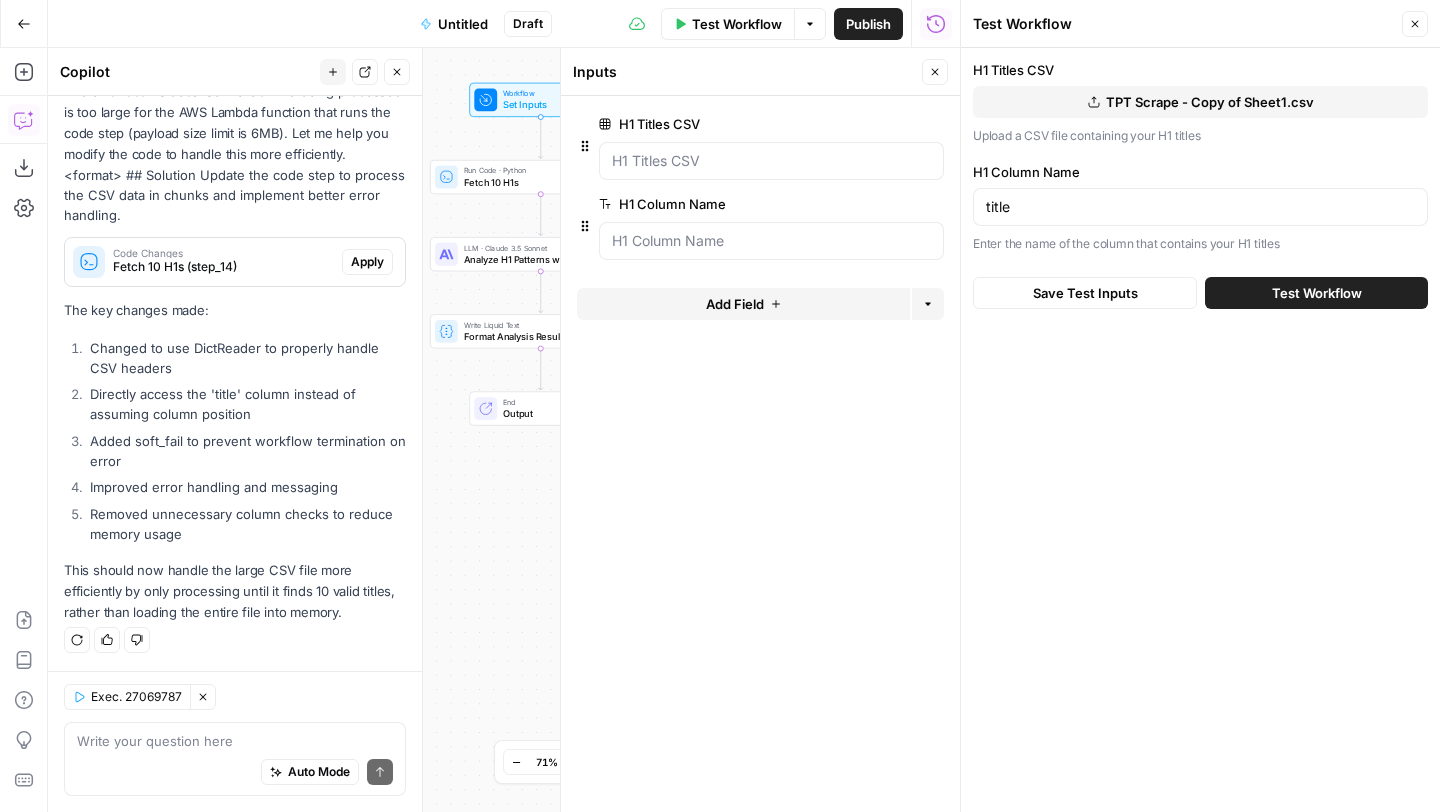 click on "H1 Titles CSV TPT Scrape - Copy of Sheet1.csv Upload a CSV file containing your H1 titles H1 Column Name title Enter the name of the column that contains your H1 titles Save Test Inputs Test Workflow" at bounding box center (1200, 430) 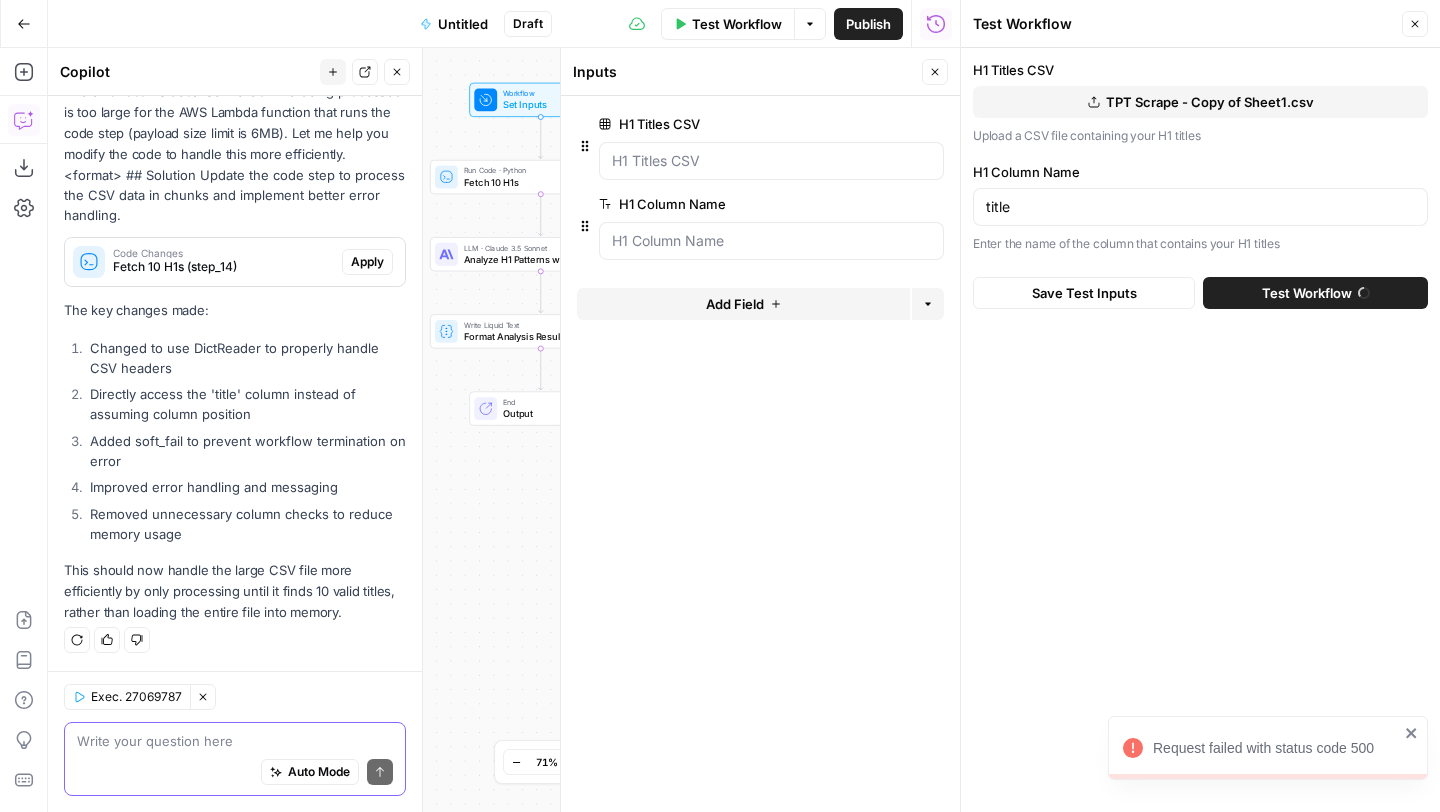 click at bounding box center (235, 741) 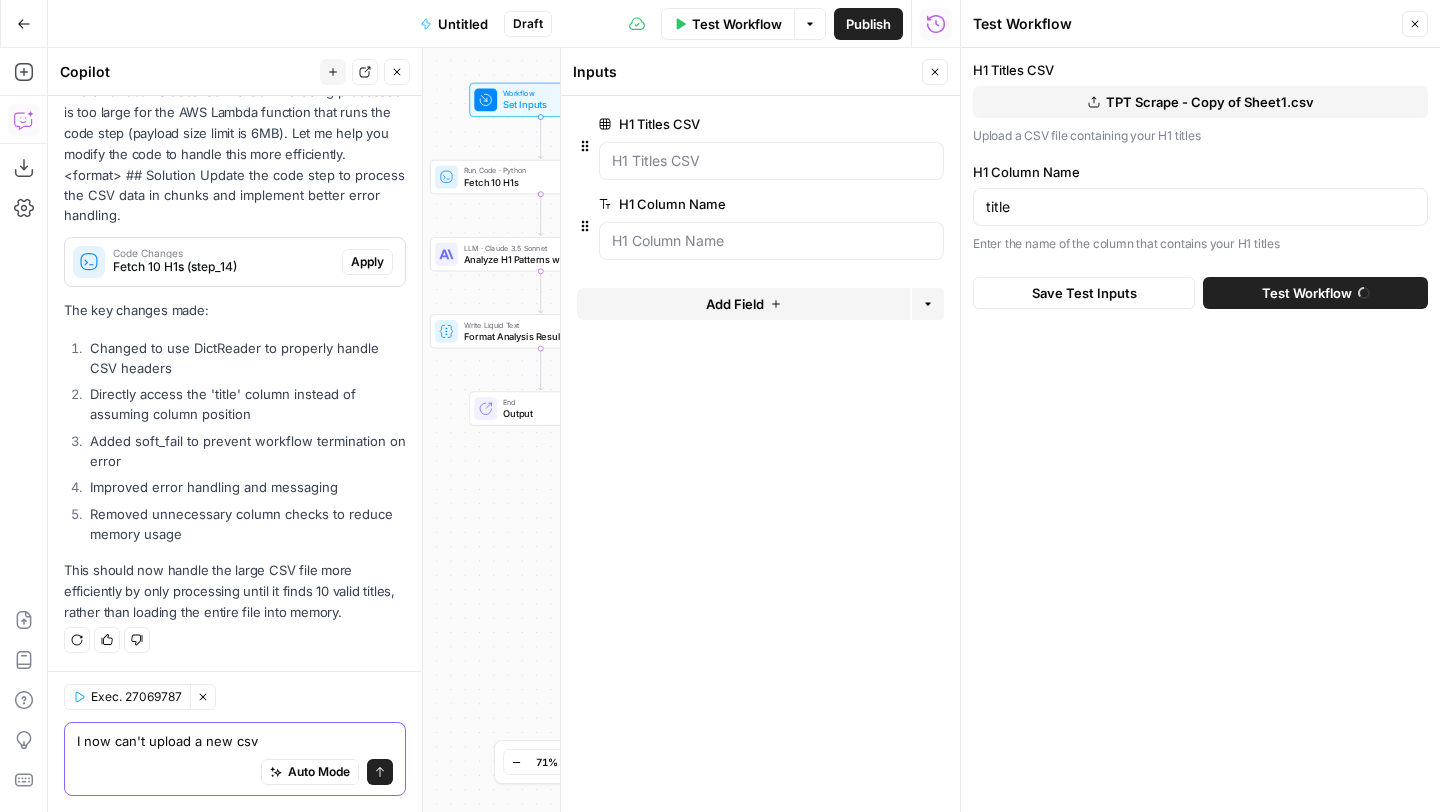 type on "I now can't upload a new csv" 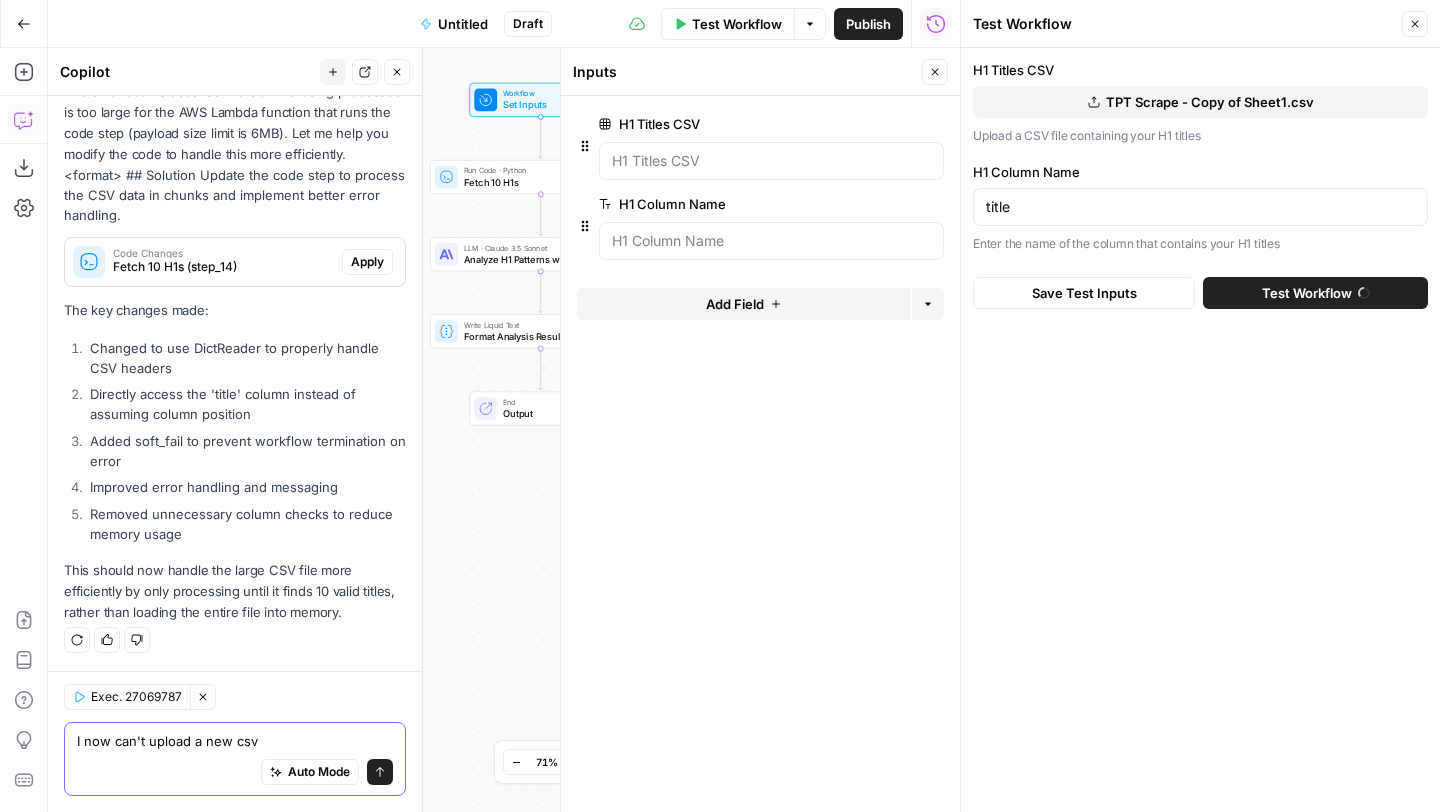 click on "Send" at bounding box center [380, 772] 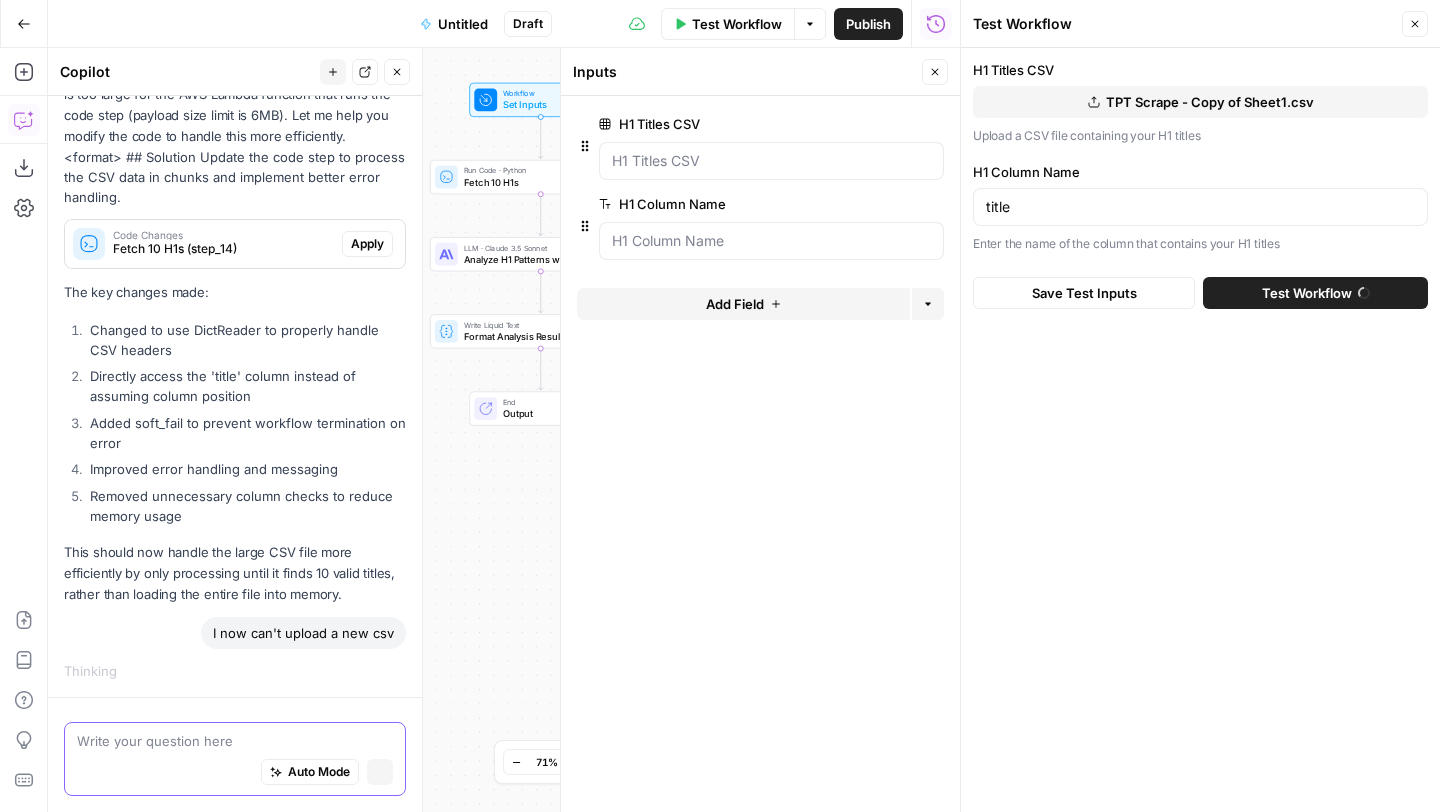 scroll, scrollTop: 845, scrollLeft: 0, axis: vertical 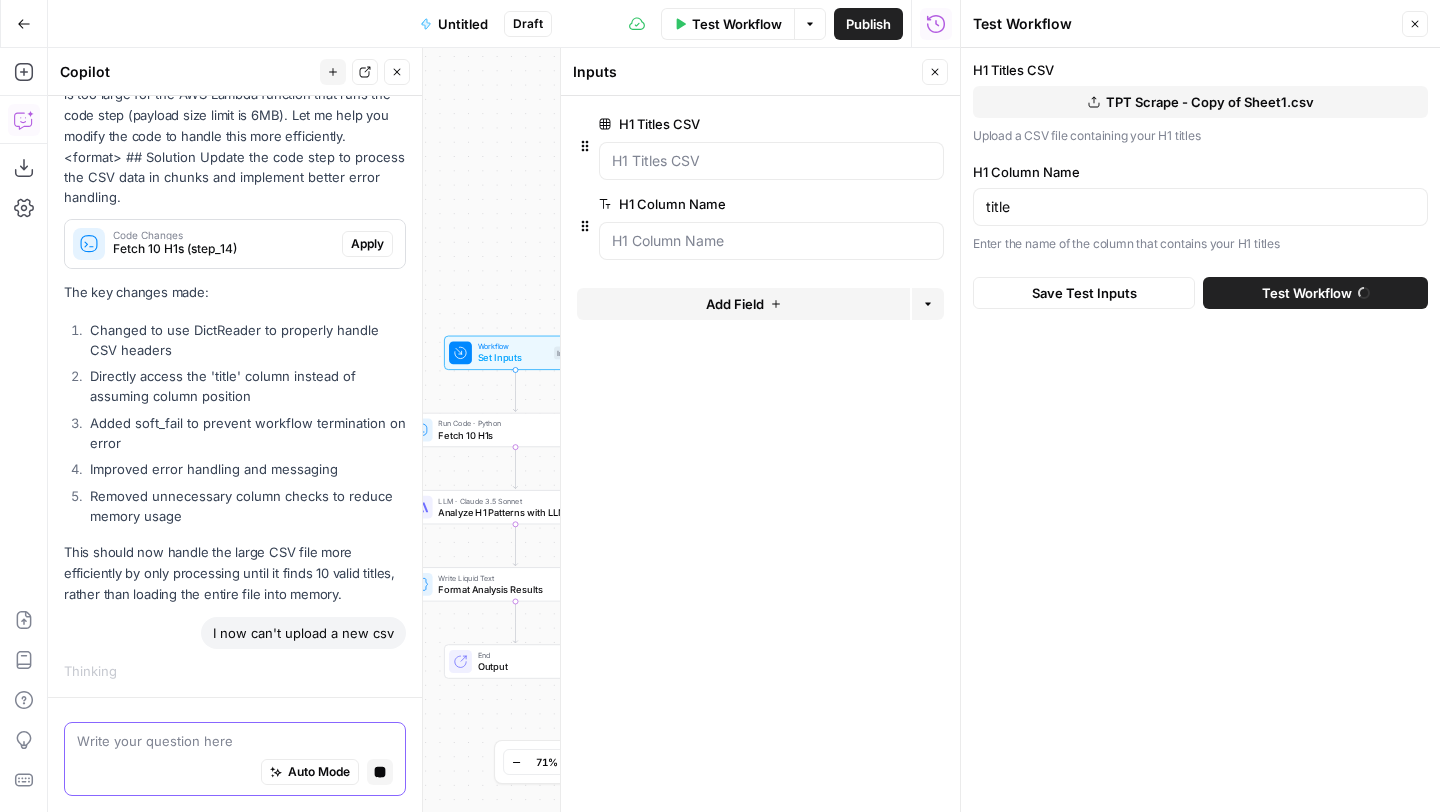 click at bounding box center [235, 741] 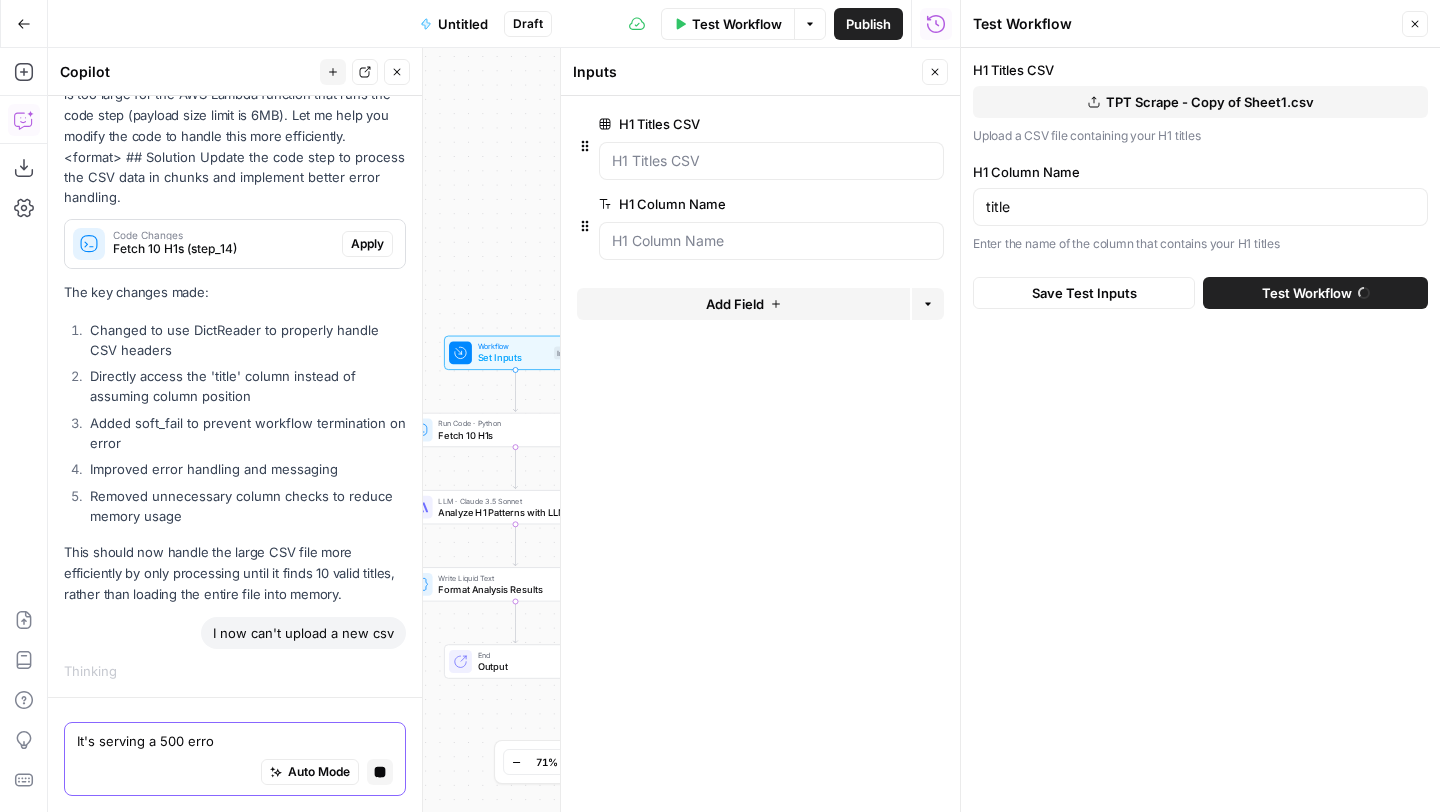 type on "It's serving a 500 error" 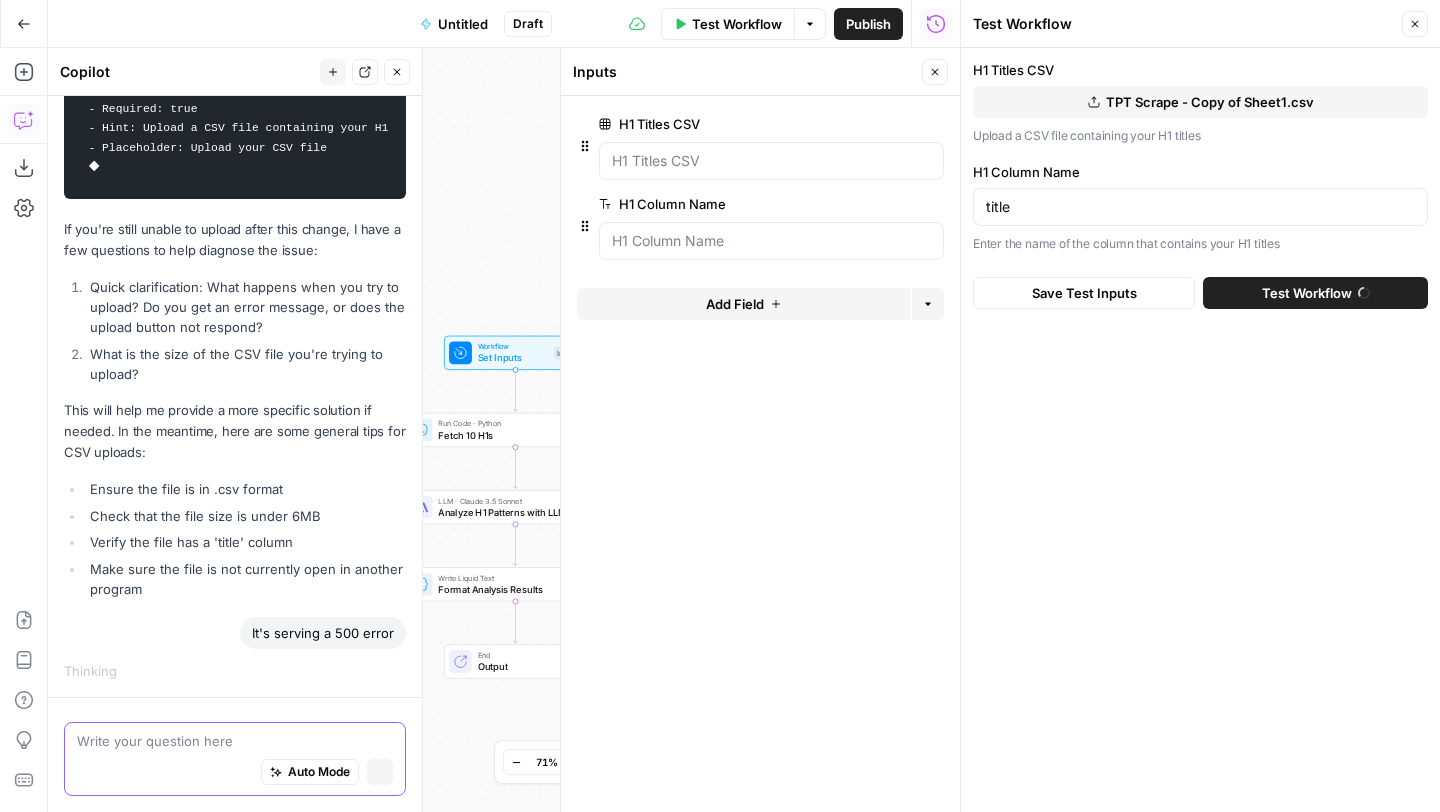 scroll, scrollTop: 1764, scrollLeft: 0, axis: vertical 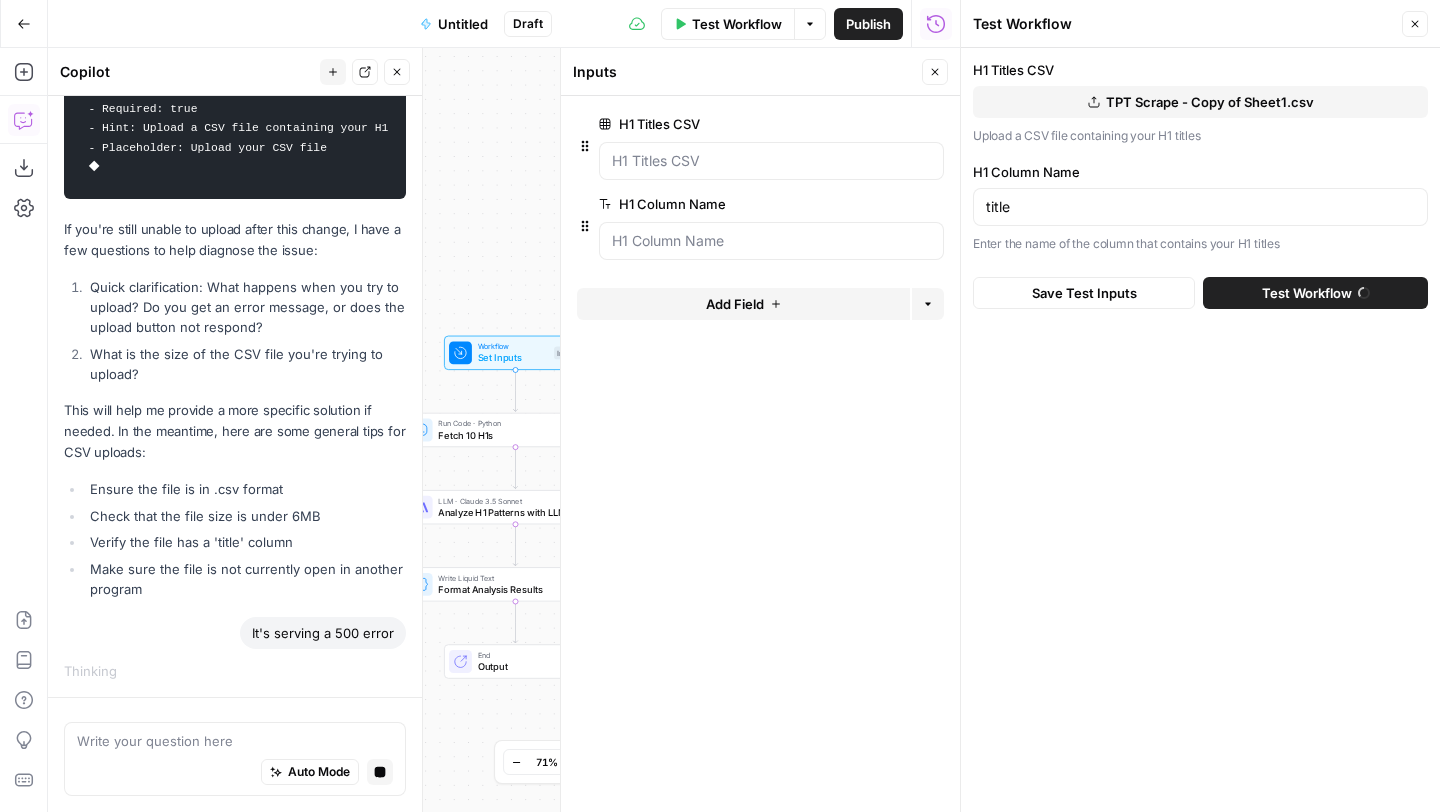 click on "TPT Scrape - Copy of Sheet1.csv" at bounding box center (1200, 102) 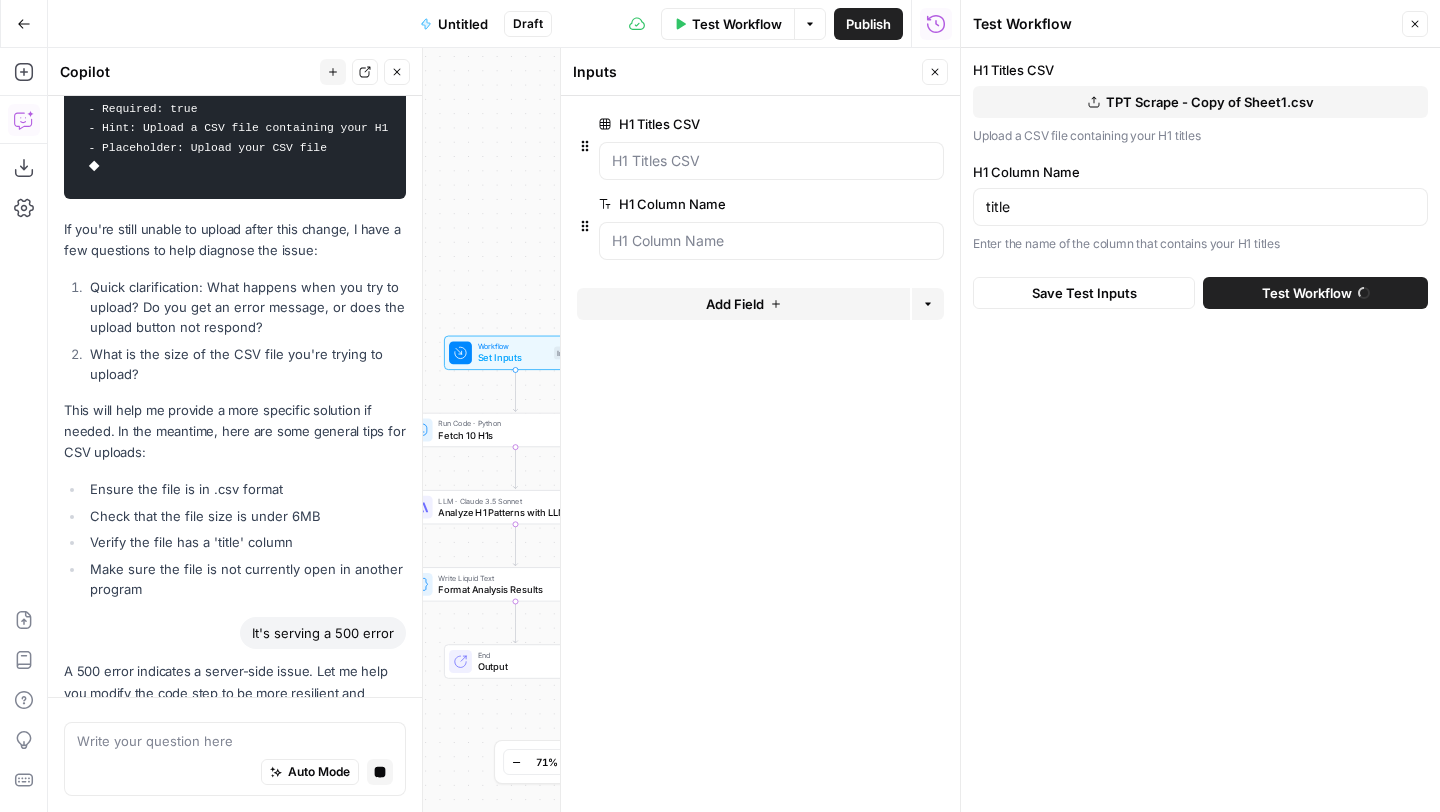 scroll, scrollTop: 2710, scrollLeft: 0, axis: vertical 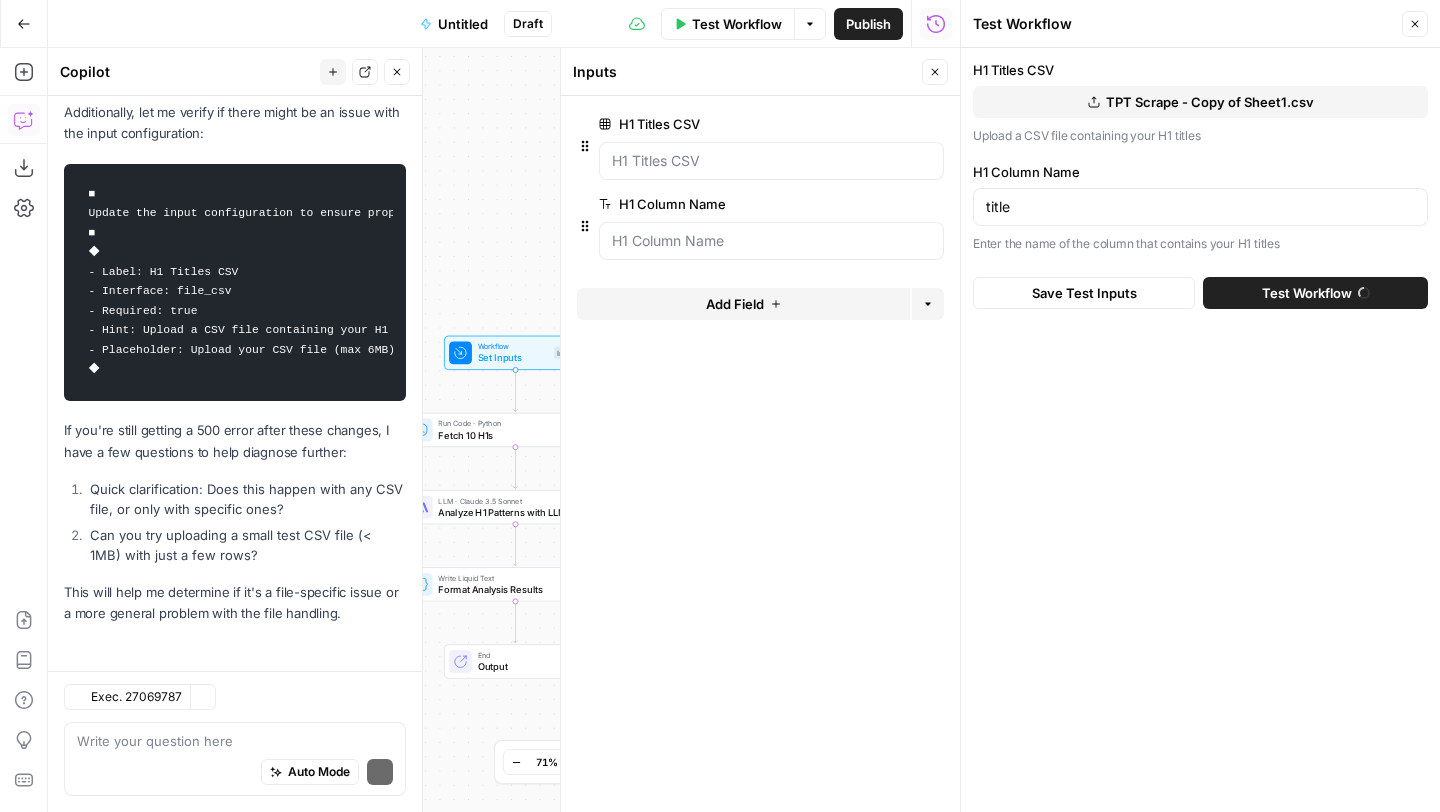 click on "H1 Titles CSV TPT Scrape - Copy of Sheet1.csv Upload a CSV file containing your H1 titles H1 Column Name title Enter the name of the column that contains your H1 titles Save Test Inputs Test Workflow" at bounding box center [1200, 430] 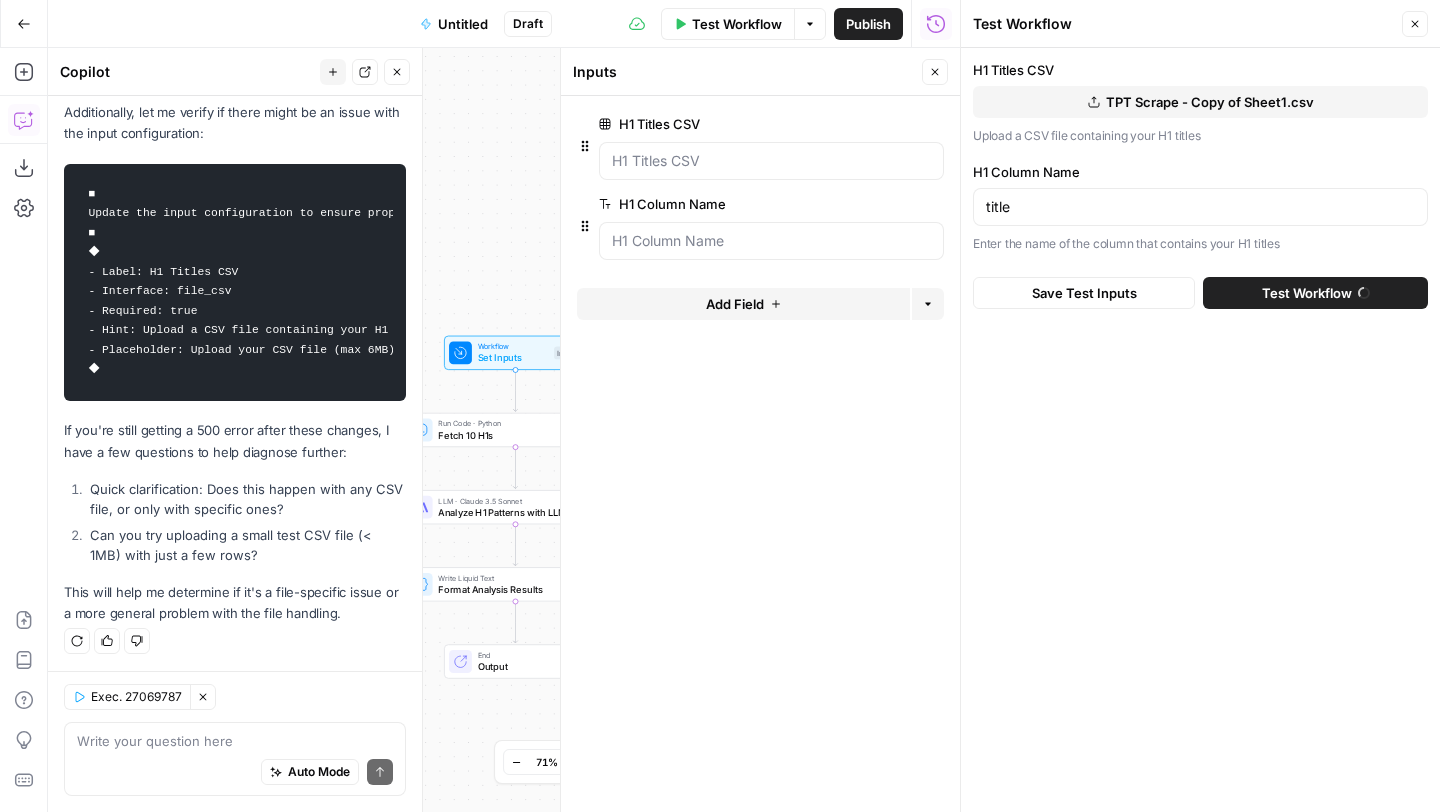 click on "Test Workflow" at bounding box center (1184, 24) 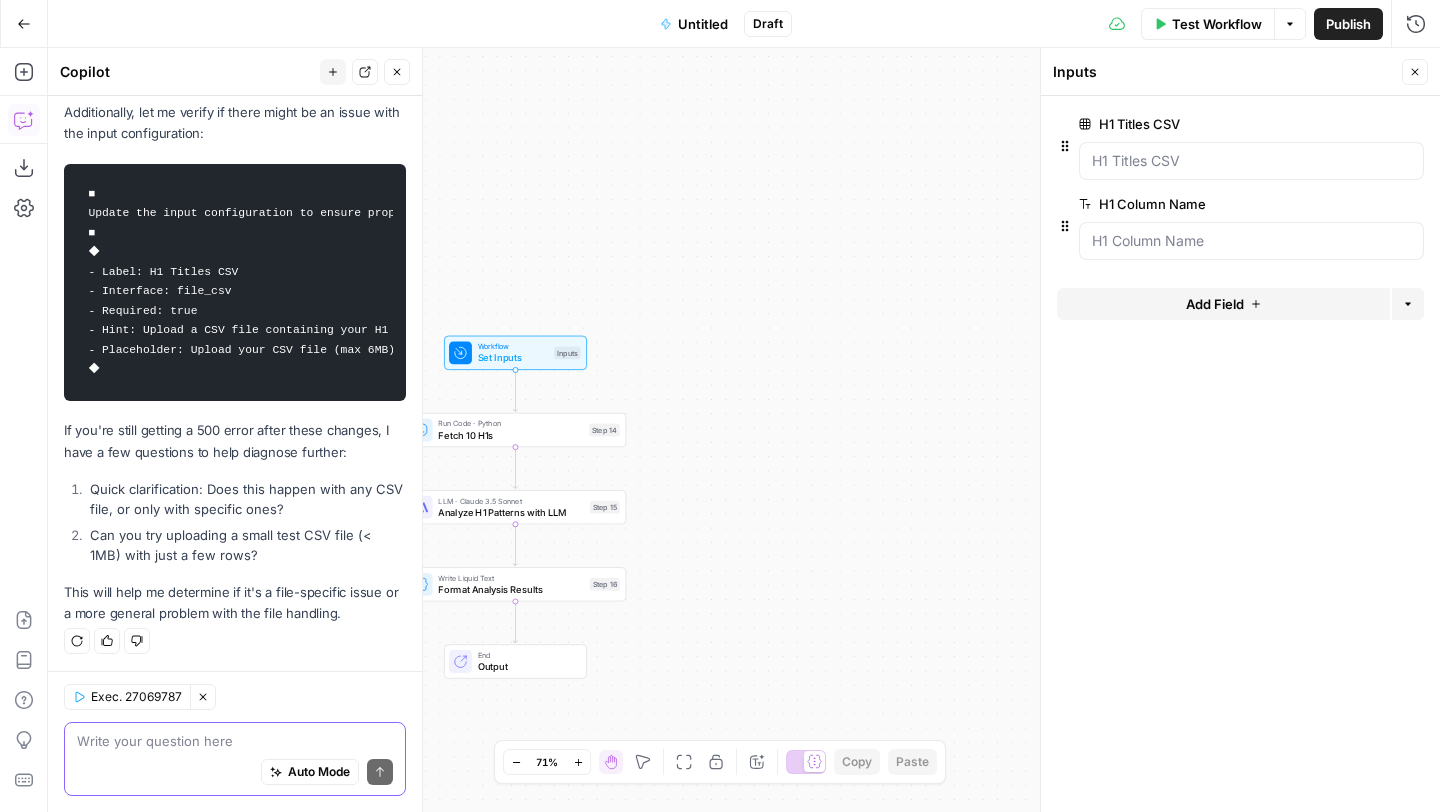 click at bounding box center (235, 741) 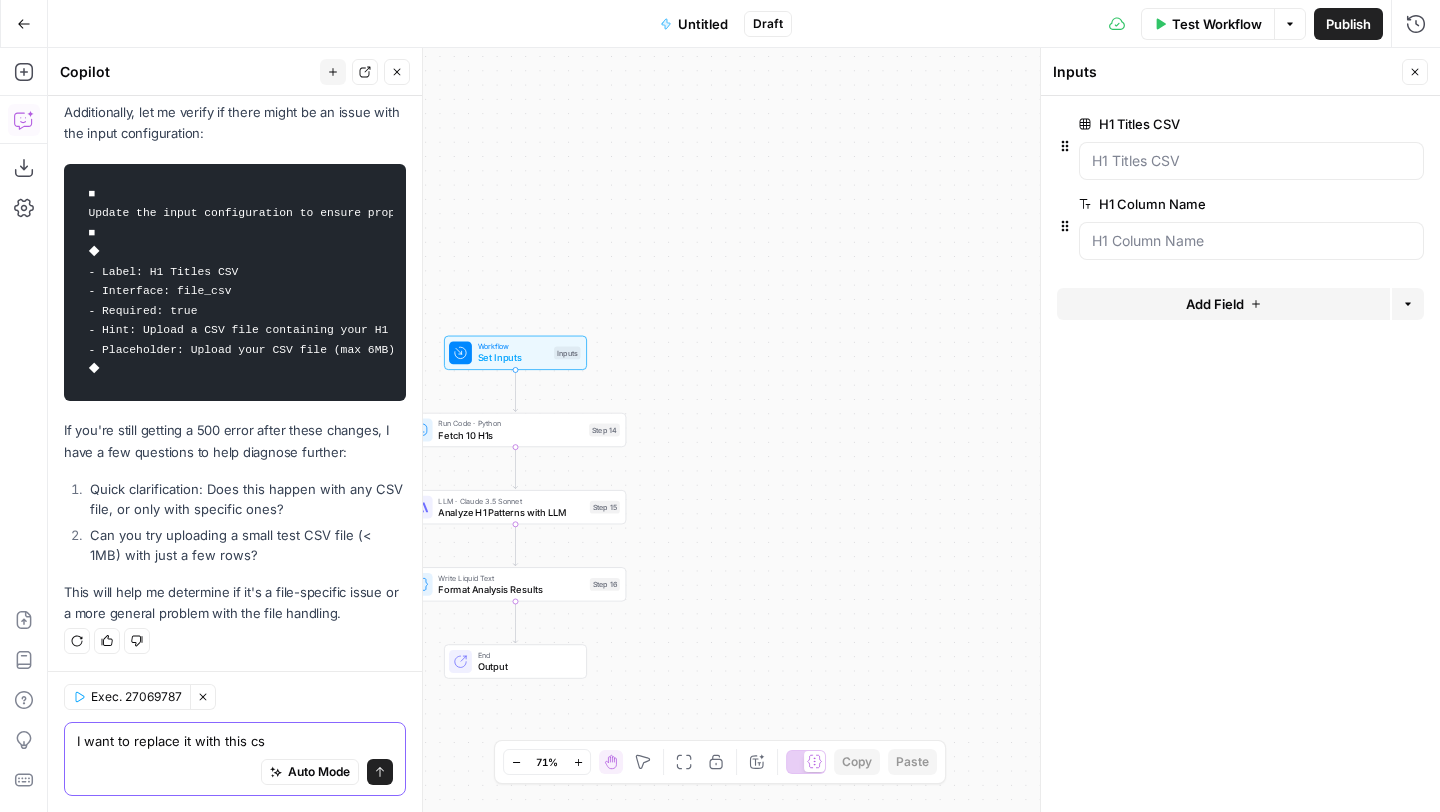 type on "I want to replace it with this csv" 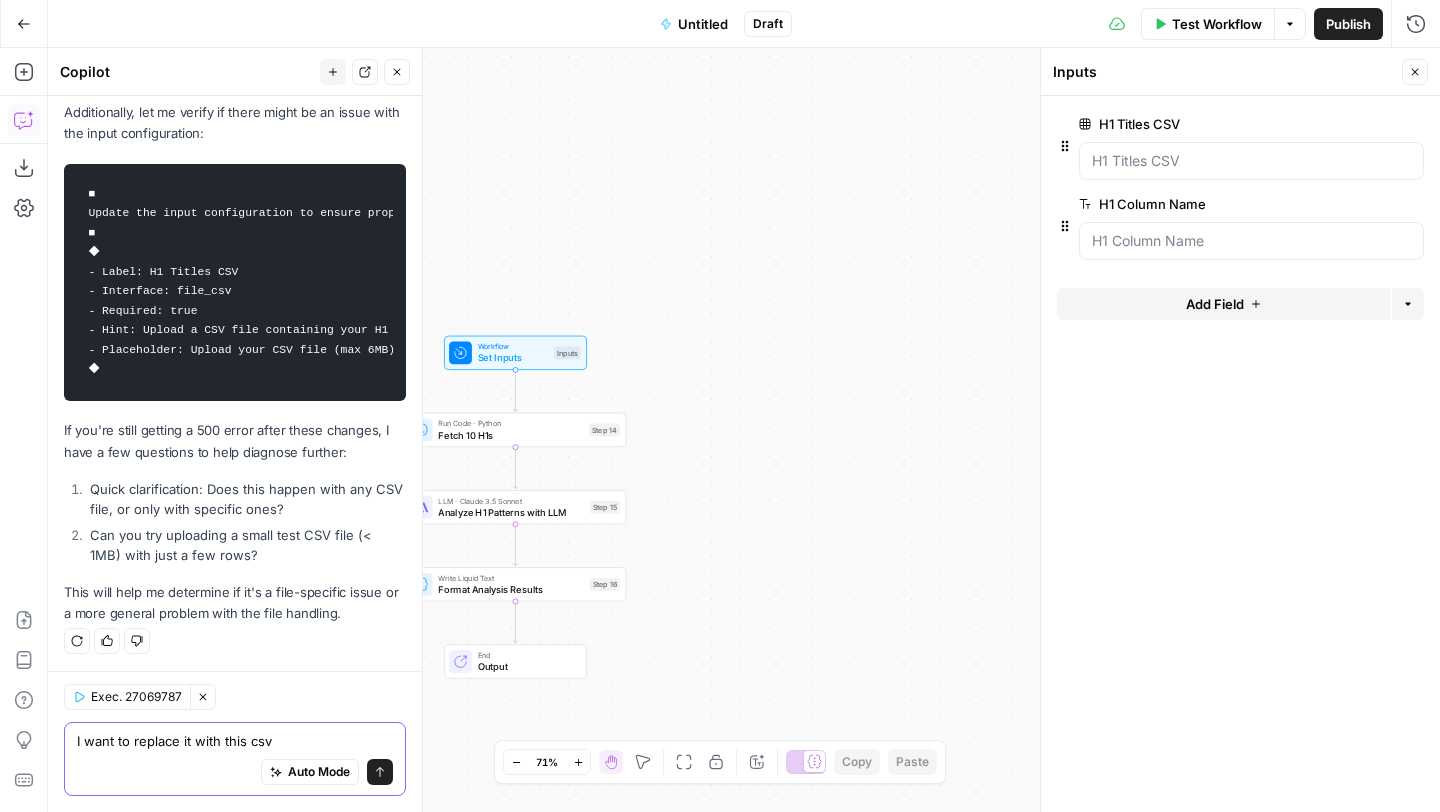 type 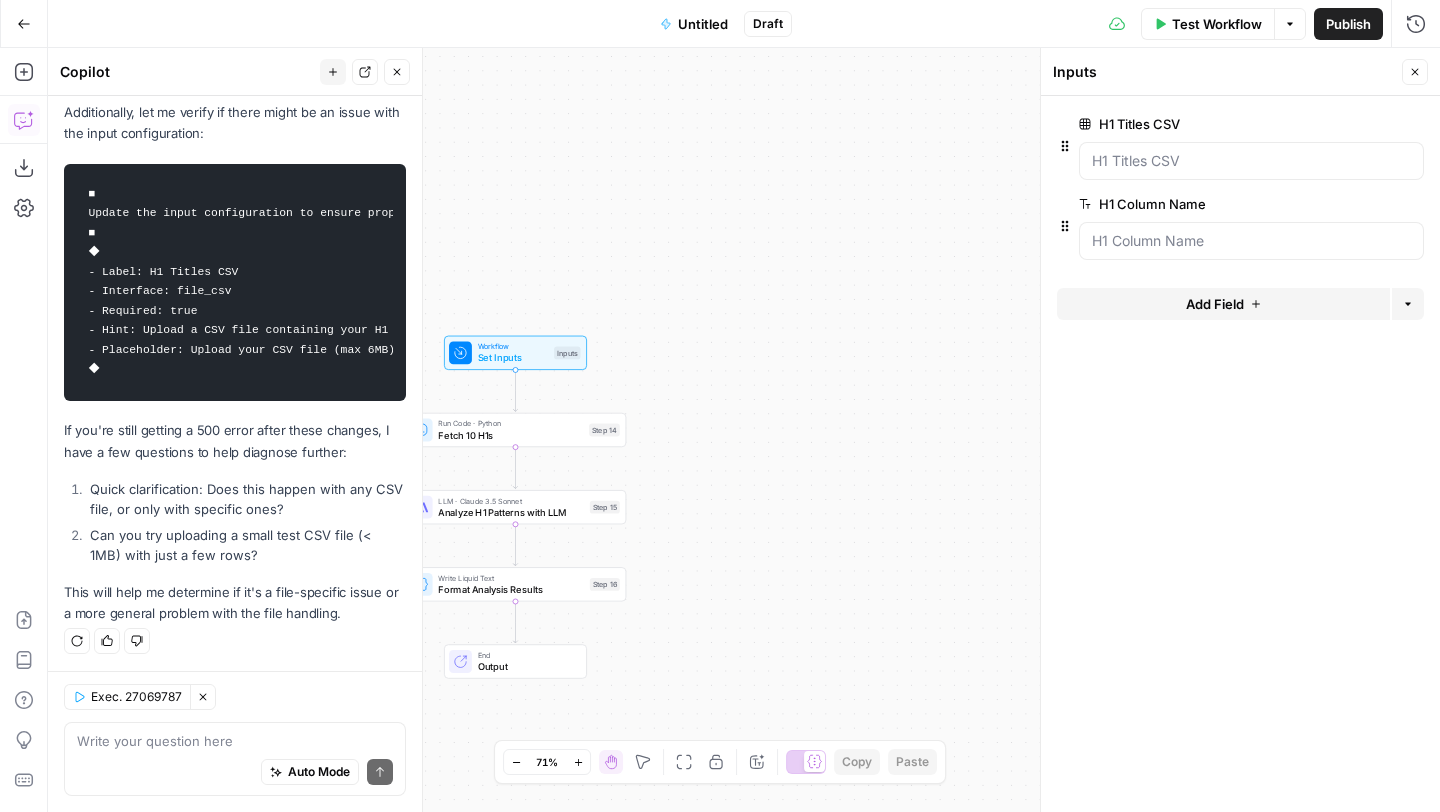 click on "Workflow Set Inputs Inputs Run Code · Python Fetch 10 H1s Step 14 LLM · Claude 3.5 Sonnet Analyze H1 Patterns with LLM Step 15 Write Liquid Text Format Analysis Results Step 16 End Output" at bounding box center (744, 430) 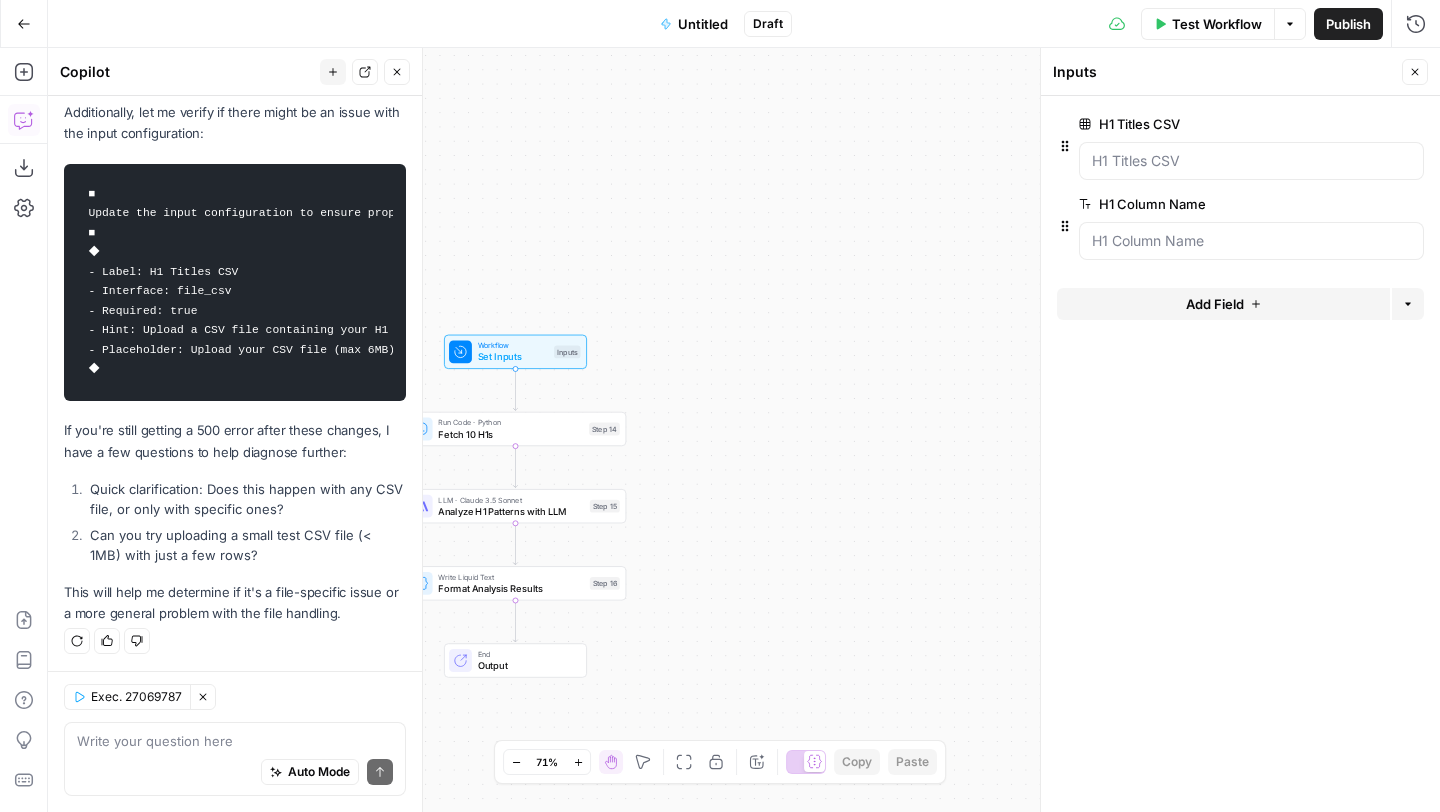 click 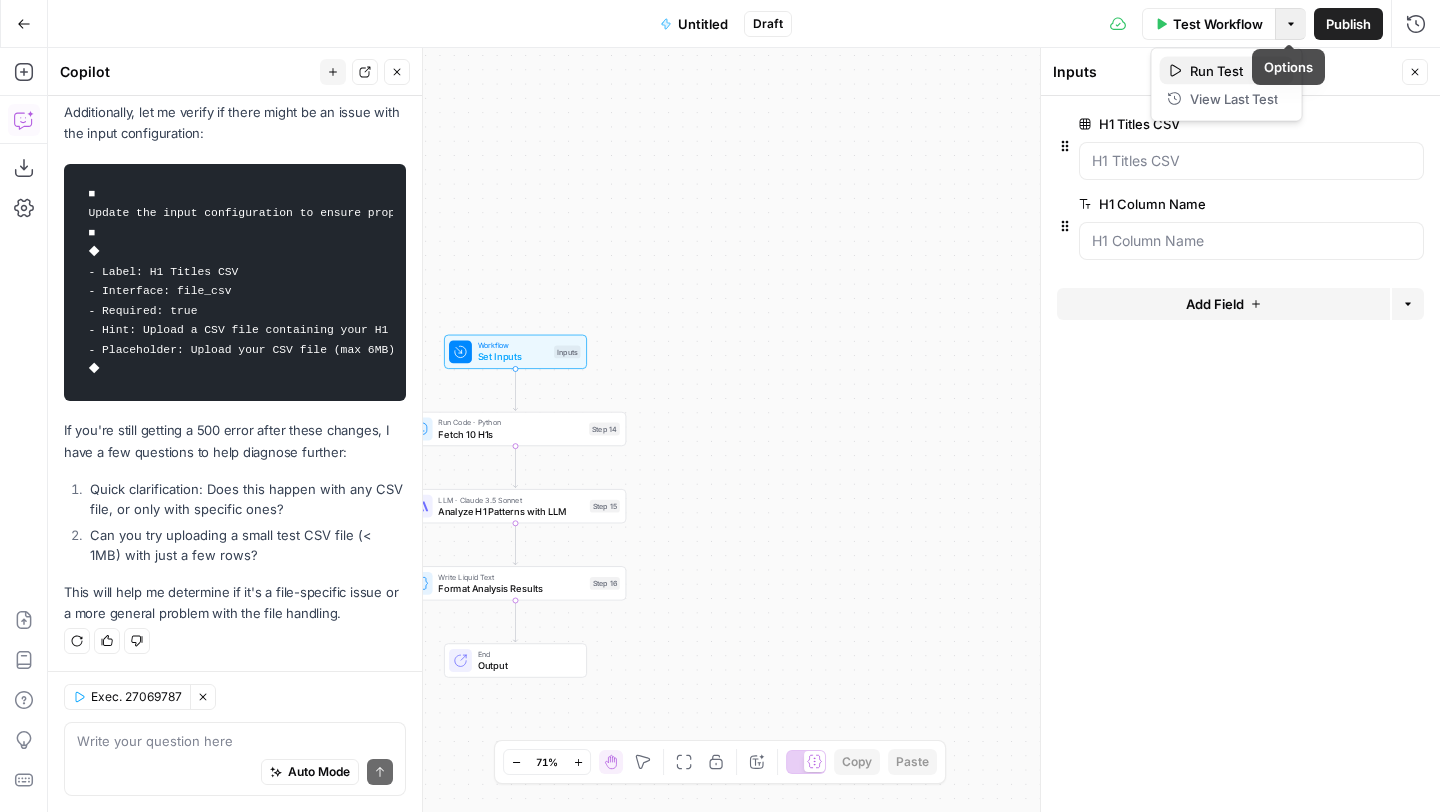 click on "Run Test" at bounding box center (1234, 71) 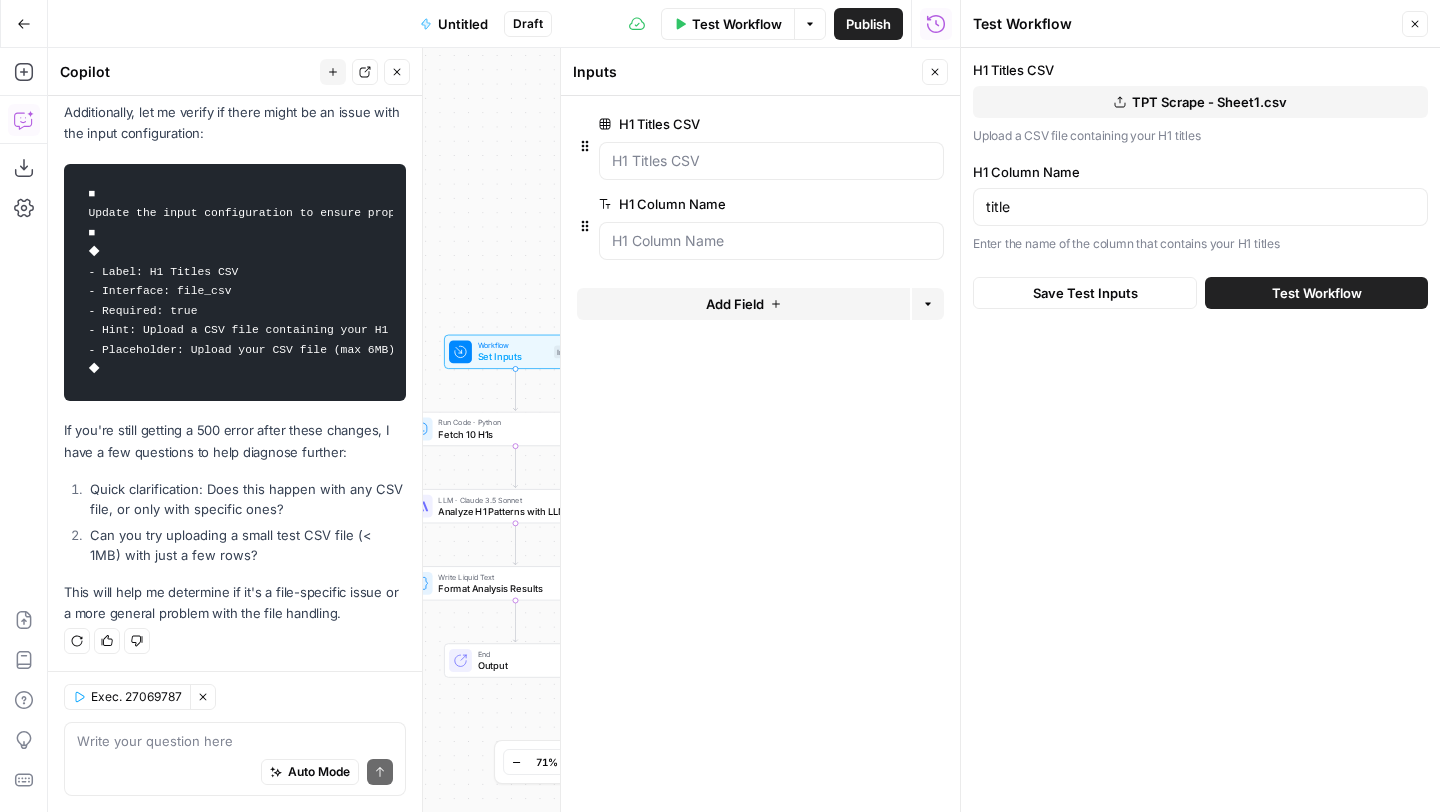 click on "TPT Scrape - Sheet1.csv" at bounding box center [1200, 102] 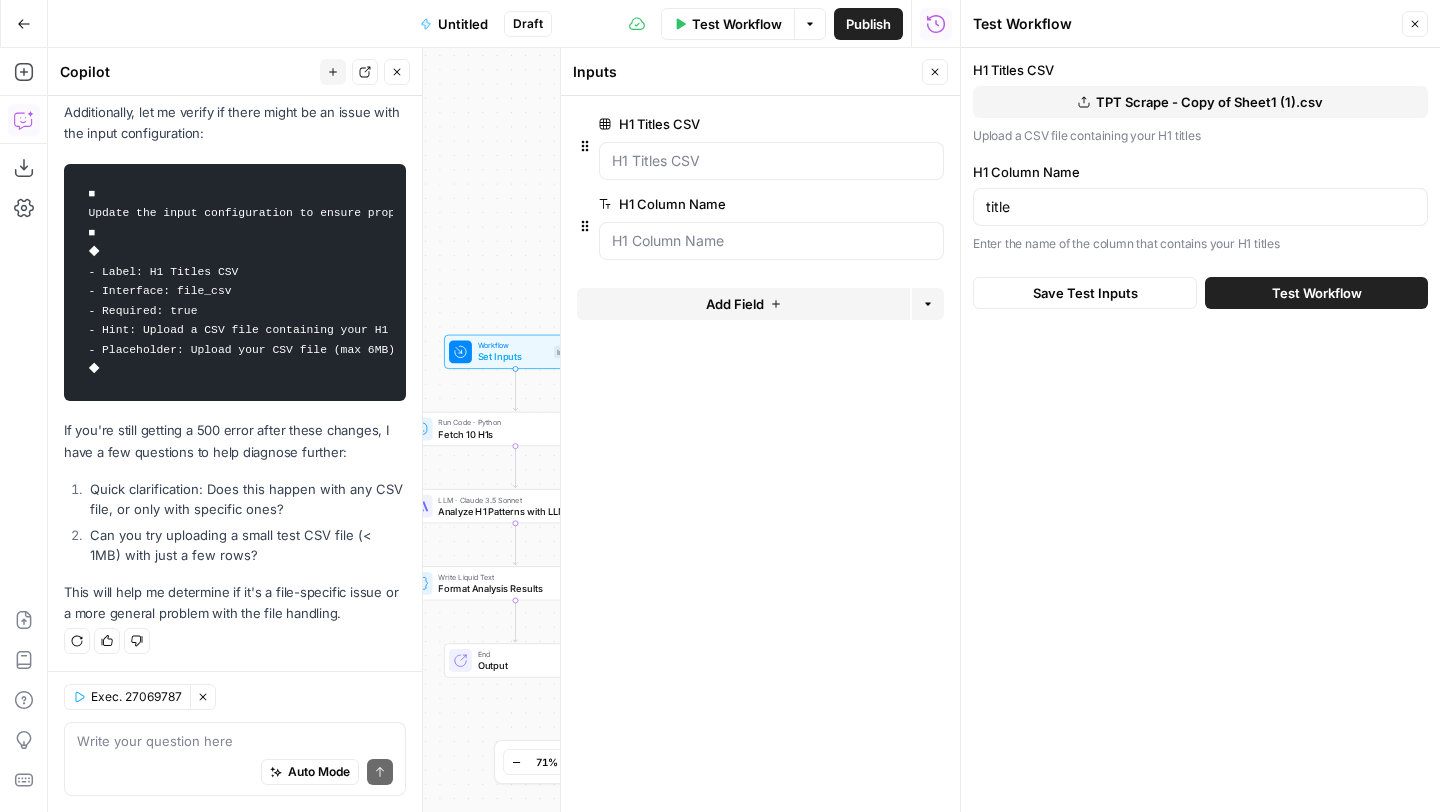 click on "Test Workflow" at bounding box center (1317, 293) 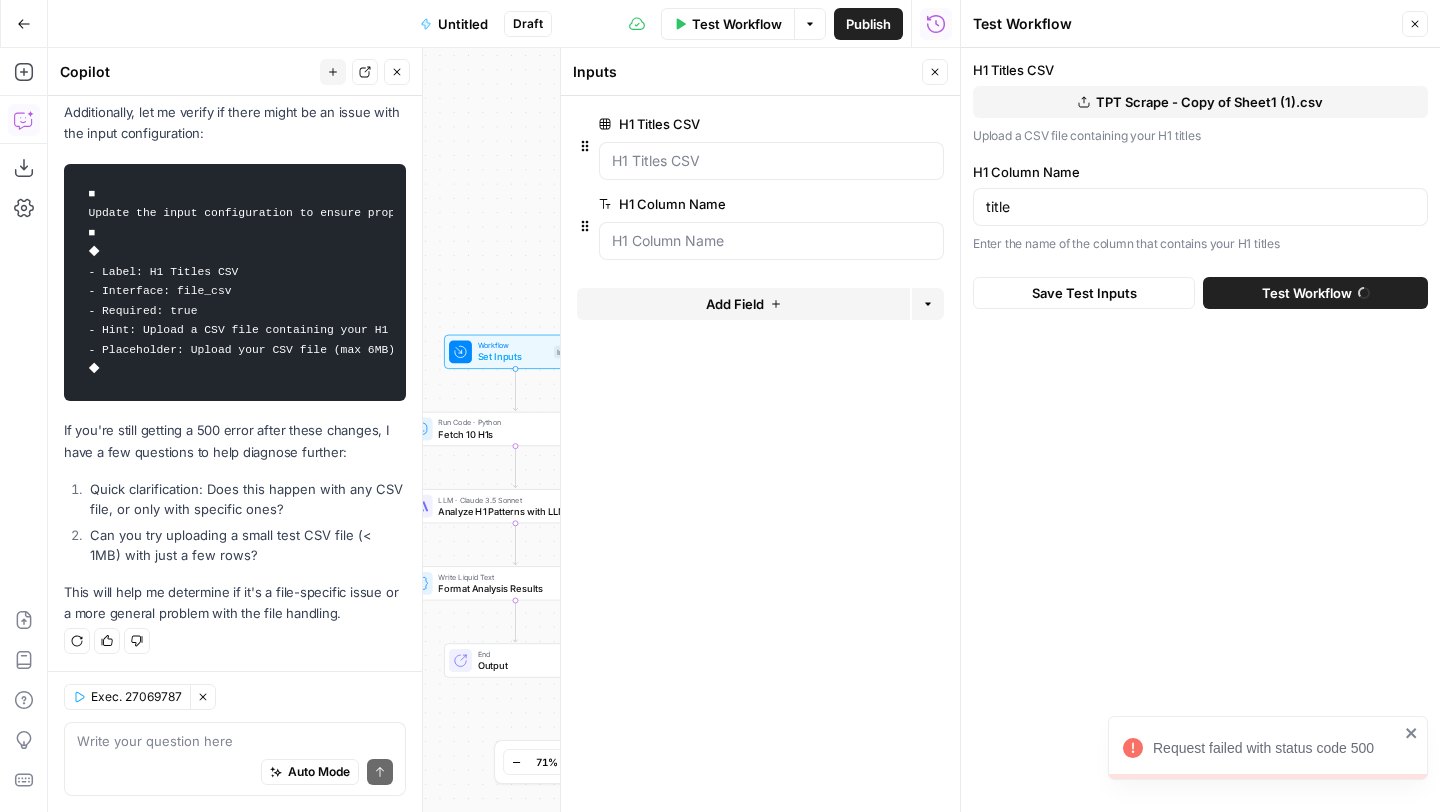 click on "Close" at bounding box center (1415, 24) 